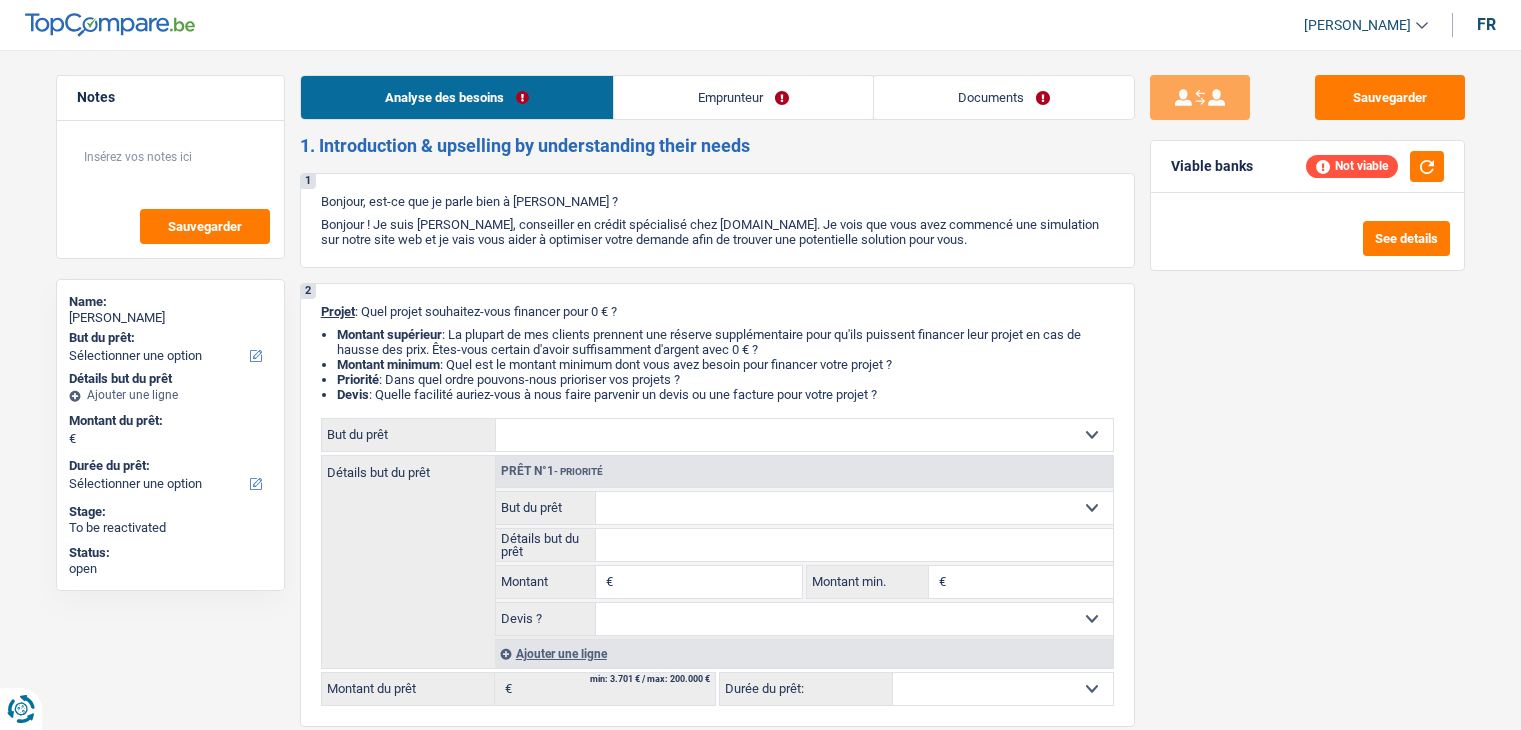 select on "mutuality" 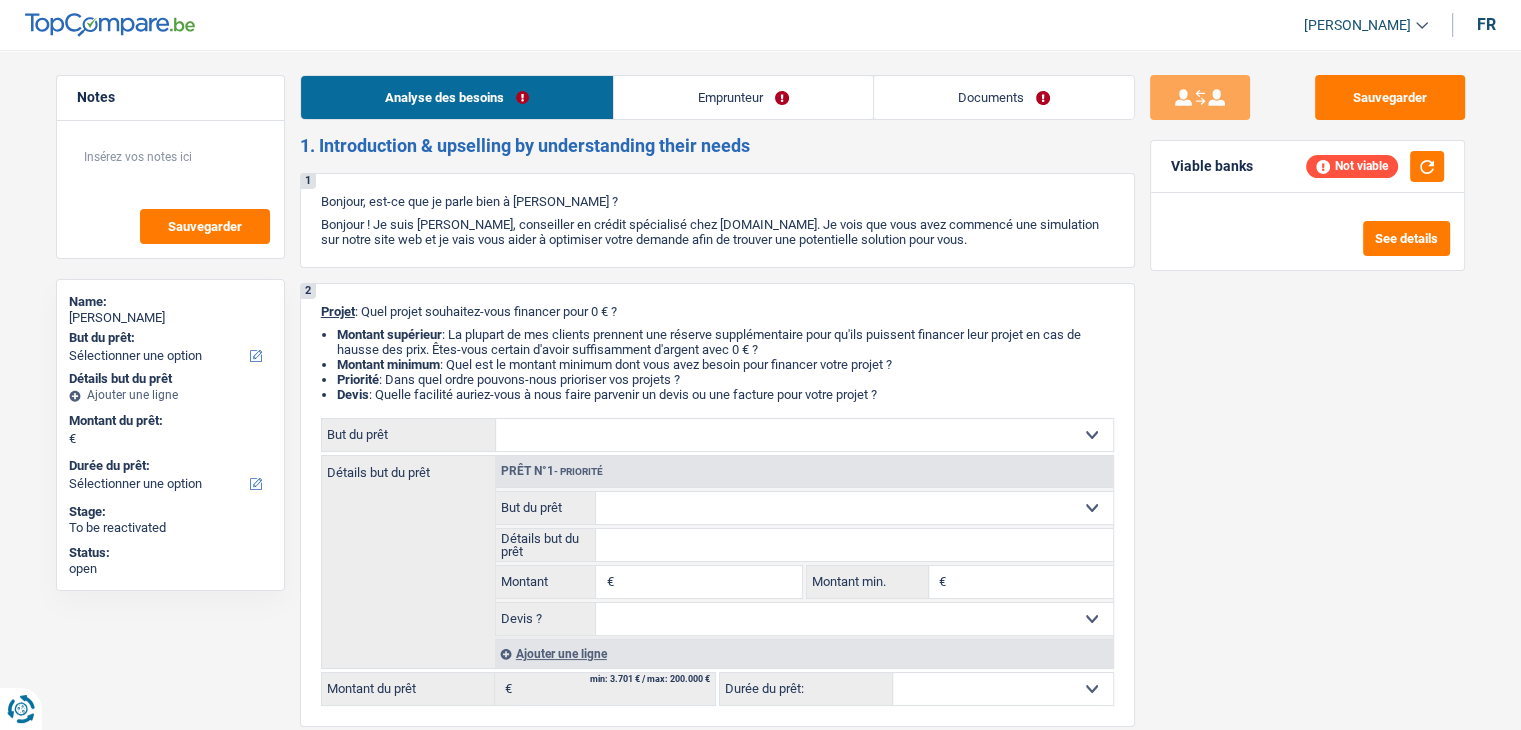 scroll, scrollTop: 0, scrollLeft: 0, axis: both 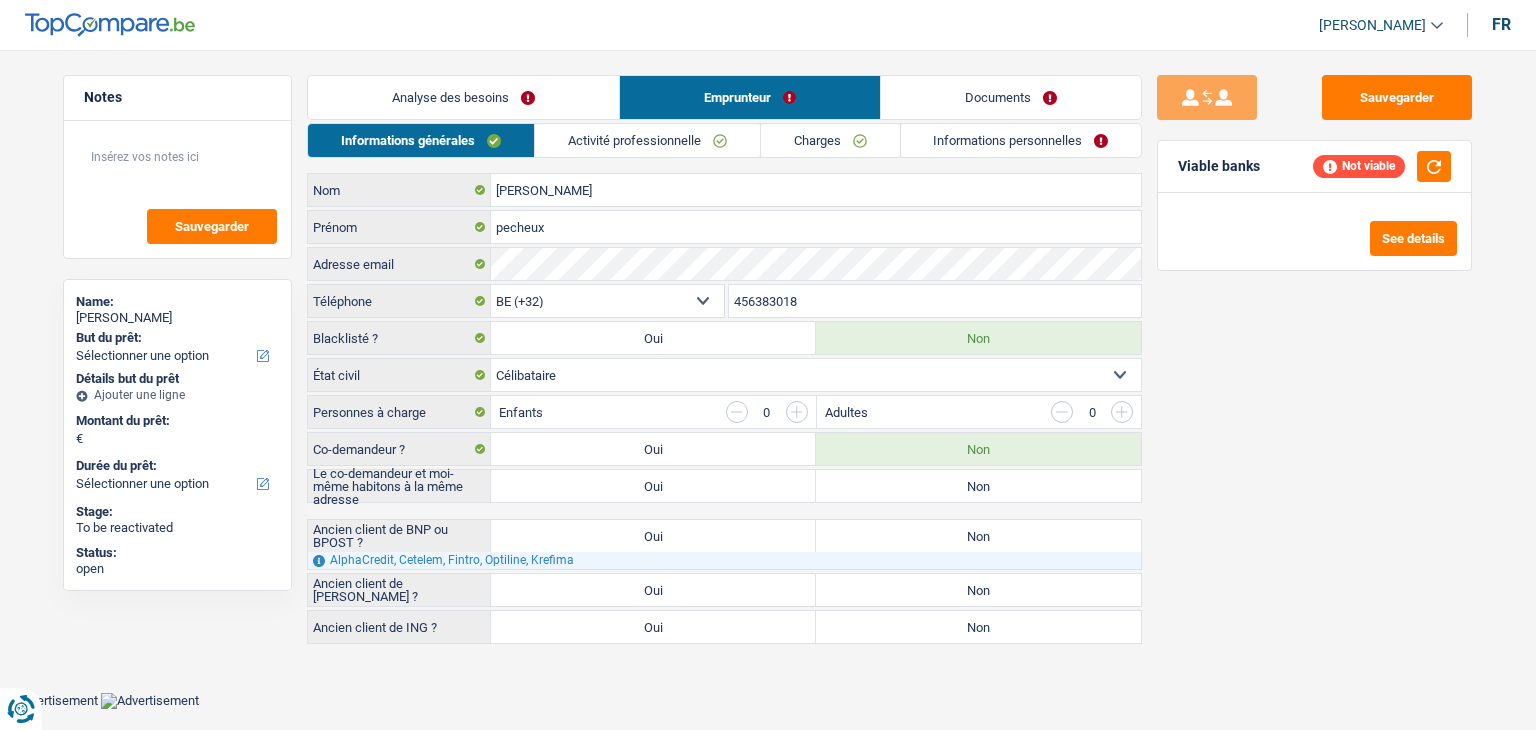 click on "Activité professionnelle" at bounding box center (647, 140) 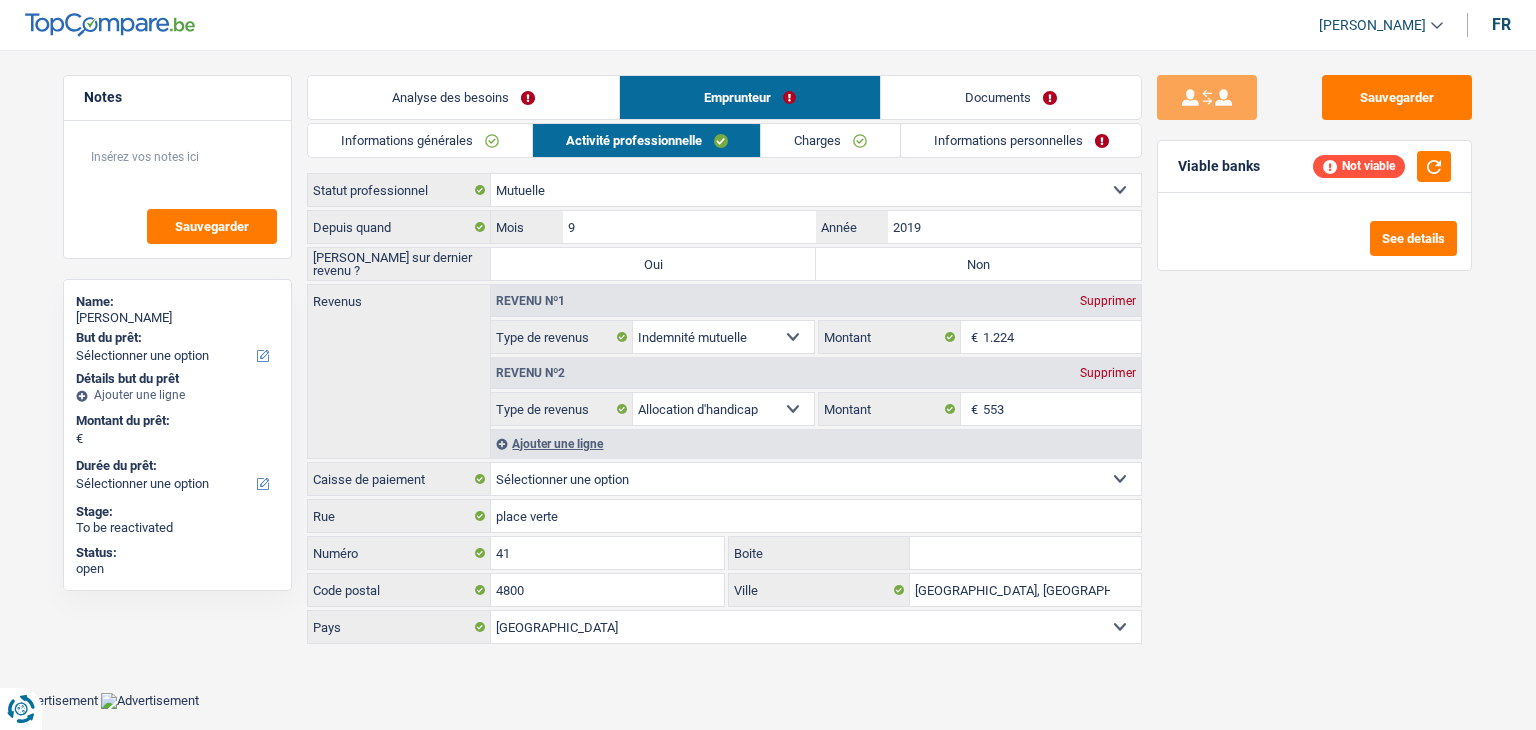 click on "Informations générales" at bounding box center (420, 140) 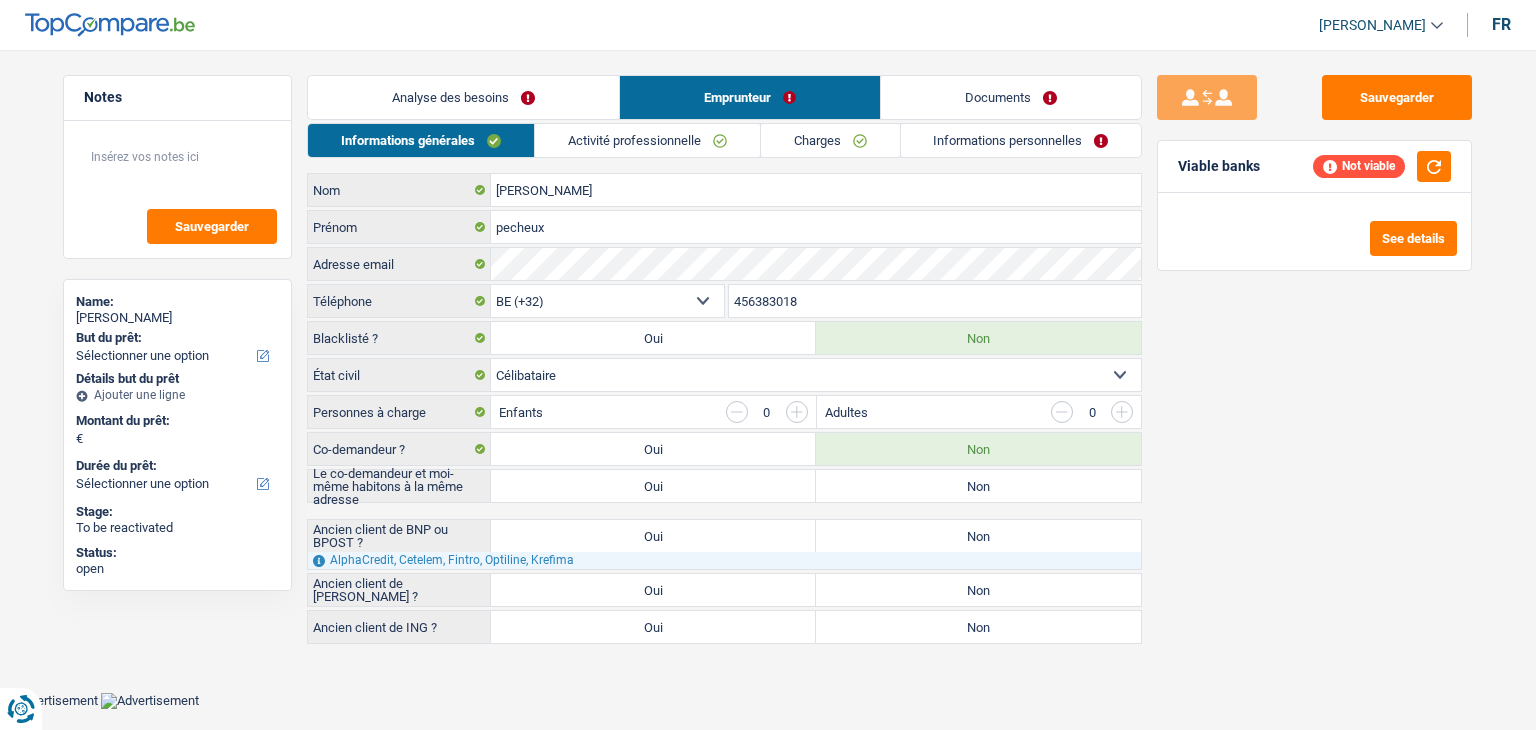 click on "Analyse des besoins" at bounding box center [463, 97] 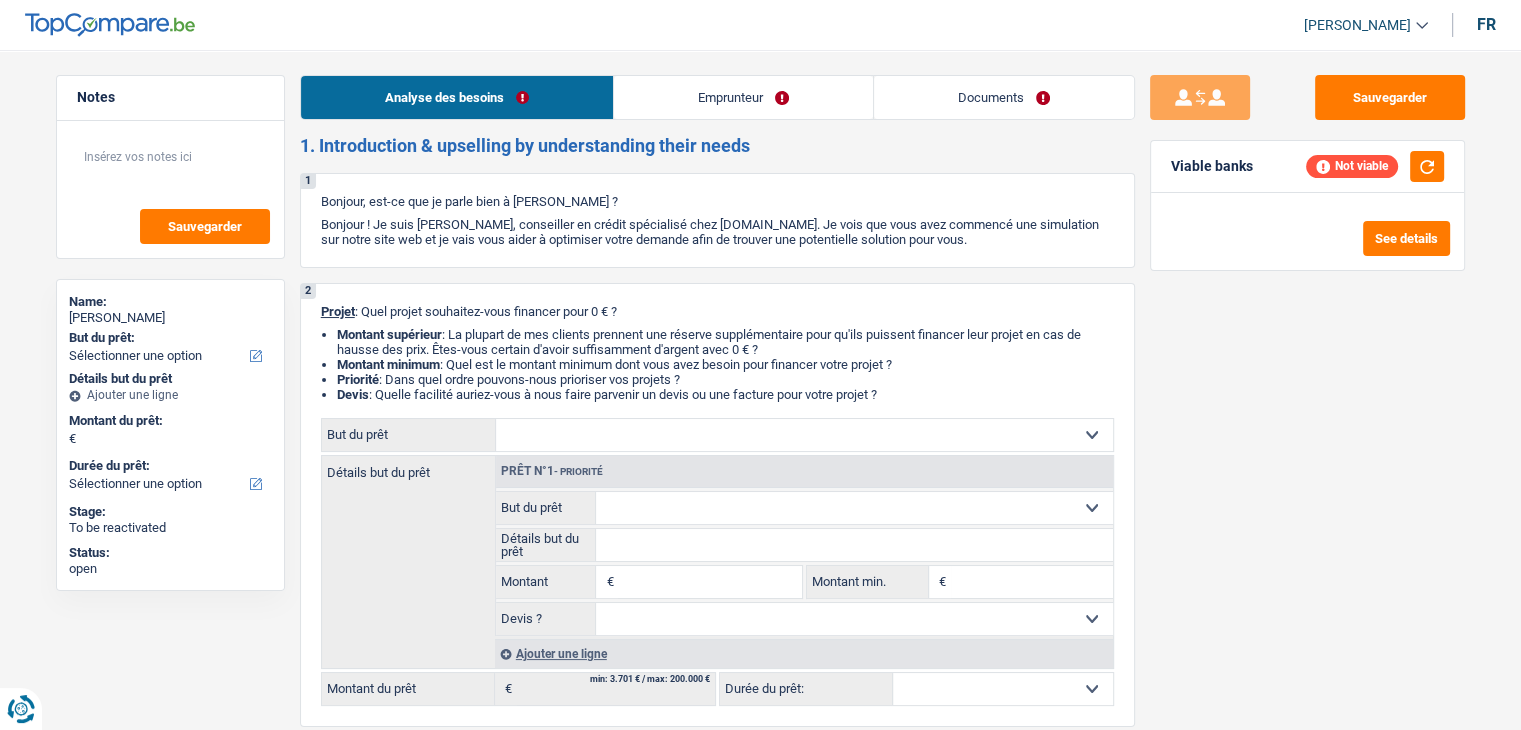 click on "Emprunteur" at bounding box center [743, 97] 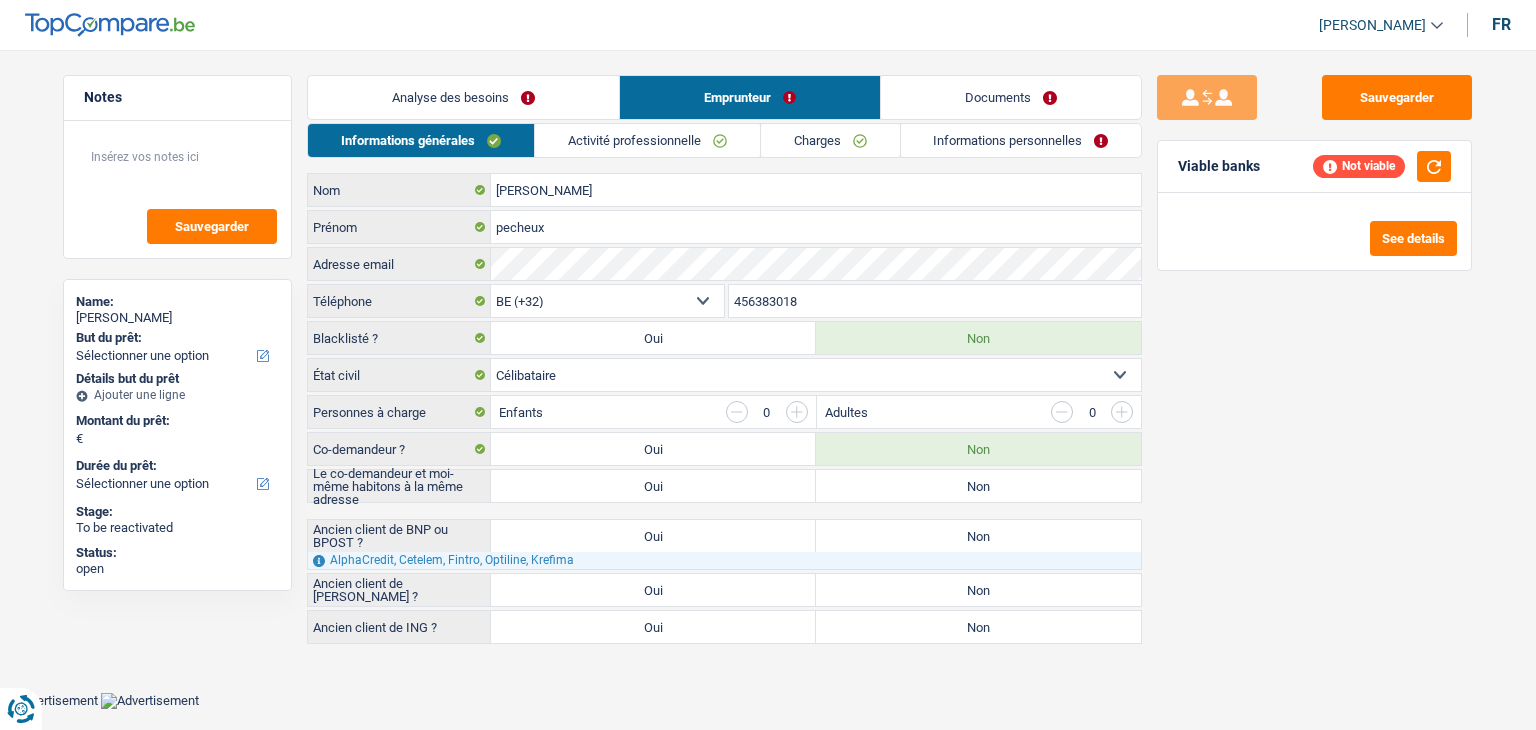 click on "Activité professionnelle" at bounding box center [647, 140] 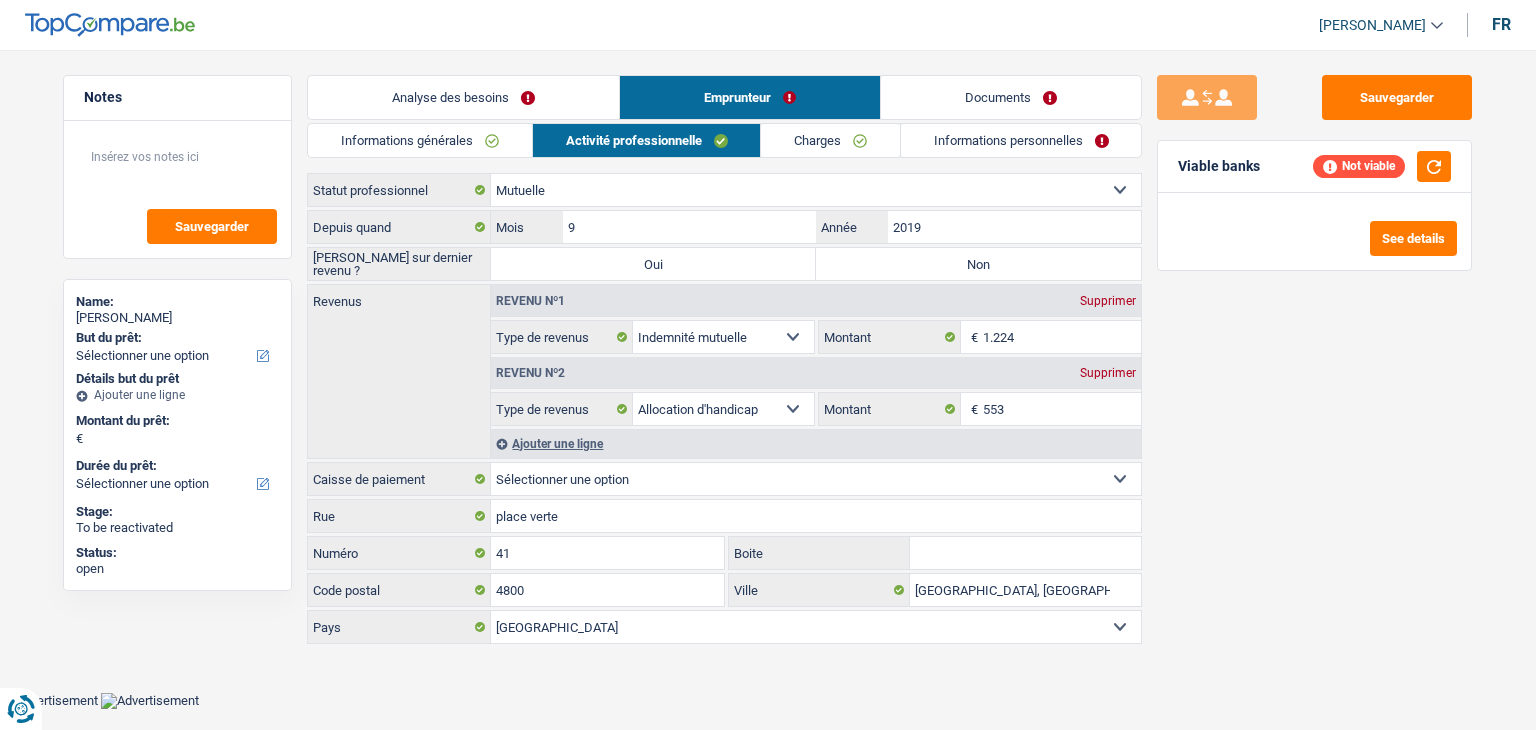 click on "Charges" at bounding box center (830, 140) 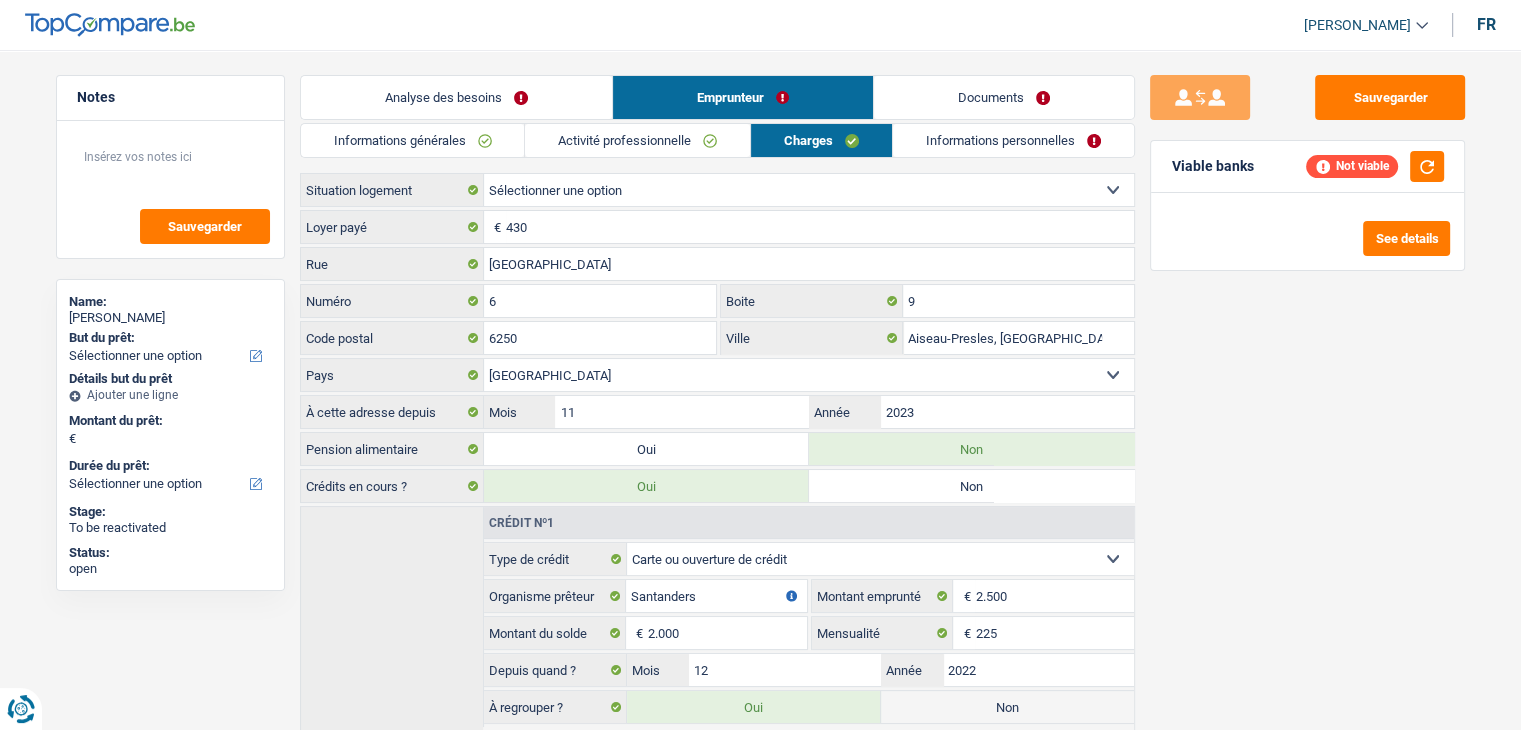 click on "Informations personnelles" at bounding box center [1013, 140] 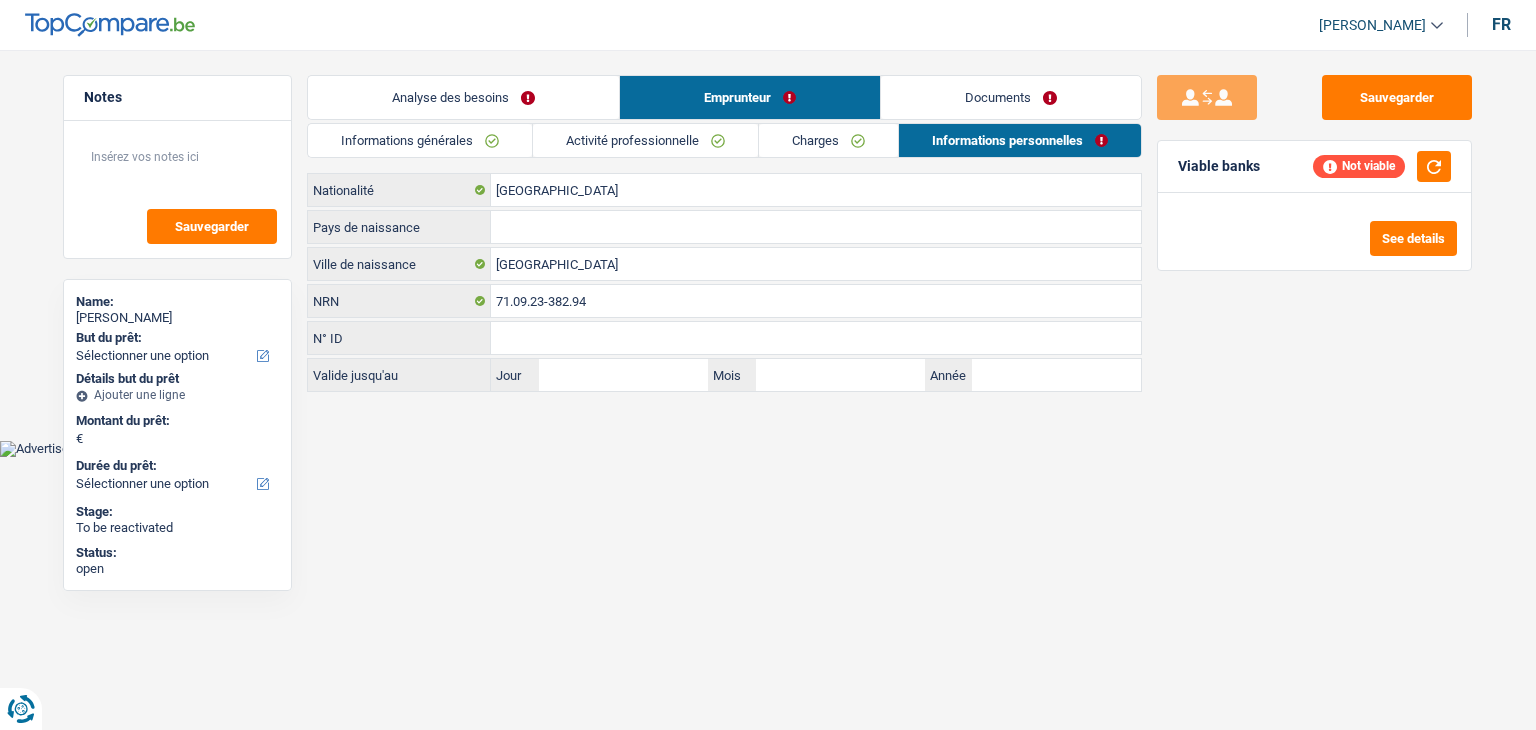 click on "Documents" at bounding box center [1011, 97] 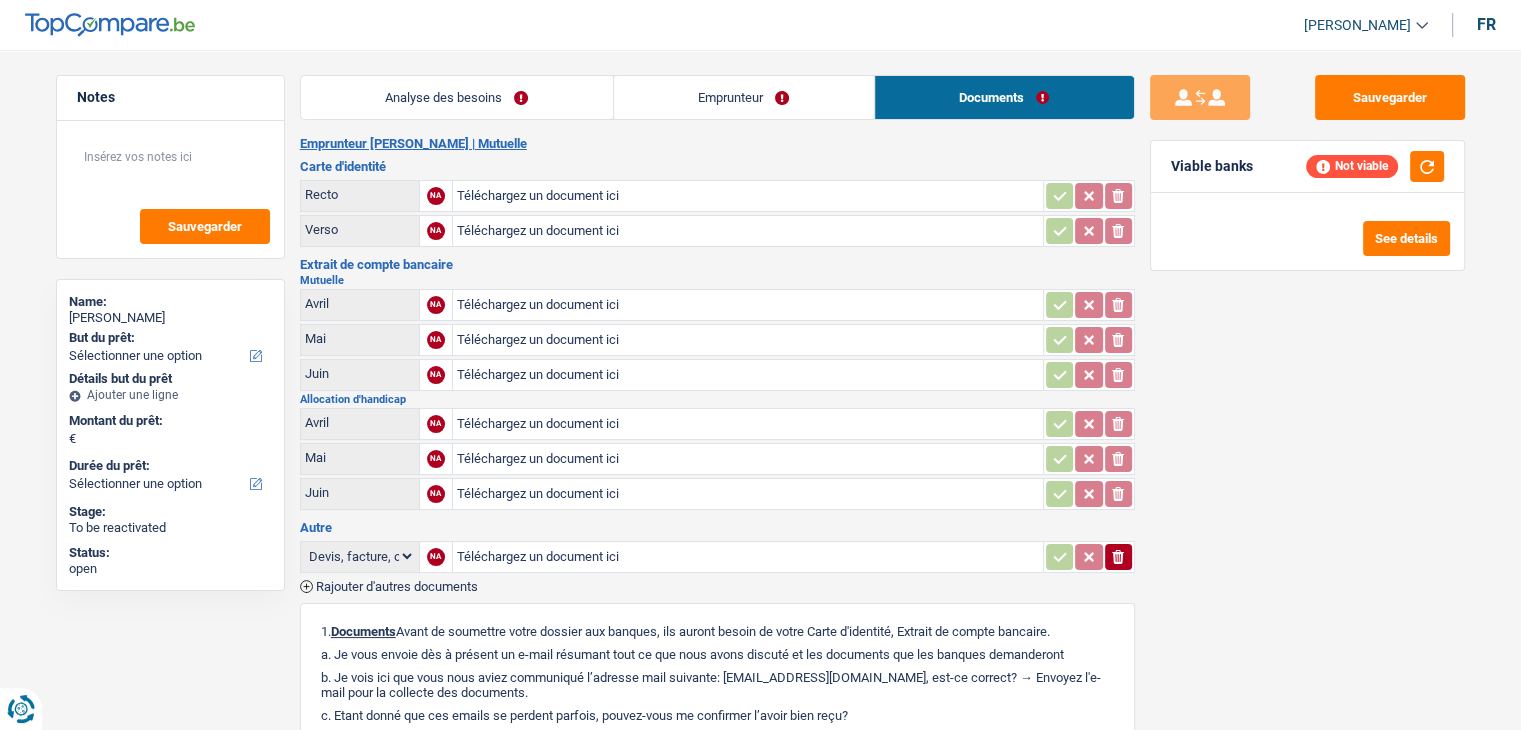 click on "Emprunteur" at bounding box center (744, 97) 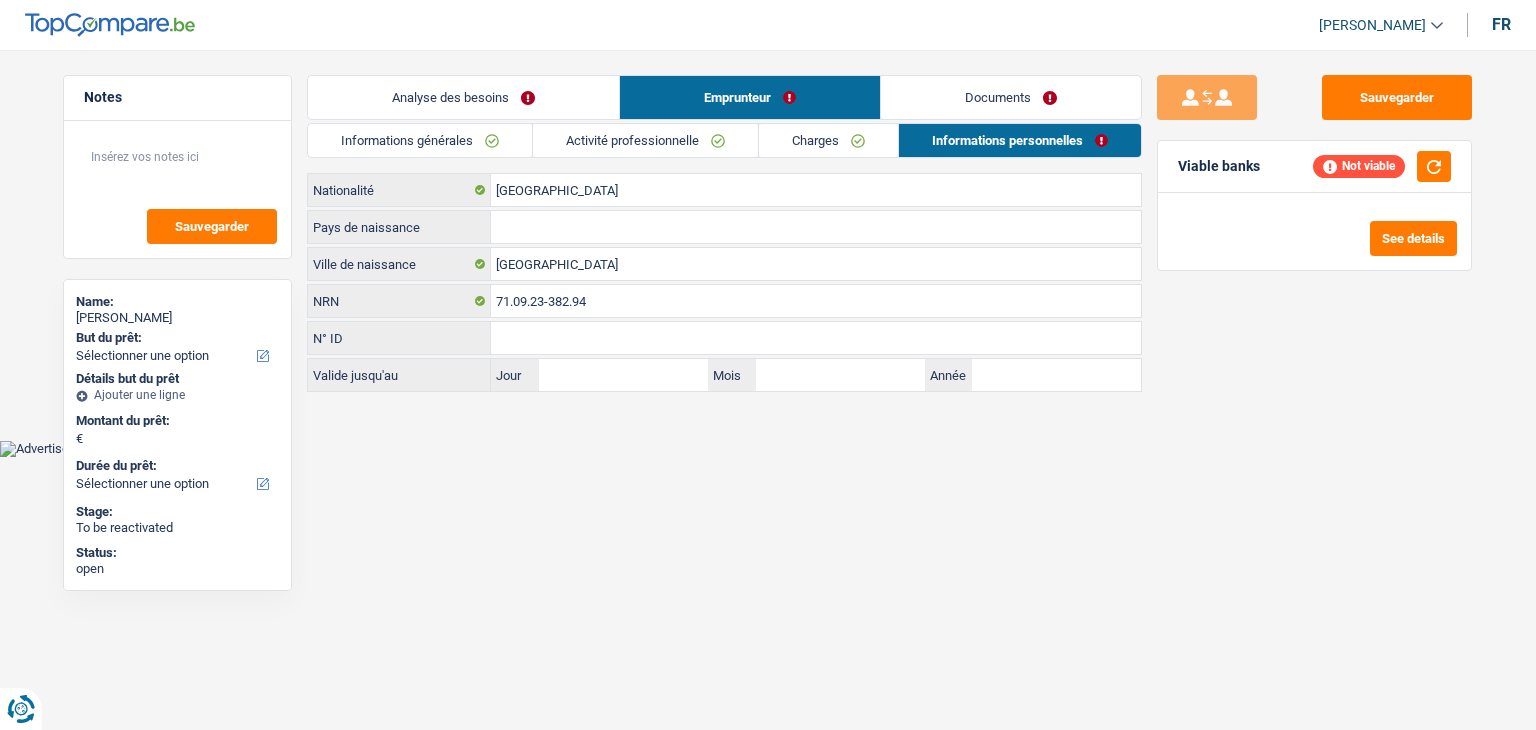 click on "Analyse des besoins" at bounding box center [463, 97] 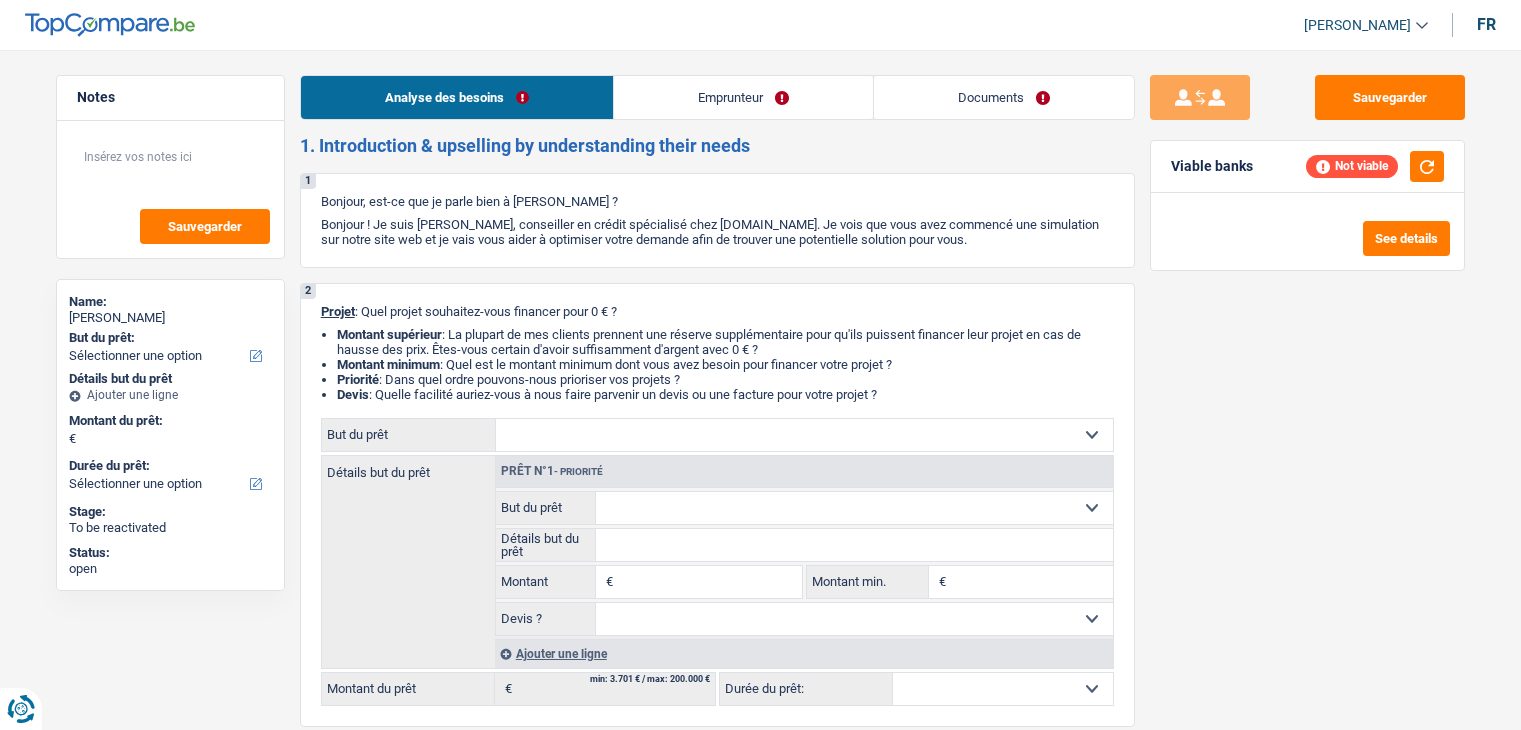select on "independent" 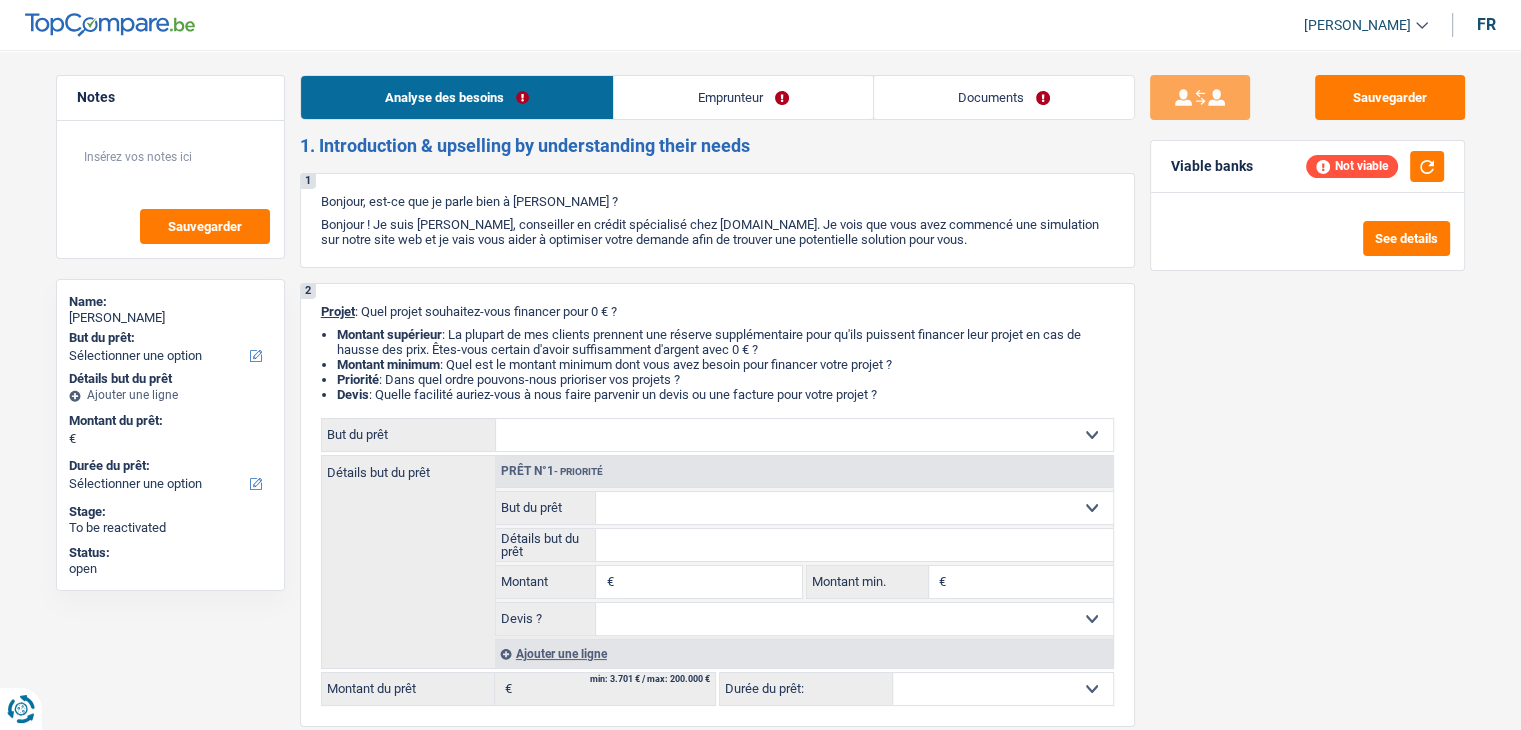 scroll, scrollTop: 0, scrollLeft: 0, axis: both 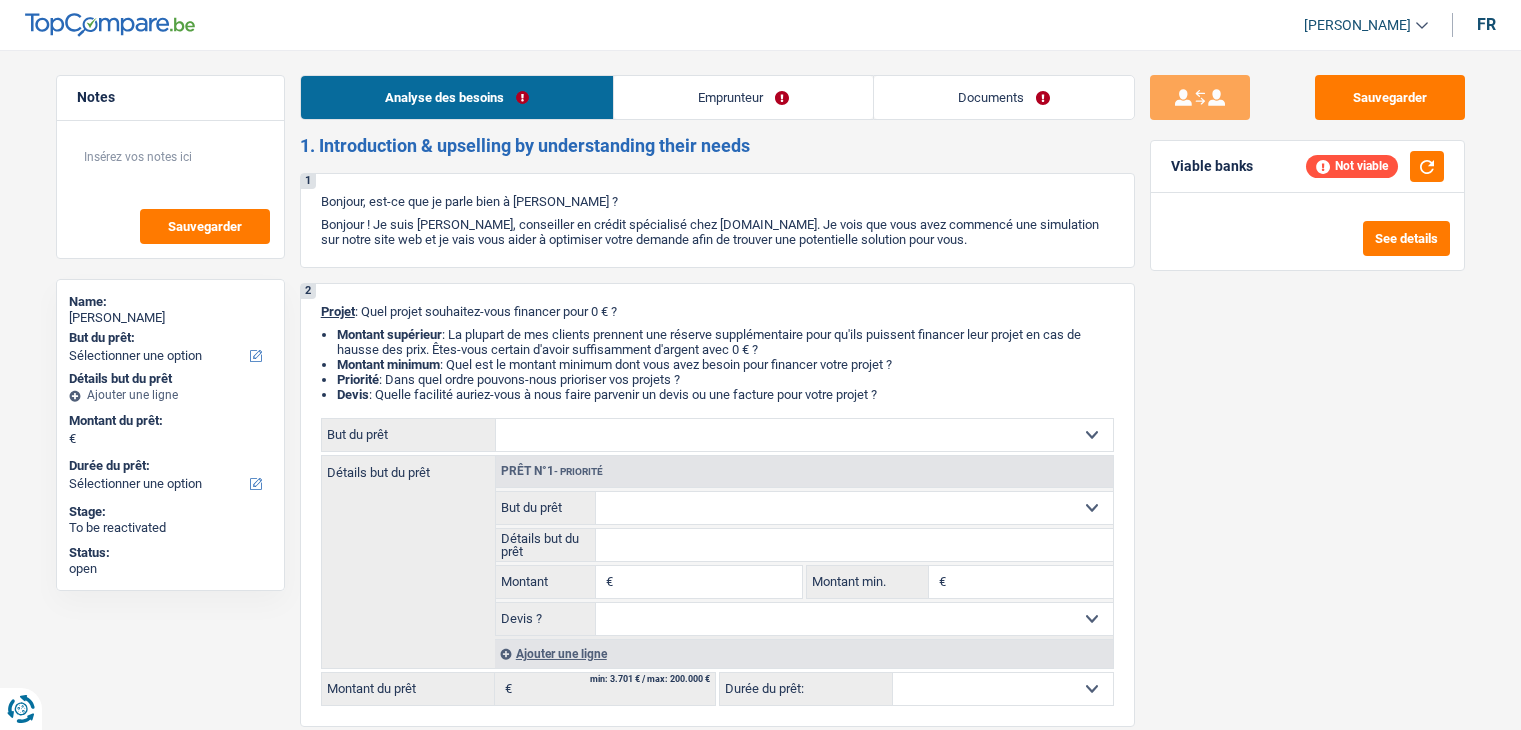 select on "independent" 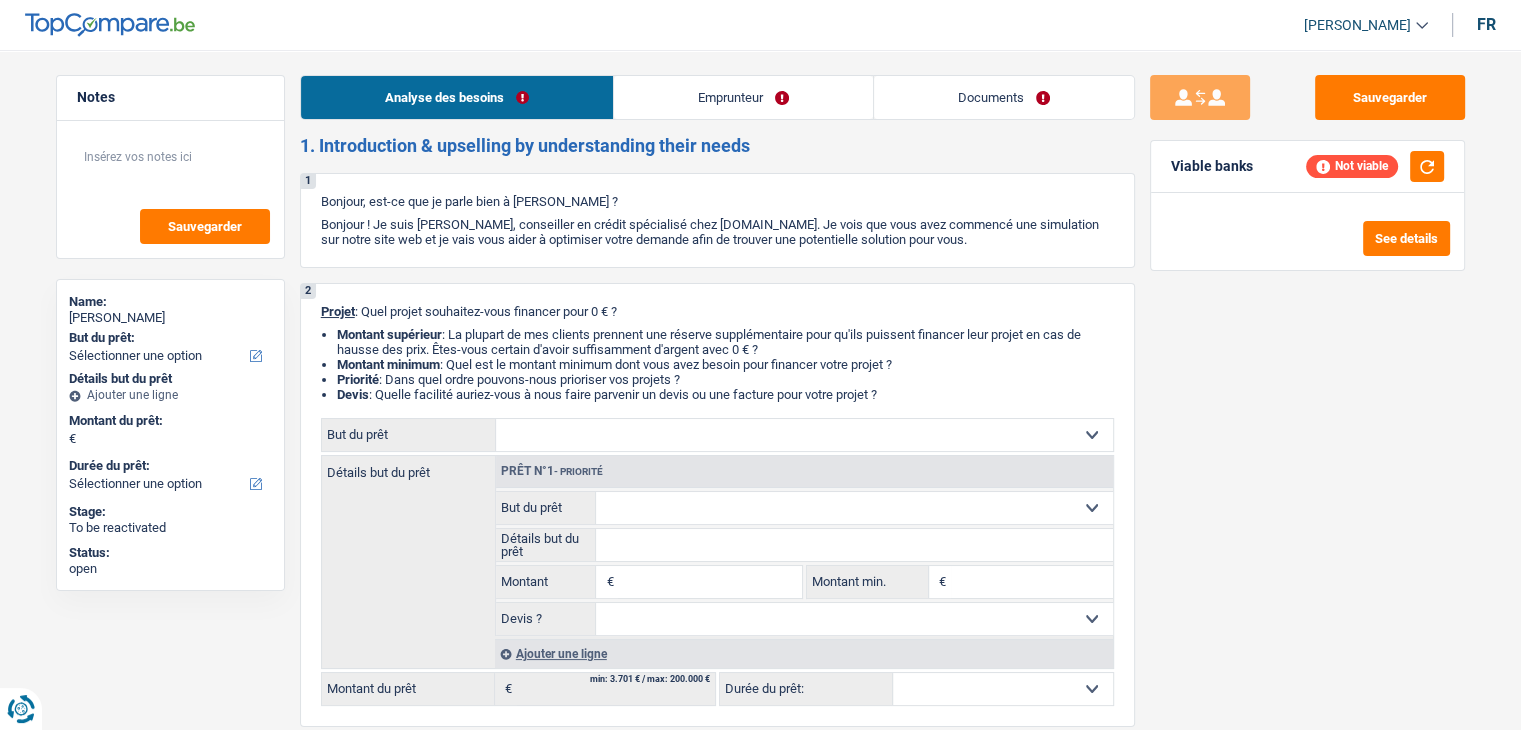 scroll, scrollTop: 0, scrollLeft: 0, axis: both 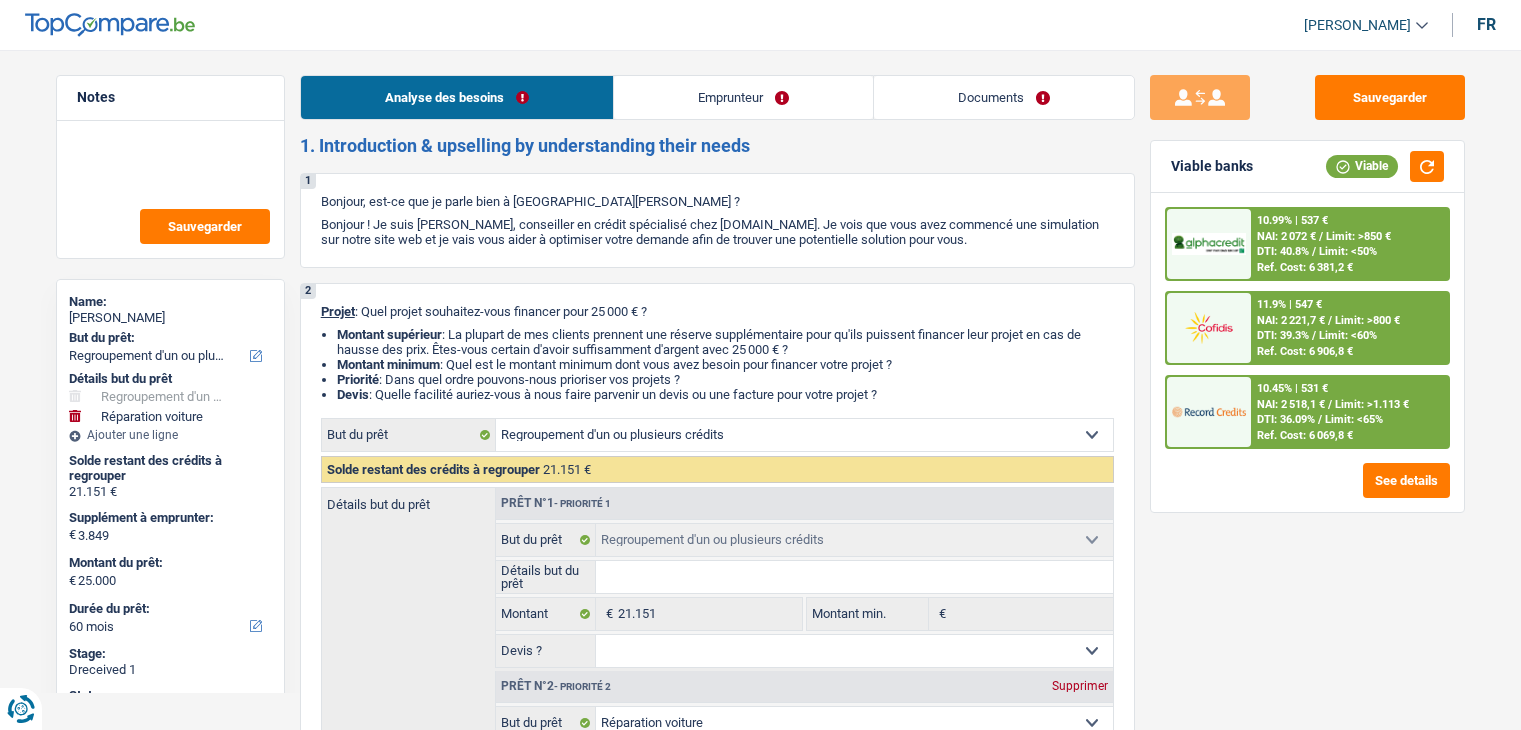 select on "refinancing" 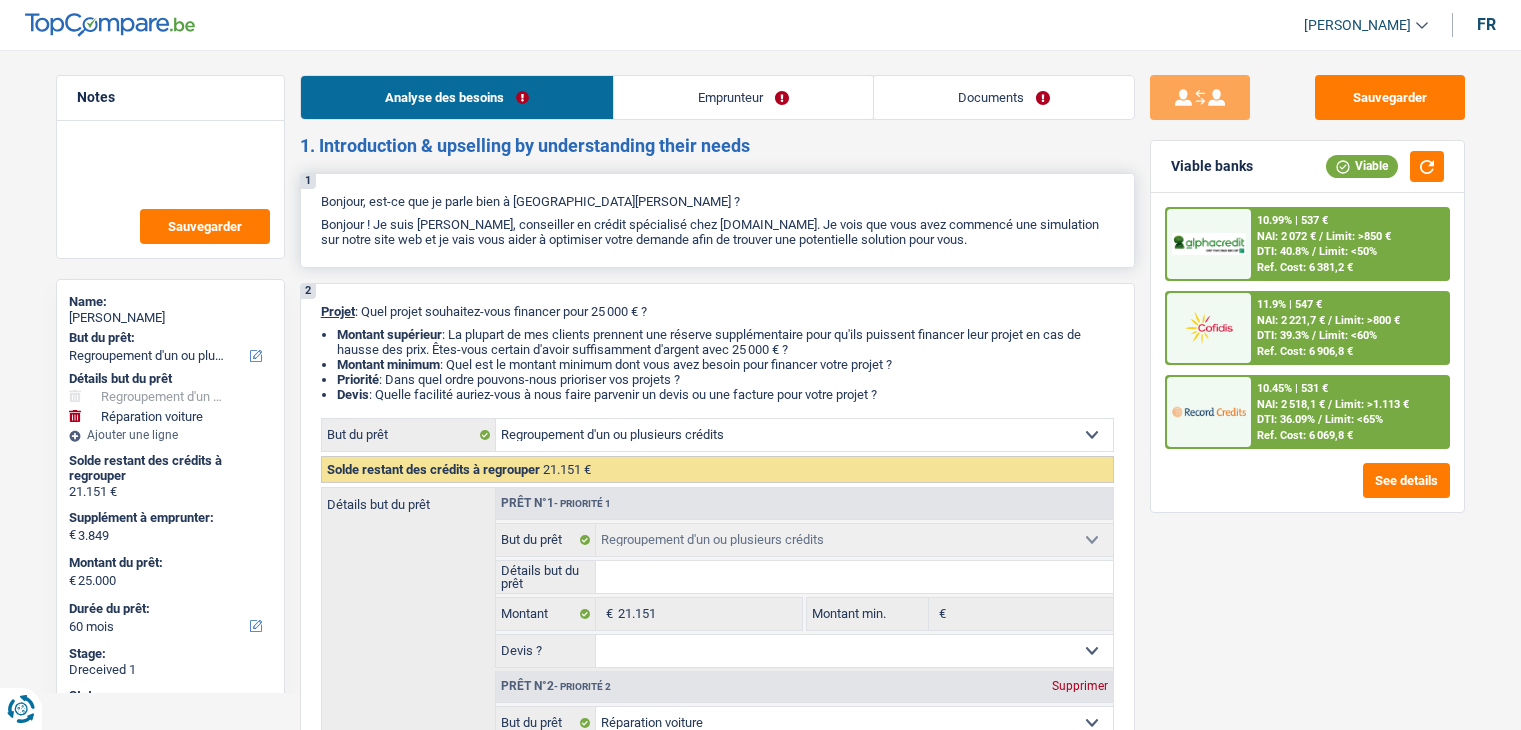 scroll, scrollTop: 0, scrollLeft: 0, axis: both 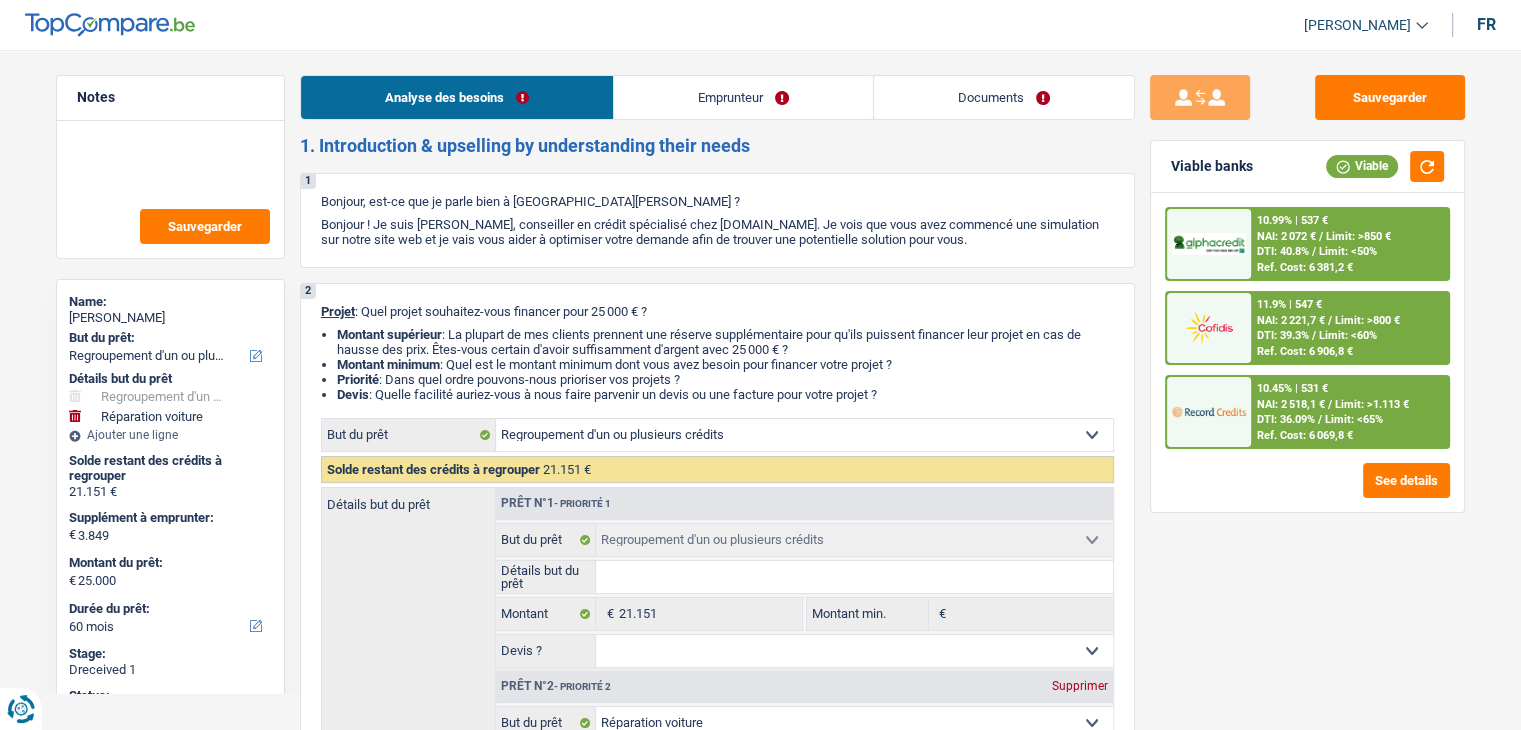 click on "Documents" at bounding box center (1004, 97) 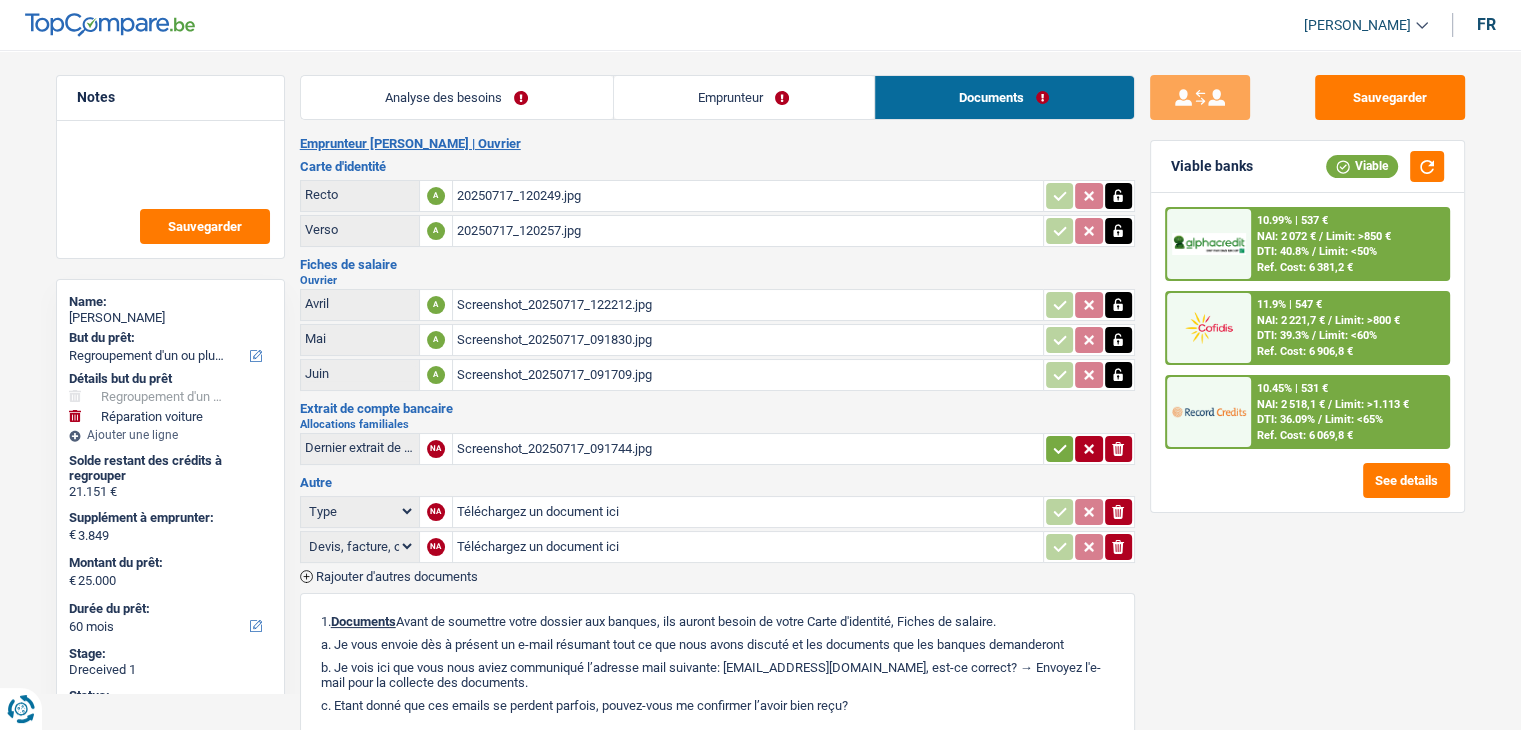 click on "Screenshot_20250717_091830.jpg" at bounding box center [748, 340] 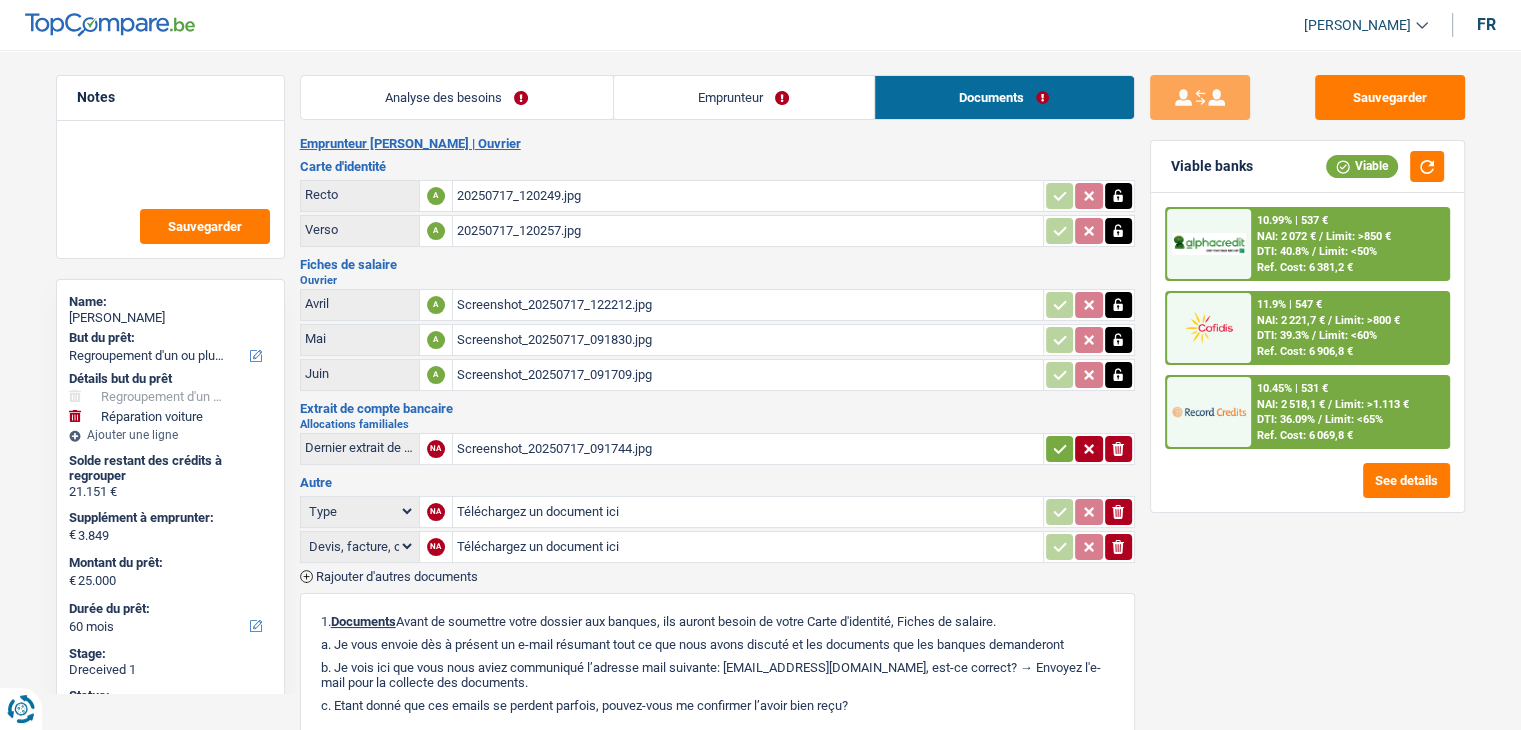 click on "Screenshot_20250717_122212.jpg" at bounding box center [748, 305] 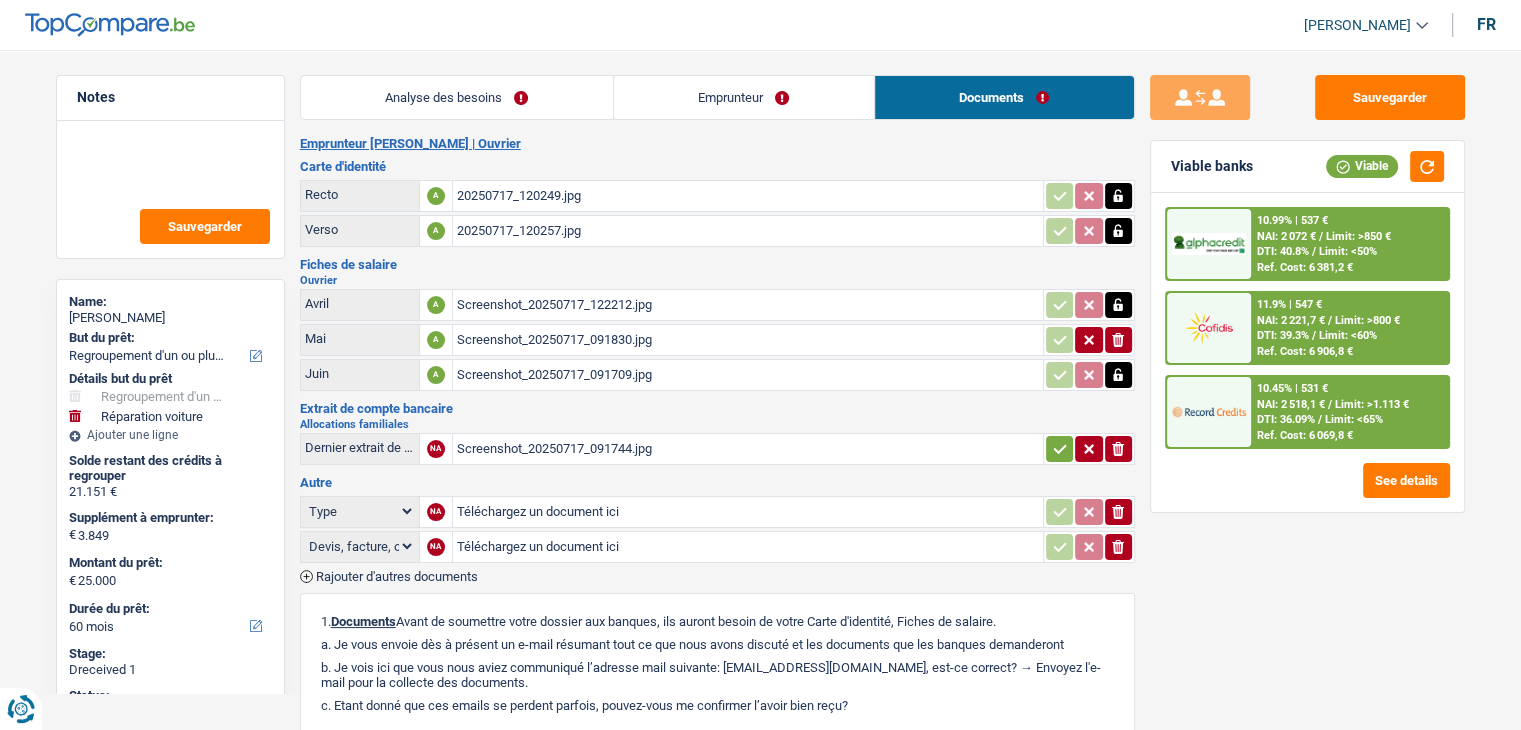 click 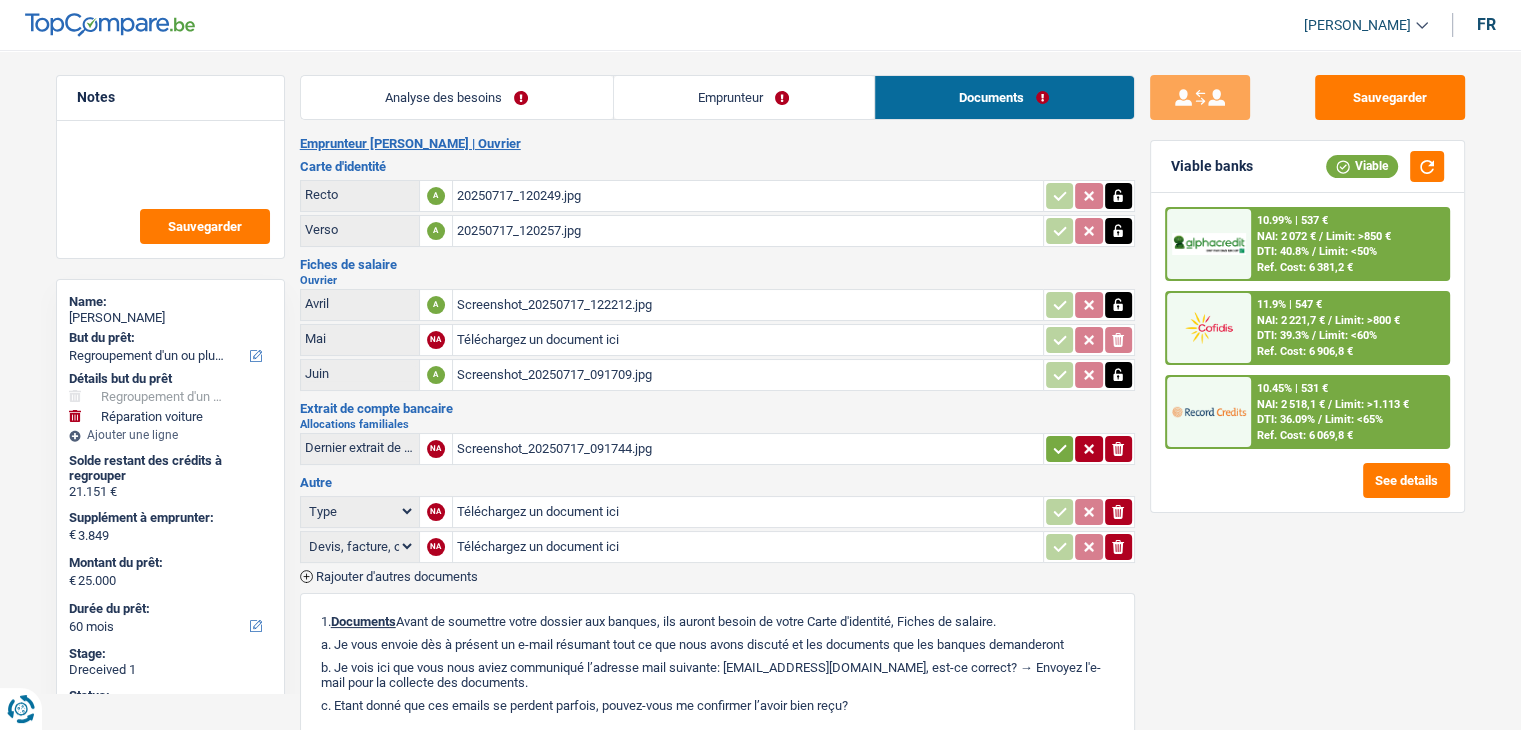 click on "Téléchargez un document ici" at bounding box center (748, 340) 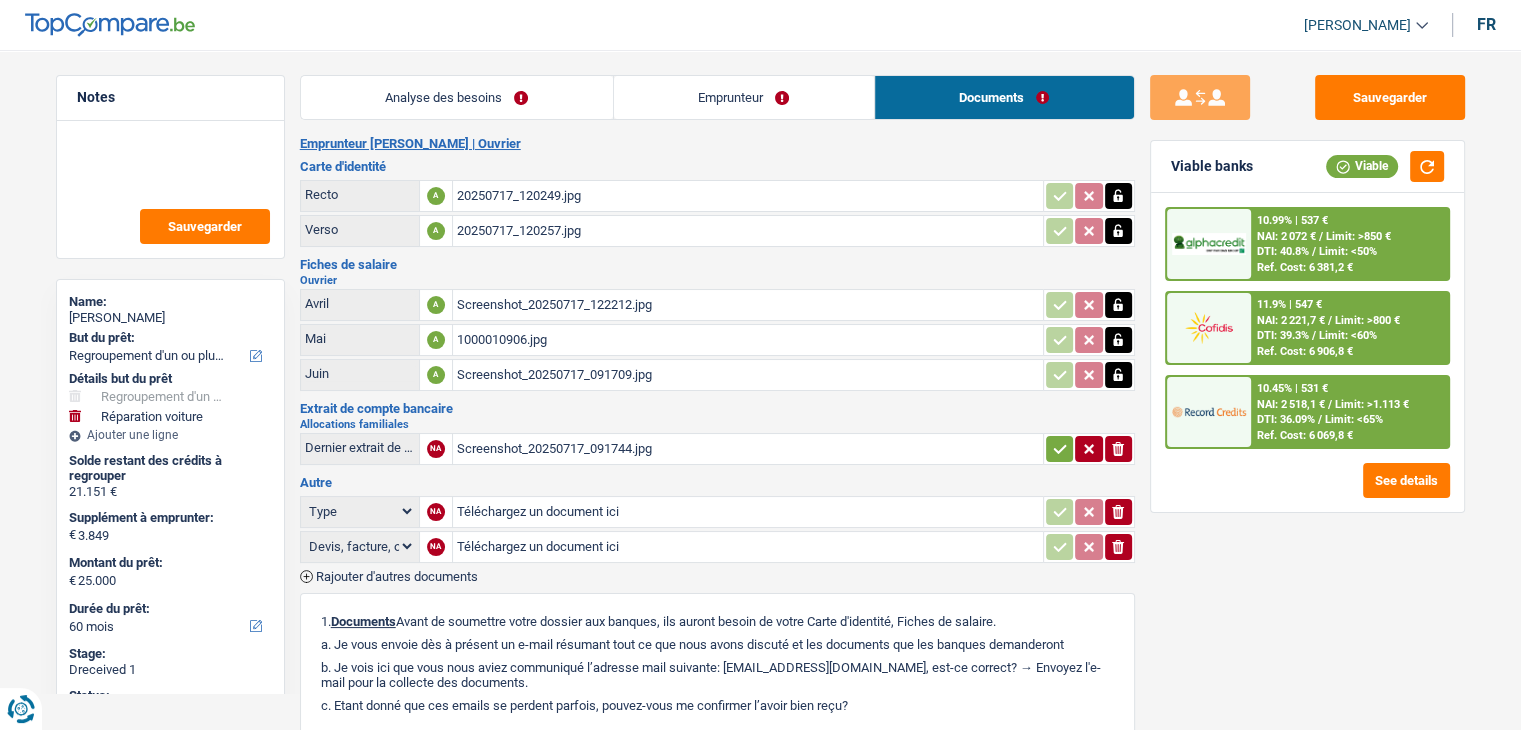 click on "Fiches de salaire" at bounding box center (717, 264) 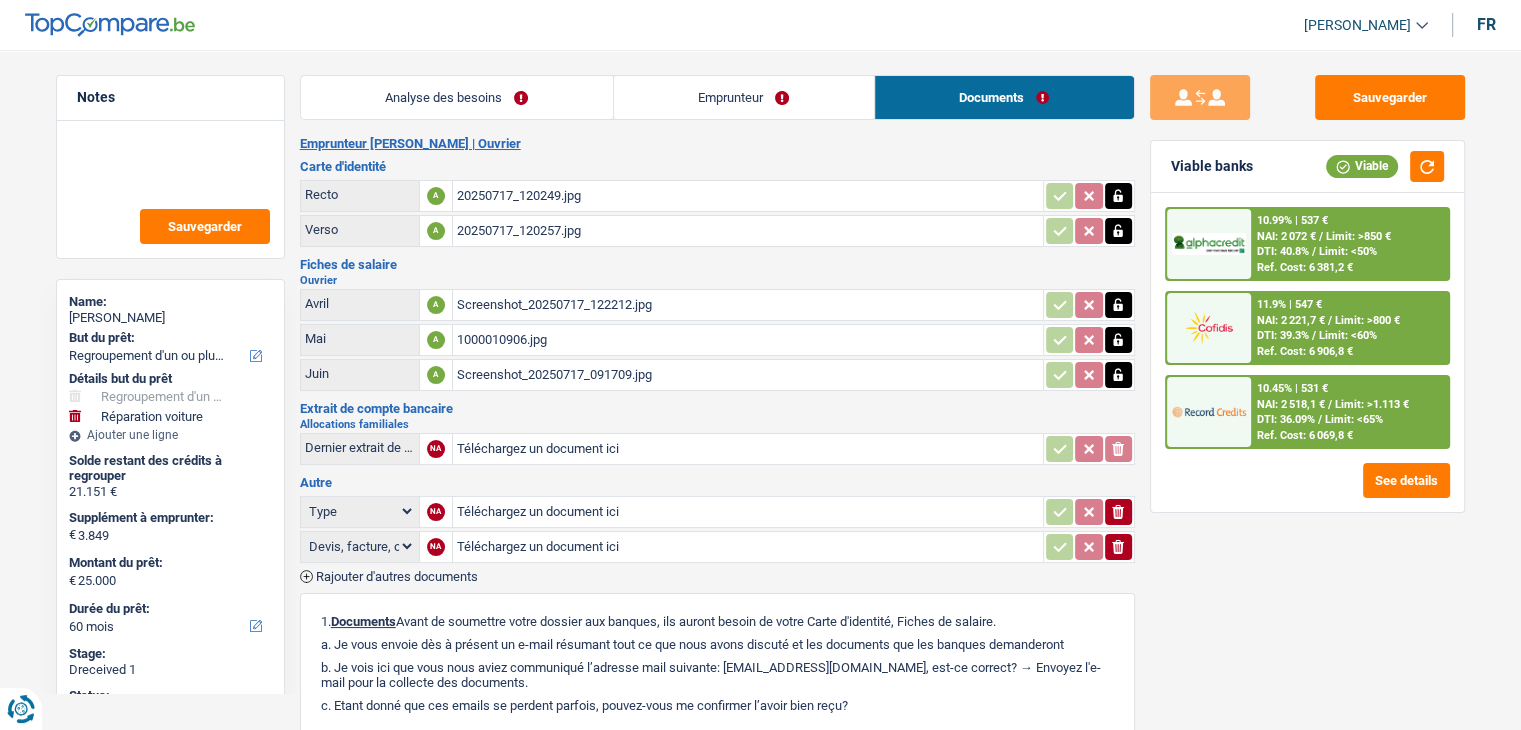 click on "Extrait de compte bancaire" at bounding box center (717, 408) 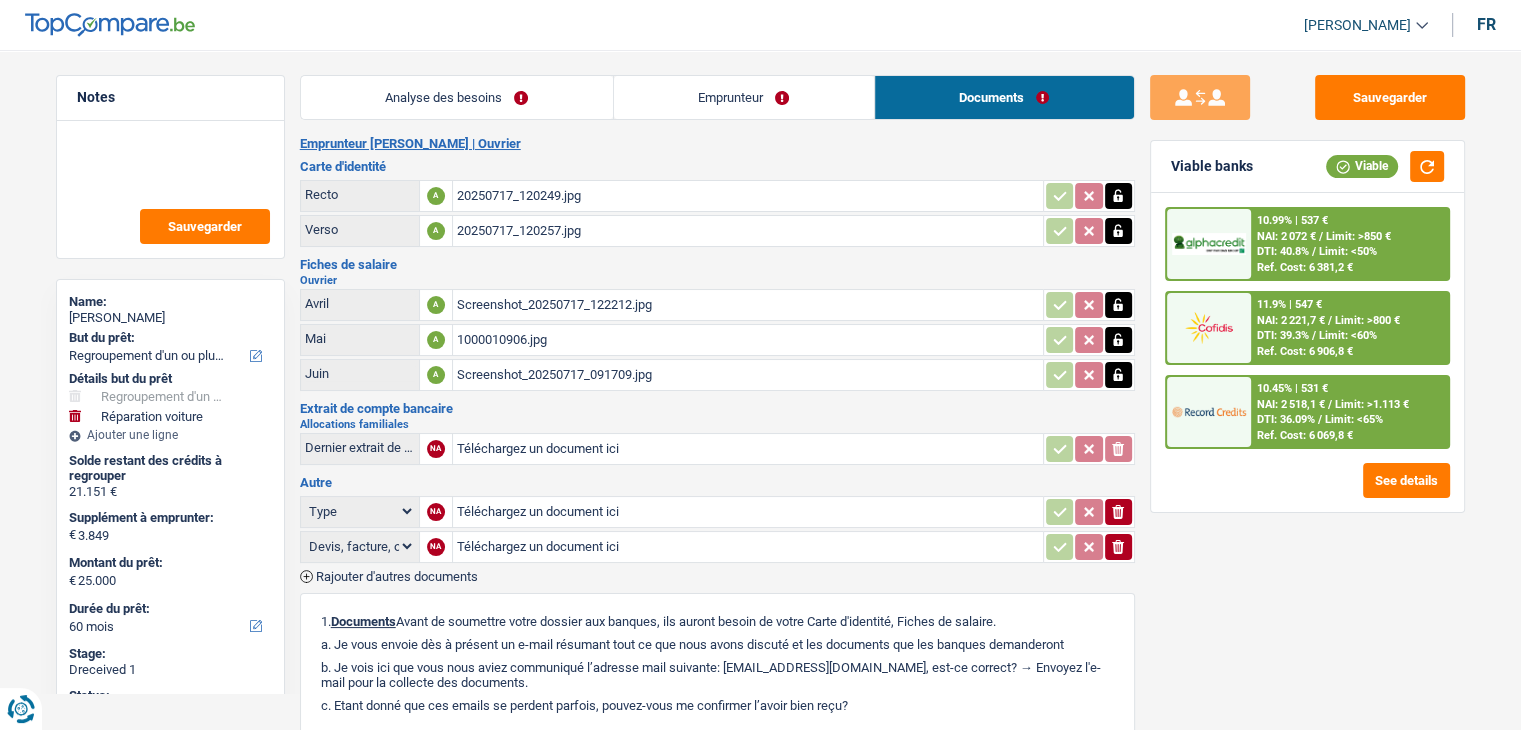 click on "Emprunteur" at bounding box center [744, 97] 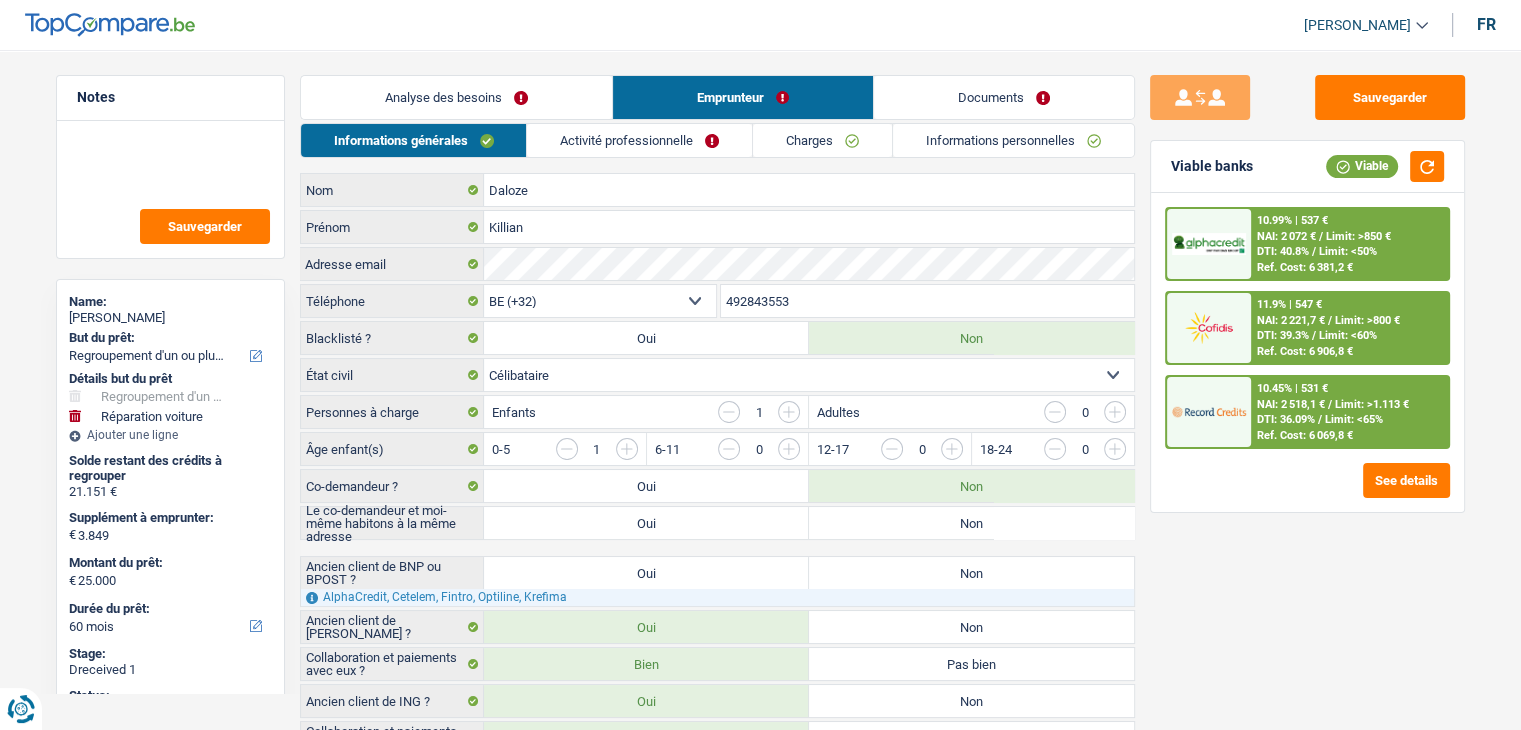 click on "Activité professionnelle" at bounding box center [639, 140] 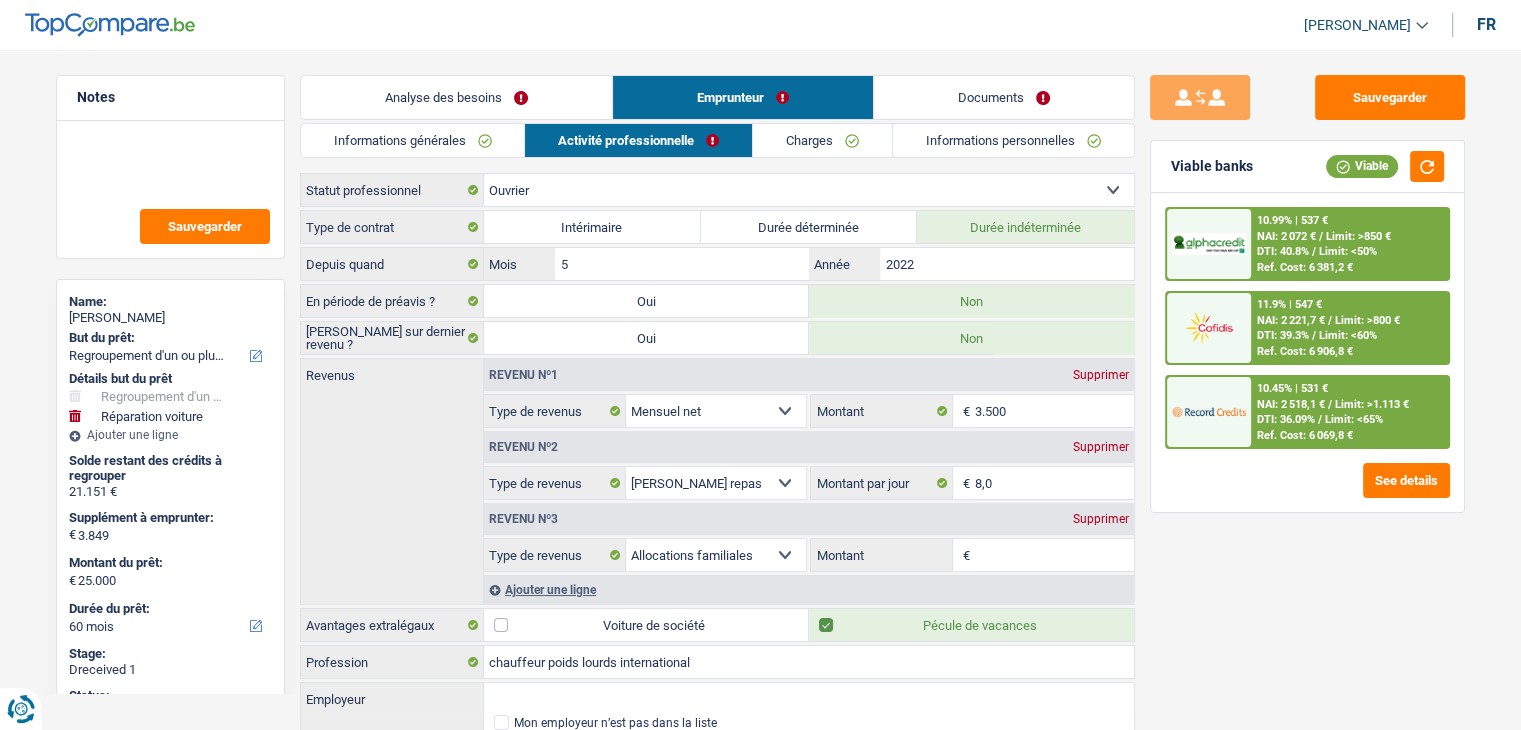 click on "Documents" at bounding box center [1004, 97] 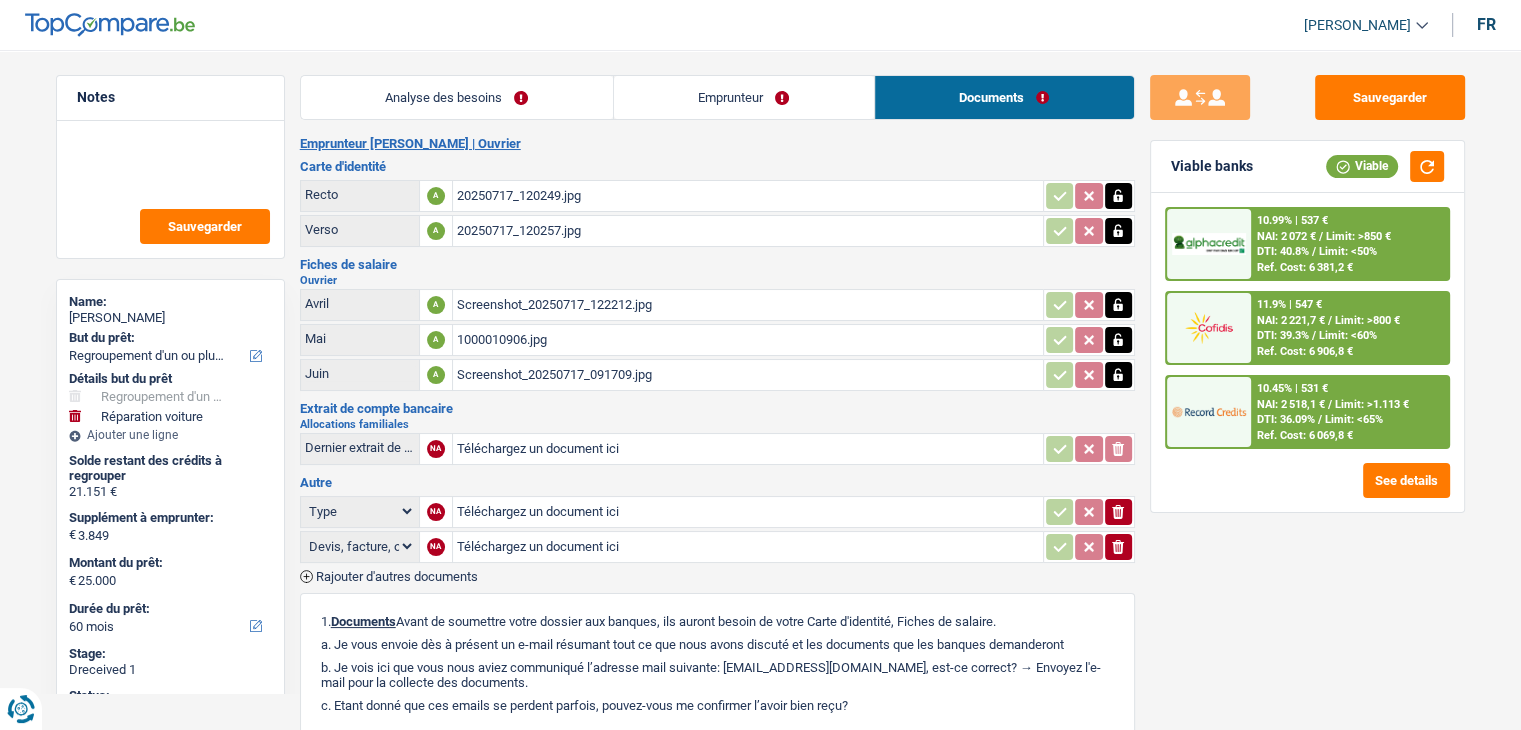 click on "Screenshot_20250717_122212.jpg" at bounding box center [748, 305] 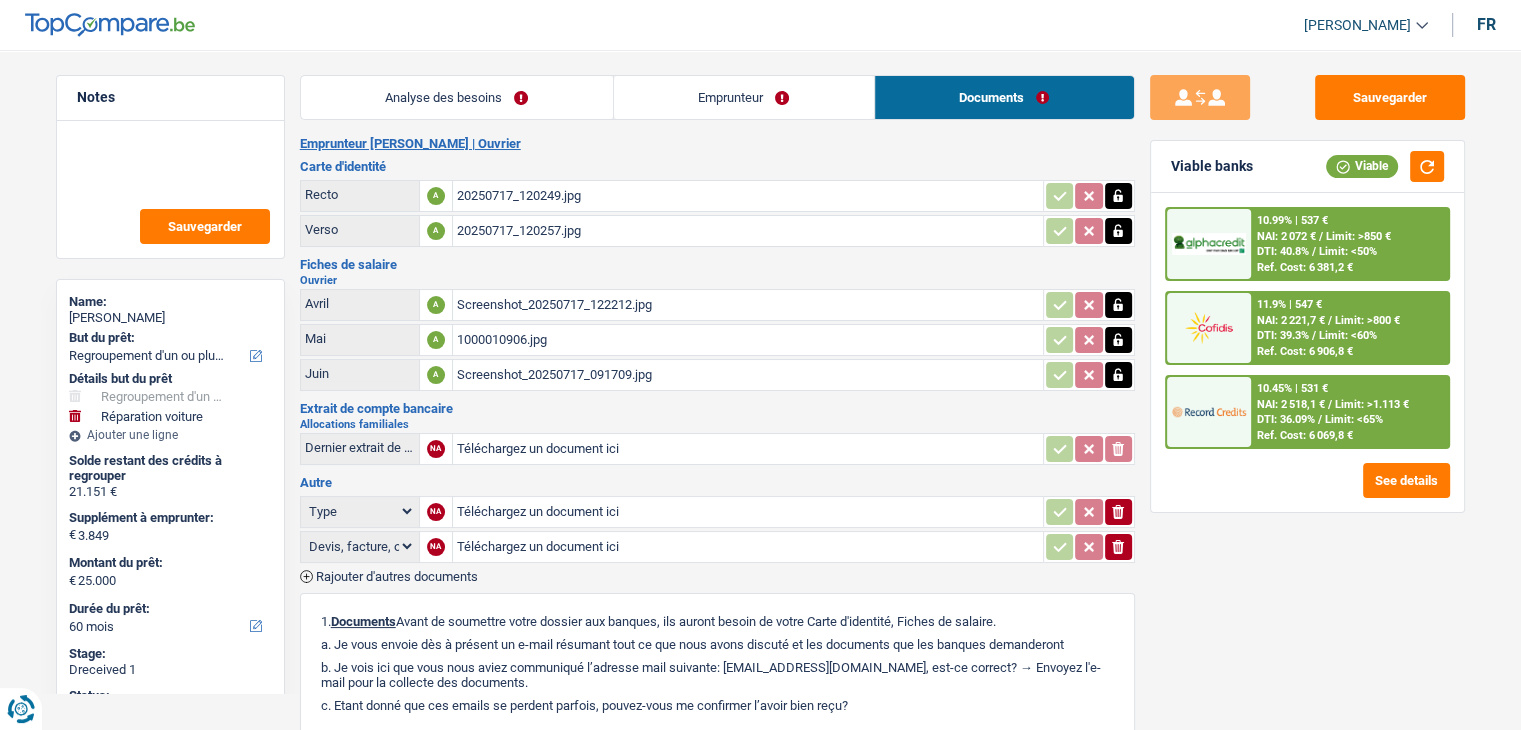 click on "1000010906.jpg" at bounding box center (748, 340) 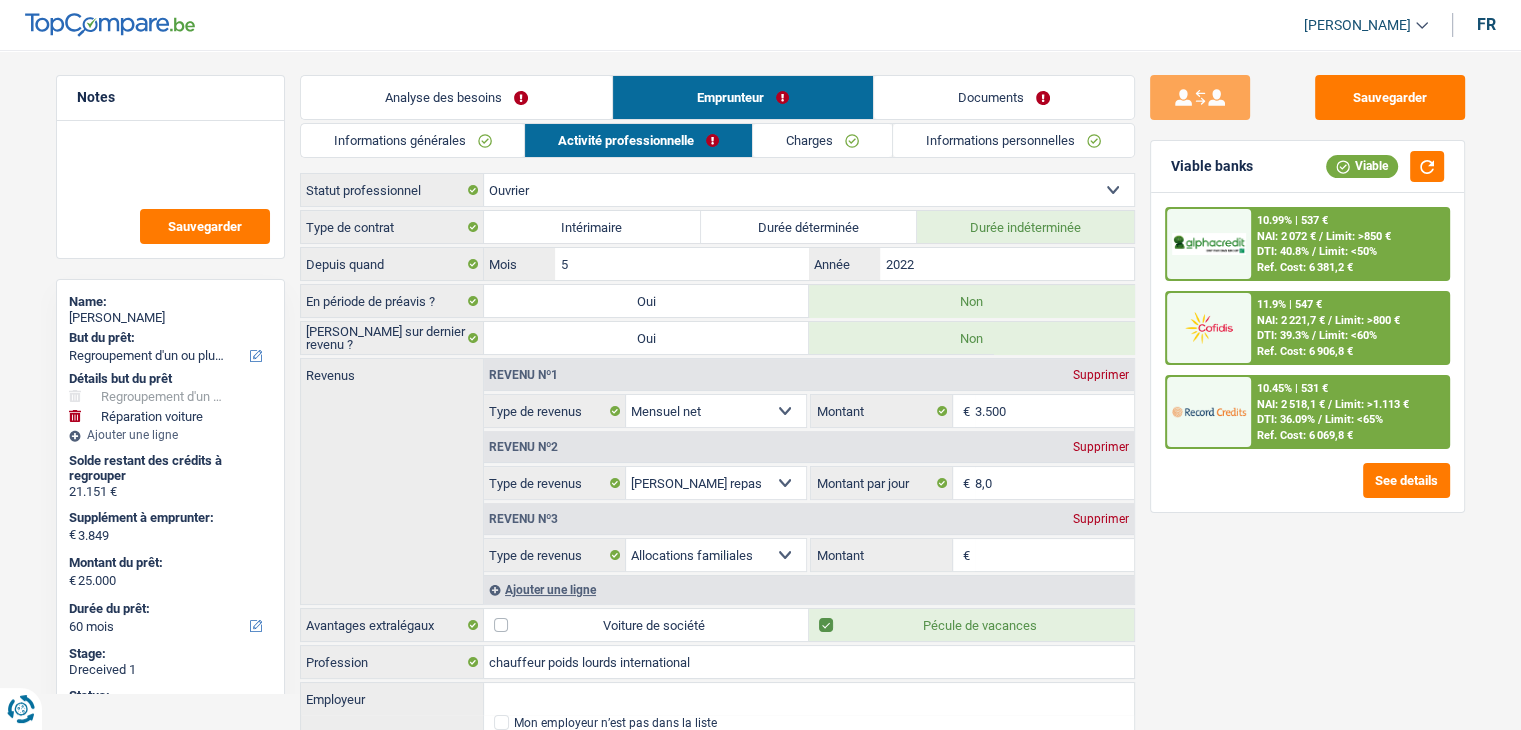 click on "Analyse des besoins" at bounding box center (456, 97) 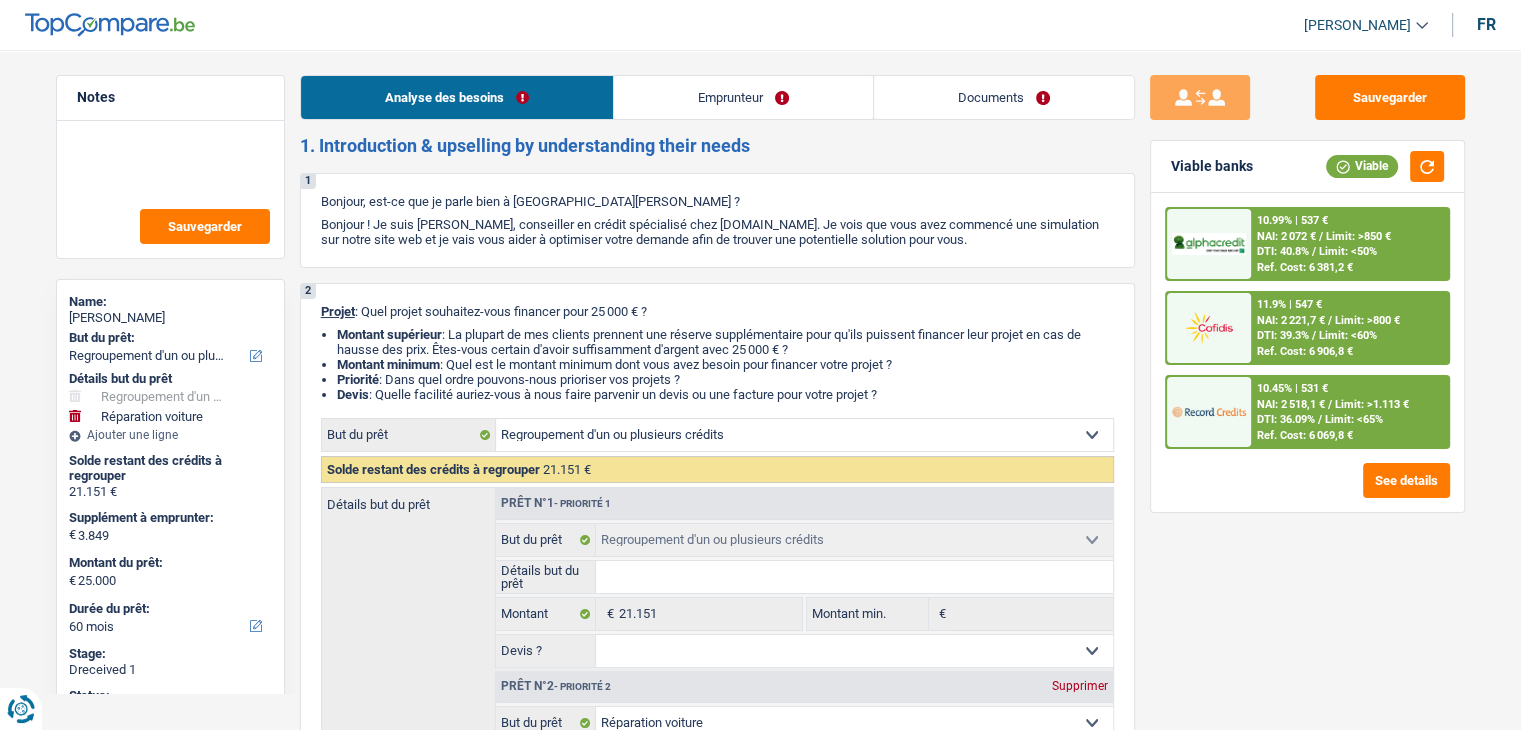 click on "Emprunteur" at bounding box center [743, 97] 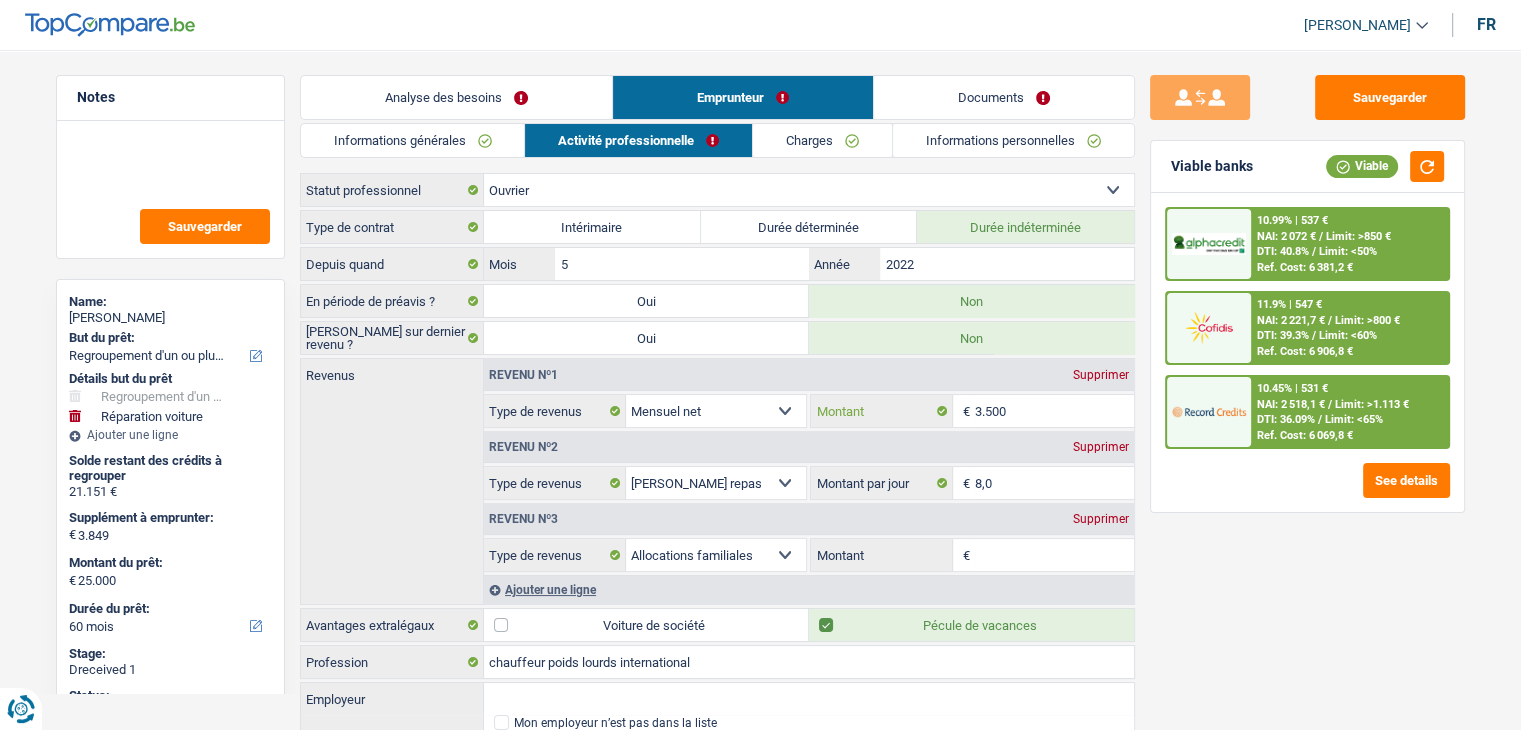 click on "3.500" at bounding box center [1054, 411] 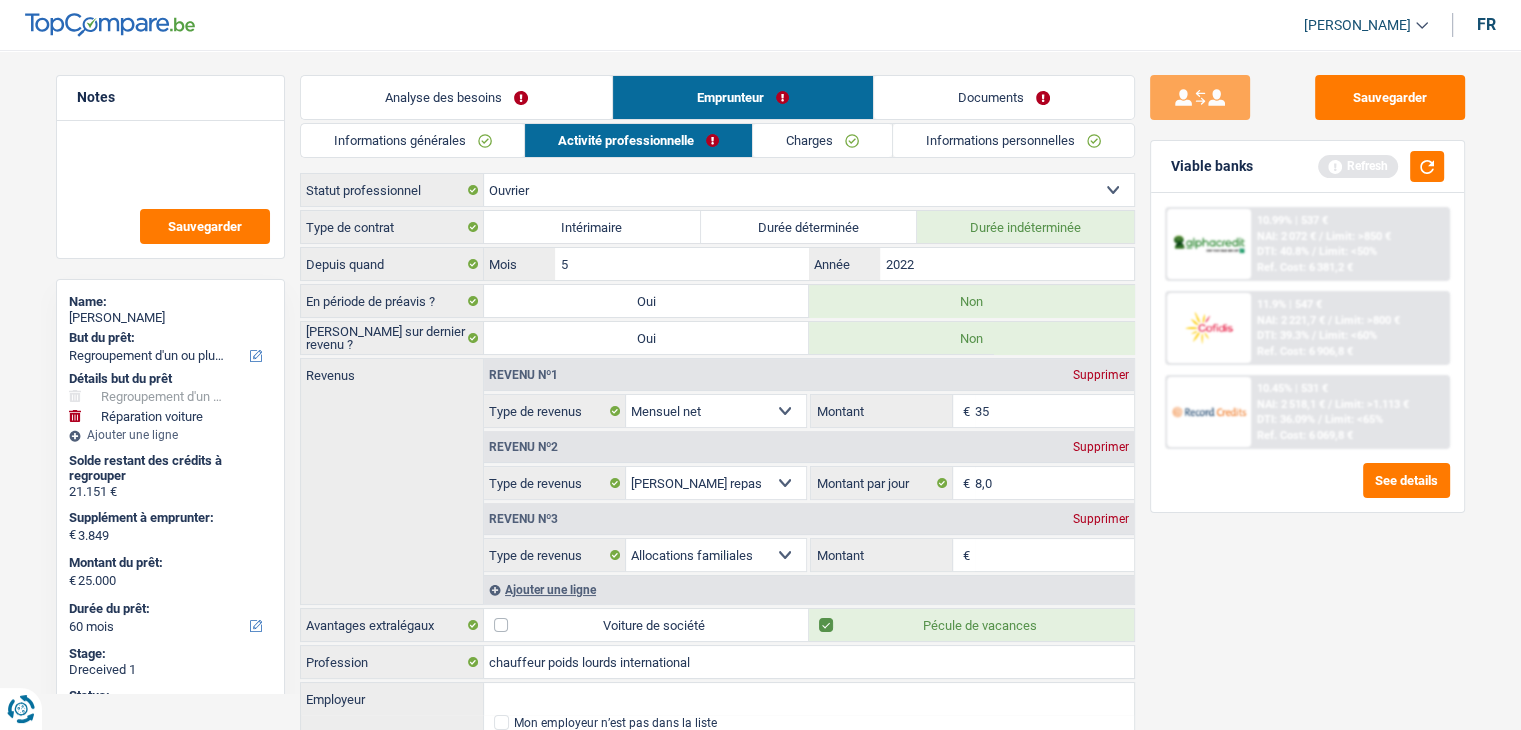 type on "3" 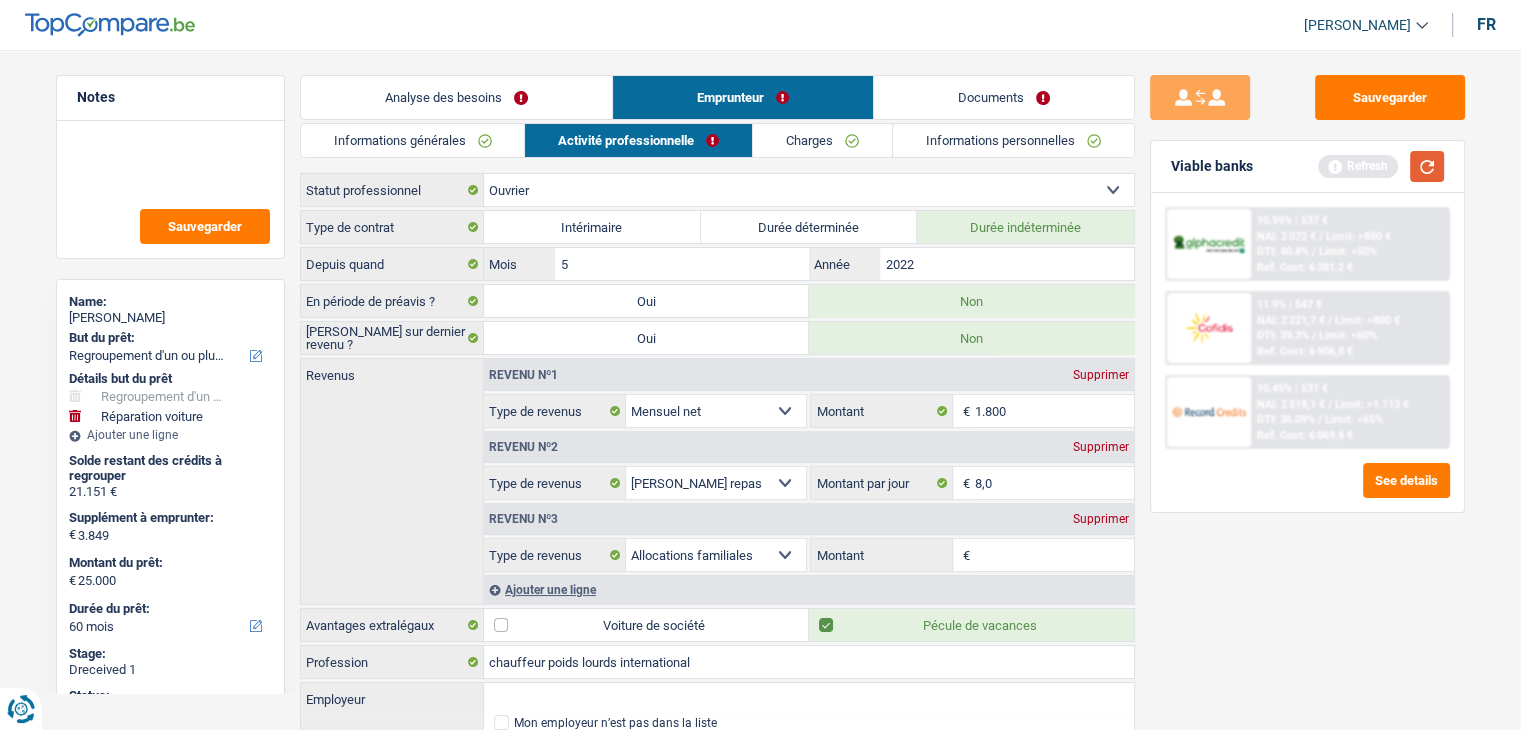 click at bounding box center [1427, 166] 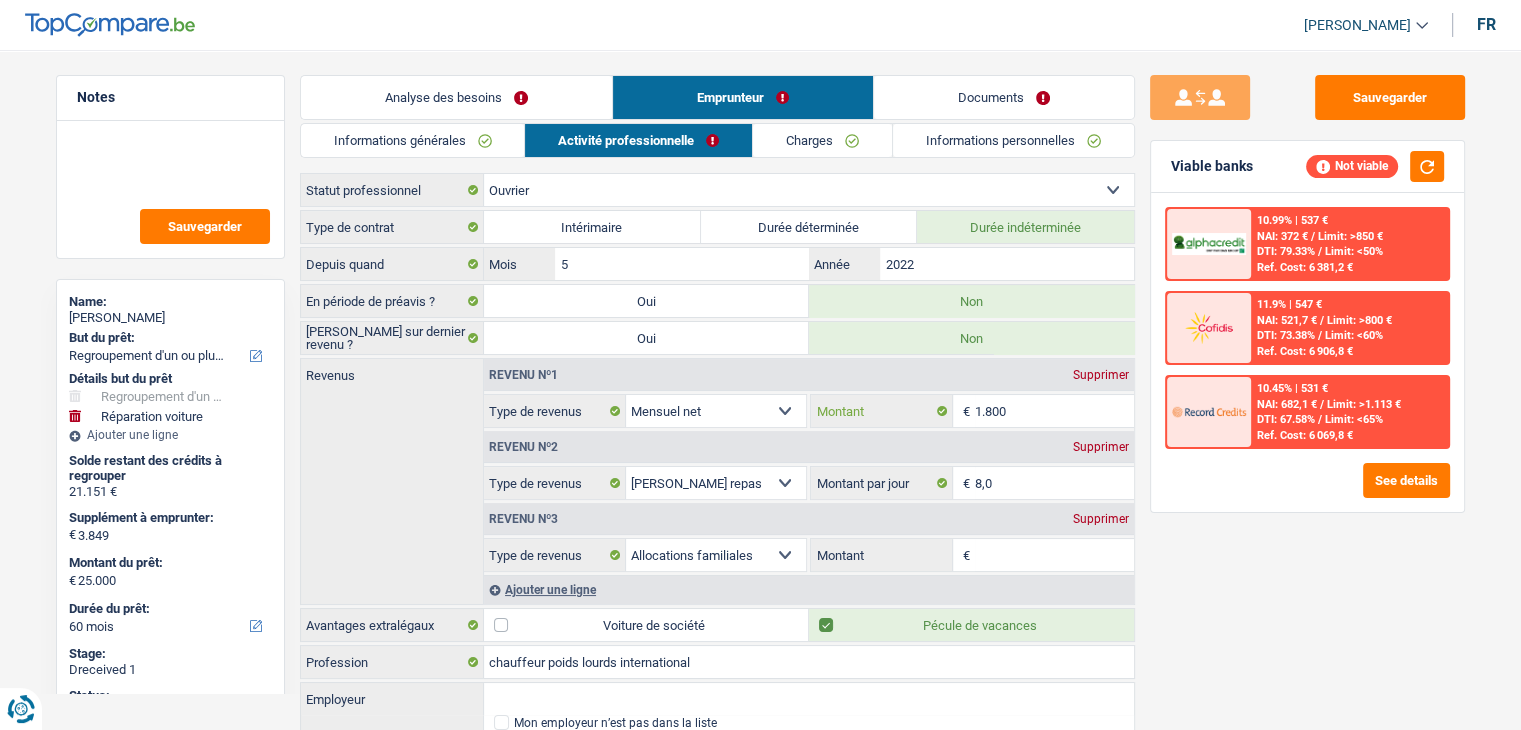 click on "1.800" at bounding box center (1054, 411) 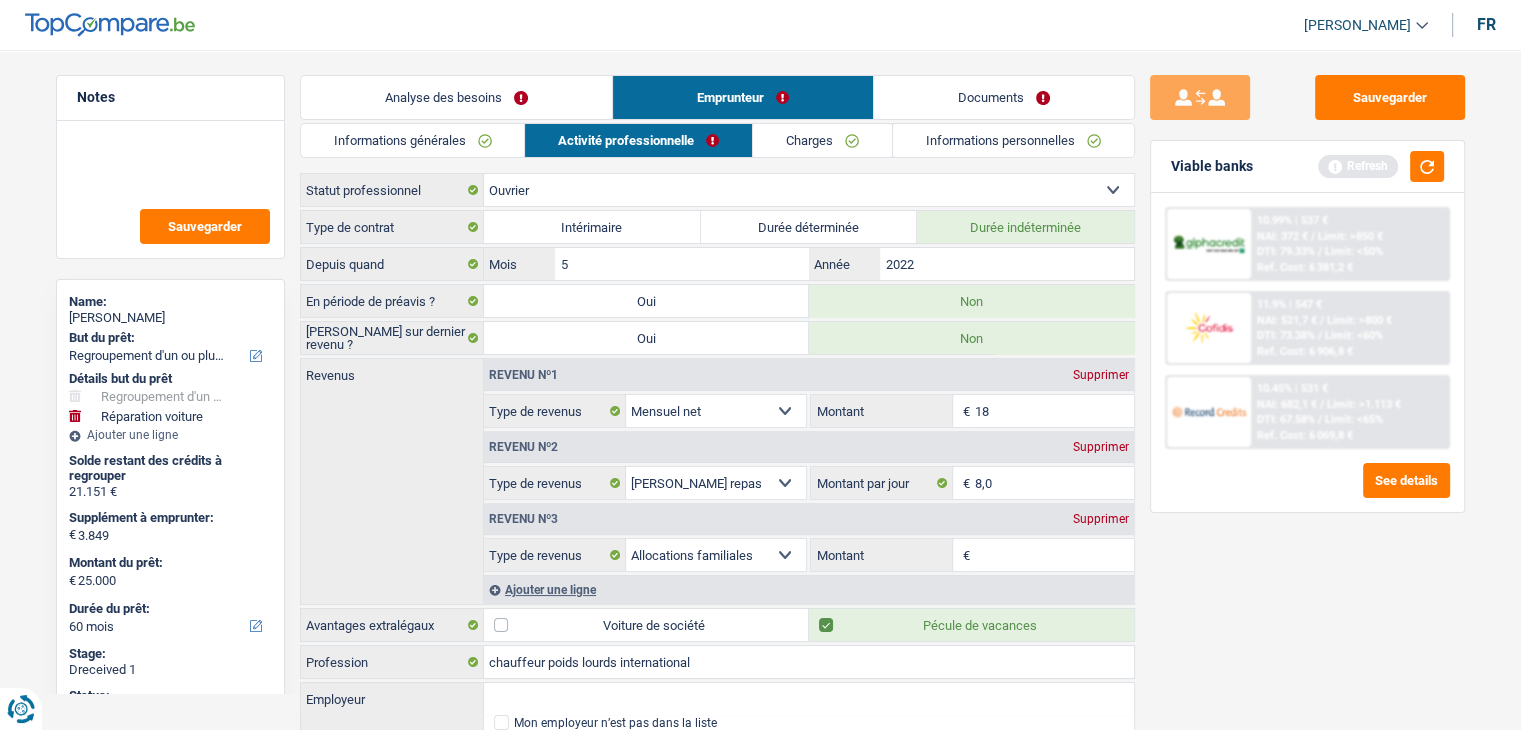 type on "1" 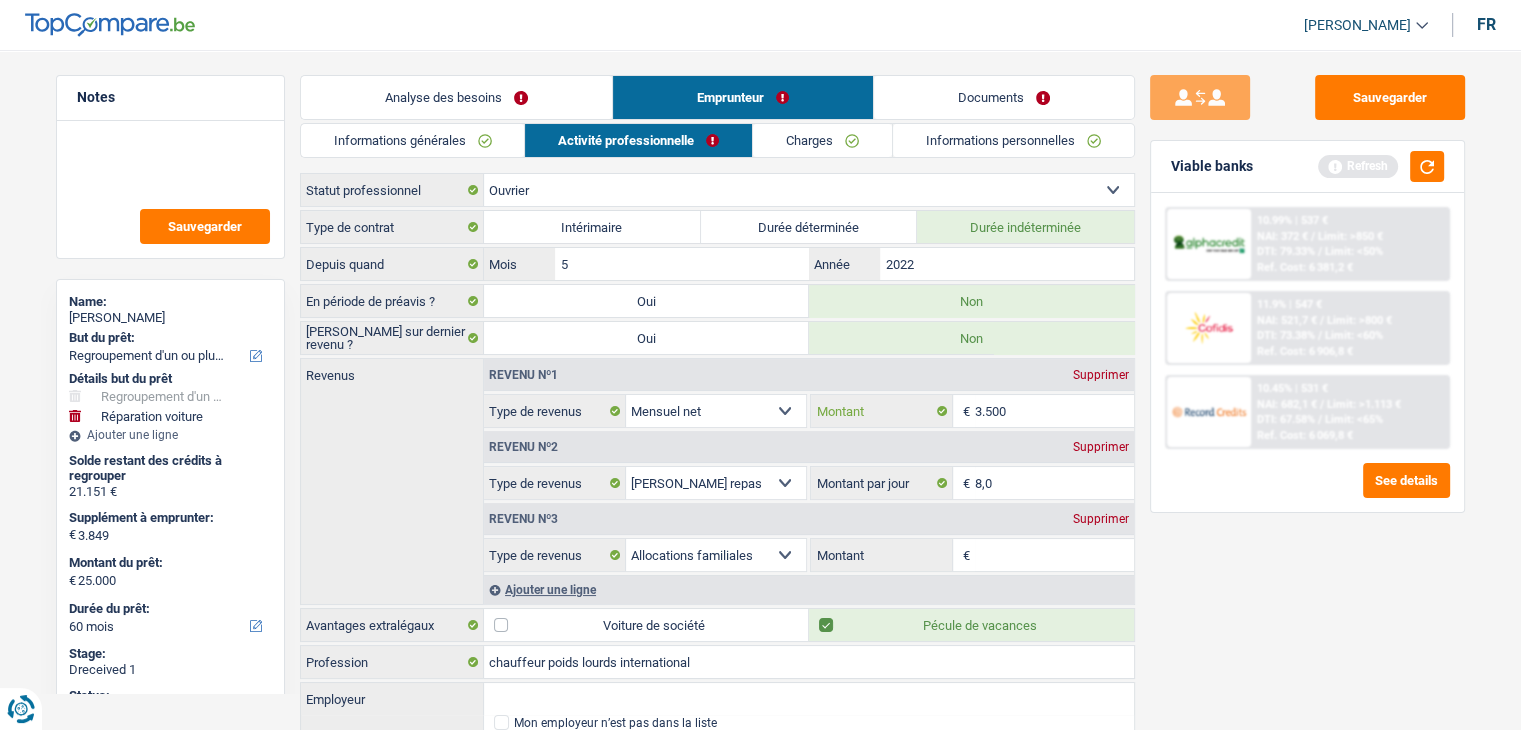 type on "3.500" 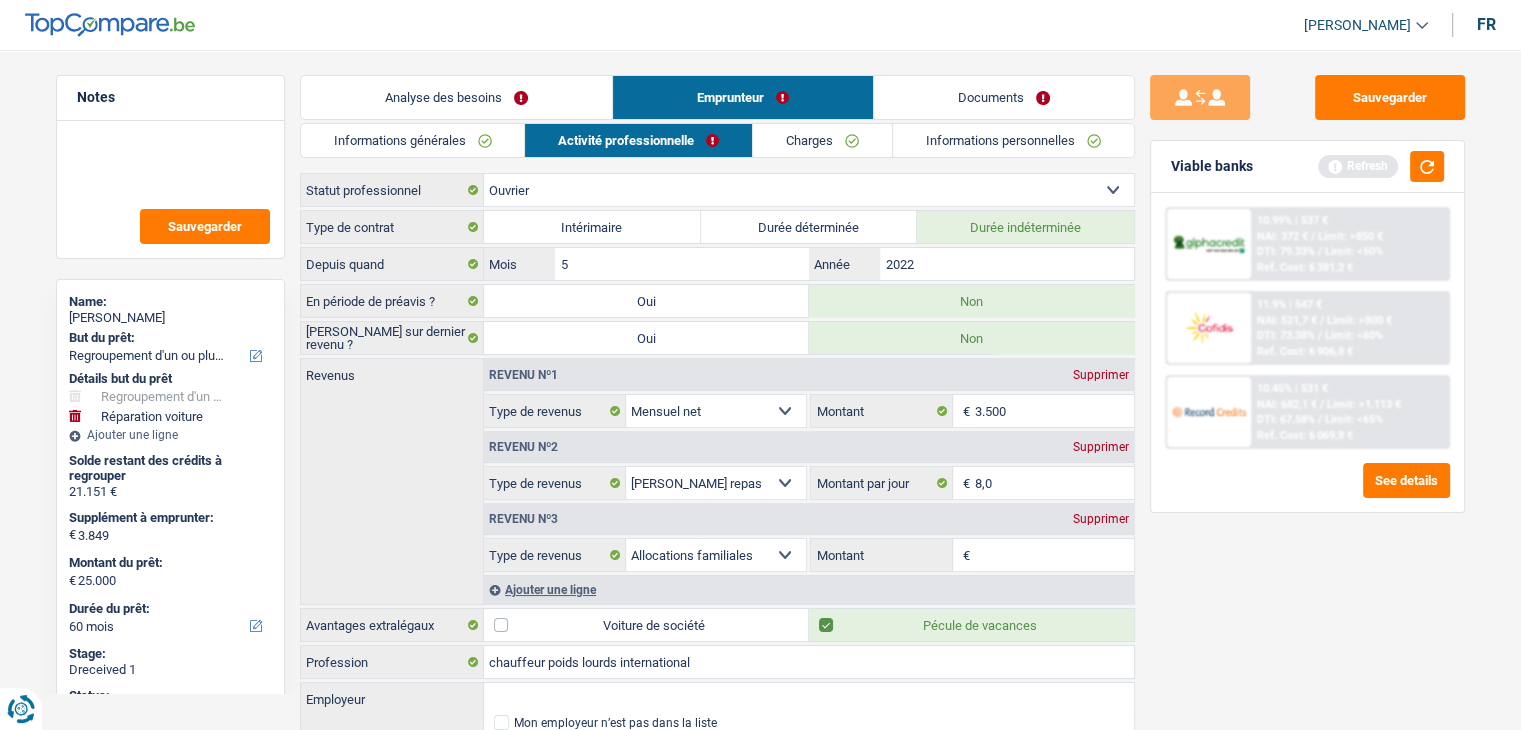 click on "[PERSON_NAME]
Se déconnecter
fr" at bounding box center (760, 25) 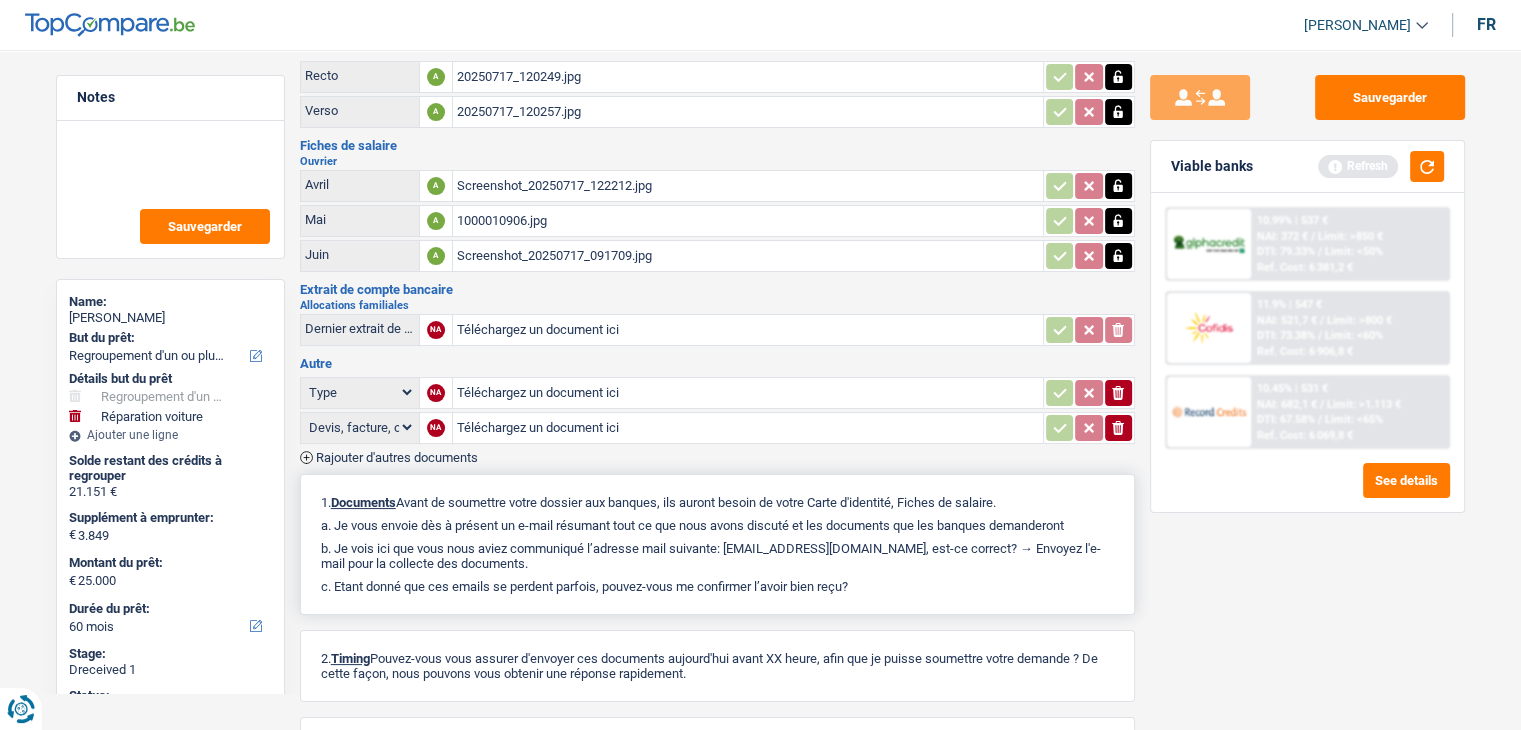 scroll, scrollTop: 279, scrollLeft: 0, axis: vertical 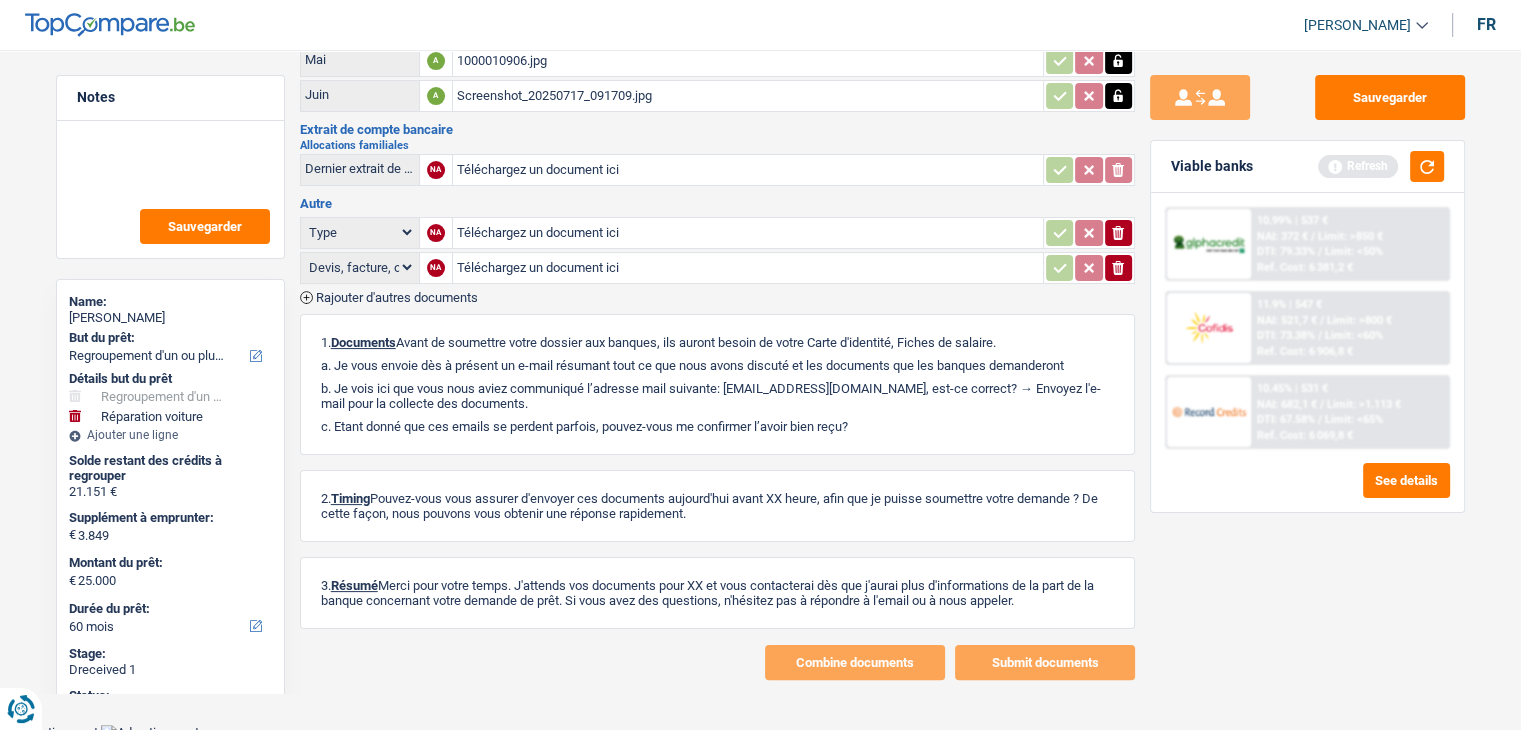 click on "Rajouter d'autres documents" at bounding box center [397, 297] 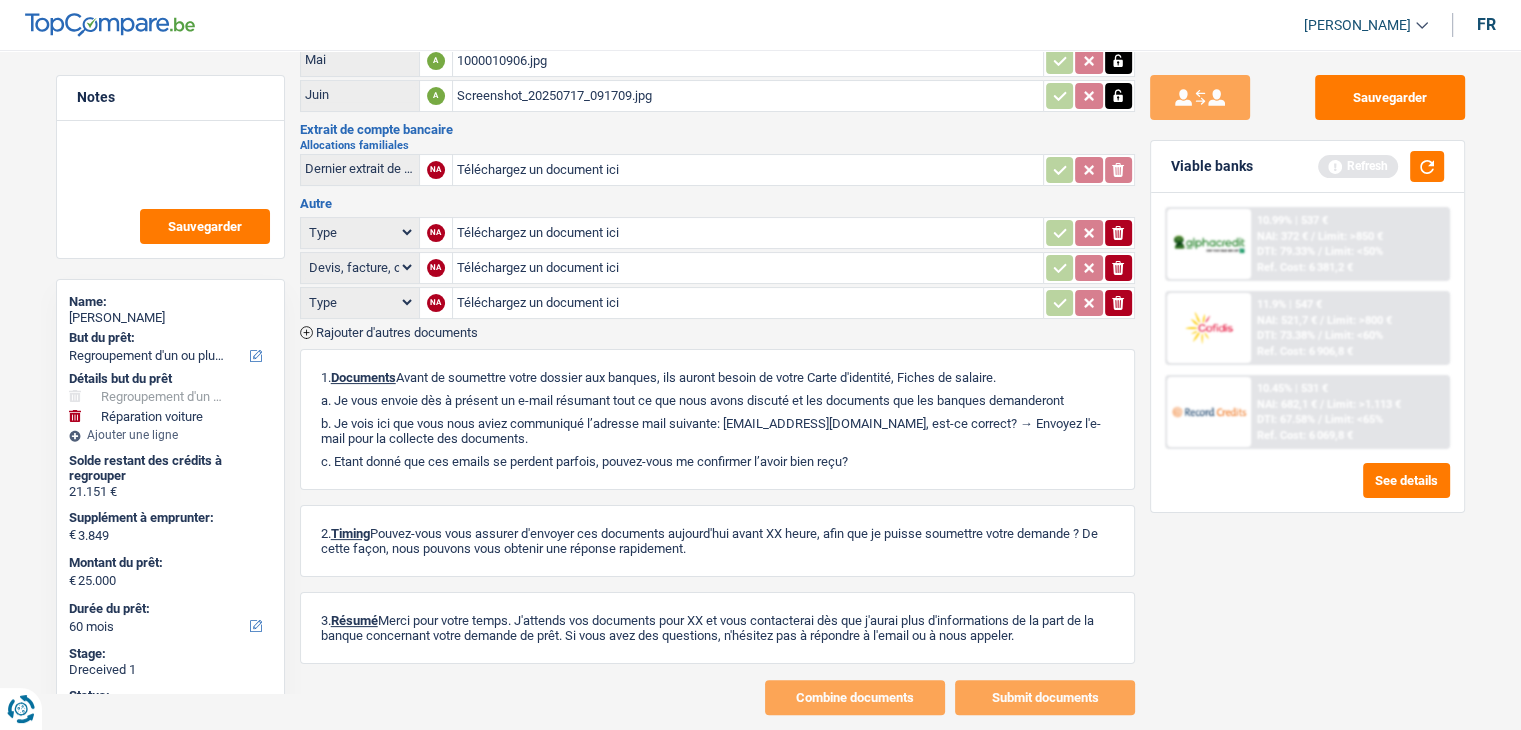 click on "Rajouter d'autres documents" at bounding box center [397, 332] 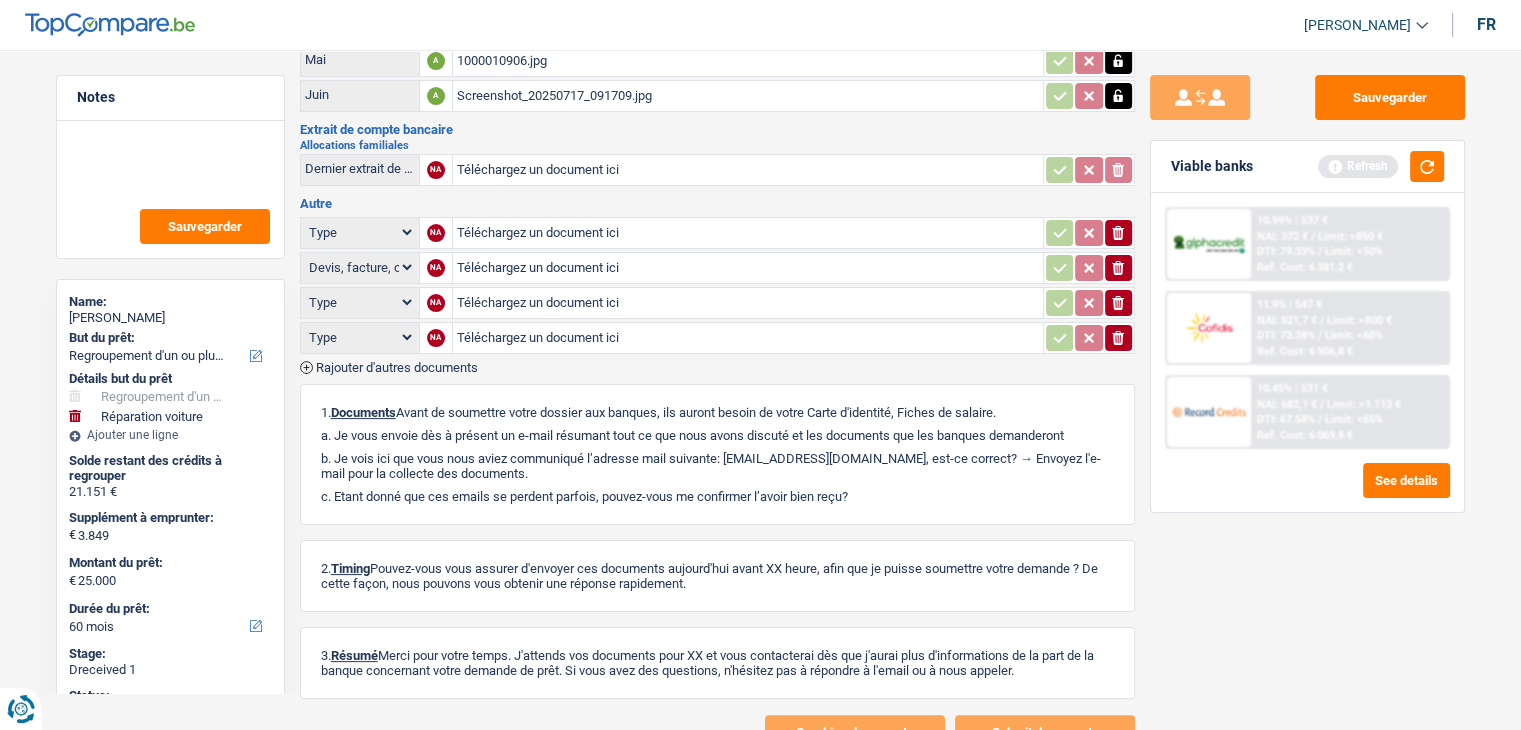 click on "Rajouter d'autres documents" at bounding box center (397, 367) 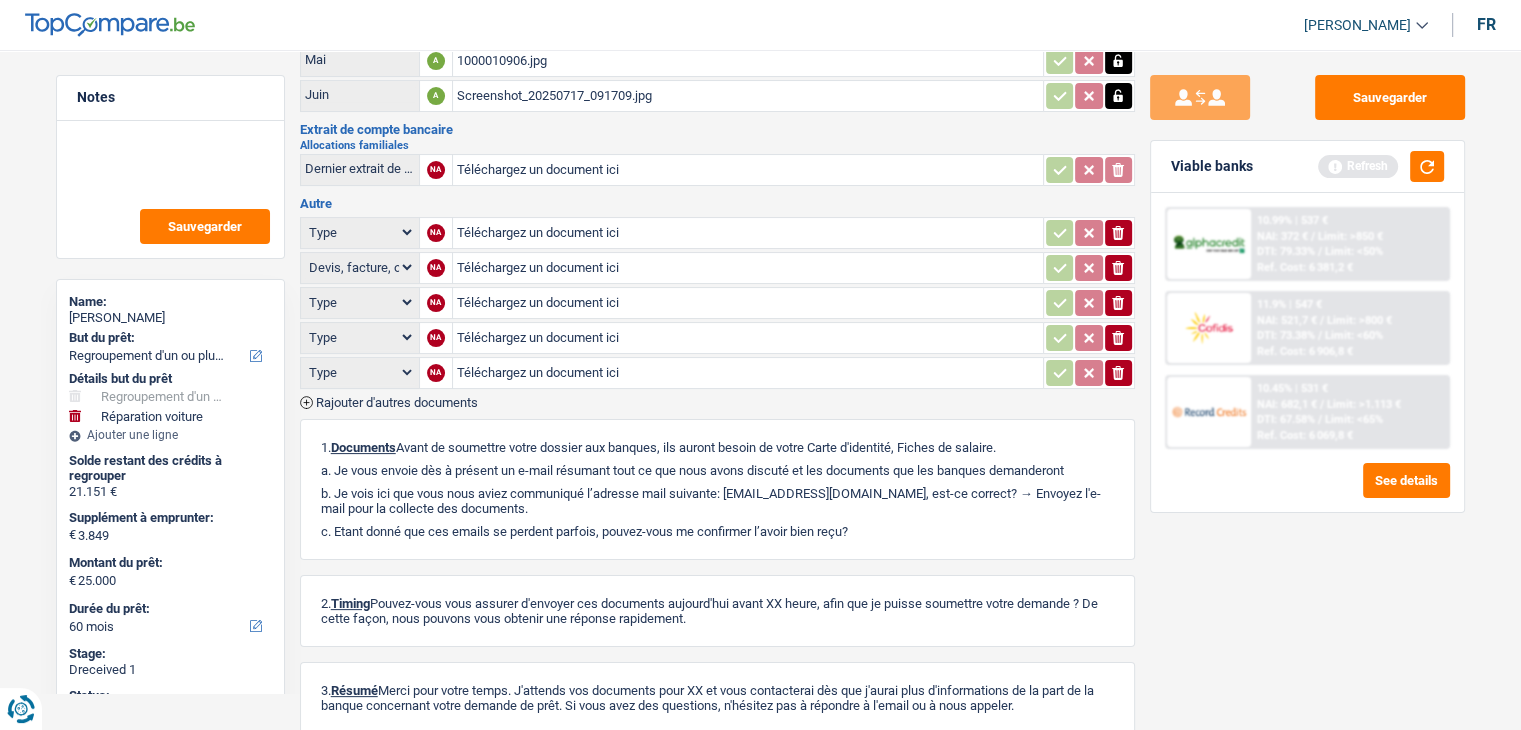 click on "Type
Analyse des besoins pour l'assurance
Attestation d'invalidité
Attestation de votre employeur
Attestation perte de la carte d'identité
Autre
Avertissement extrait de rôle 2023 concernant vos revenus 2022
Avertissement extrait de rôle 2024 concernant vos revenus 2023
Bulletin d'impôt
Carte bancaire
Certificat de composition de ménage
Certificat de résidence élargi
Certificat médical
Contrat de bail" at bounding box center (360, 302) 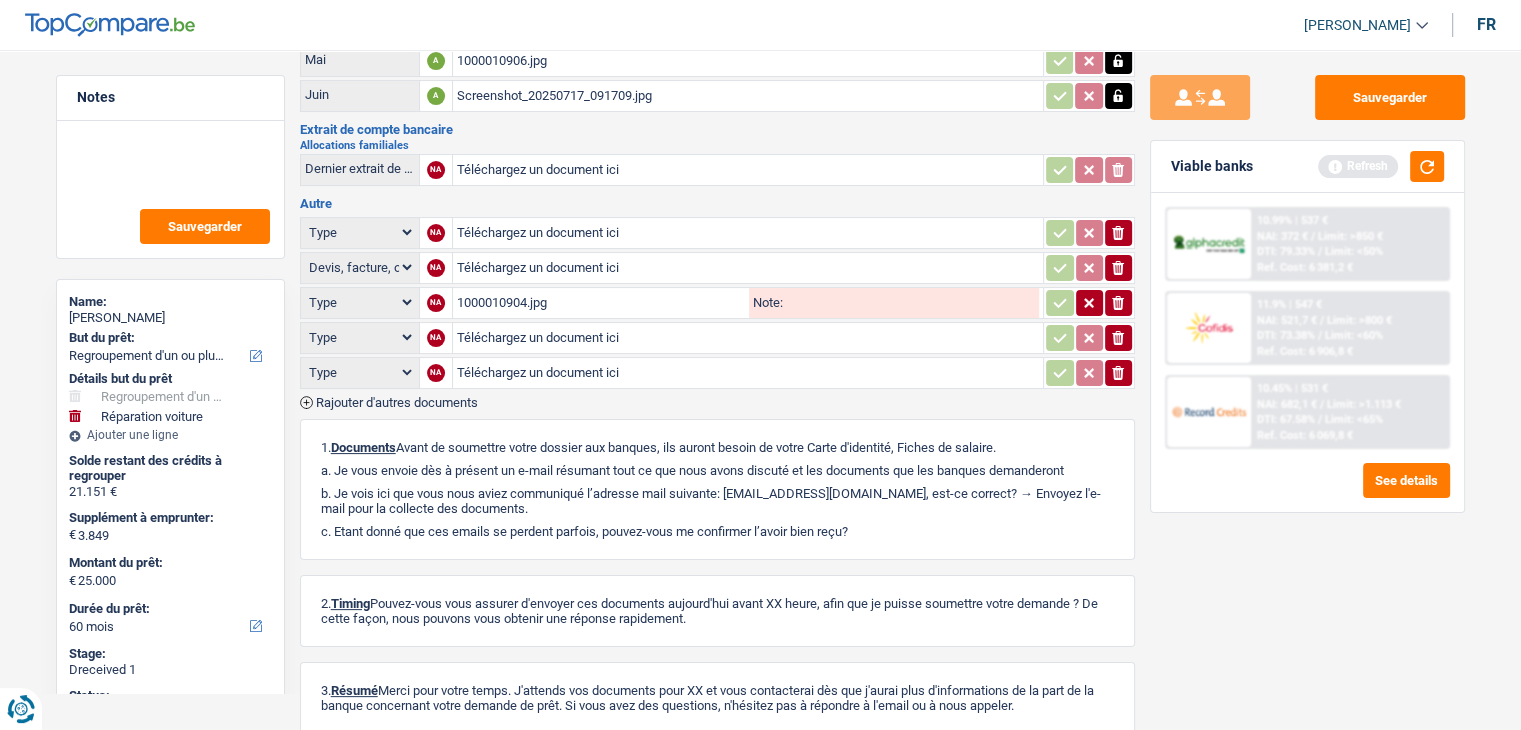 click on "Téléchargez un document ici" at bounding box center [748, 338] 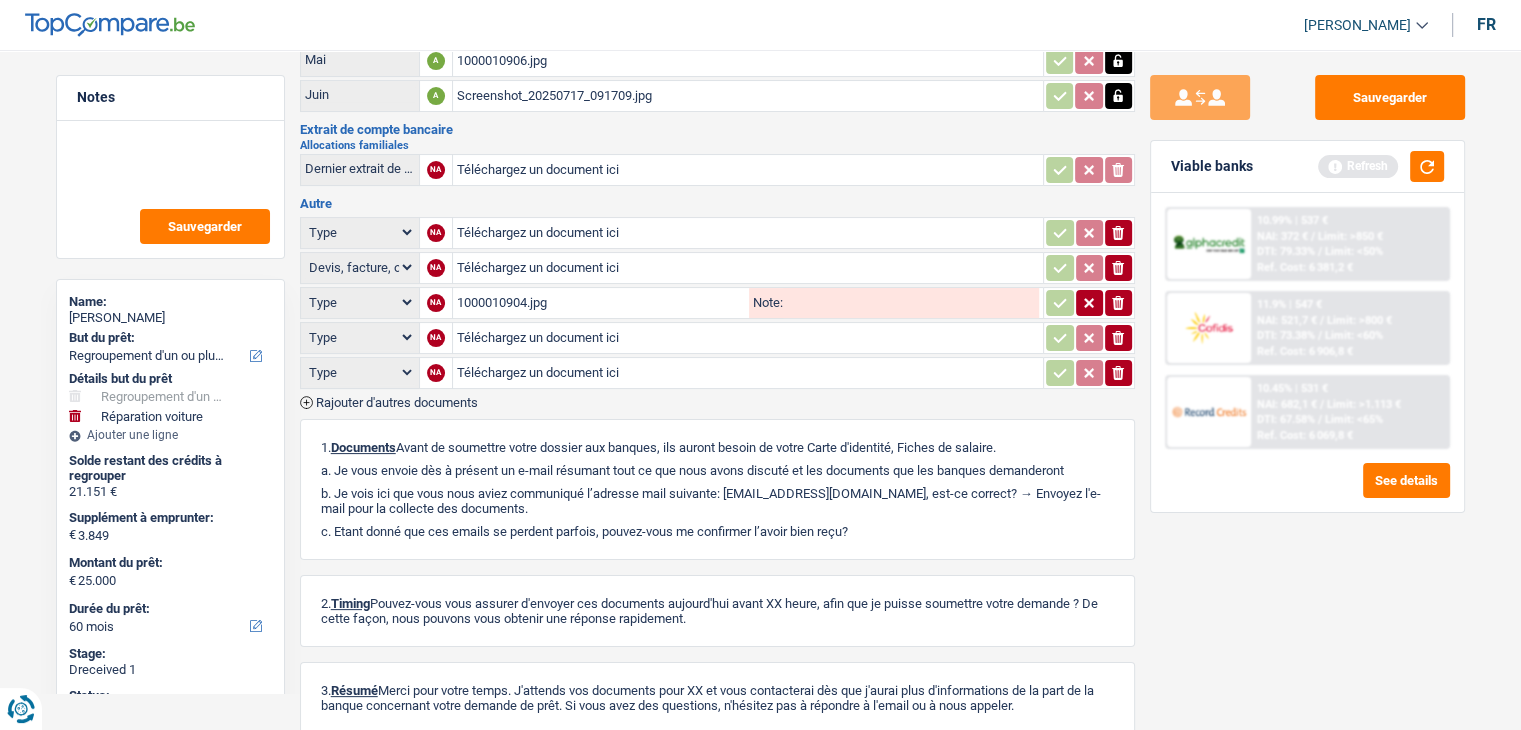type on "C:\fakepath\1000010924.jpg" 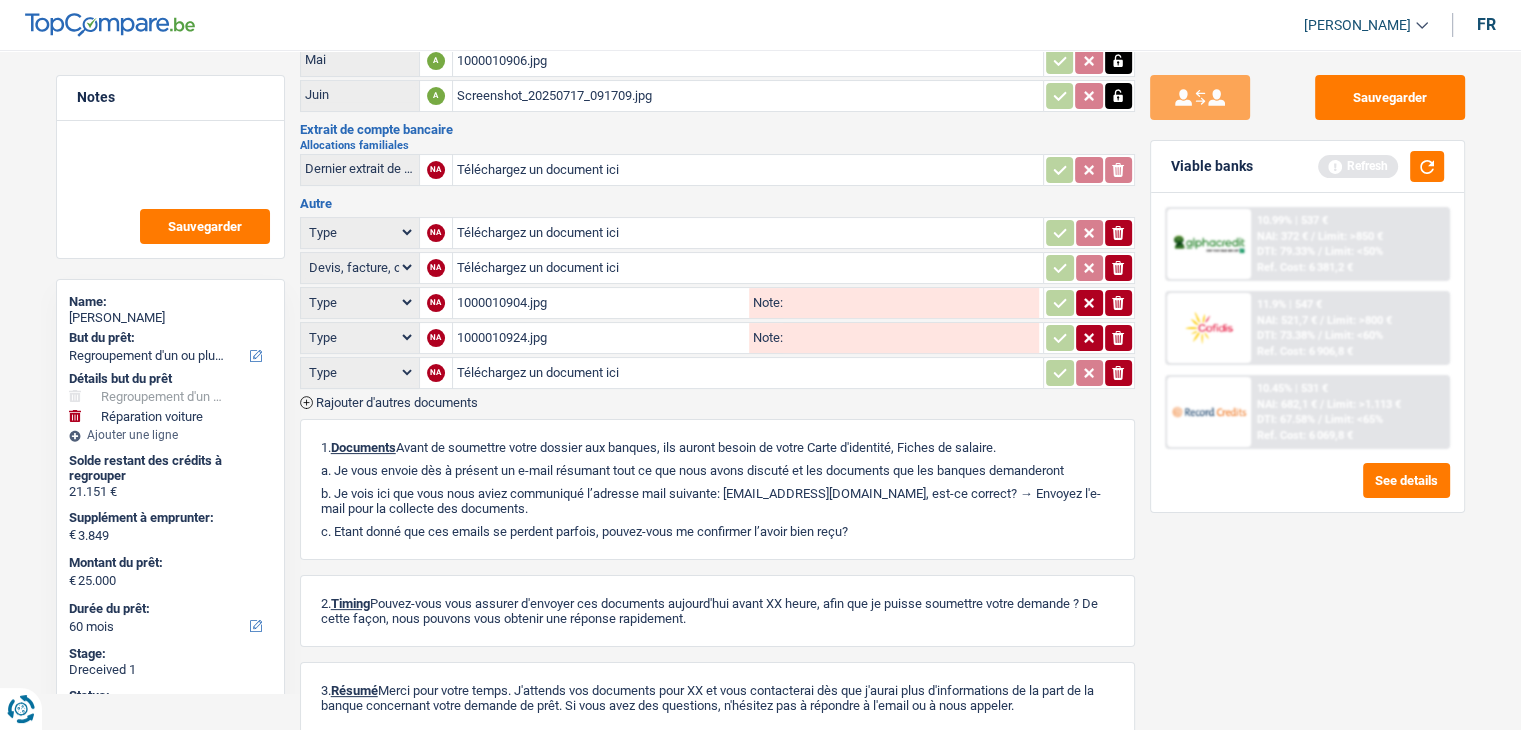 click on "Téléchargez un document ici" at bounding box center (748, 373) 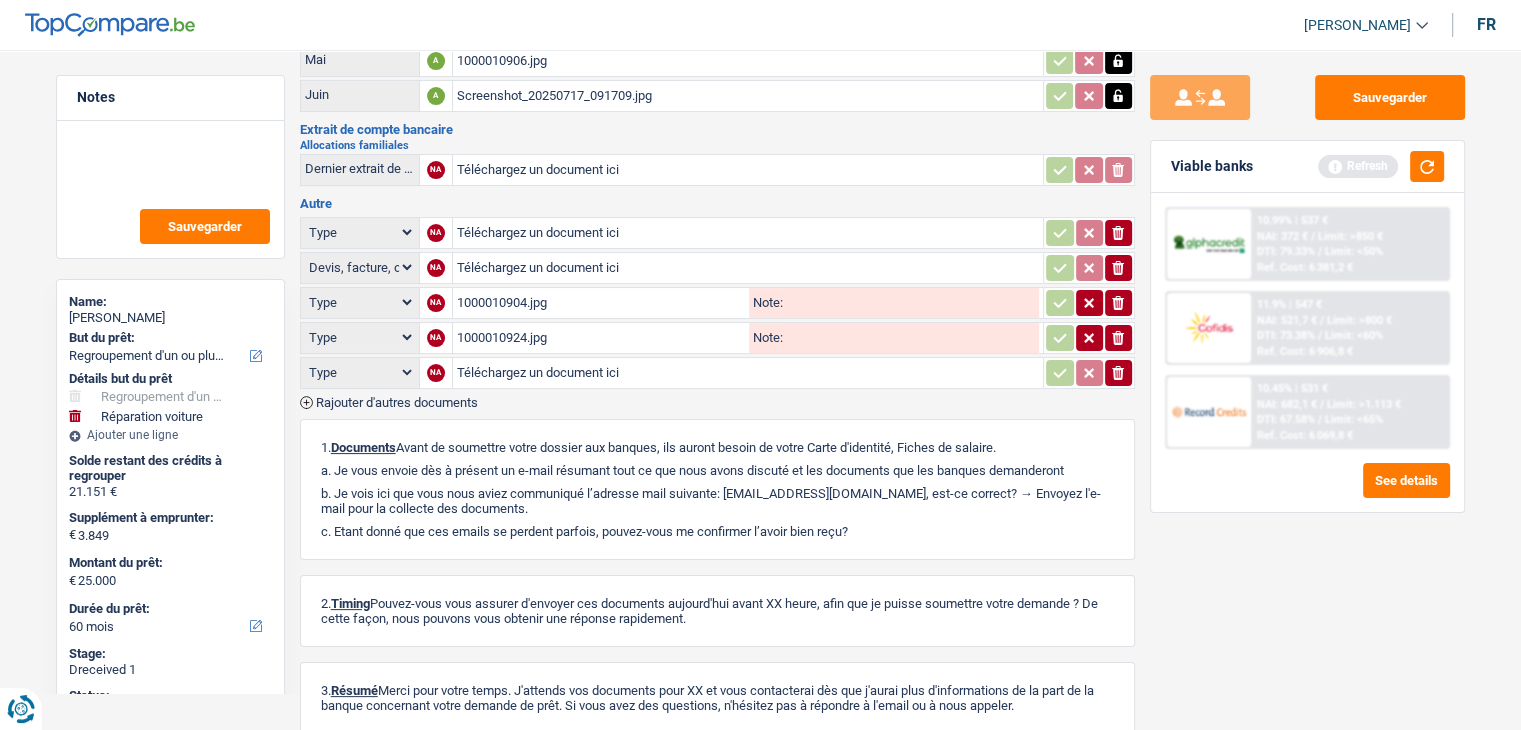 type on "C:\fakepath\1000010912.jpg" 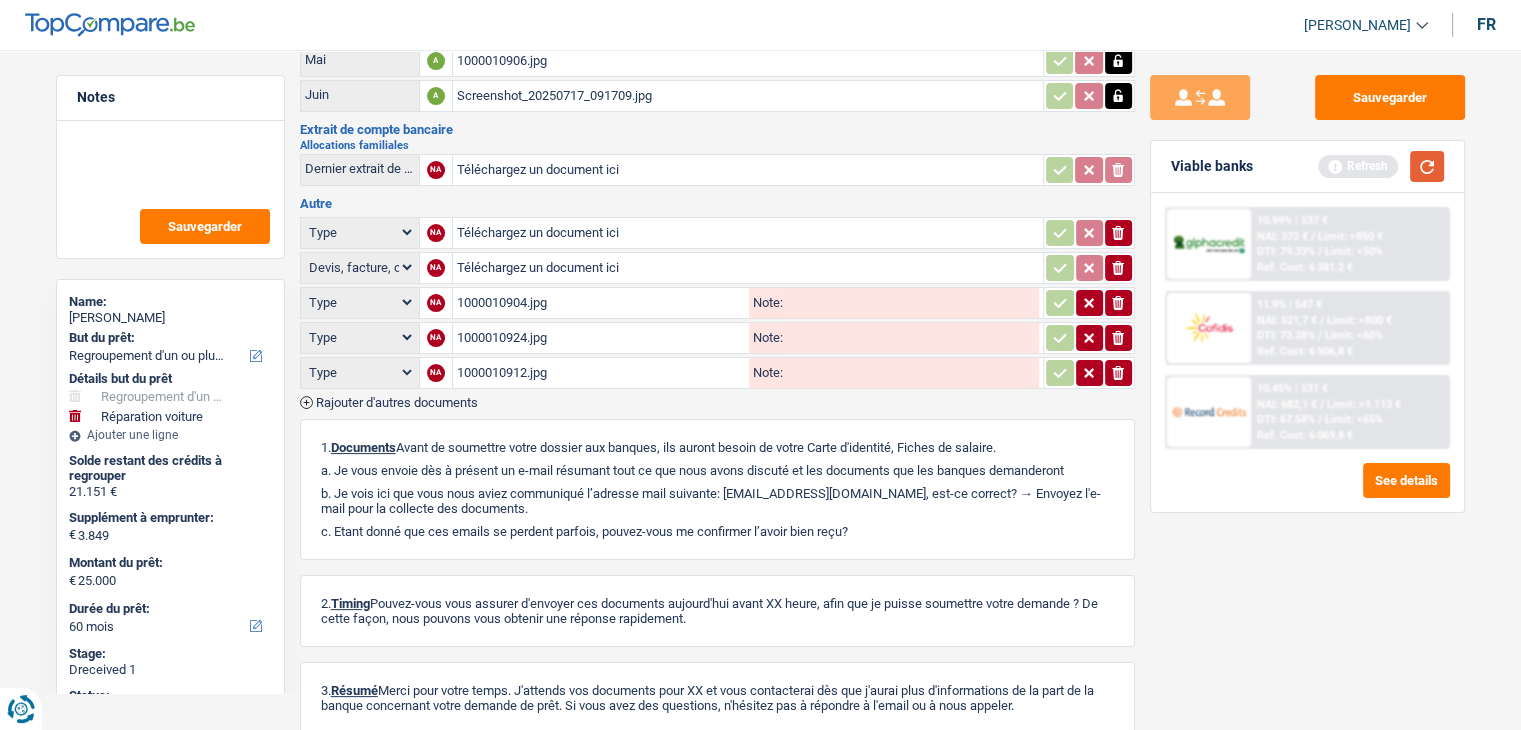 click at bounding box center [1427, 166] 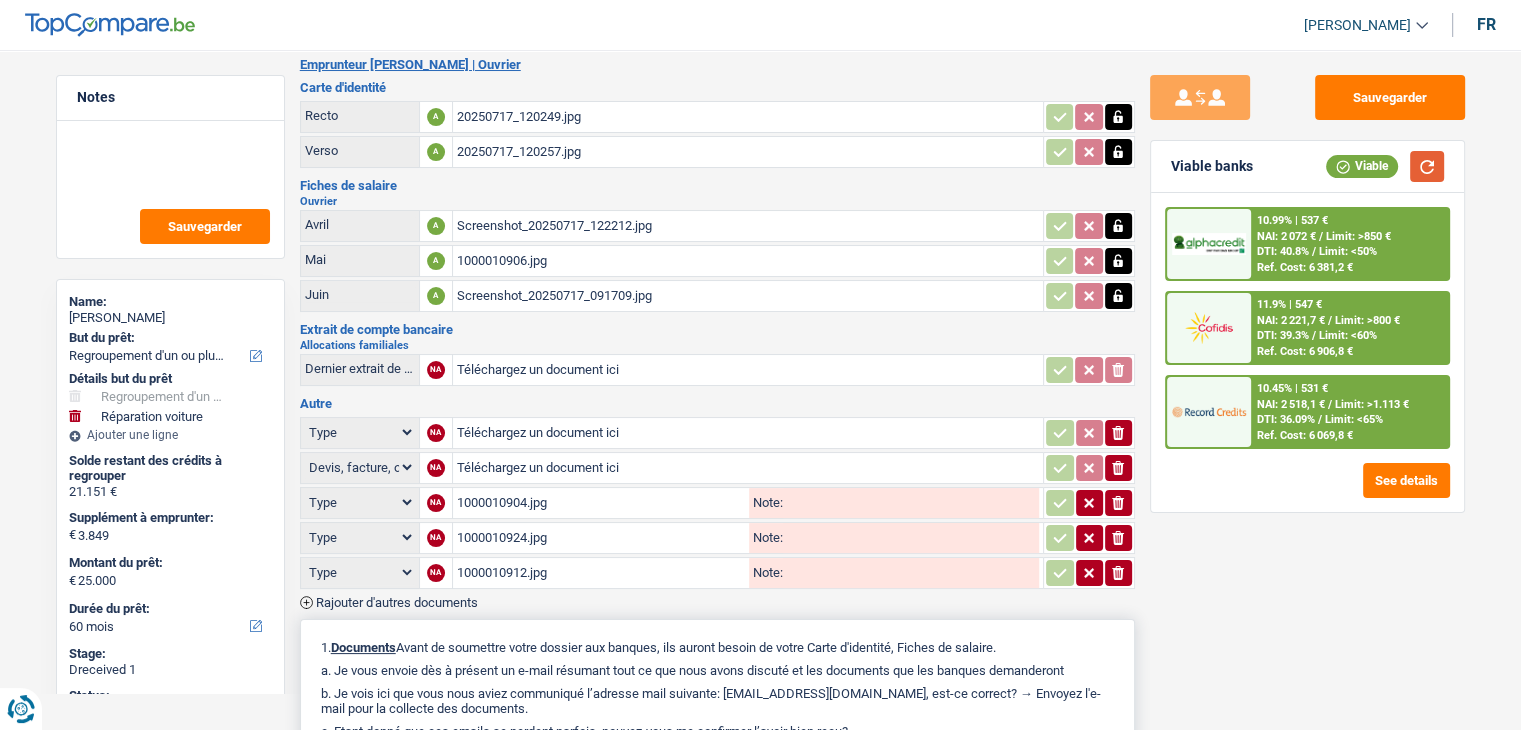 scroll, scrollTop: 0, scrollLeft: 0, axis: both 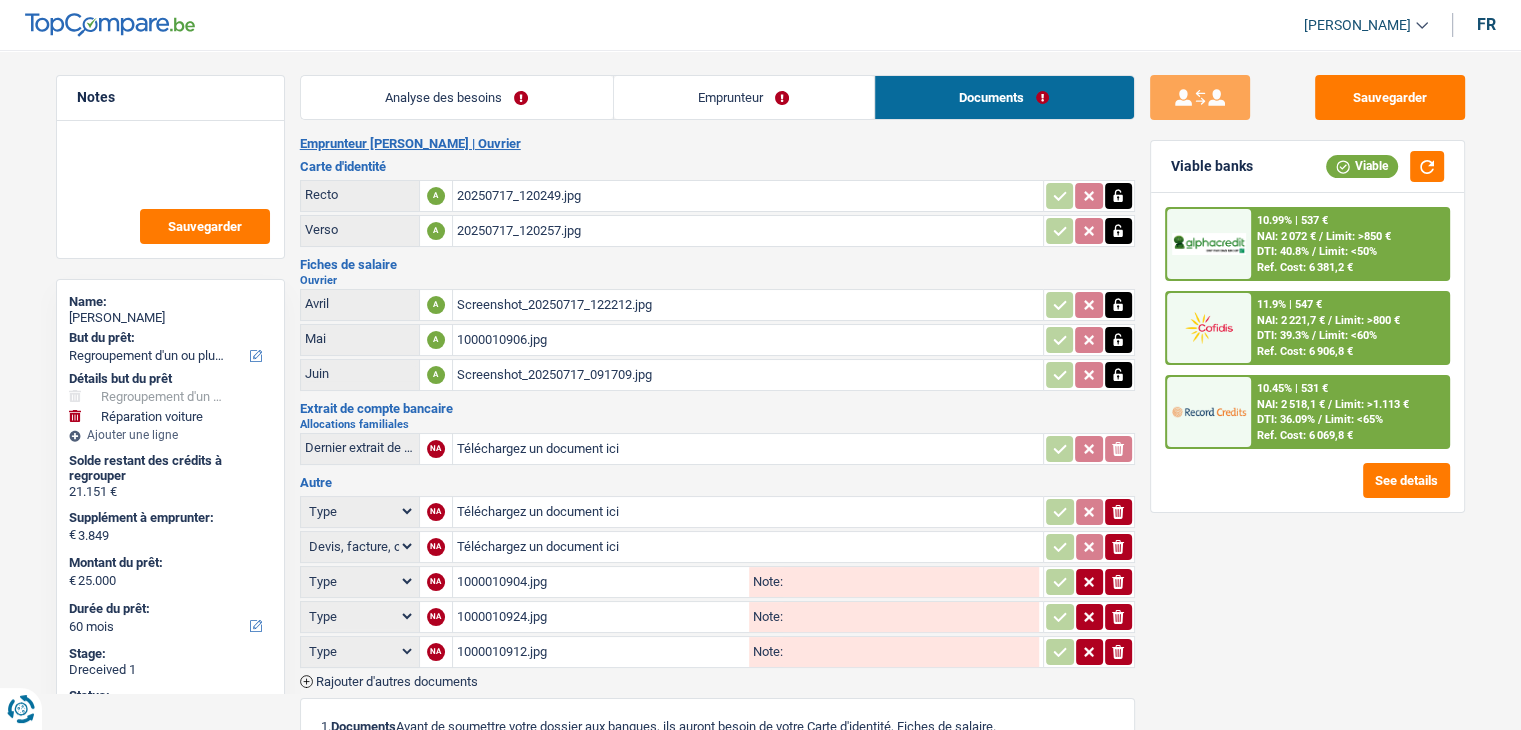 click on "Emprunteur" at bounding box center (744, 97) 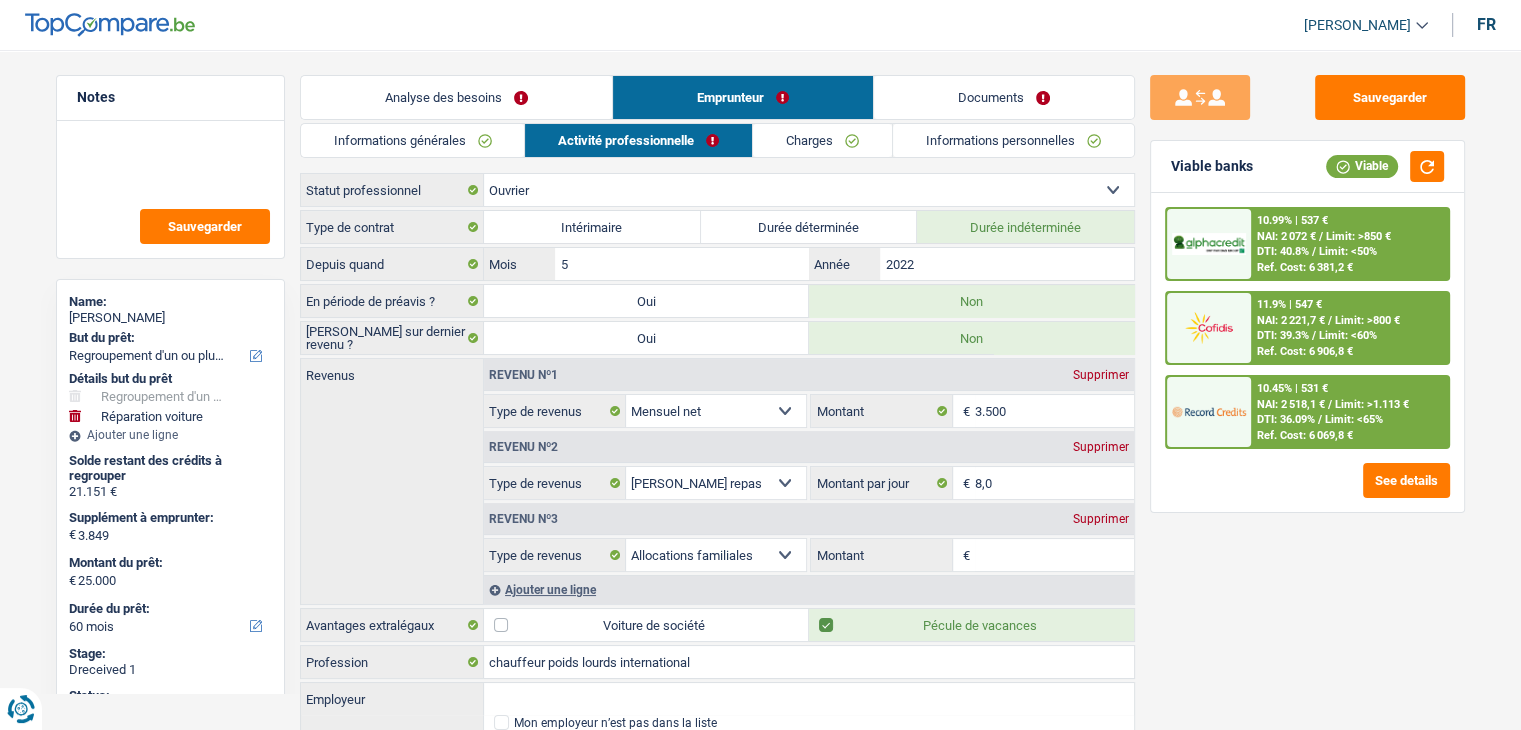 click on "Analyse des besoins" at bounding box center [456, 97] 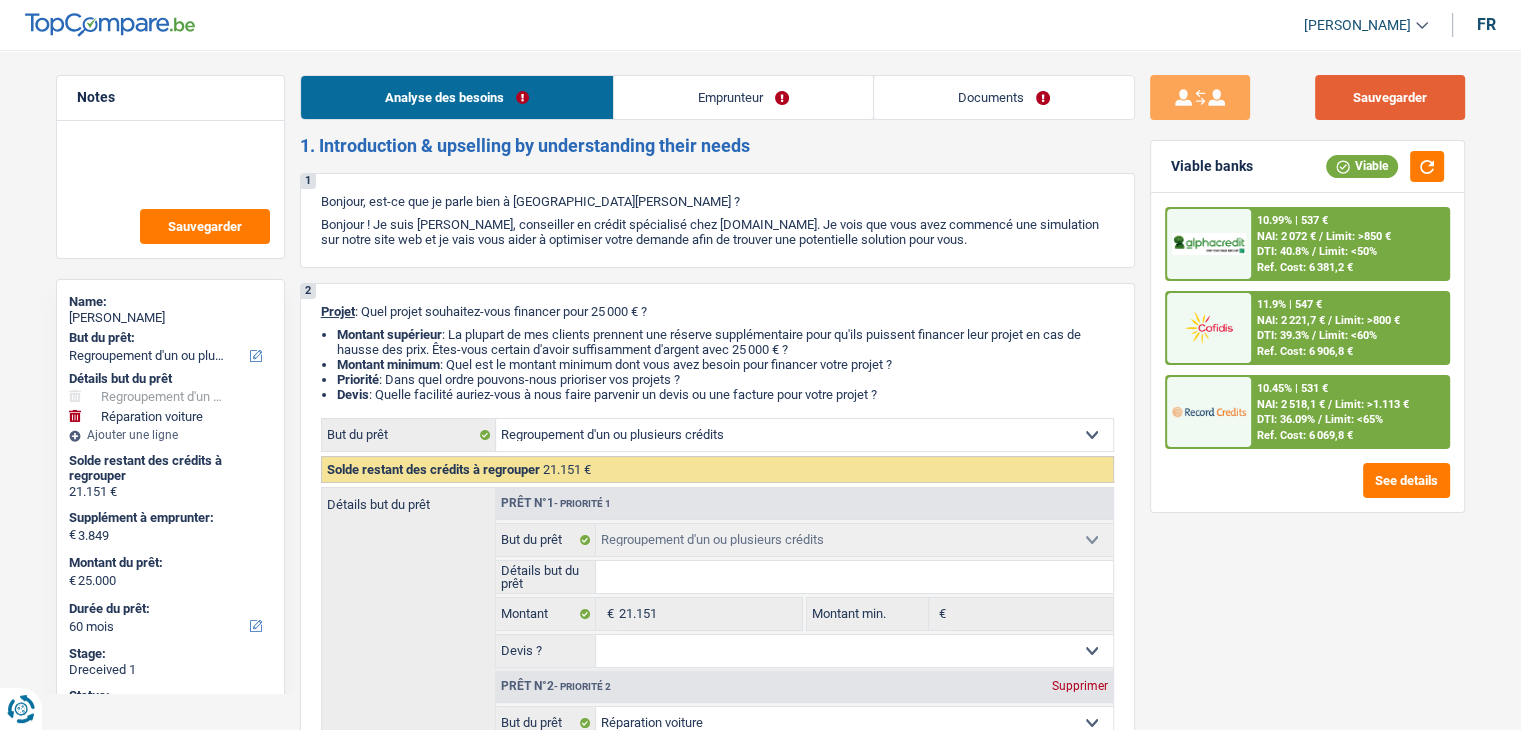 click on "Sauvegarder" at bounding box center [1390, 97] 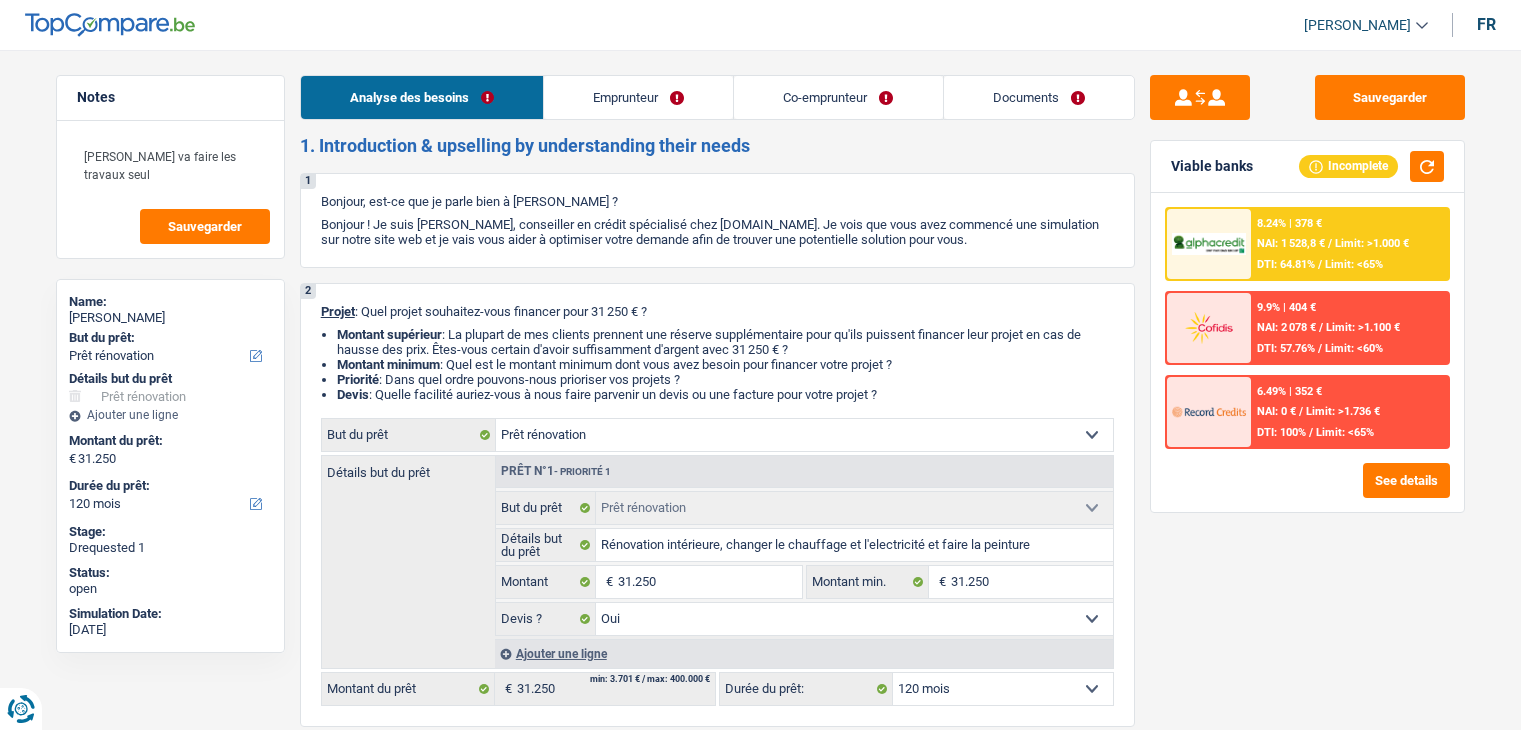 select on "renovation" 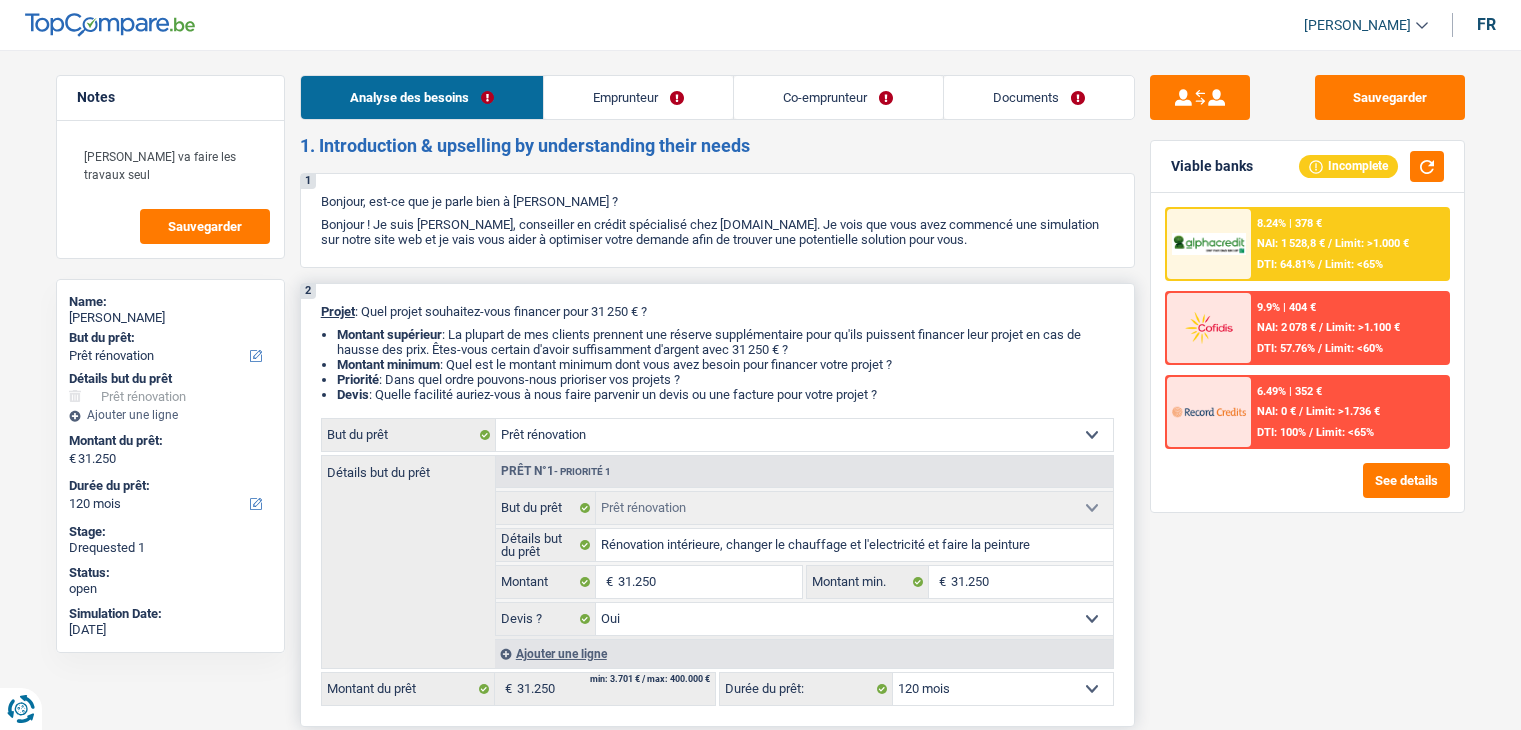 scroll, scrollTop: 0, scrollLeft: 0, axis: both 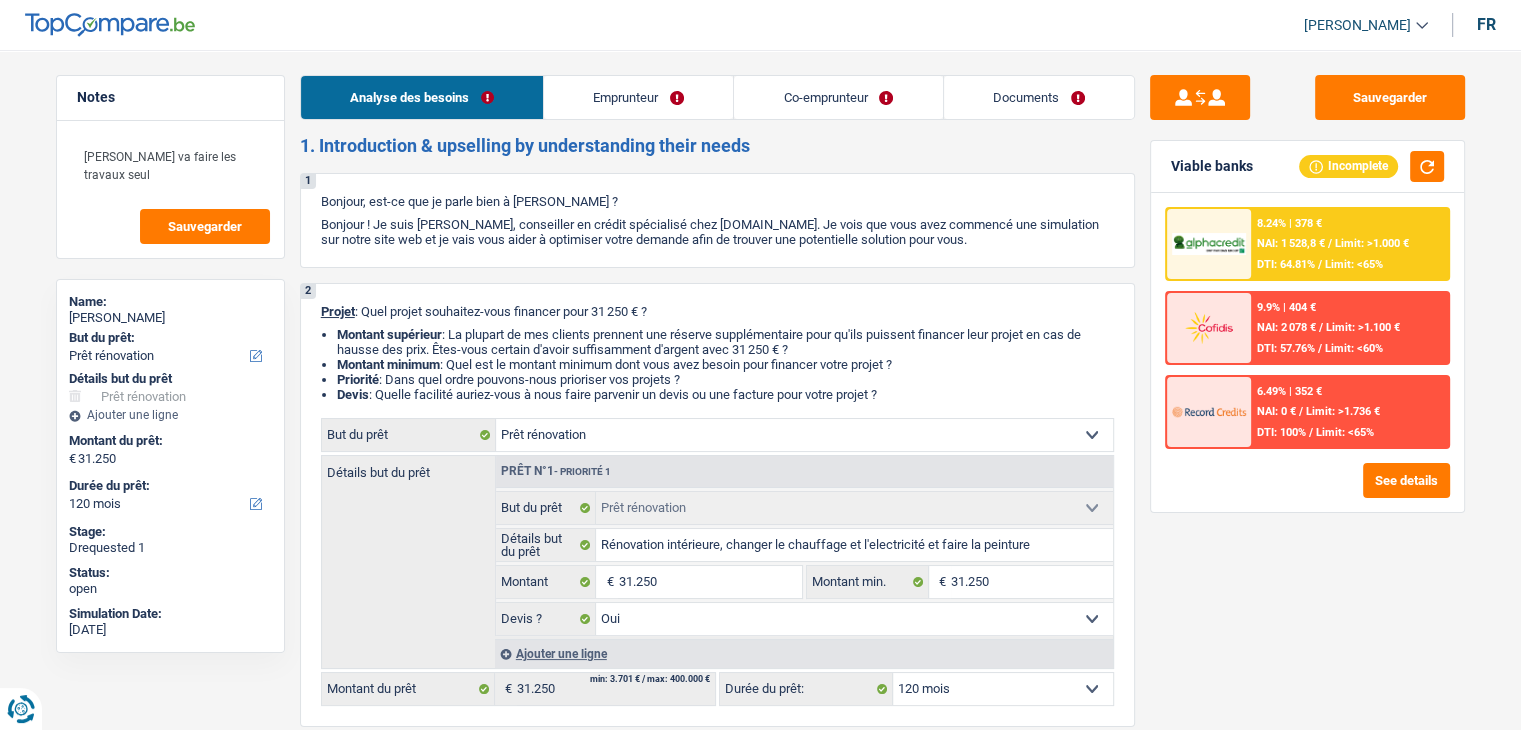 click on "Emprunteur" at bounding box center (638, 97) 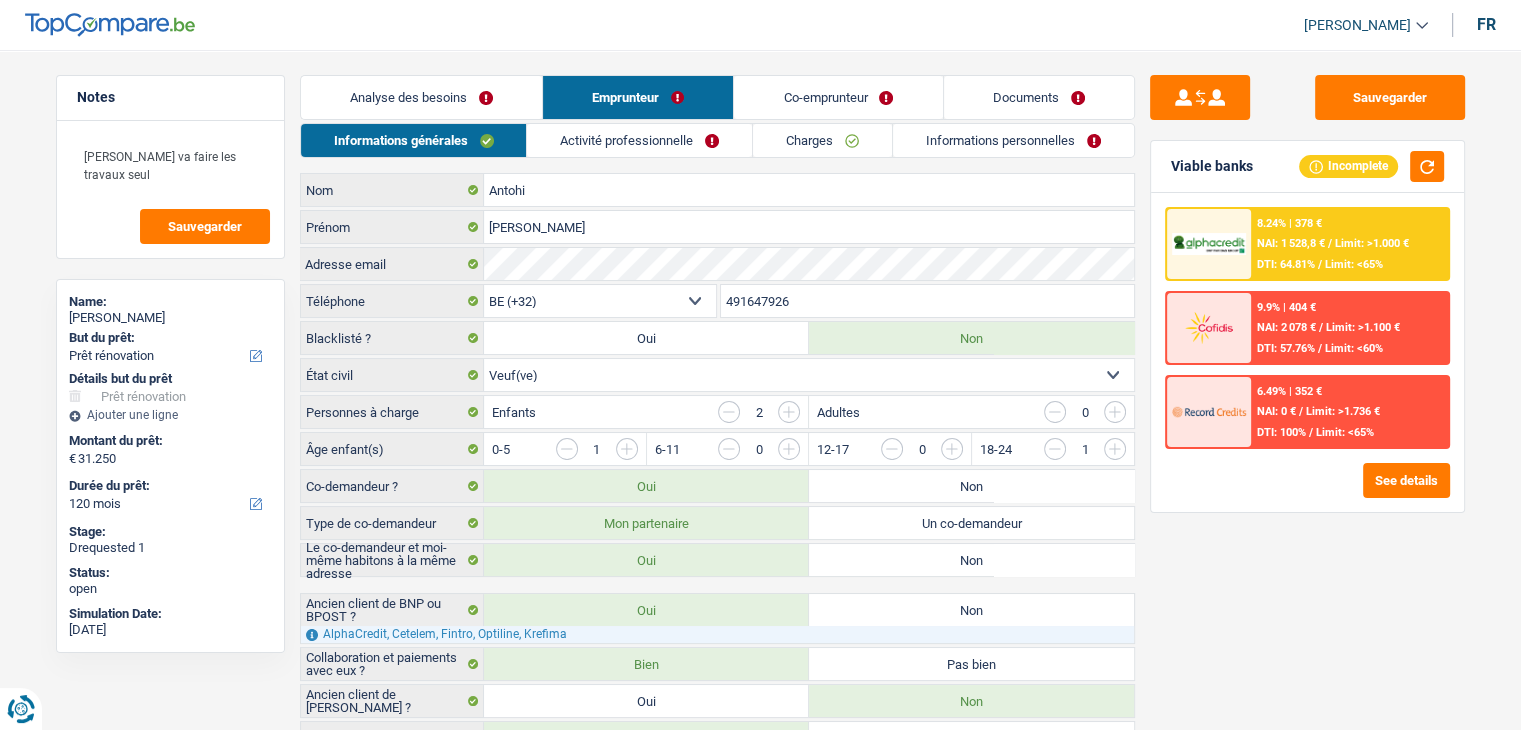 click on "Co-emprunteur" at bounding box center [838, 97] 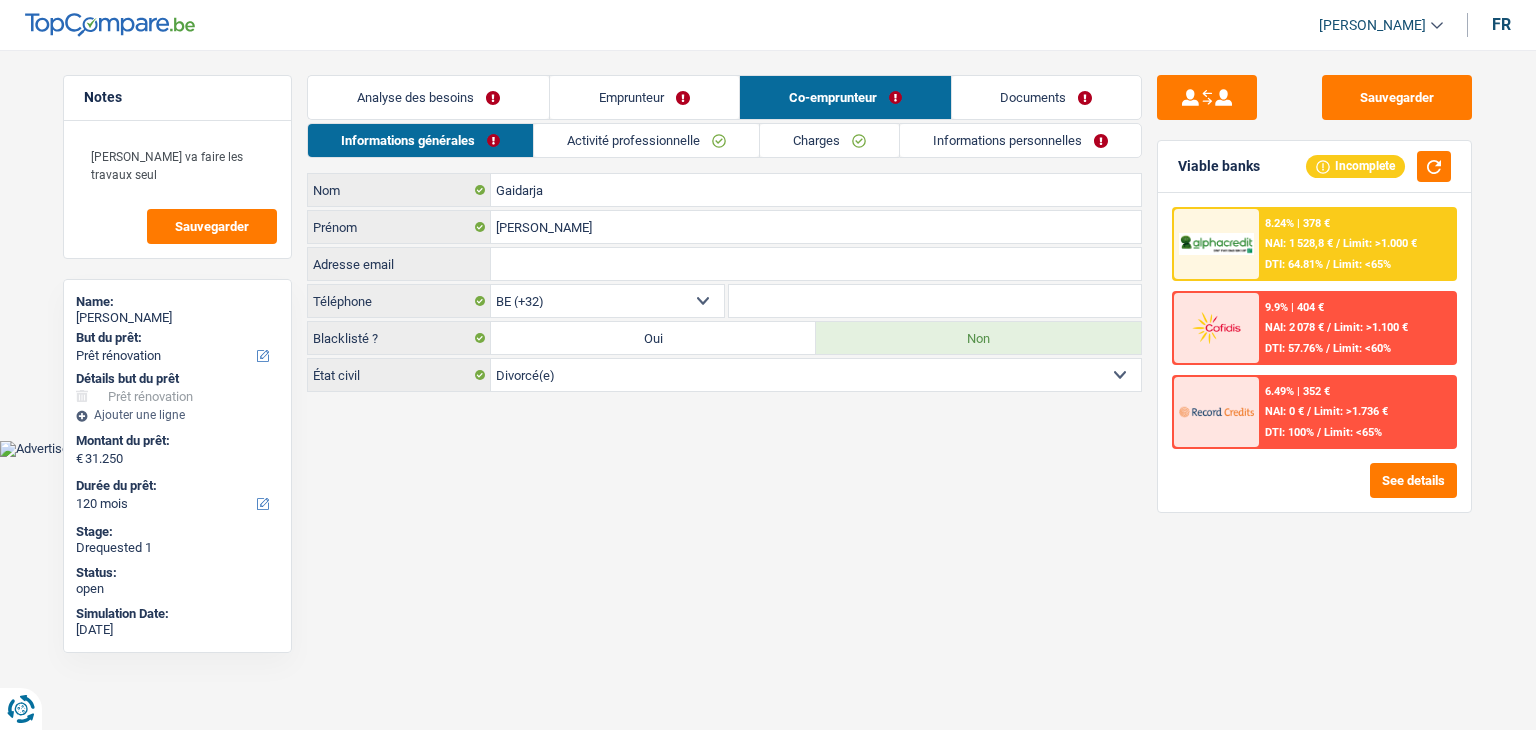 click on "Co-emprunteur" at bounding box center (845, 97) 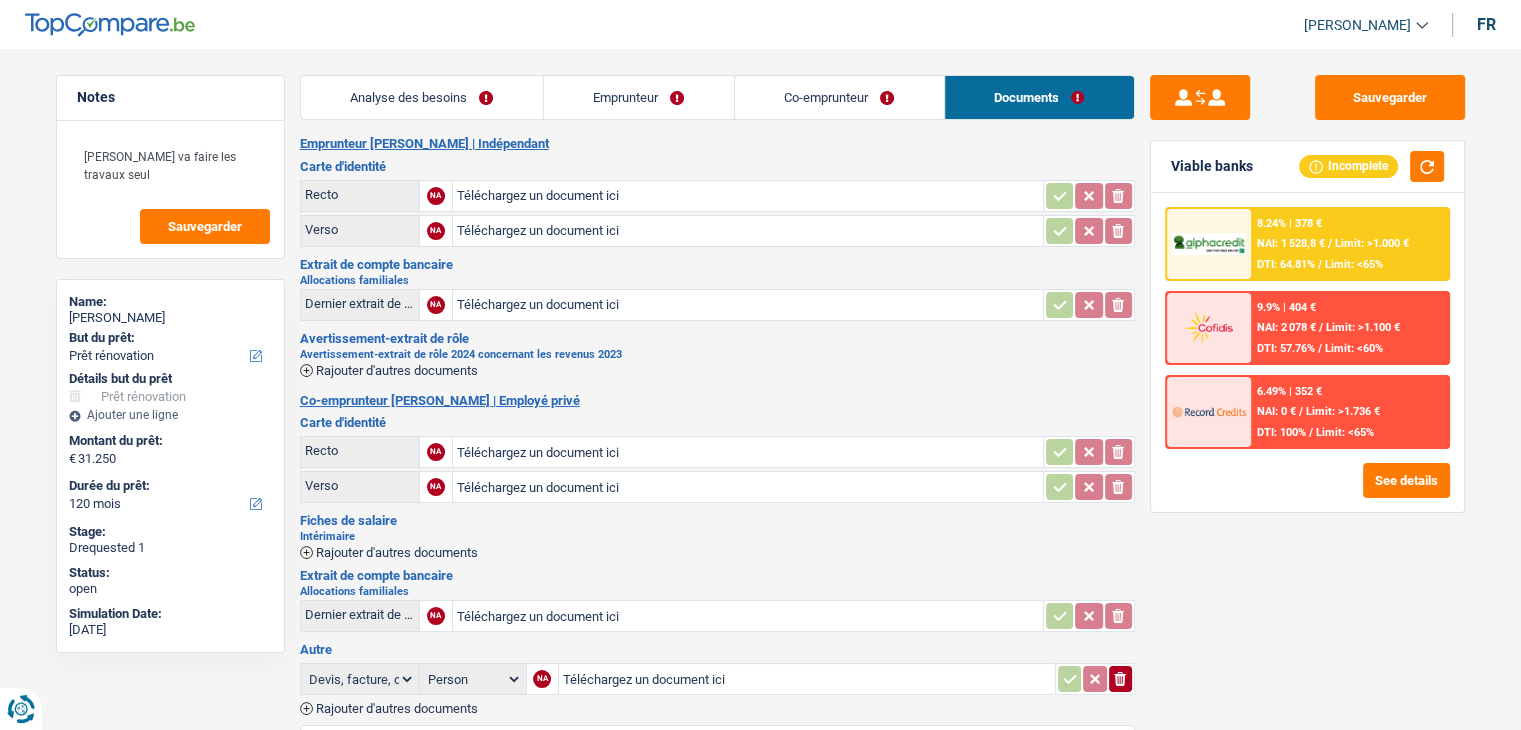 click on "Téléchargez un document ici" at bounding box center [748, 196] 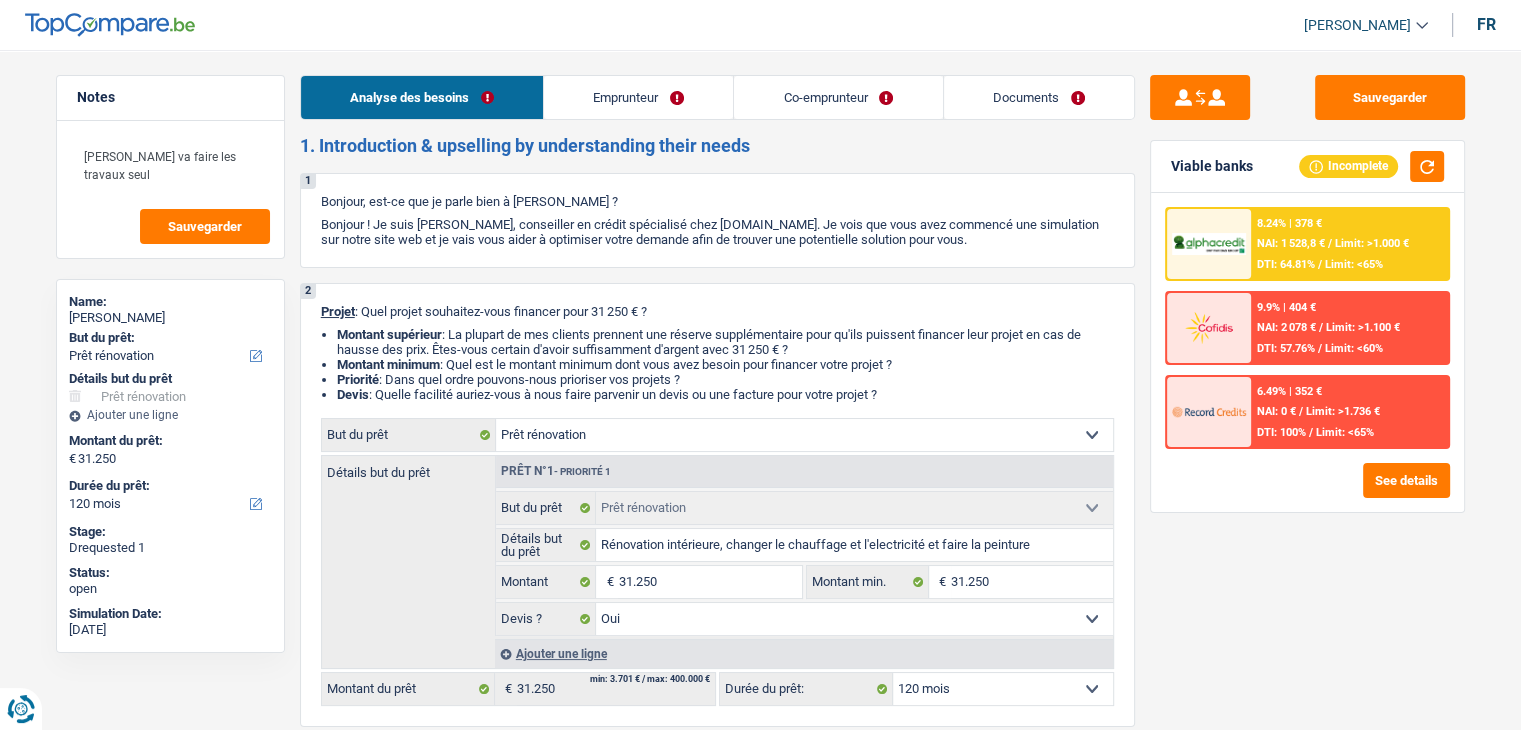 click on "Documents" at bounding box center [1039, 97] 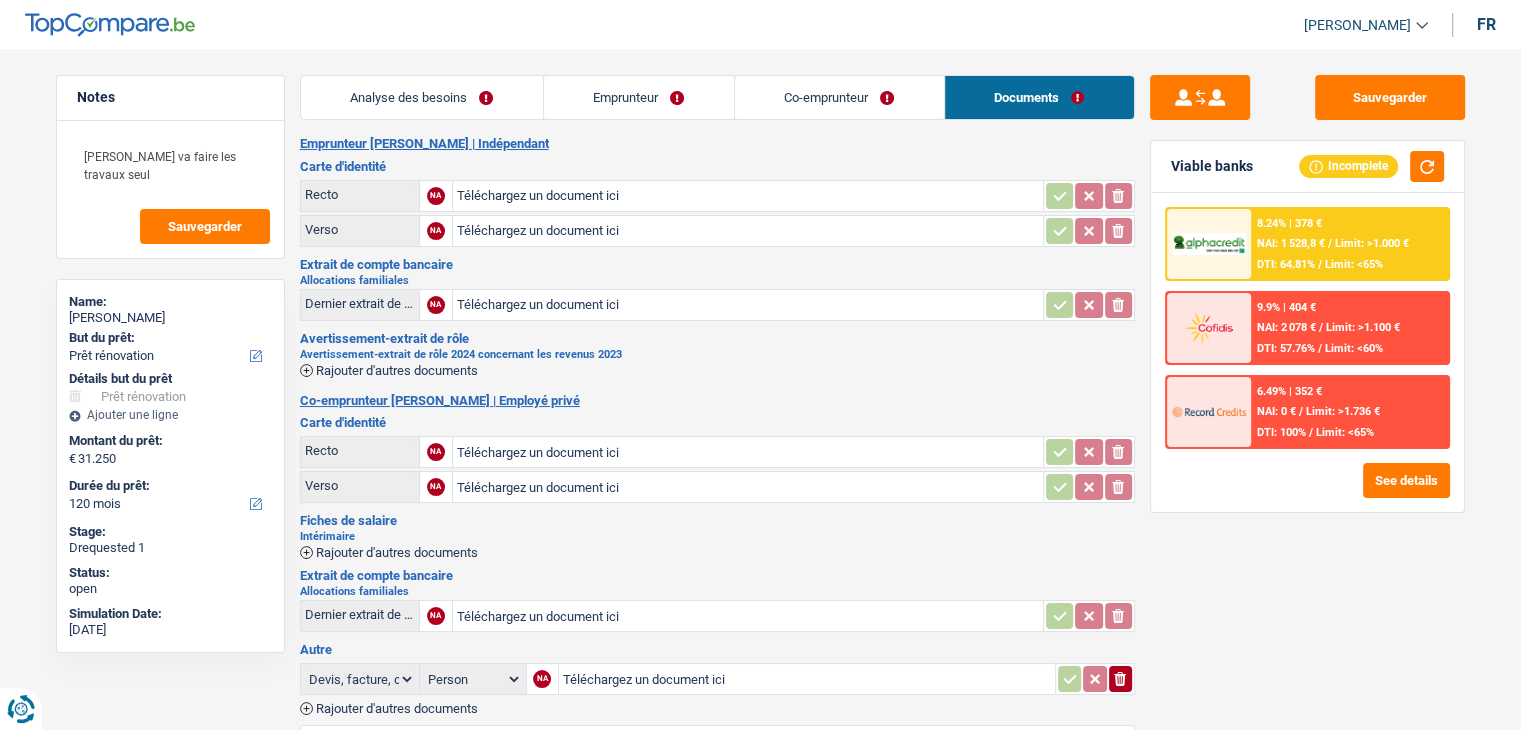 click on "Téléchargez un document ici" at bounding box center (748, 196) 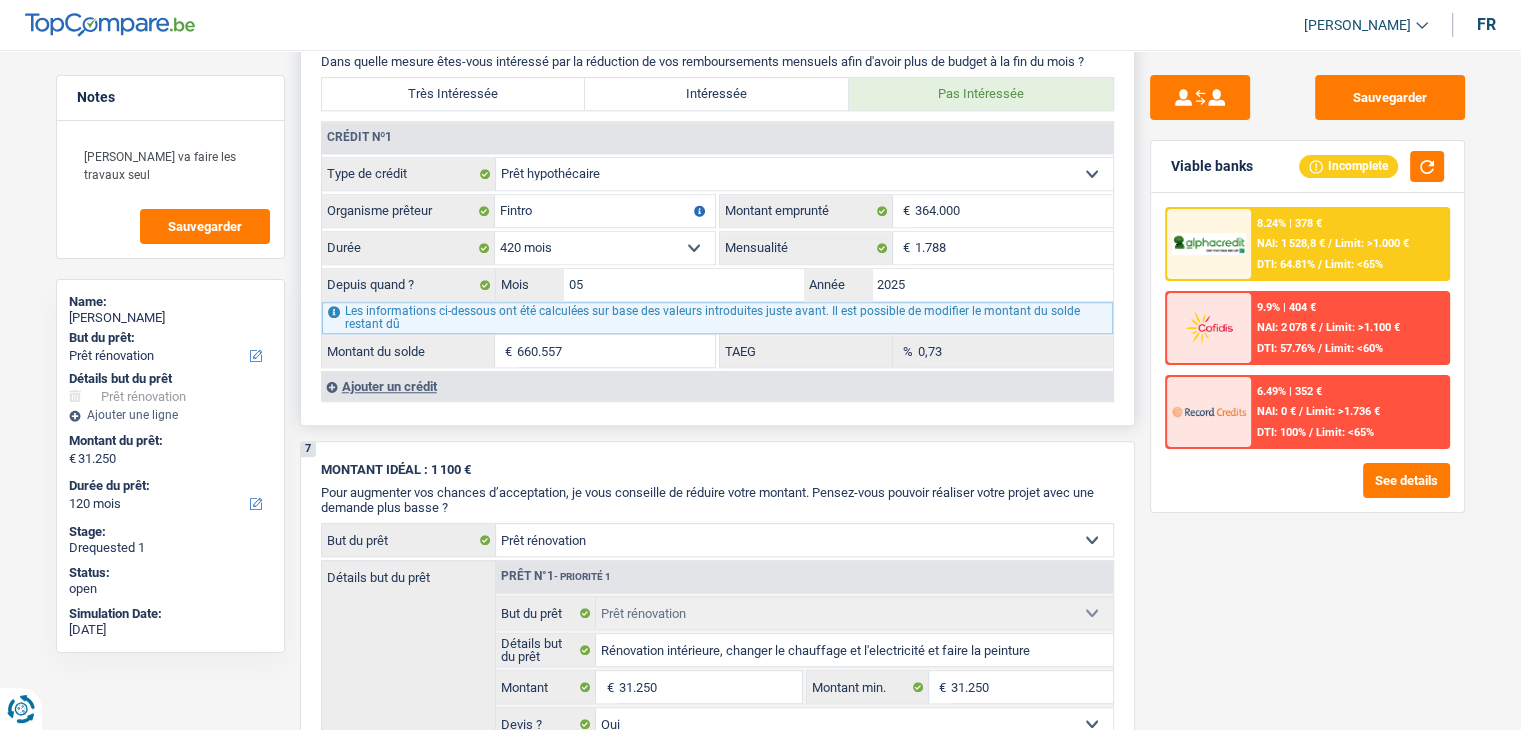 scroll, scrollTop: 1700, scrollLeft: 0, axis: vertical 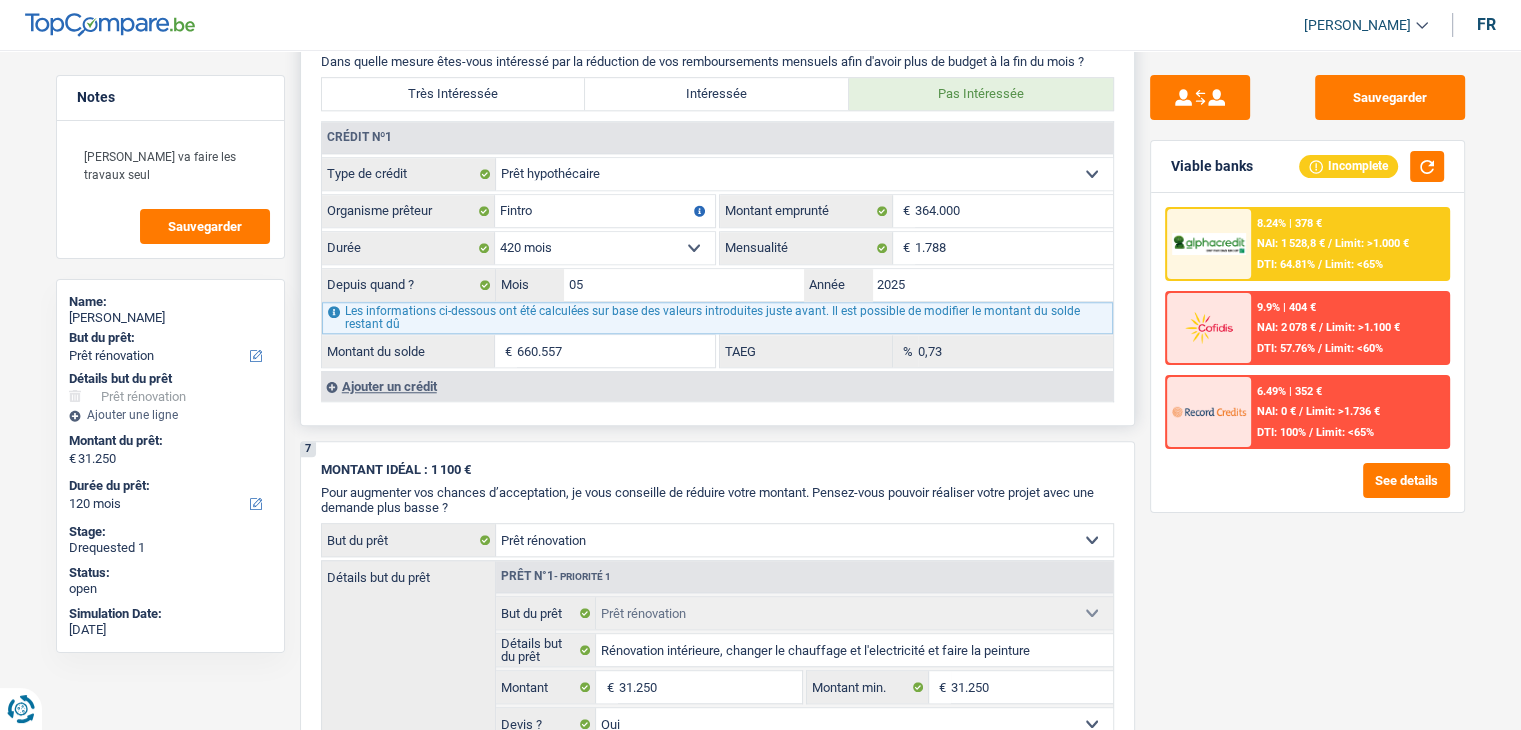 drag, startPoint x: 628, startPoint y: 346, endPoint x: 421, endPoint y: 345, distance: 207.00241 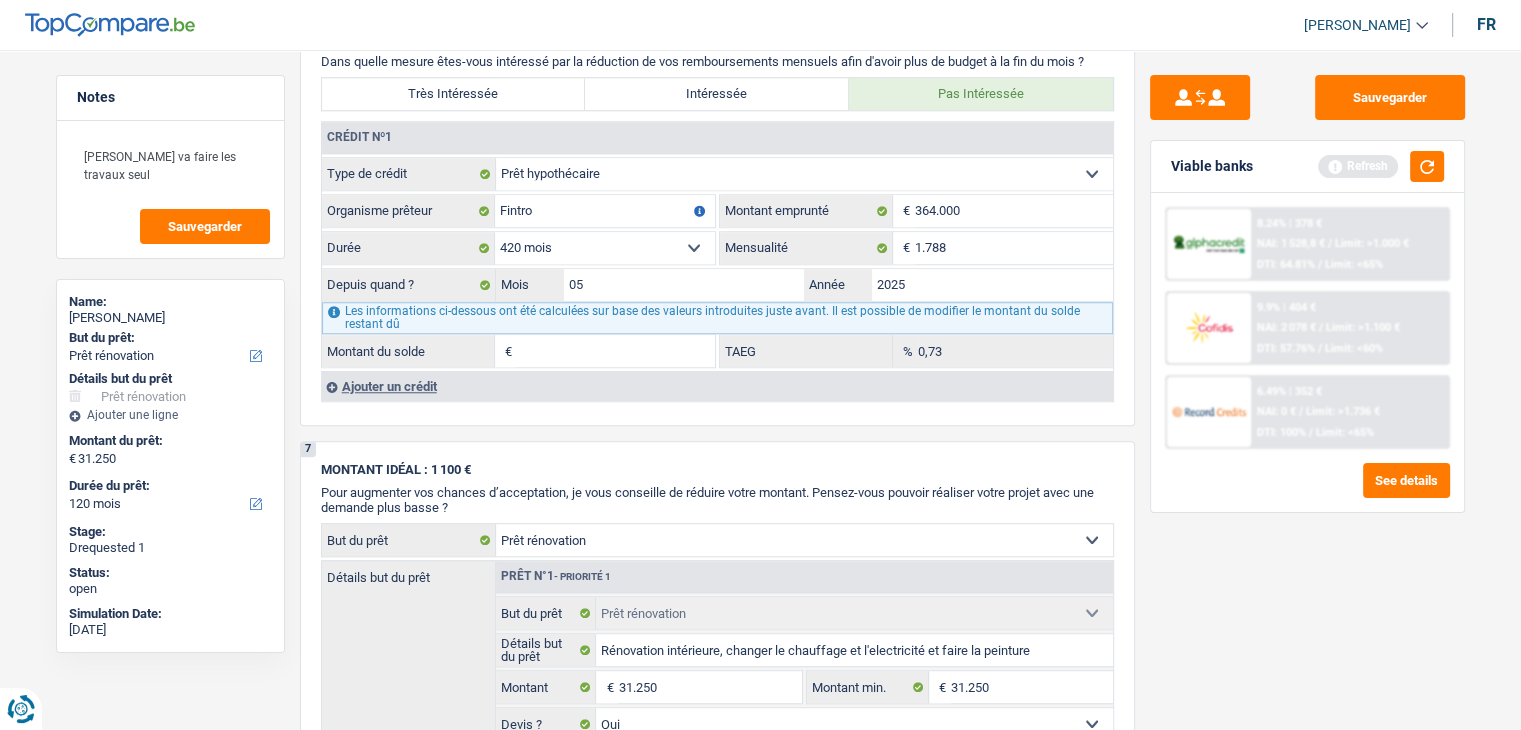 click on "Viable banks
Refresh" at bounding box center (1307, 167) 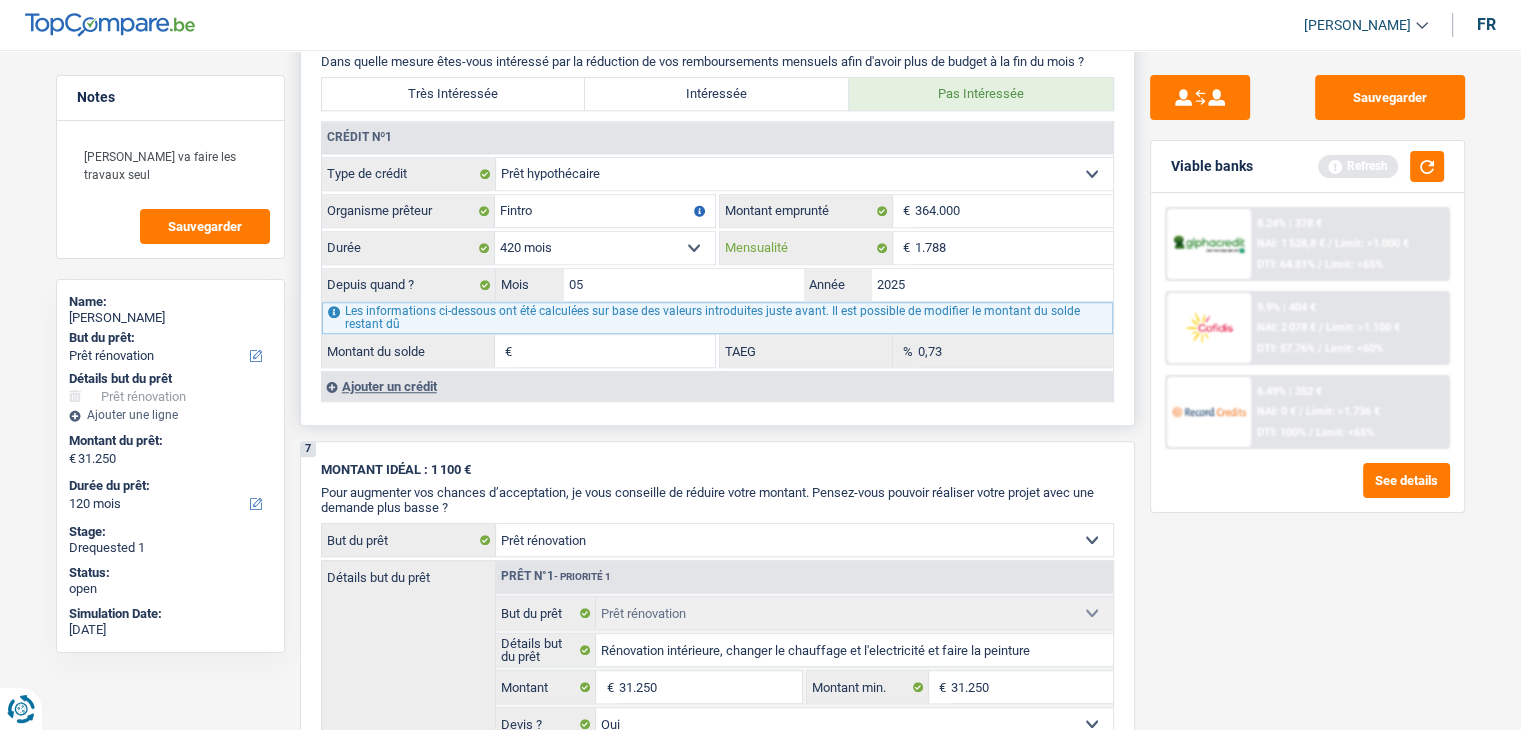 click on "1.788" at bounding box center [1014, 248] 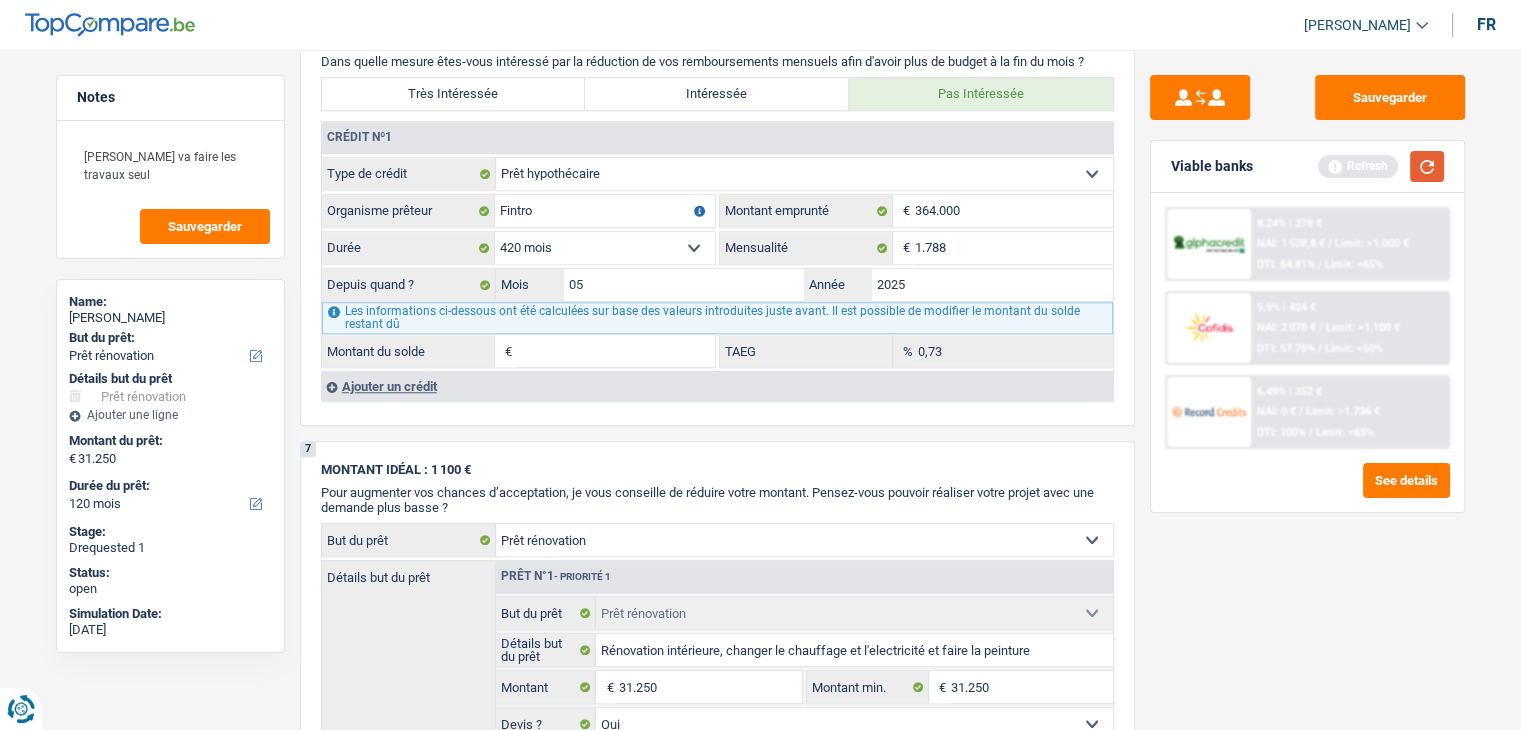 type on "660.557" 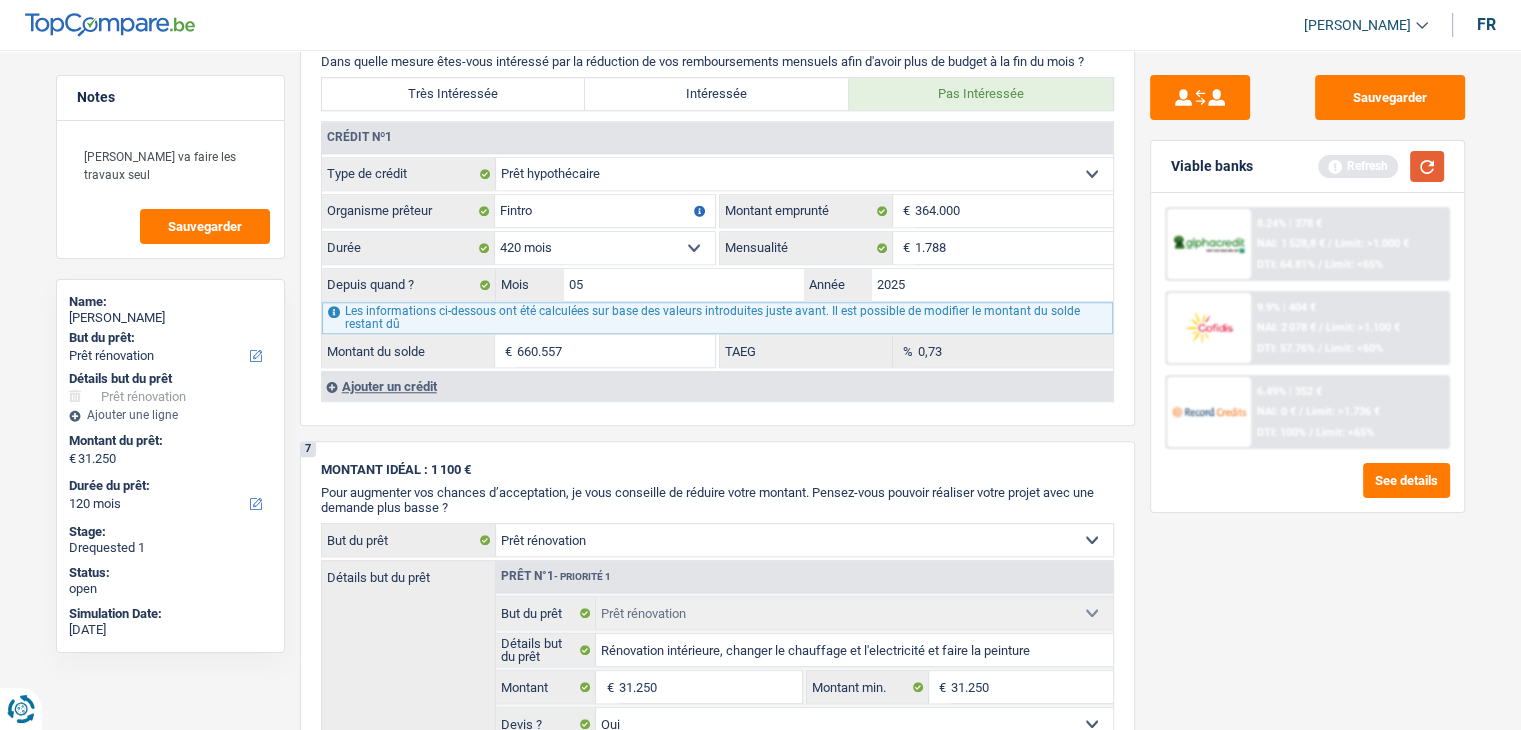 click at bounding box center [1427, 166] 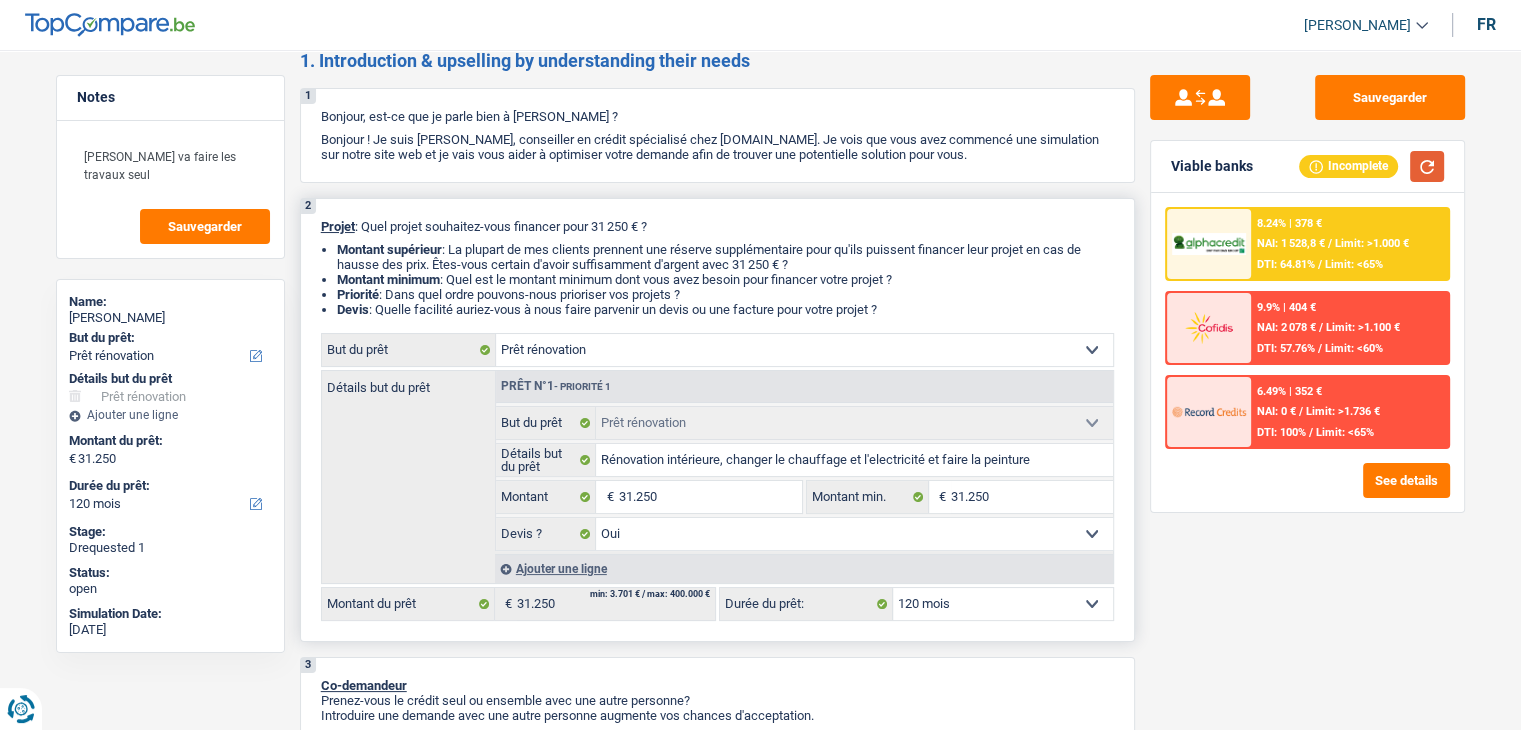 scroll, scrollTop: 0, scrollLeft: 0, axis: both 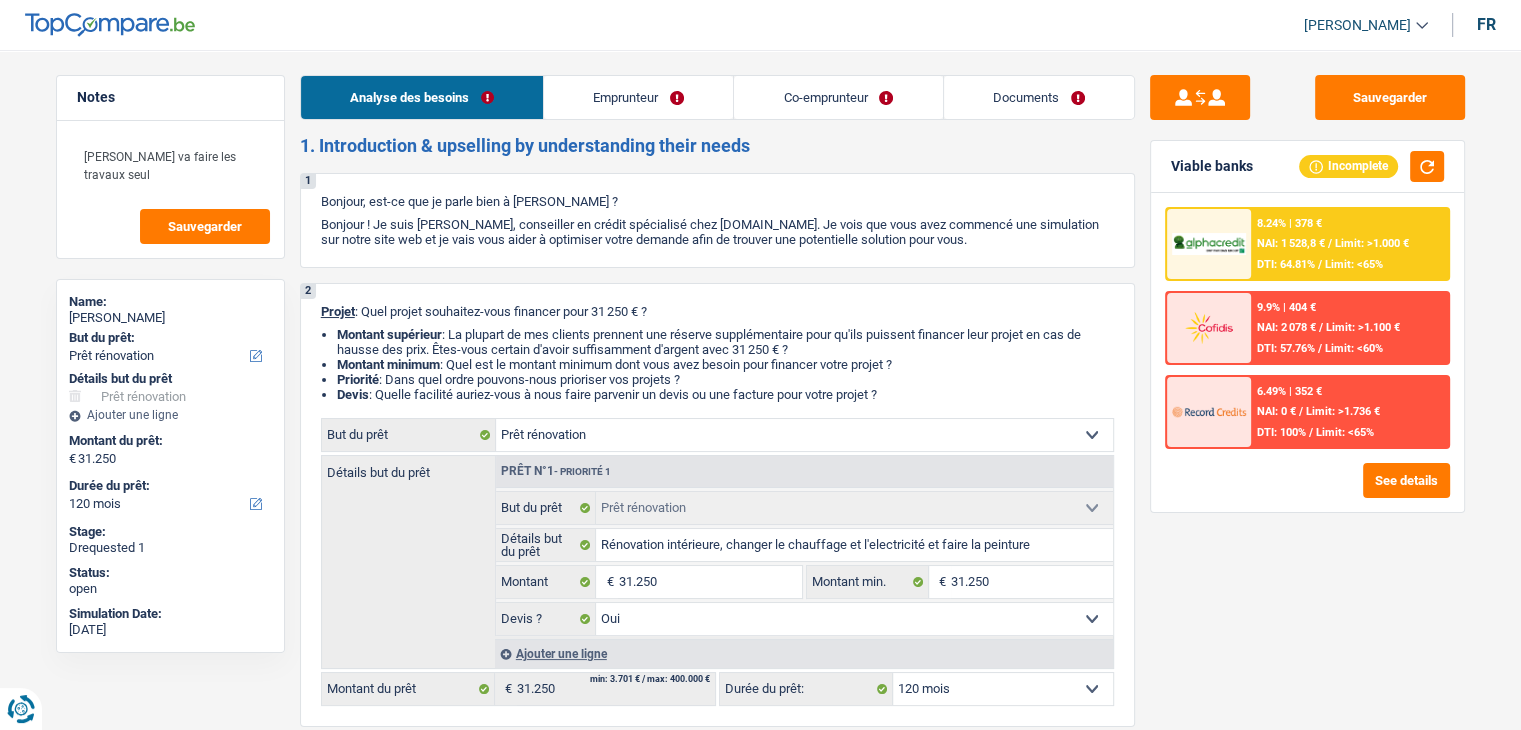 click on "Emprunteur" at bounding box center (638, 97) 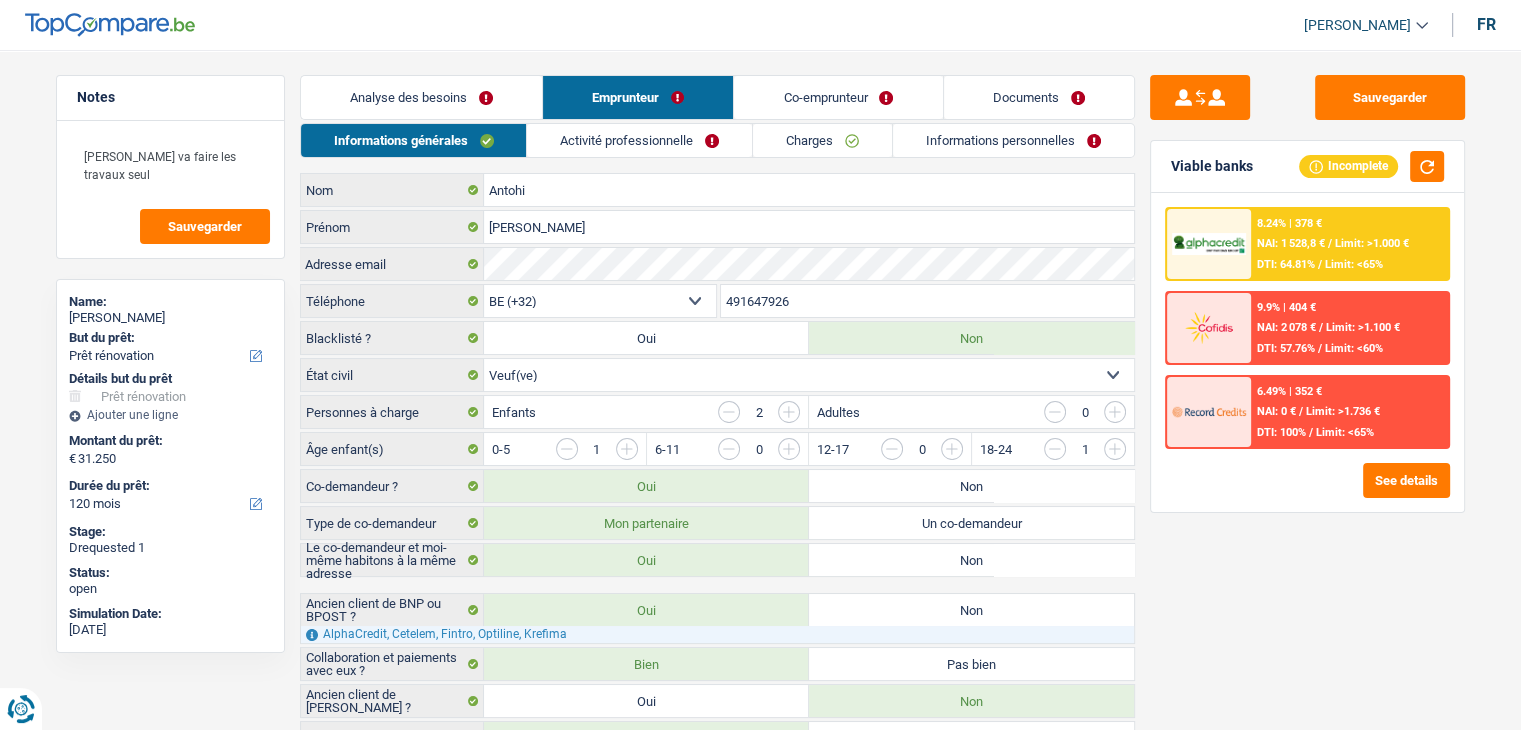 scroll, scrollTop: 0, scrollLeft: 0, axis: both 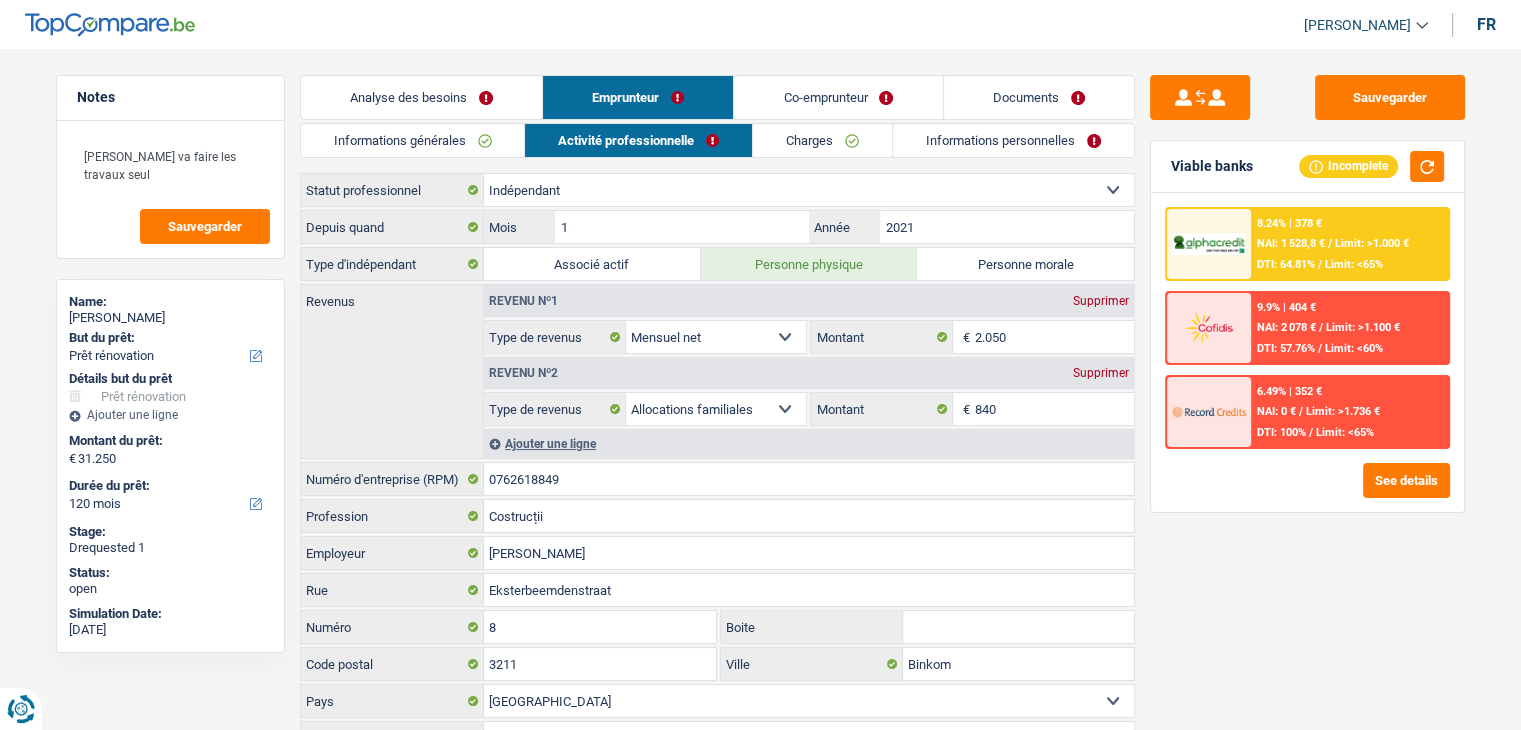 click on "Charges" at bounding box center [822, 140] 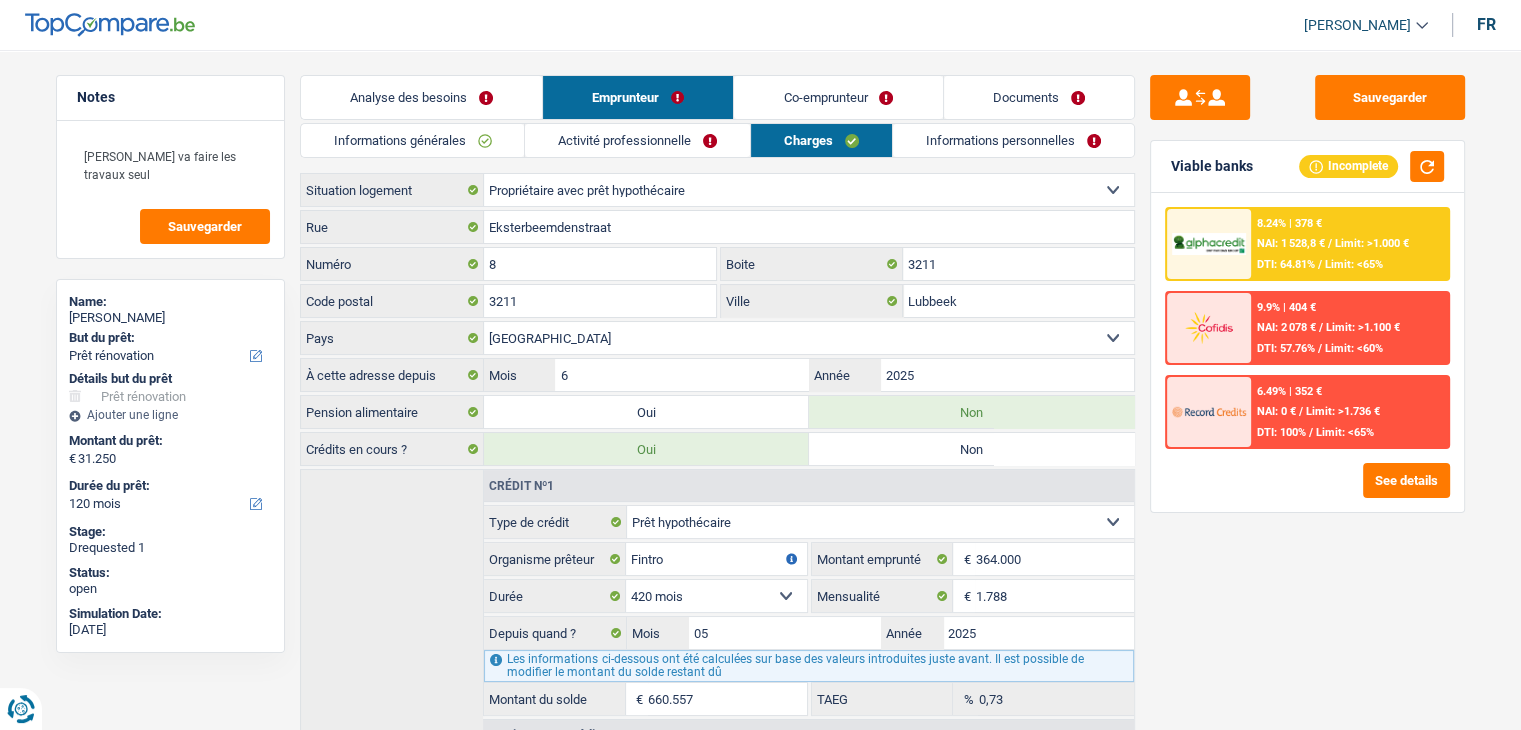 click on "Informations personnelles" at bounding box center (1013, 140) 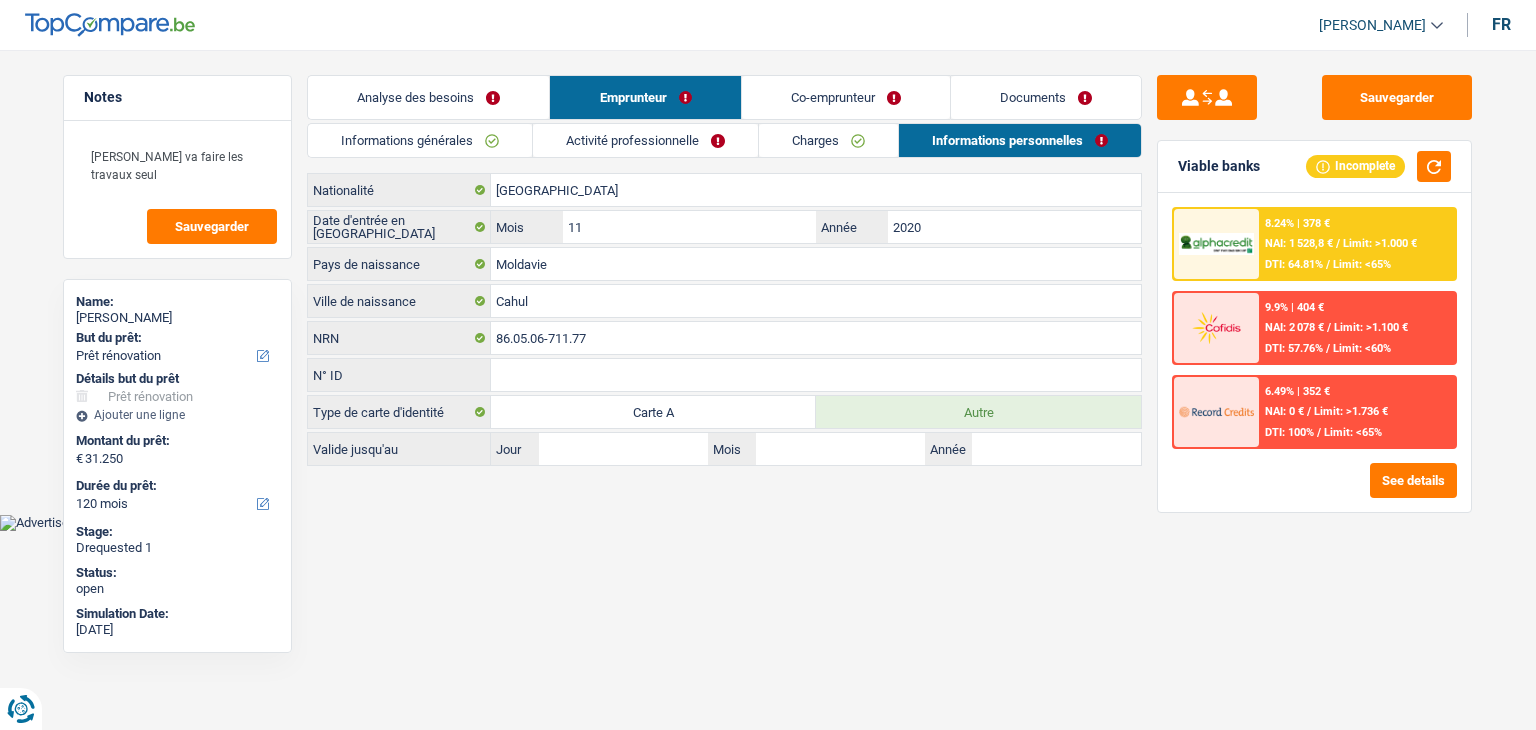 click on "Co-emprunteur" at bounding box center (846, 97) 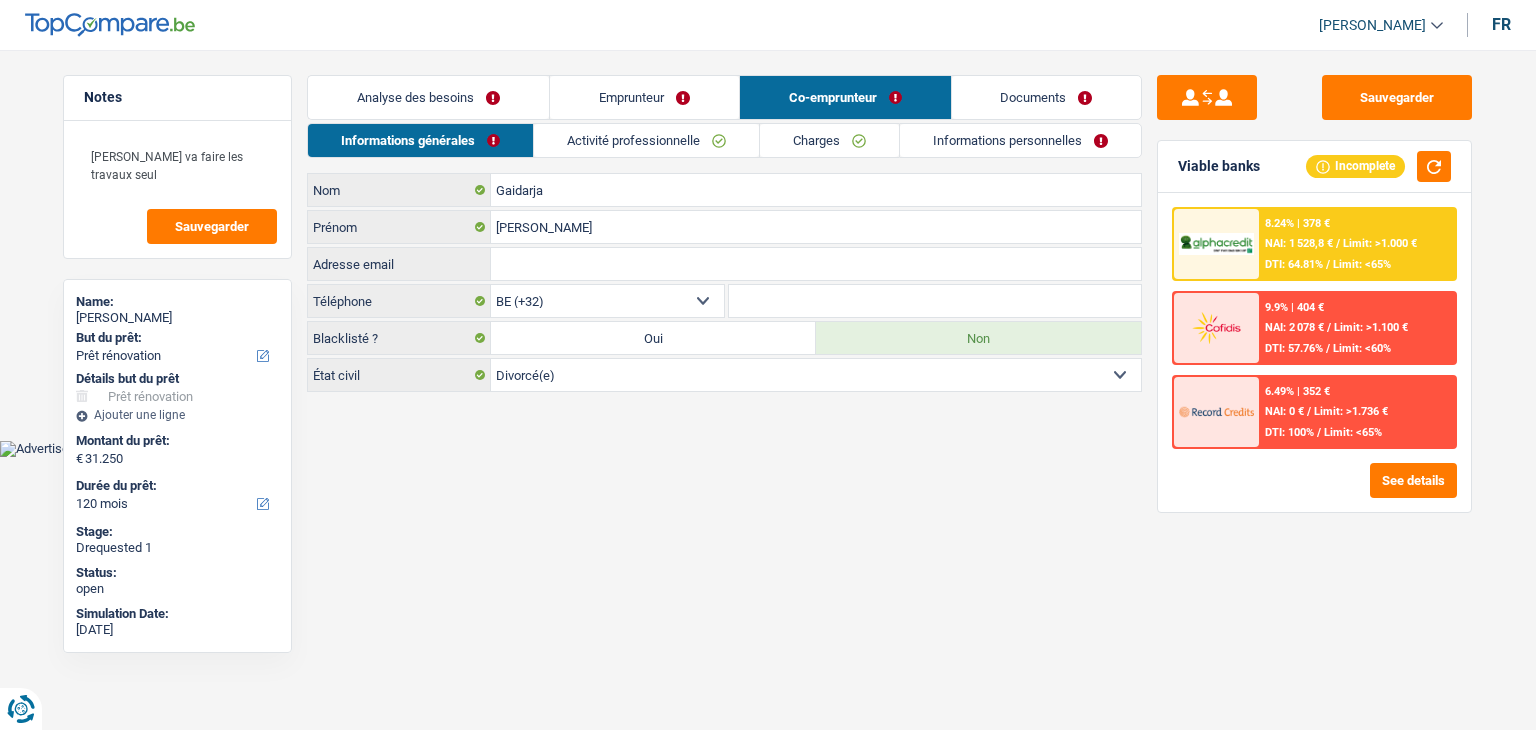 click on "Activité professionnelle" at bounding box center (646, 140) 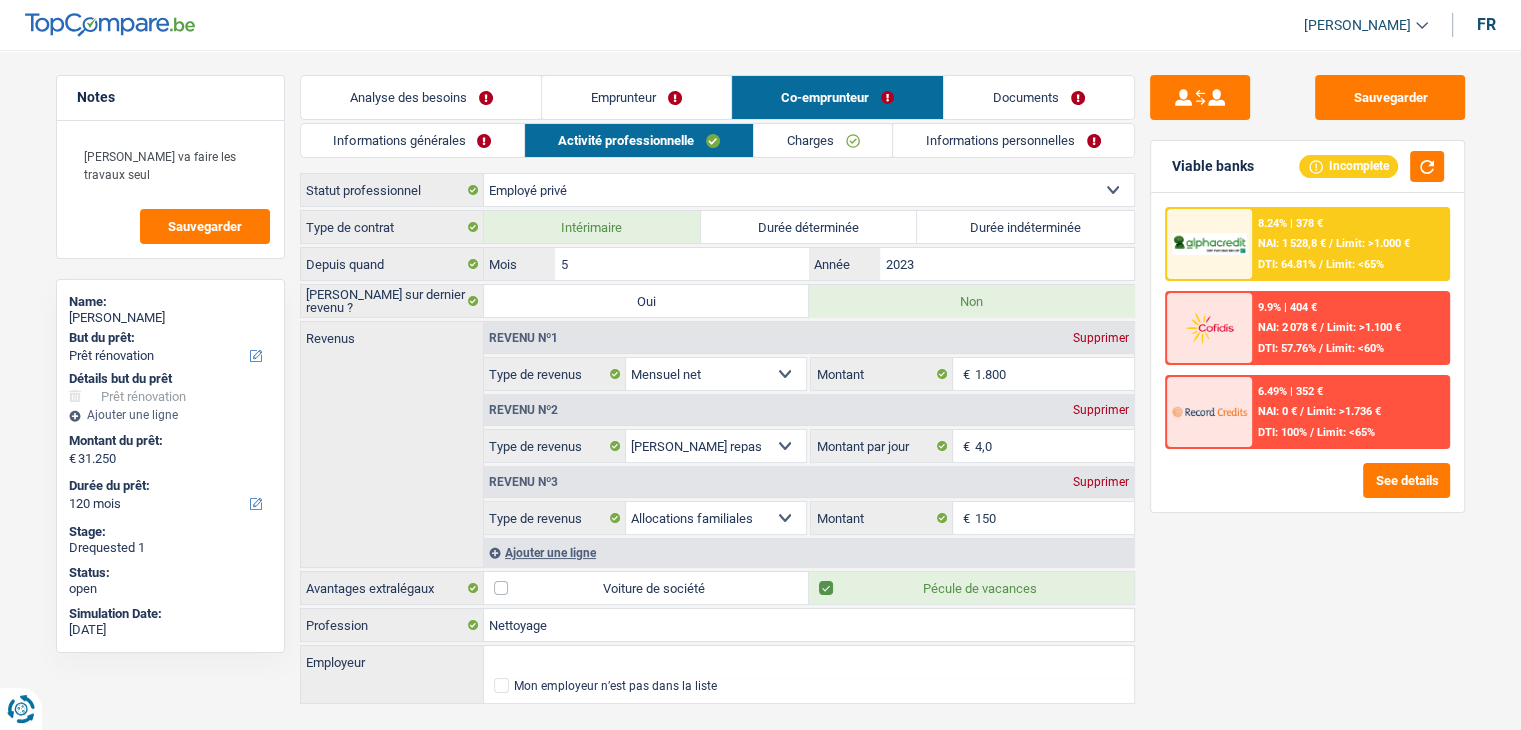 click on "Informations générales" at bounding box center (413, 140) 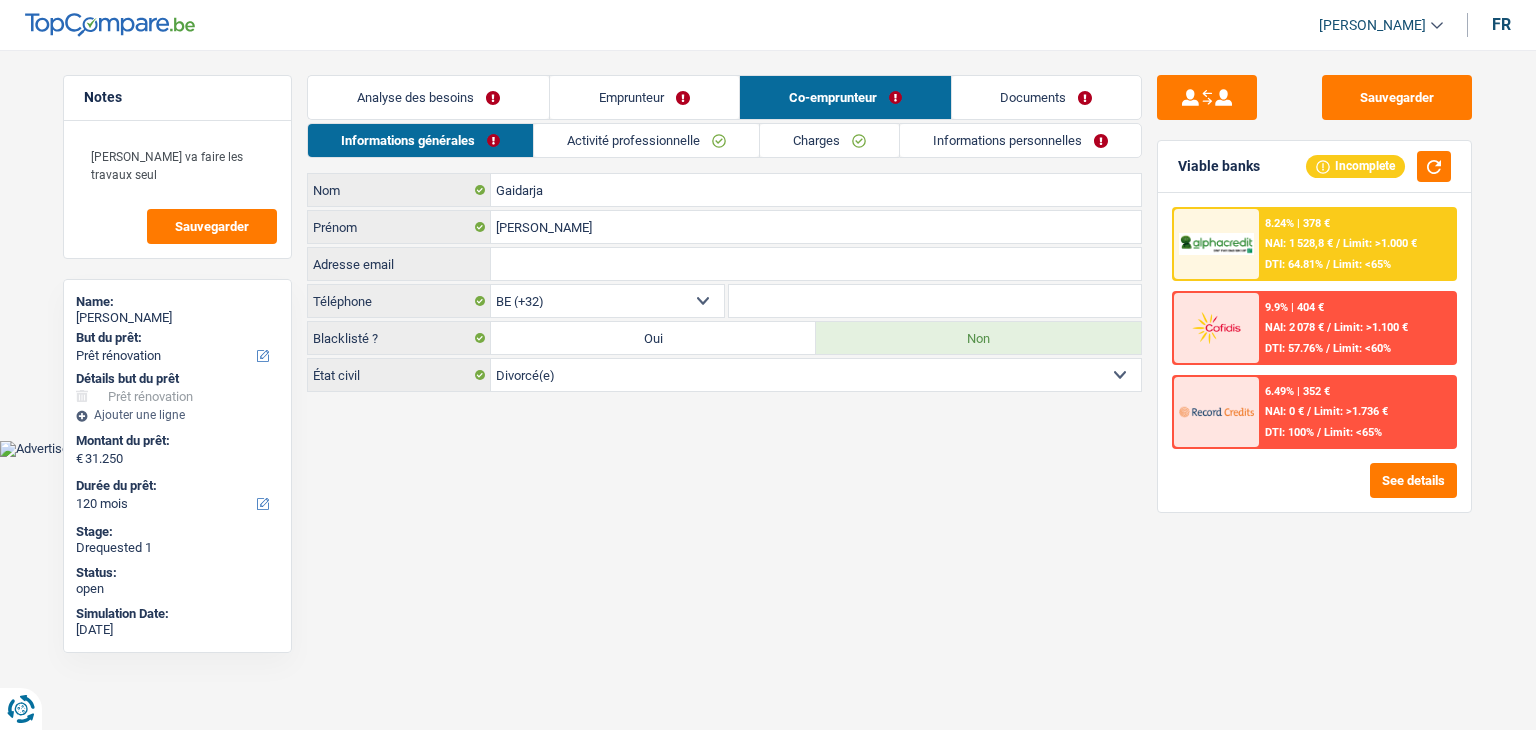 click on "Activité professionnelle" at bounding box center [646, 140] 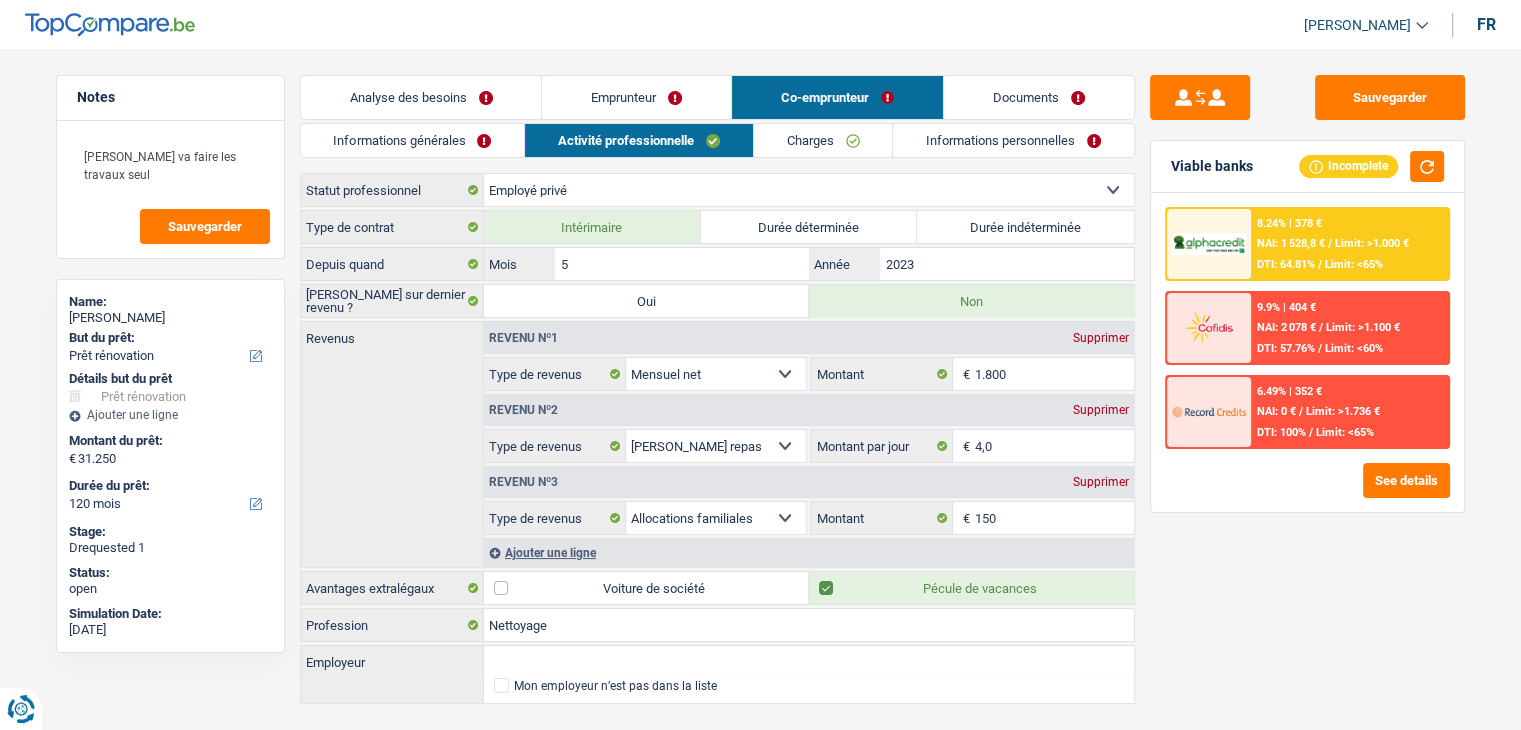 click on "Activité professionnelle" at bounding box center (639, 140) 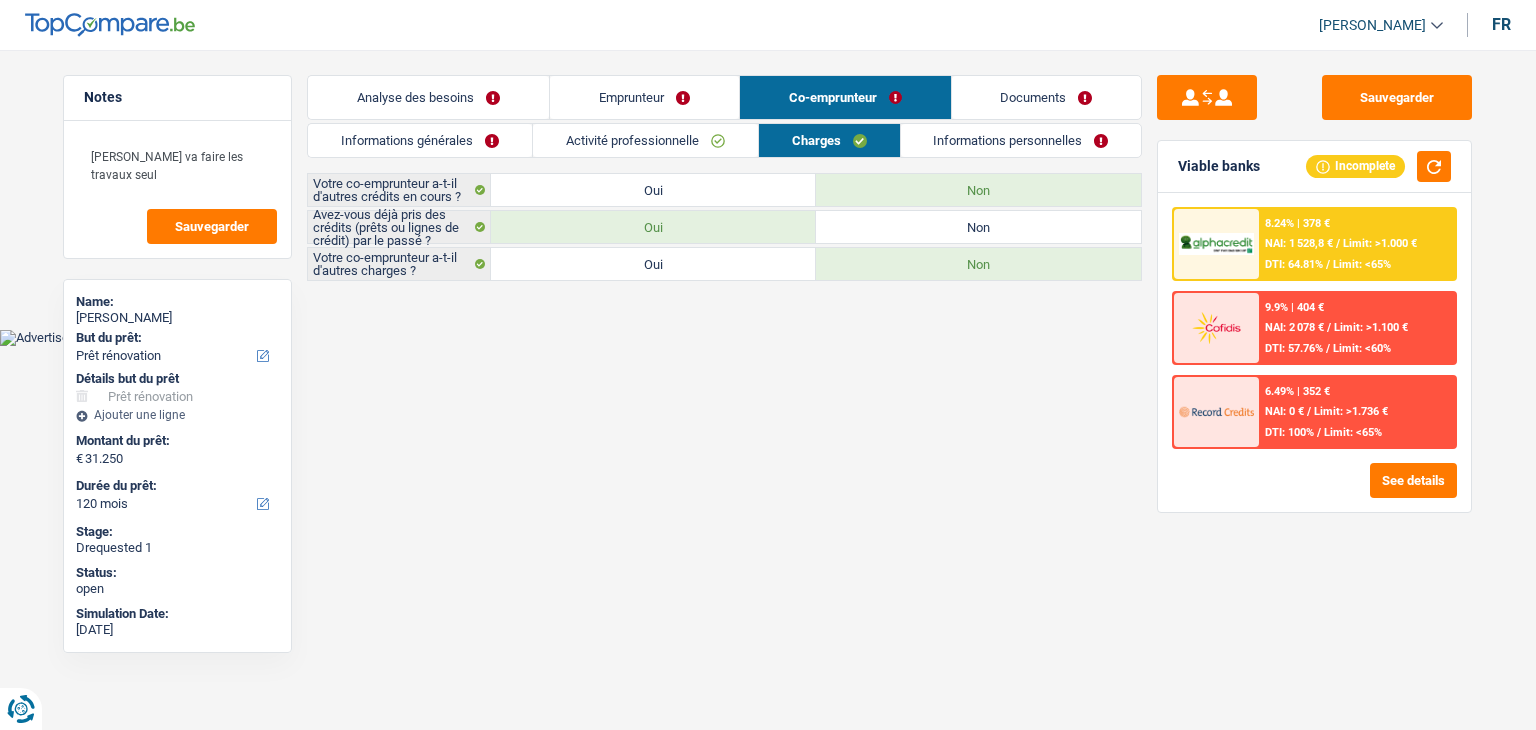 click on "Informations personnelles" at bounding box center [1021, 140] 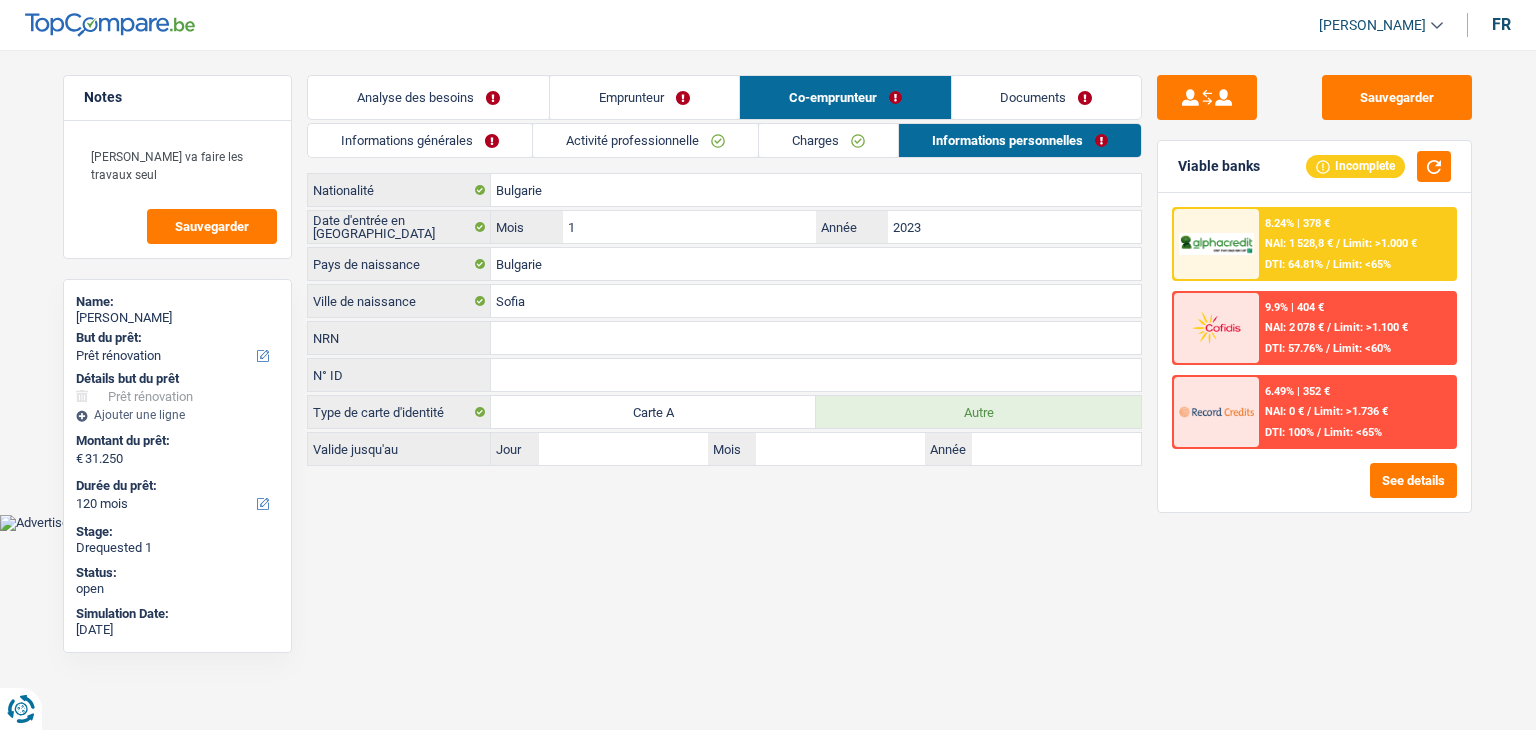 click on "Charges" at bounding box center (828, 140) 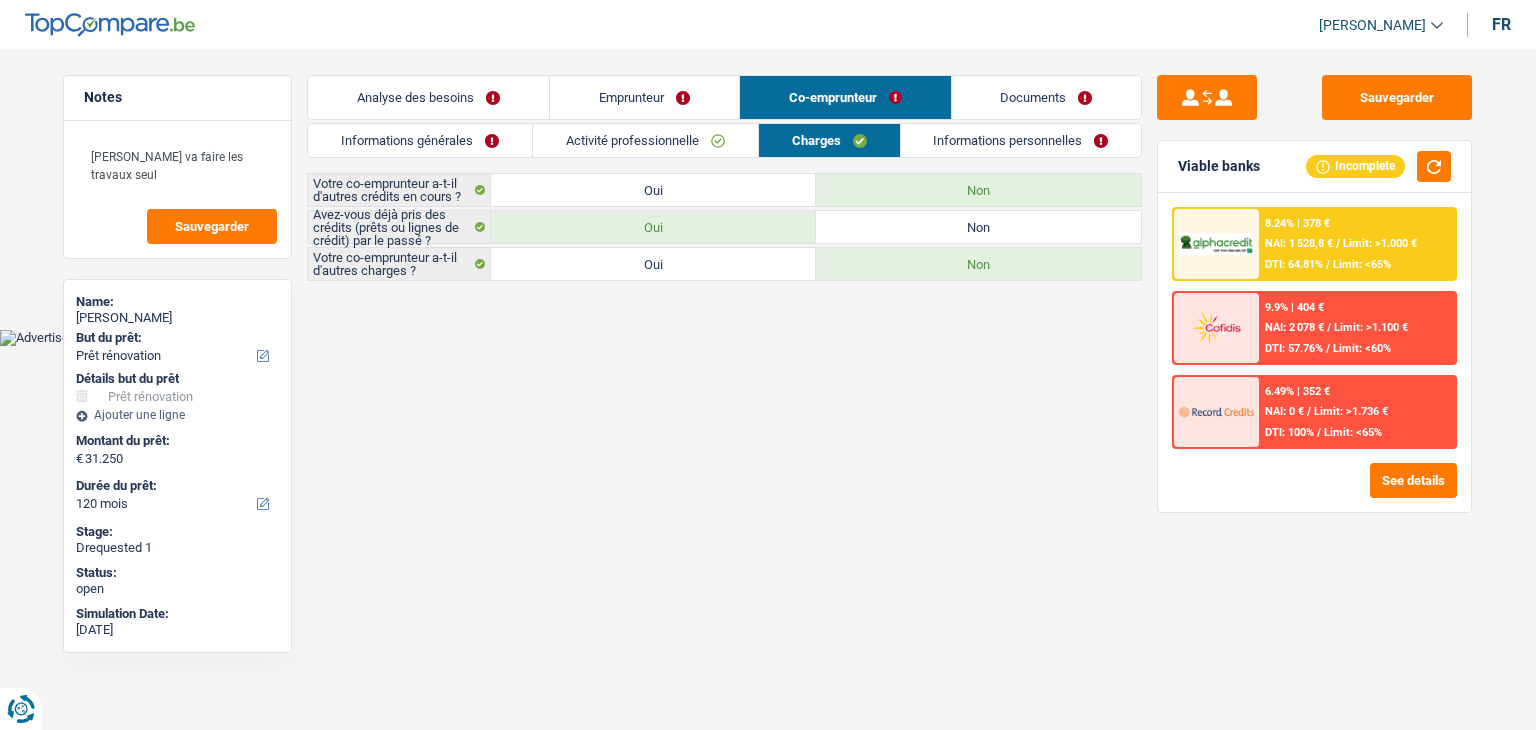 click on "Activité professionnelle" at bounding box center [645, 140] 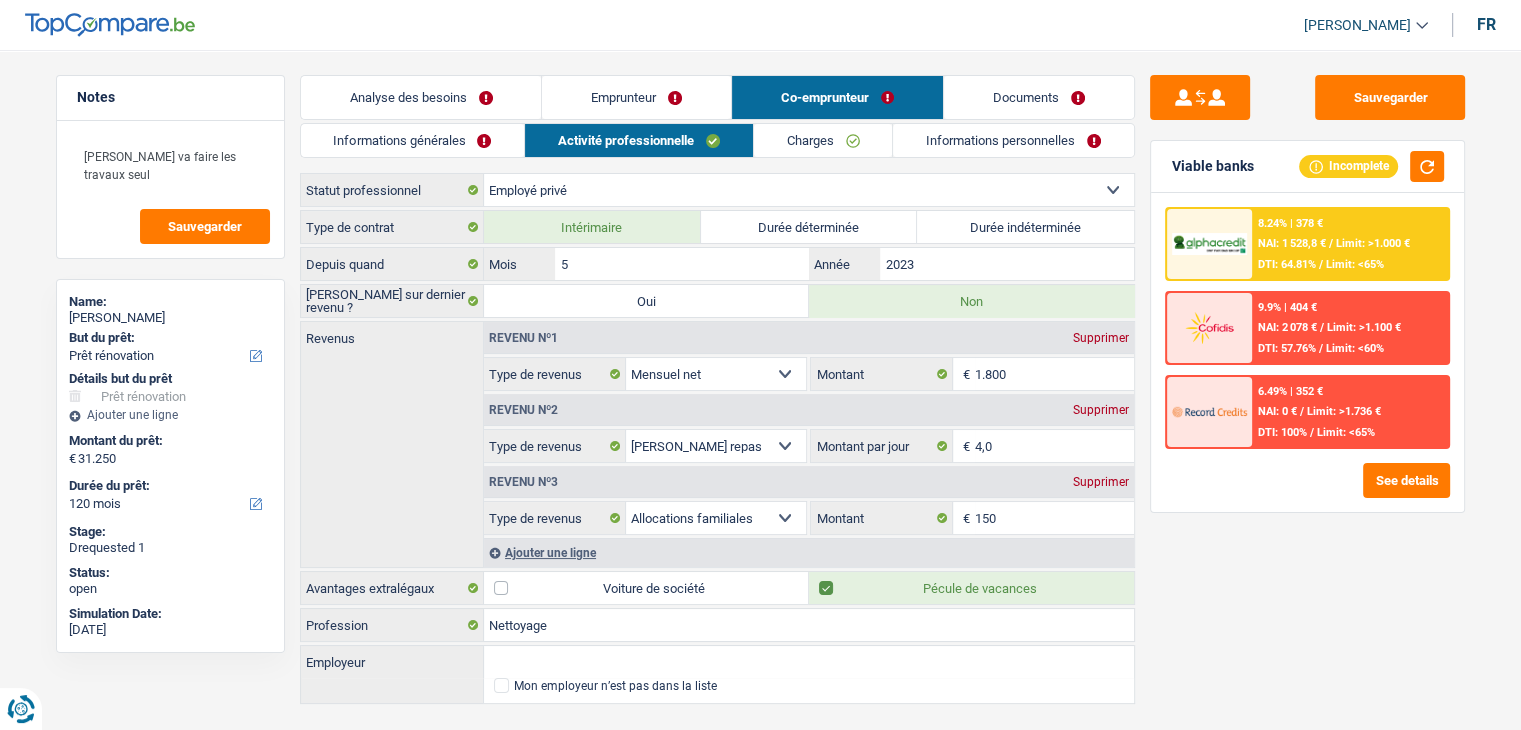 click on "Documents" at bounding box center (1039, 97) 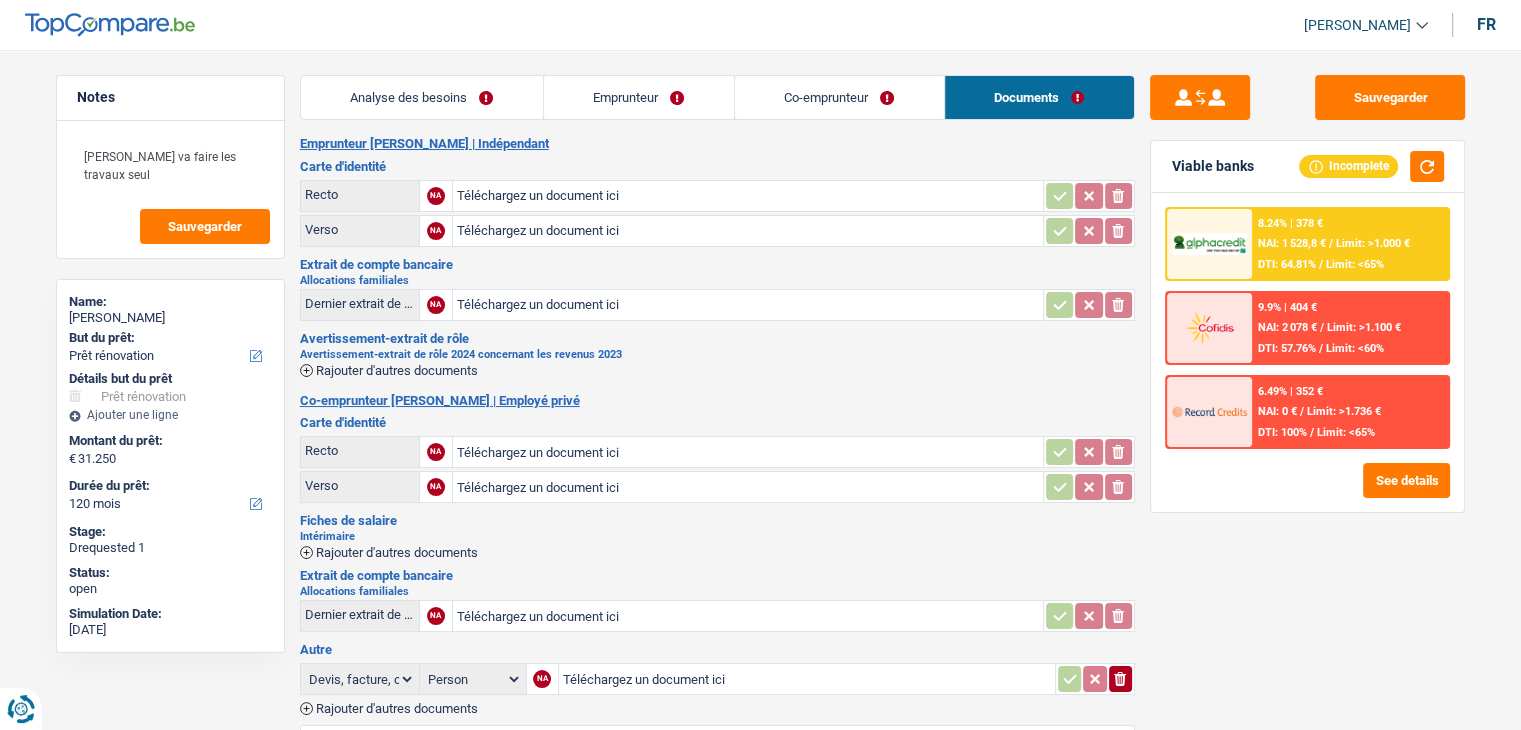 click on "Emprunteur" at bounding box center (639, 97) 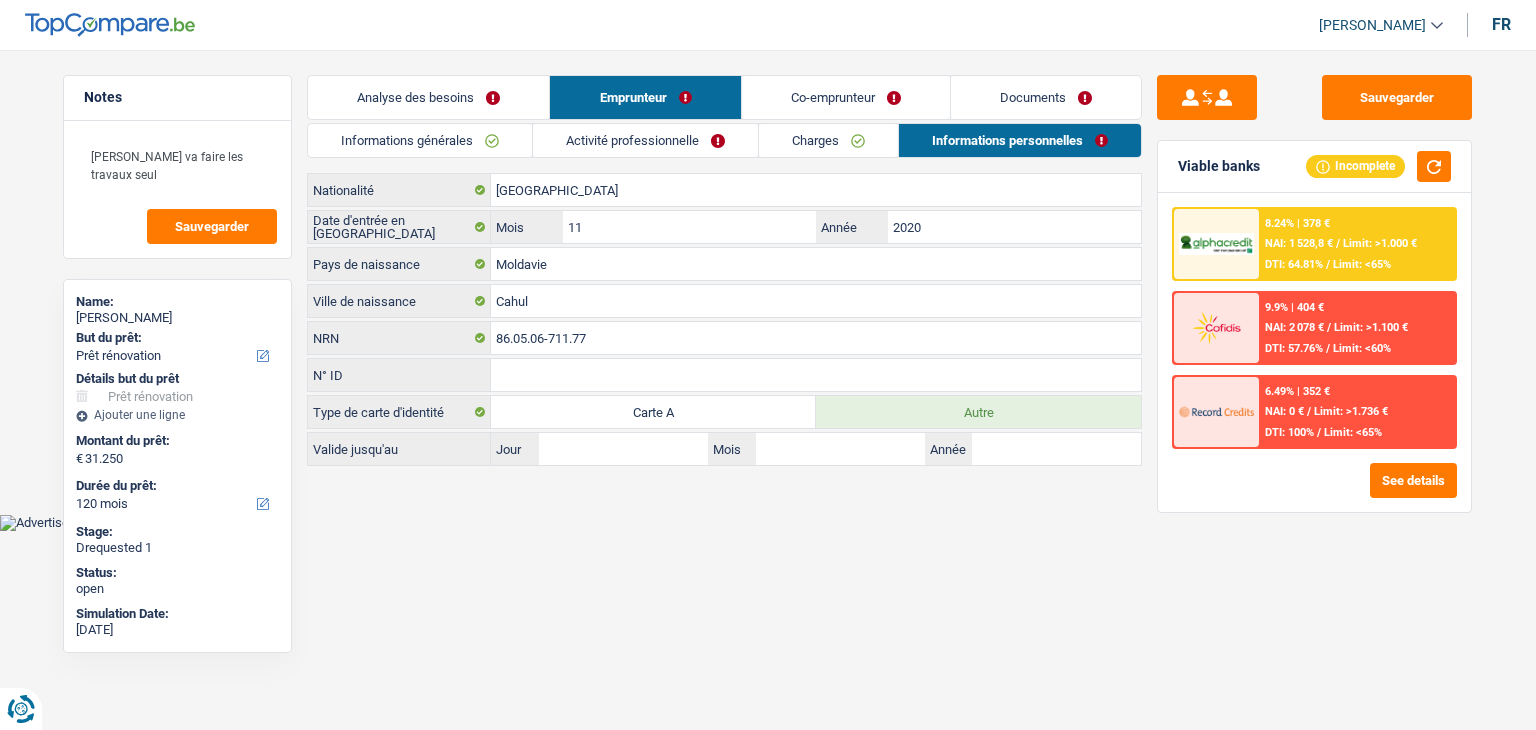click on "Activité professionnelle" at bounding box center [645, 140] 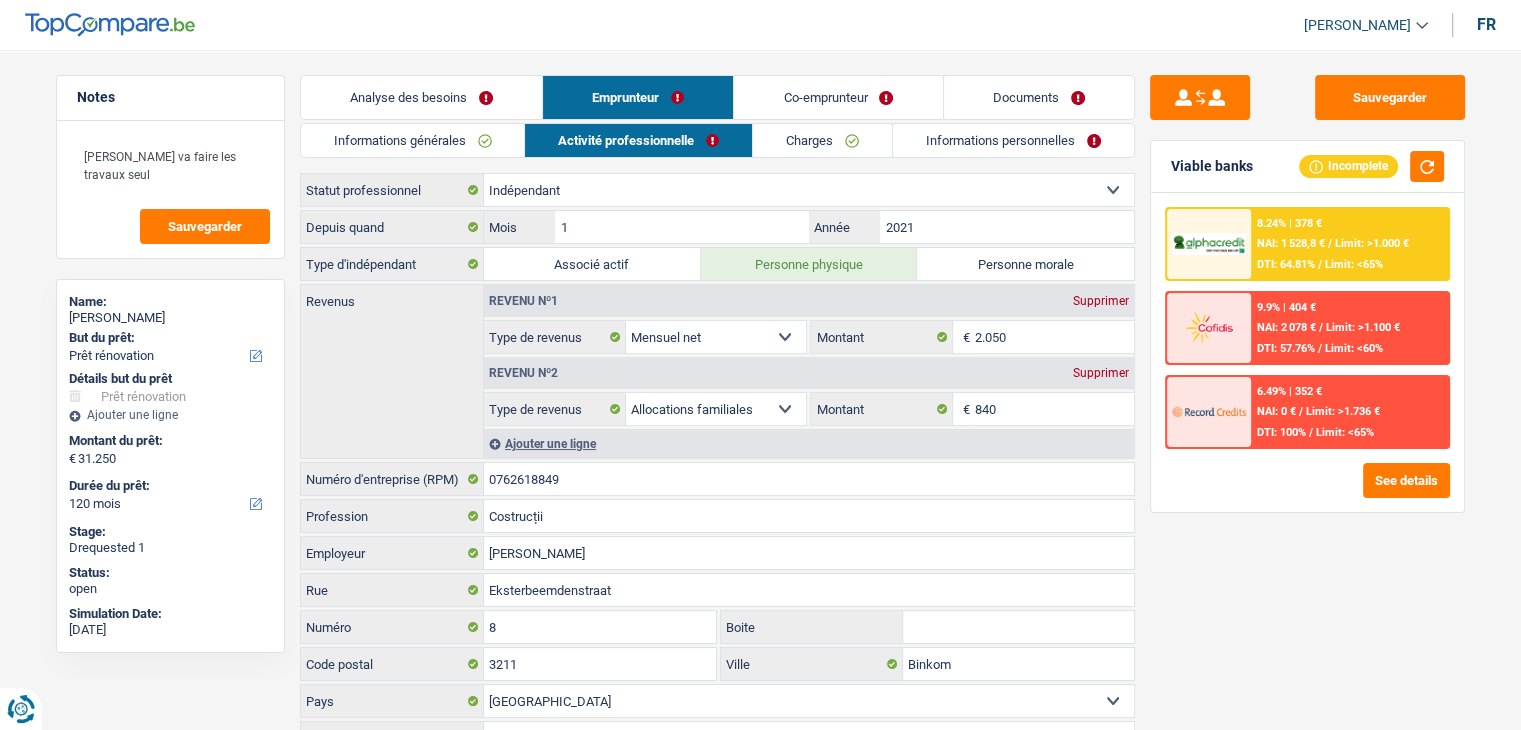 drag, startPoint x: 303, startPoint y: 194, endPoint x: 468, endPoint y: 200, distance: 165.10905 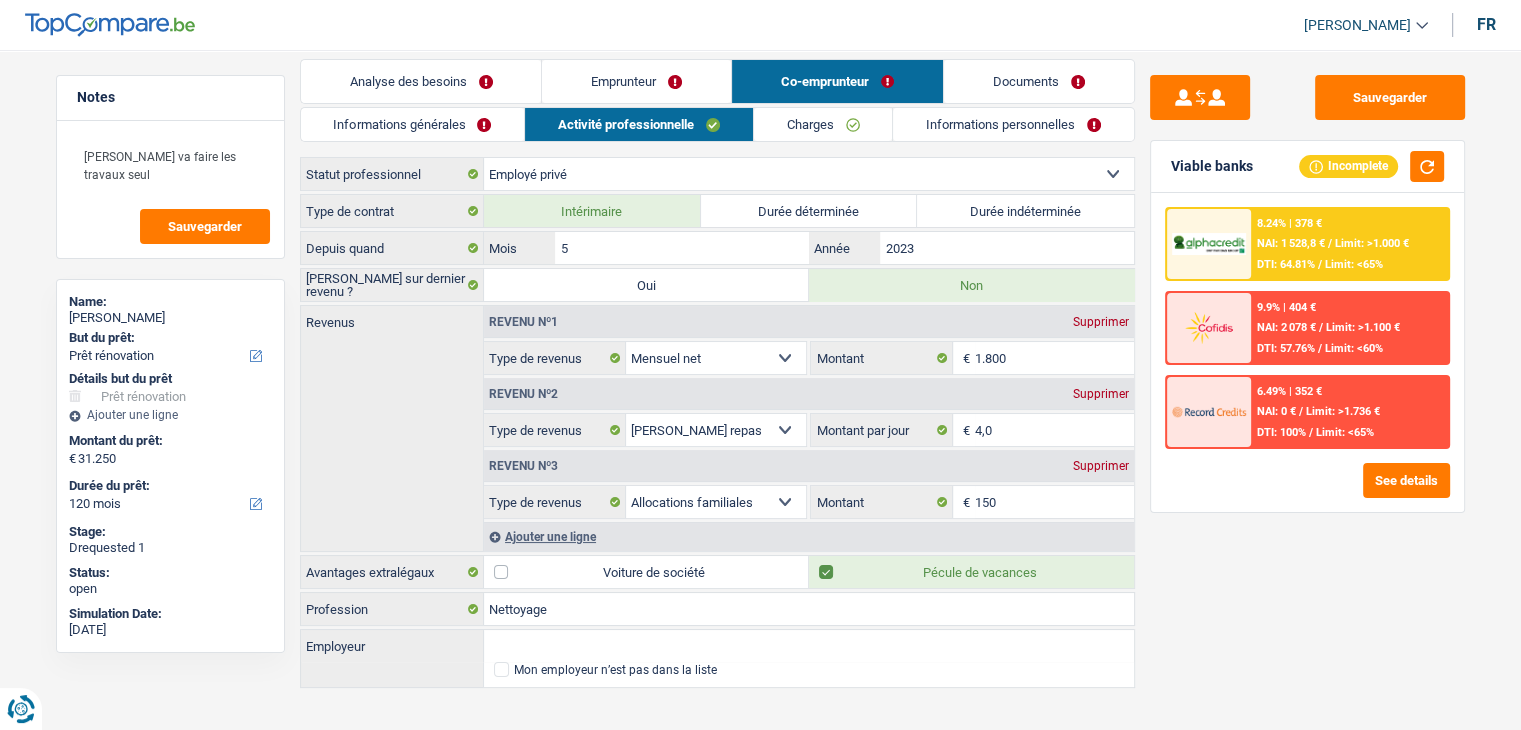 scroll, scrollTop: 0, scrollLeft: 0, axis: both 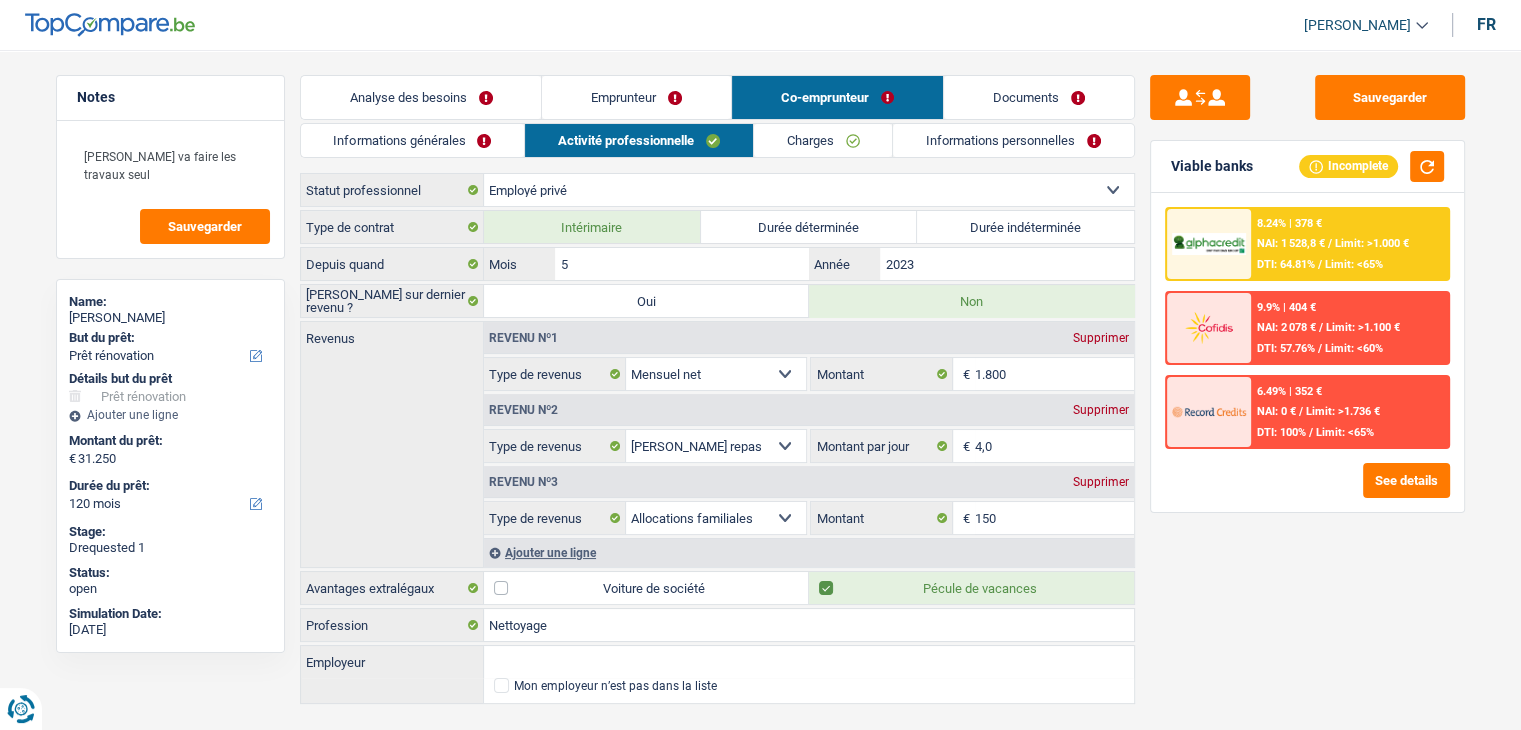 click on "Documents" at bounding box center [1039, 97] 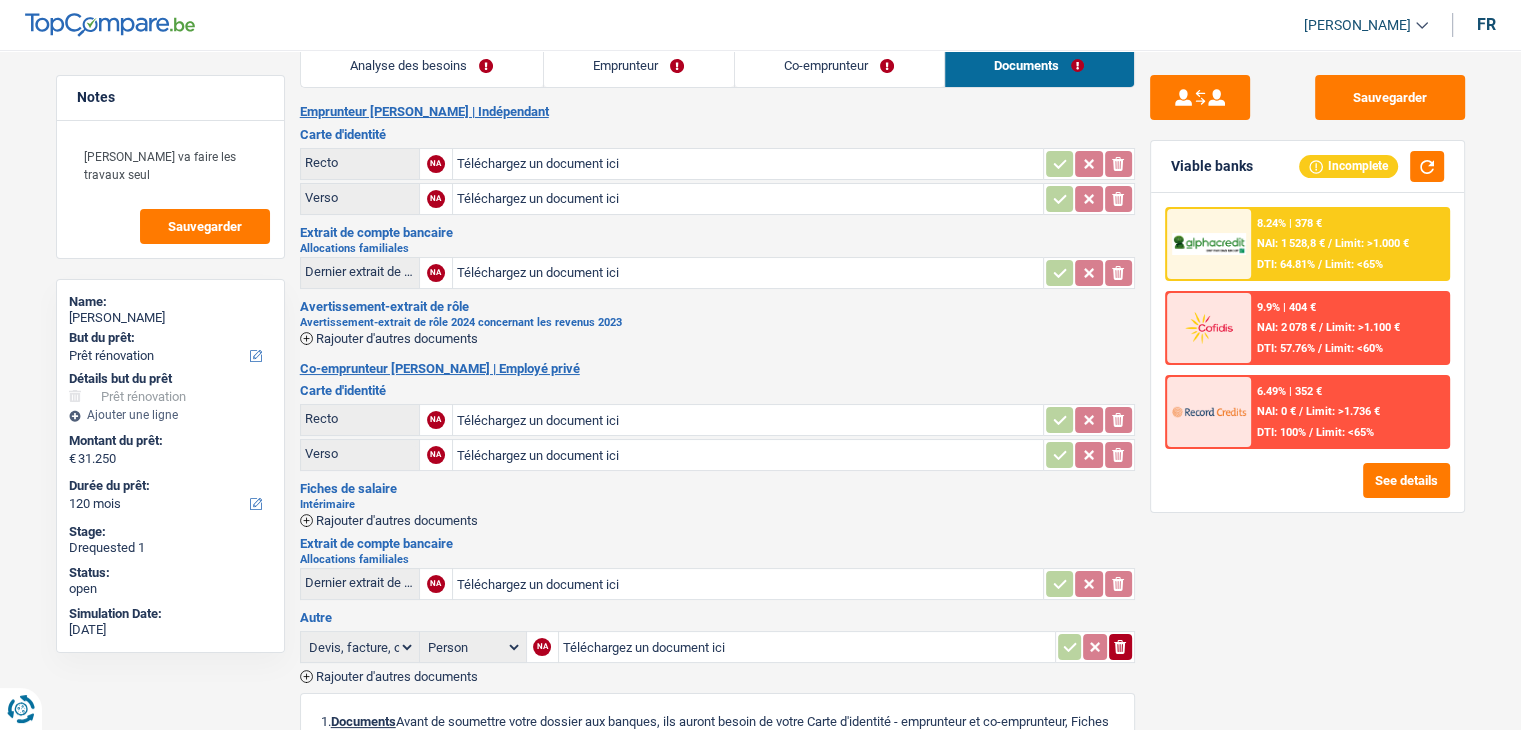 scroll, scrollTop: 0, scrollLeft: 0, axis: both 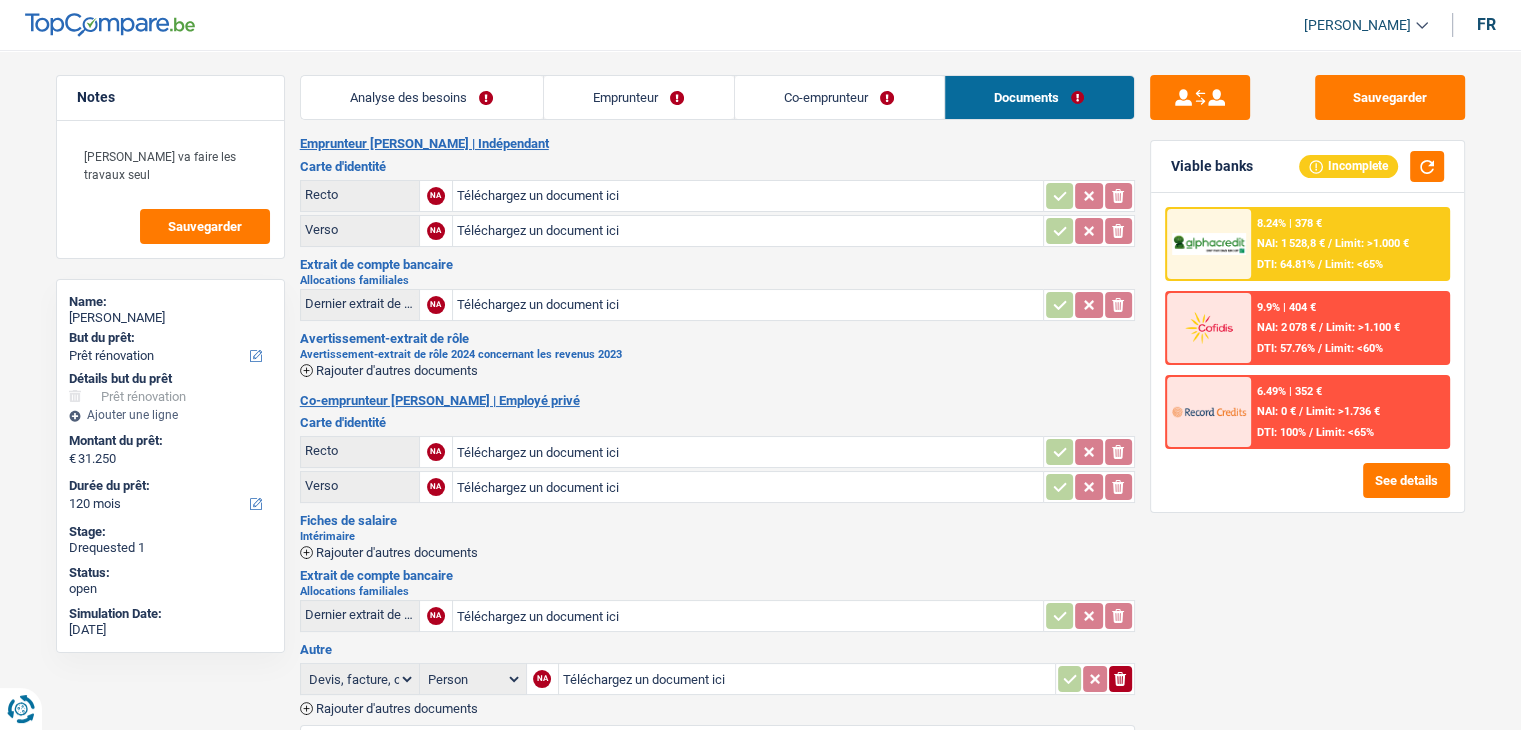 click on "Co-emprunteur" at bounding box center (839, 97) 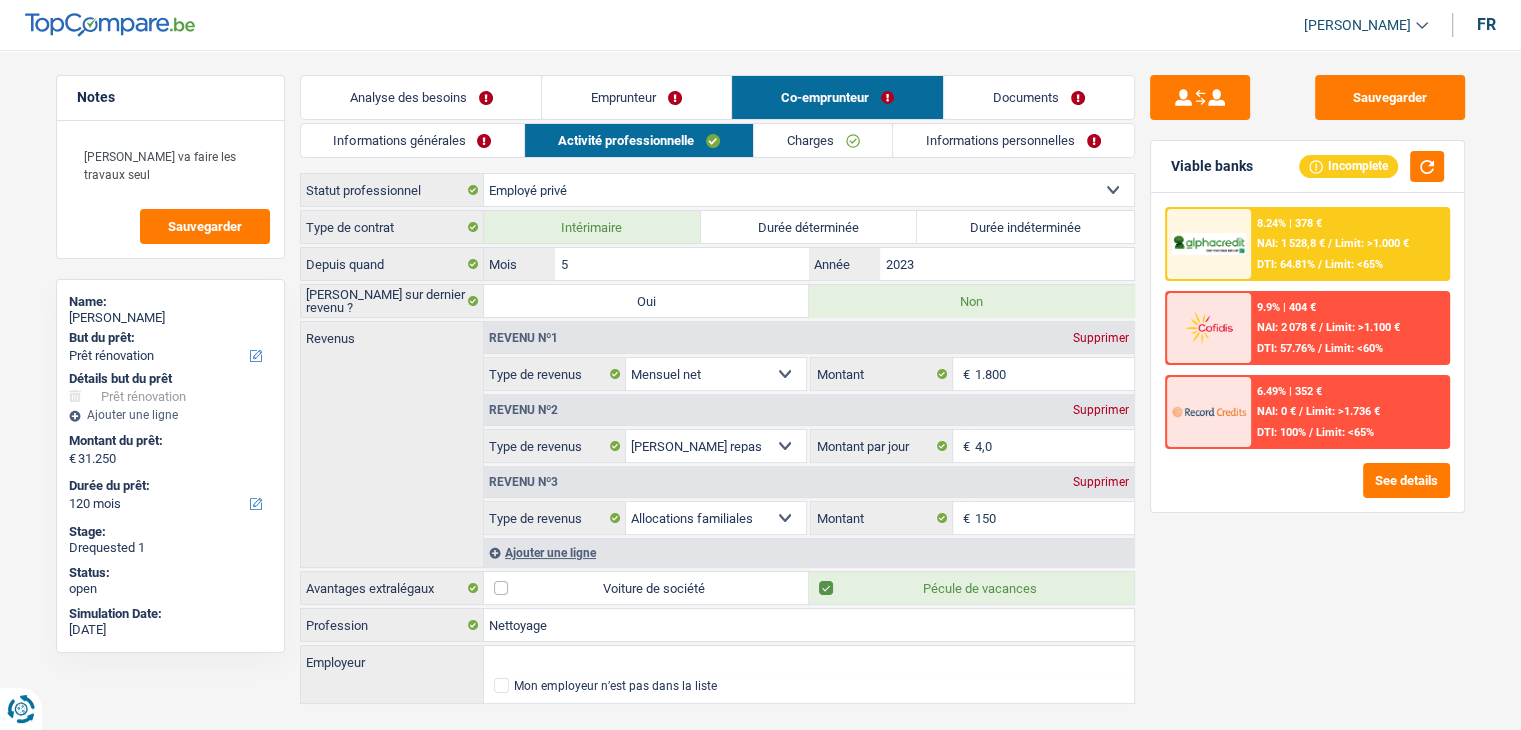 click on "Documents" at bounding box center (1039, 97) 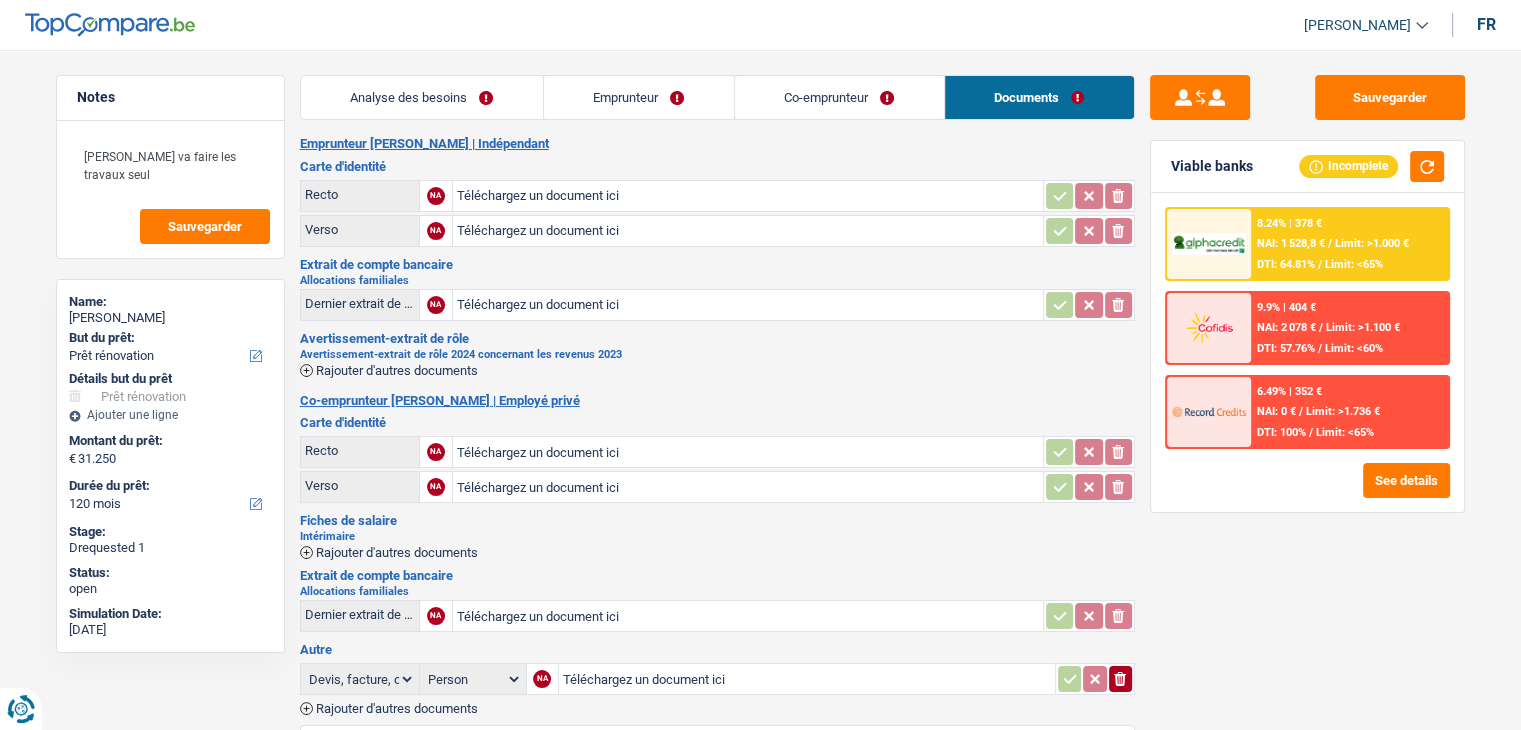 click on "Rajouter d'autres documents" at bounding box center (397, 552) 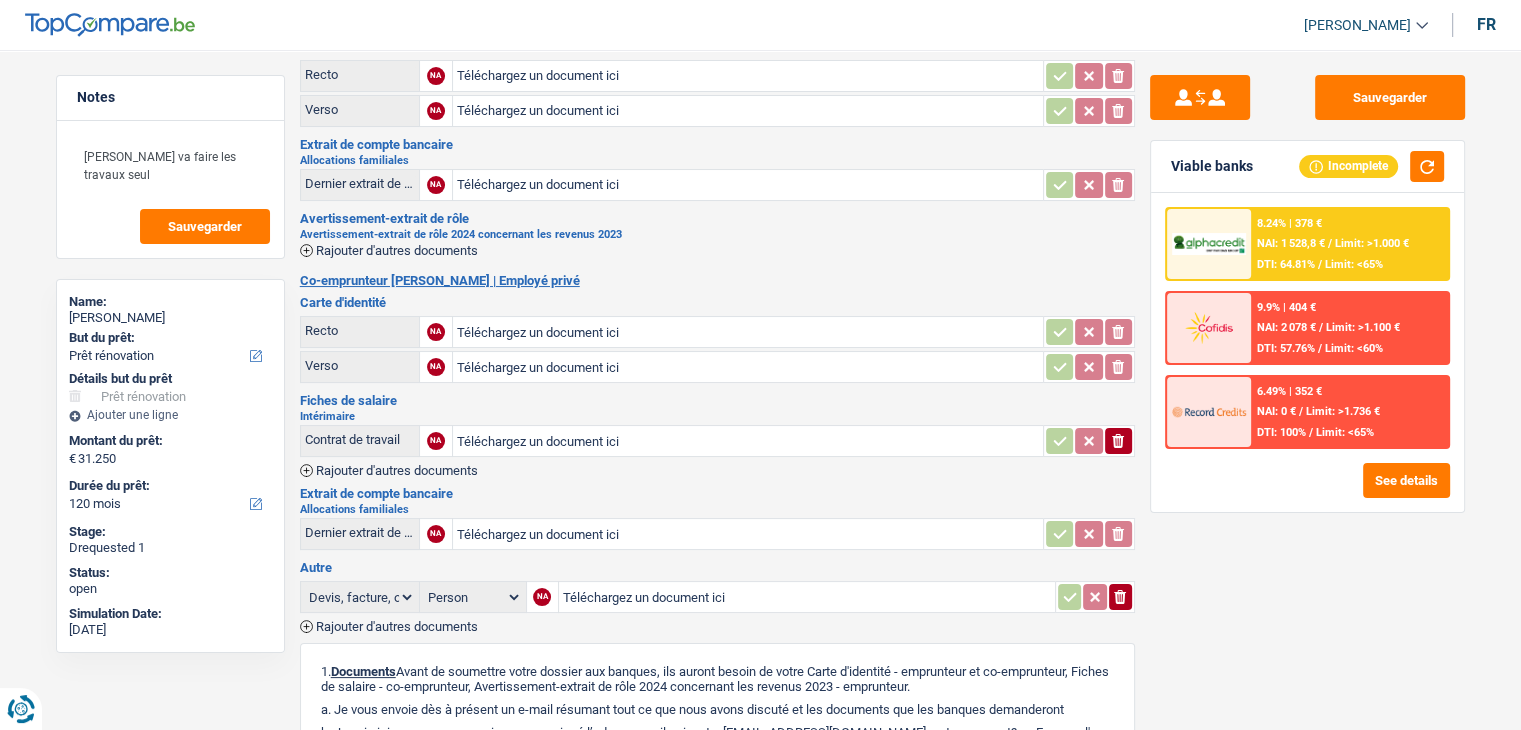 scroll, scrollTop: 200, scrollLeft: 0, axis: vertical 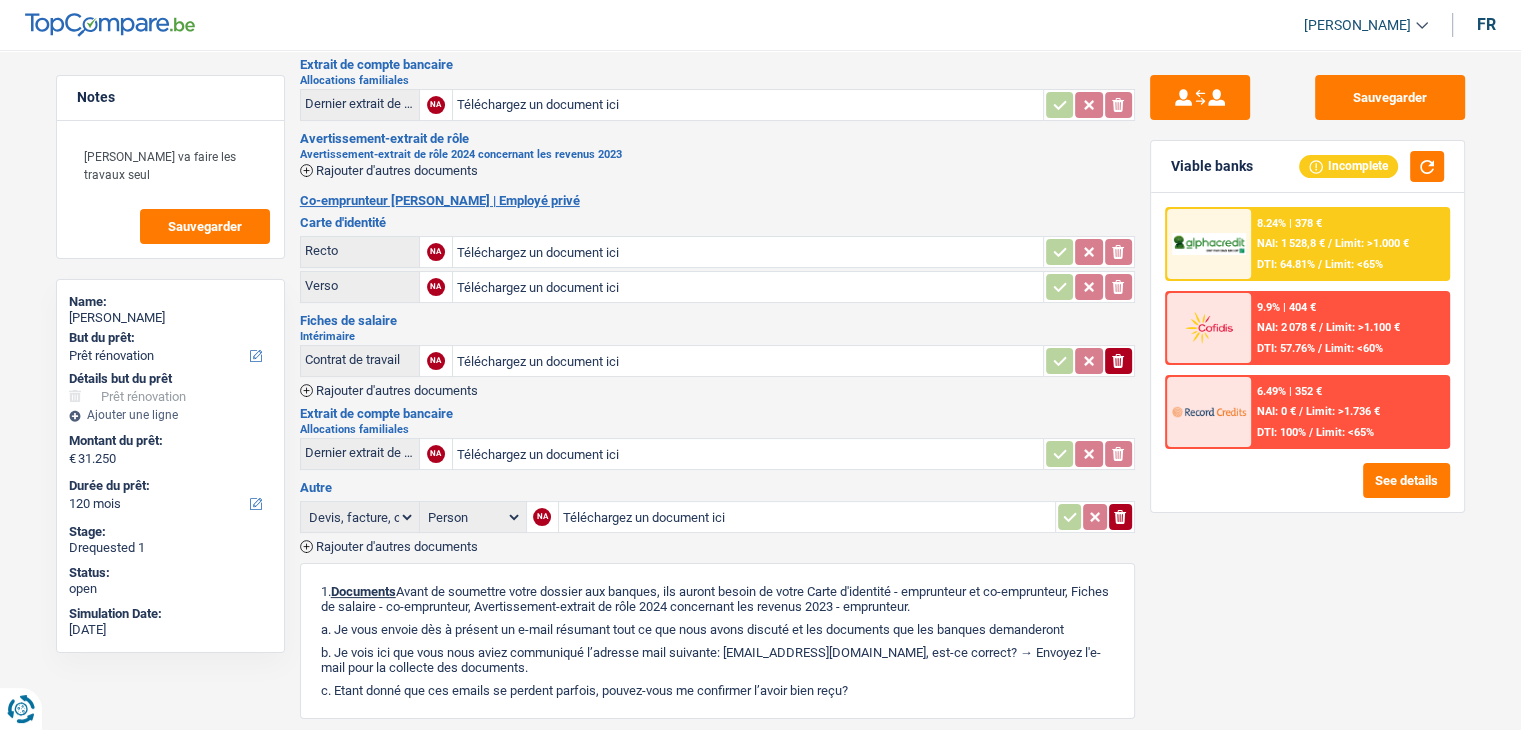 click 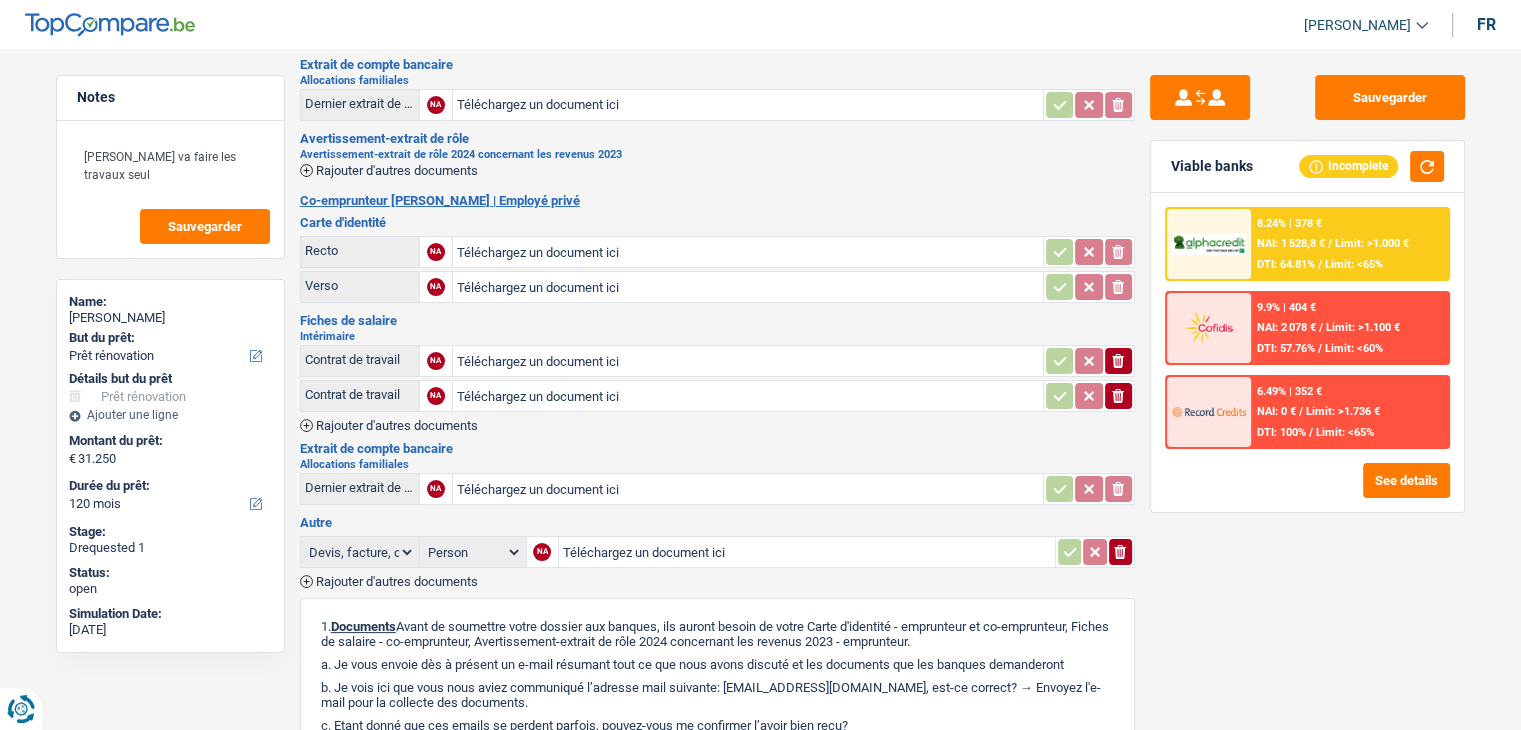 click 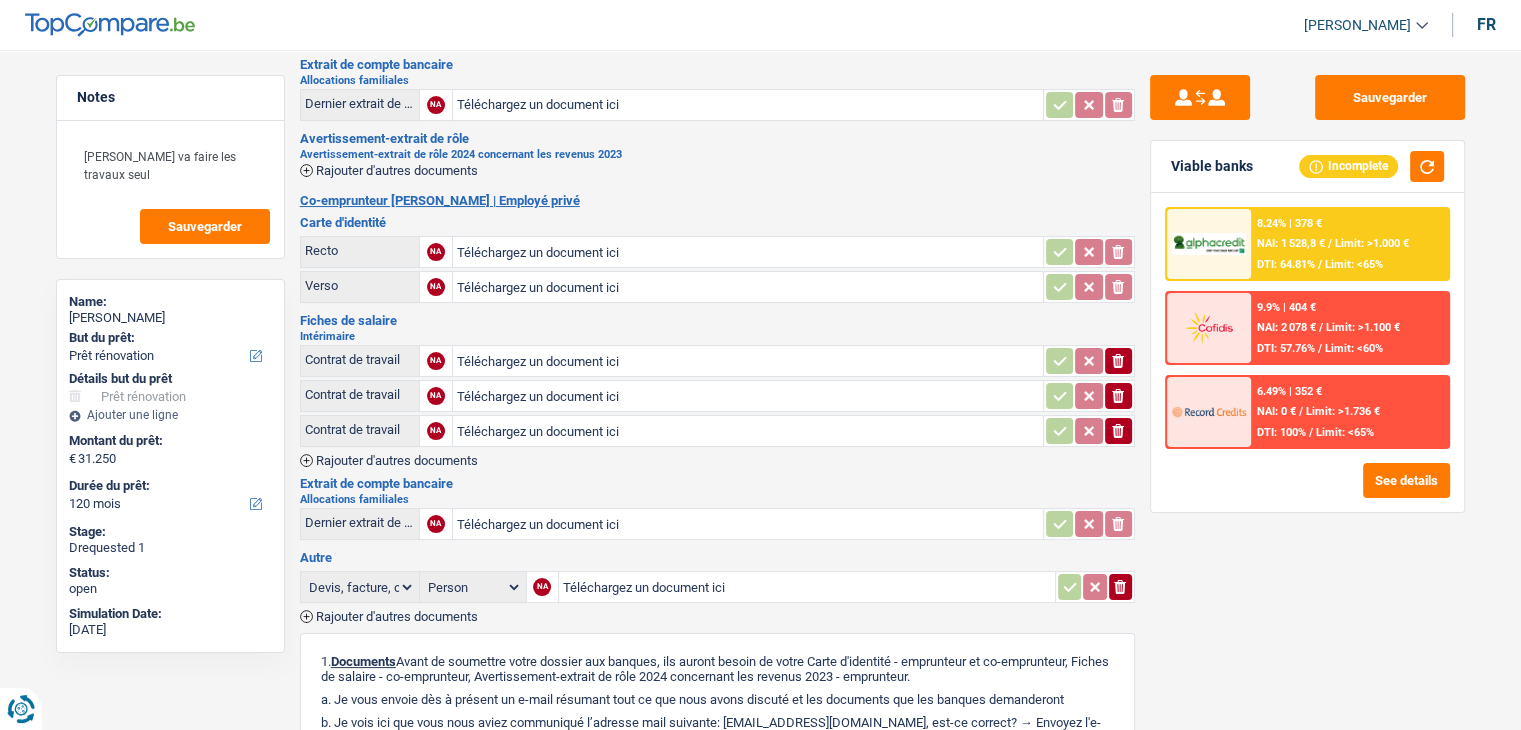 click on "Téléchargez un document ici" at bounding box center (748, 361) 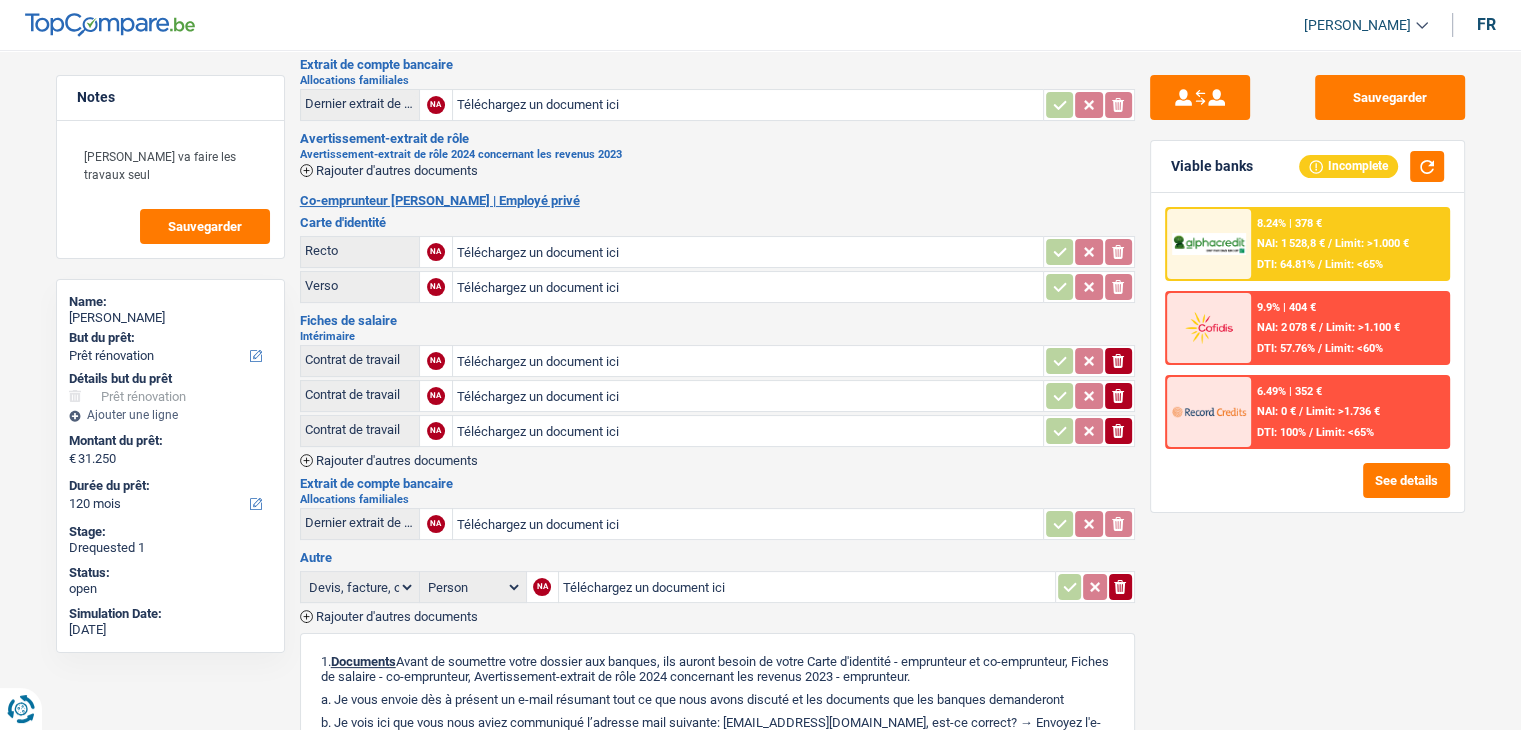 type on "C:\fakepath\LOONBON-2025-05-31---gewone-berekening_03-06-2025.pdf" 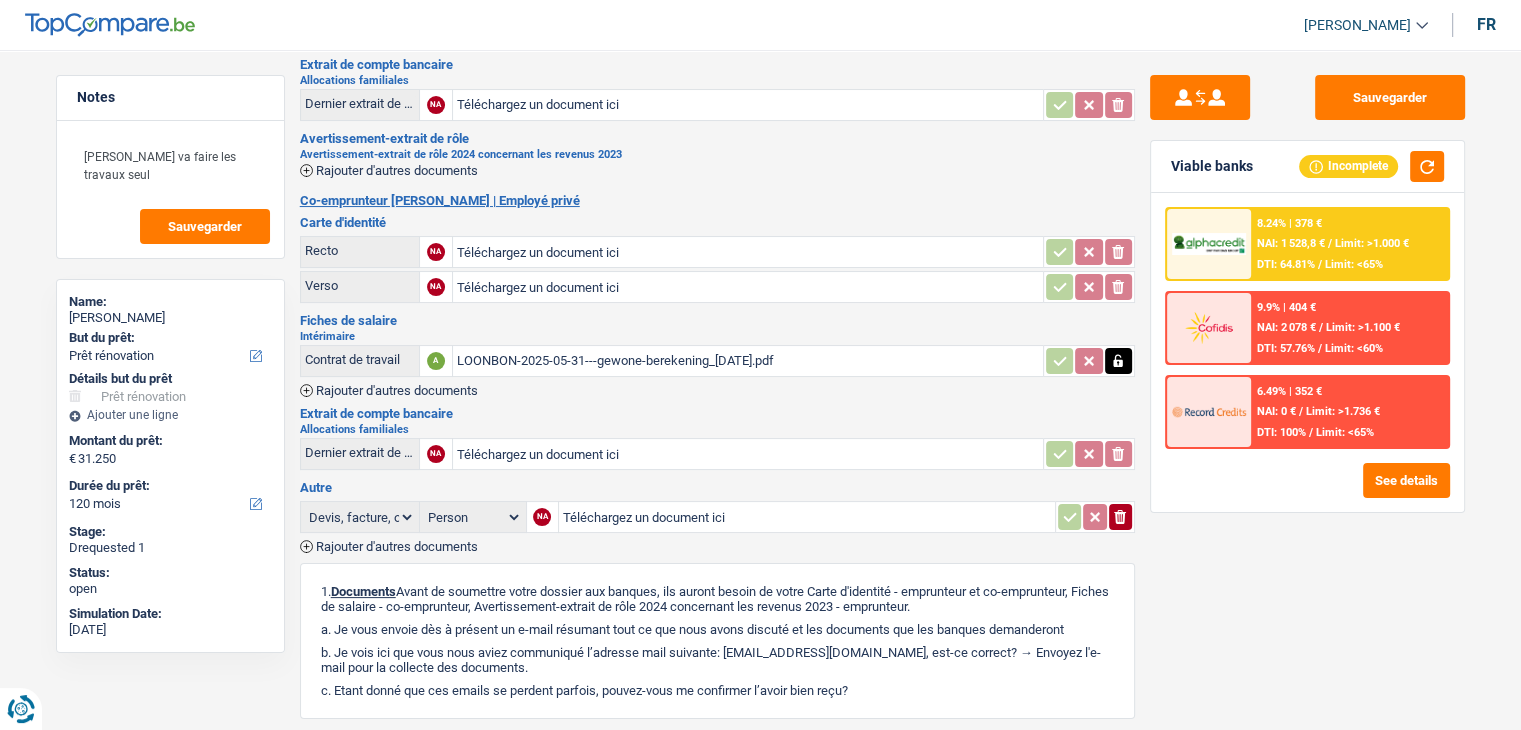 click on "Rajouter d'autres documents" at bounding box center (397, 390) 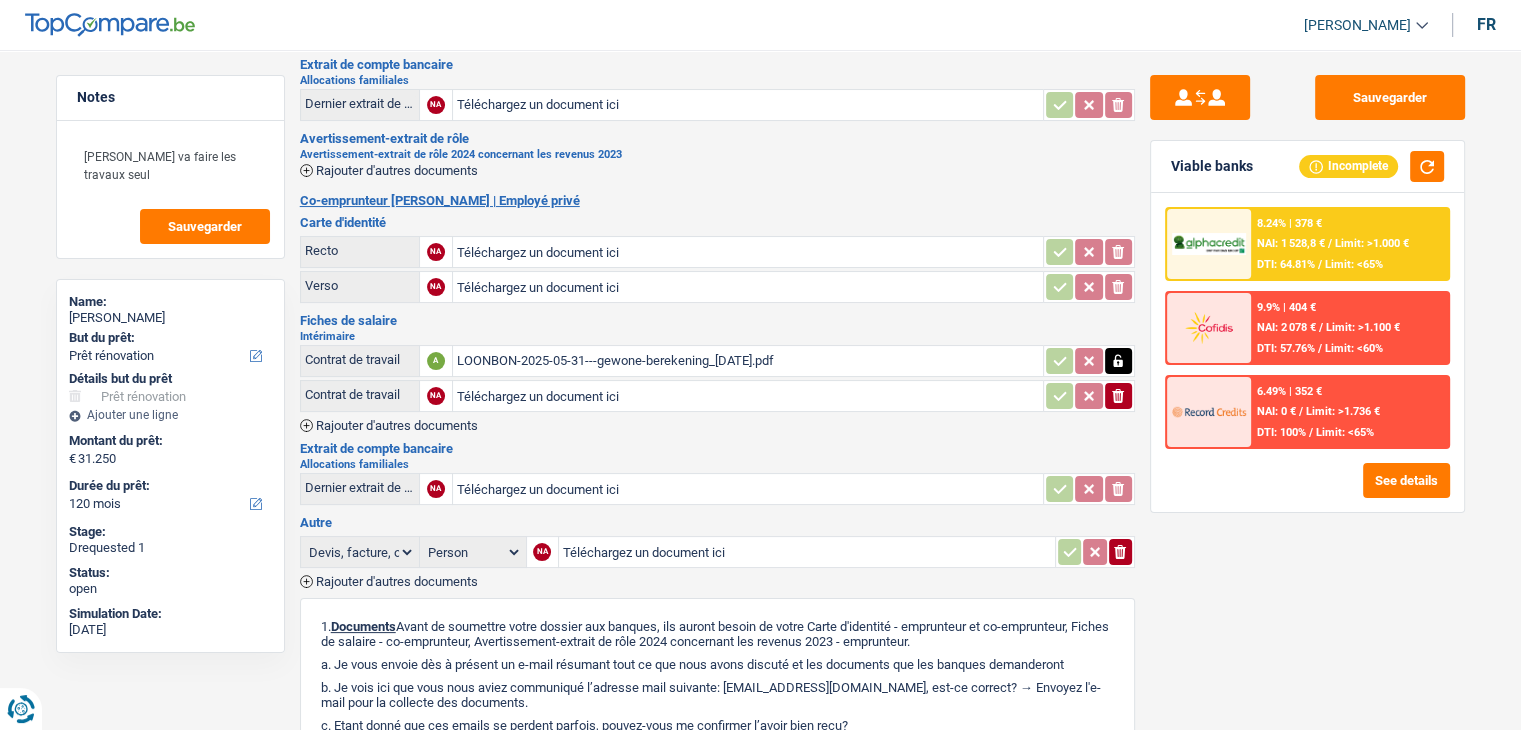 click on "Téléchargez un document ici" at bounding box center [748, 396] 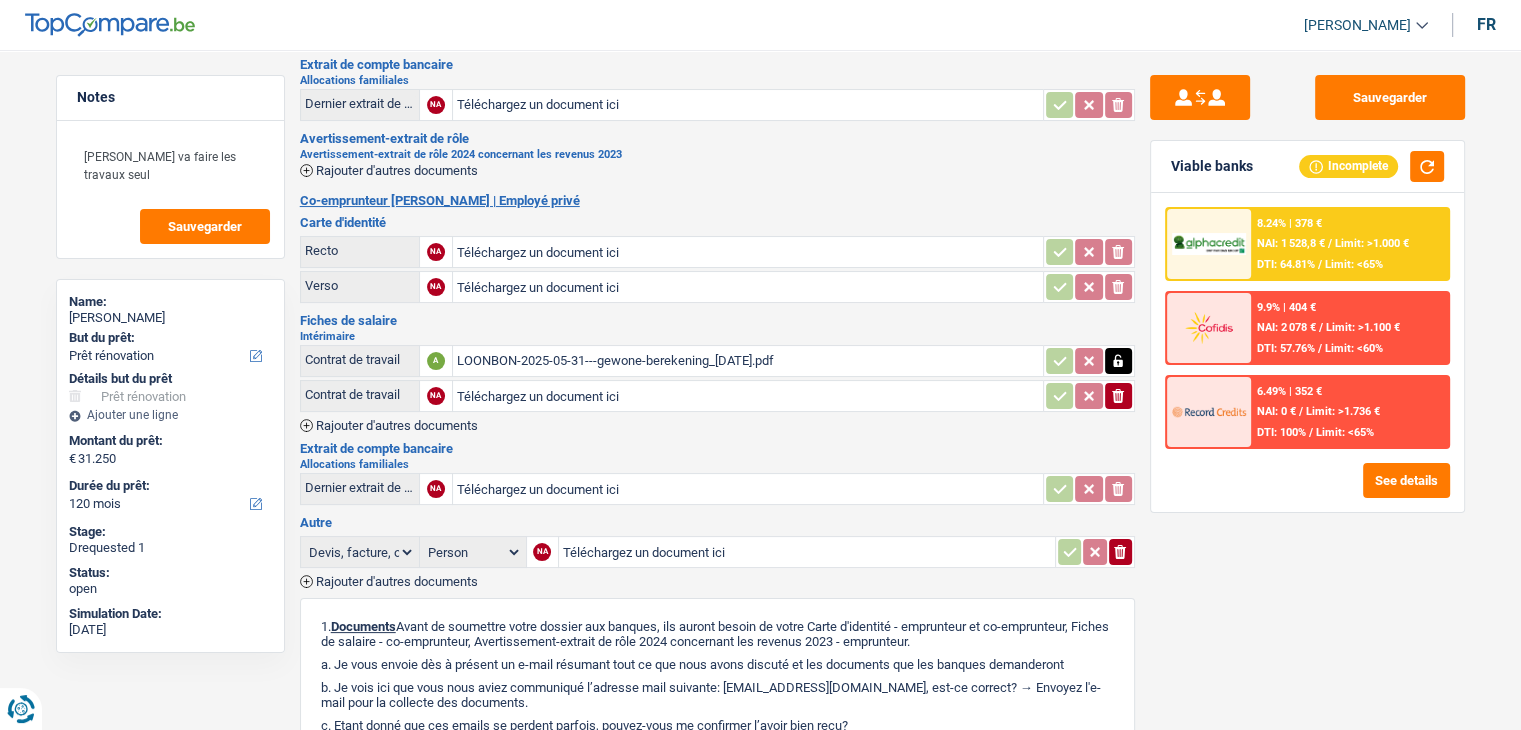type on "C:\fakepath\LOONBON-2025-04-30---gewone-berekening_05-05-2025.pdf" 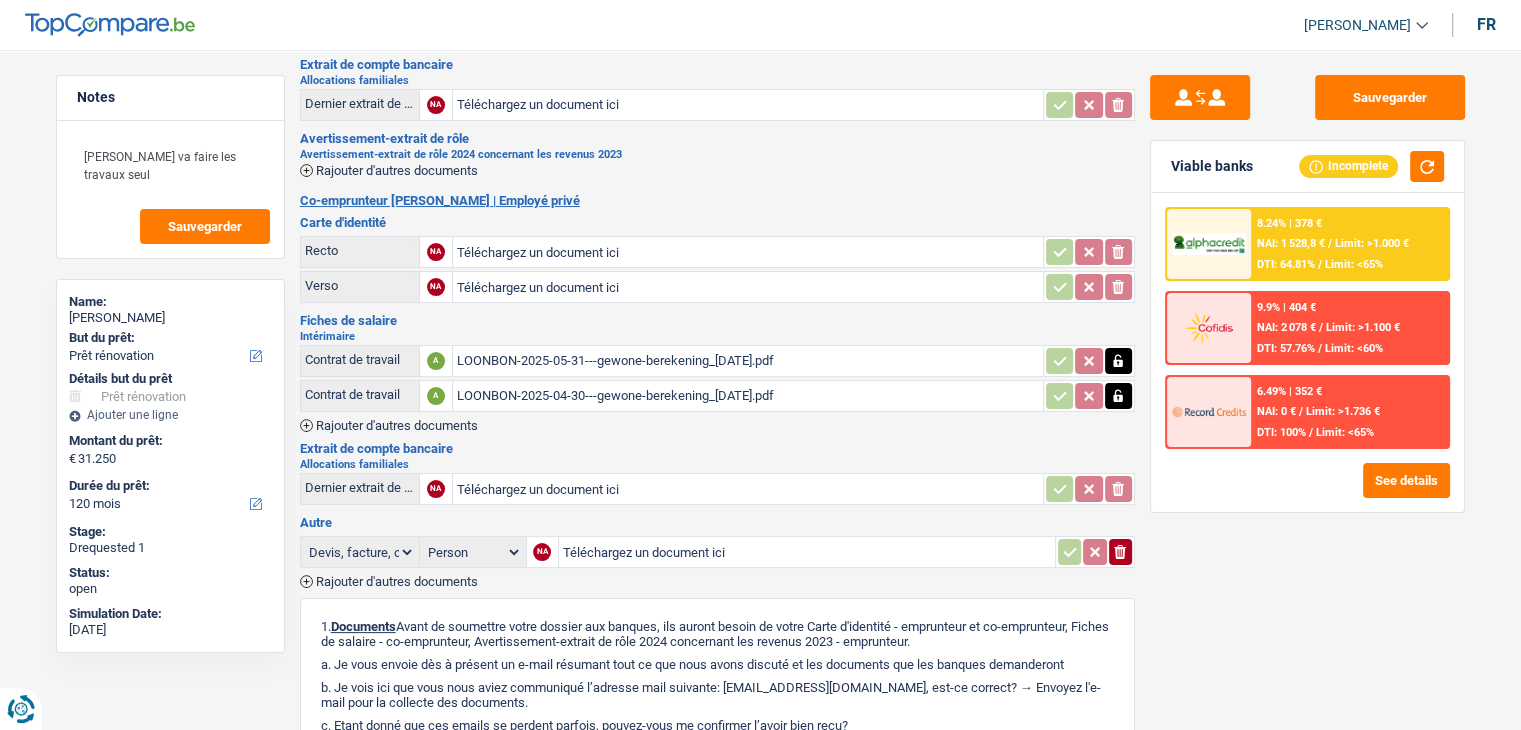 click on "Rajouter d'autres documents" at bounding box center (397, 425) 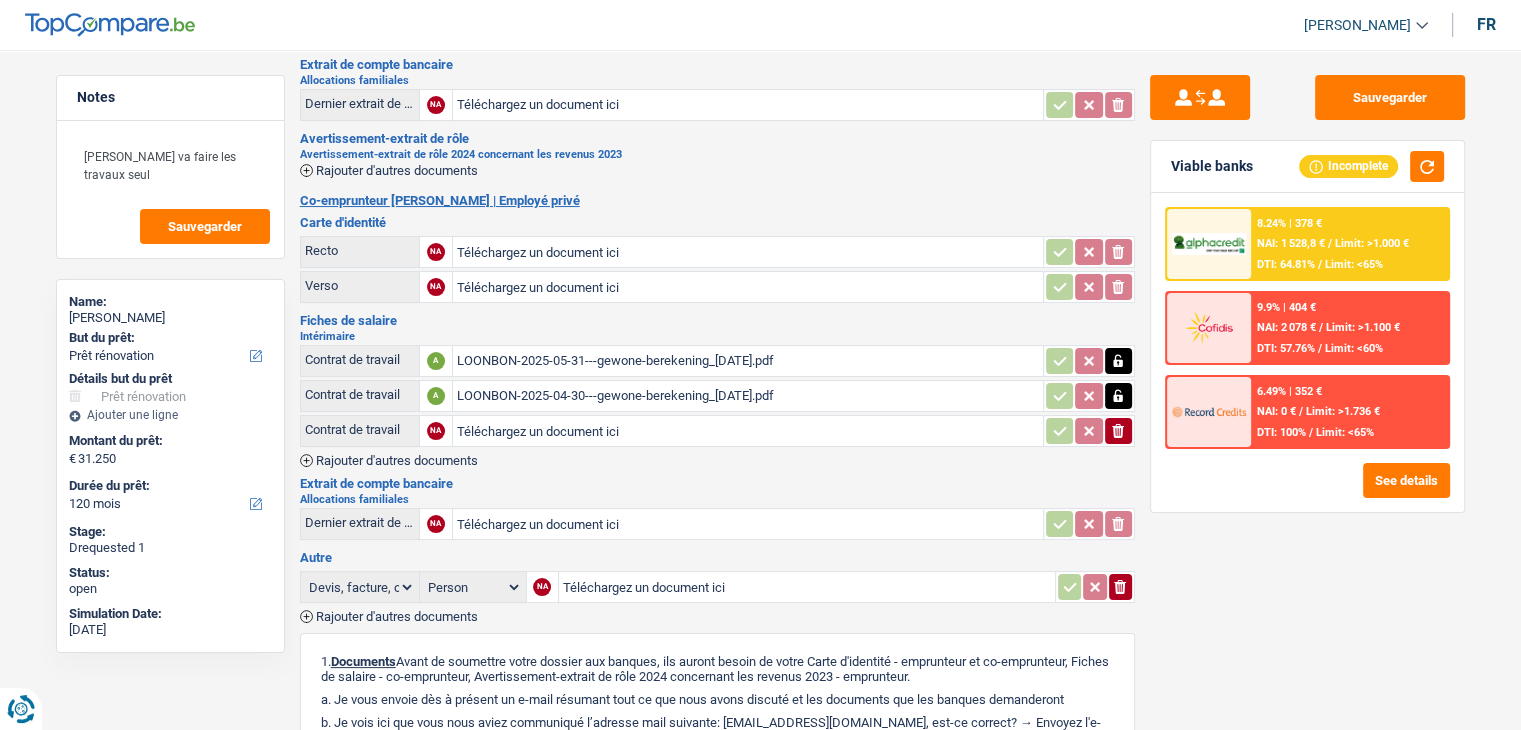 click on "Téléchargez un document ici" at bounding box center [748, 431] 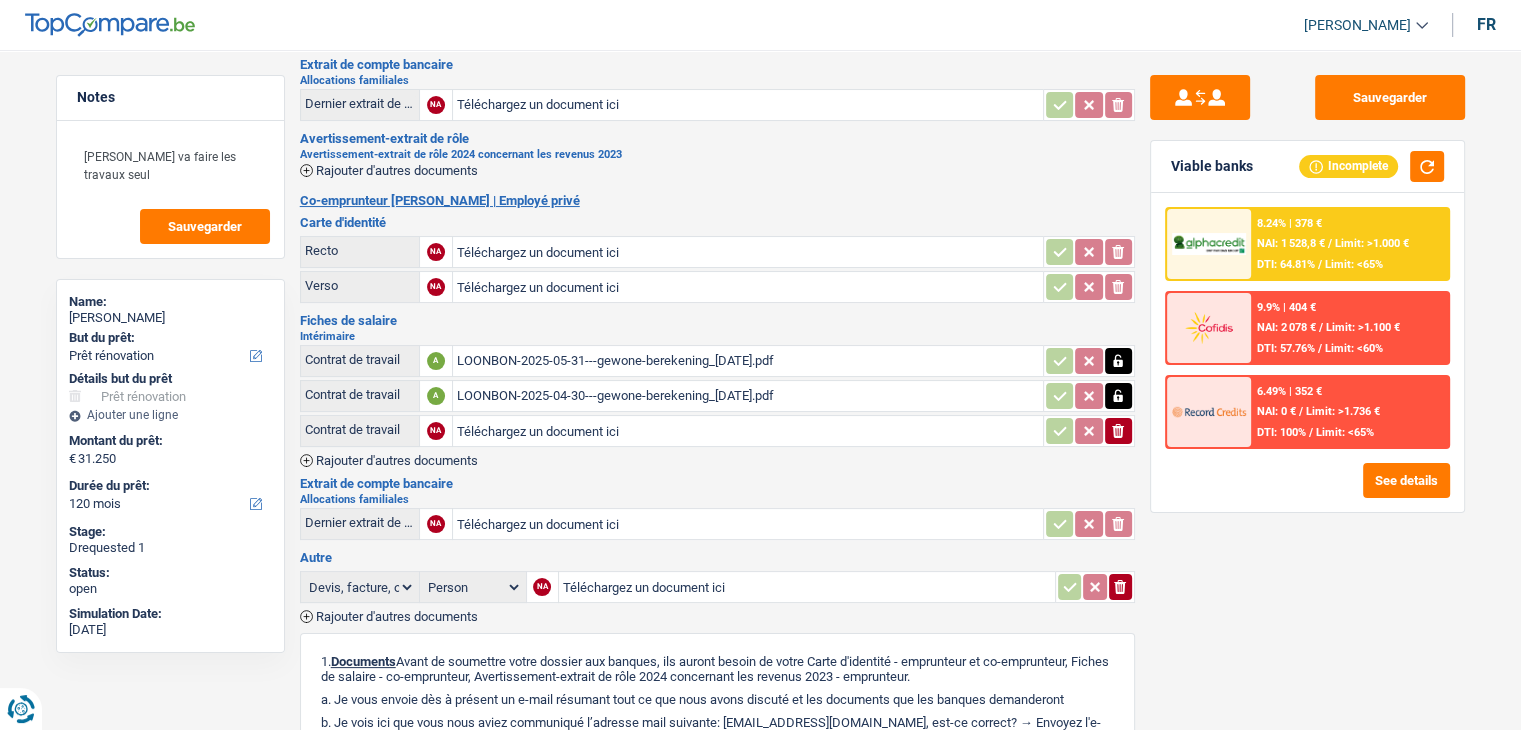 type on "C:\fakepath\LOONBON-2025-06-30---gewone-berekening_02-07-2025.pdf" 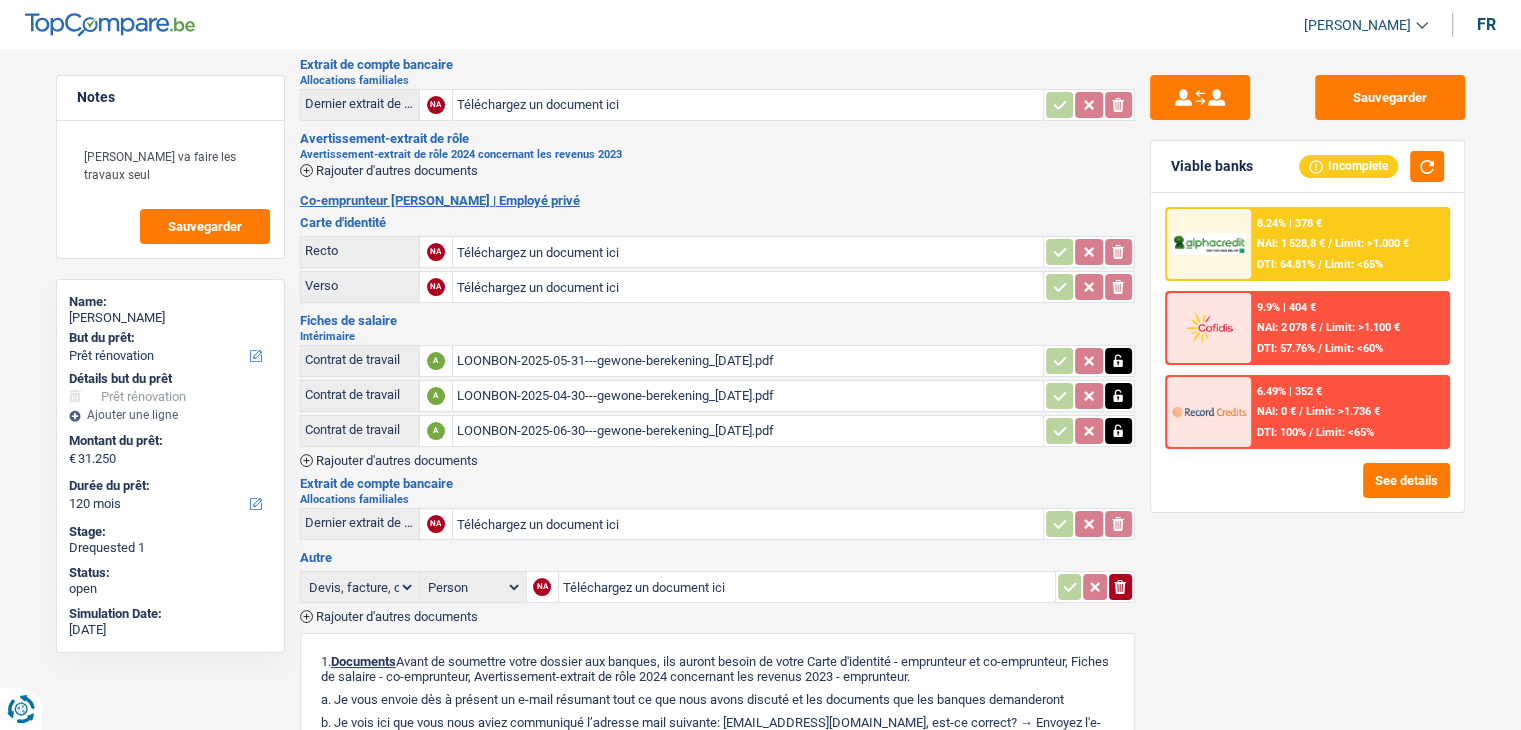 click on "Intérimaire
Contrat de travail
A
LOONBON-2025-05-31---gewone-berekening_03-06-2025.pdf
Contrat de travail
A
LOONBON-2025-04-30---gewone-berekening_05-05-2025.pdf
Contrat de travail
A
LOONBON-2025-06-30---gewone-berekening_02-07-2025.pdf
Rajouter d'autres documents" at bounding box center (717, 399) 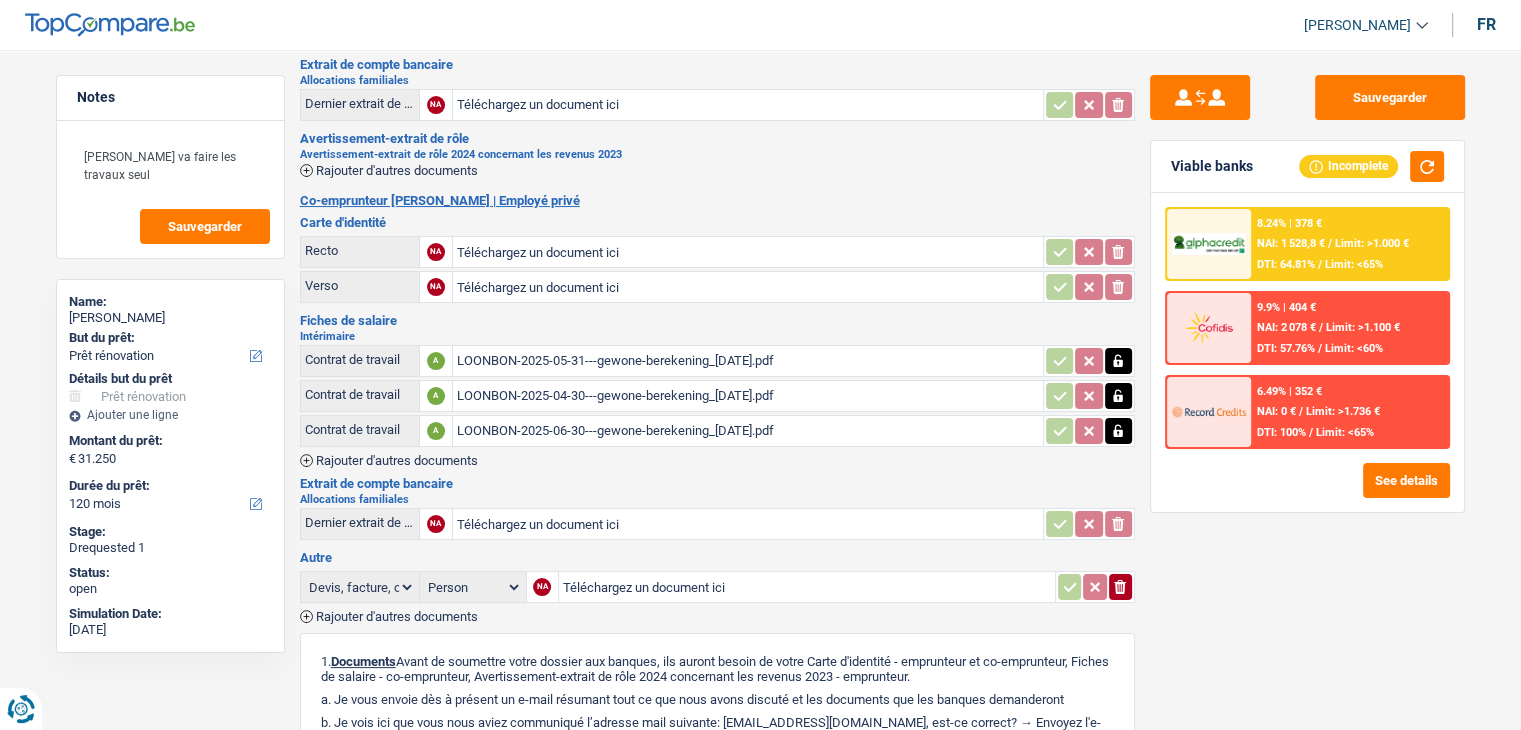 click on "Rajouter d'autres documents" at bounding box center [397, 170] 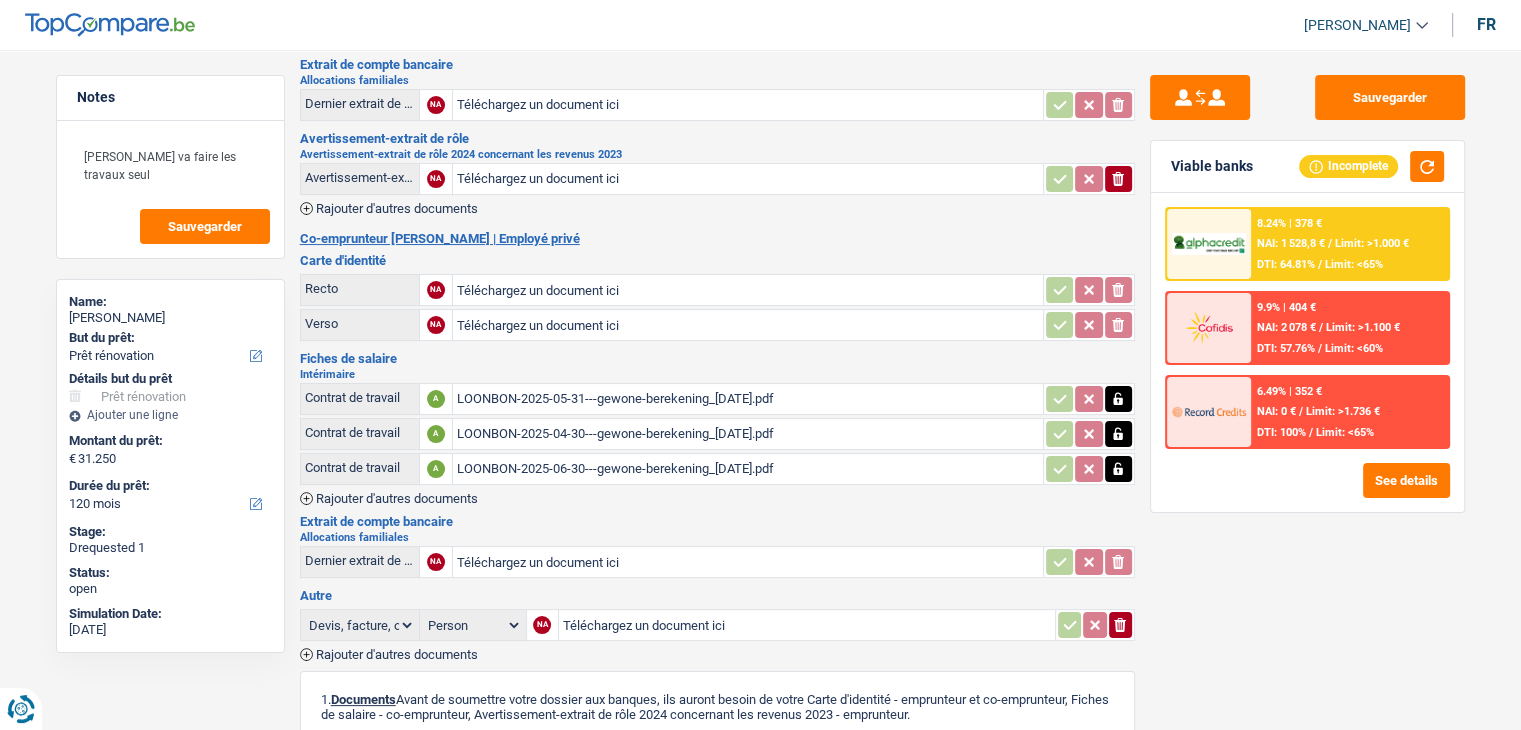 click on "Téléchargez un document ici" at bounding box center [748, 179] 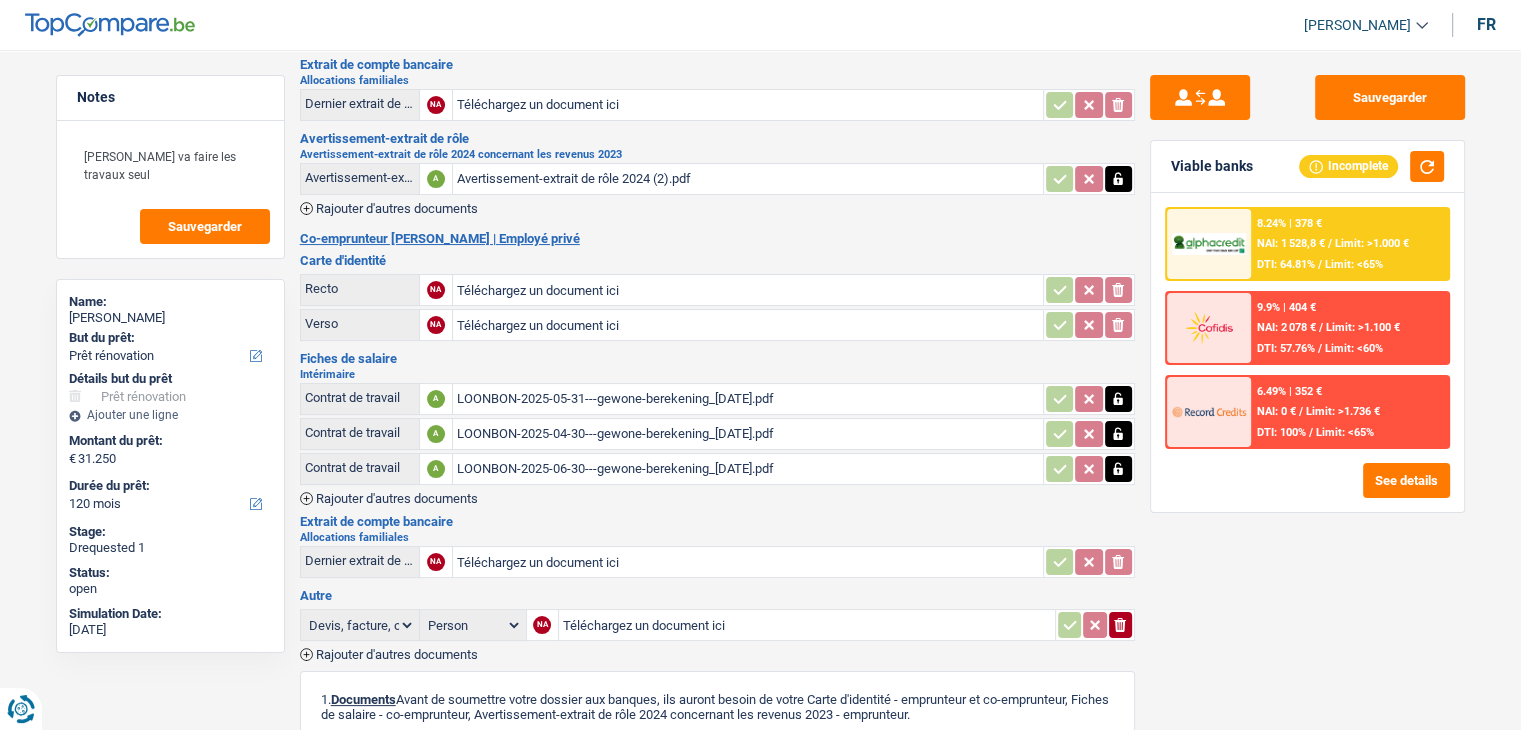 click on "Emprunteur Gheorghe Antohi | Indépendant
Carte d'identité
Recto
NA
Téléchargez un document ici
ionicons-v5-e
Verso
NA
Téléchargez un document ici
ionicons-v5-e
Extrait de compte bancaire
Allocations familiales
Dernier extrait de compte pour vos allocations familiales
NA
Téléchargez un document ici
ionicons-v5-e
Avertissement-extrait de rôle
Avertissement-extrait de rôle 2024 concernant les revenus 2023
Avertissement-extrait de rôle 2024 concernant les revenus 2023
A" at bounding box center (717, 494) 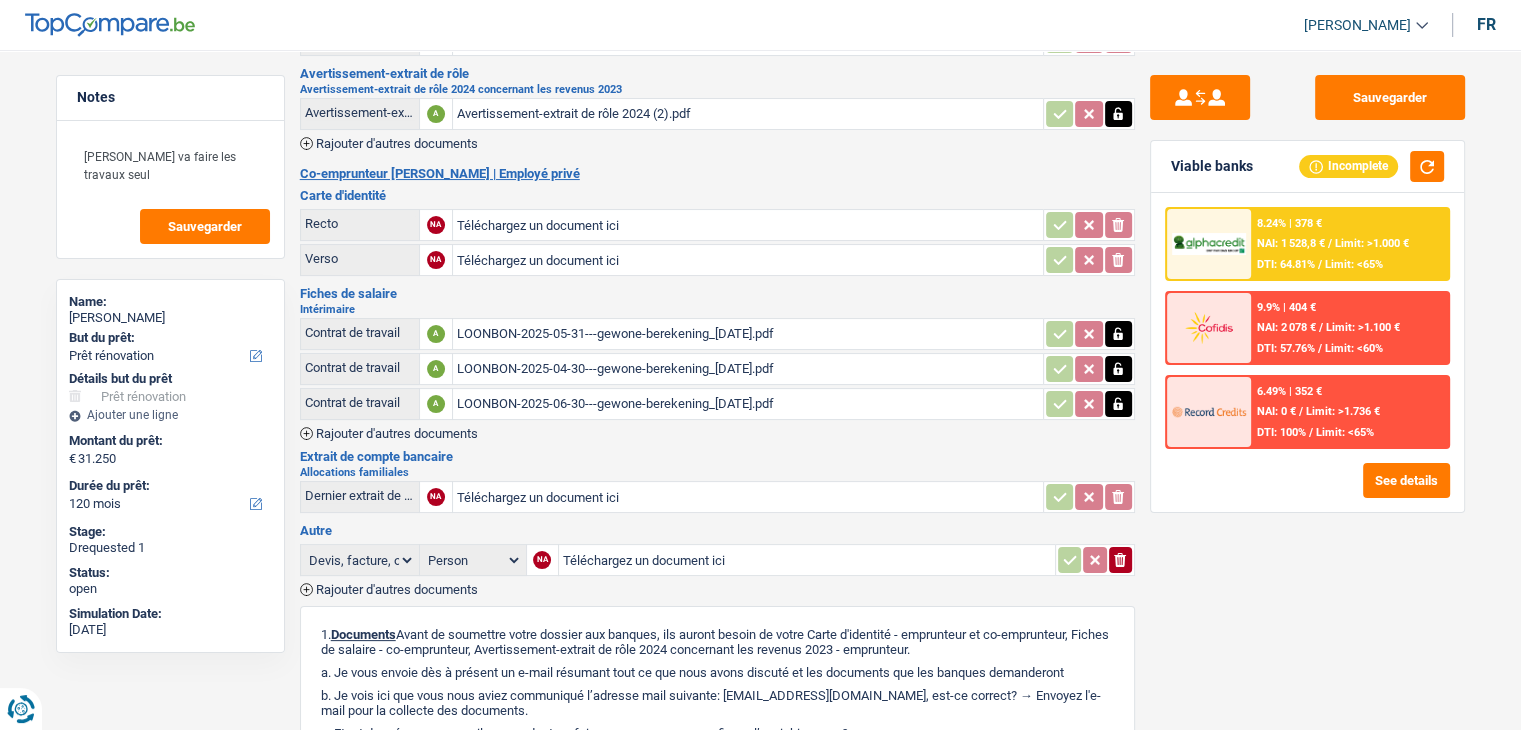 scroll, scrollTop: 300, scrollLeft: 0, axis: vertical 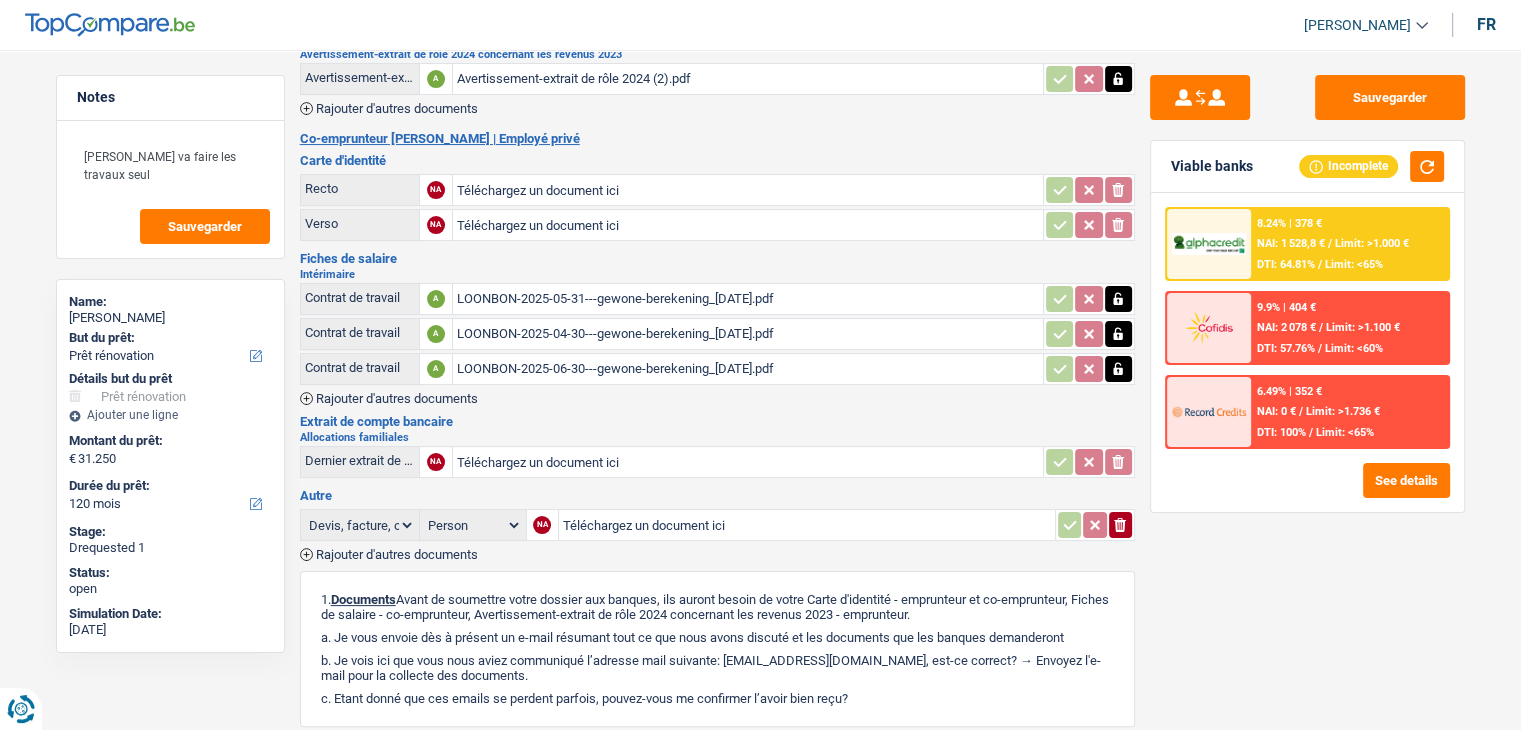 click on "Dernier extrait de compte pour vos allocations familiales" at bounding box center [360, 460] 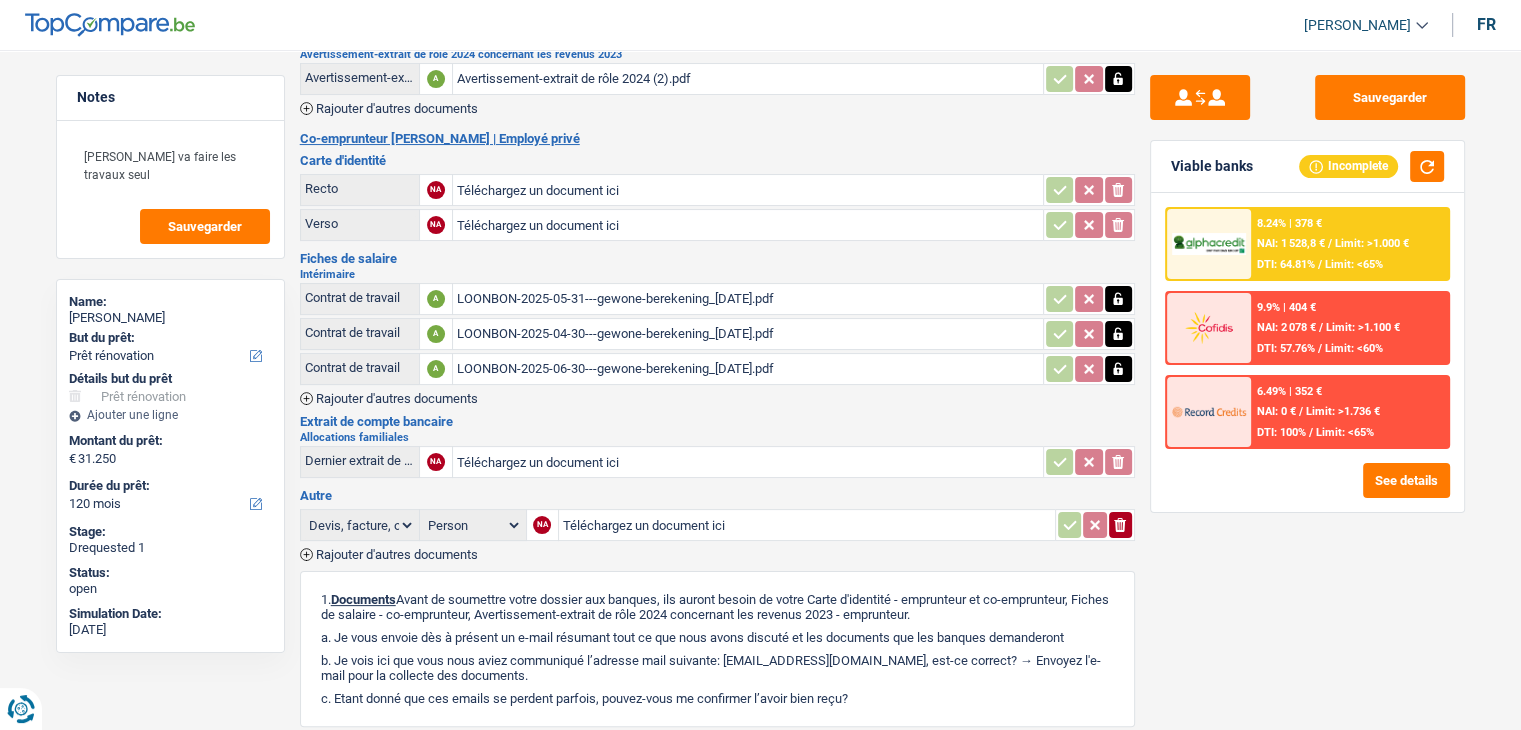 type on "C:\fakepath\Devis Binkom ( Toiture+Canalisation).pdf" 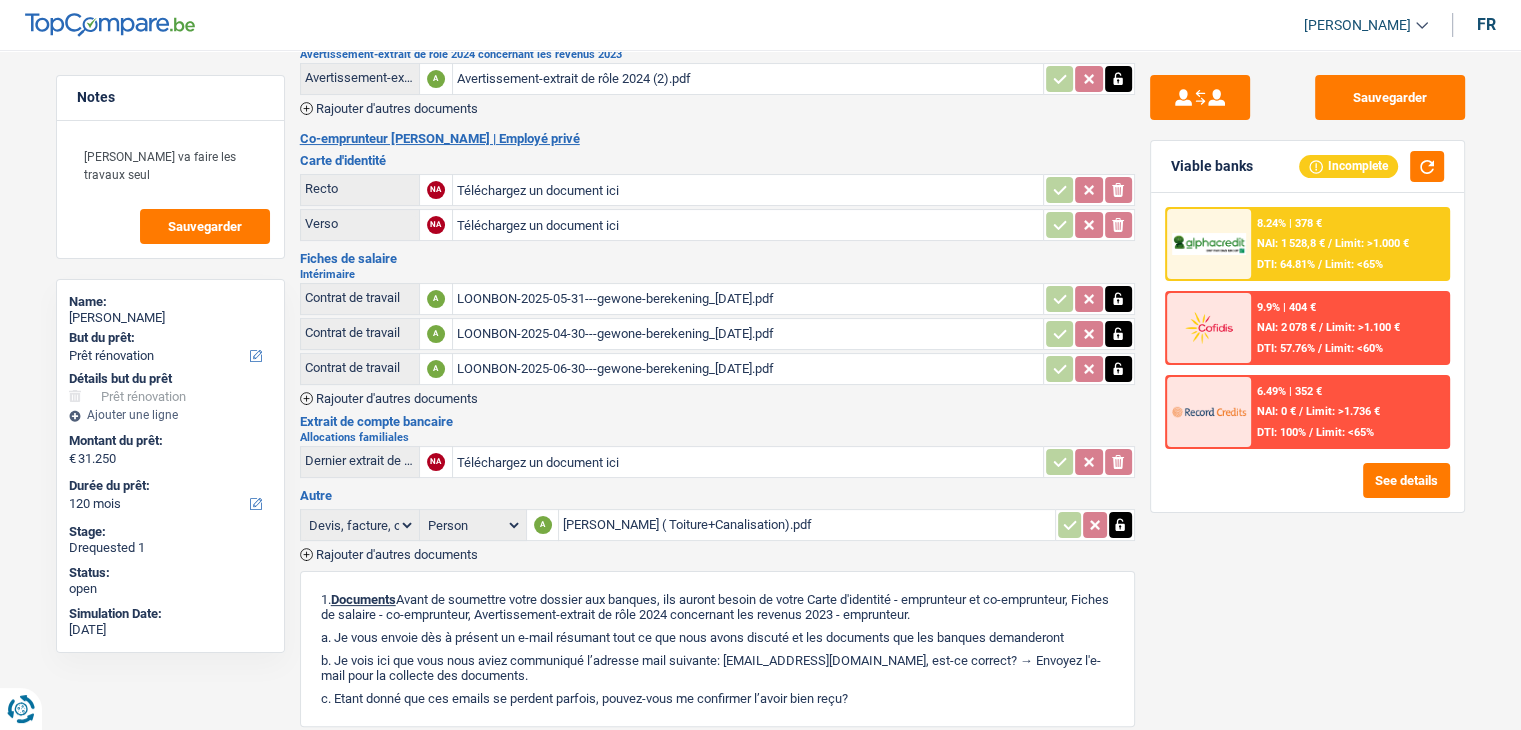 click on "Emprunteur Gheorghe Antohi | Indépendant
Carte d'identité
Recto
NA
Téléchargez un document ici
ionicons-v5-e
Verso
NA
Téléchargez un document ici
ionicons-v5-e
Extrait de compte bancaire
Allocations familiales
Dernier extrait de compte pour vos allocations familiales
NA
Téléchargez un document ici
ionicons-v5-e
Avertissement-extrait de rôle
Avertissement-extrait de rôle 2024 concernant les revenus 2023
Avertissement-extrait de rôle 2024 concernant les revenus 2023
A" at bounding box center (717, 394) 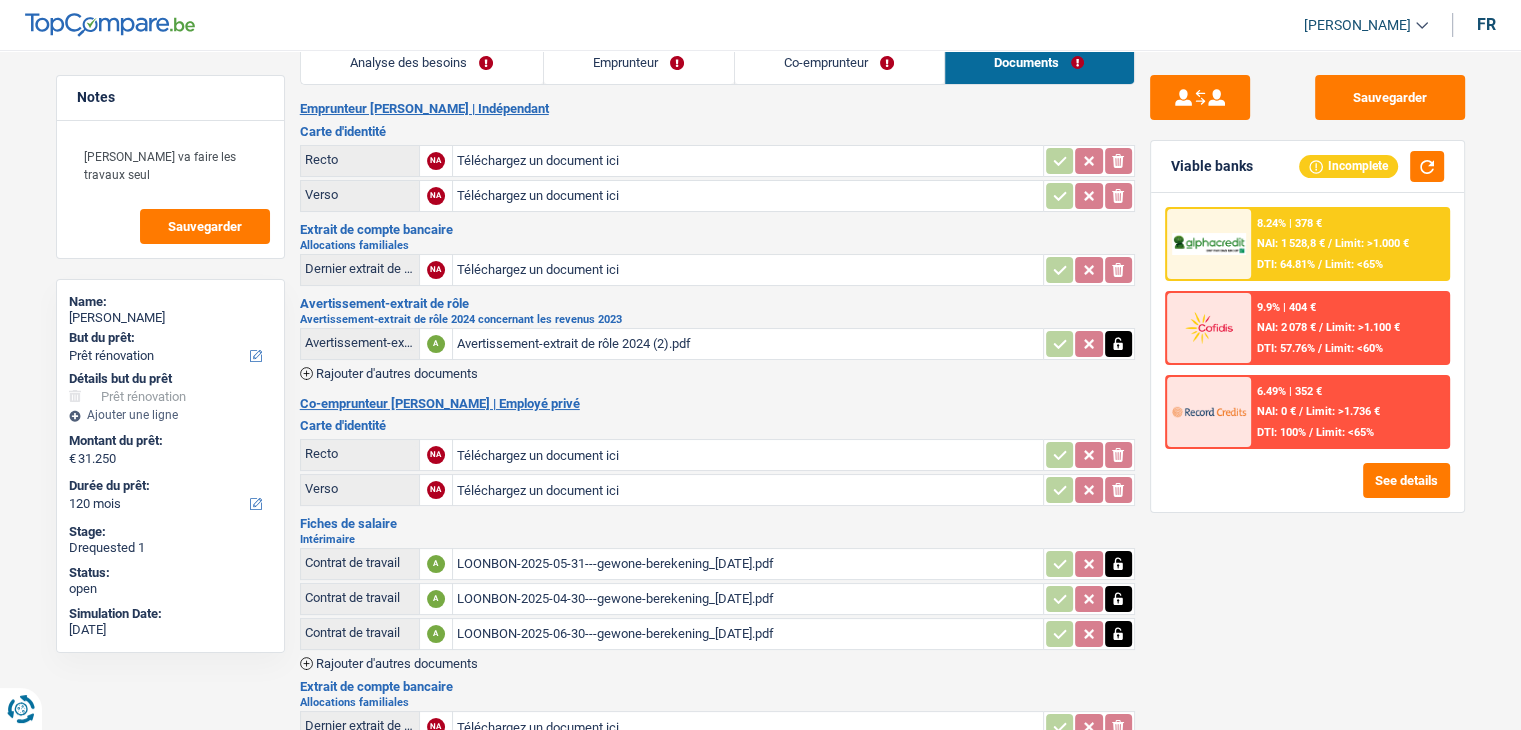 scroll, scrollTop: 0, scrollLeft: 0, axis: both 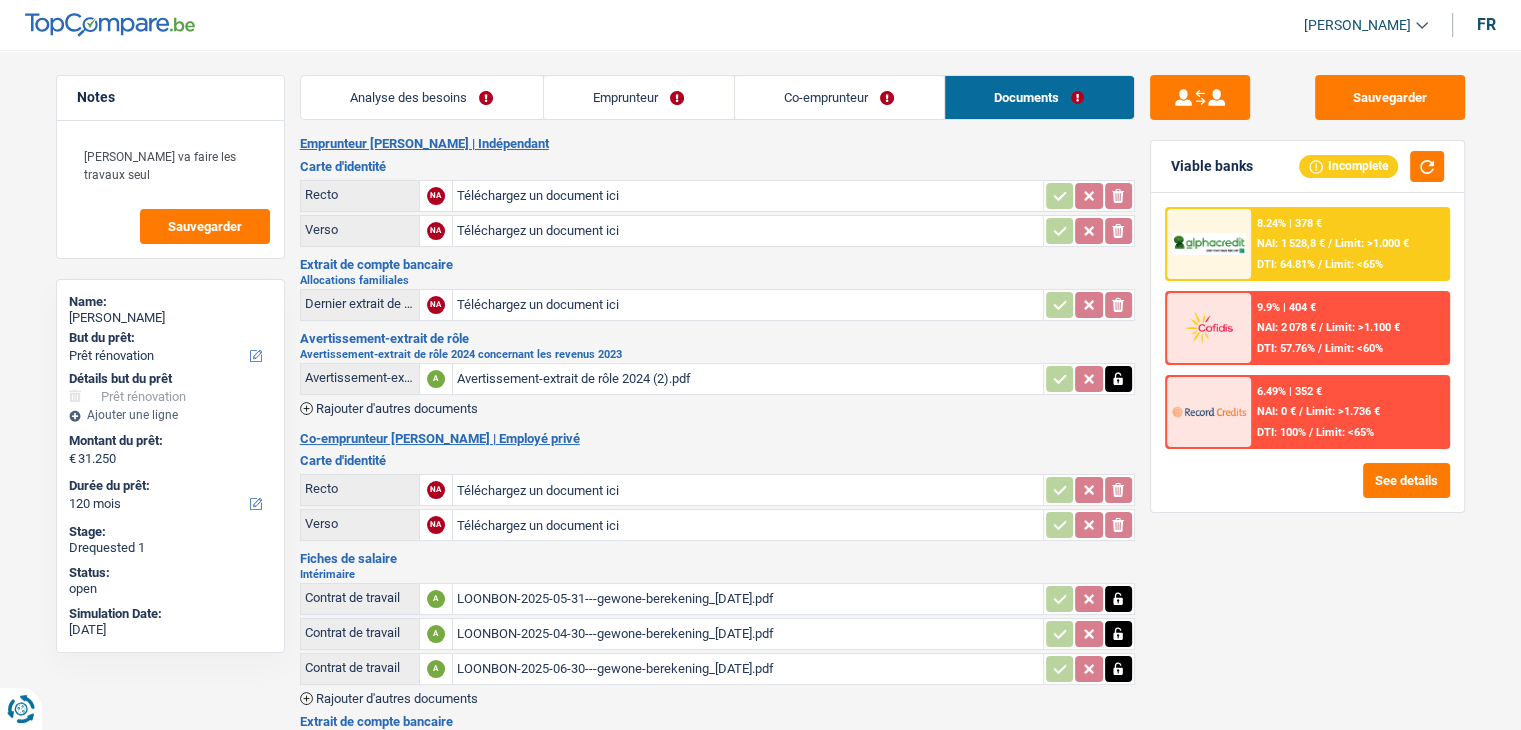 click on "Téléchargez un document ici" at bounding box center (748, 196) 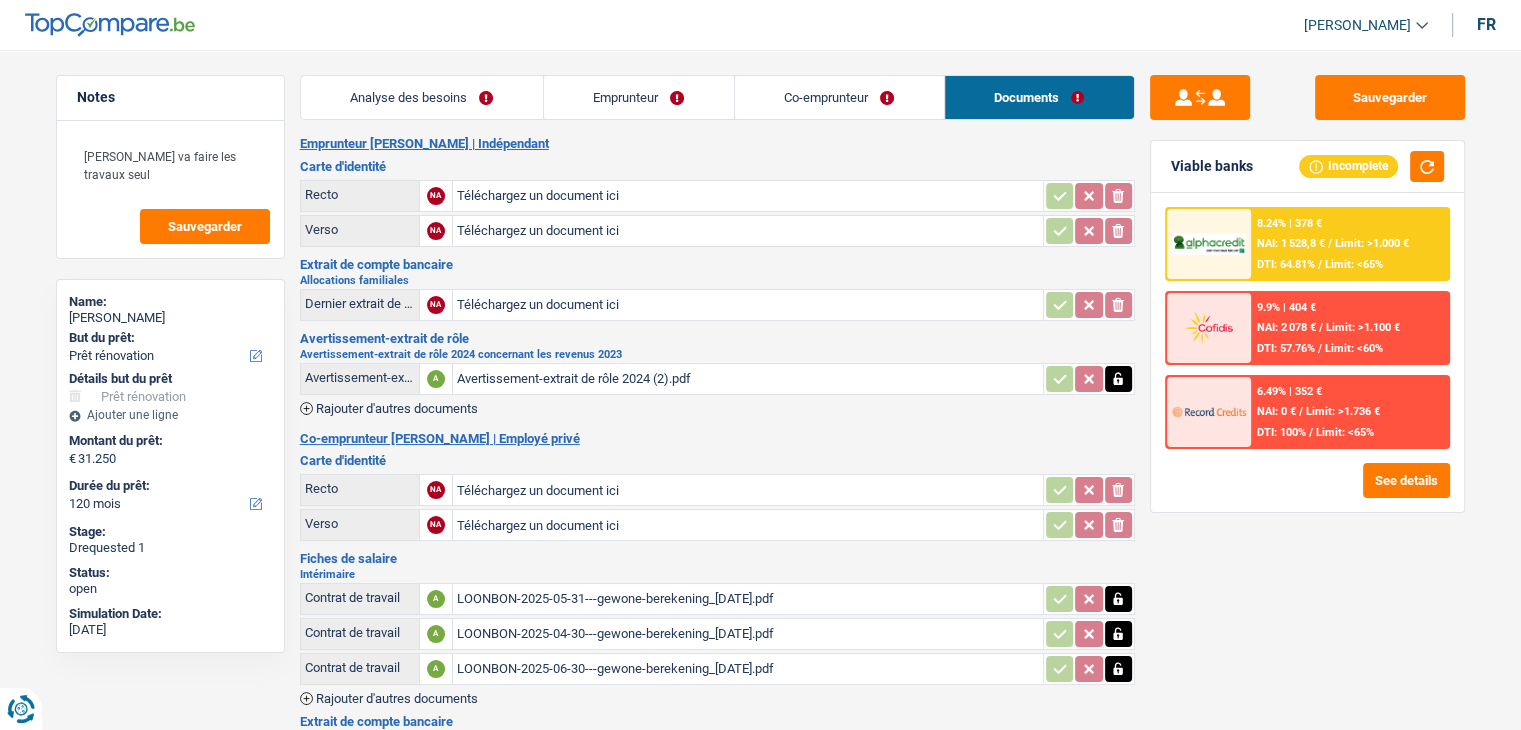 type on "C:\fakepath\IMG_20221208_123601.jpg" 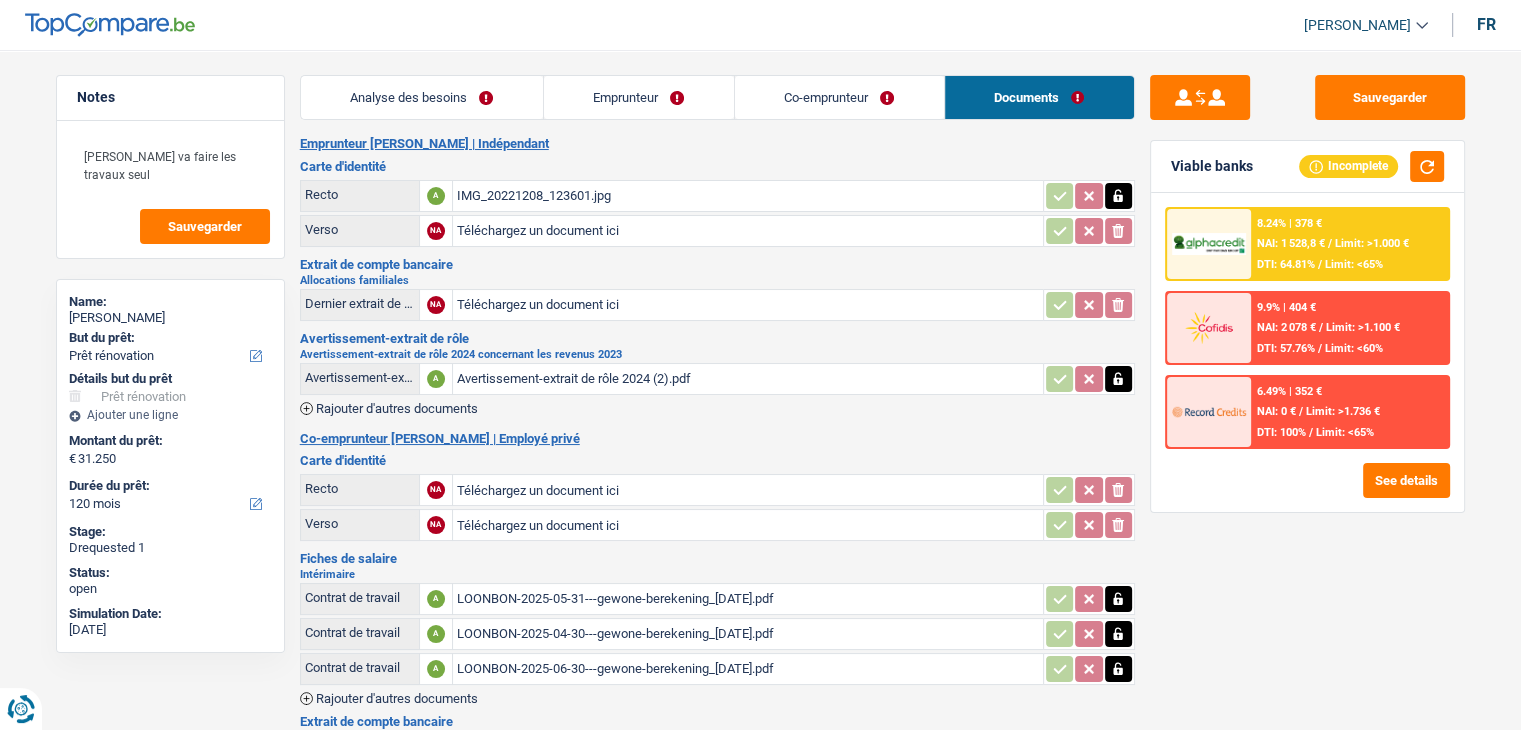 click on "Téléchargez un document ici" at bounding box center (748, 231) 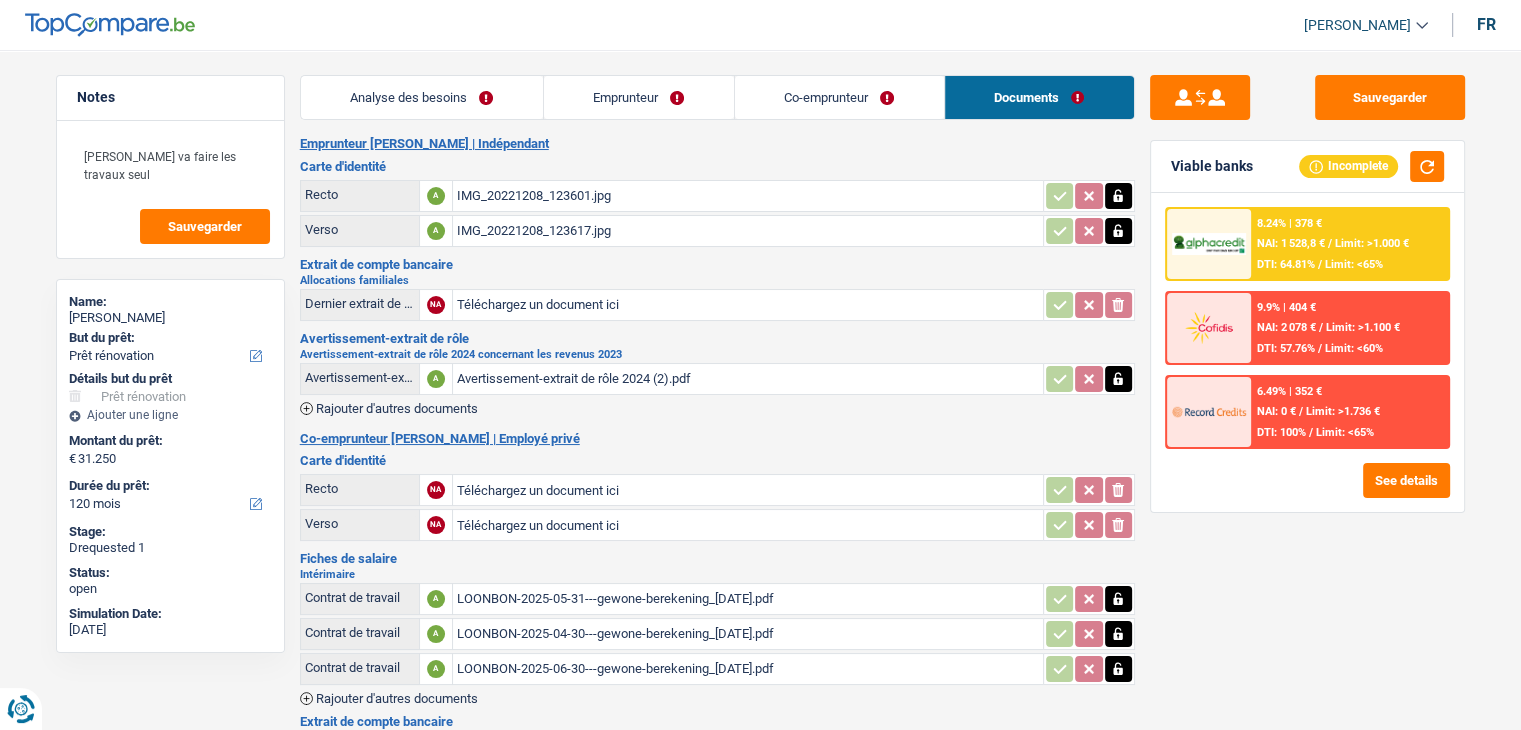 click on "Extrait de compte bancaire" at bounding box center [717, 264] 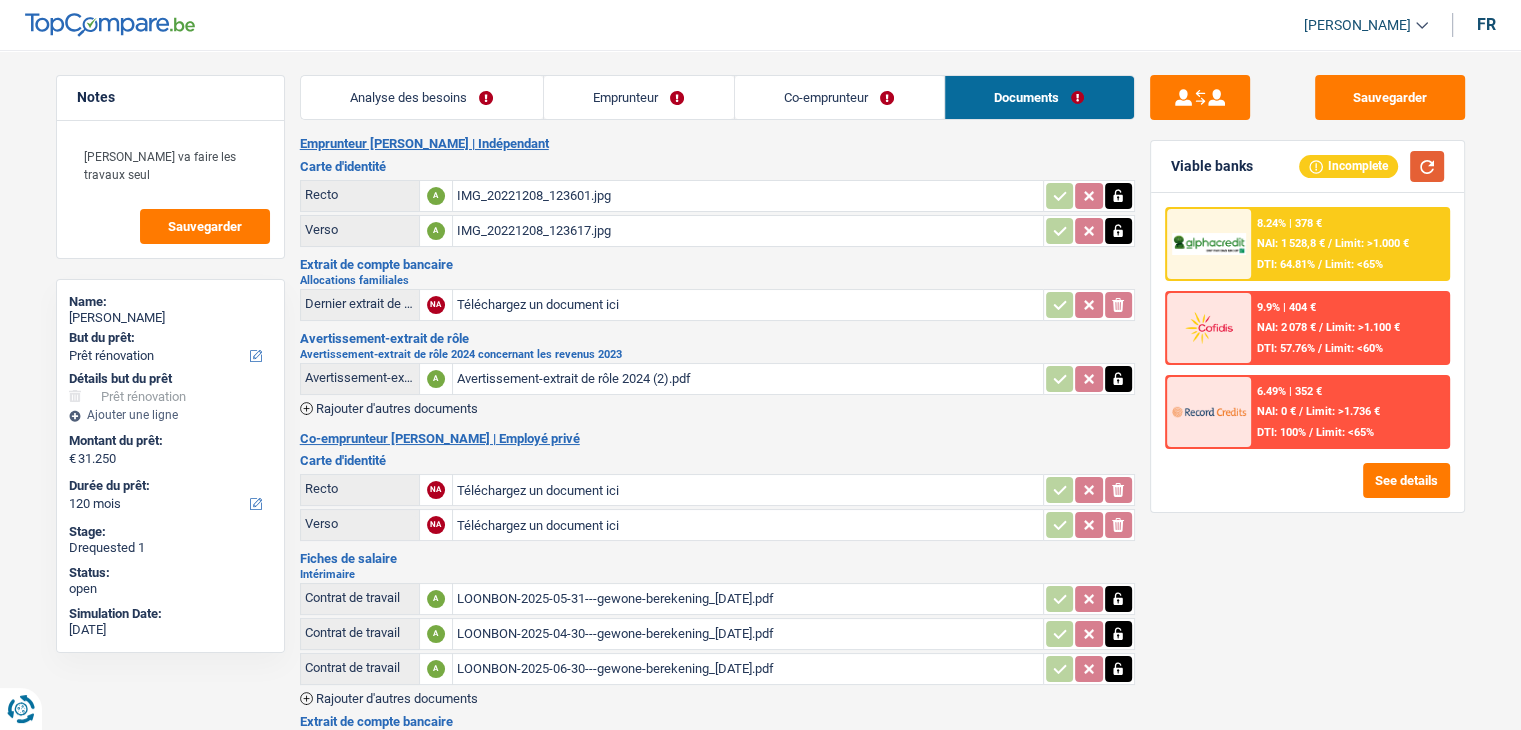 click at bounding box center (1427, 166) 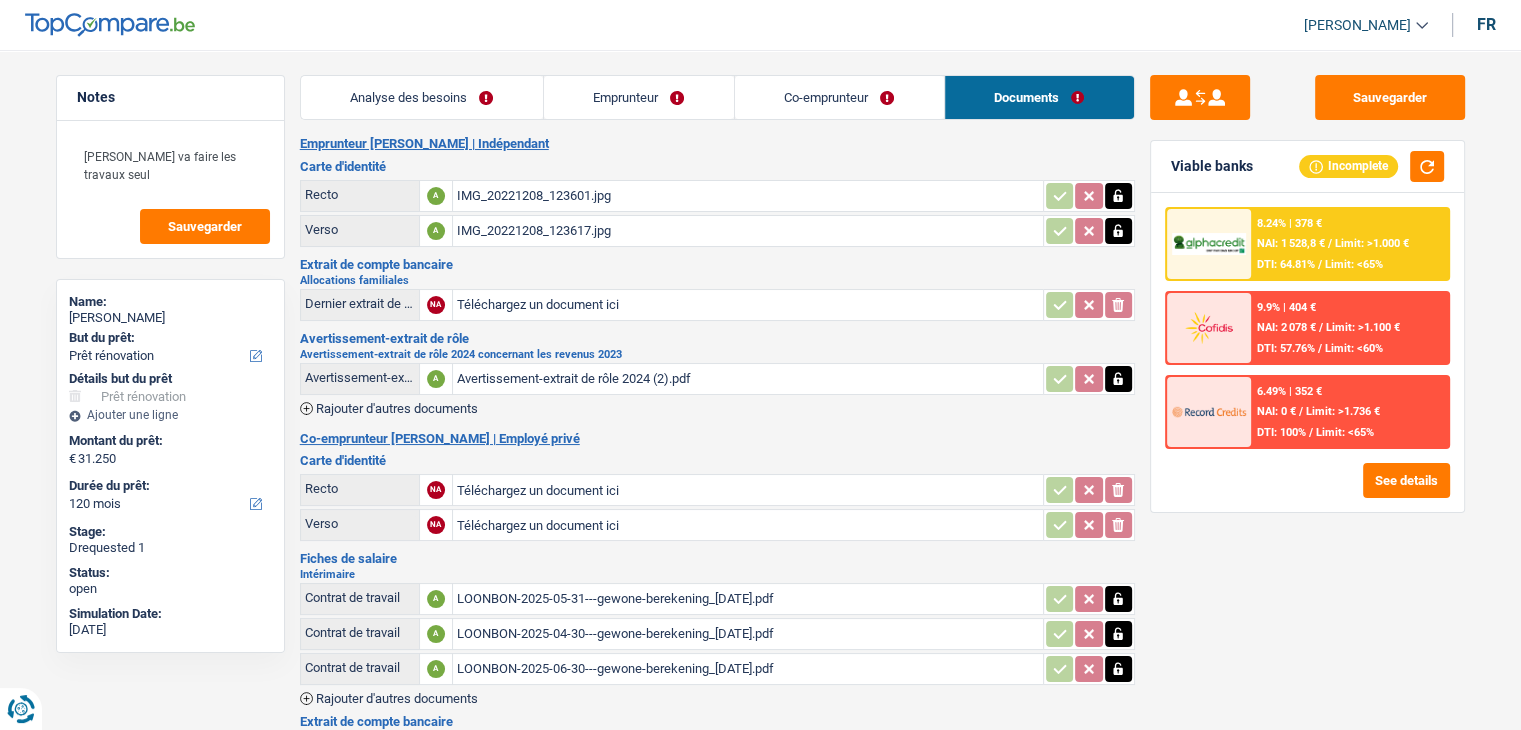 click on "Allocations familiales" at bounding box center (717, 280) 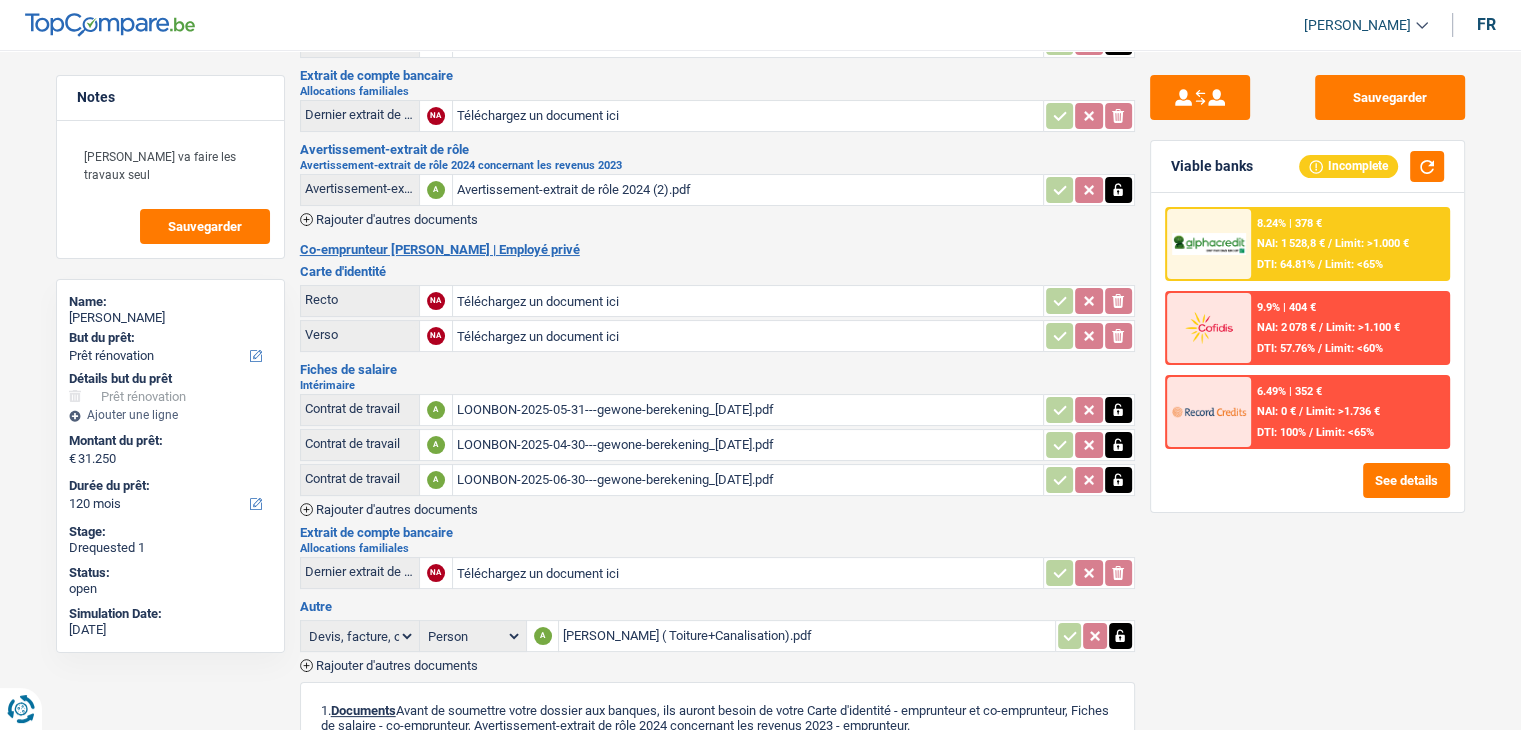 scroll, scrollTop: 200, scrollLeft: 0, axis: vertical 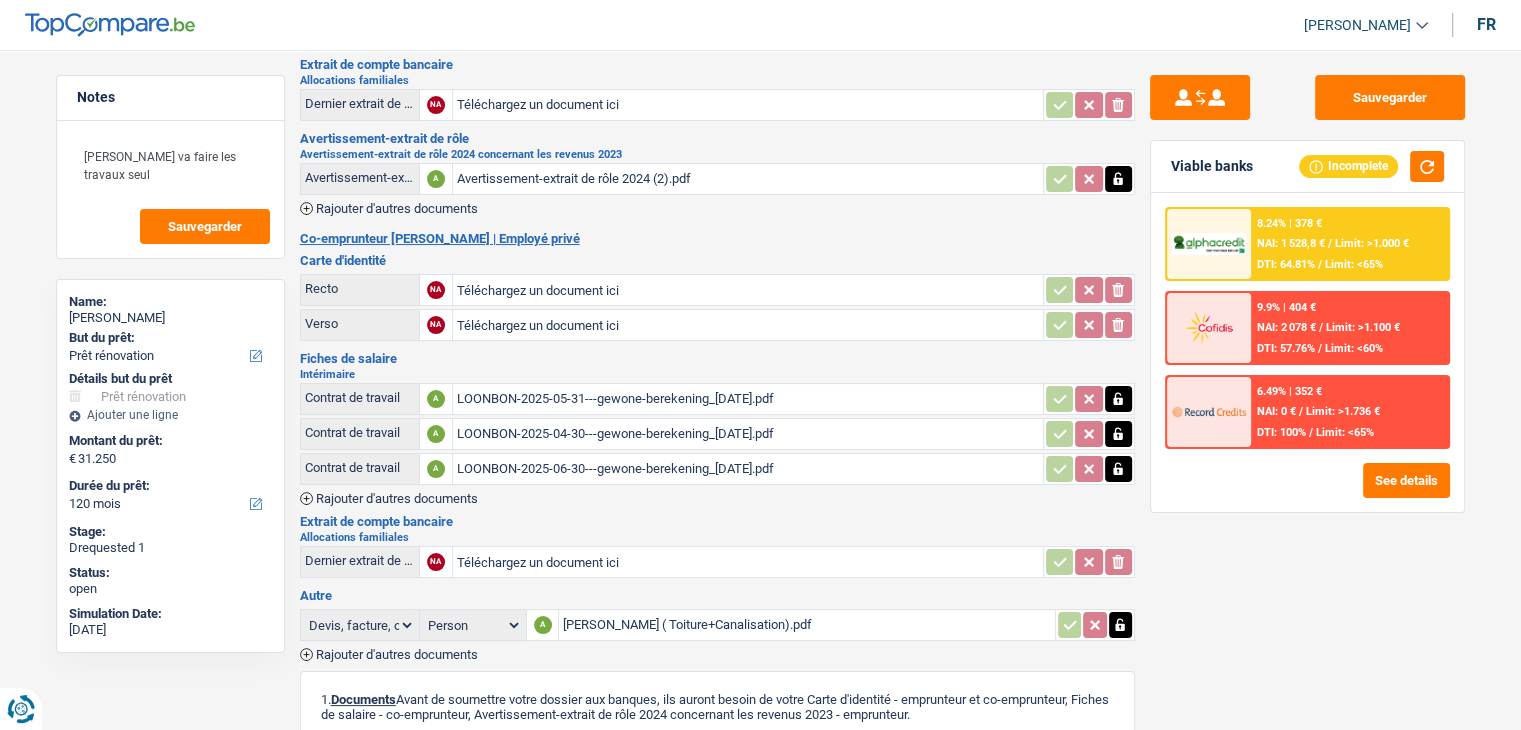 click on "Téléchargez un document ici" at bounding box center (748, 290) 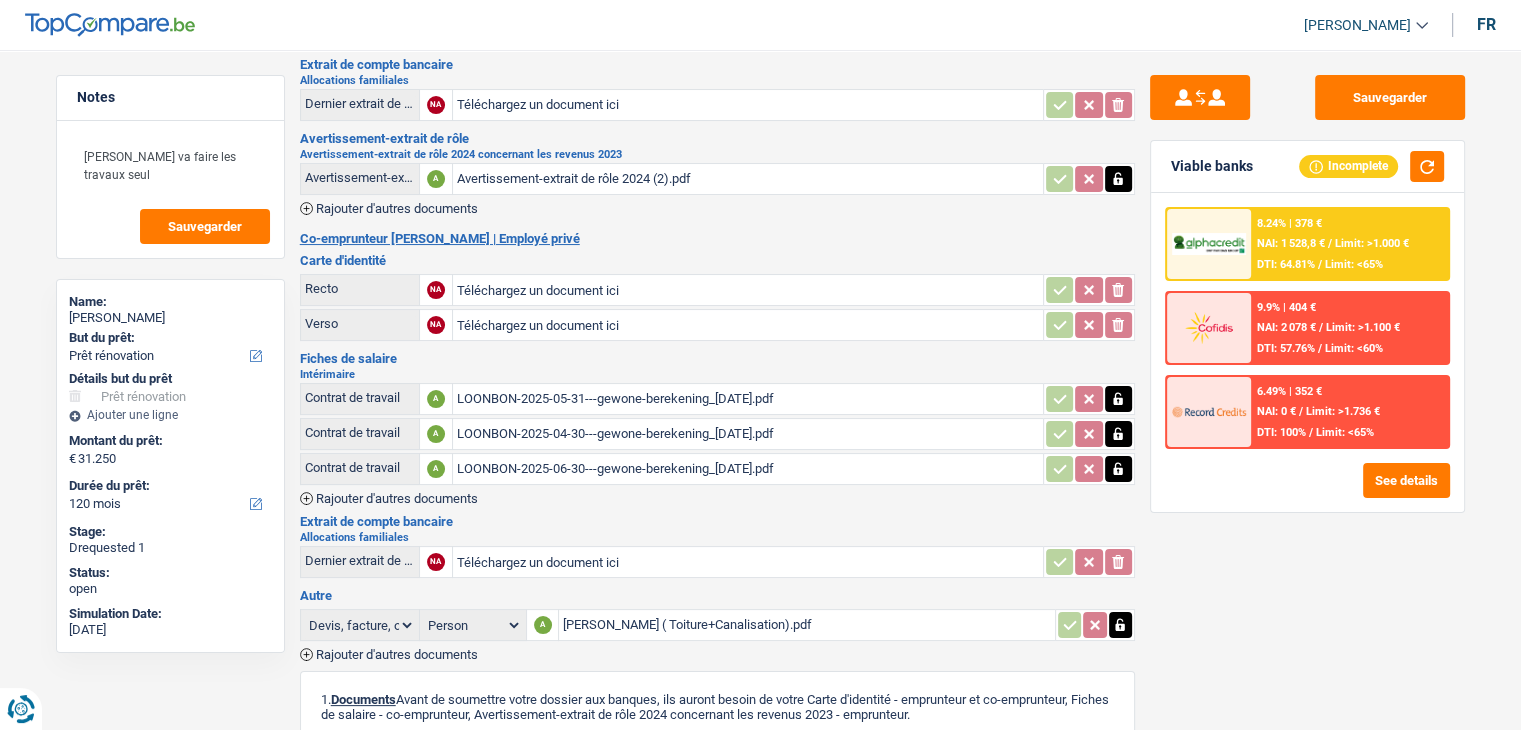 type on "C:\fakepath\1000019256.jpg" 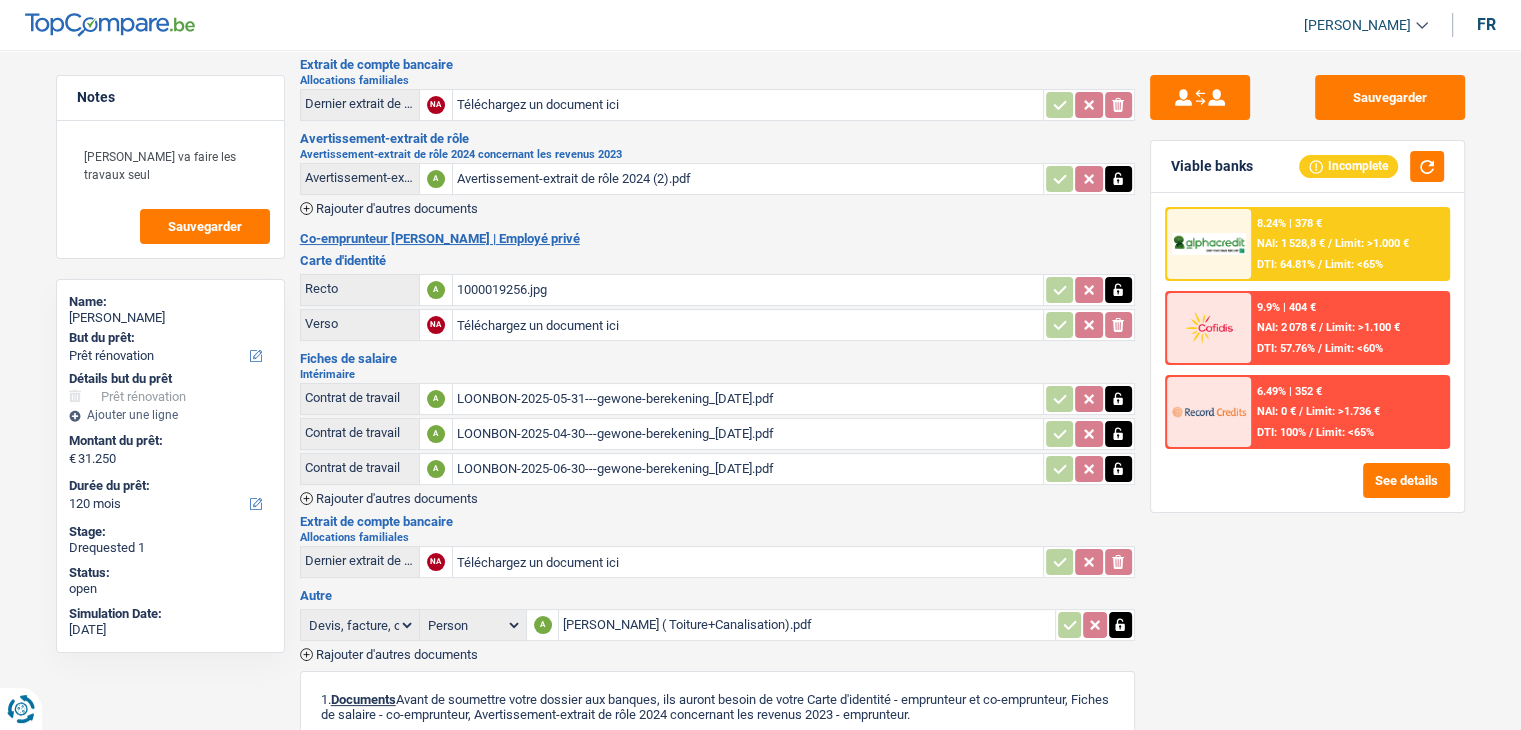 click on "1000019256.jpg" at bounding box center (748, 290) 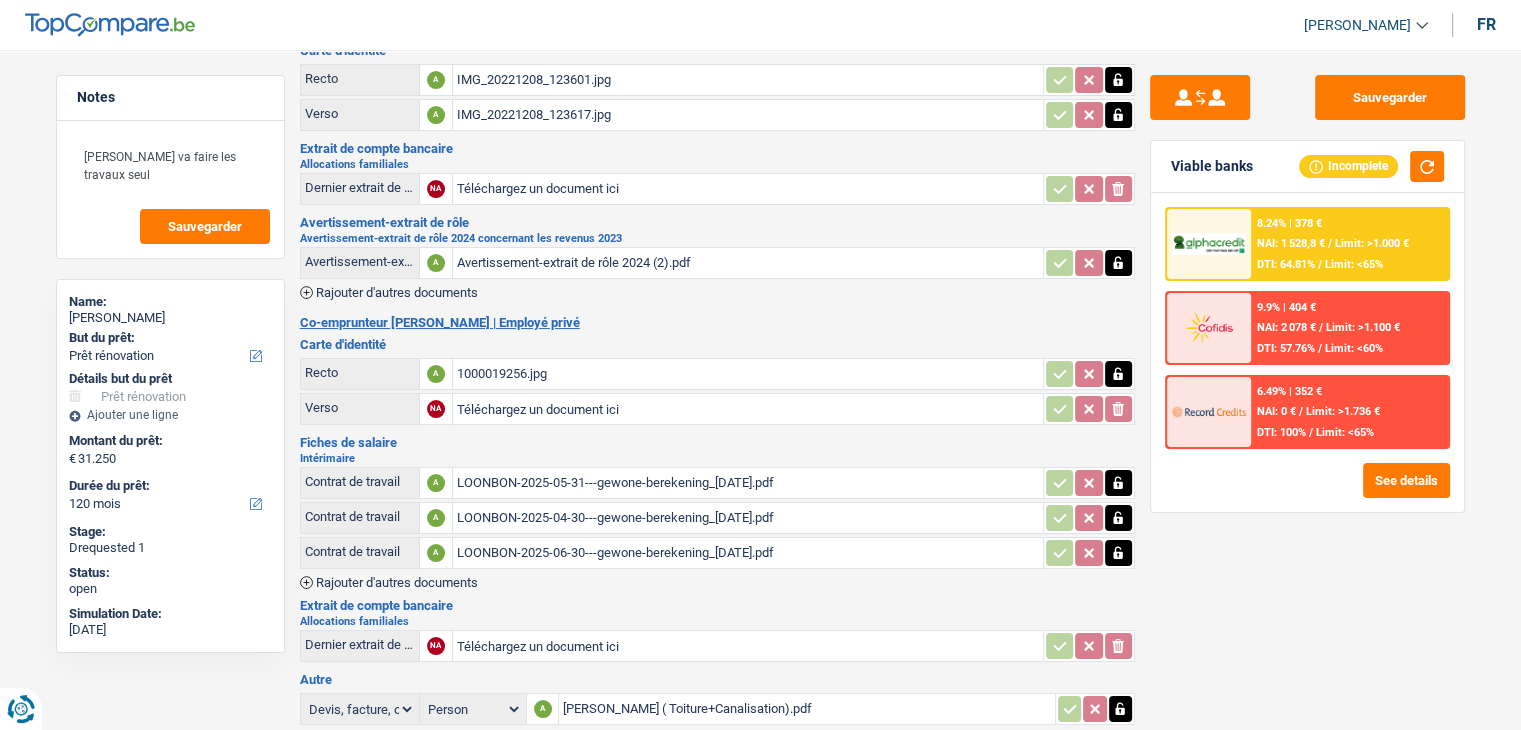 scroll, scrollTop: 0, scrollLeft: 0, axis: both 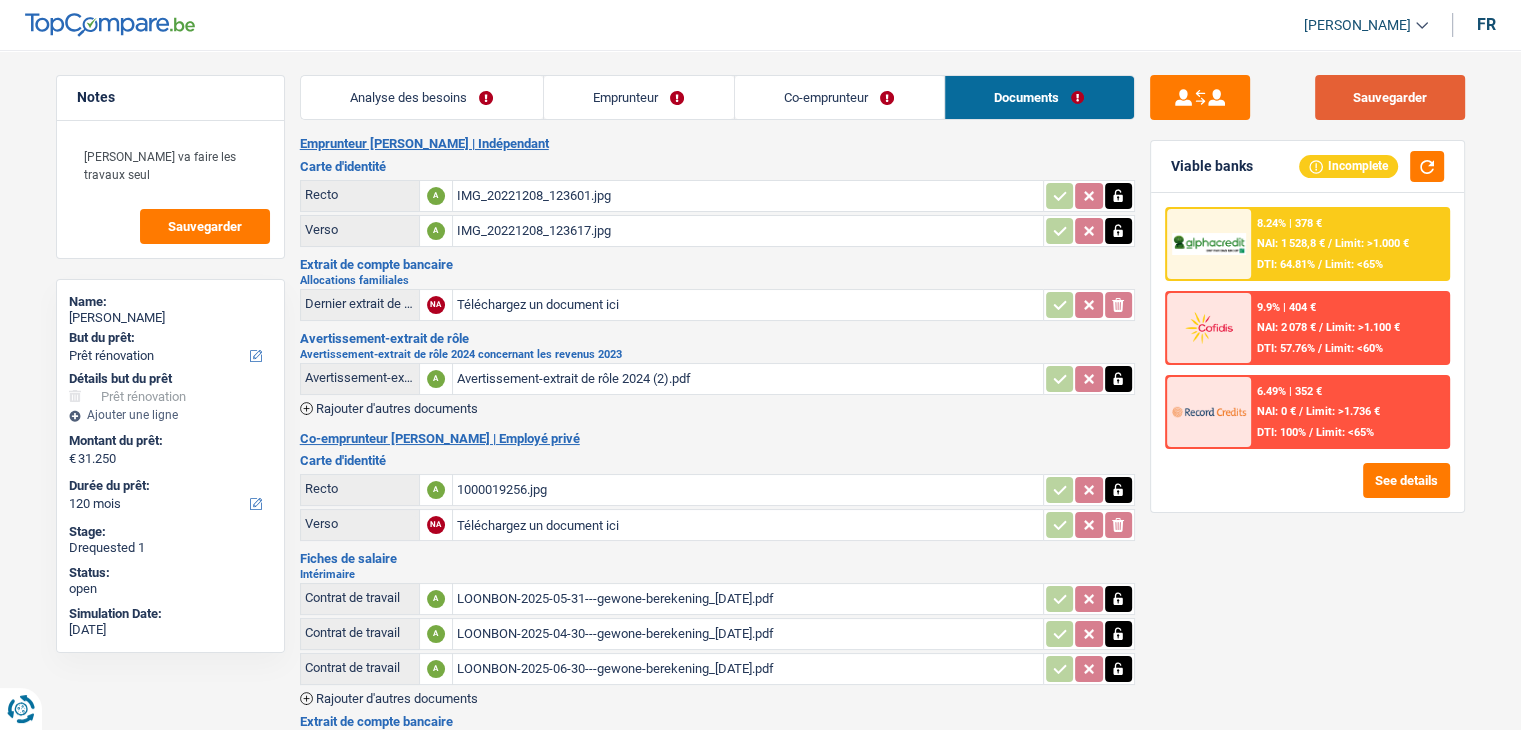 click on "Sauvegarder" at bounding box center (1390, 97) 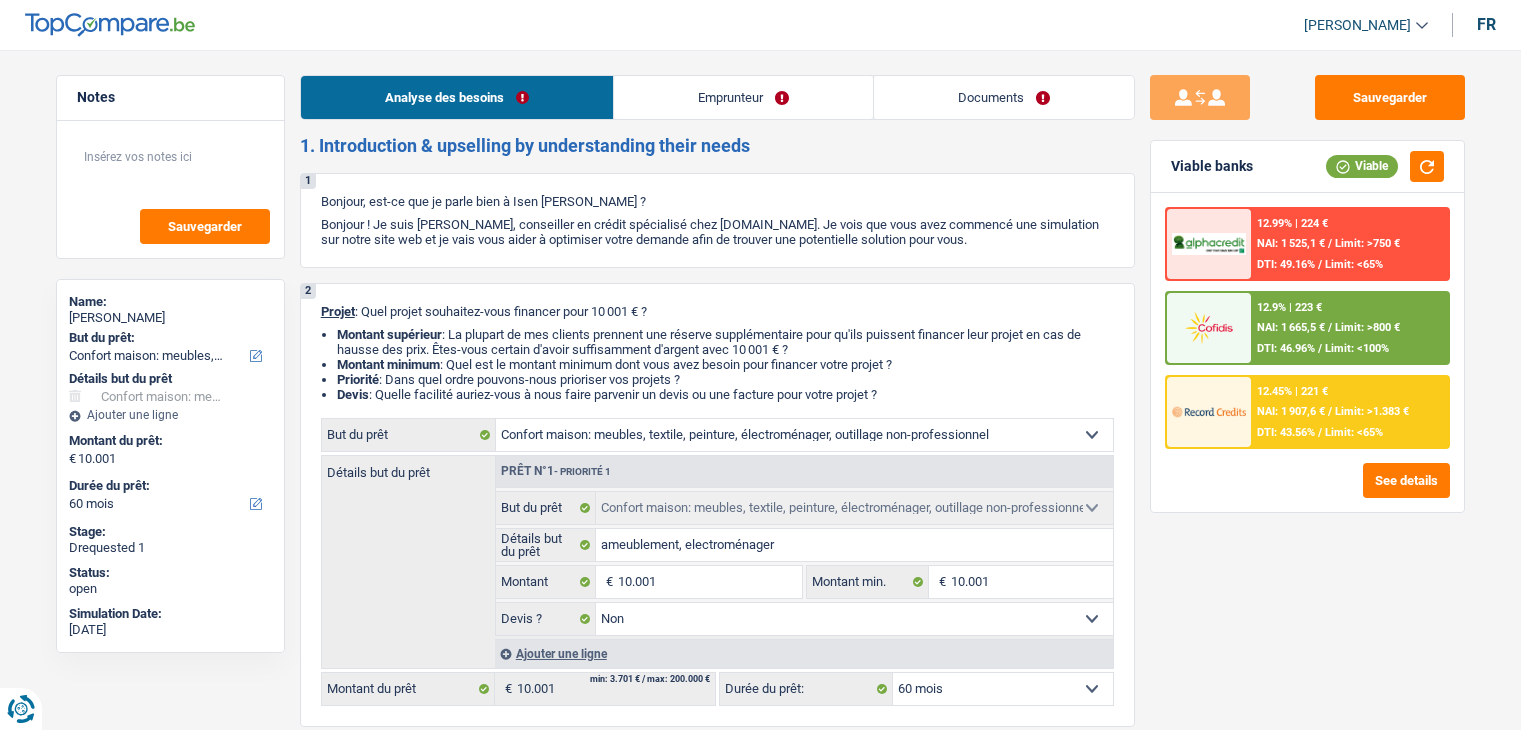 select on "household" 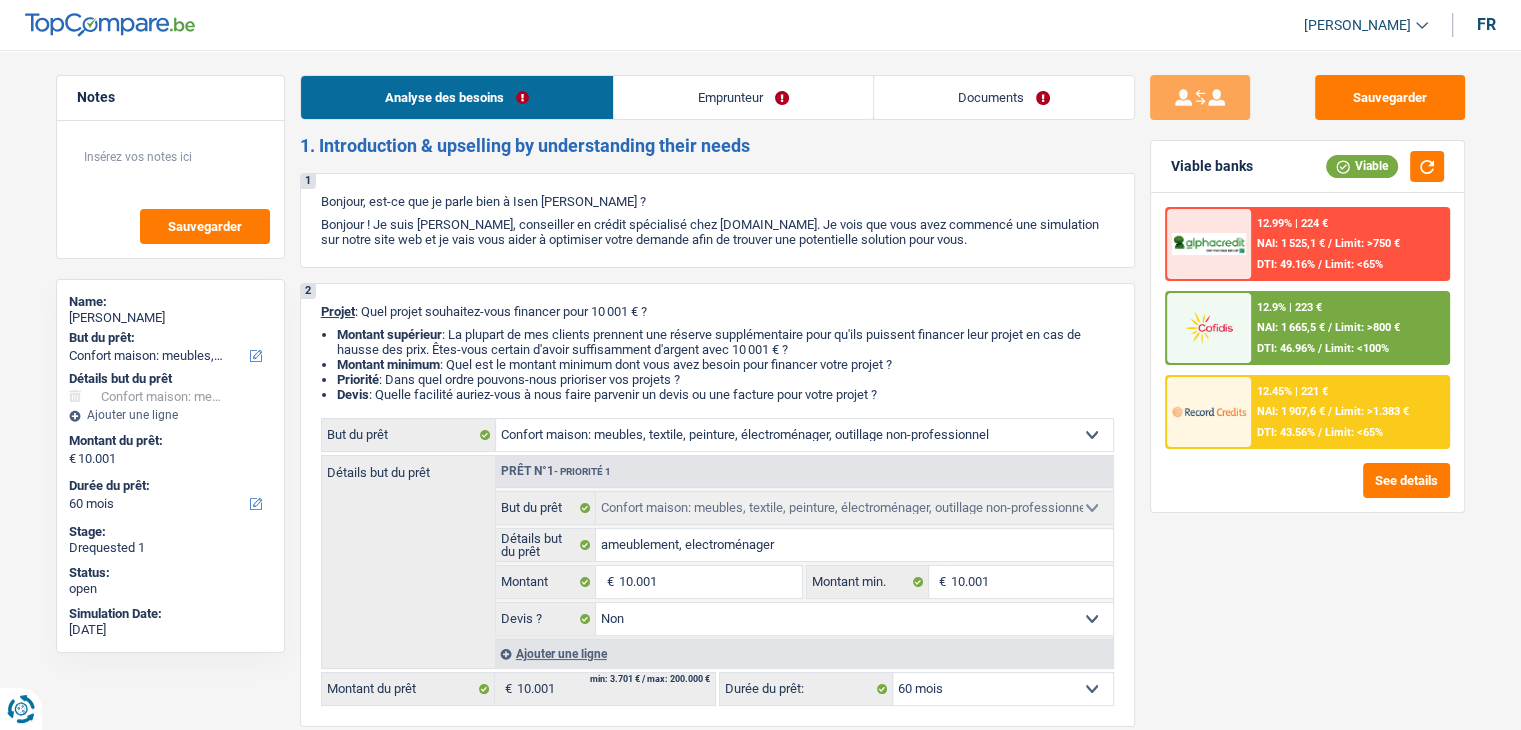 scroll, scrollTop: 0, scrollLeft: 0, axis: both 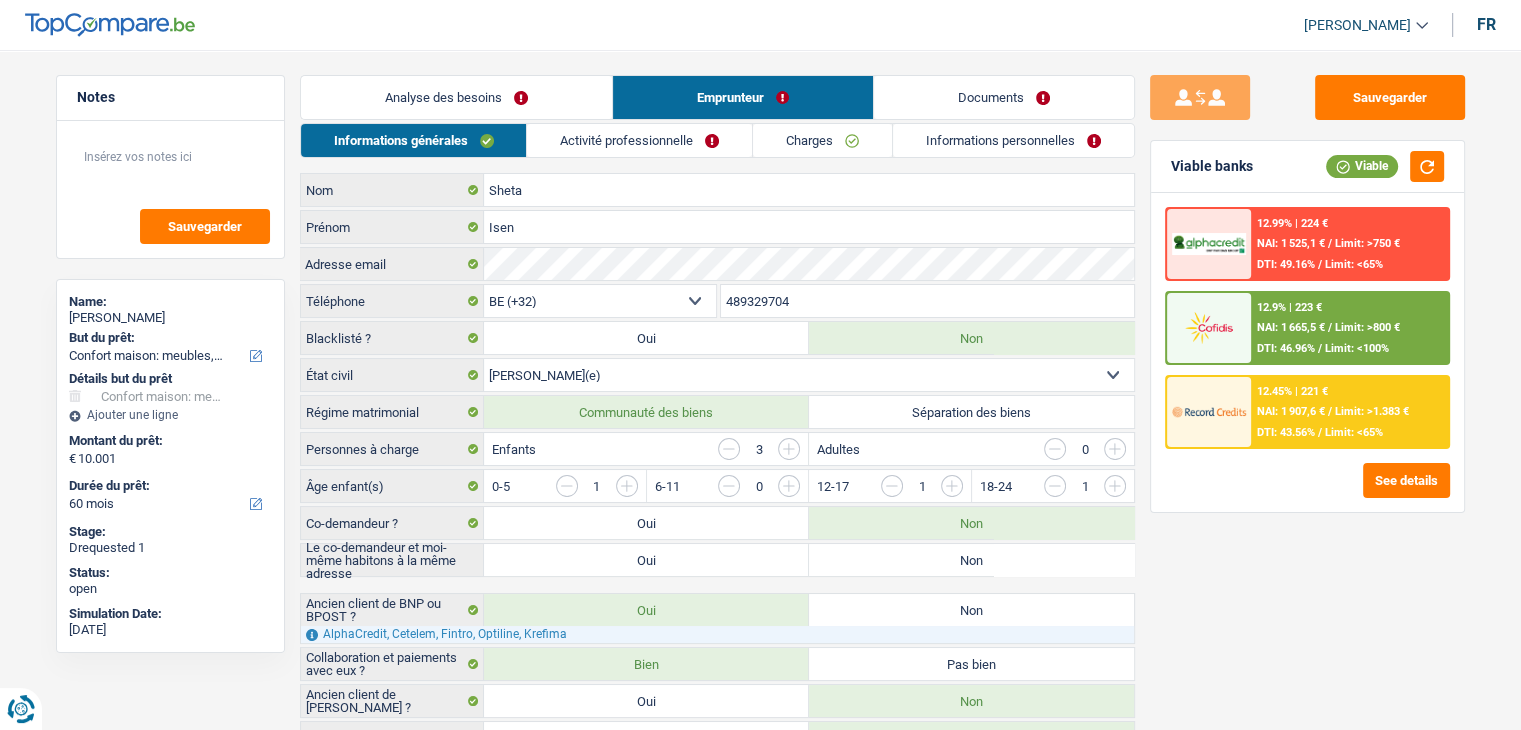 click on "Activité professionnelle" at bounding box center [639, 140] 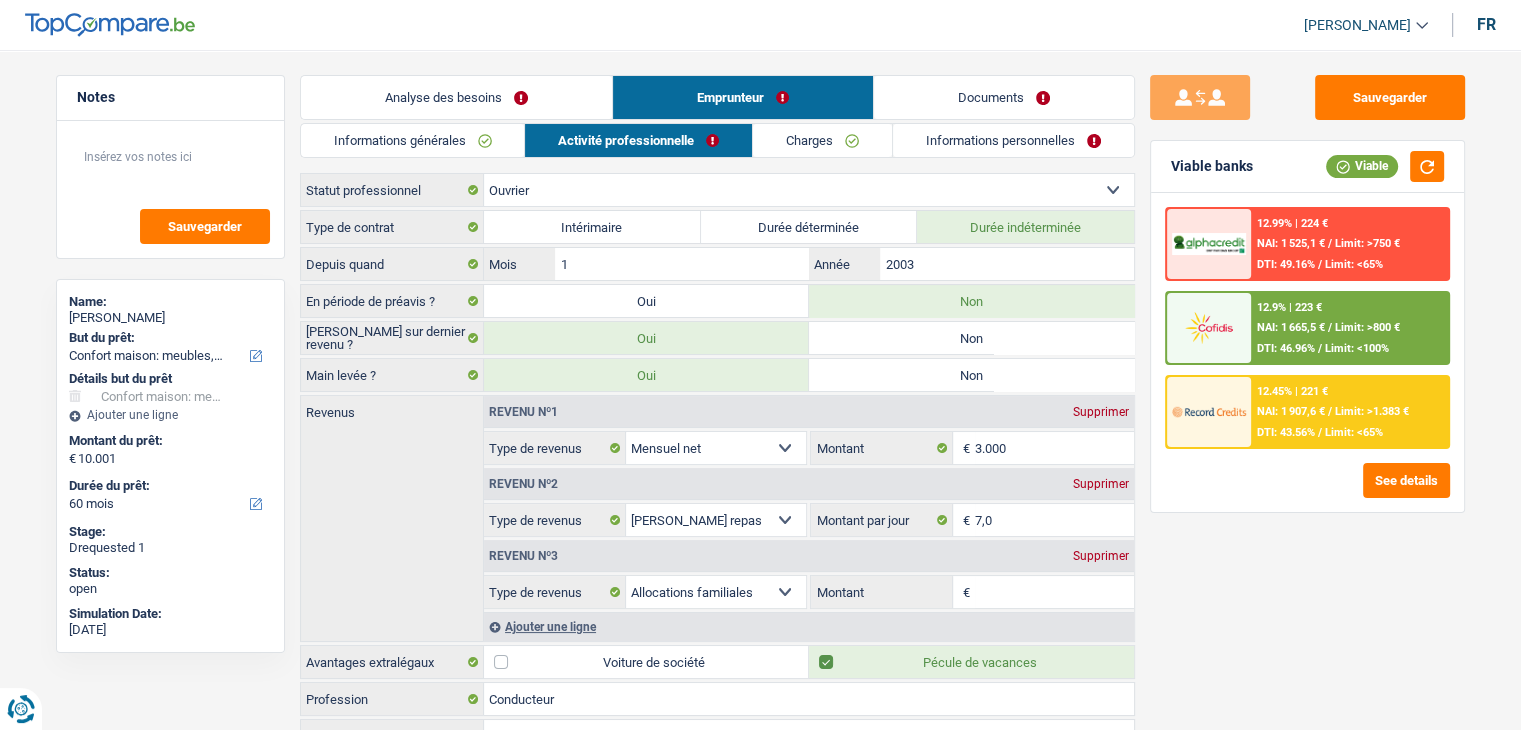 click on "Charges" at bounding box center (822, 140) 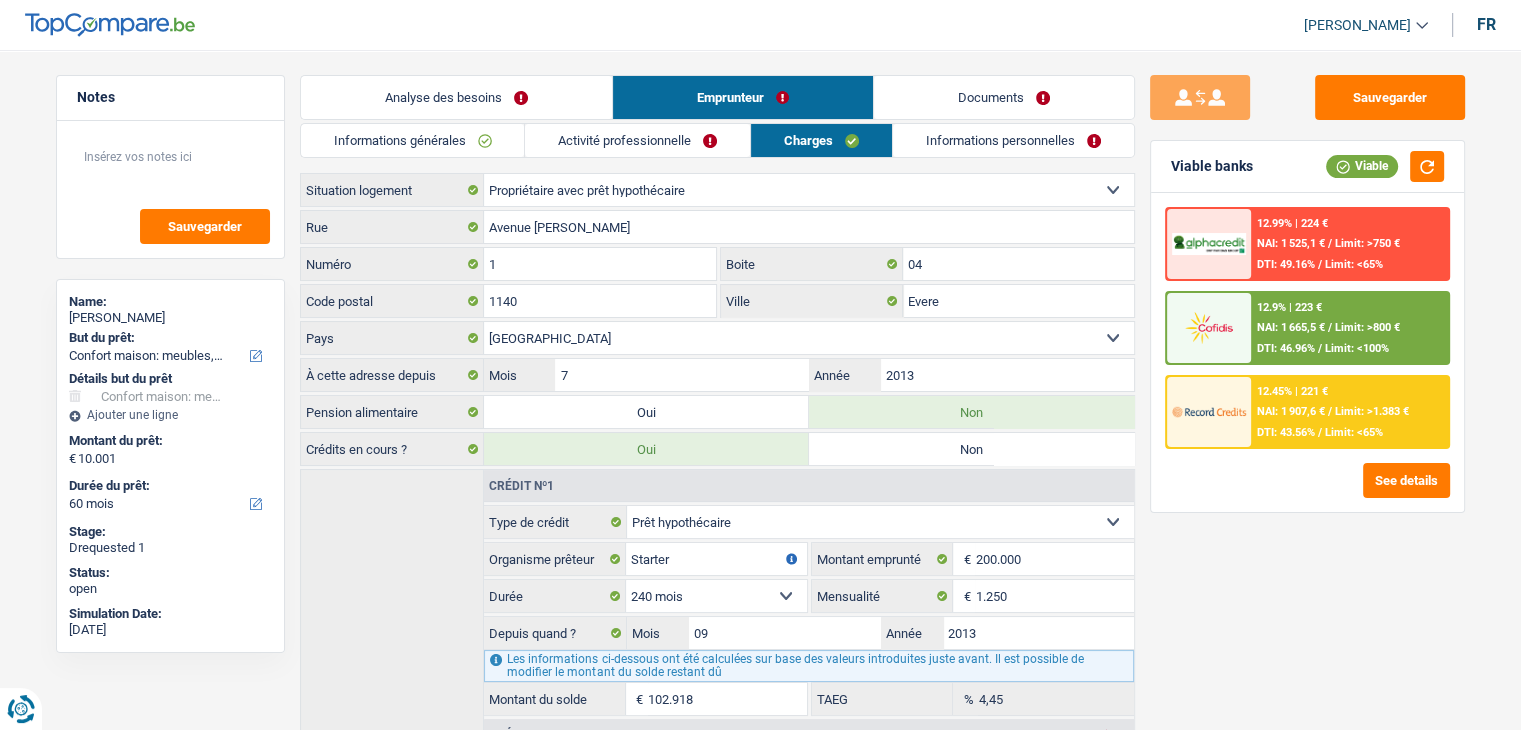 click on "Informations personnelles" at bounding box center (1013, 140) 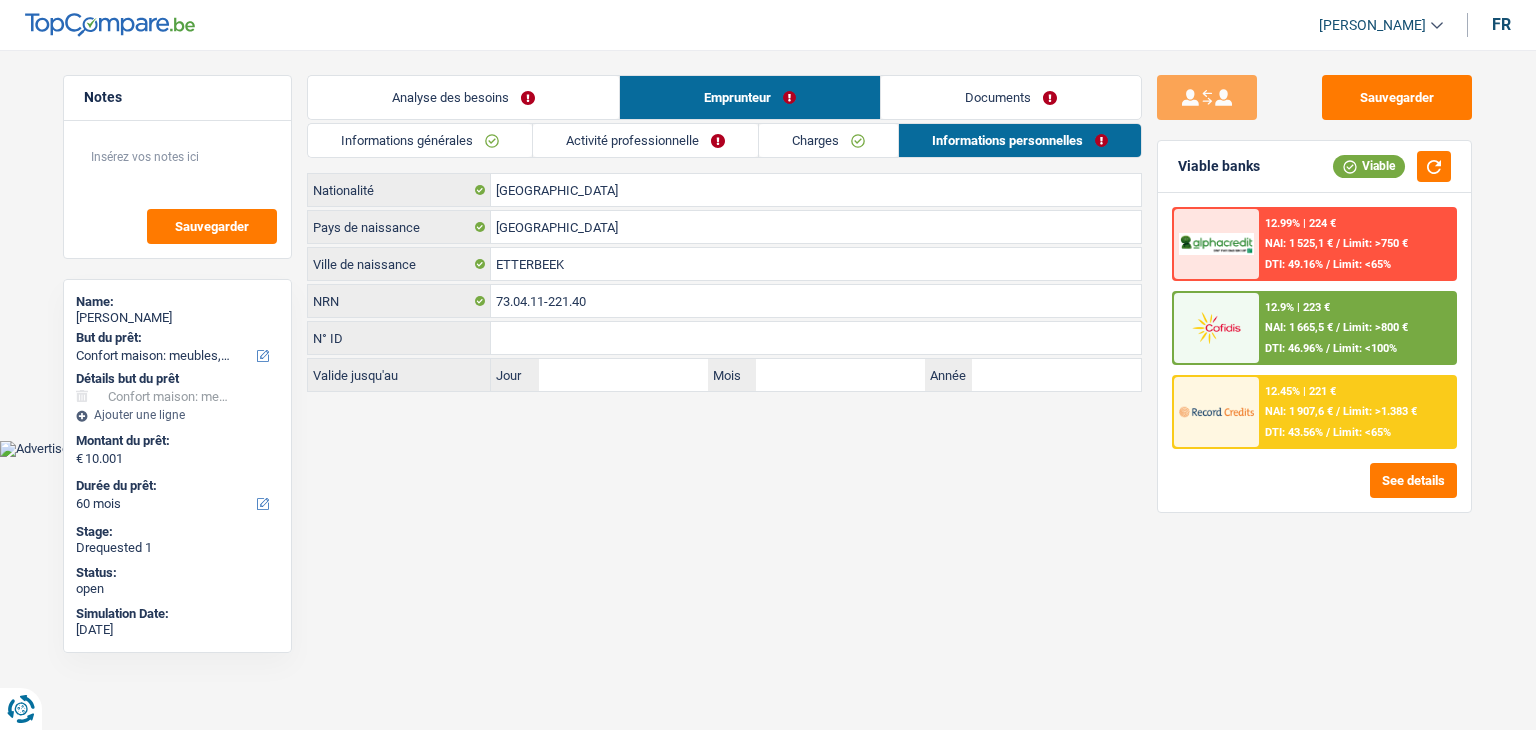 click on "Documents" at bounding box center (1011, 97) 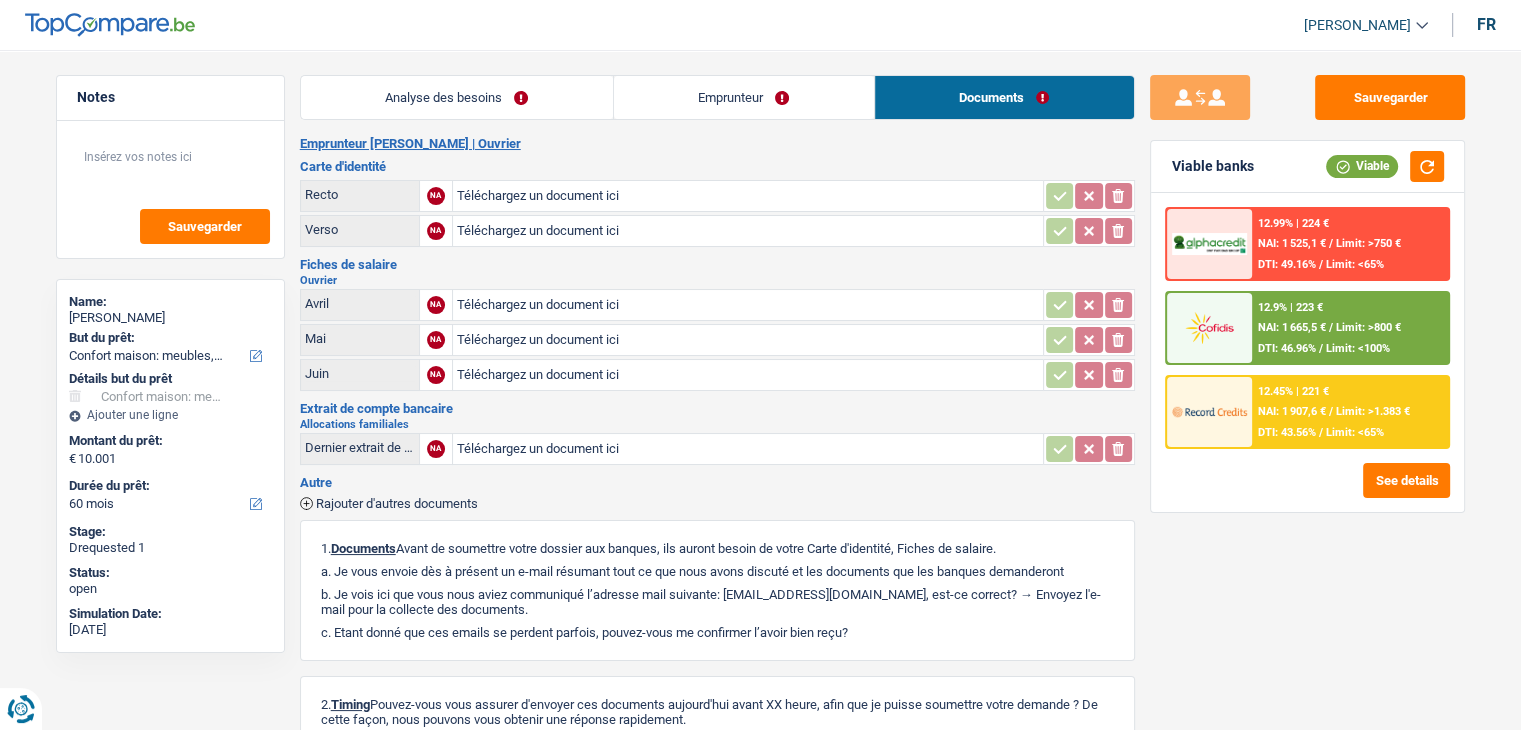 click on "Analyse des besoins Emprunteur Documents
1. Introduction & upselling by understanding their needs
1
Bonjour, est-ce que je parle bien à Isen Sheta ?
Bonjour ! Je suis Yanis Duboc, conseiller en crédit spécialisé chez TopCompare.be. Je vois que vous avez commencé une simulation sur notre site web et je vais vous aider à optimiser votre demande afin de trouver une potentielle solution pour vous.
2   Projet  : Quel projet souhaitez-vous financer pour 10 001 € ?
Montant supérieur : La plupart de mes clients prennent une réserve supplémentaire pour qu'ils puissent financer leur projet en cas de hausse des prix. Êtes-vous certain d'avoir suffisamment d'argent avec 10 001 € ?   Montant minimum : Quel est le montant minimum dont vous avez besoin pour financer votre projet ?   Priorité : Dans quel ordre pouvons-nous prioriser vos projets ?   Devis     Hifi, multimédia, gsm, ordinateur Frais médicaux Frais d'études" at bounding box center (717, 480) 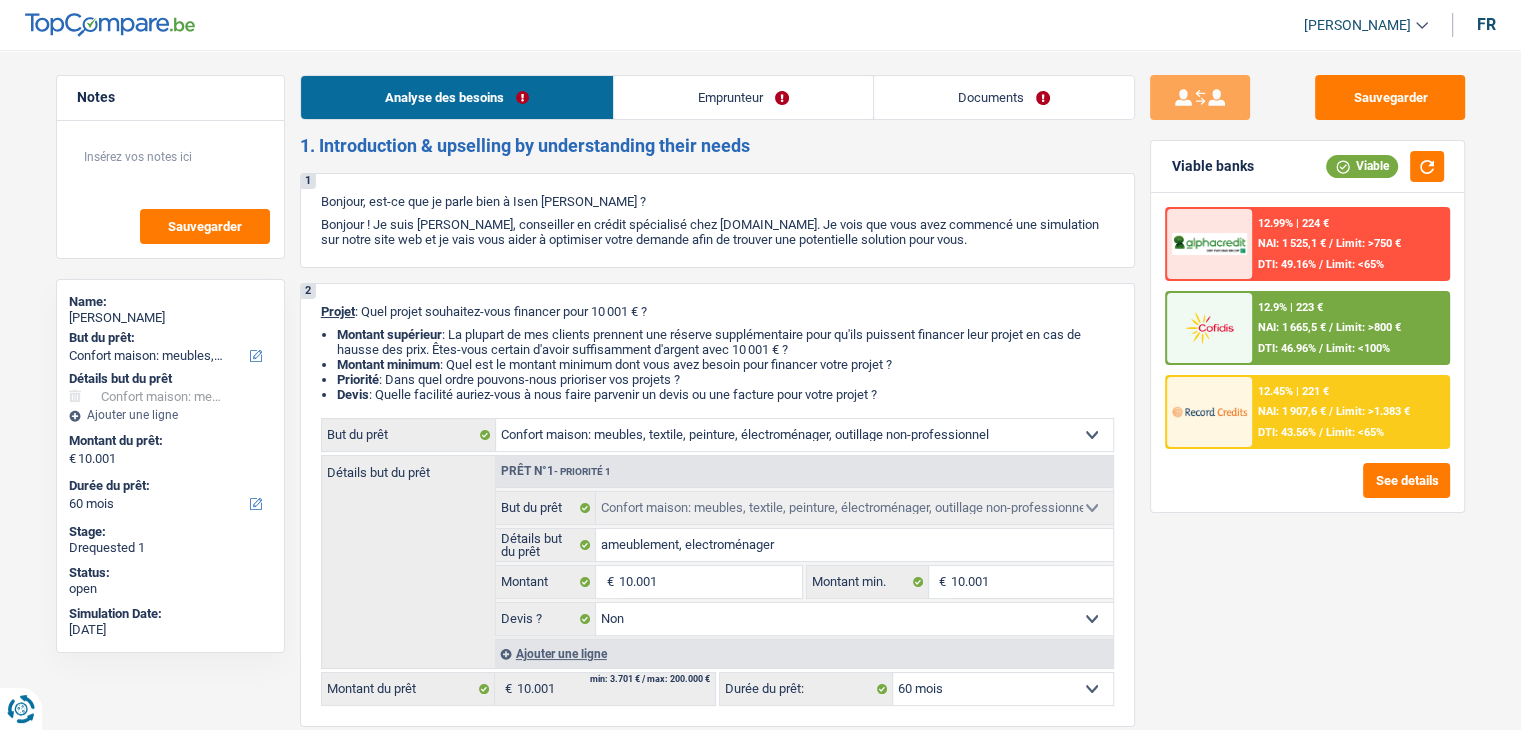click on "Emprunteur" at bounding box center [743, 97] 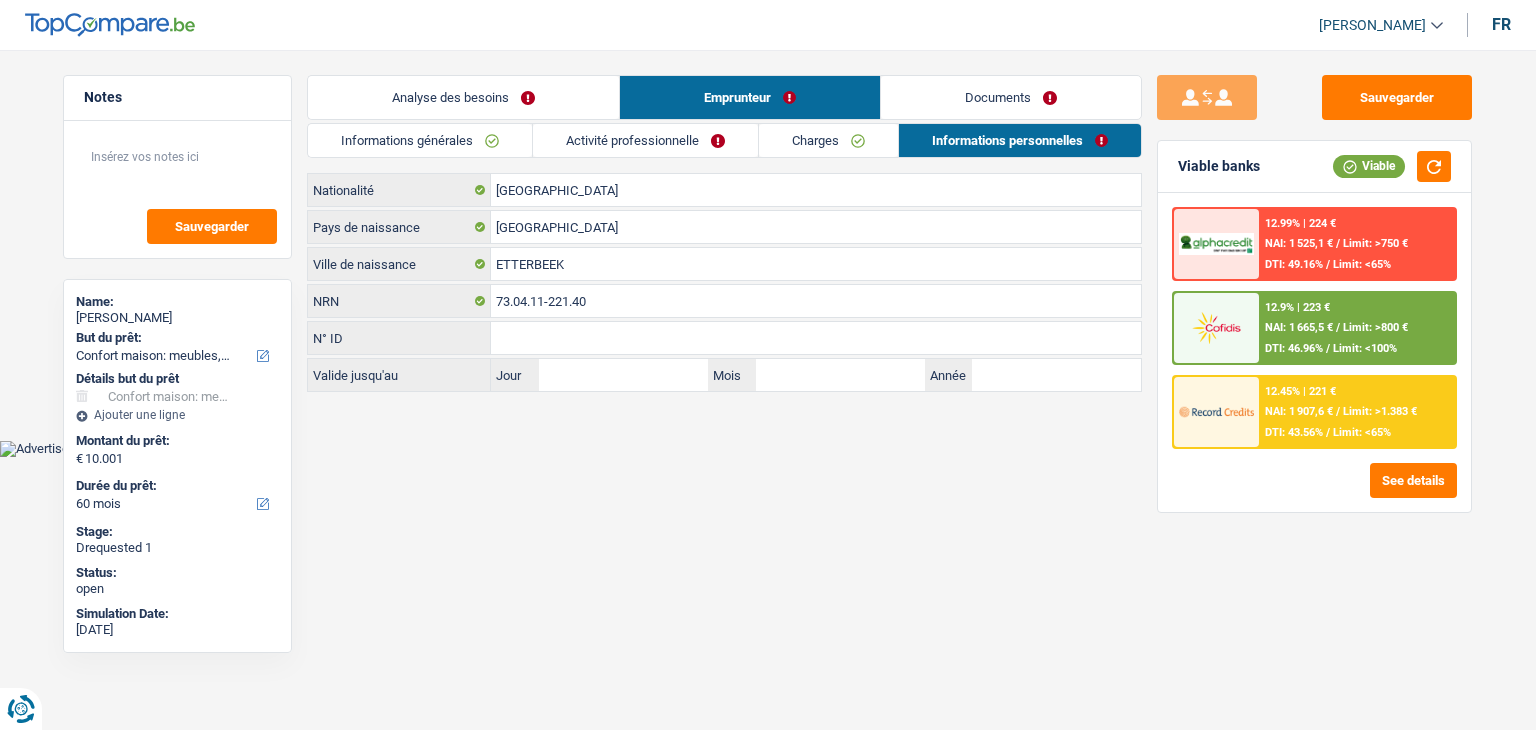 click on "Informations générales" at bounding box center (420, 140) 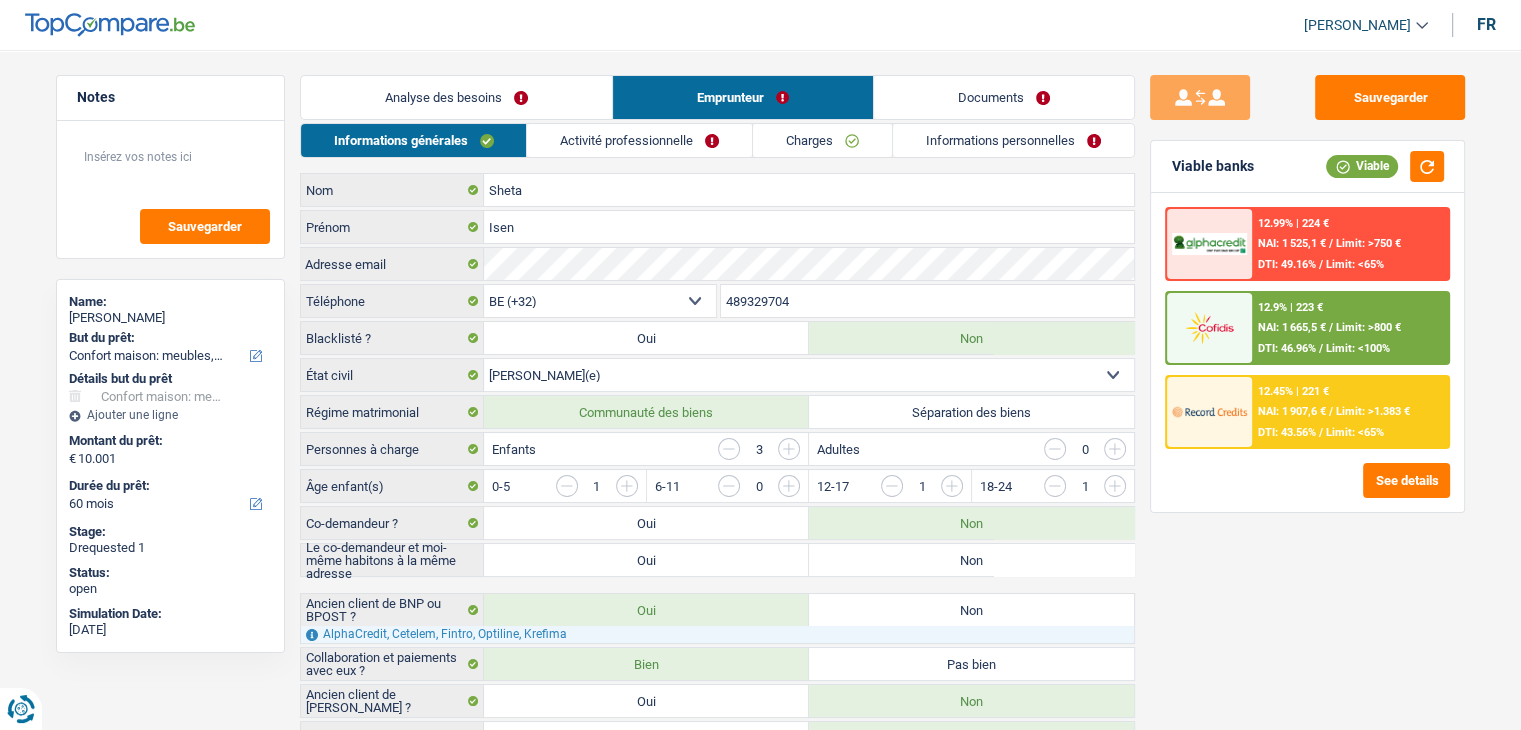click on "Activité professionnelle" at bounding box center (639, 140) 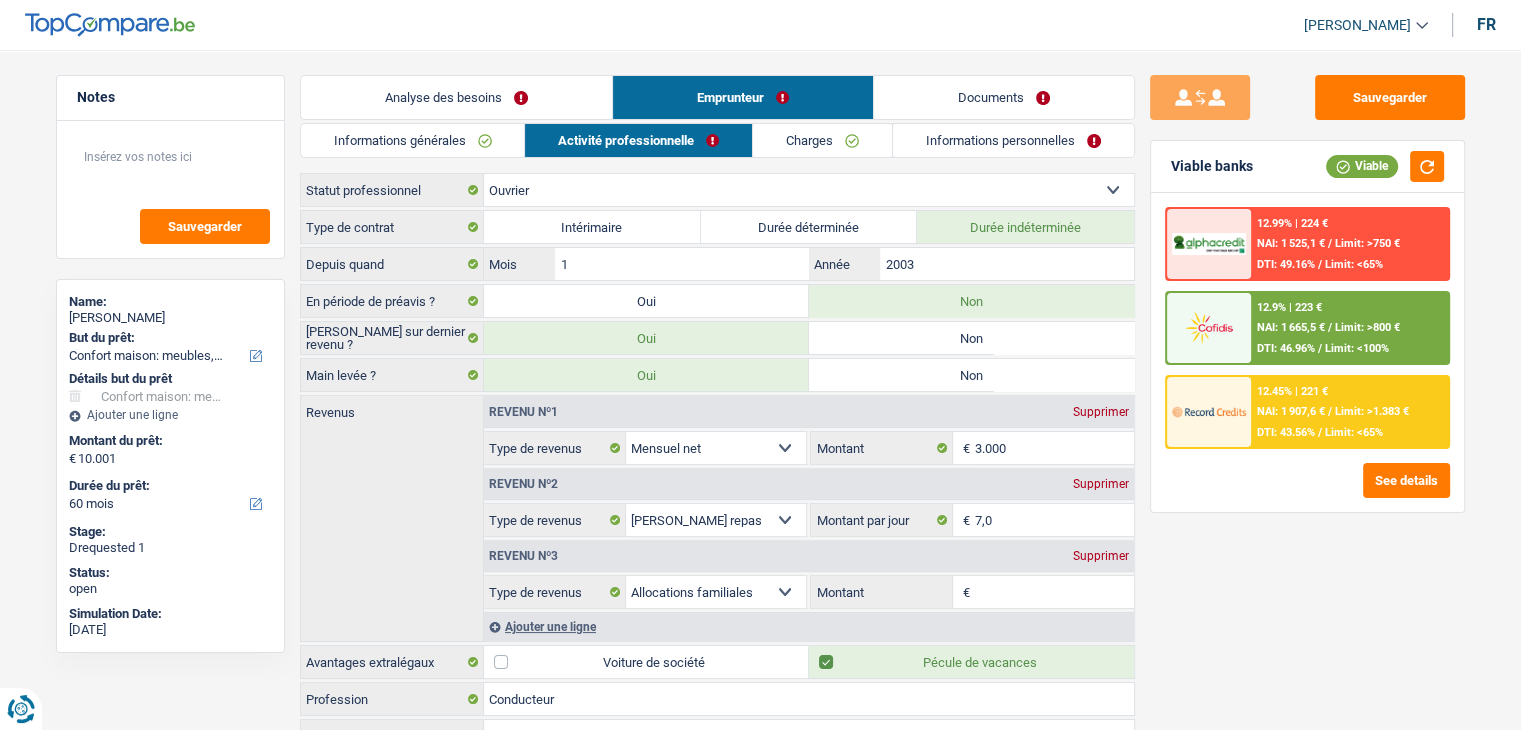 click on "Charges" at bounding box center [822, 140] 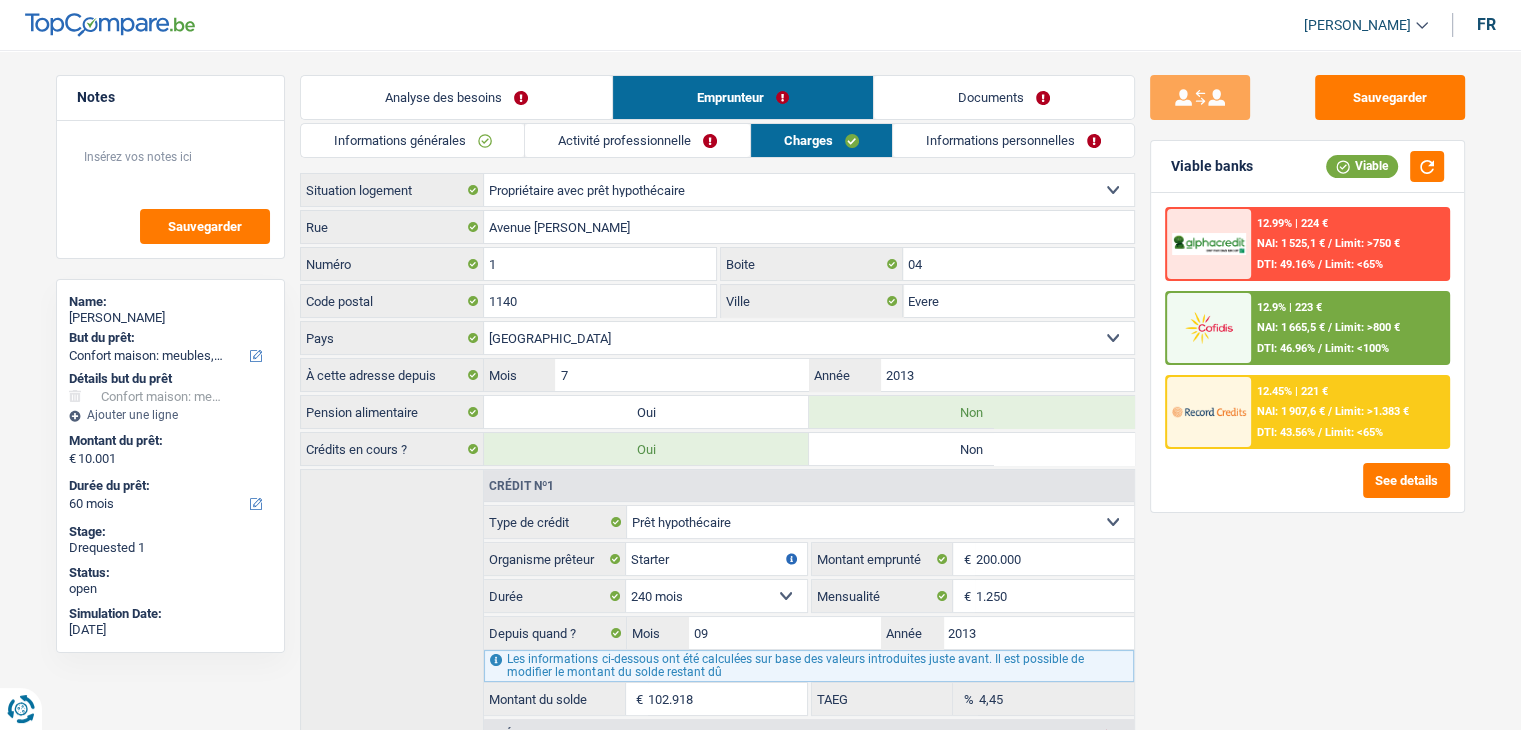 click on "Informations personnelles" at bounding box center [1013, 140] 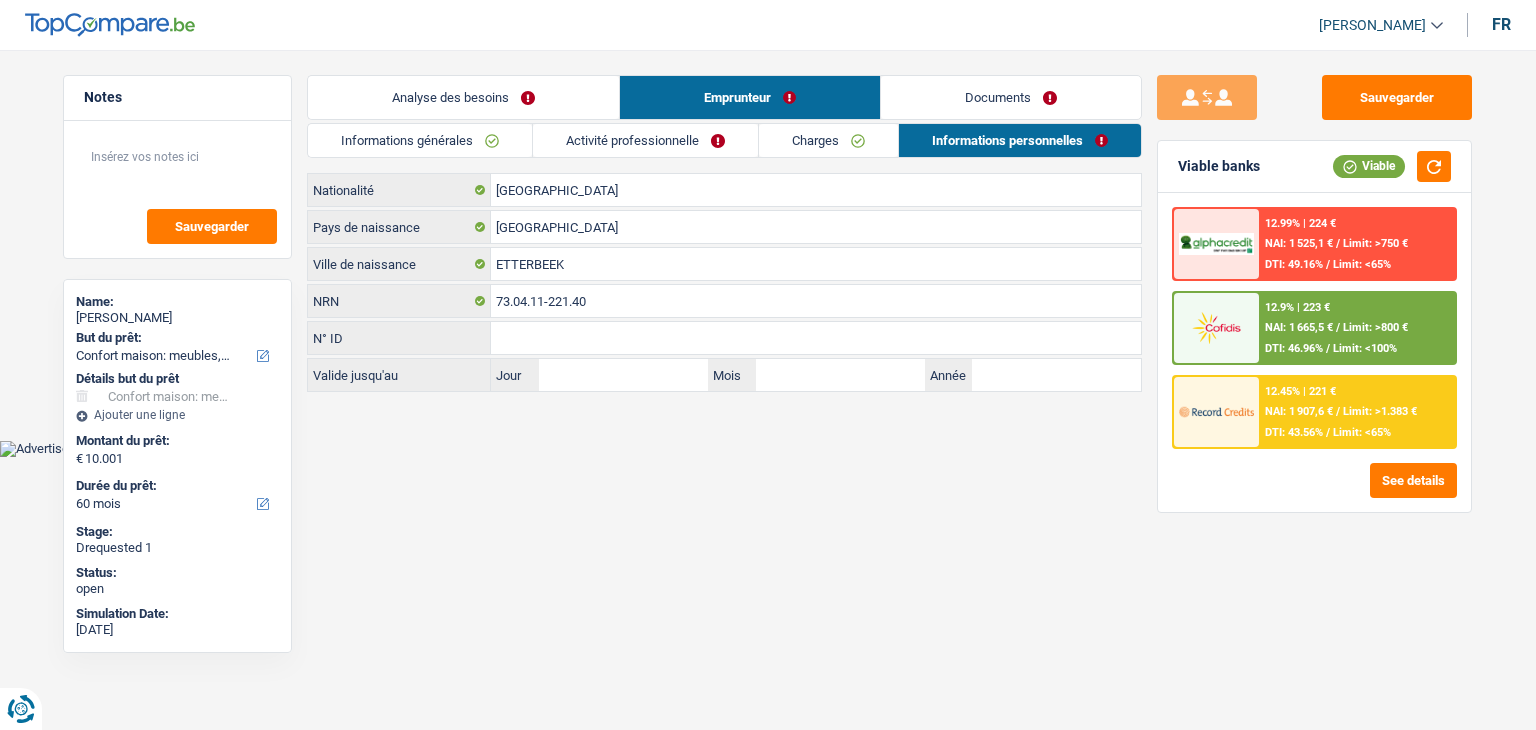 click on "Documents" at bounding box center (1011, 97) 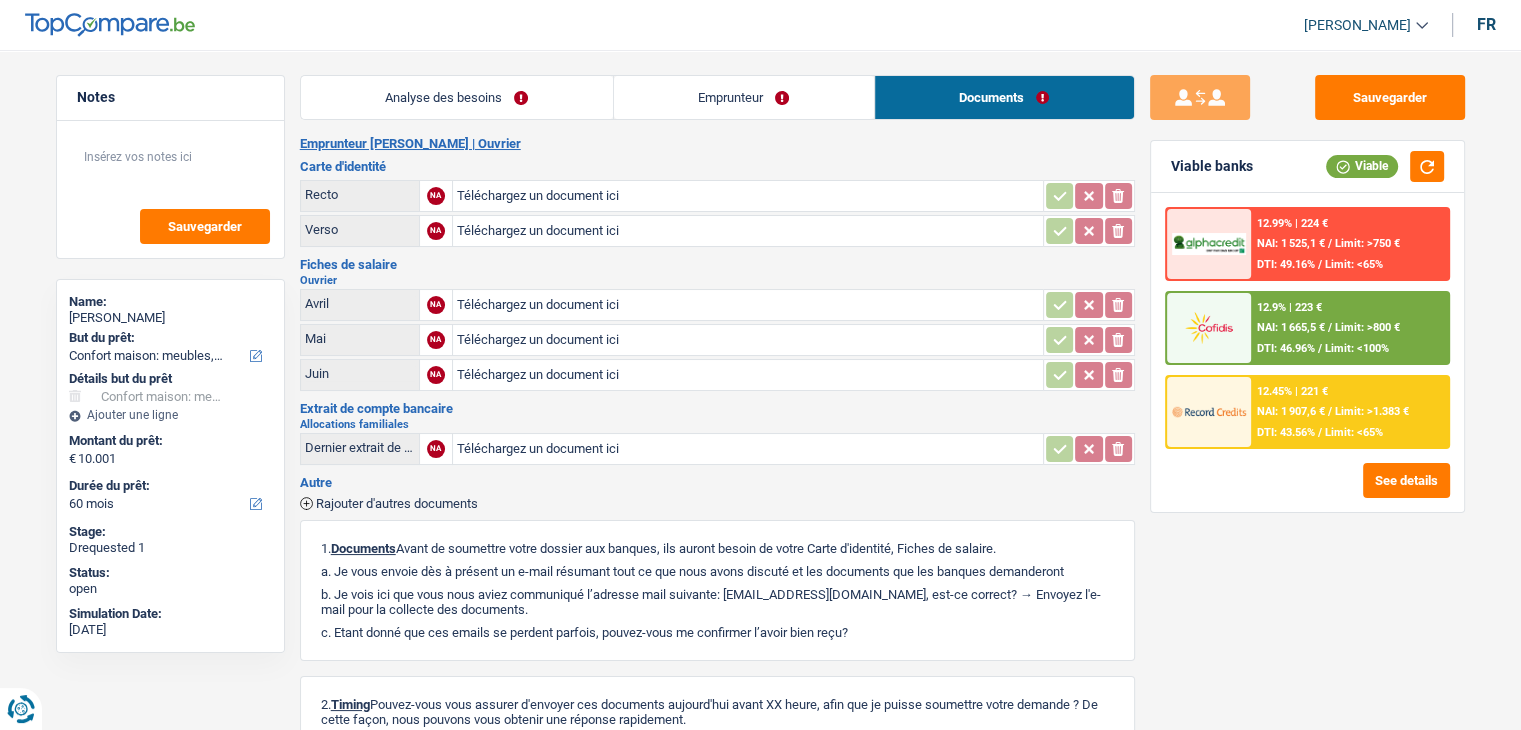 click on "Emprunteur" at bounding box center [744, 97] 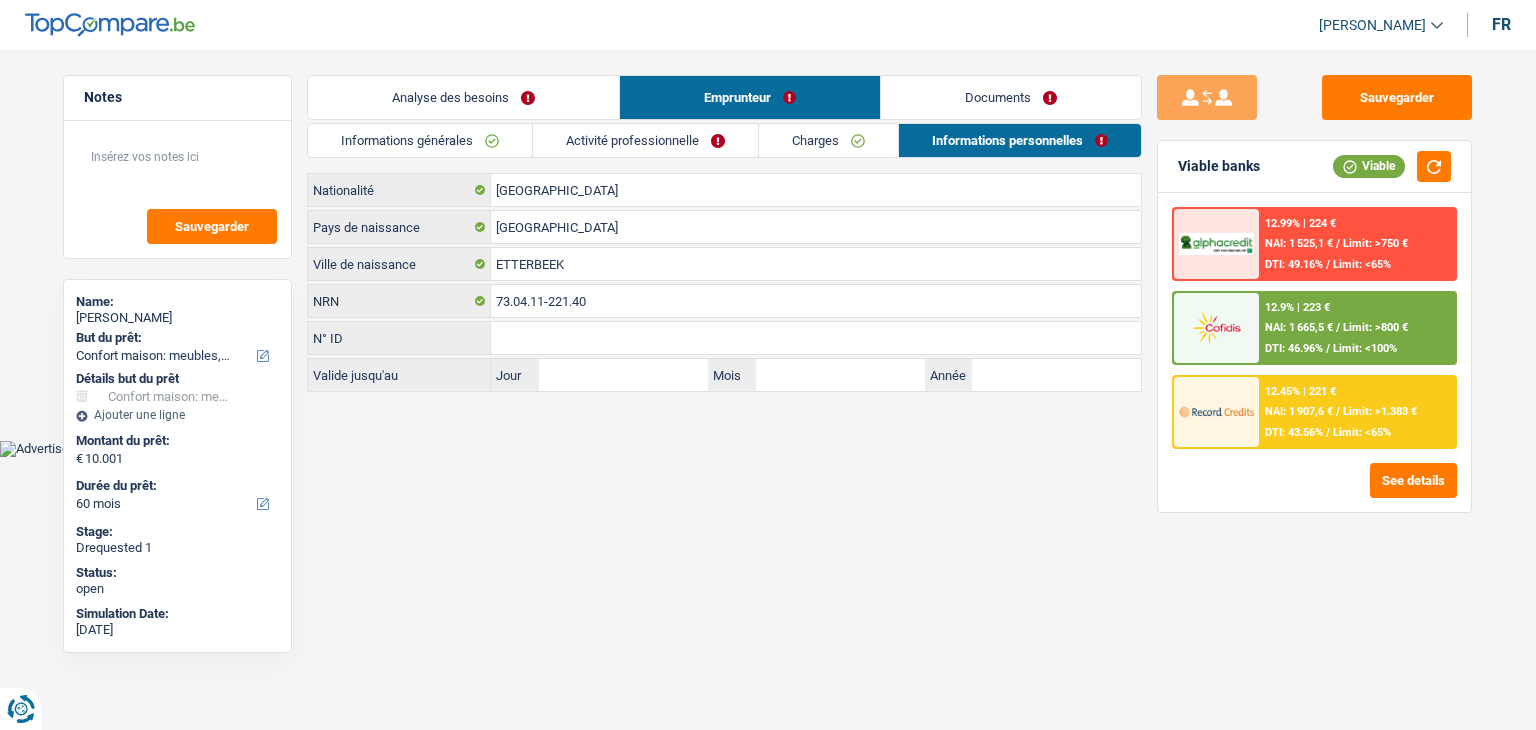click on "Analyse des besoins" at bounding box center (463, 97) 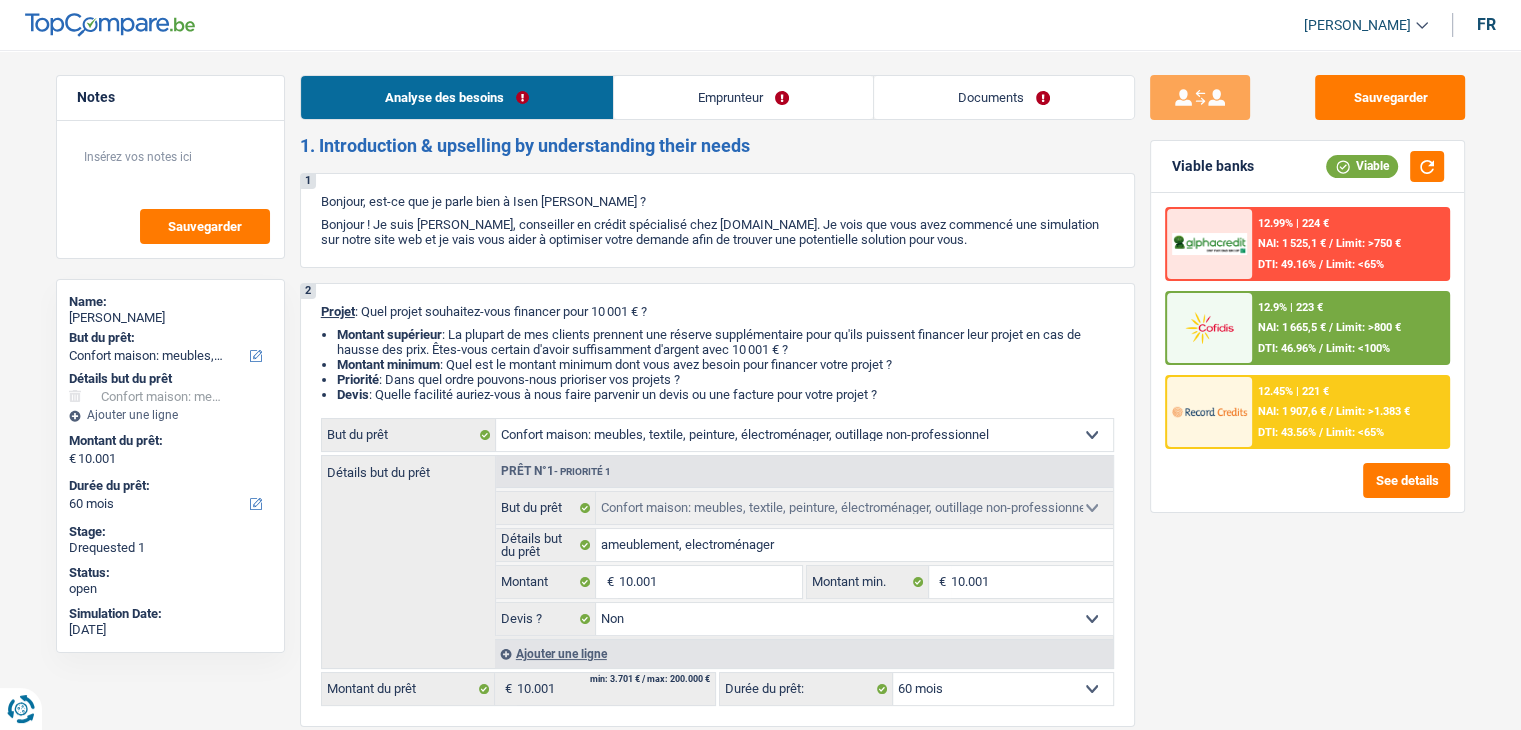 click on "Emprunteur" at bounding box center [743, 97] 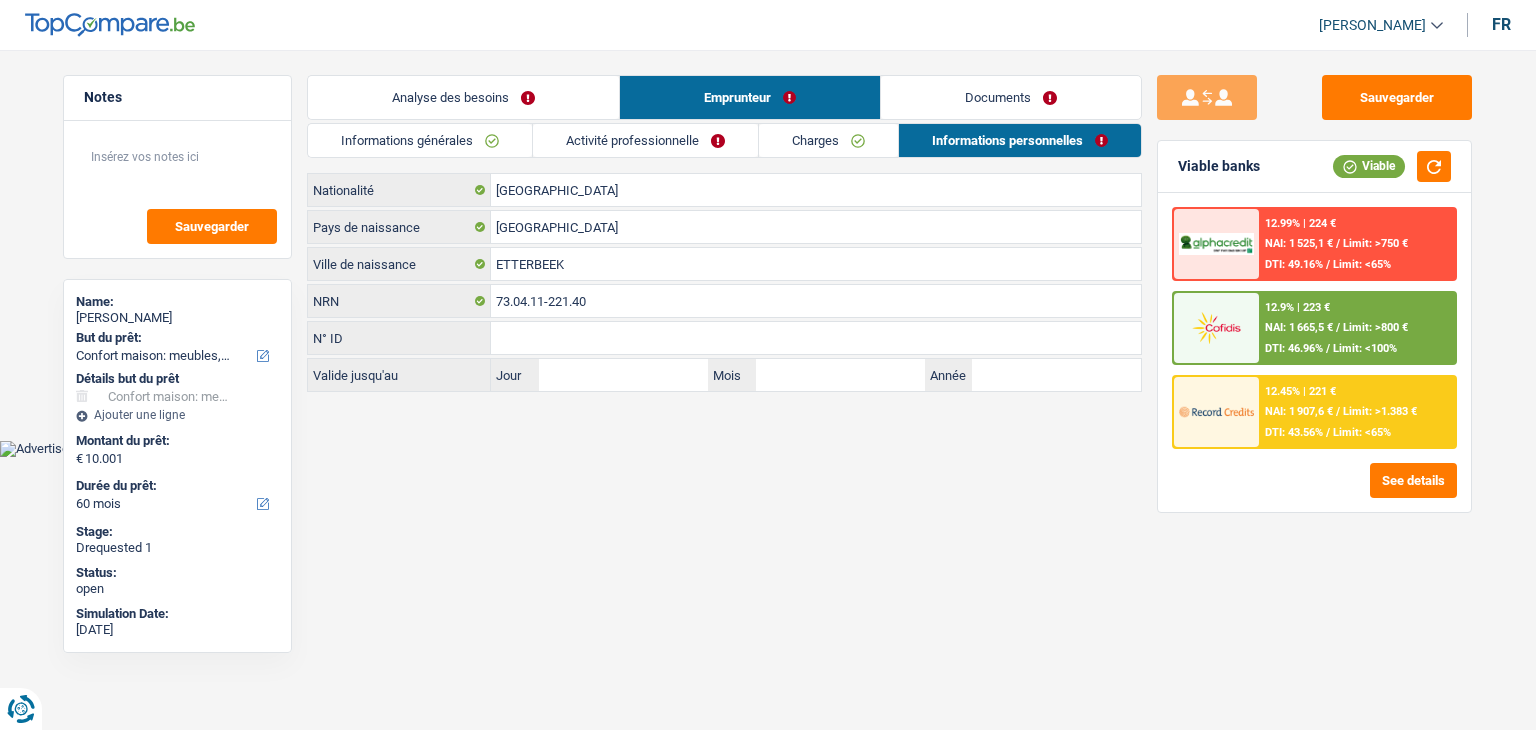 click on "Emprunteur" at bounding box center [750, 97] 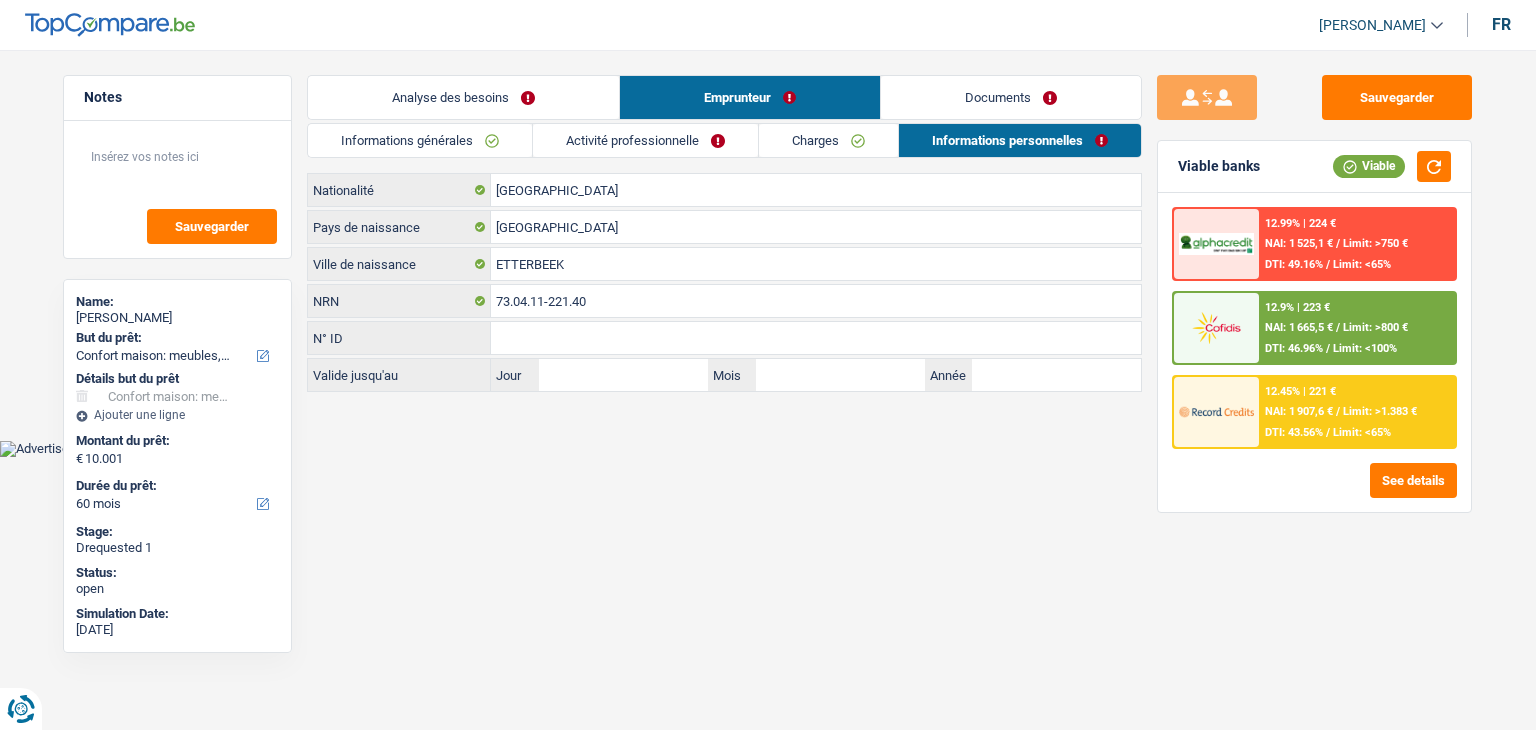click on "Documents" at bounding box center [1011, 97] 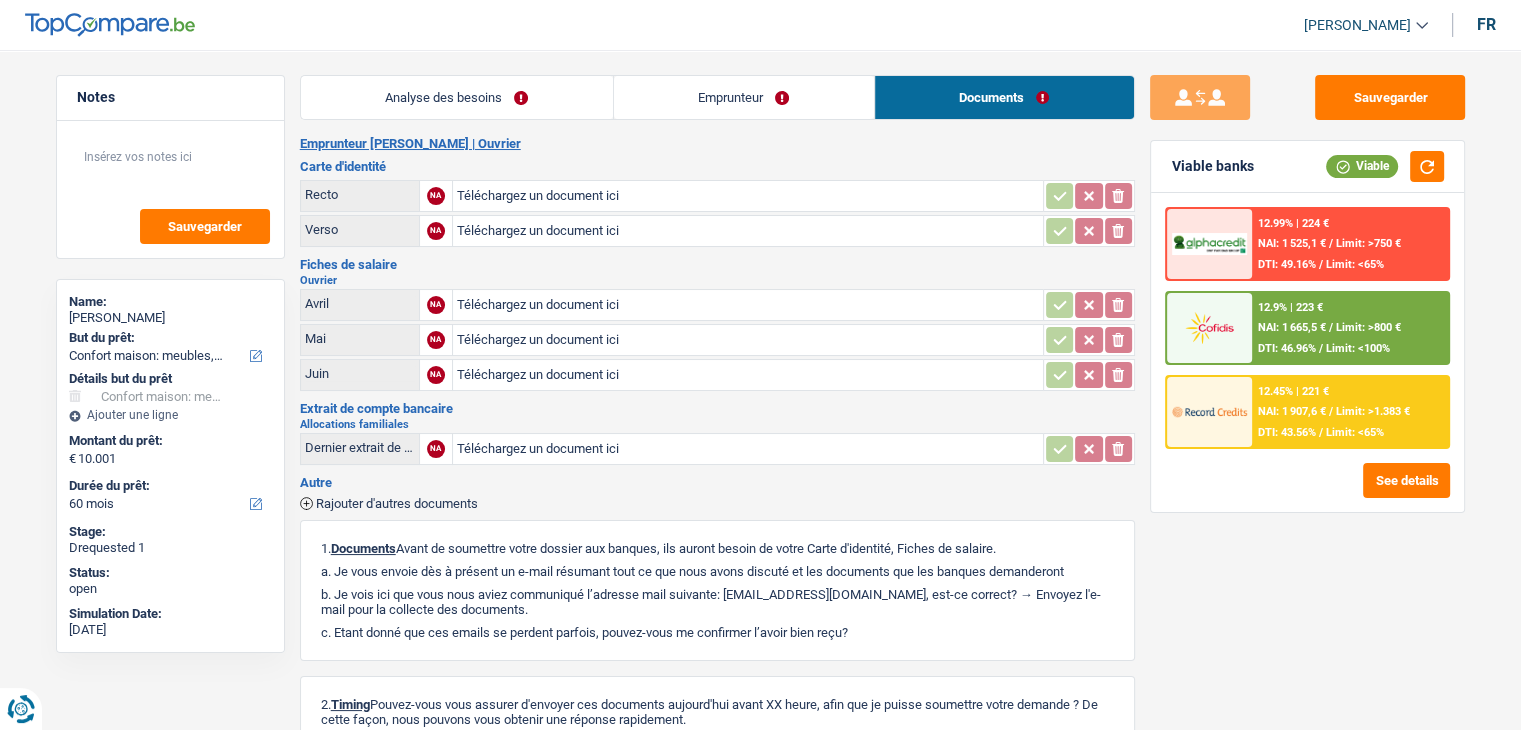 click on "Emprunteur" at bounding box center [744, 97] 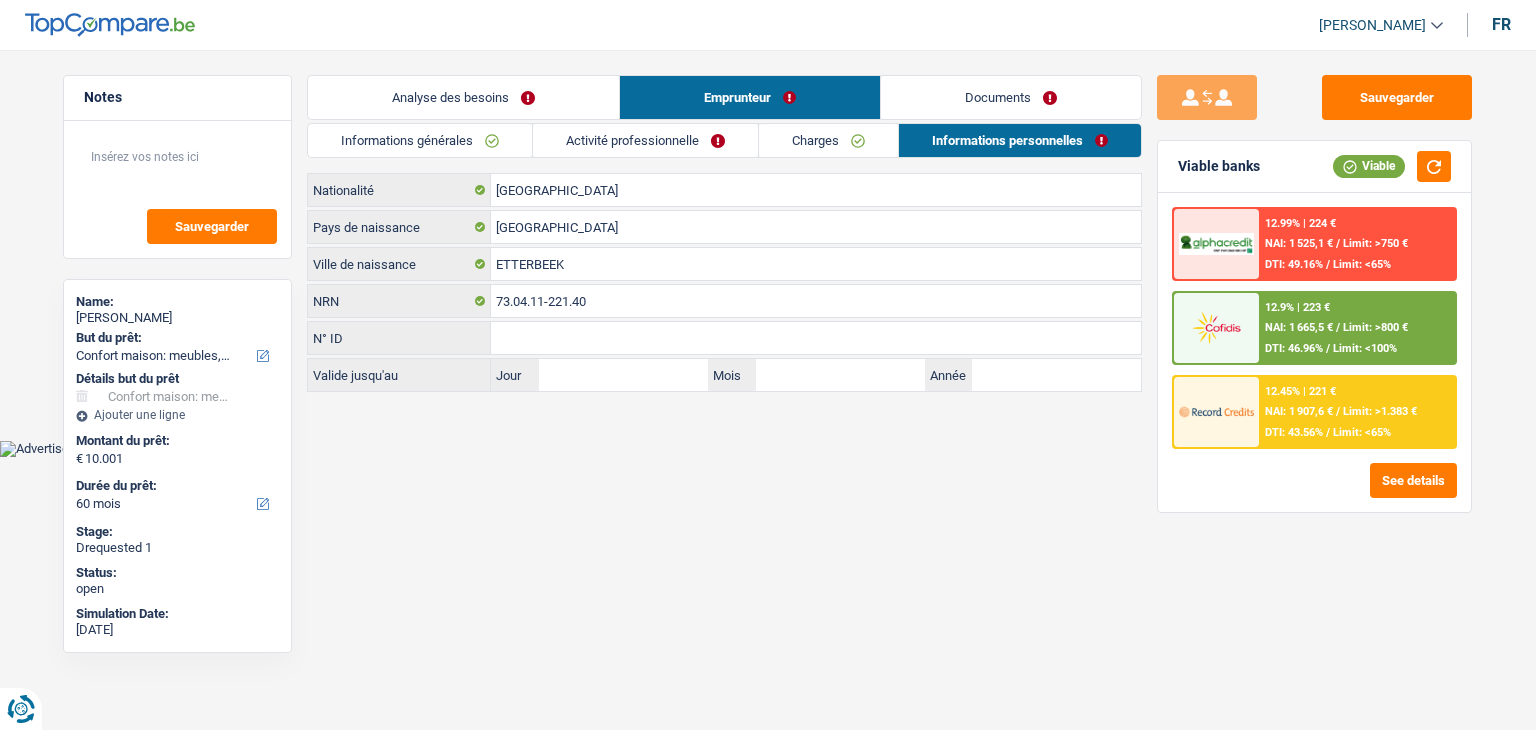 click on "Analyse des besoins" at bounding box center (463, 97) 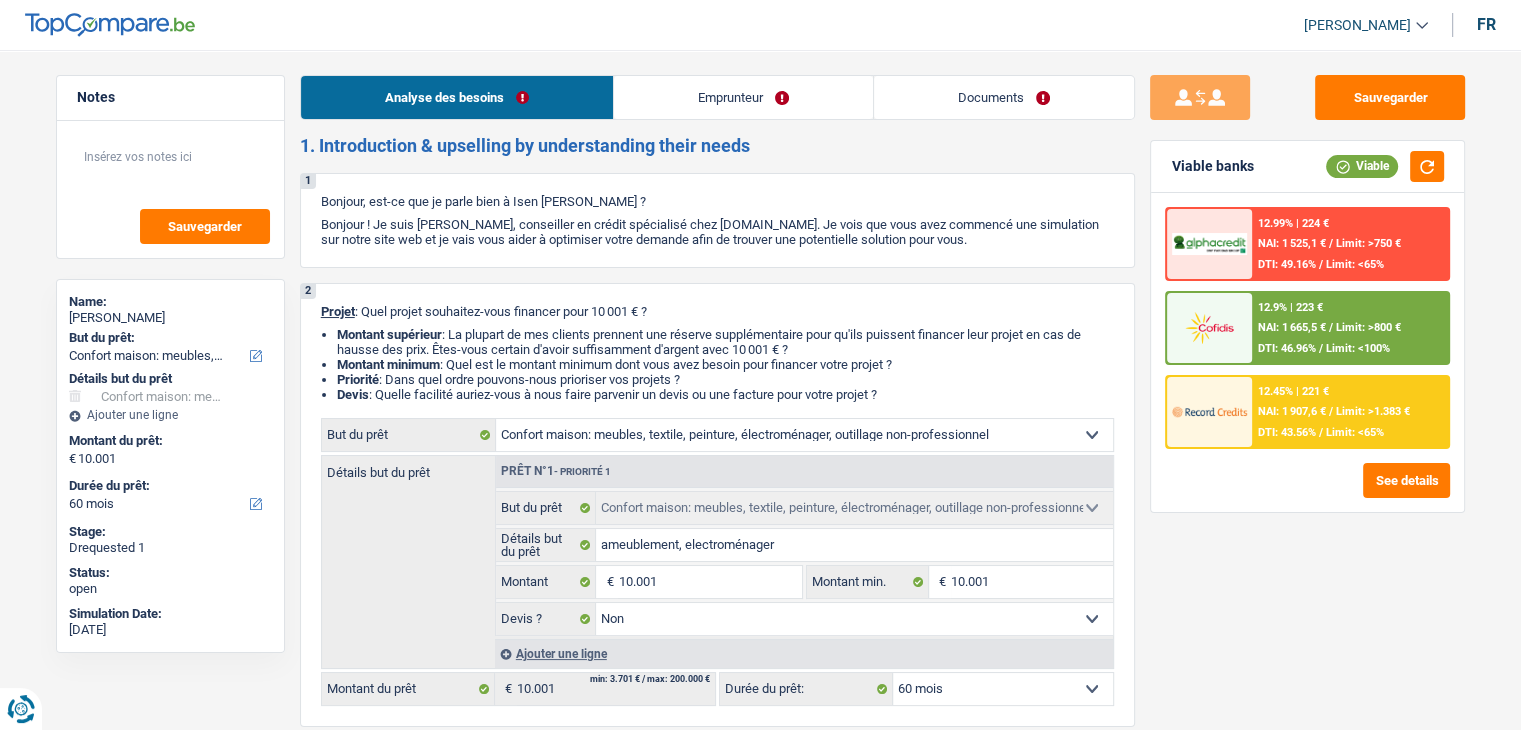 click on "Emprunteur" at bounding box center (743, 97) 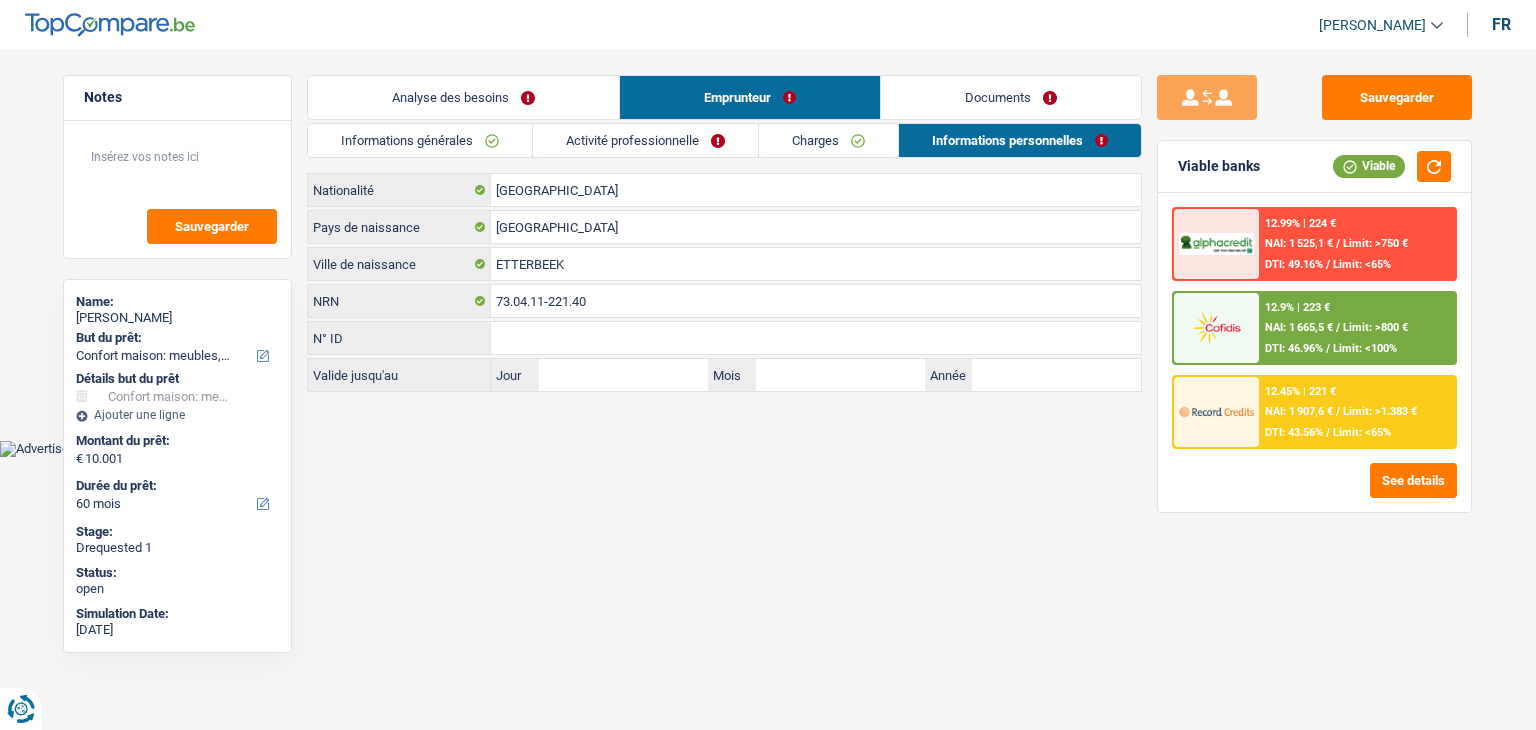 click on "Documents" at bounding box center (1011, 97) 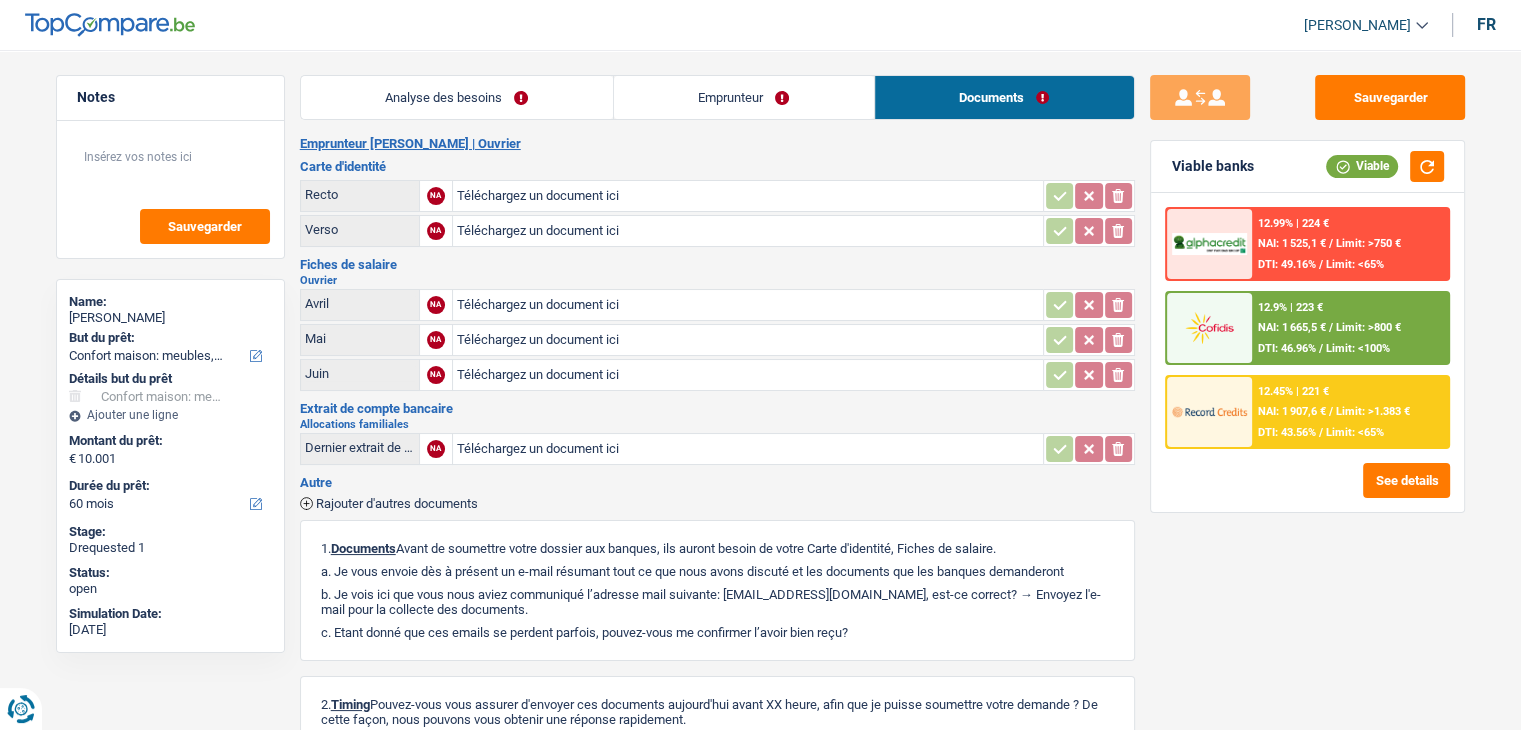 click on "Emprunteur" at bounding box center (744, 97) 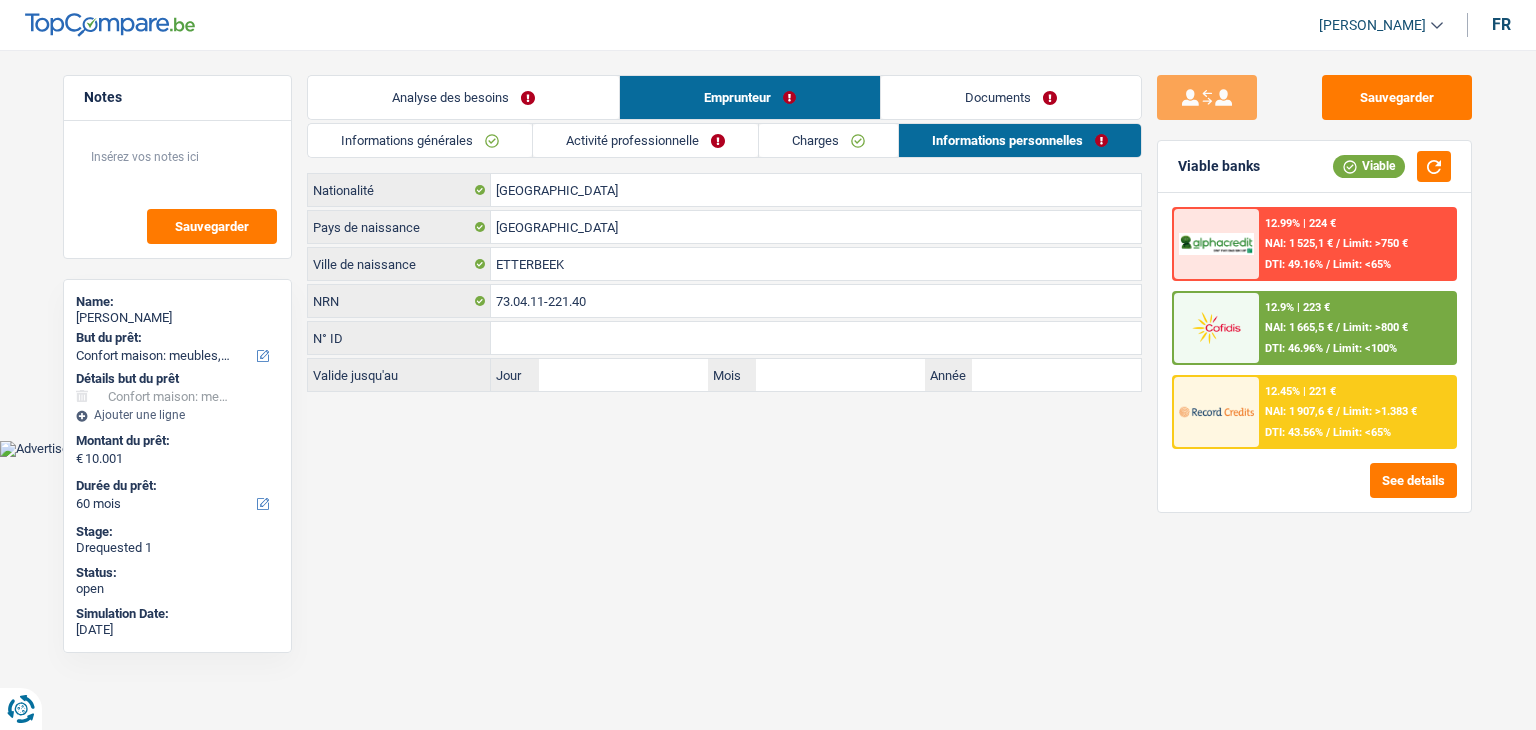 click on "Analyse des besoins" at bounding box center [463, 97] 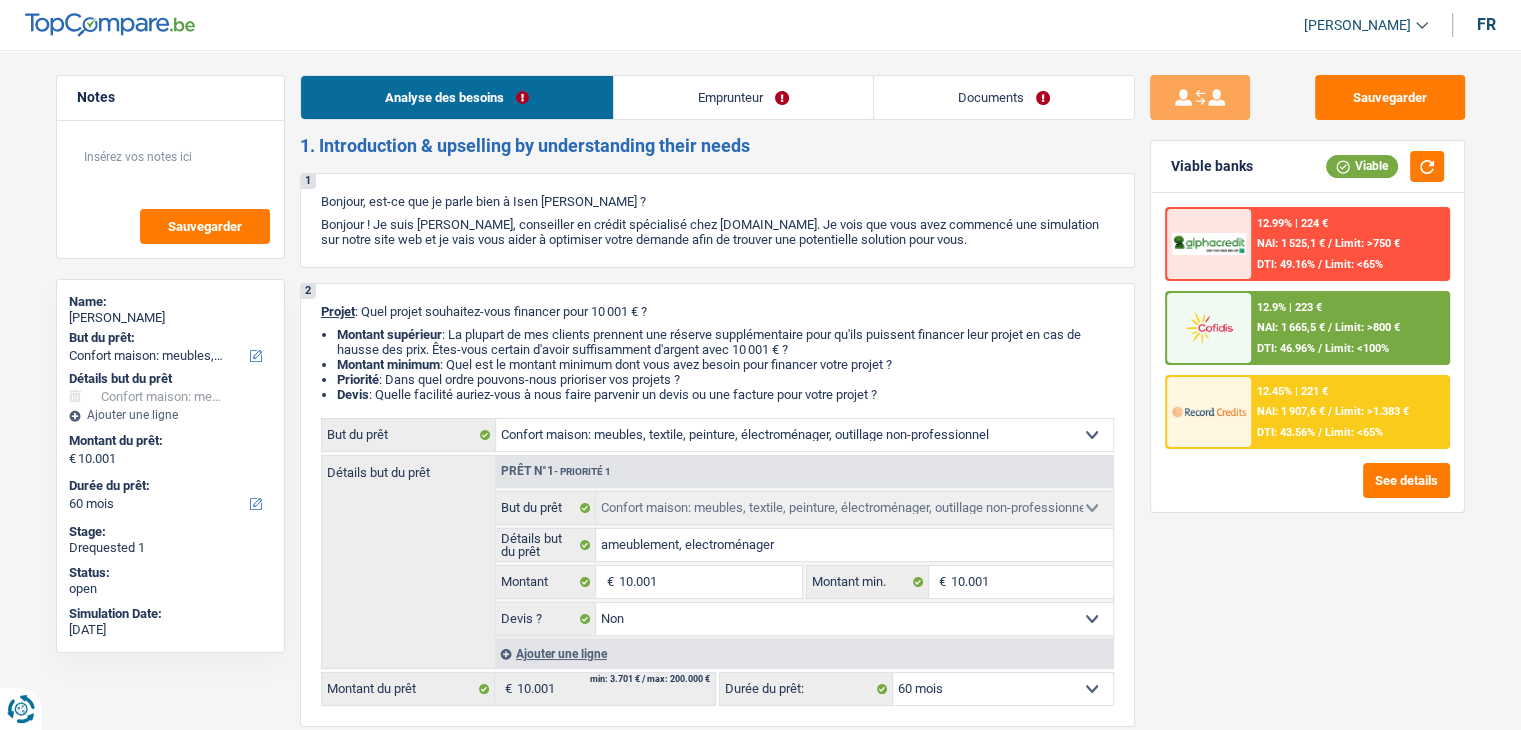 click on "Emprunteur" at bounding box center [743, 97] 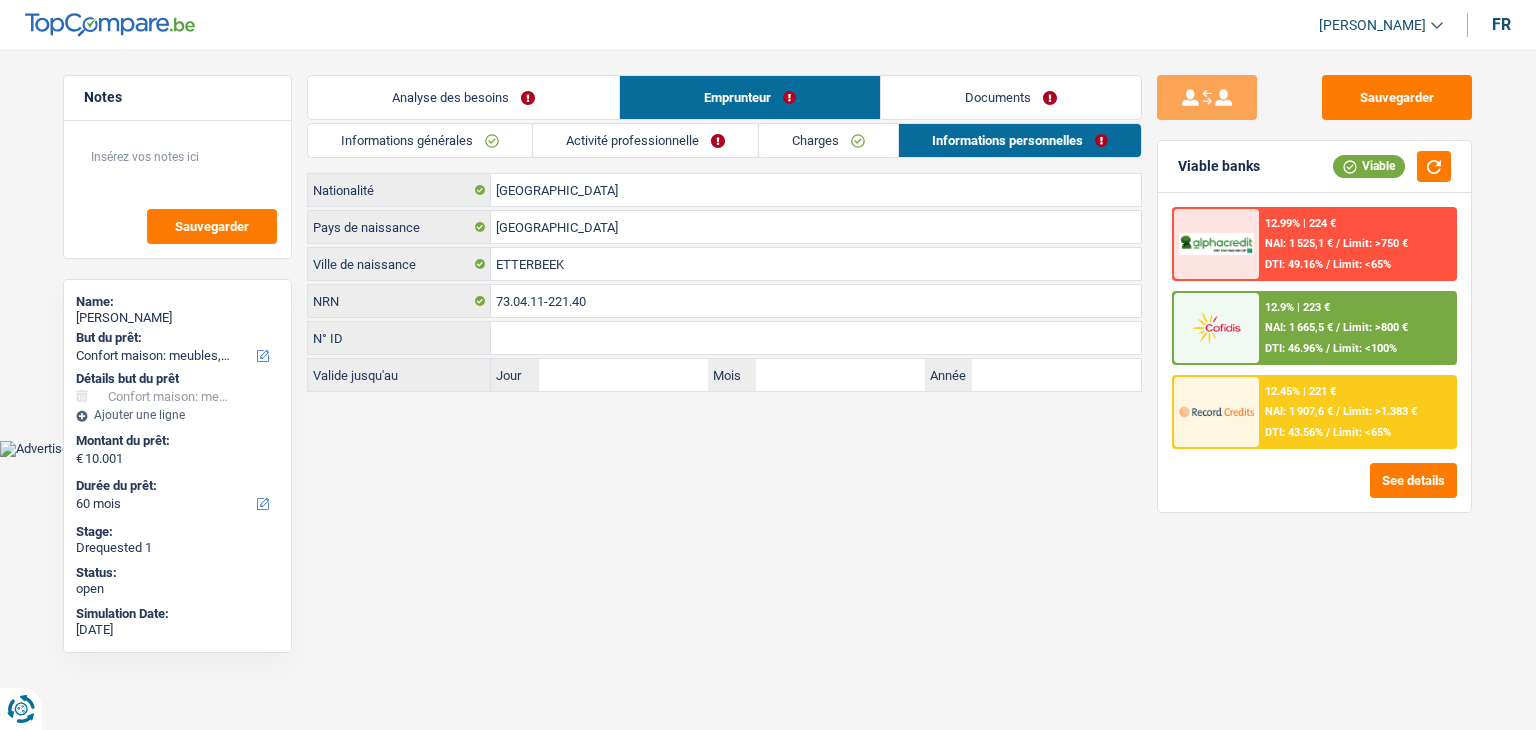 click on "Activité professionnelle" at bounding box center [645, 140] 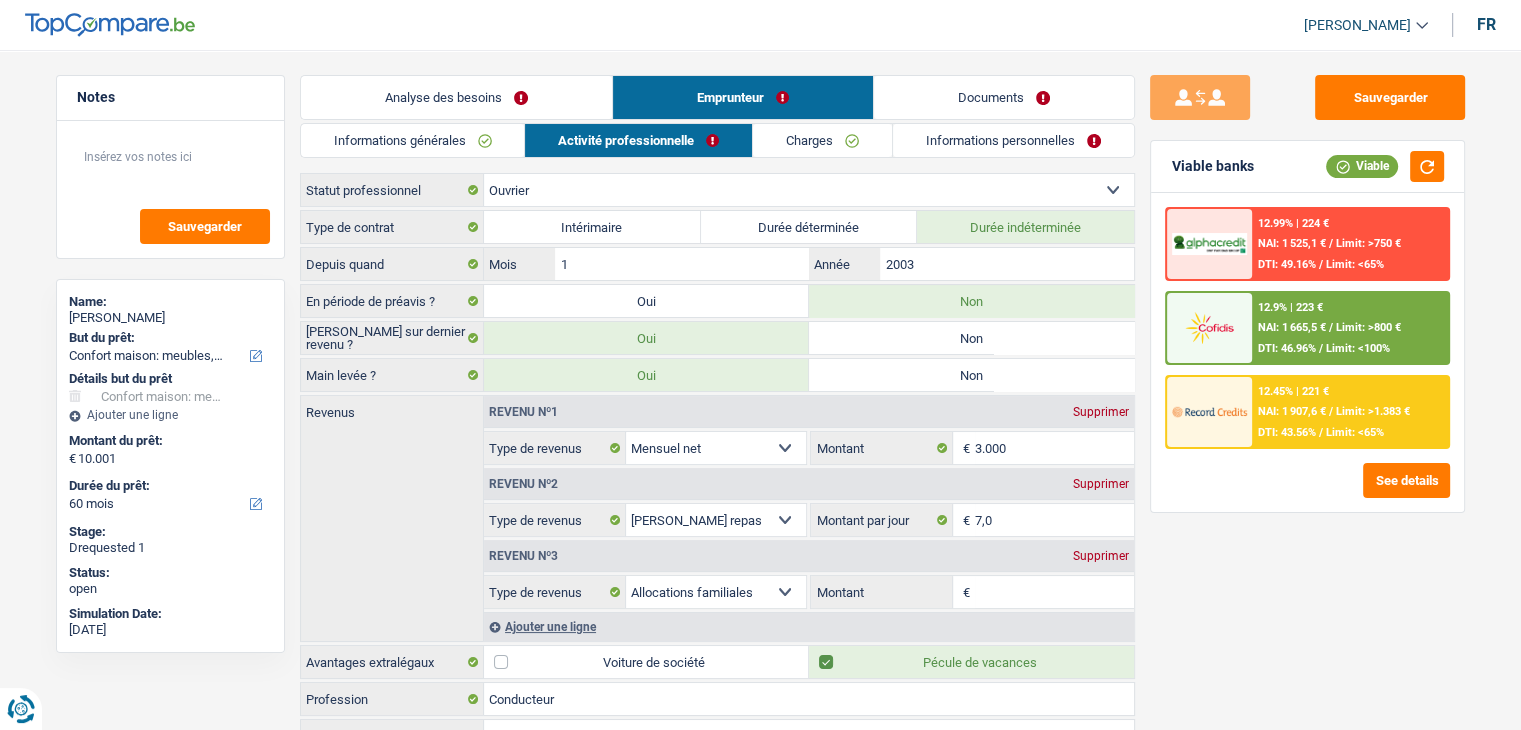 click on "Charges" at bounding box center [822, 140] 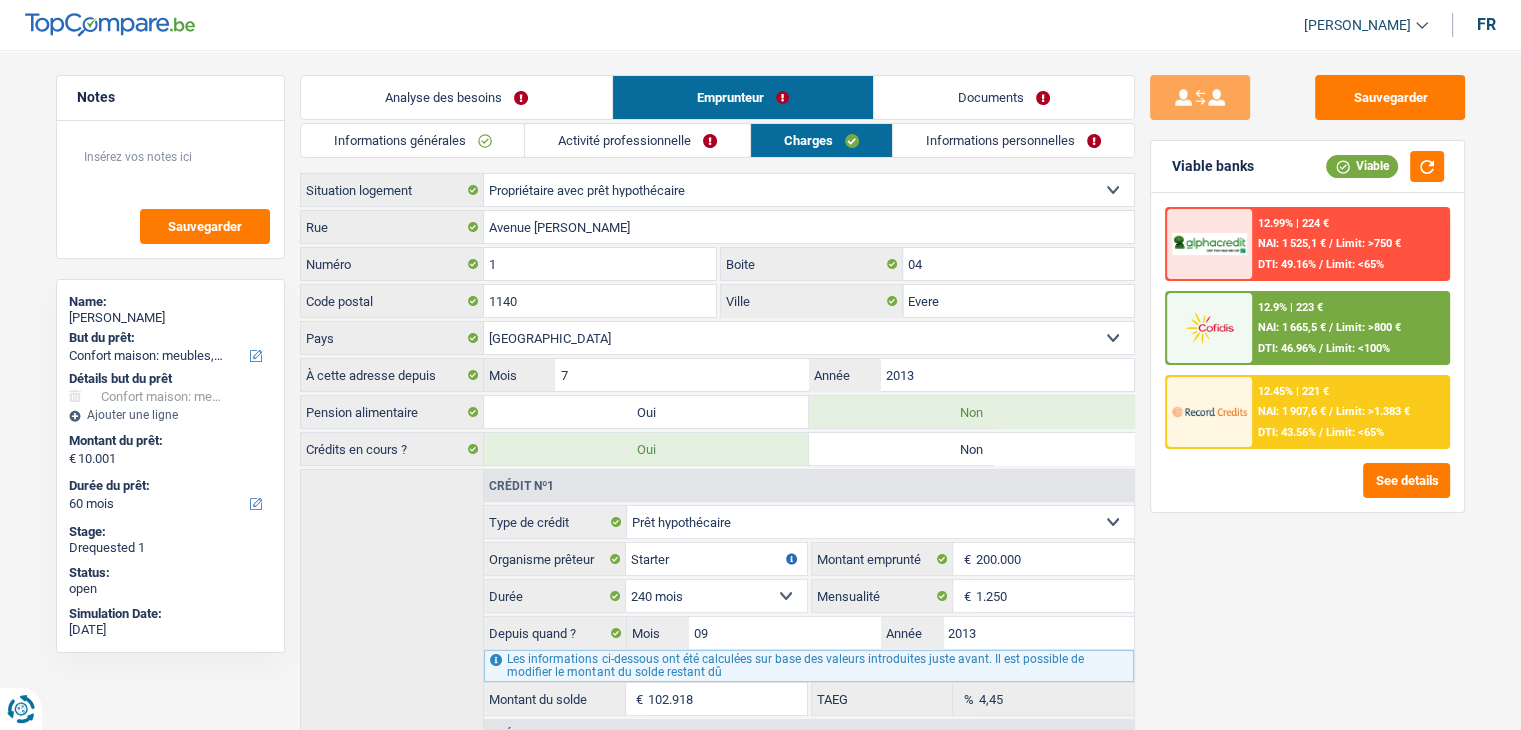 click on "Informations personnelles" at bounding box center (1013, 140) 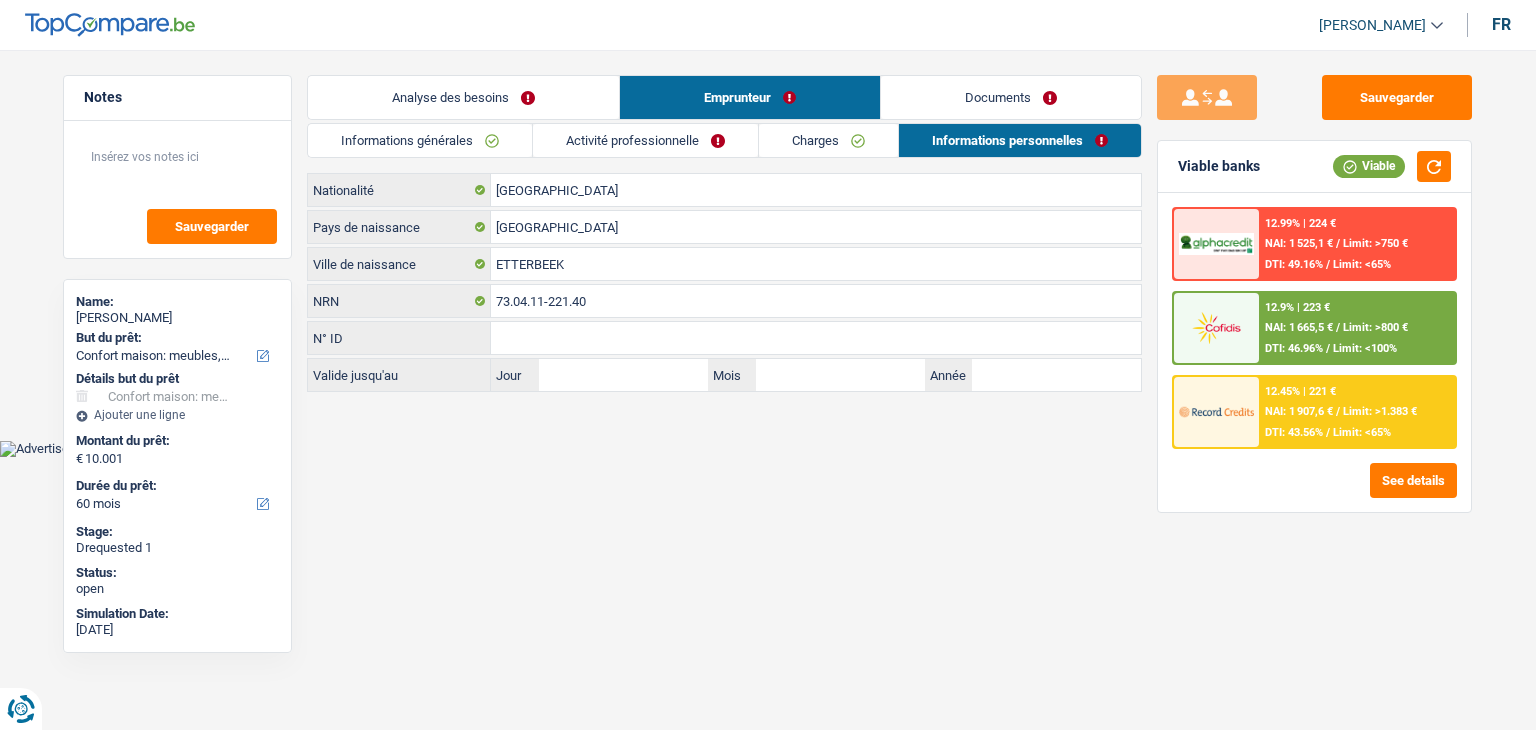 click on "Documents" at bounding box center [1011, 97] 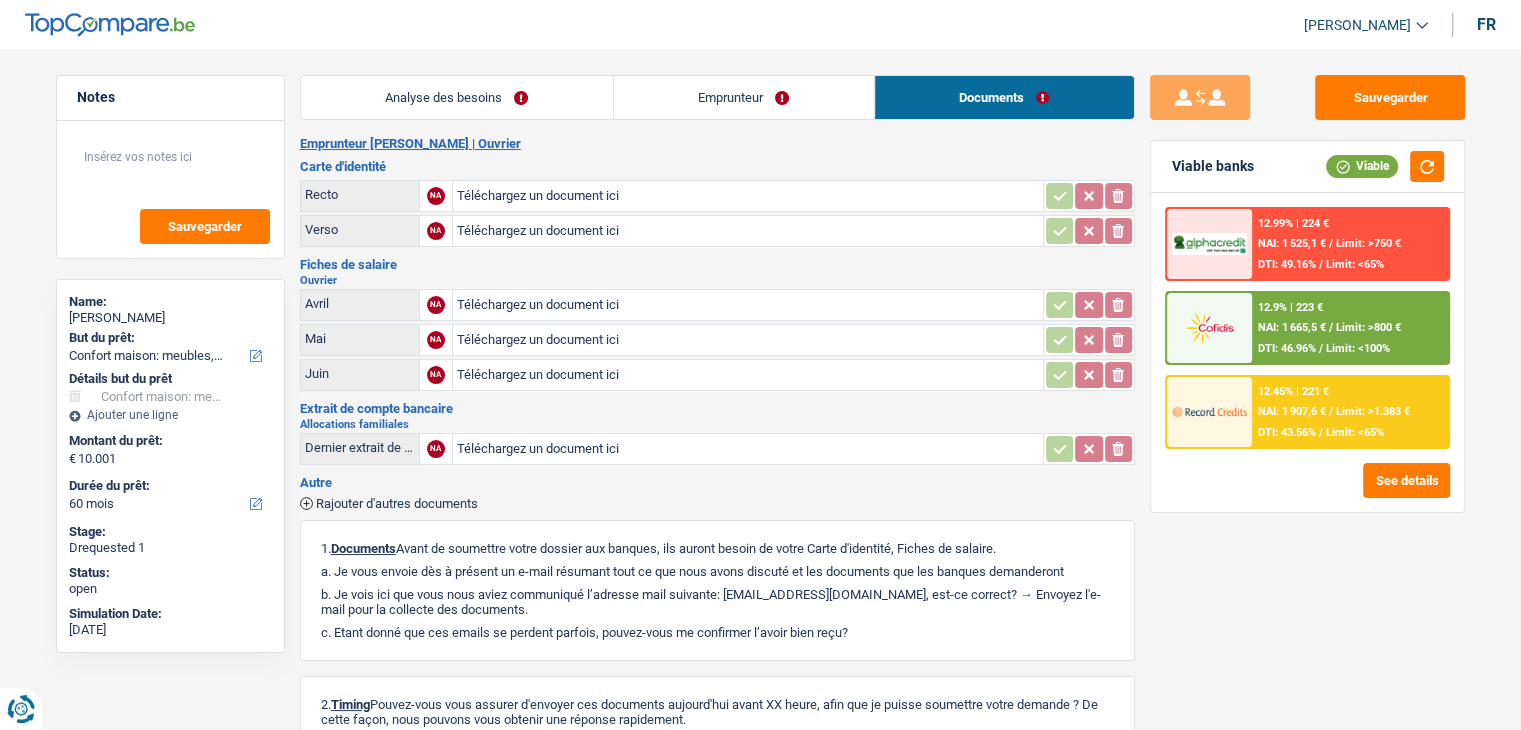 click on "Emprunteur" at bounding box center [744, 97] 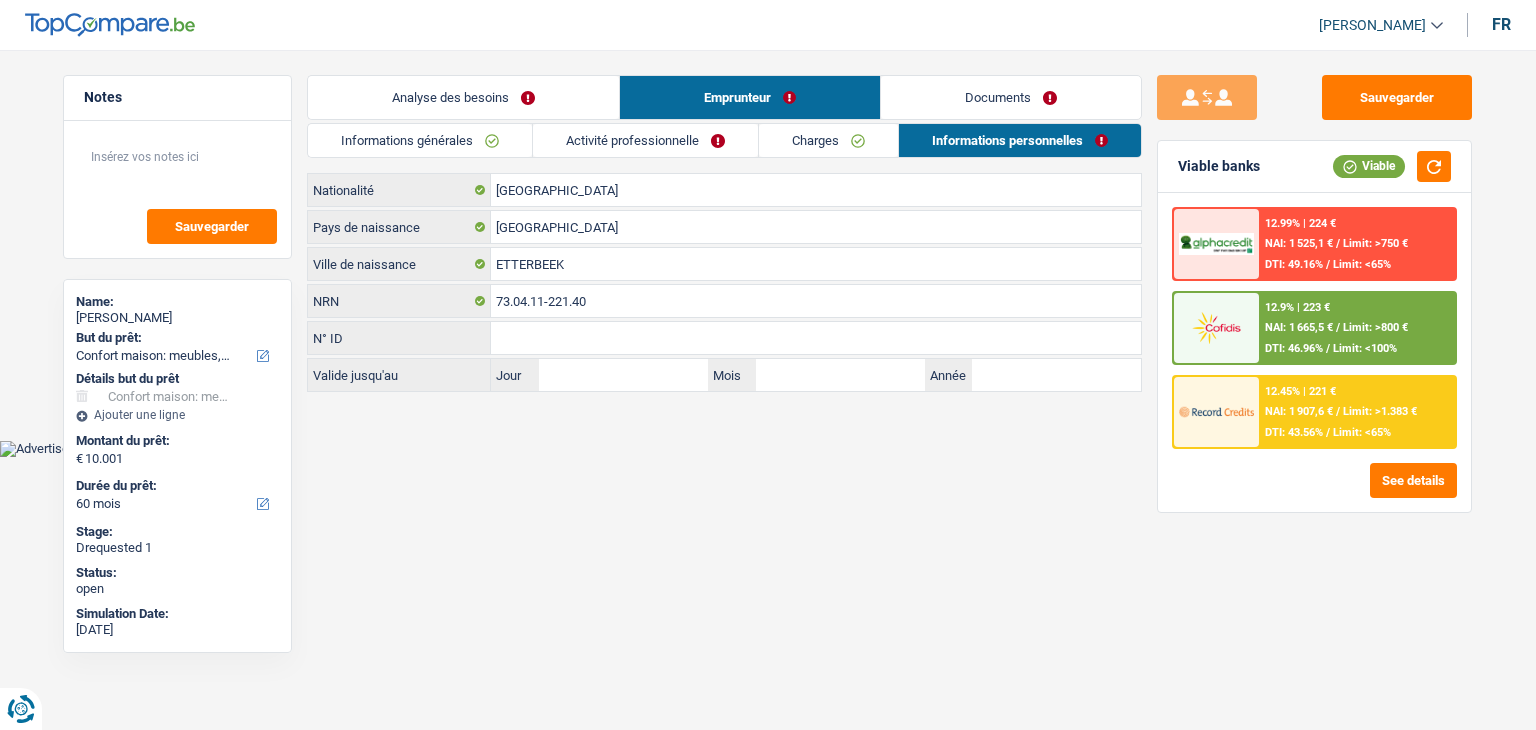 click on "Activité professionnelle" at bounding box center [645, 140] 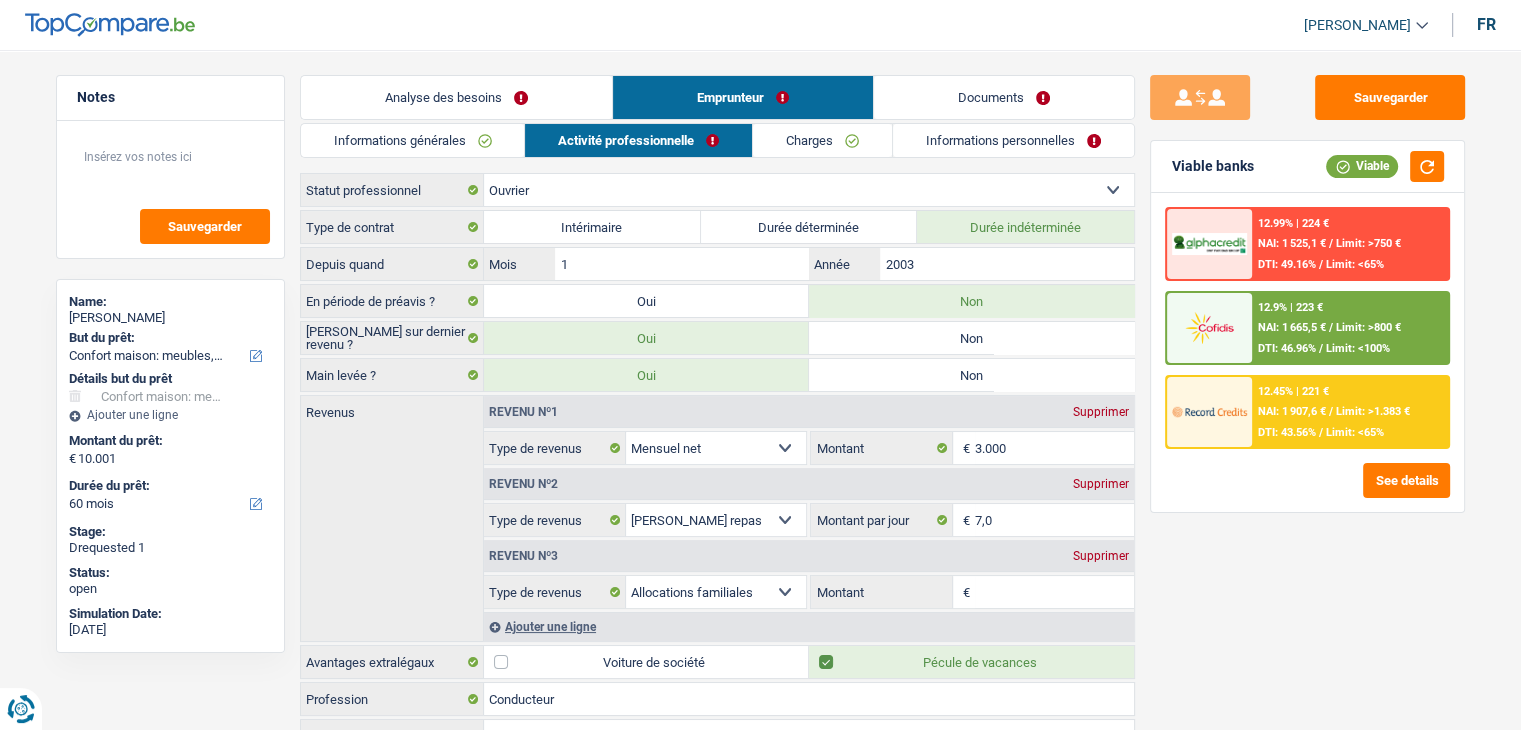 click on "Informations générales" at bounding box center (413, 140) 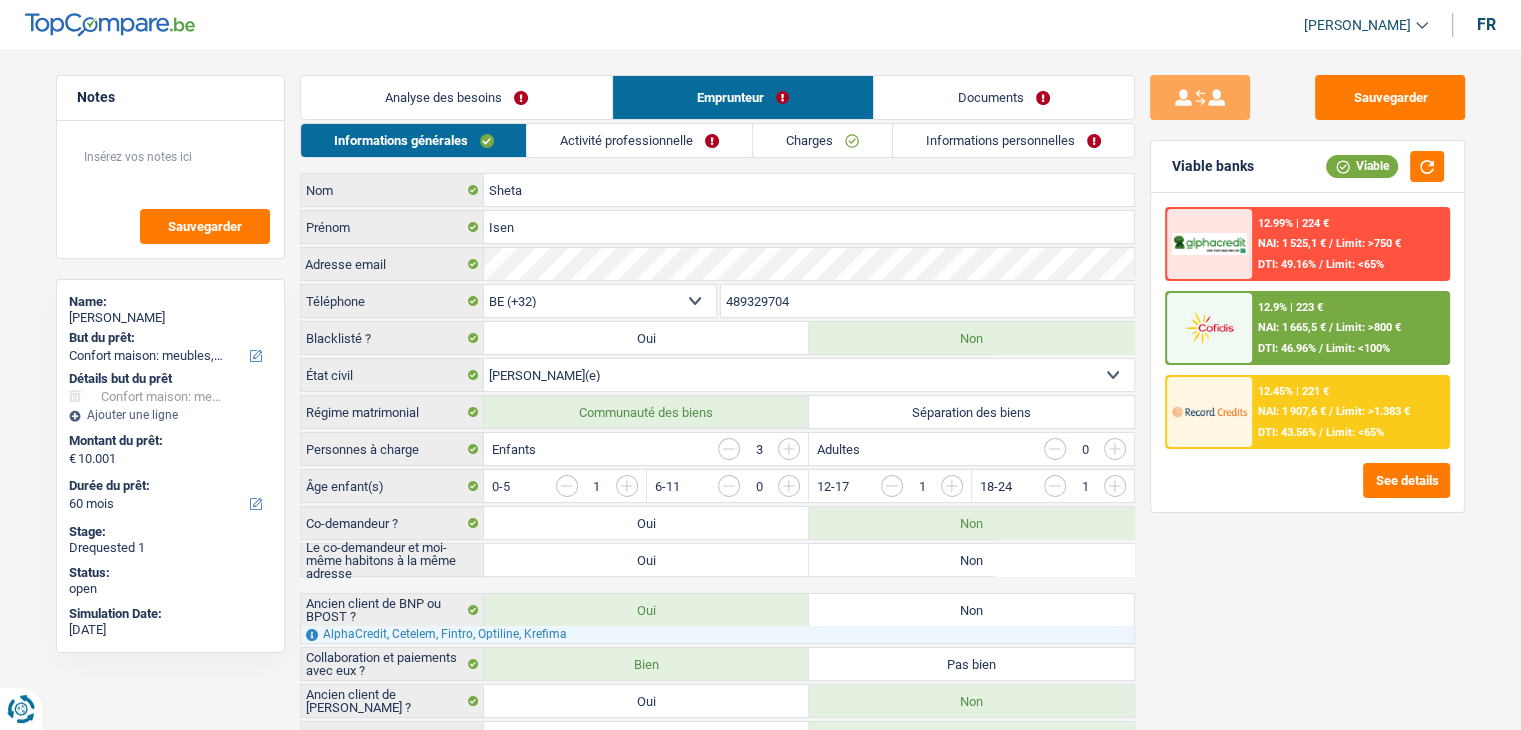 click on "Analyse des besoins" at bounding box center (456, 97) 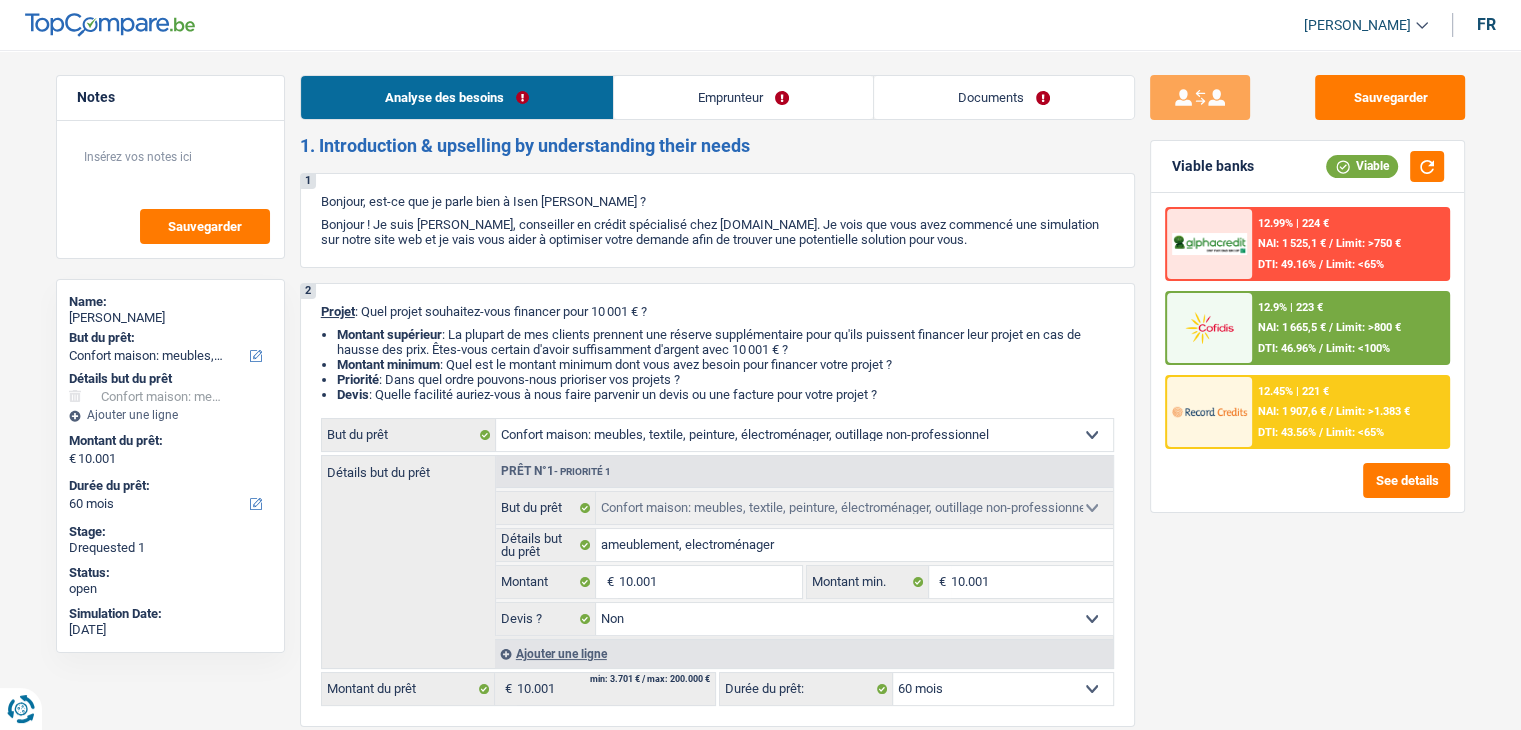 click on "Emprunteur" at bounding box center [743, 97] 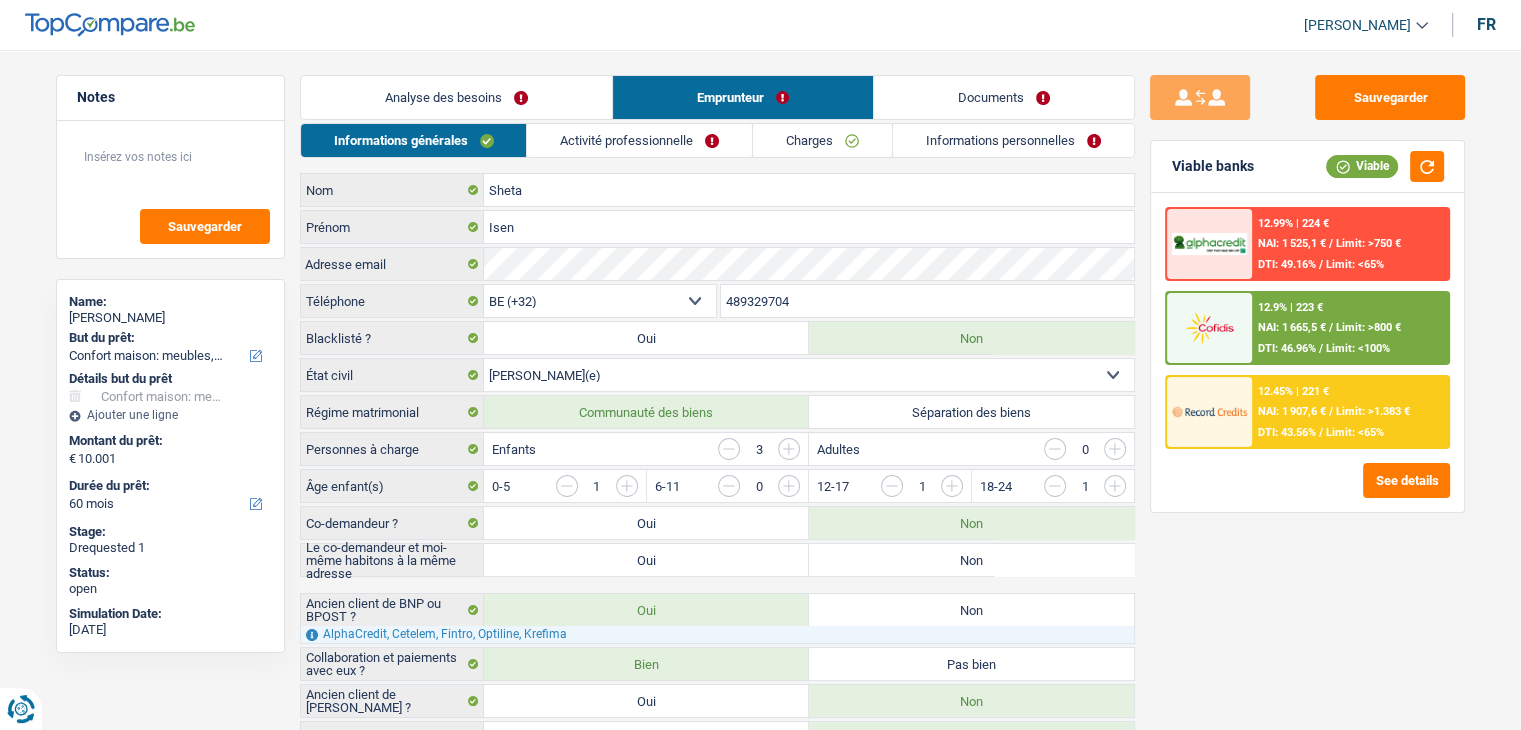 drag, startPoint x: 1113, startPoint y: 121, endPoint x: 953, endPoint y: 97, distance: 161.79 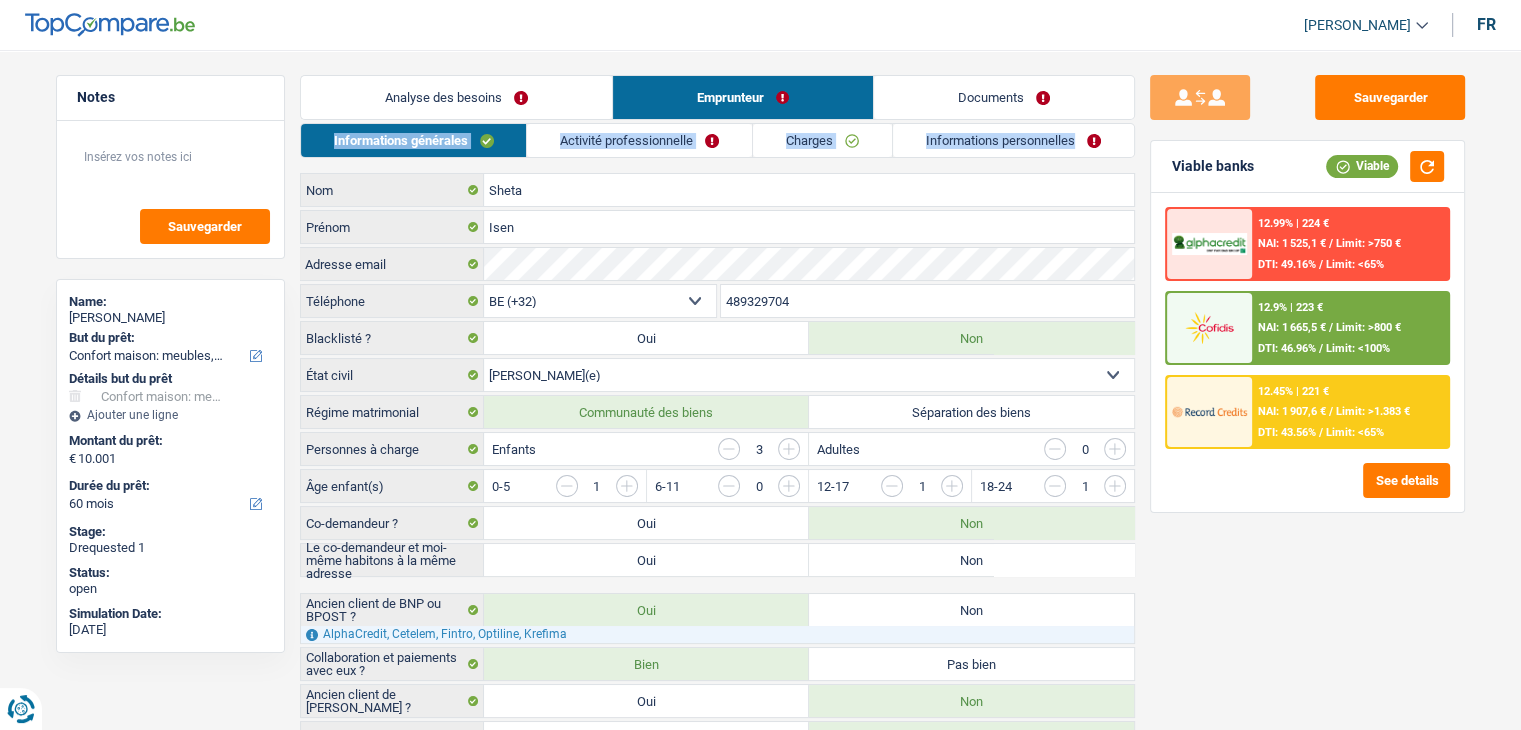 click on "Documents" at bounding box center [1004, 97] 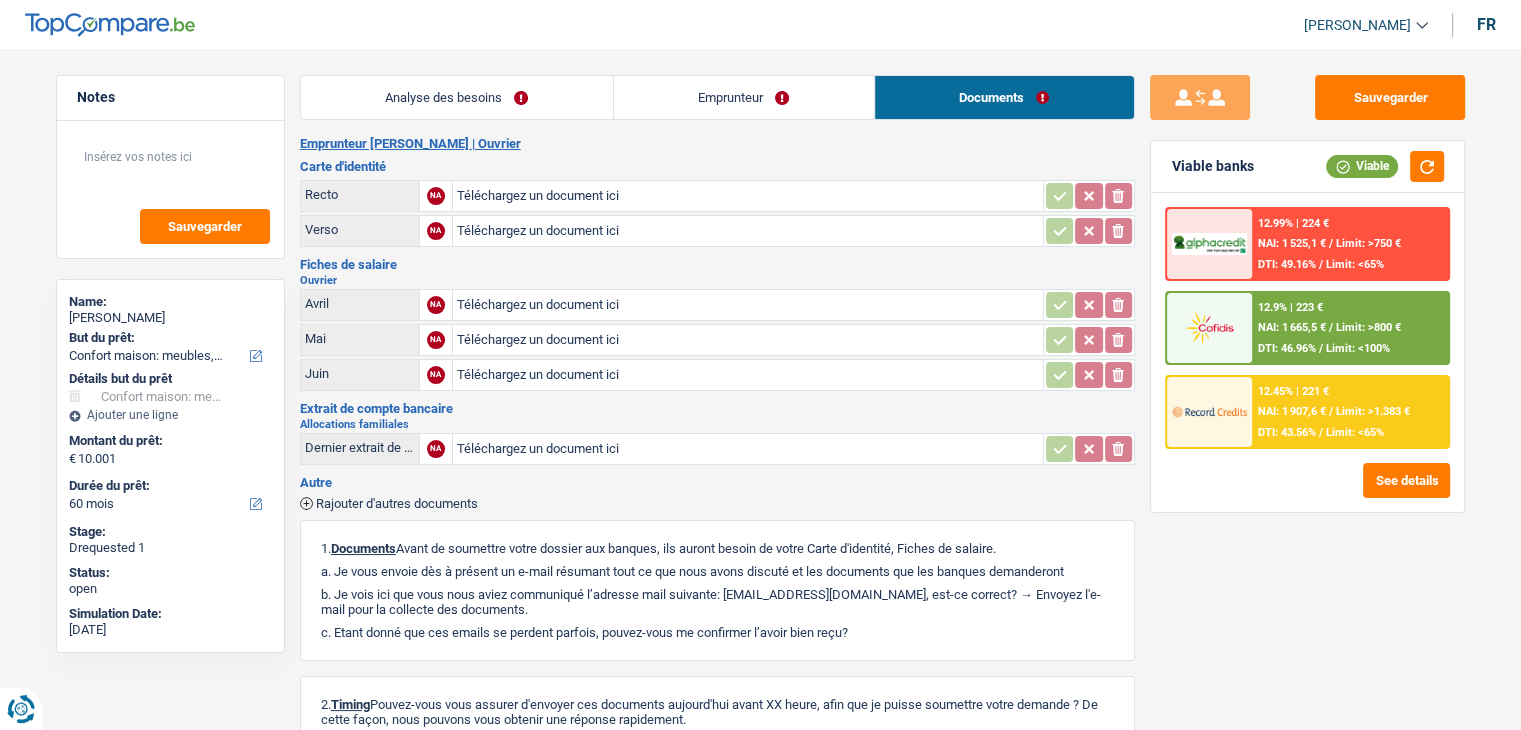 click on "Emprunteur" at bounding box center [744, 97] 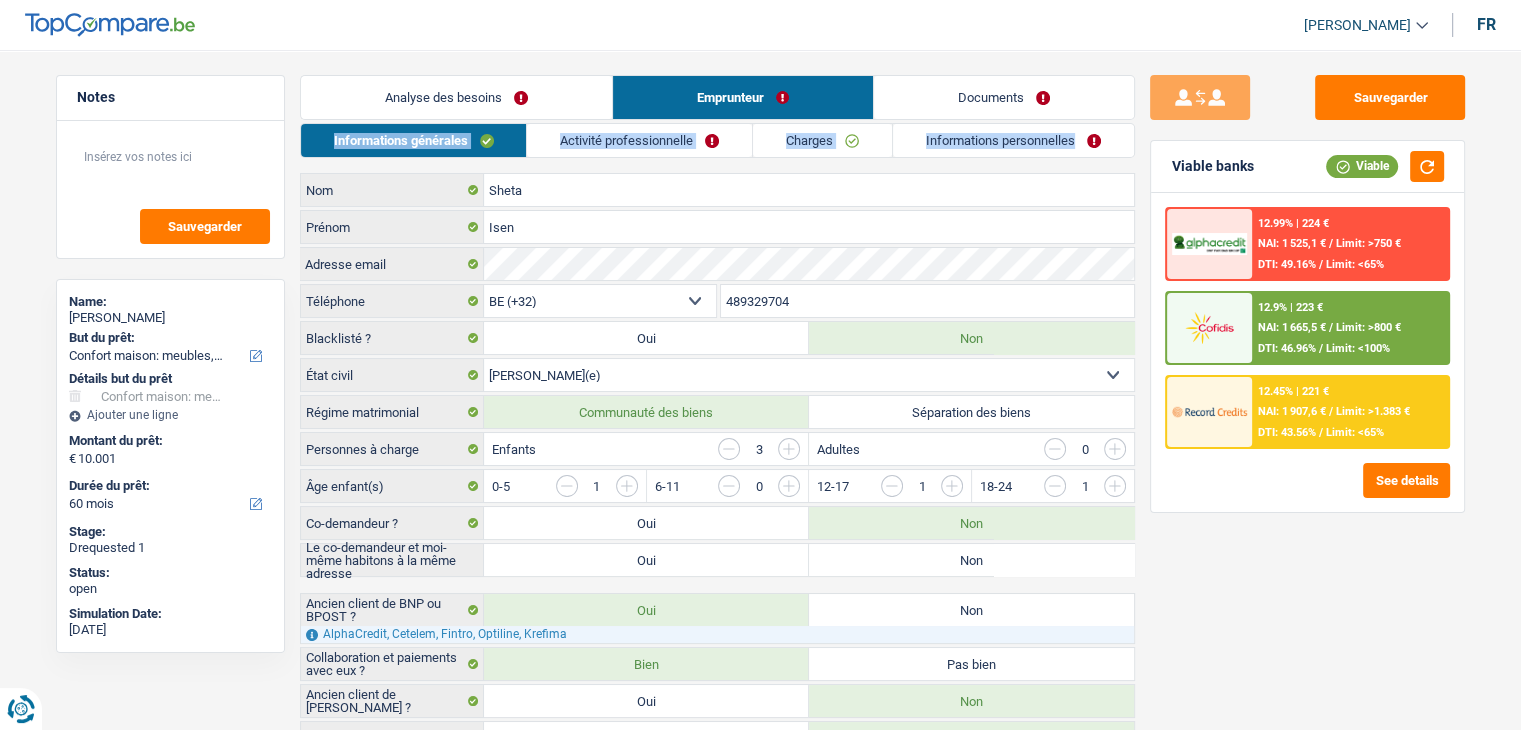 click on "Activité professionnelle" at bounding box center (639, 140) 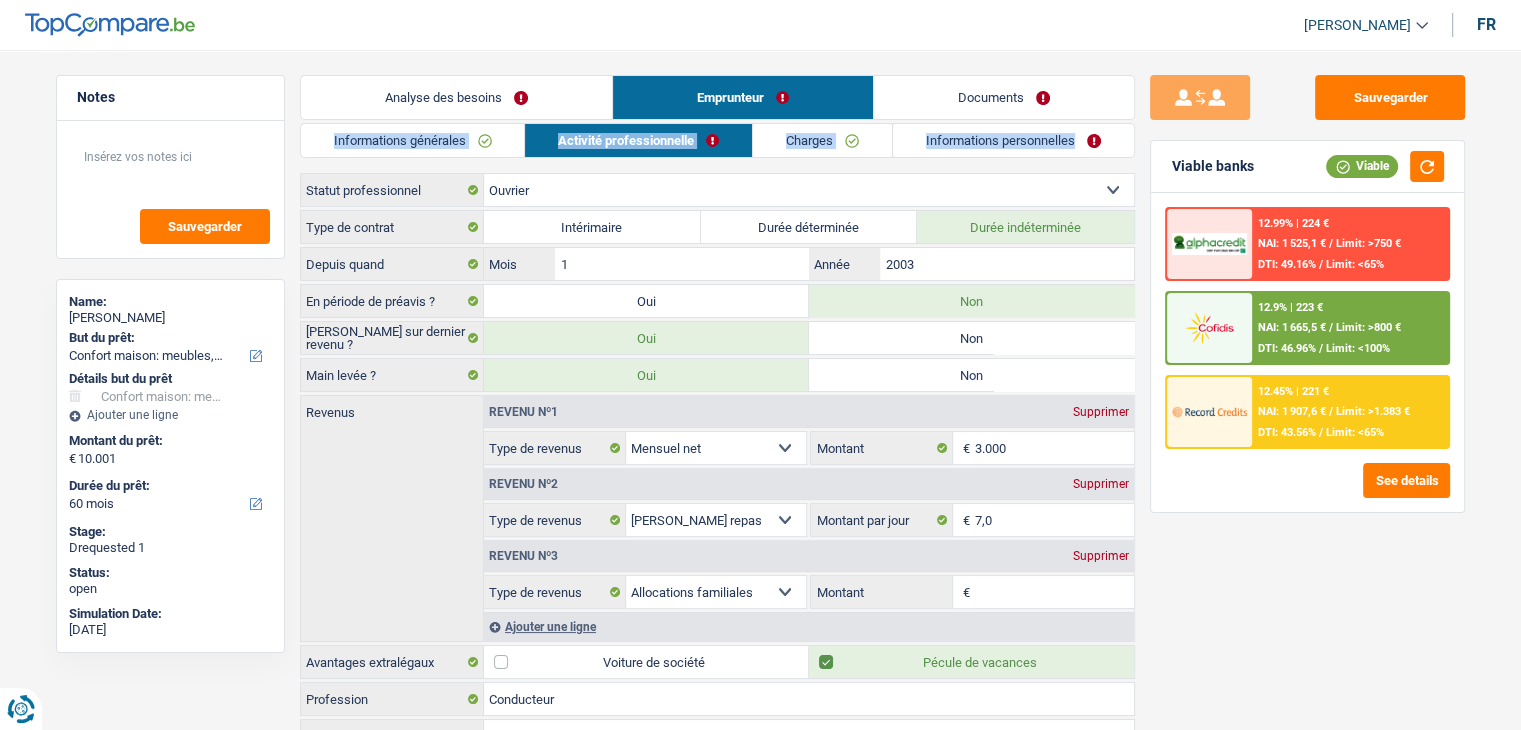 click on "Charges" at bounding box center [822, 140] 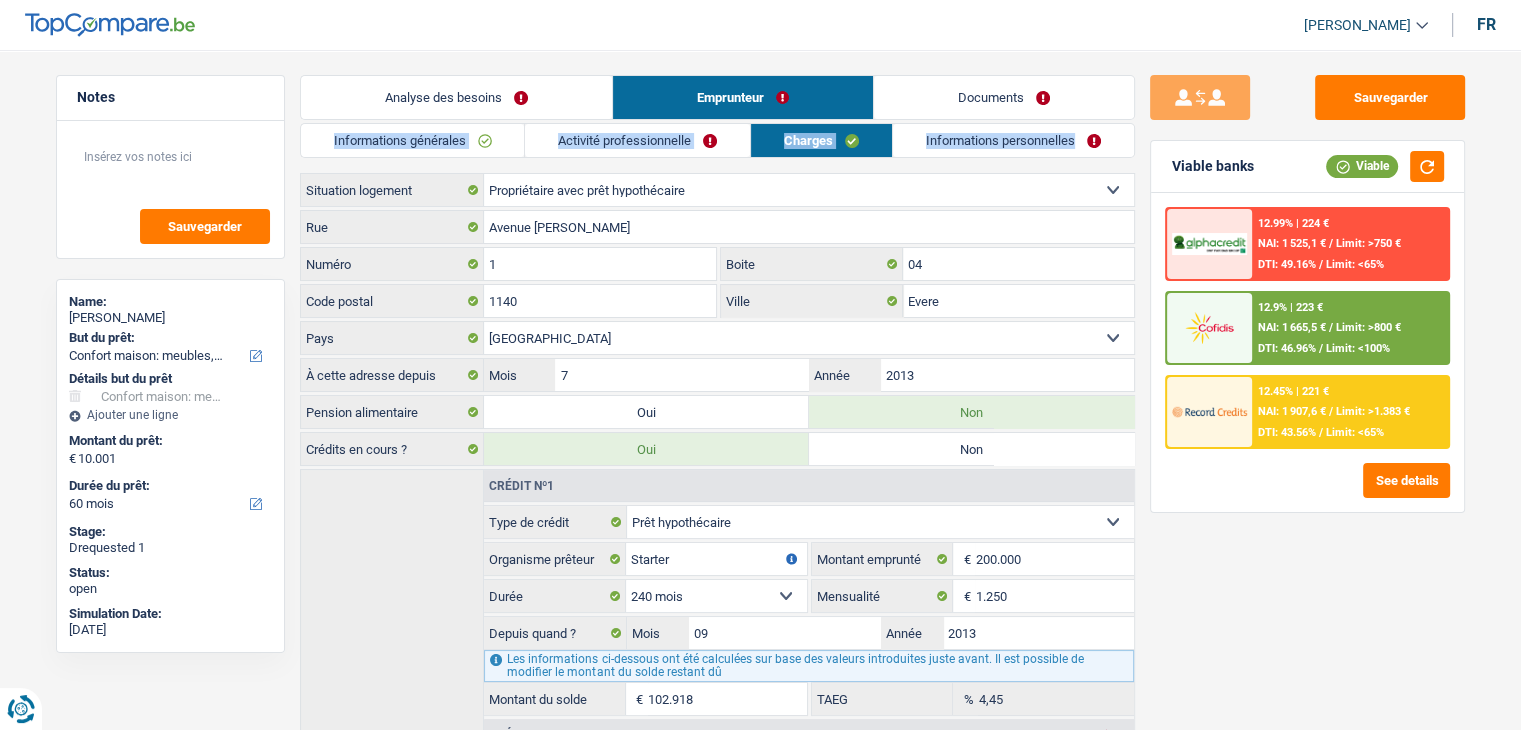 click on "Informations personnelles" at bounding box center (1013, 140) 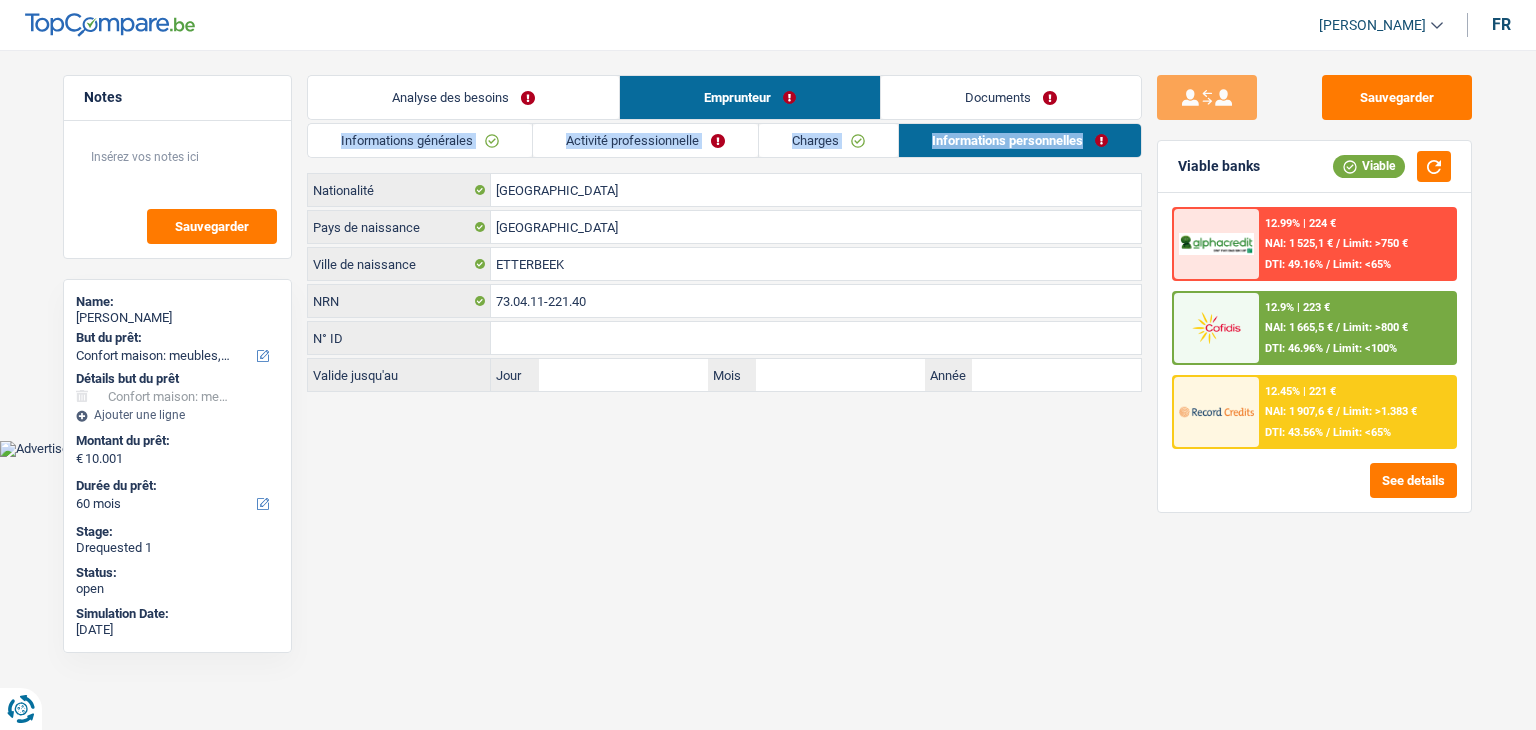 click on "Documents" at bounding box center [1011, 97] 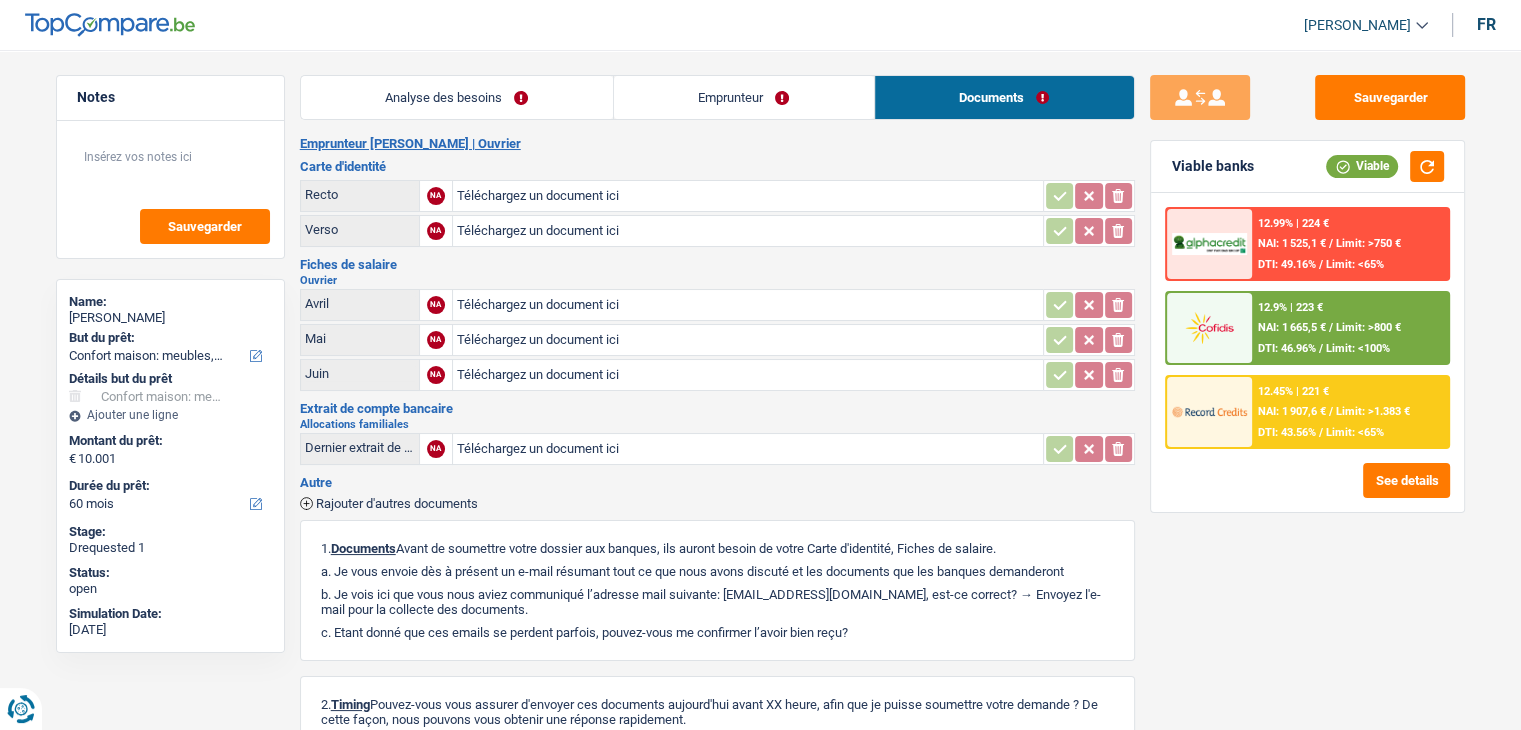 click on "Analyse des besoins" at bounding box center [457, 97] 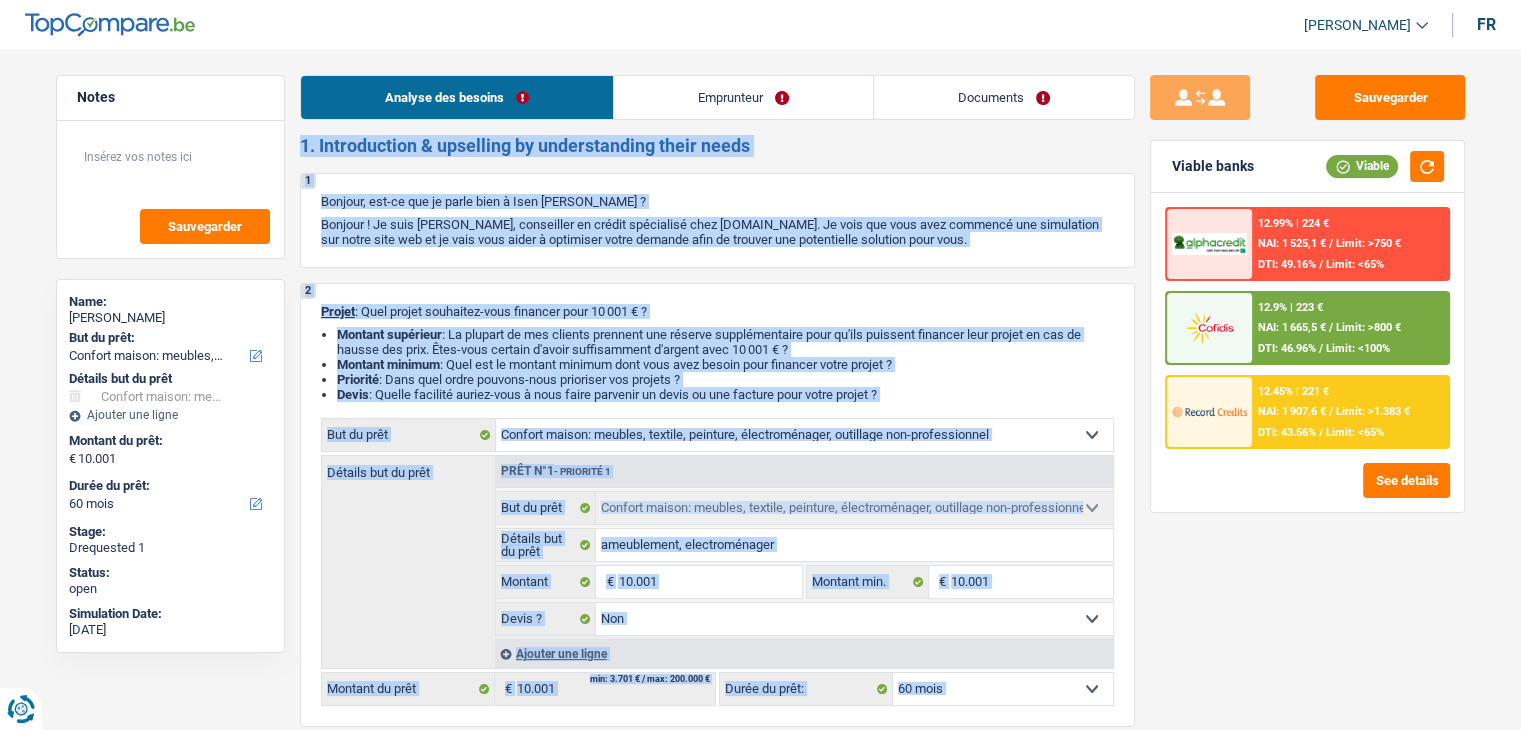 click on "Emprunteur" at bounding box center (743, 97) 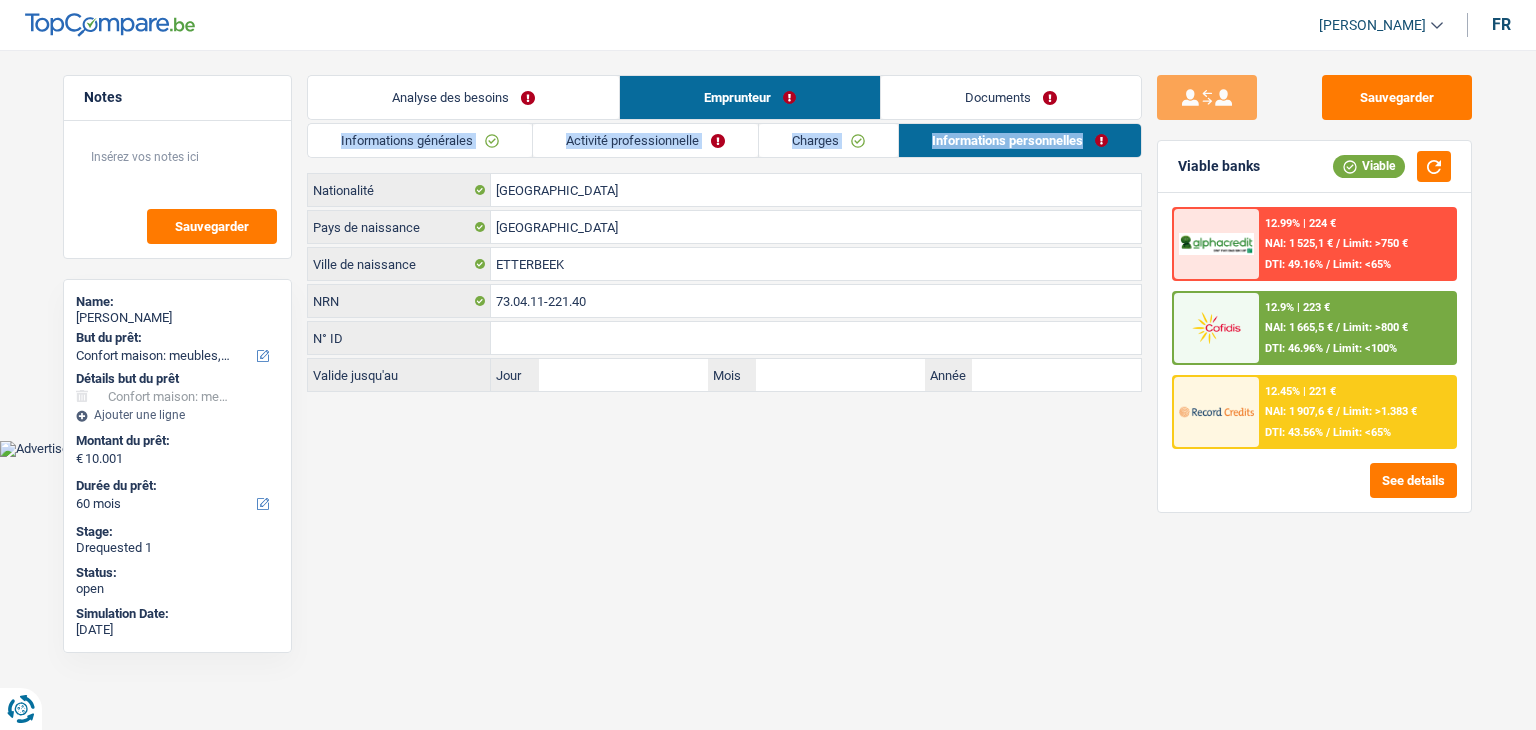 click on "Activité professionnelle" at bounding box center (645, 140) 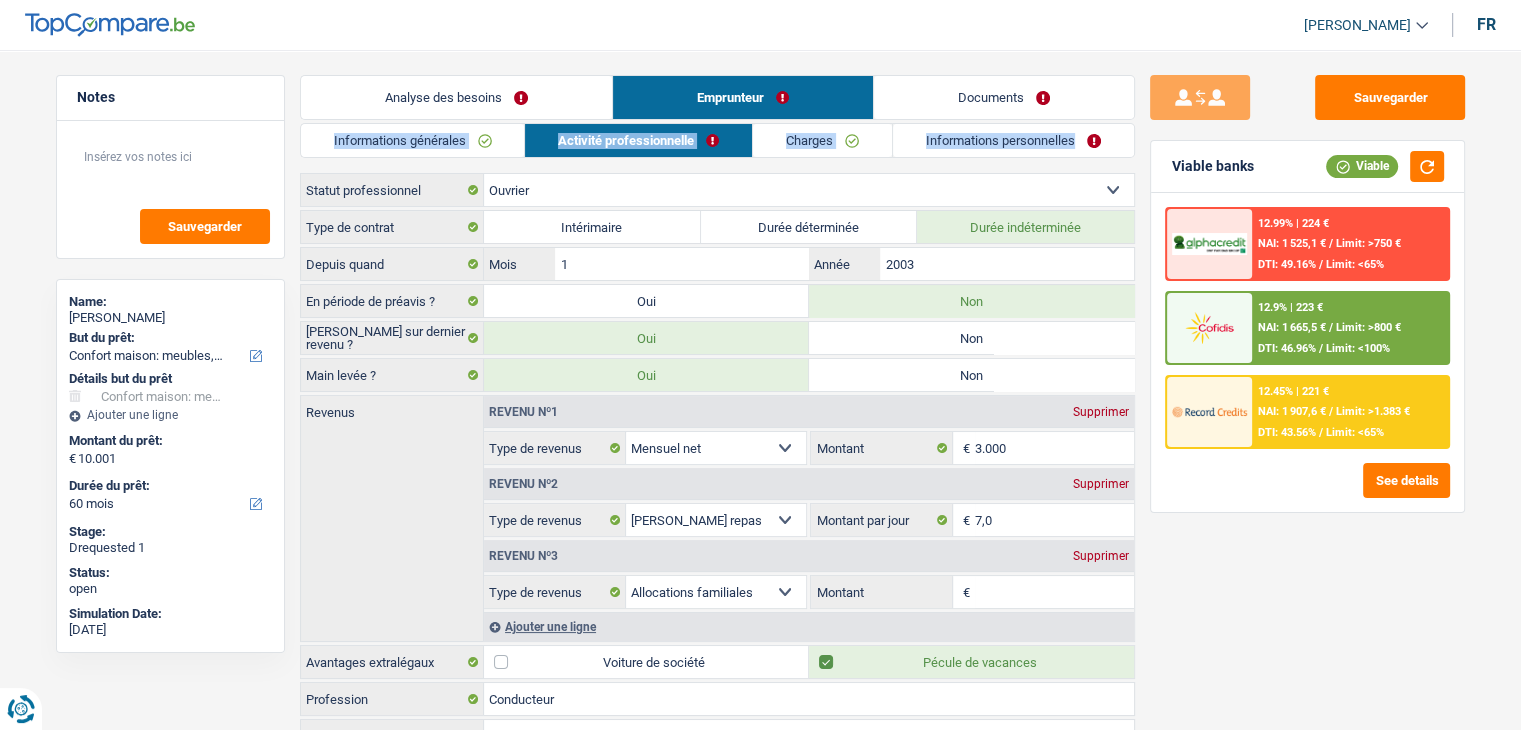 click on "Informations générales" at bounding box center (413, 140) 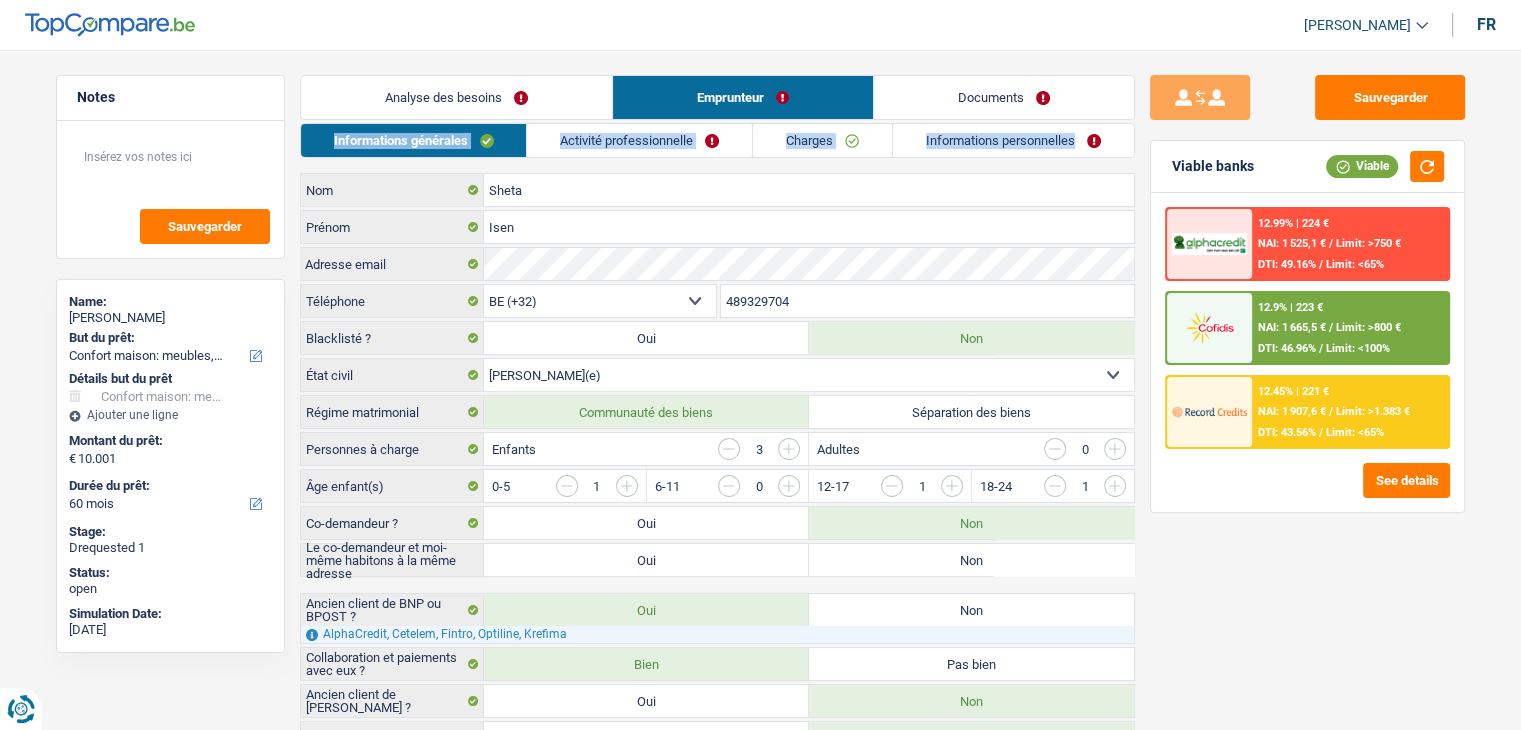 click on "Activité professionnelle" at bounding box center [639, 140] 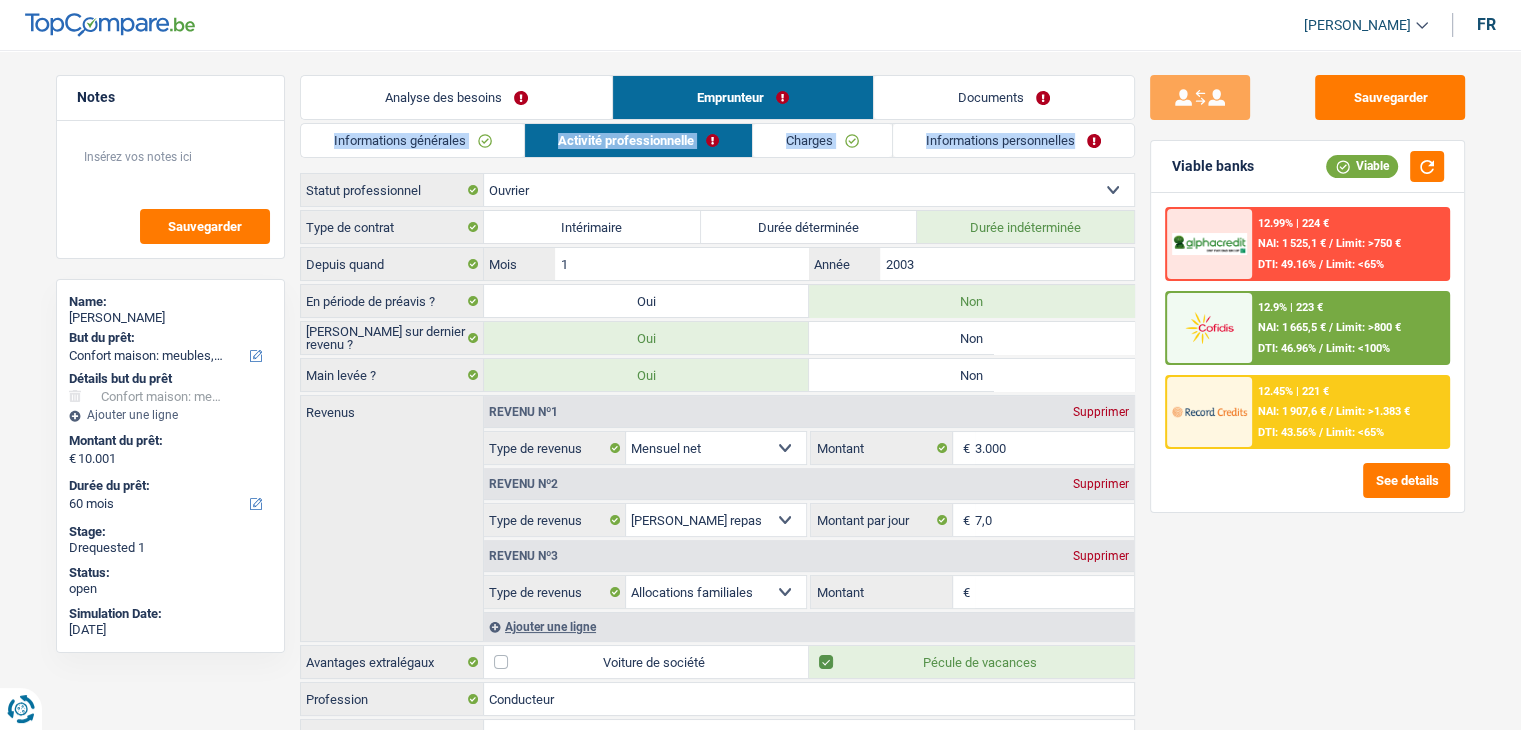 click on "Informations personnelles" at bounding box center [1013, 140] 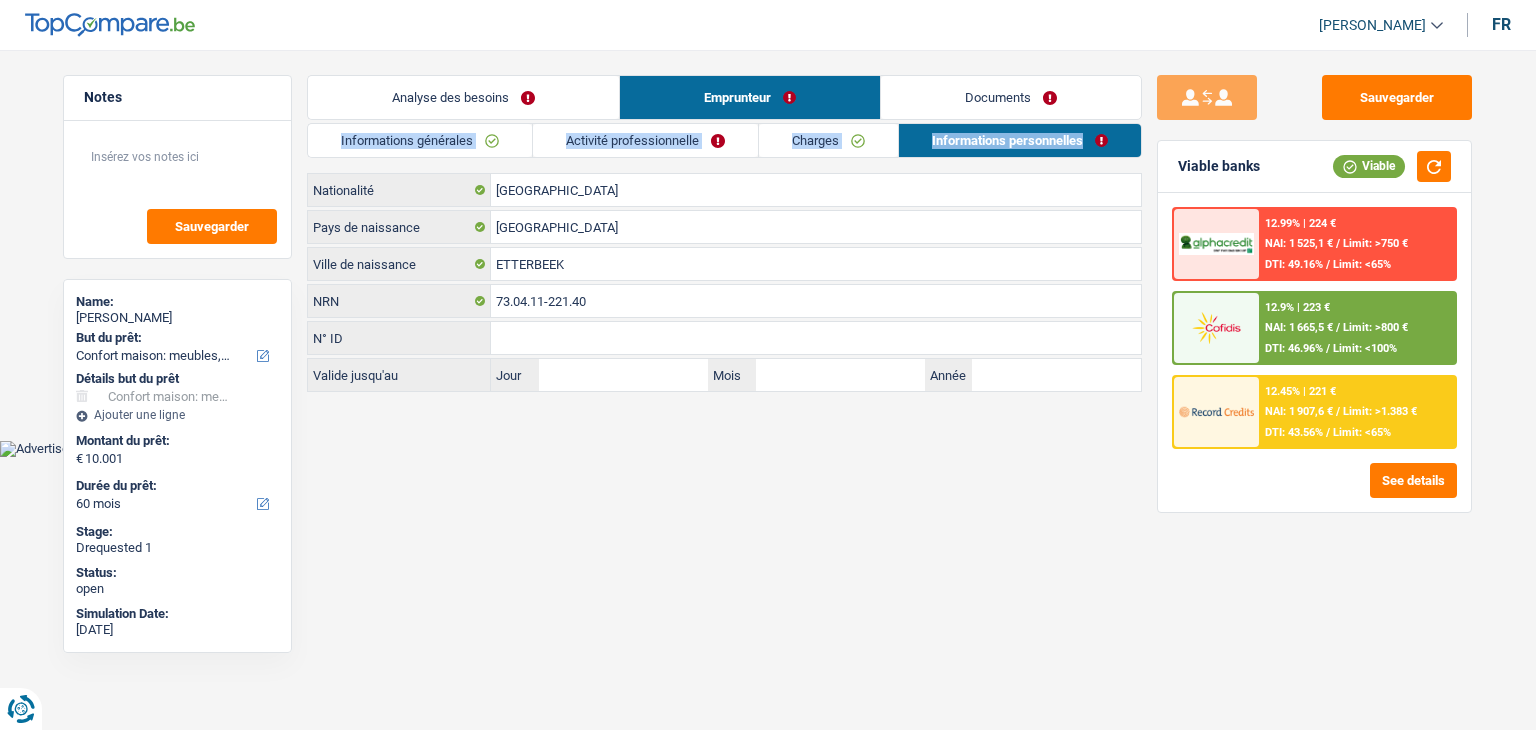 click on "Documents" at bounding box center [1011, 97] 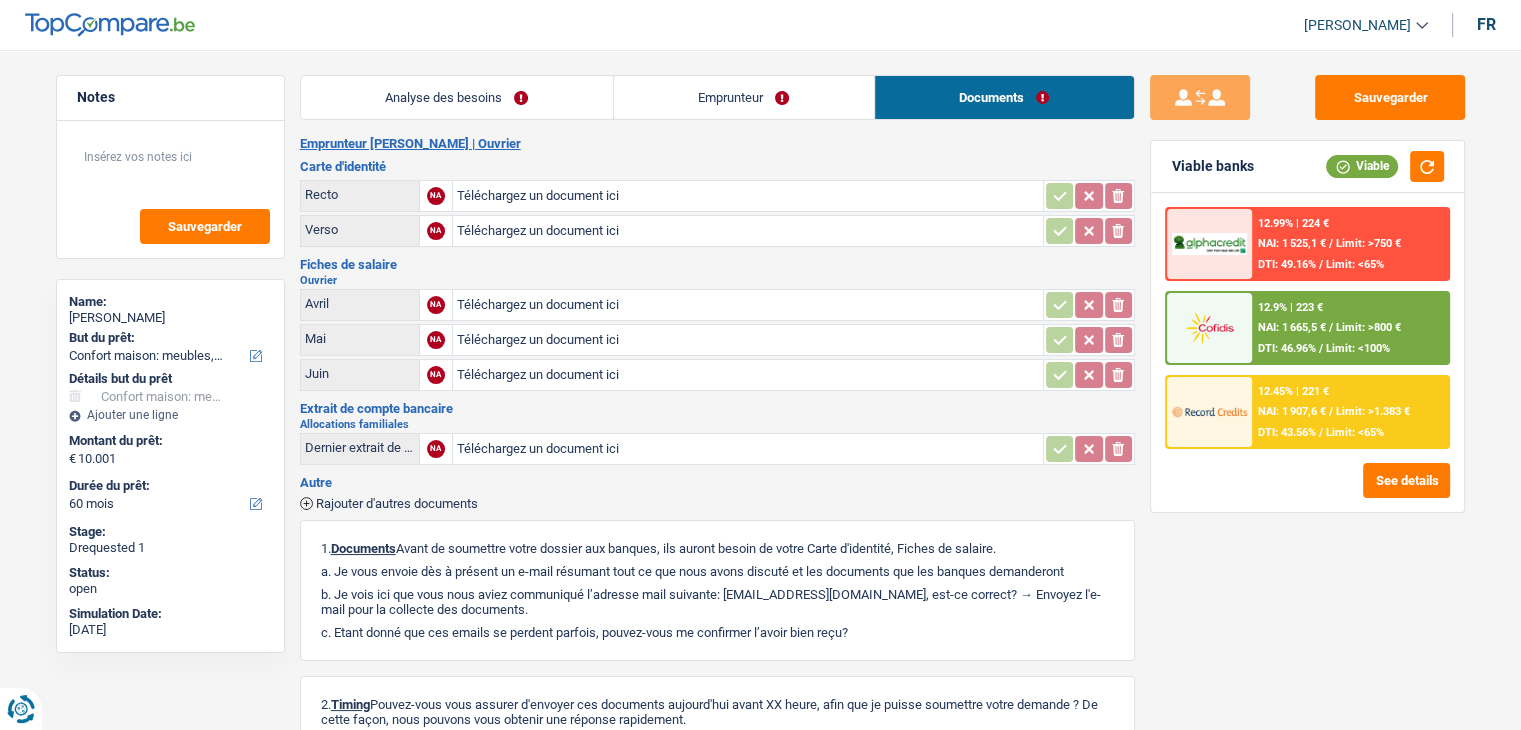 click on "Emprunteur" at bounding box center (744, 97) 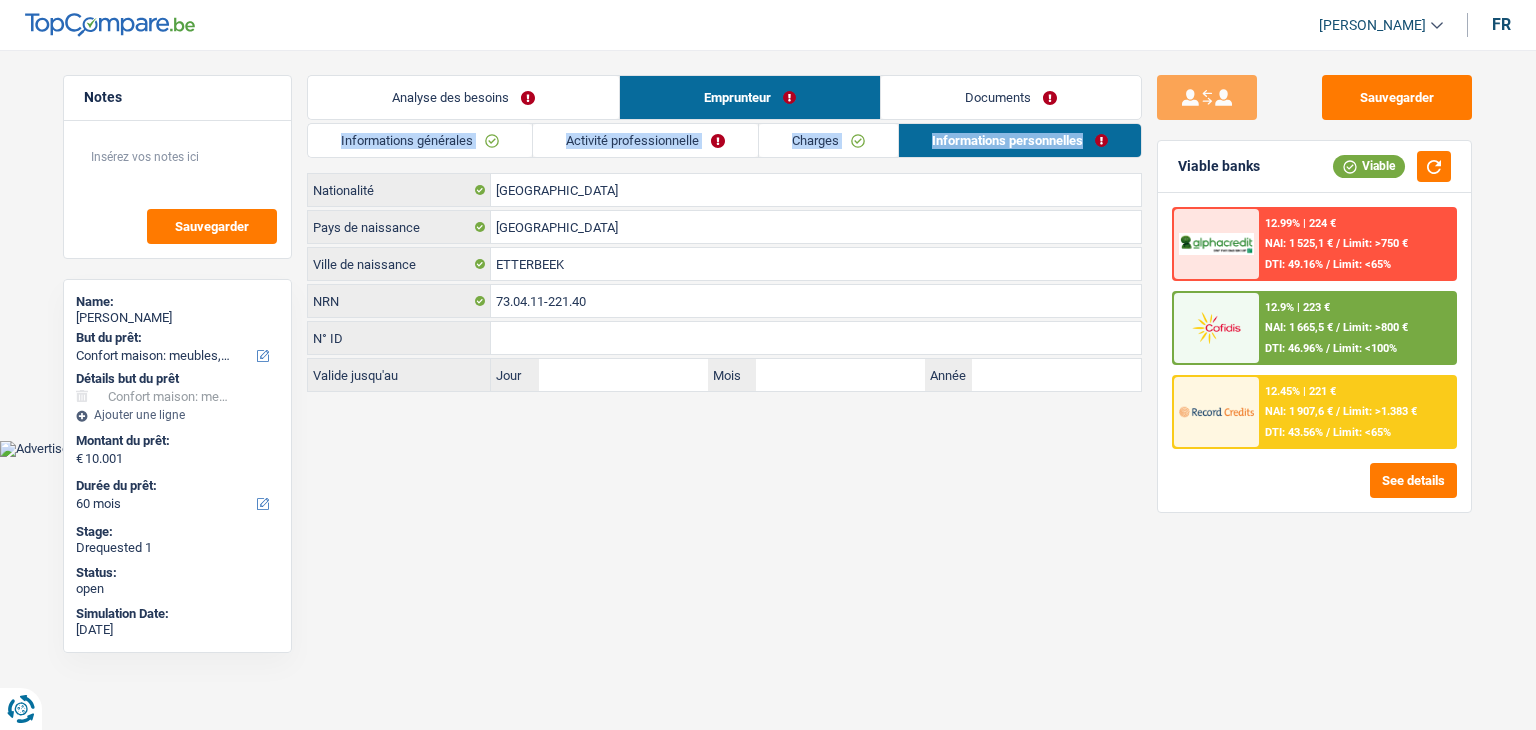 click on "Analyse des besoins" at bounding box center (463, 97) 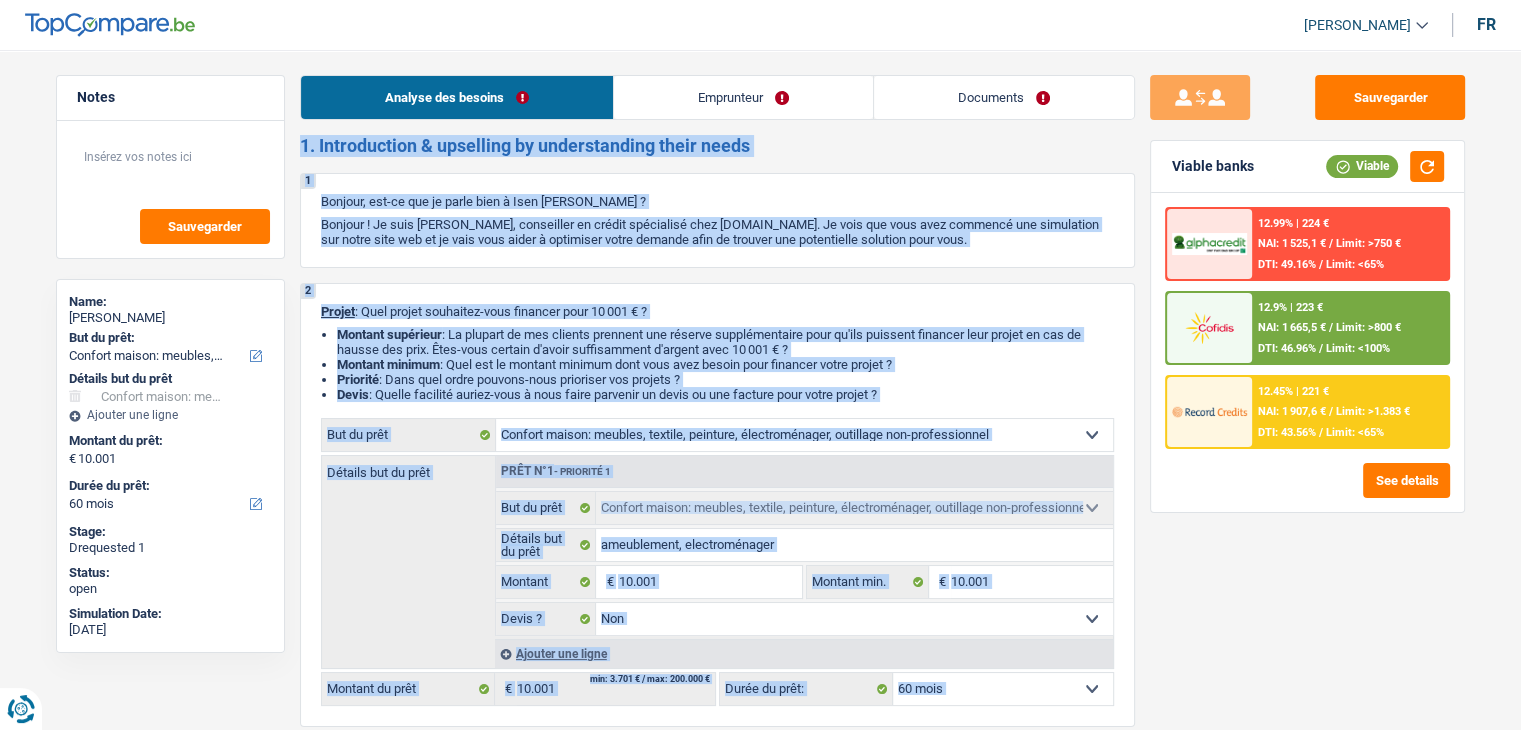 click on "Emprunteur" at bounding box center [743, 97] 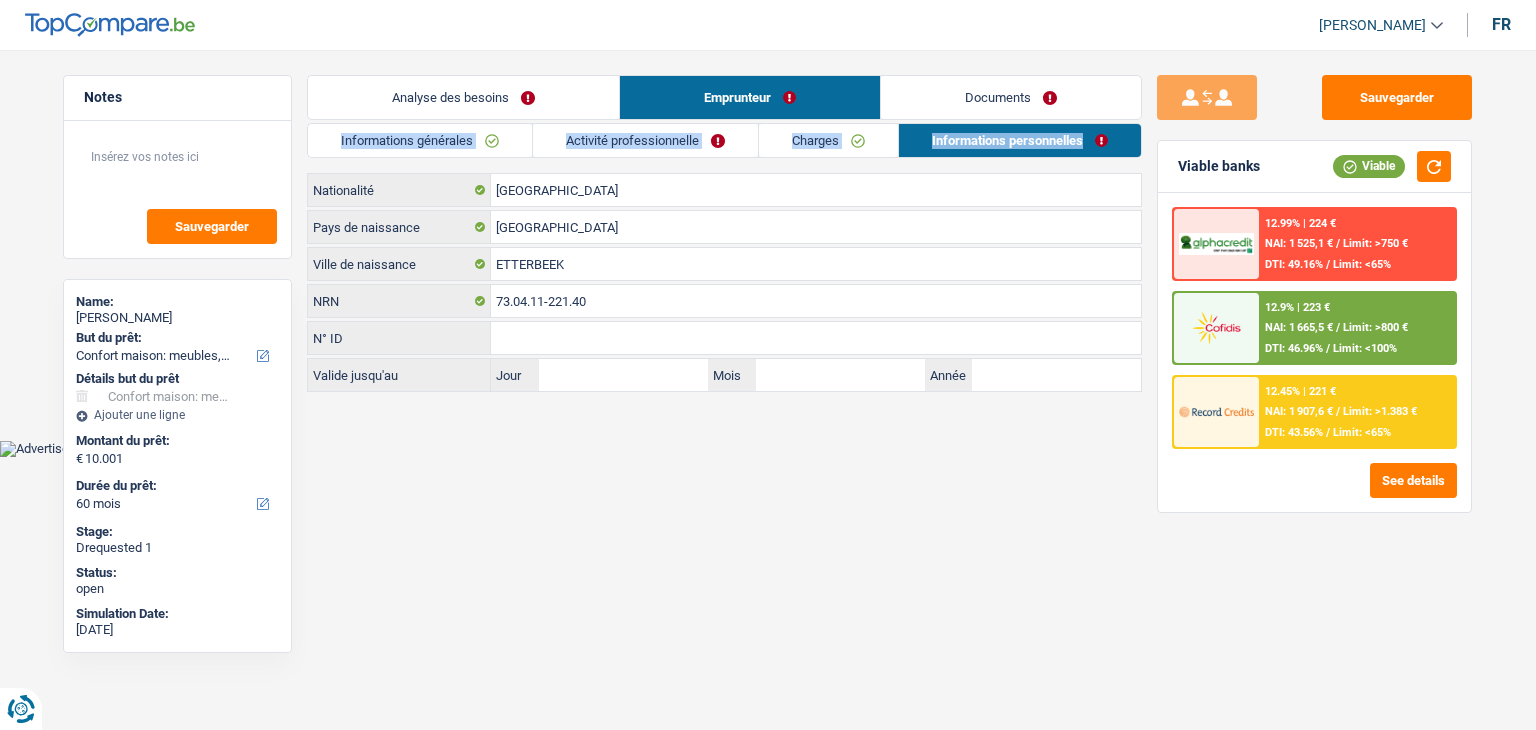 click on "Informations générales" at bounding box center (420, 140) 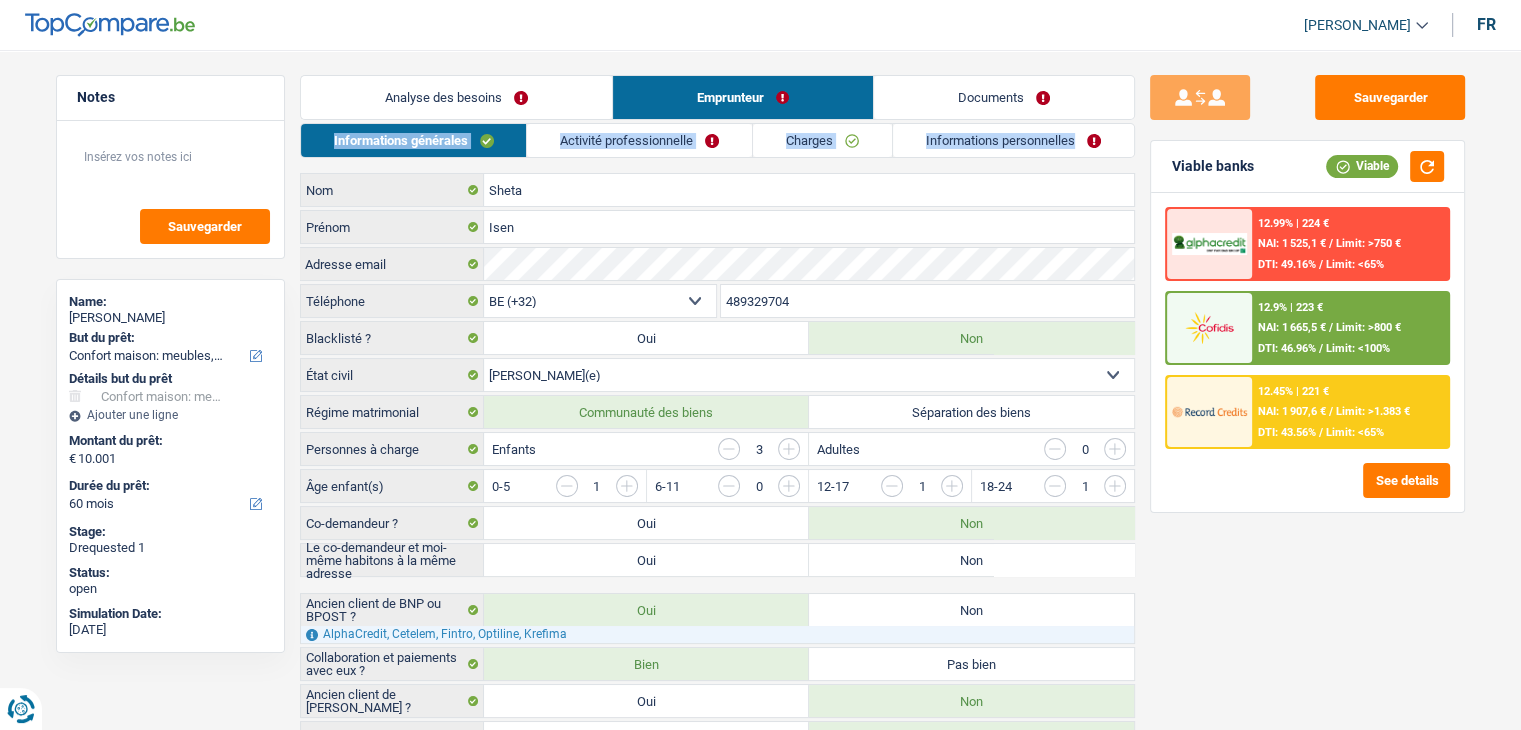 click on "Activité professionnelle" at bounding box center [639, 140] 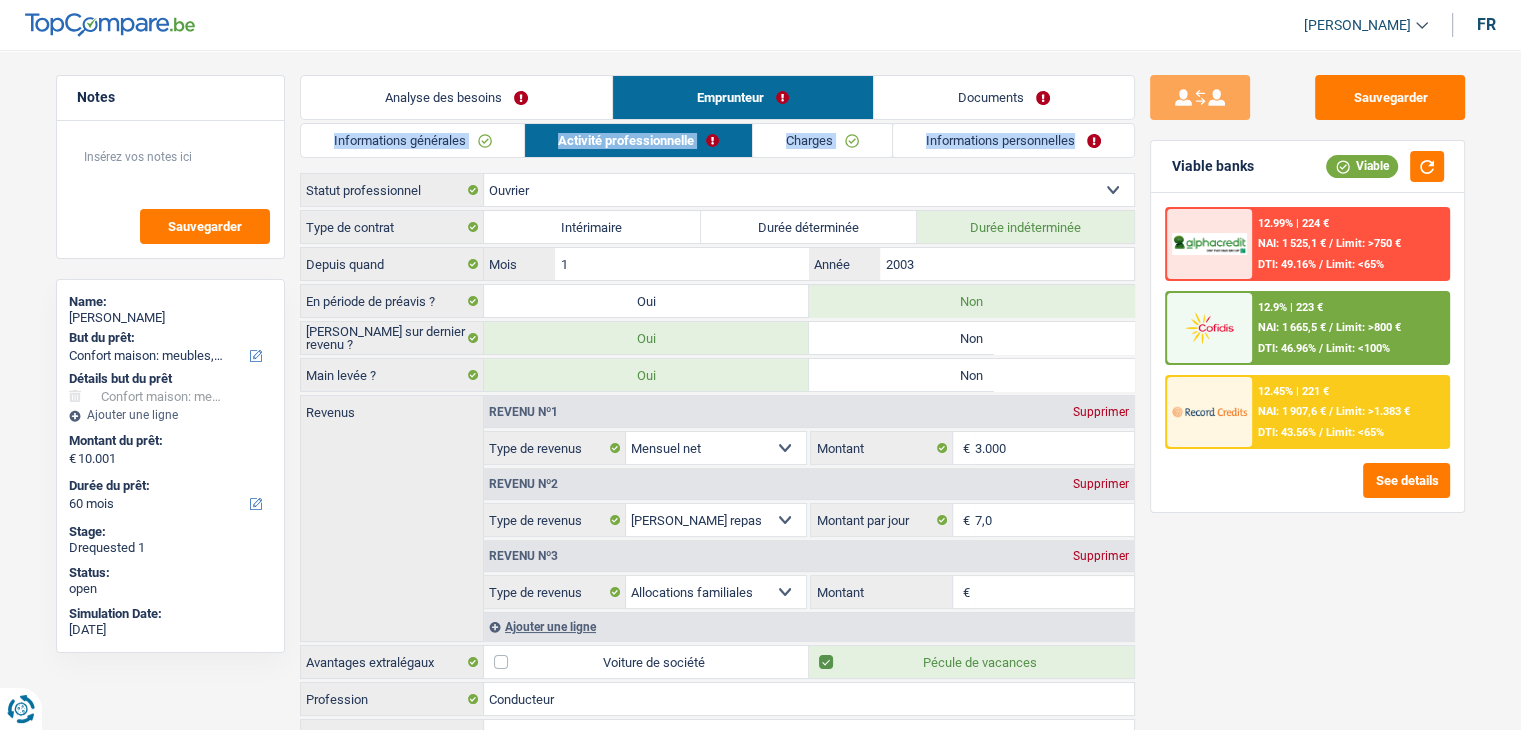 click on "Charges" at bounding box center [822, 140] 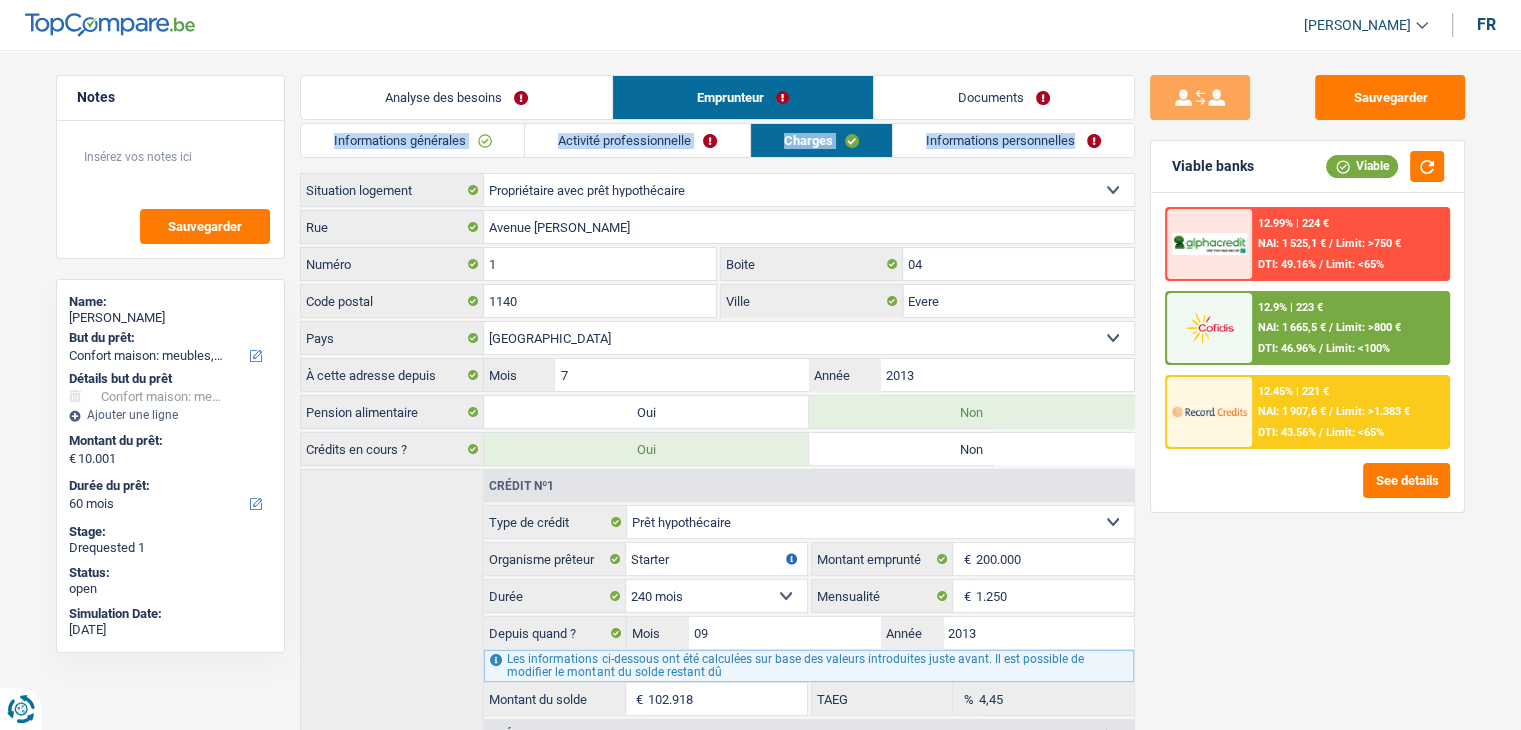 click on "Informations personnelles" at bounding box center (1013, 140) 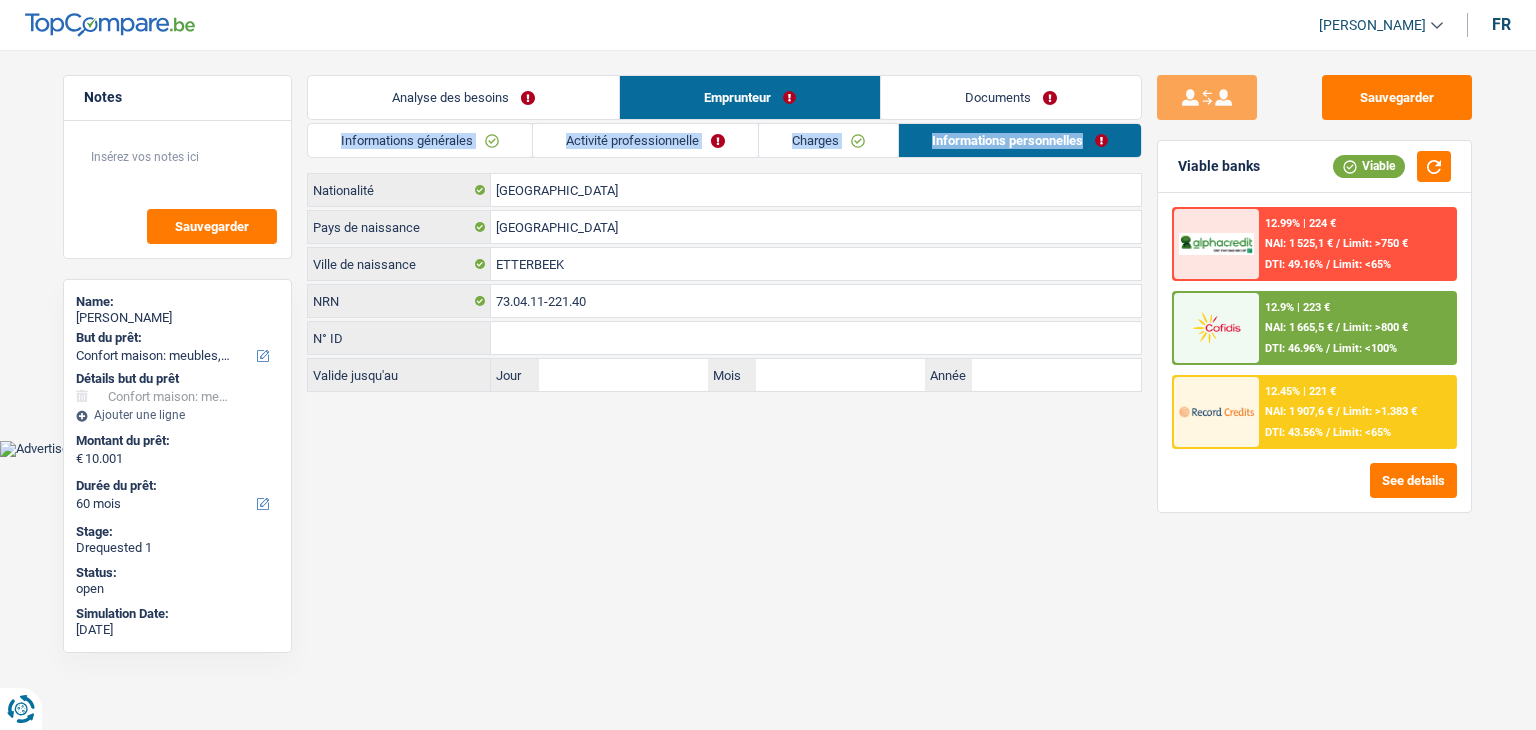 click on "Documents" at bounding box center (1011, 97) 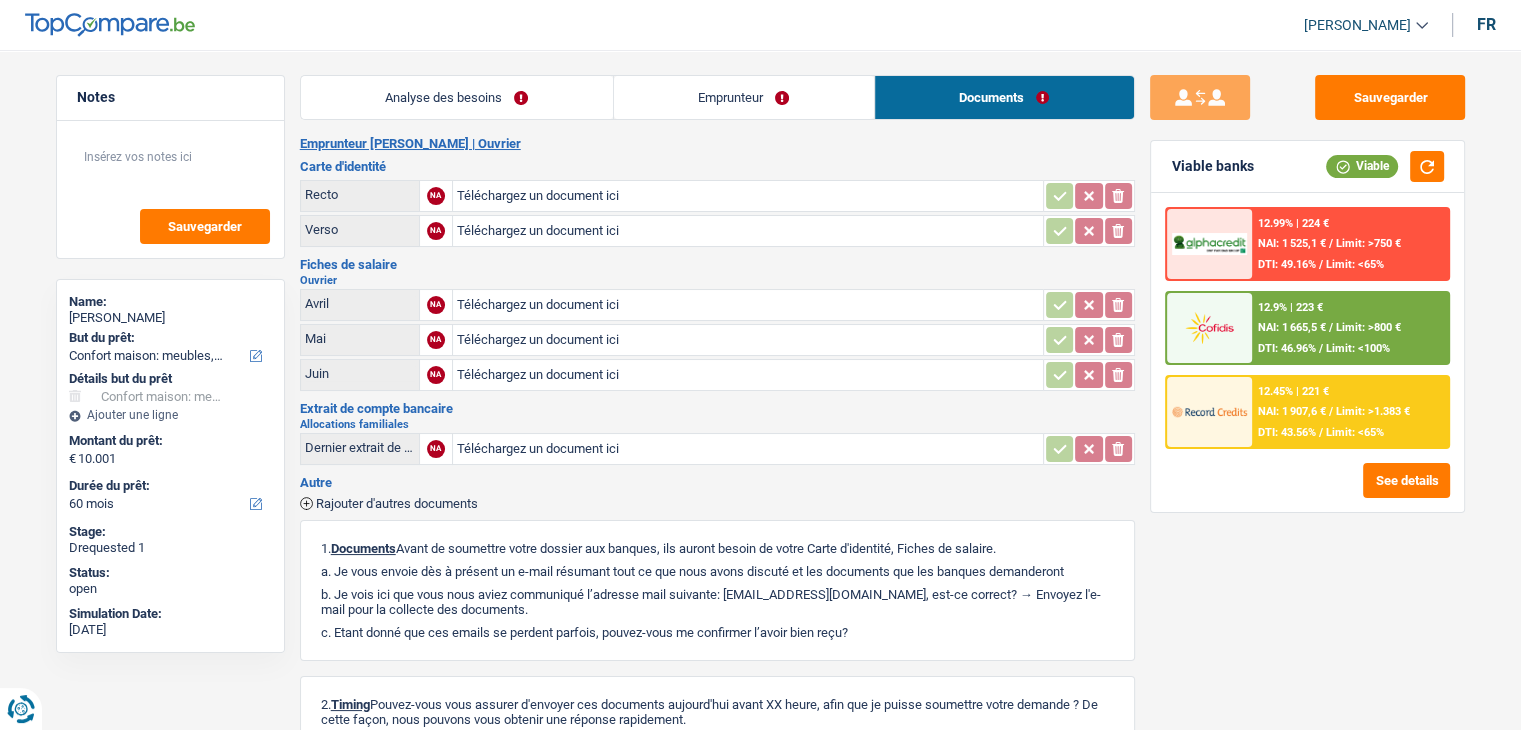 click on "Notes
Sauvegarder
Name:   Isen Sheta   But du prêt: Confort maison: meubles, textile, peinture, électroménager, outillage non-professionnel Hifi, multimédia, gsm, ordinateur Aménagement: frais d'installation, déménagement Evénement familial: naissance, mariage, divorce, communion, décès Frais médicaux Frais d'études Frais permis de conduire Loisirs: voyage, sport, musique Rafraîchissement: petits travaux maison et jardin Frais judiciaires Réparation voiture Prêt rénovation Prêt énergie Prêt voiture Taxes, impôts non professionnels Rénovation bien à l'étranger Dettes familiales Assurance Autre
Sélectionner une option
Détails but du prêt
Confort maison: meubles, textile, peinture, électroménager, outillage non-professionnel Hifi, multimédia, gsm, ordinateur Aménagement: frais d'installation, déménagement Frais médicaux Frais d'études Prêt voiture" at bounding box center (760, 480) 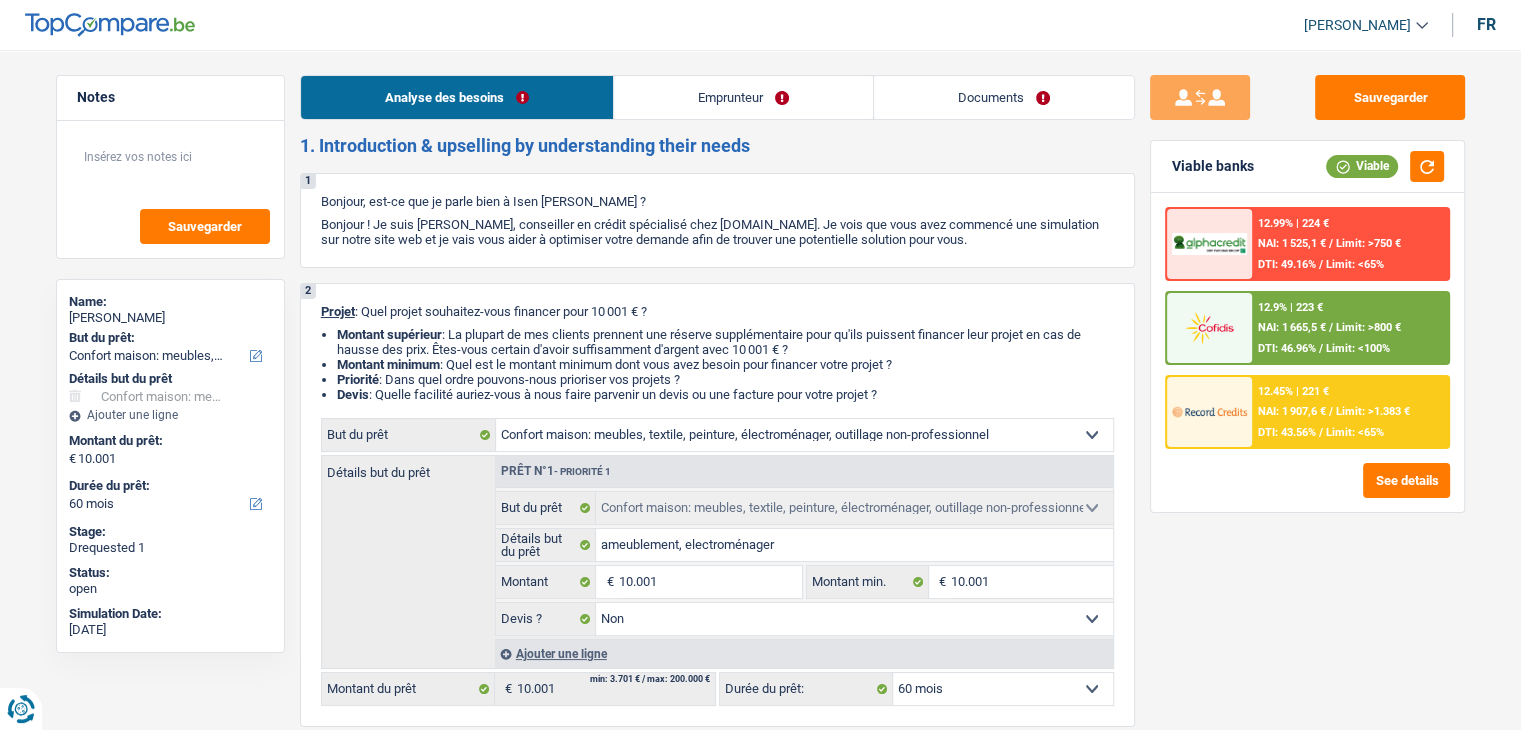 click on "[PERSON_NAME]
Se déconnecter
fr" at bounding box center [760, 25] 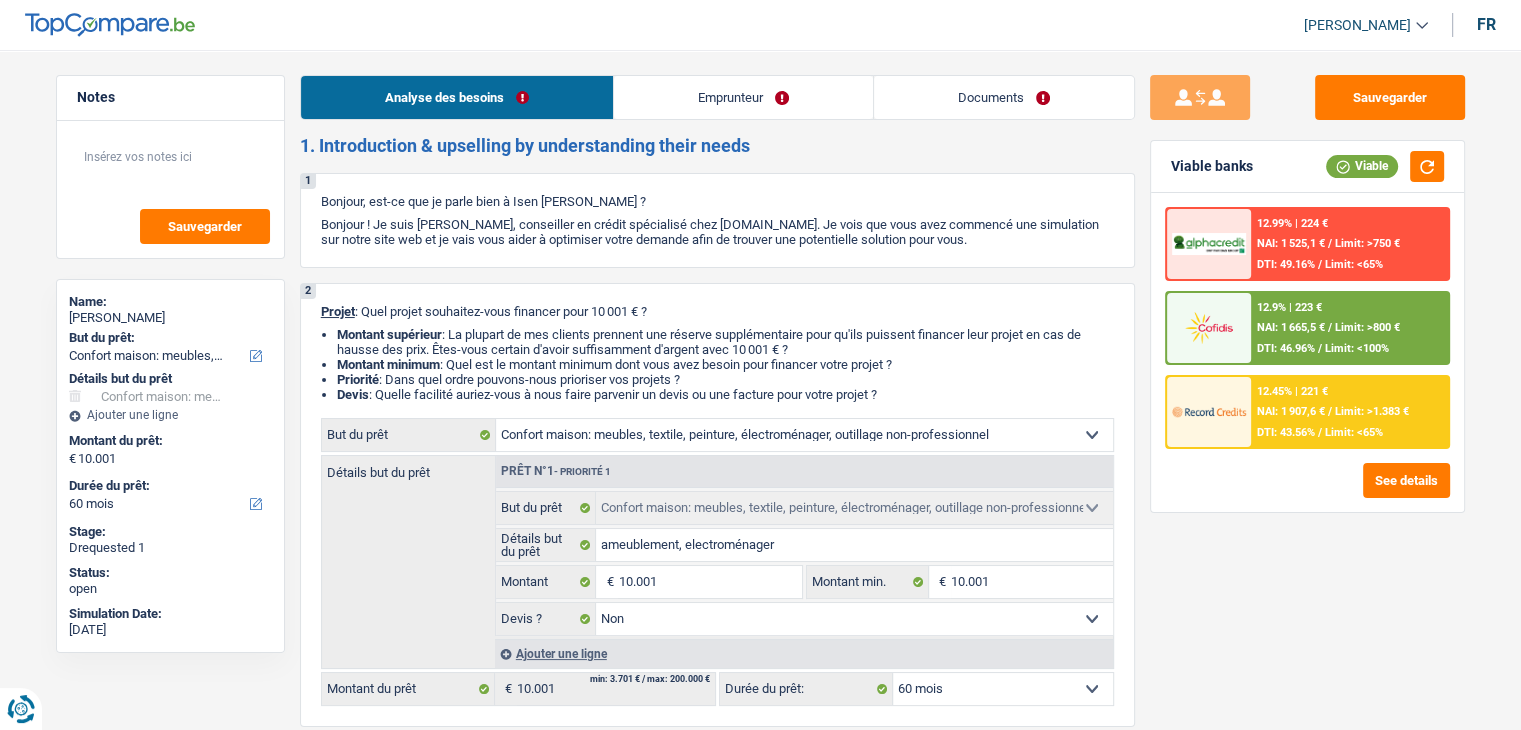 click on "Documents" at bounding box center [1004, 97] 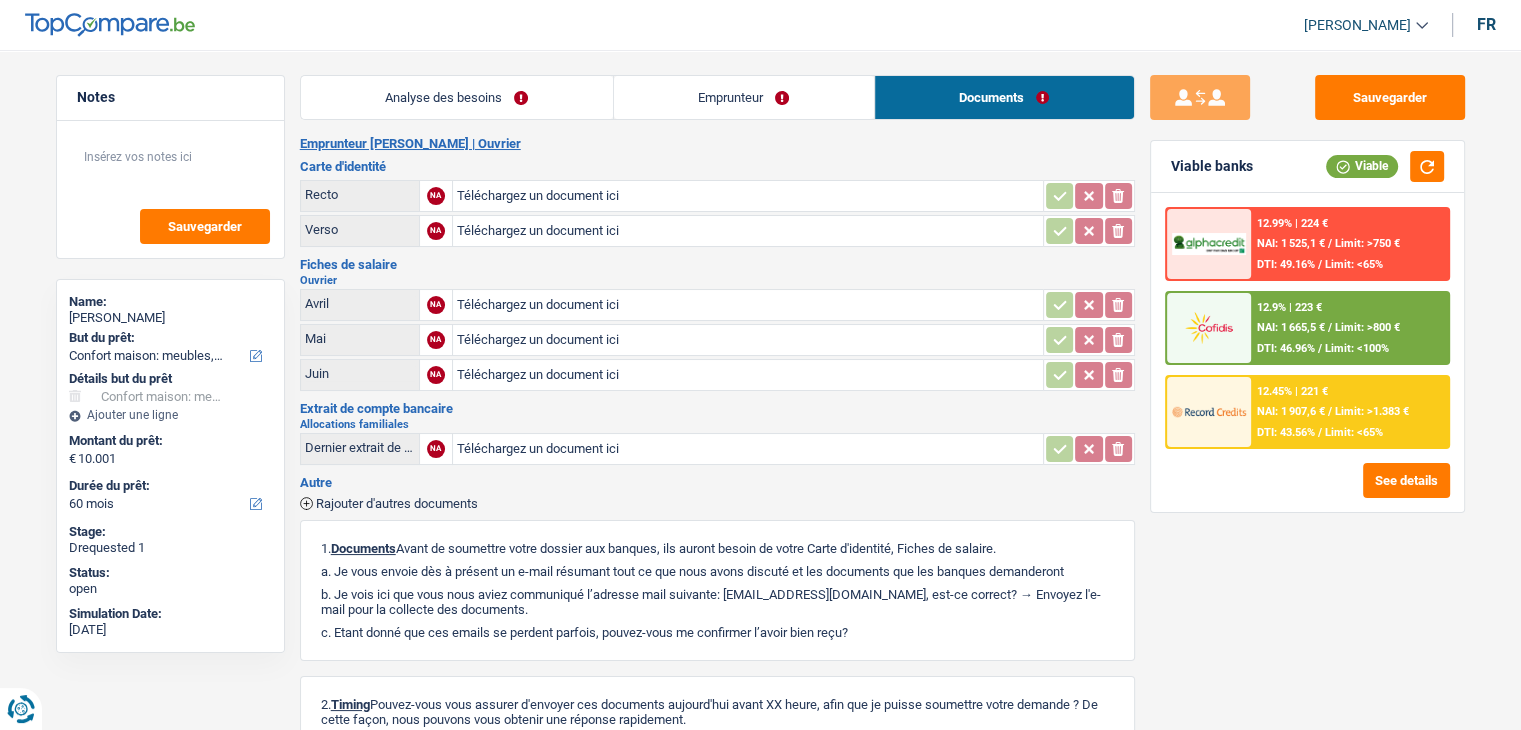 click on "Emprunteur" at bounding box center (744, 97) 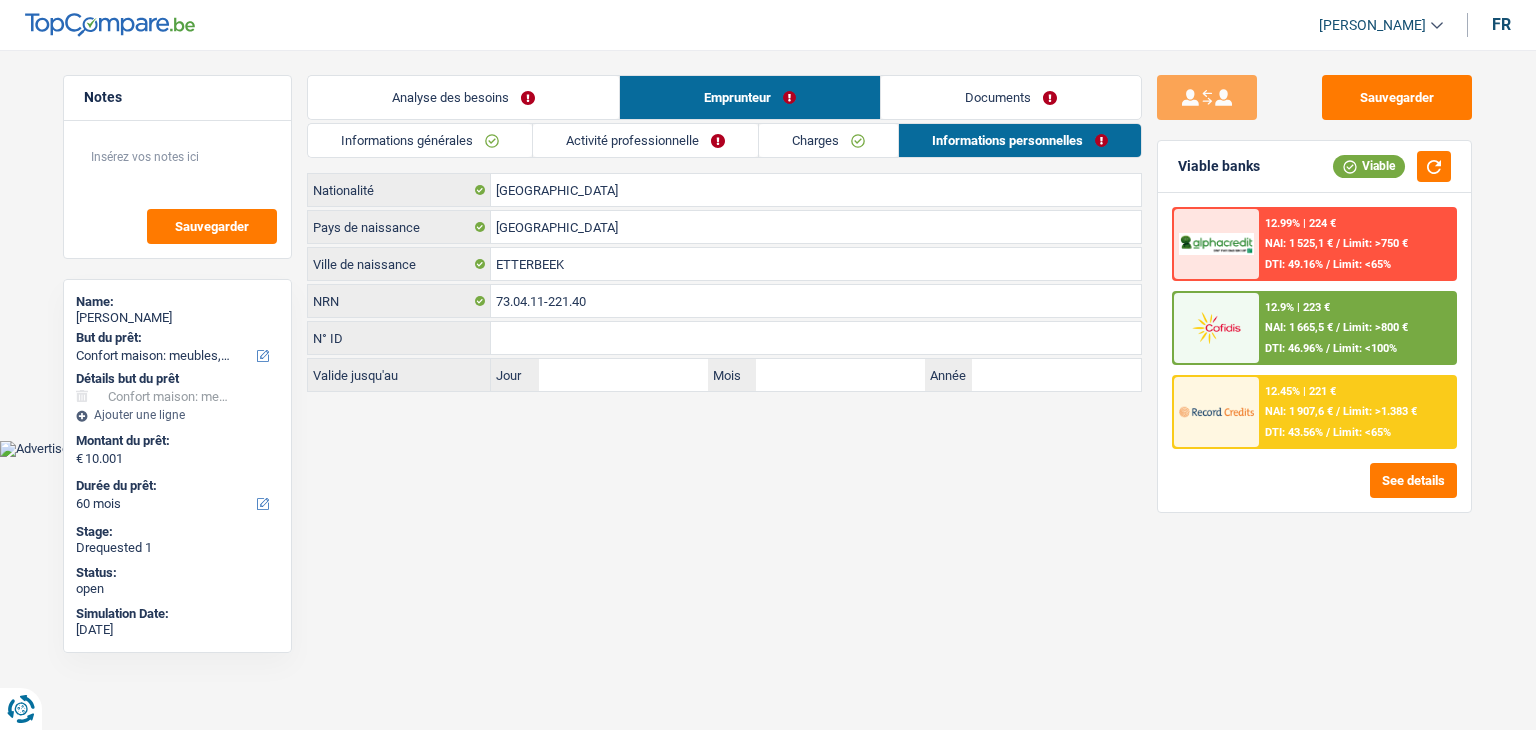 click on "Activité professionnelle" at bounding box center [645, 140] 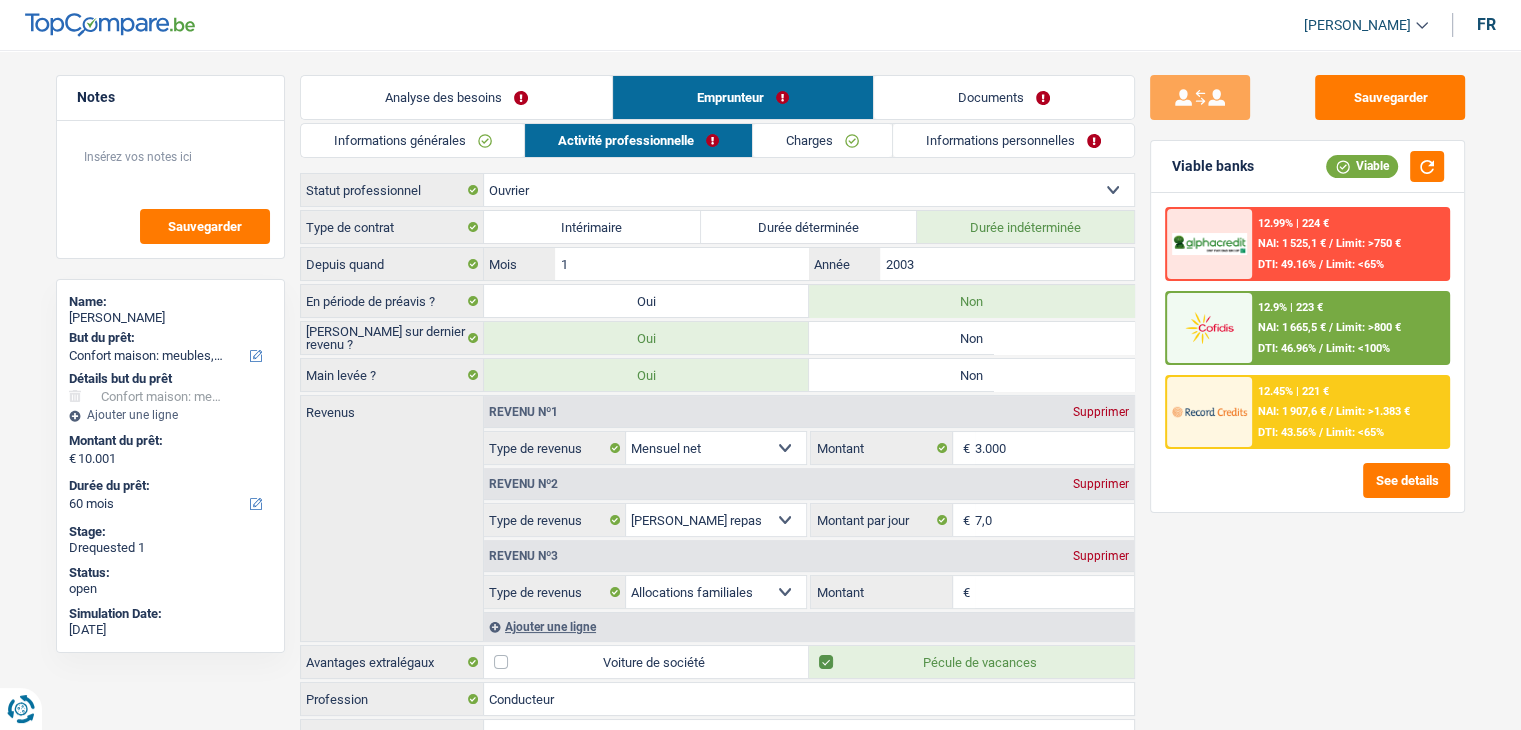 click on "Charges" at bounding box center (822, 140) 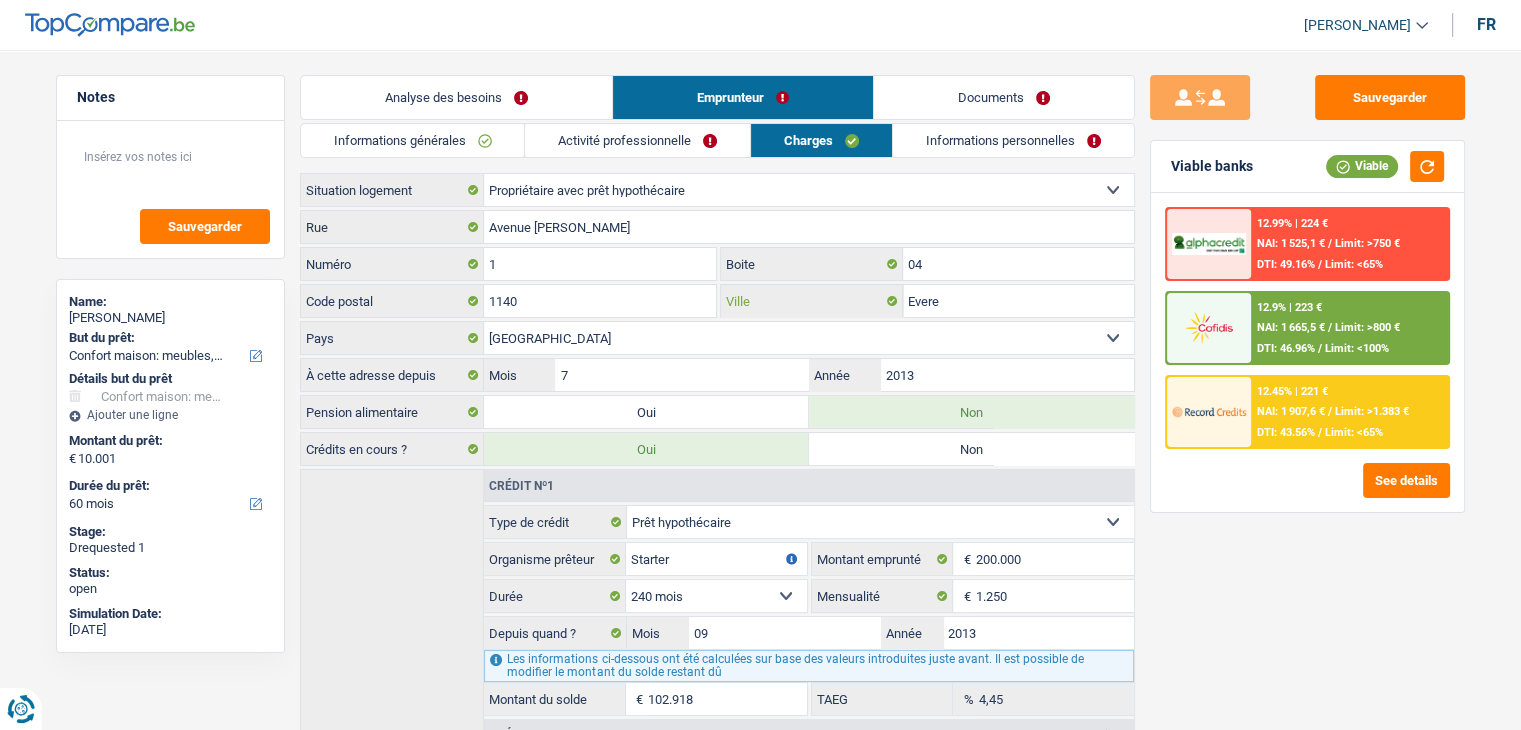 drag, startPoint x: 956, startPoint y: 305, endPoint x: 891, endPoint y: 304, distance: 65.00769 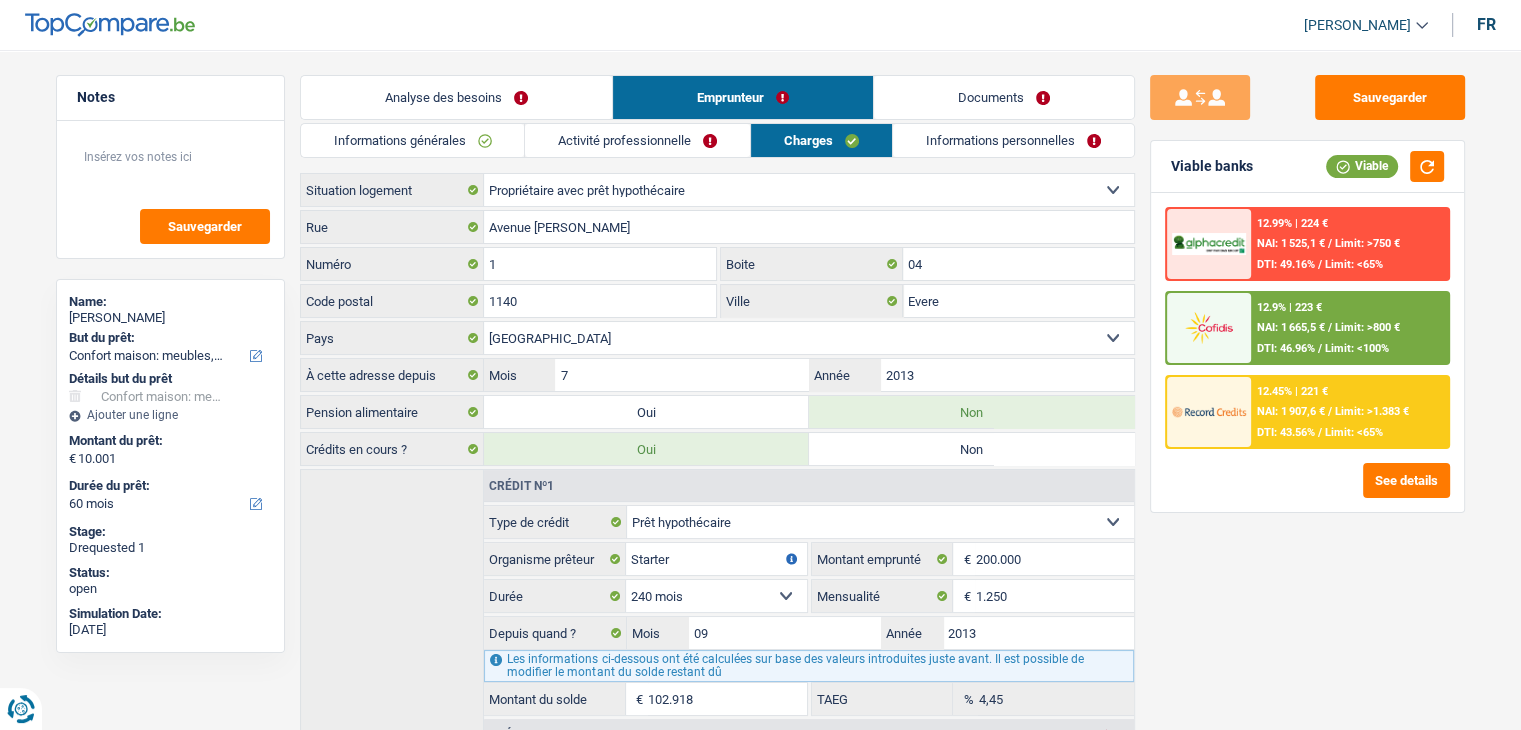 click on "Sauvegarder
Viable banks
Viable
12.99% | 224 €
NAI: 1 525,1 €
/
Limit: >750 €
DTI: 49.16%
/
Limit: <65%
12.9% | 223 €
NAI: 1 665,5 €
/
Limit: >800 €
DTI: 46.96%
/
Limit: <100%
/       /" at bounding box center (1307, 384) 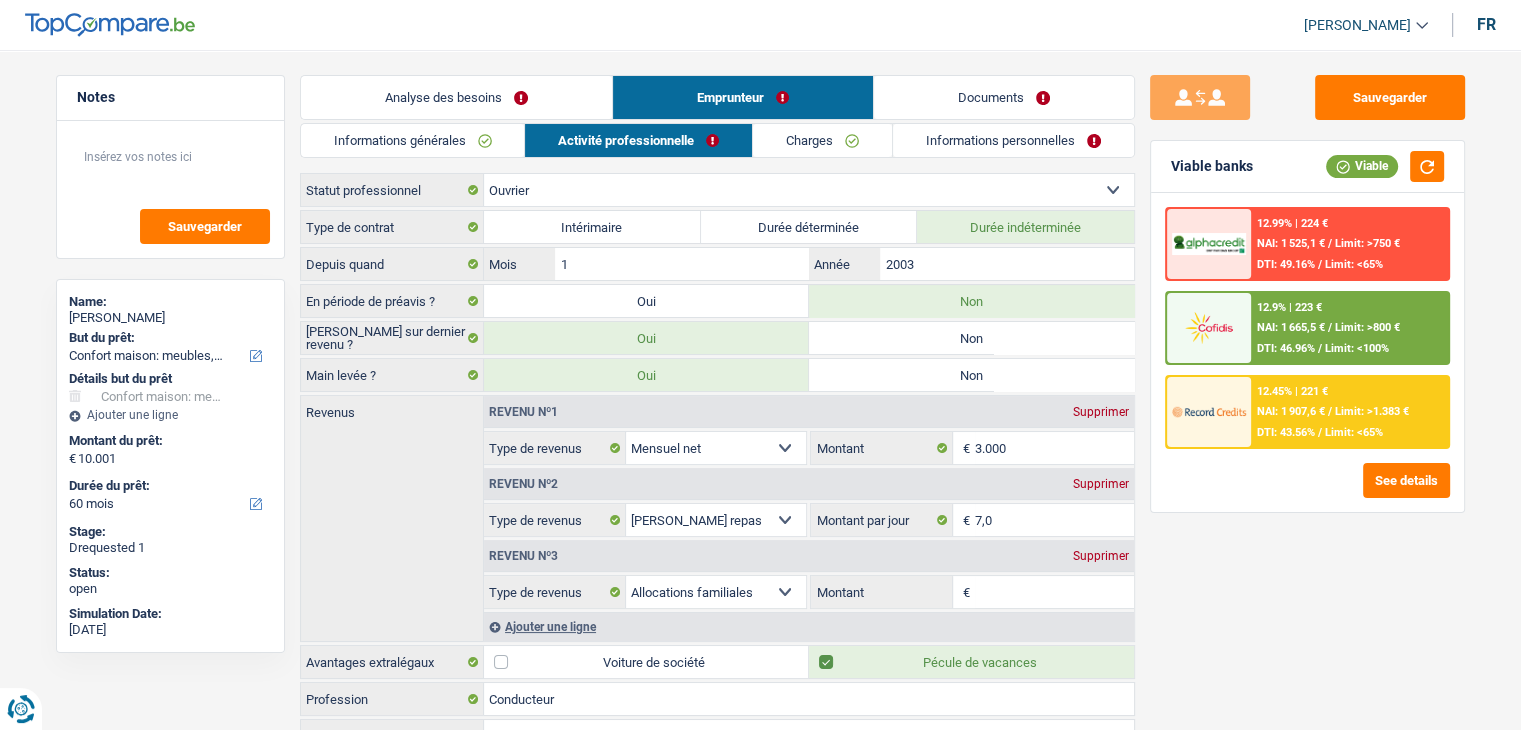 click on "Informations générales" at bounding box center [413, 140] 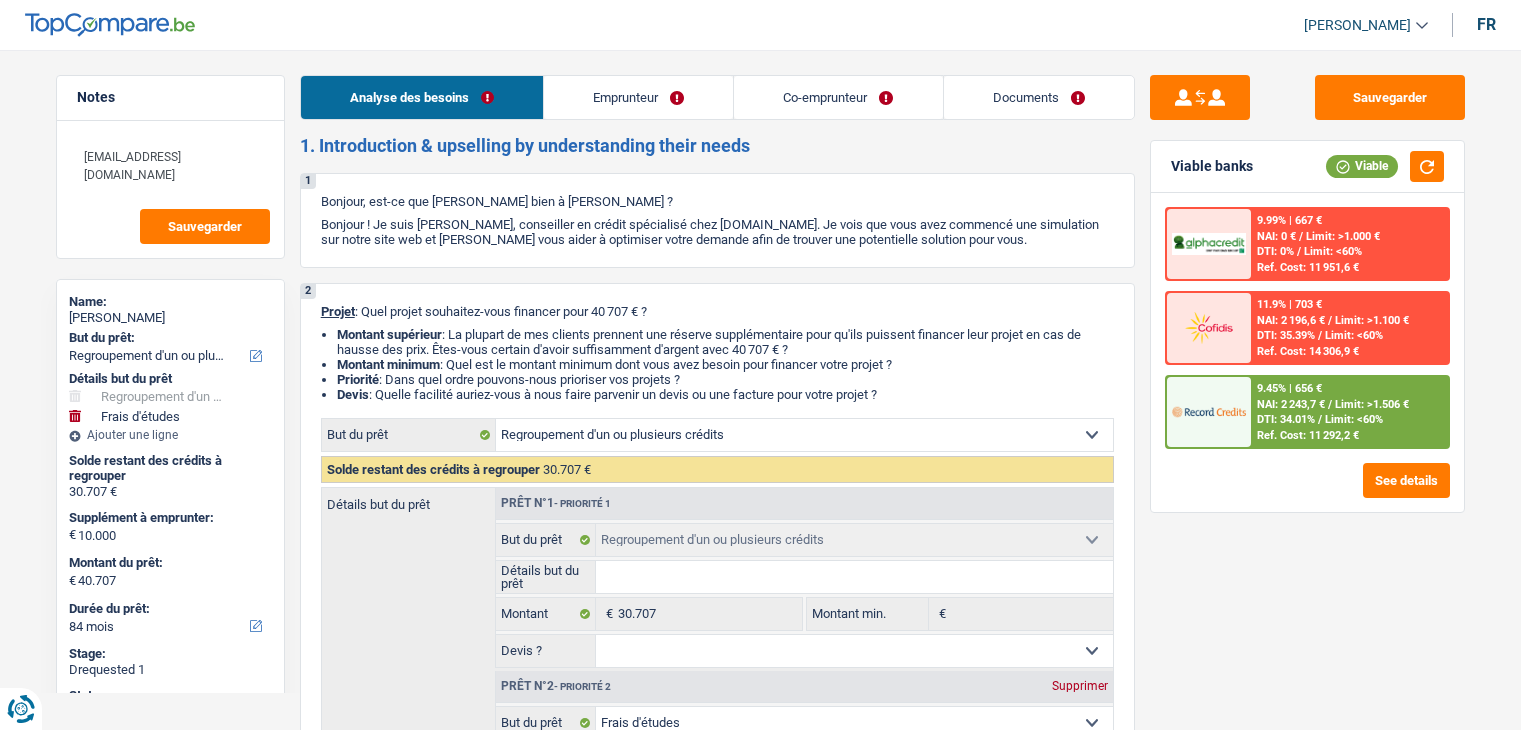 select on "refinancing" 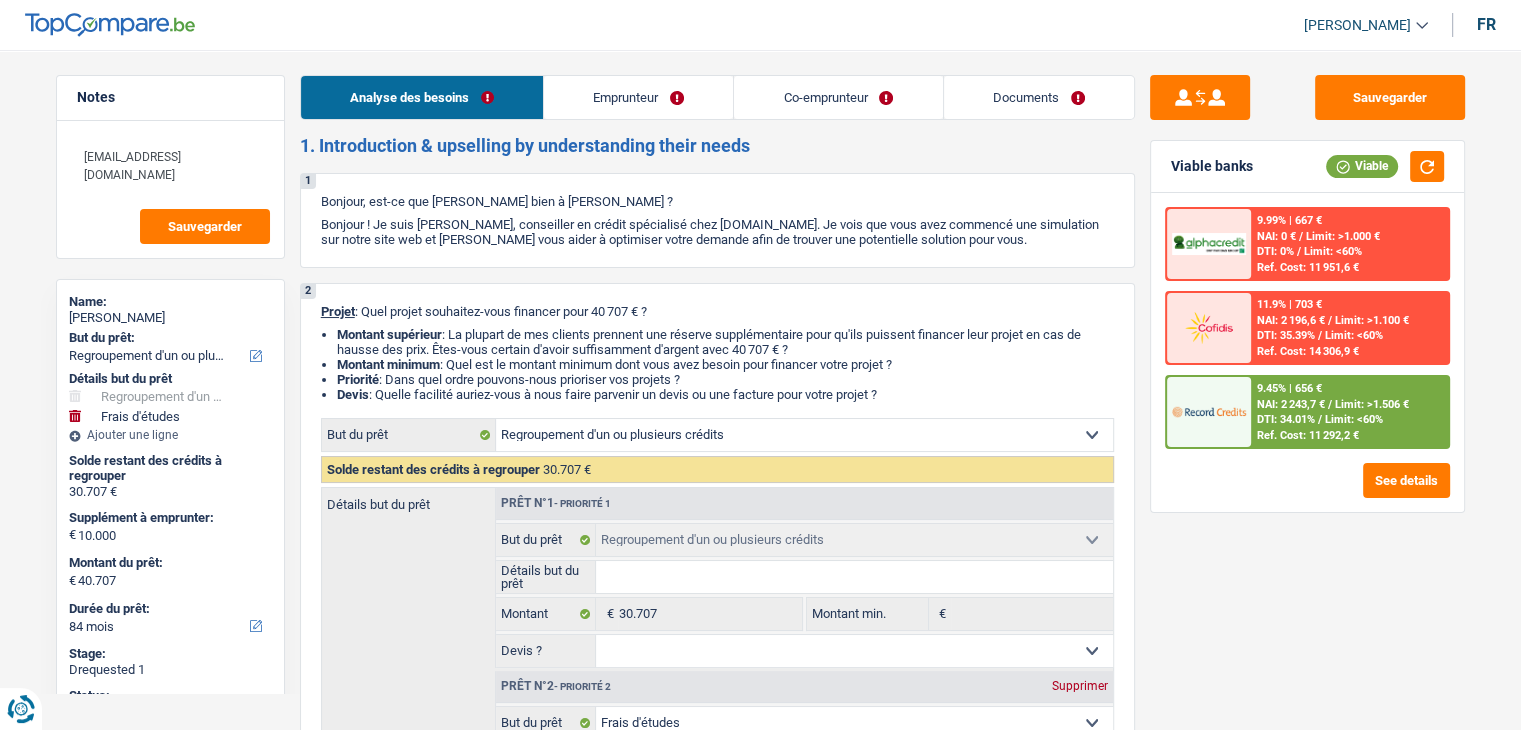 scroll, scrollTop: 0, scrollLeft: 0, axis: both 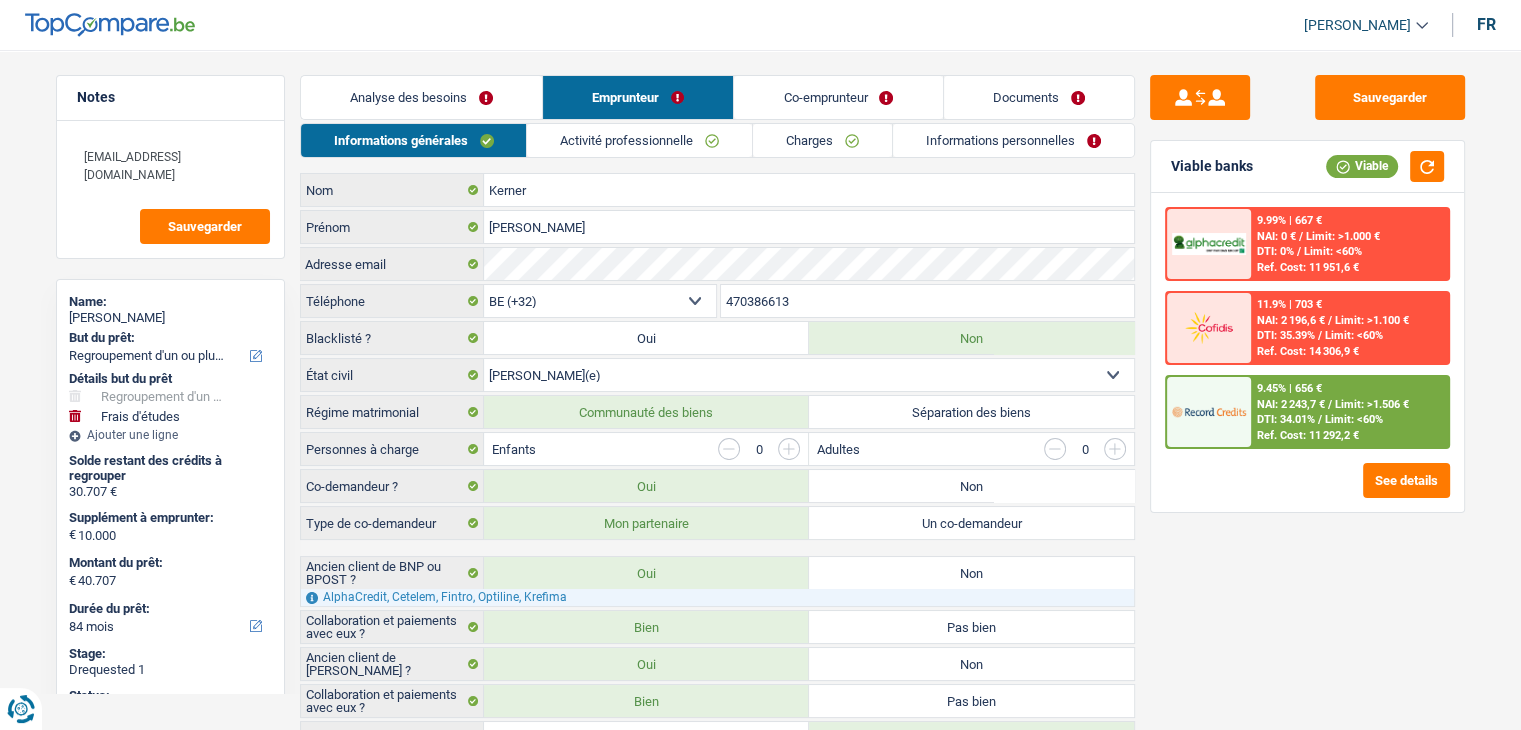 click on "Co-emprunteur" at bounding box center [838, 97] 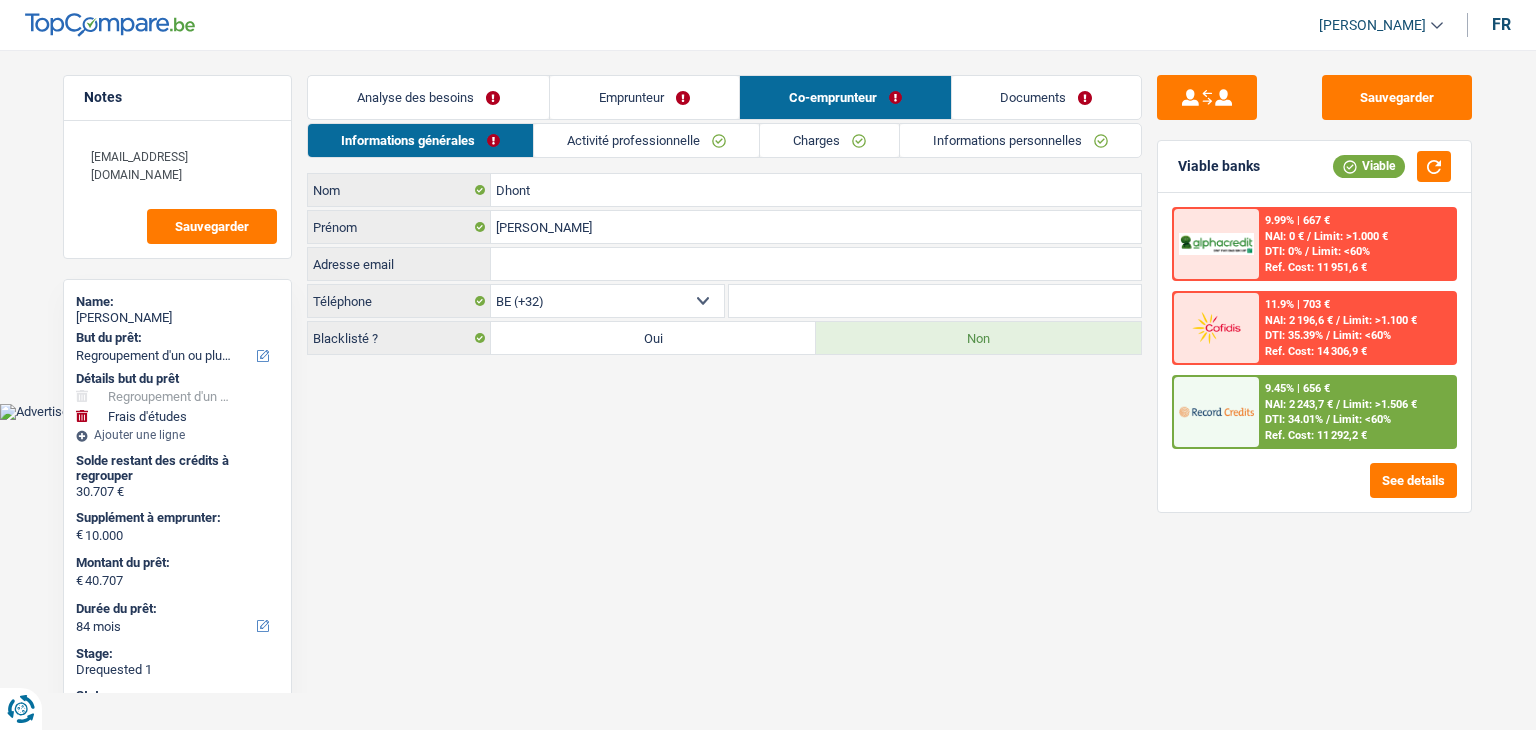click on "Activité professionnelle" at bounding box center (646, 140) 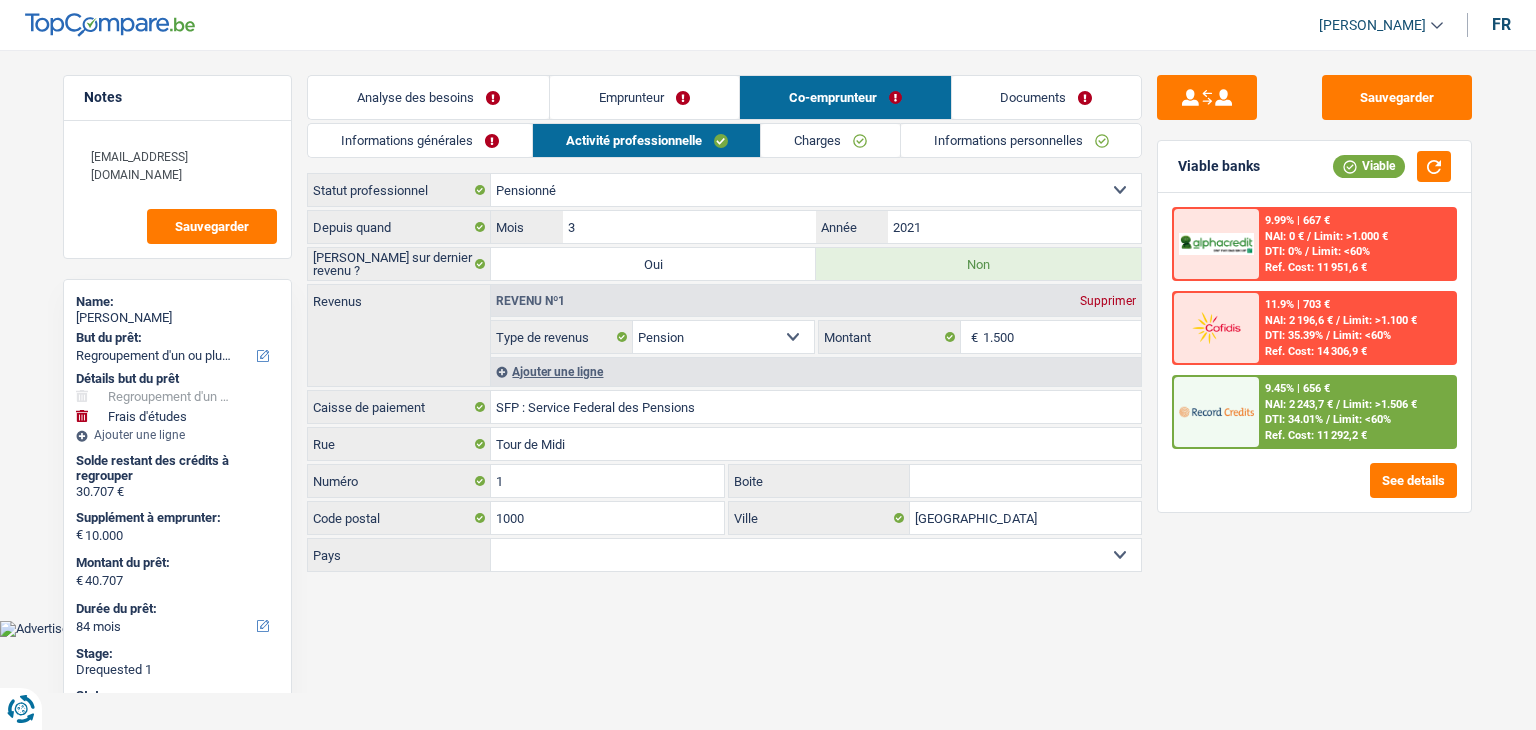 click on "Emprunteur" at bounding box center [644, 97] 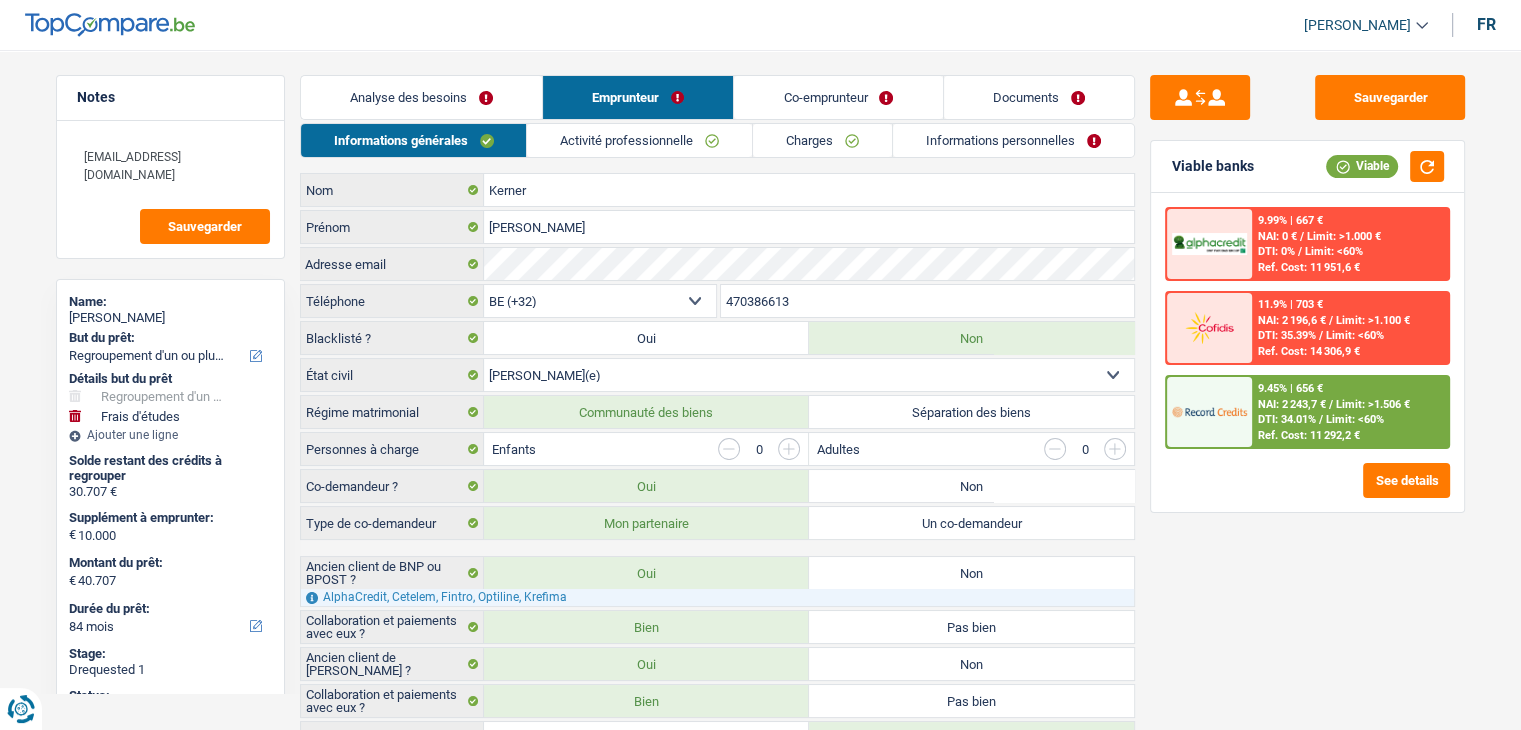 click on "Activité professionnelle" at bounding box center [639, 140] 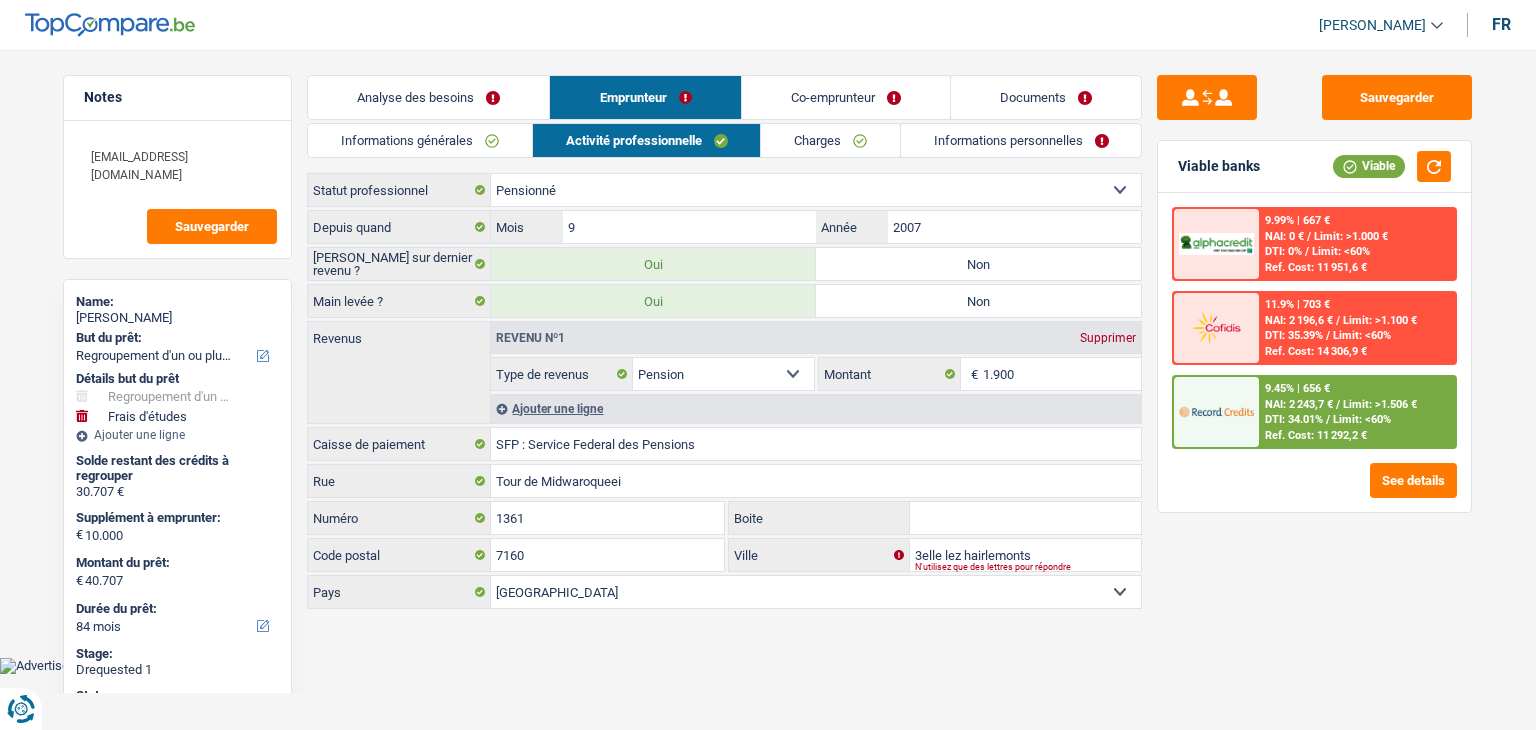 click on "Co-emprunteur" at bounding box center [846, 97] 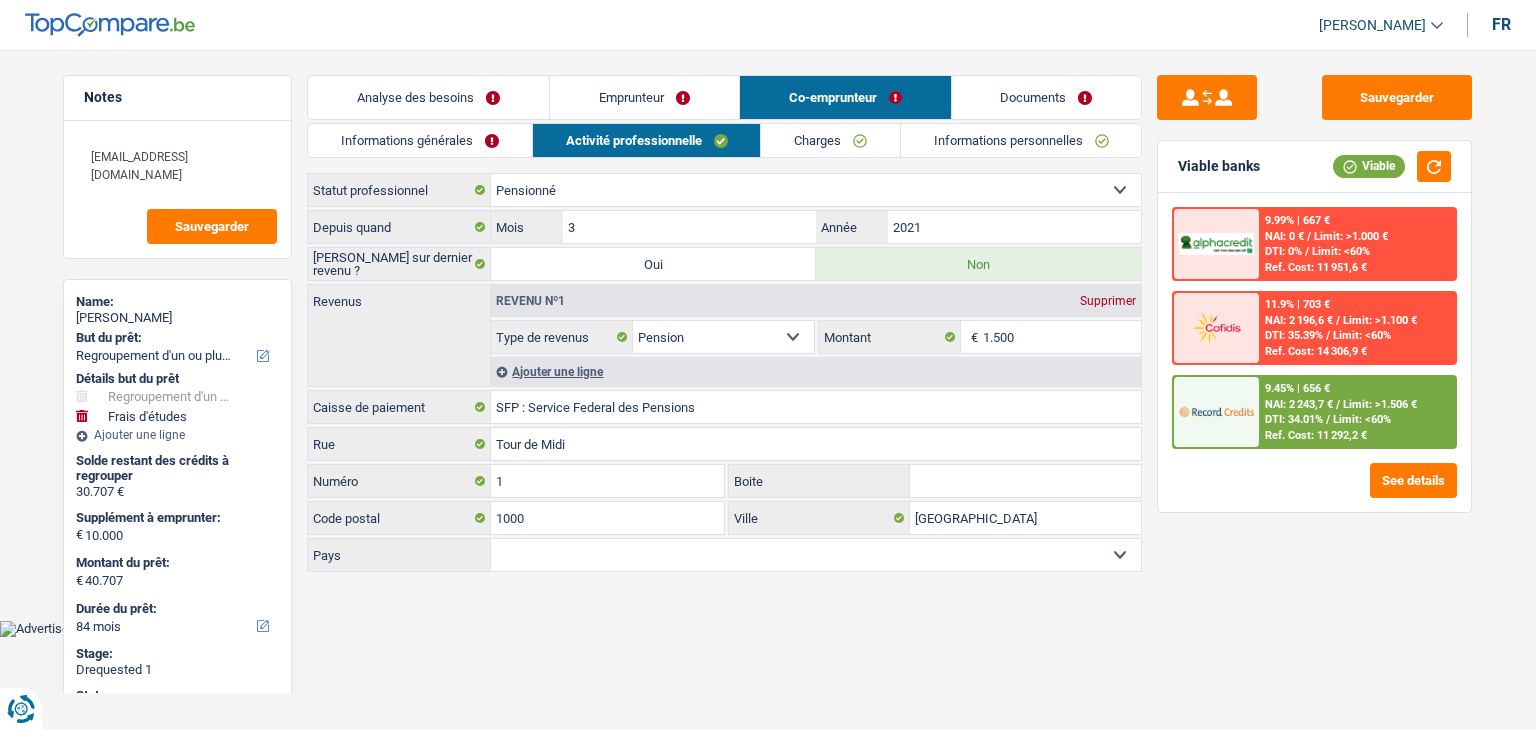 click on "Activité professionnelle" at bounding box center [647, 140] 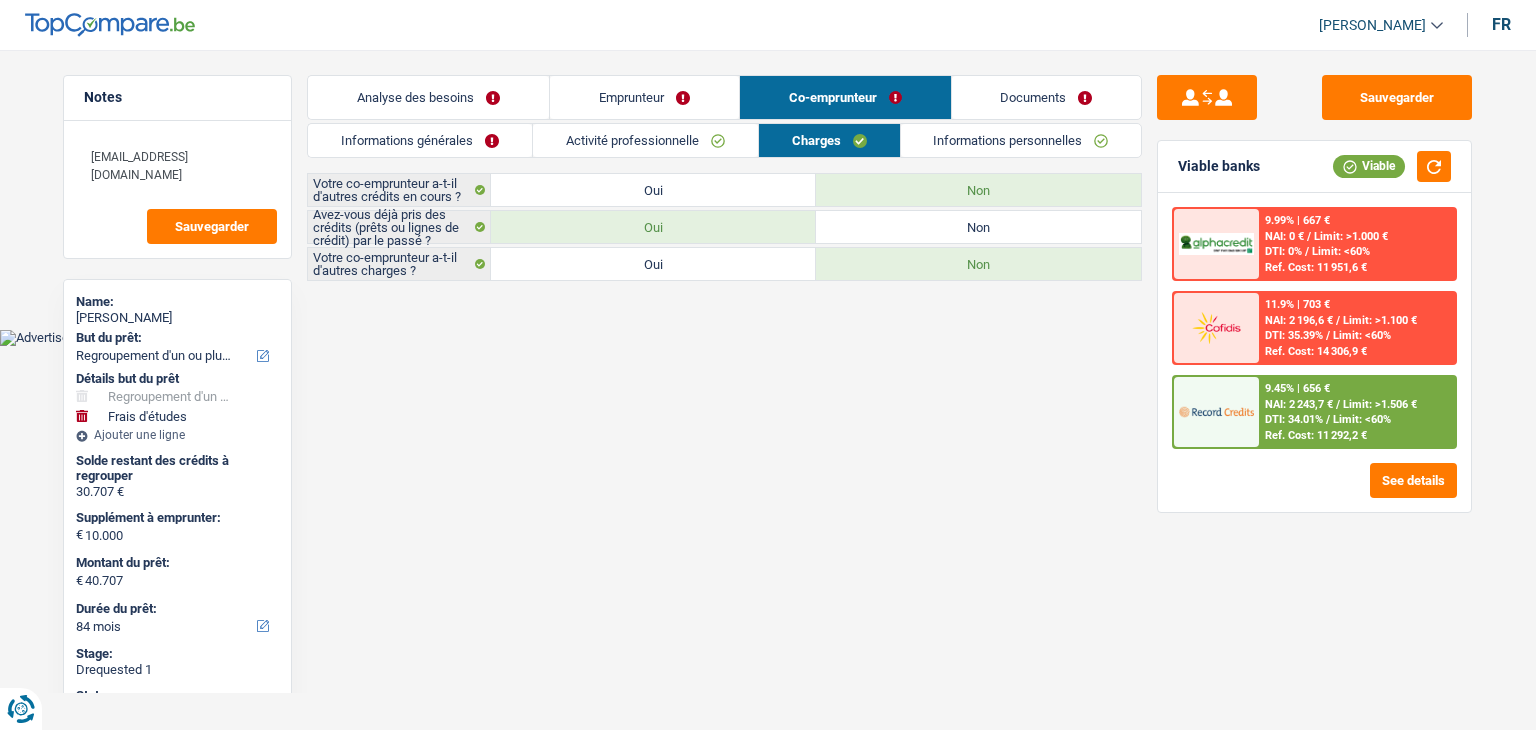 click on "Informations générales" at bounding box center [420, 140] 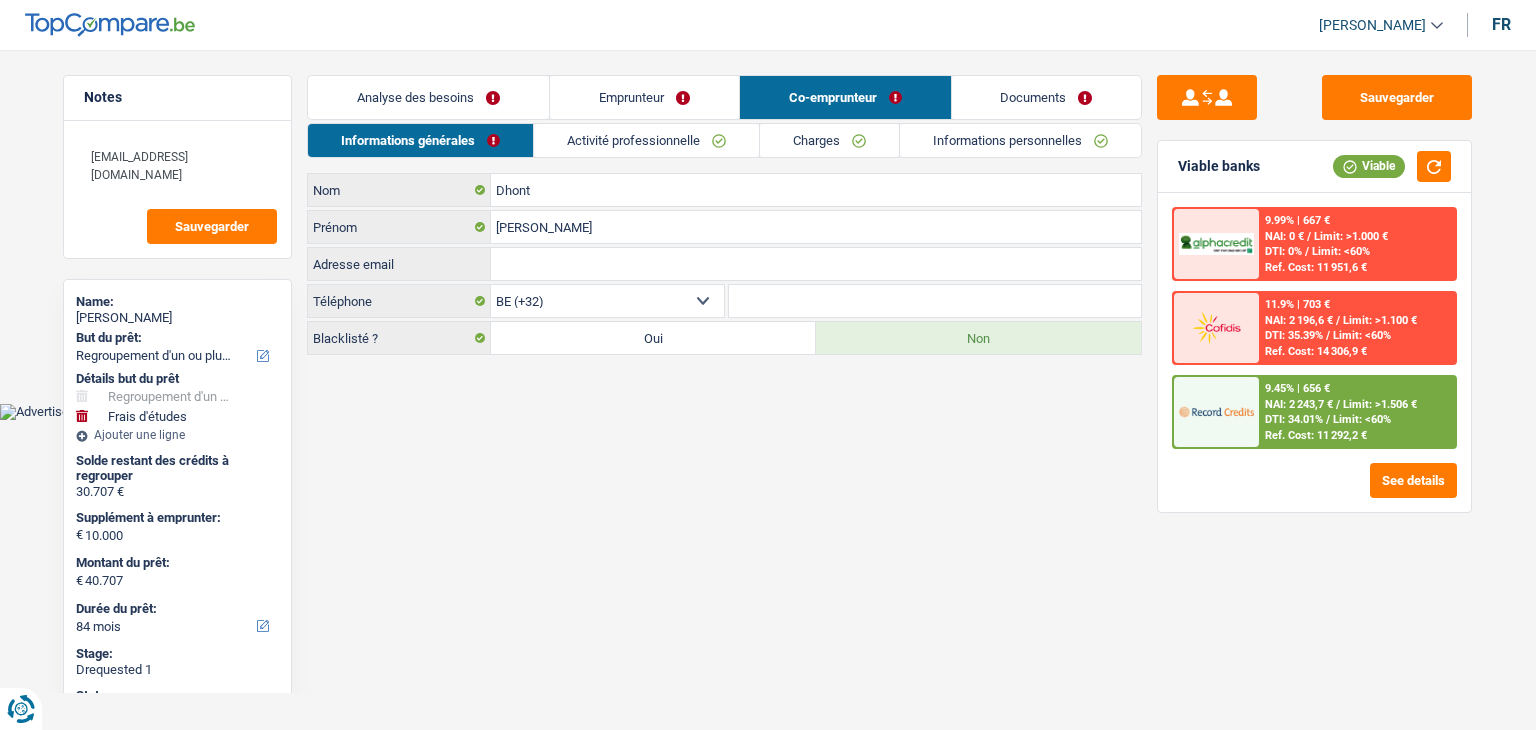 click on "Analyse des besoins" at bounding box center [428, 97] 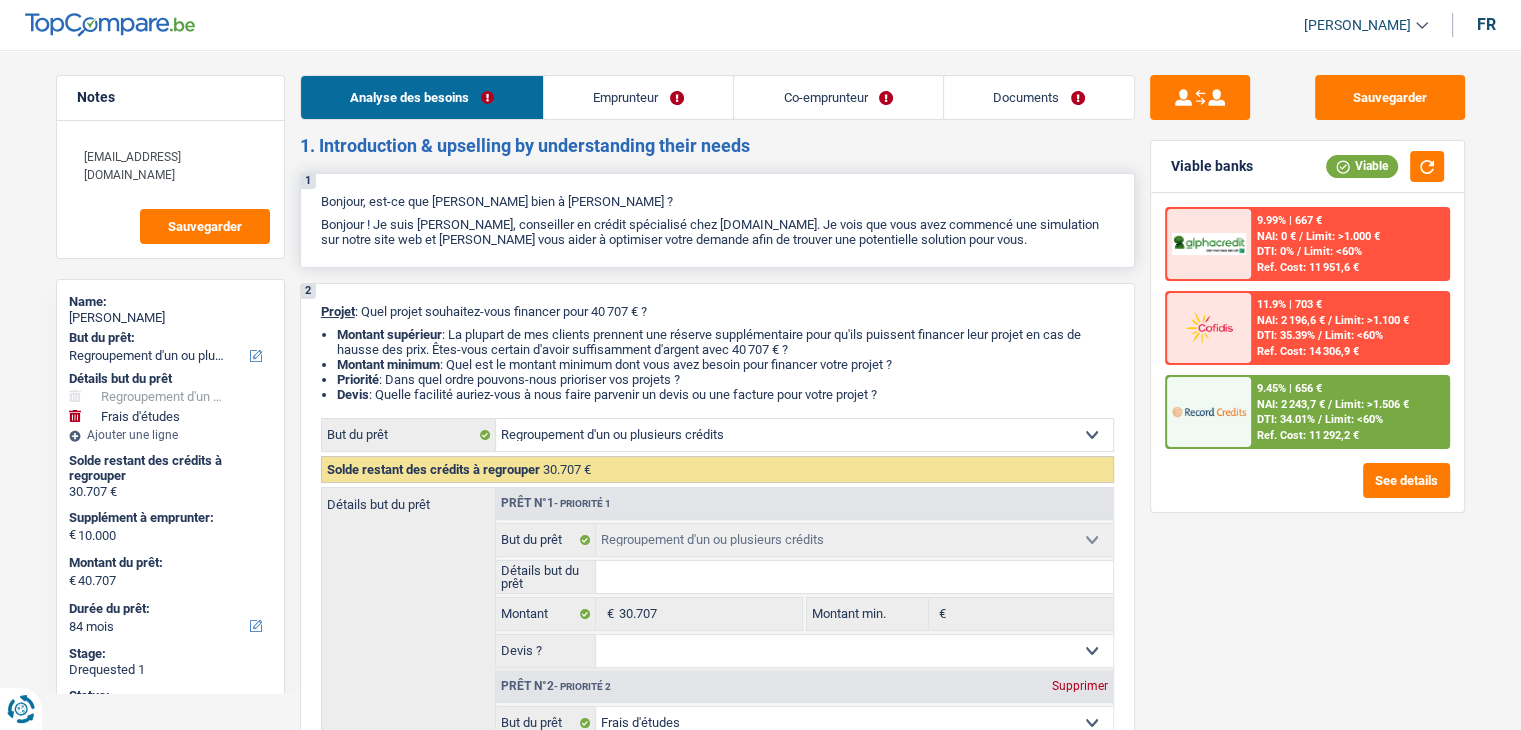 drag, startPoint x: 605, startPoint y: 201, endPoint x: 319, endPoint y: 199, distance: 286.007 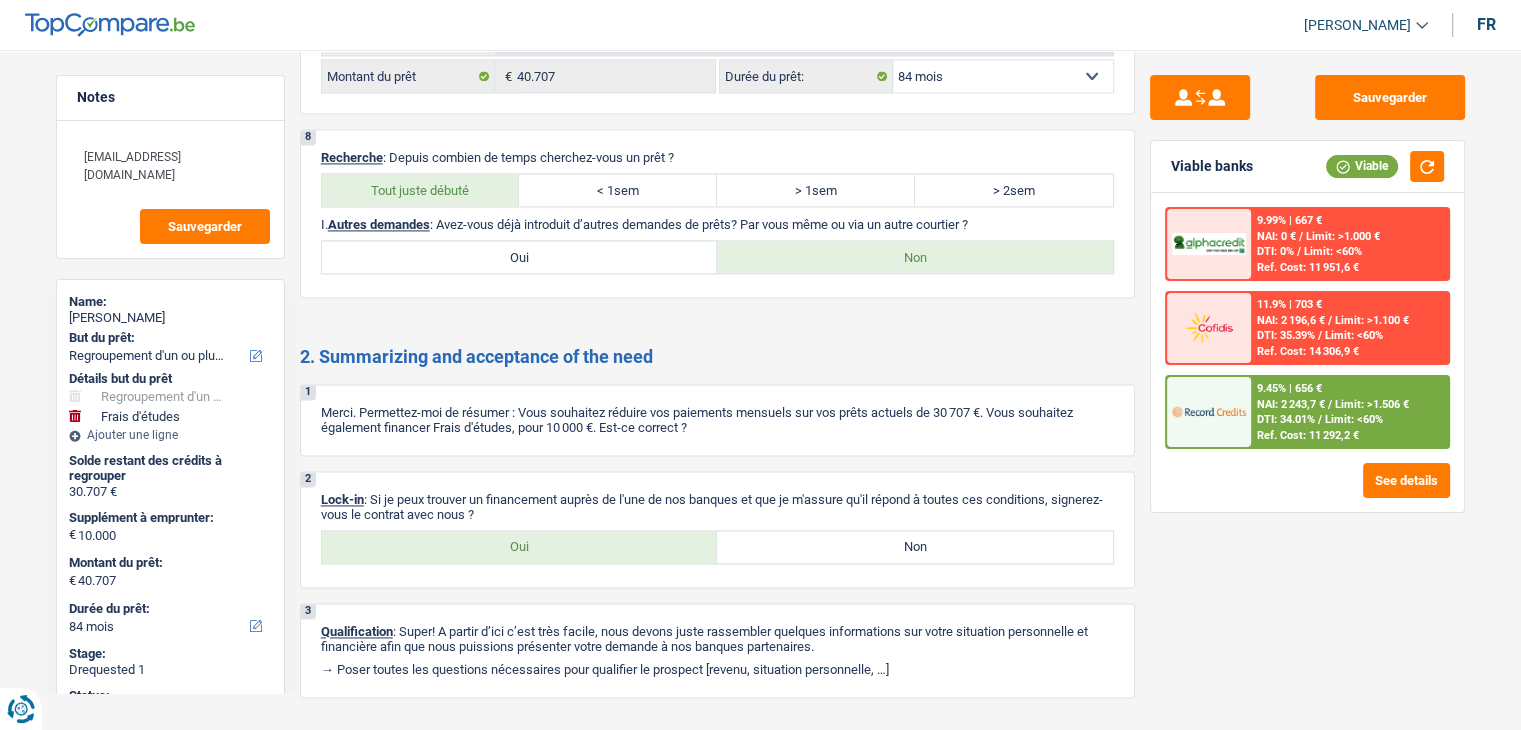 scroll, scrollTop: 2900, scrollLeft: 0, axis: vertical 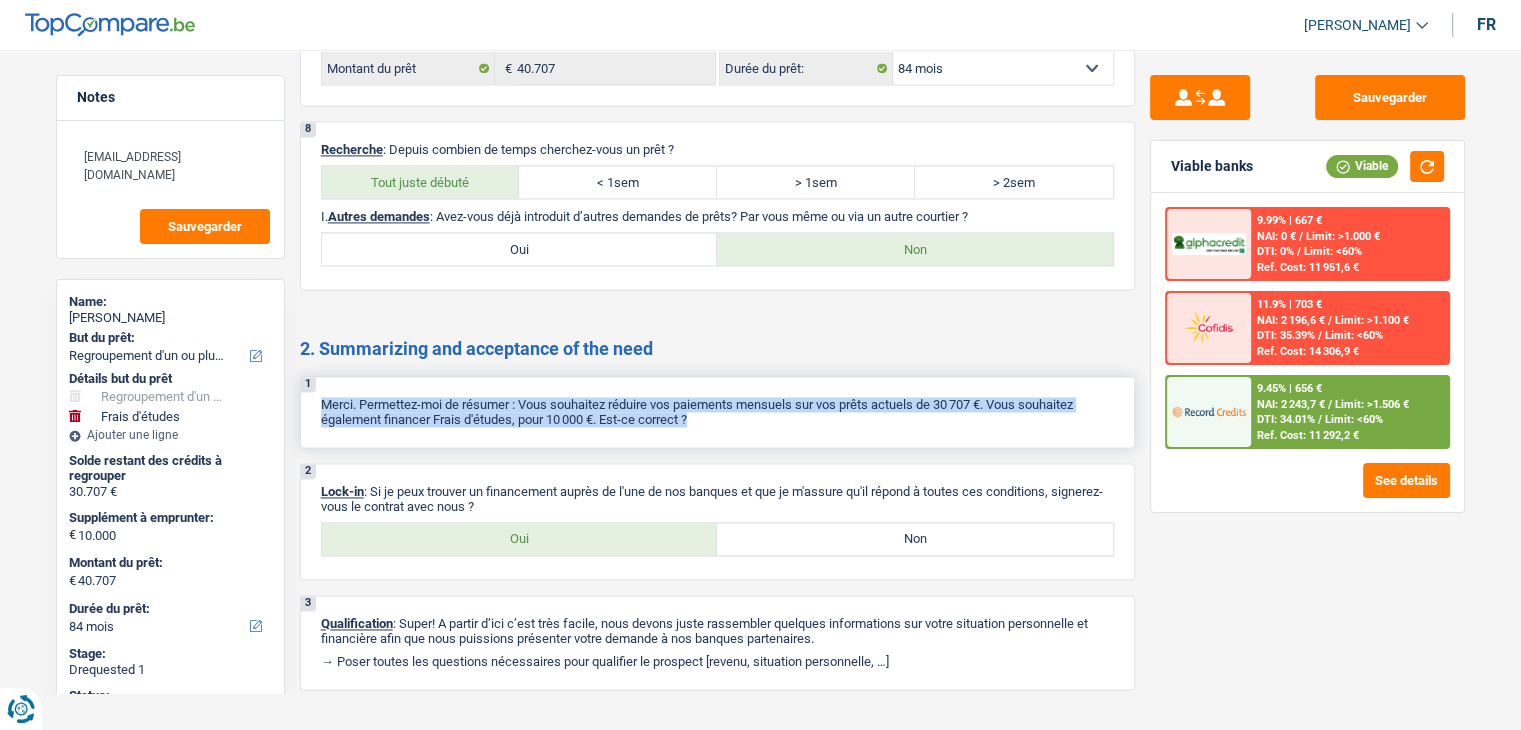 drag, startPoint x: 692, startPoint y: 407, endPoint x: 316, endPoint y: 377, distance: 377.19492 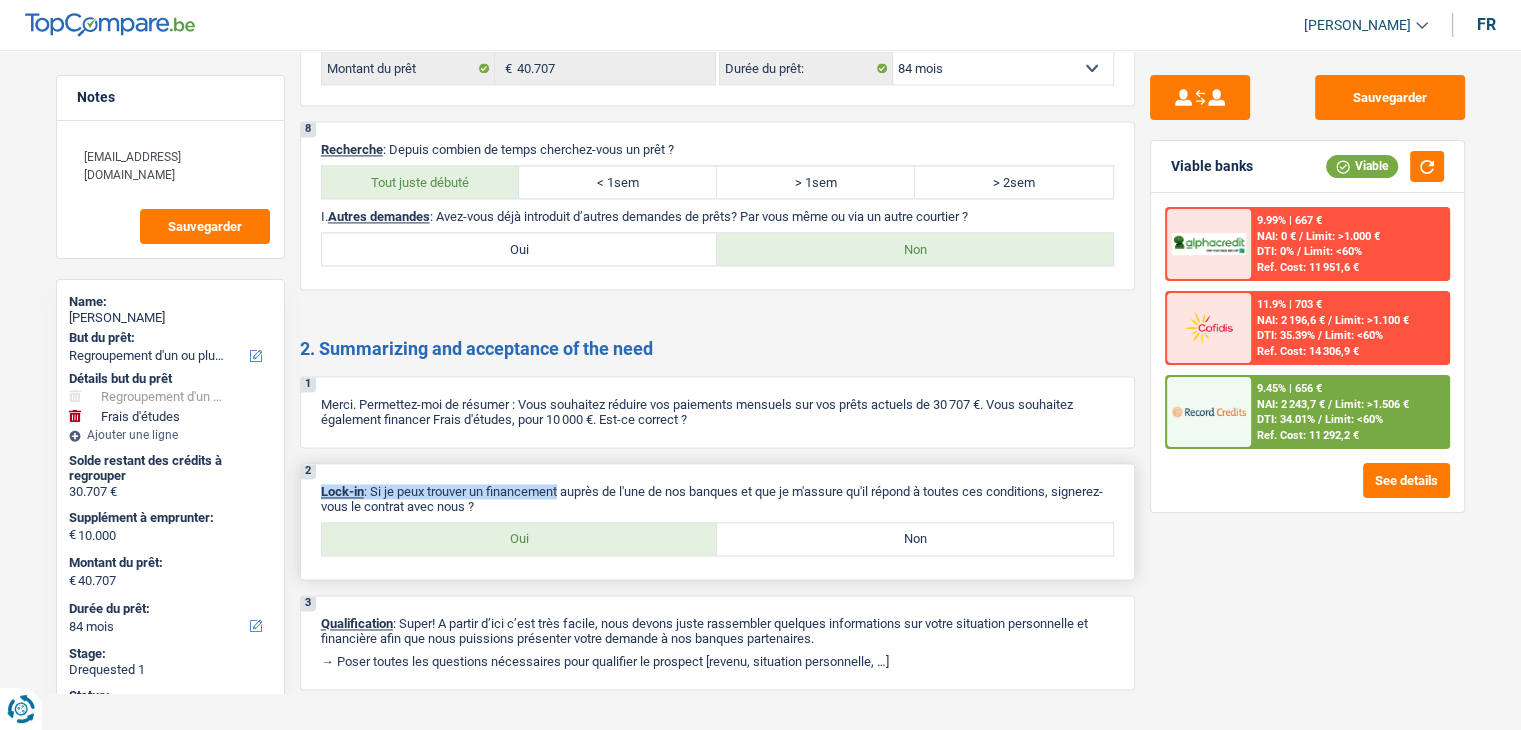 drag, startPoint x: 322, startPoint y: 477, endPoint x: 560, endPoint y: 469, distance: 238.13441 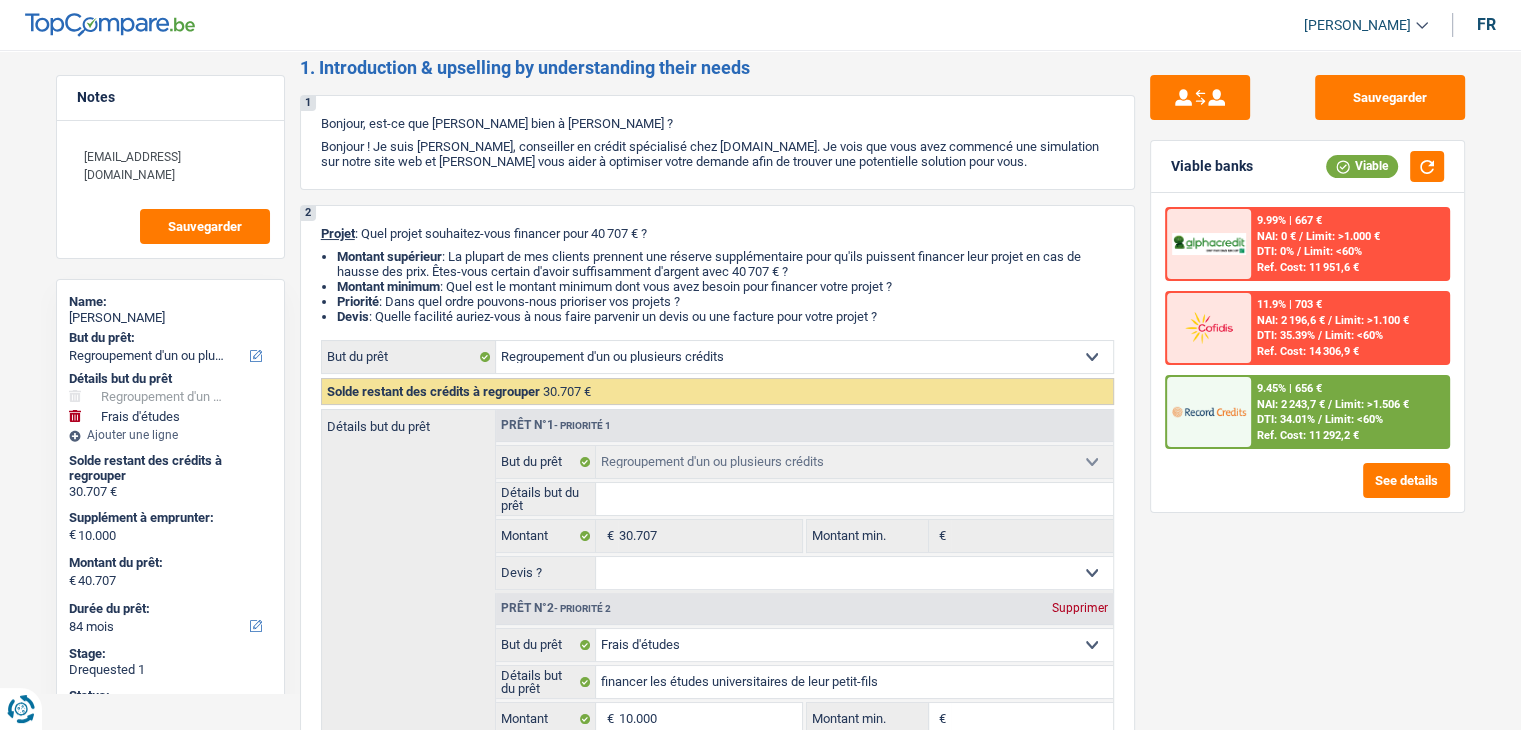 scroll, scrollTop: 0, scrollLeft: 0, axis: both 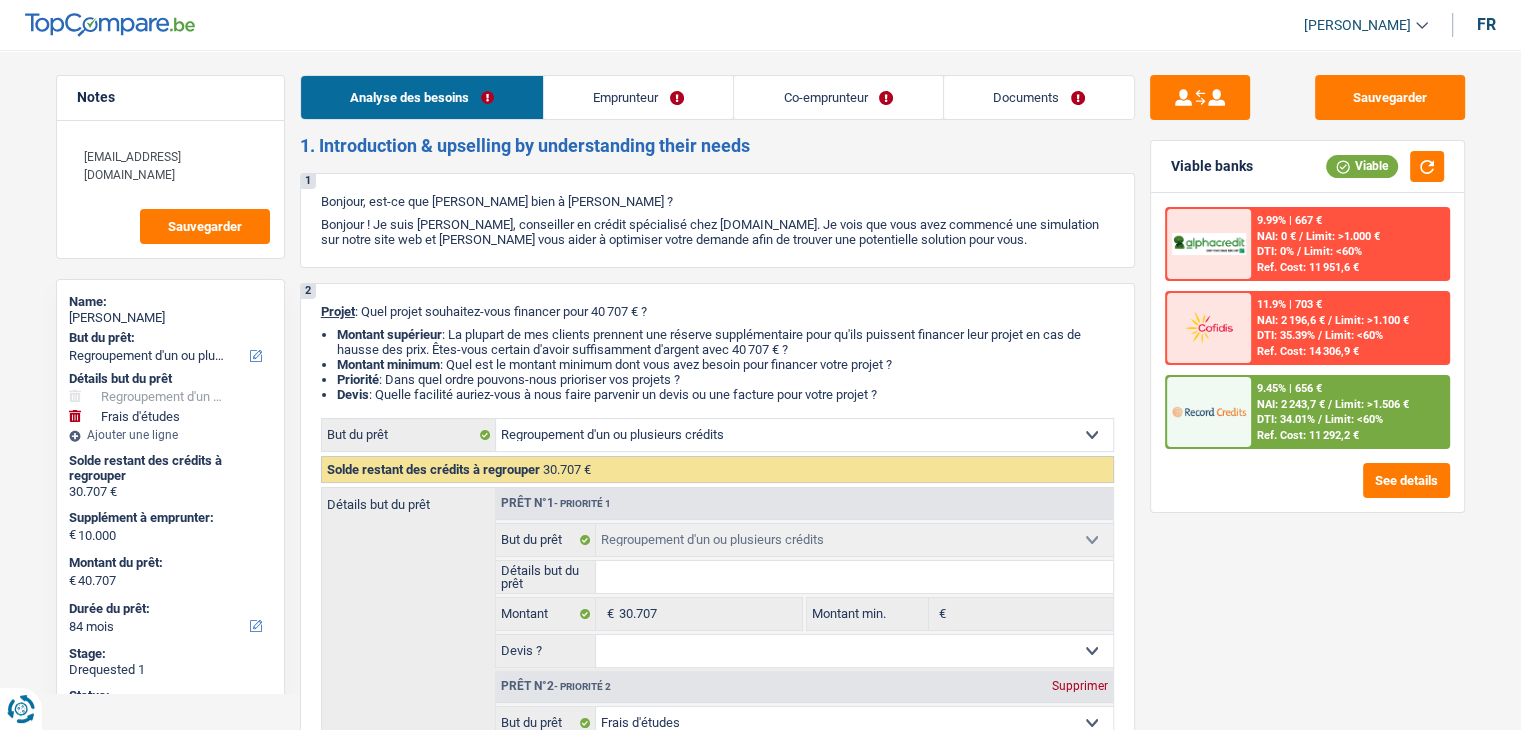 click on "Documents" at bounding box center [1039, 97] 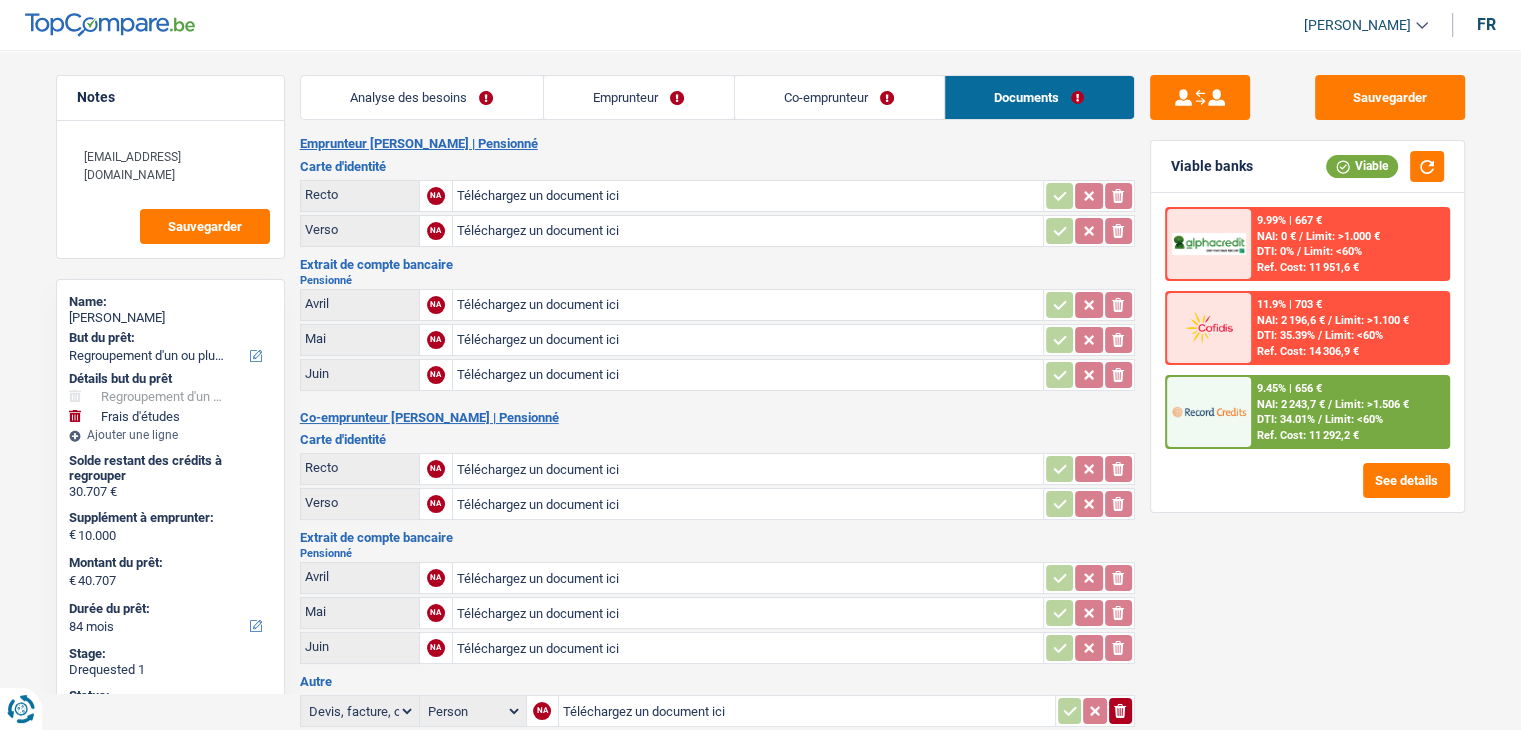 click on "Emprunteur [PERSON_NAME] | Pensionné" at bounding box center (717, 144) 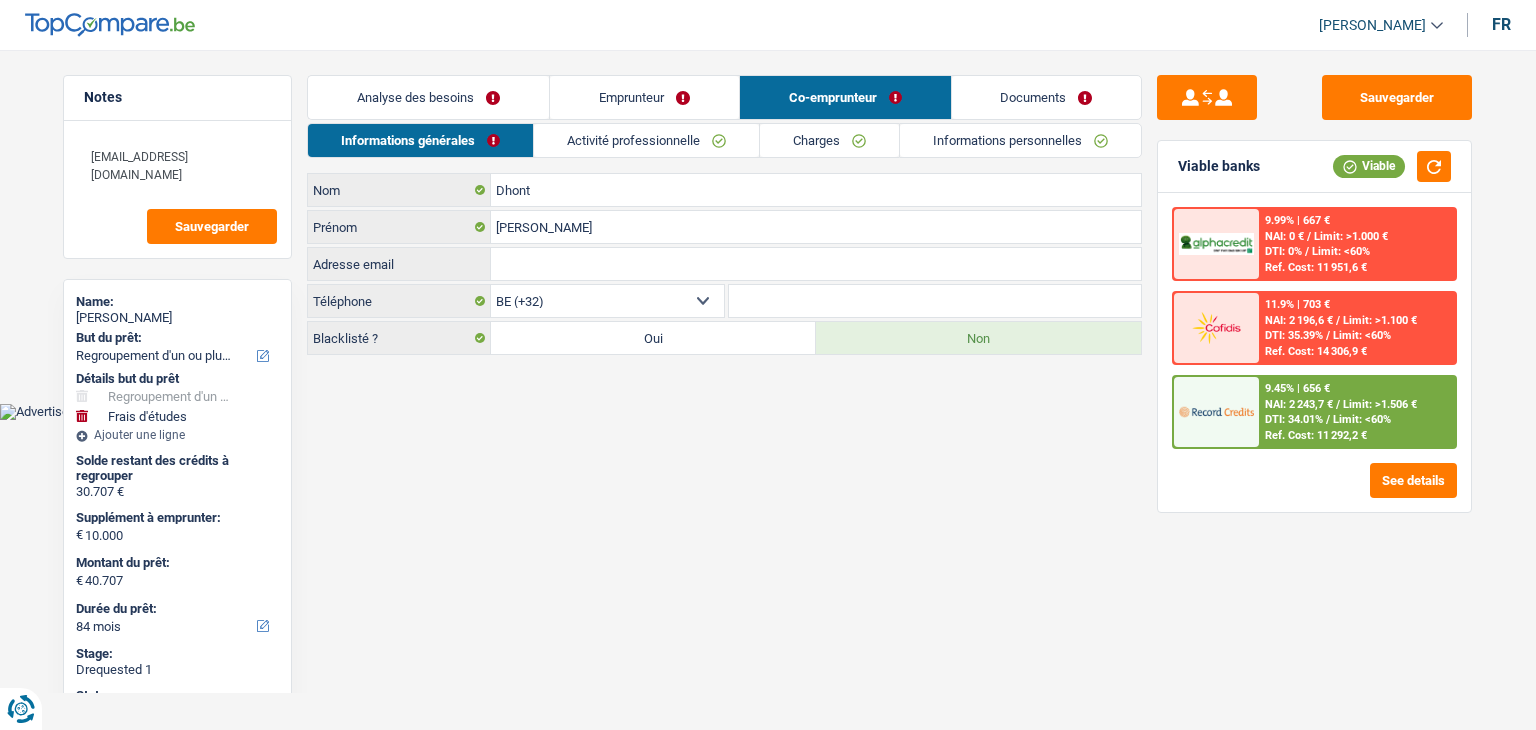 click on "Informations personnelles" at bounding box center [1020, 140] 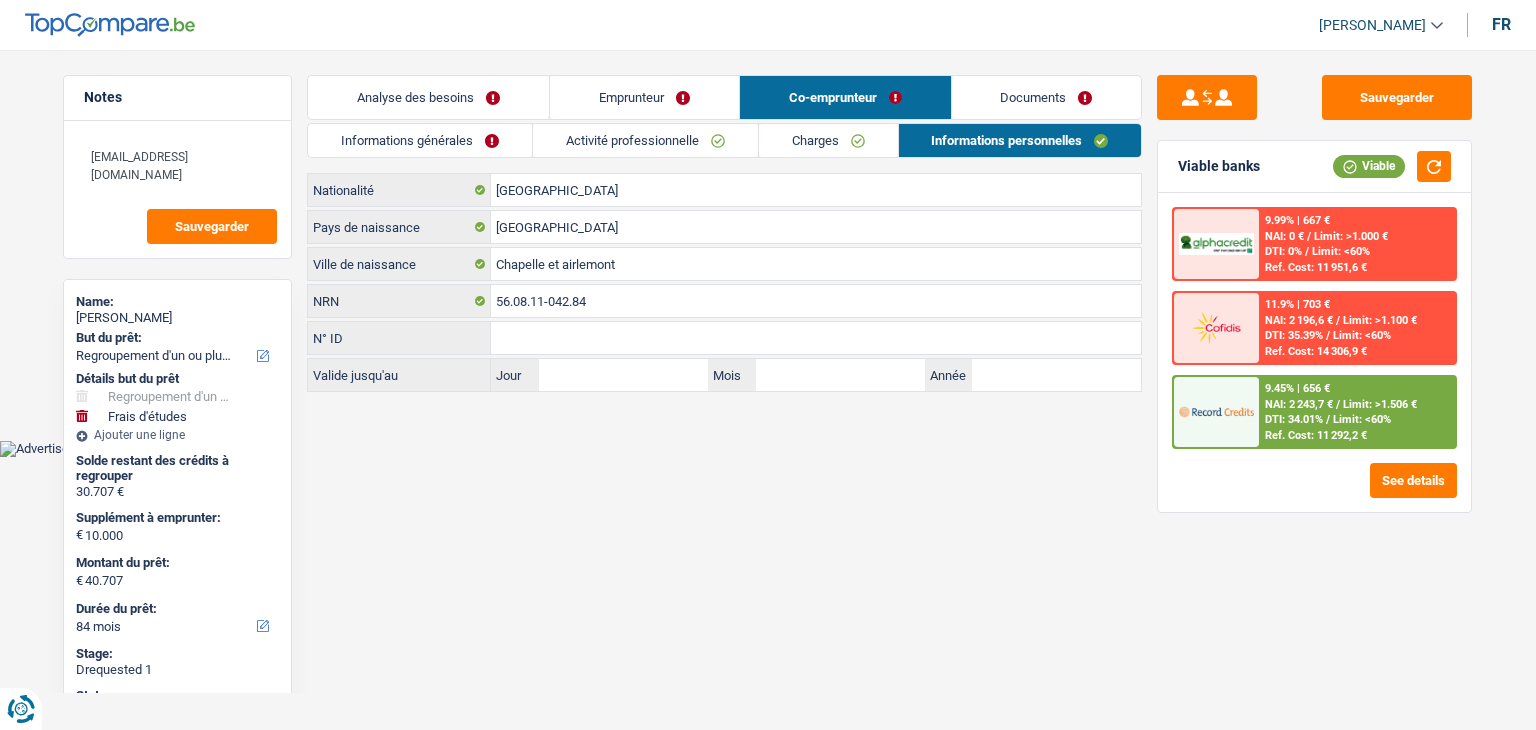 click on "Charges" at bounding box center [828, 140] 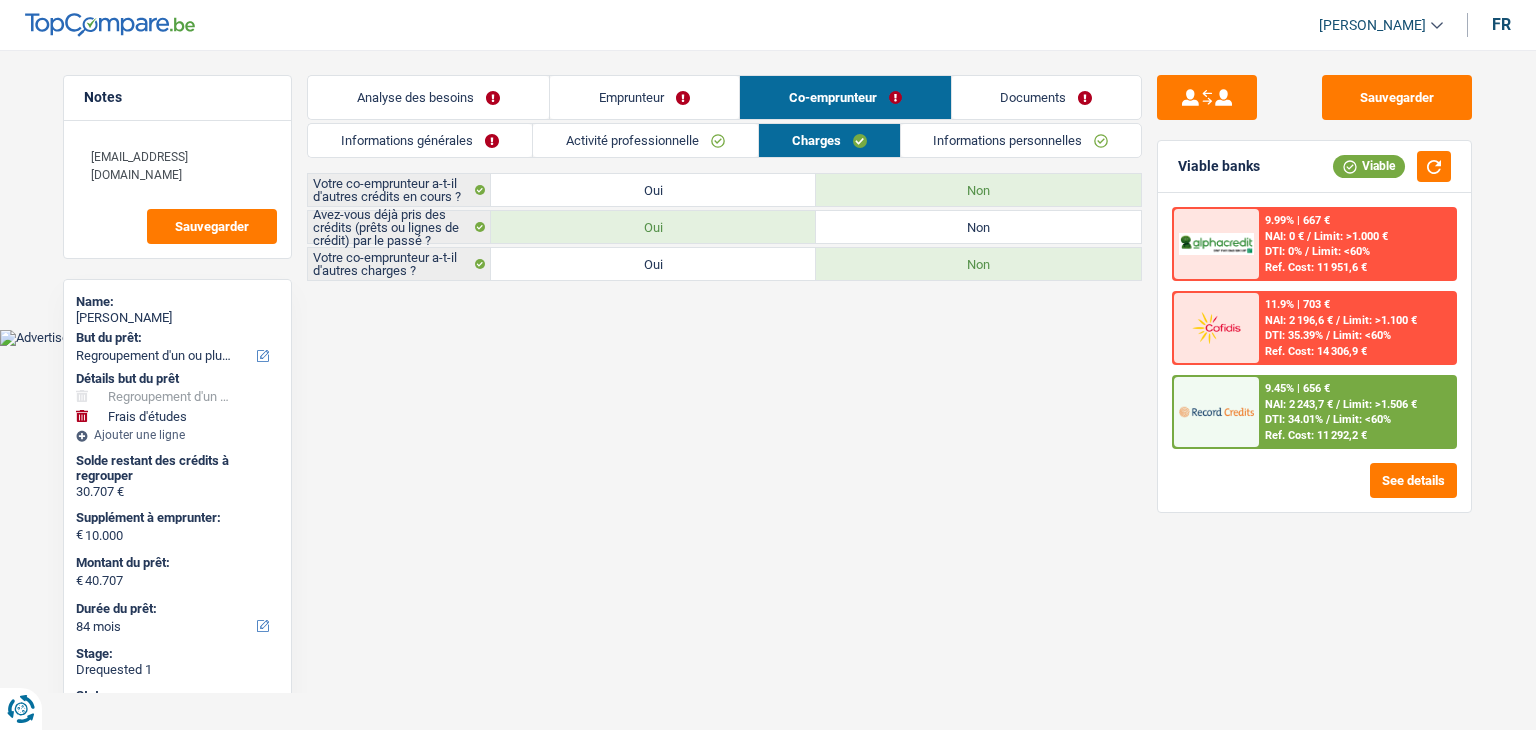 click on "Activité professionnelle" at bounding box center [645, 140] 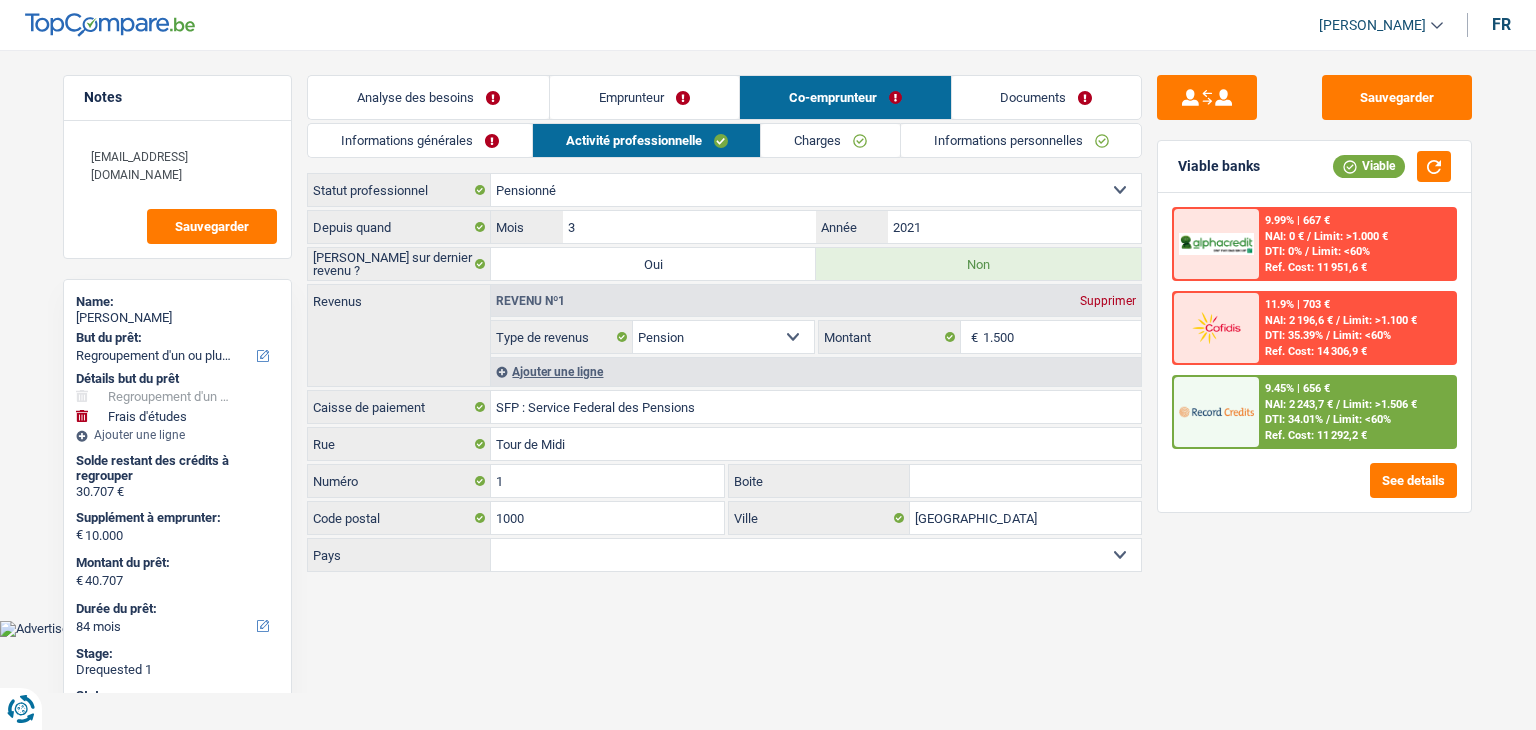 click on "Charges" at bounding box center [830, 140] 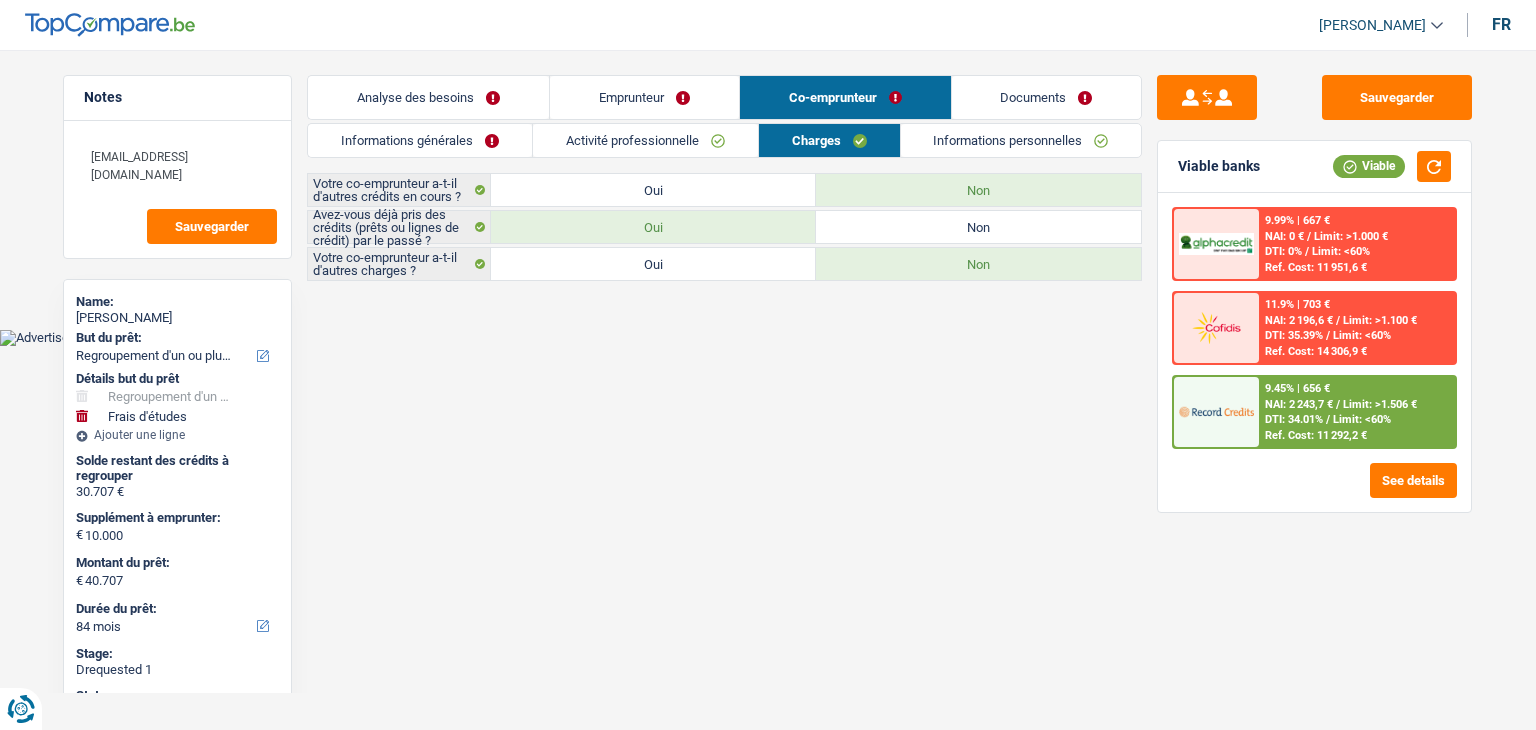 click on "Informations personnelles" at bounding box center [1021, 140] 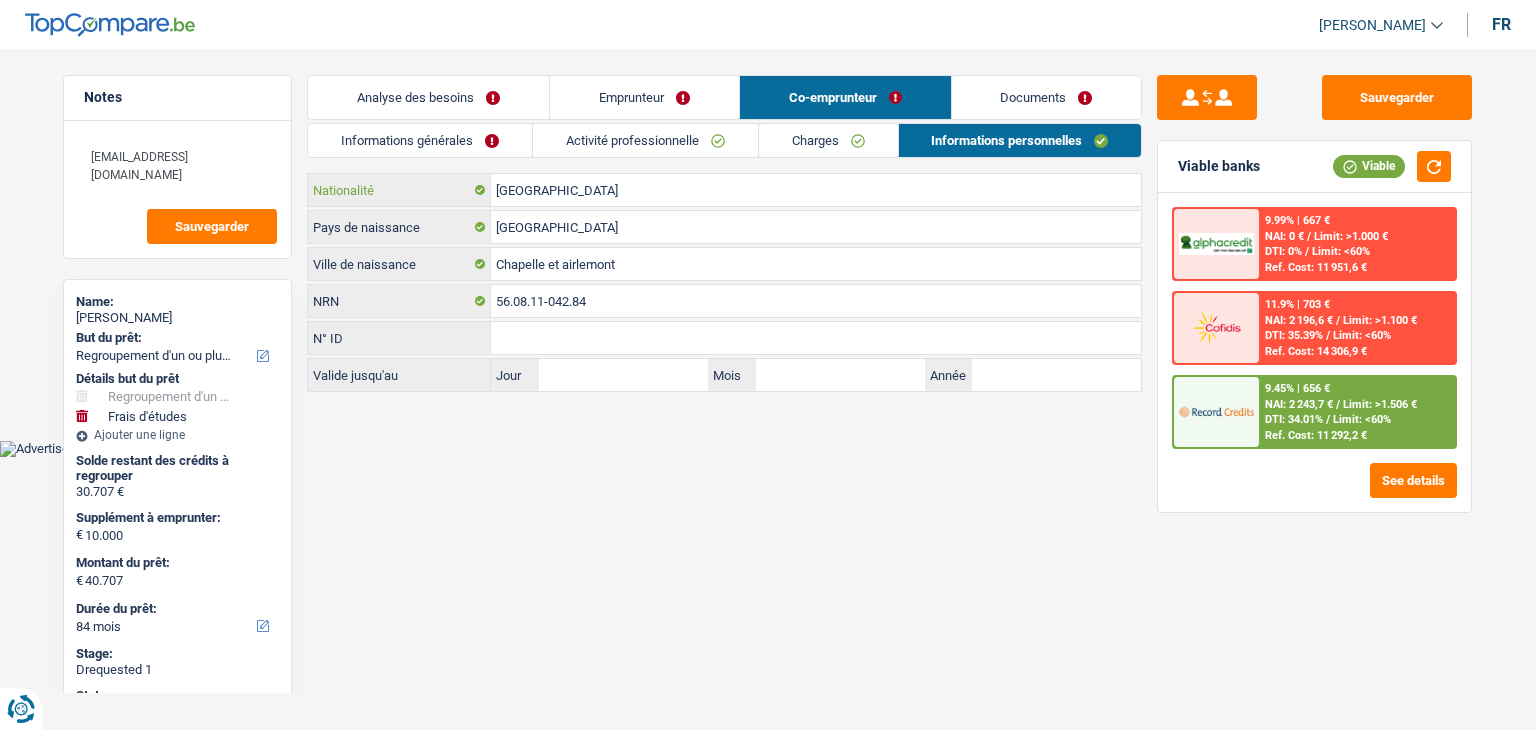 drag, startPoint x: 827, startPoint y: 193, endPoint x: 810, endPoint y: 145, distance: 50.92151 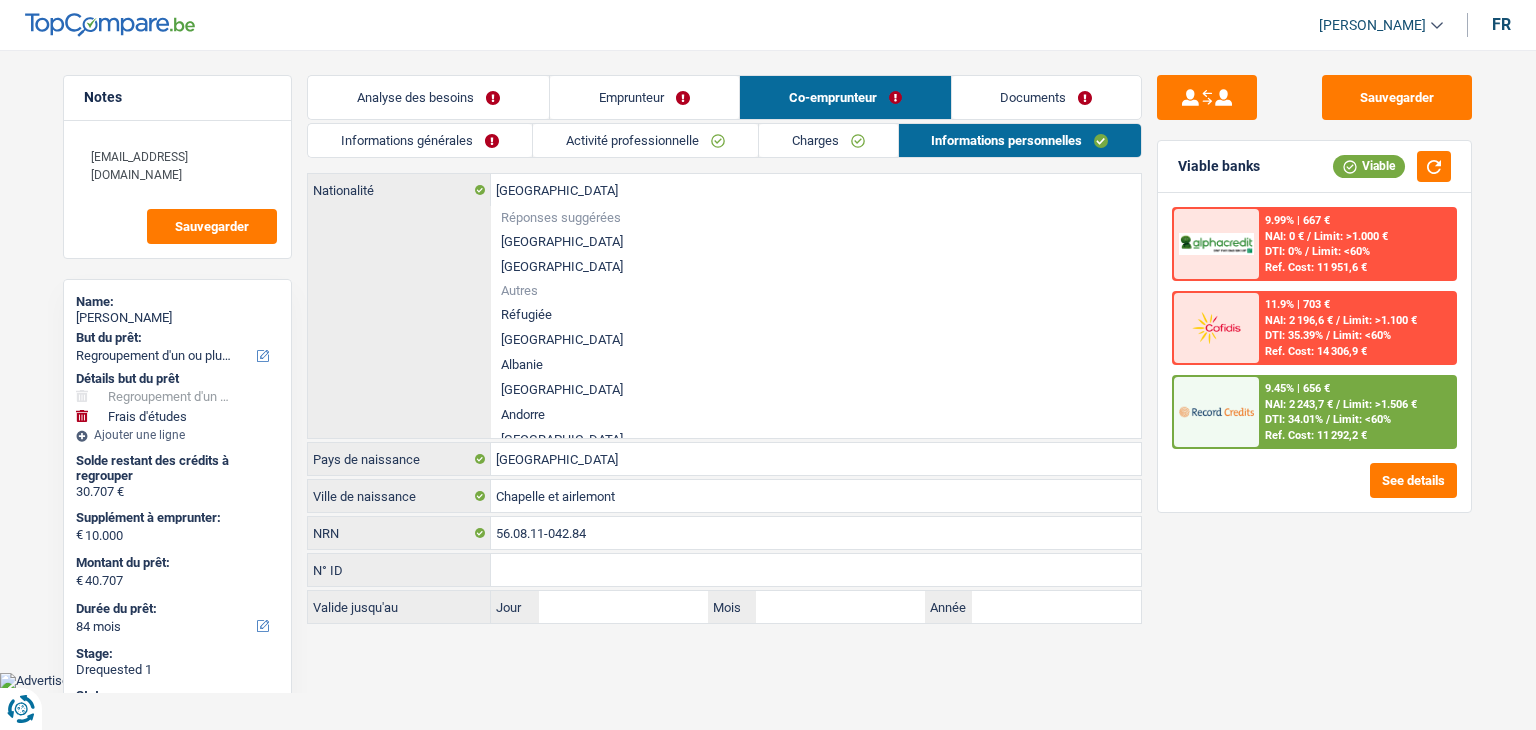 click on "Charges" at bounding box center [828, 140] 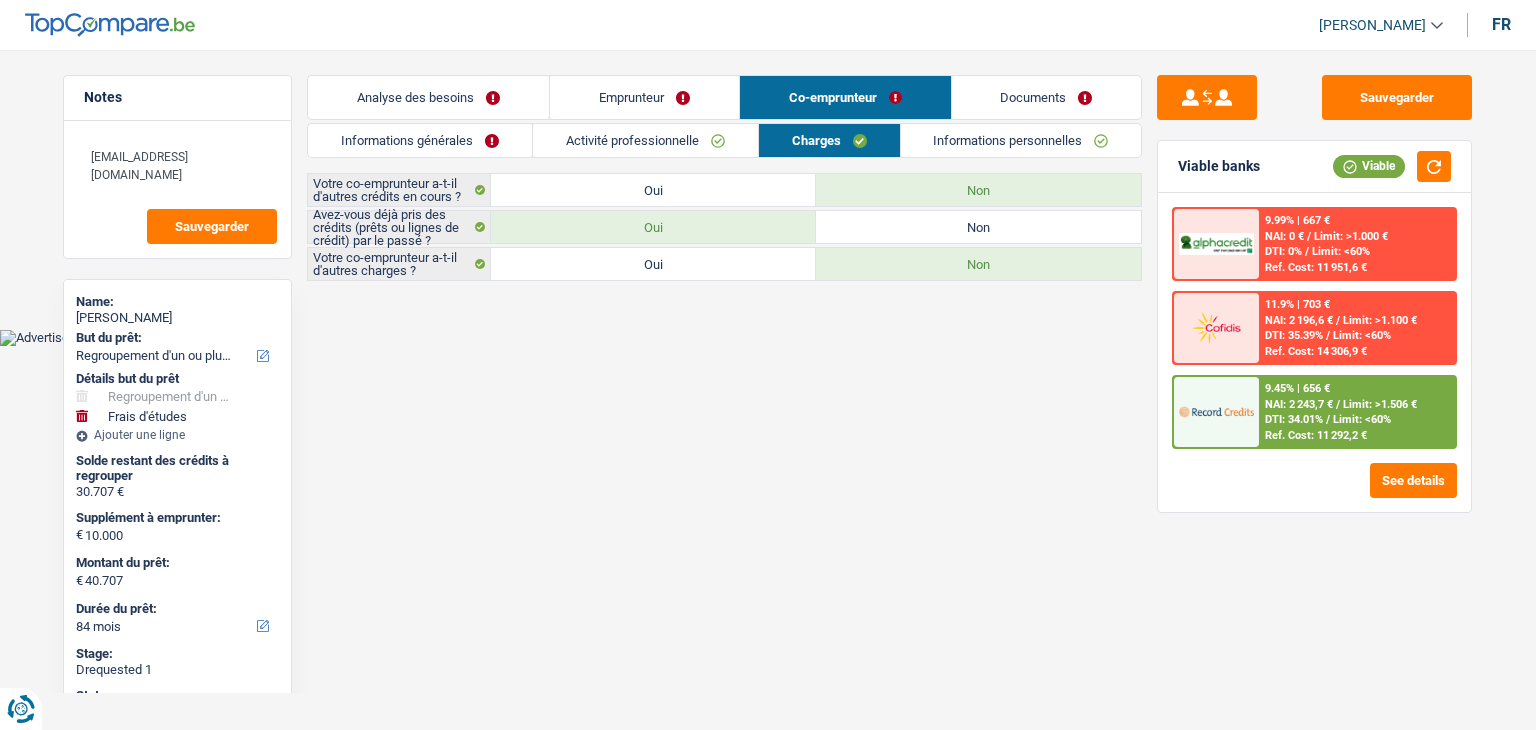 click on "Emprunteur" at bounding box center [644, 97] 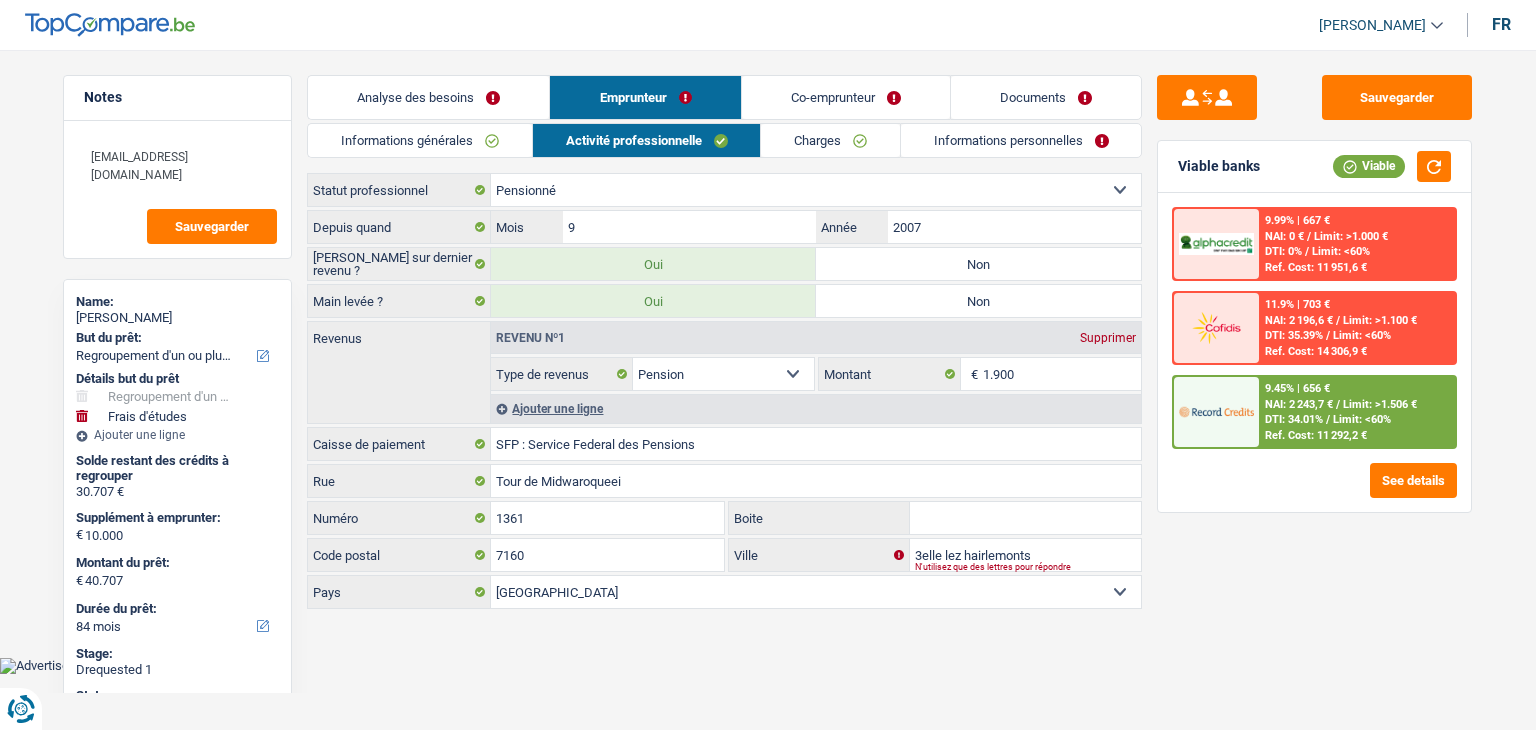 click on "Charges" at bounding box center (830, 140) 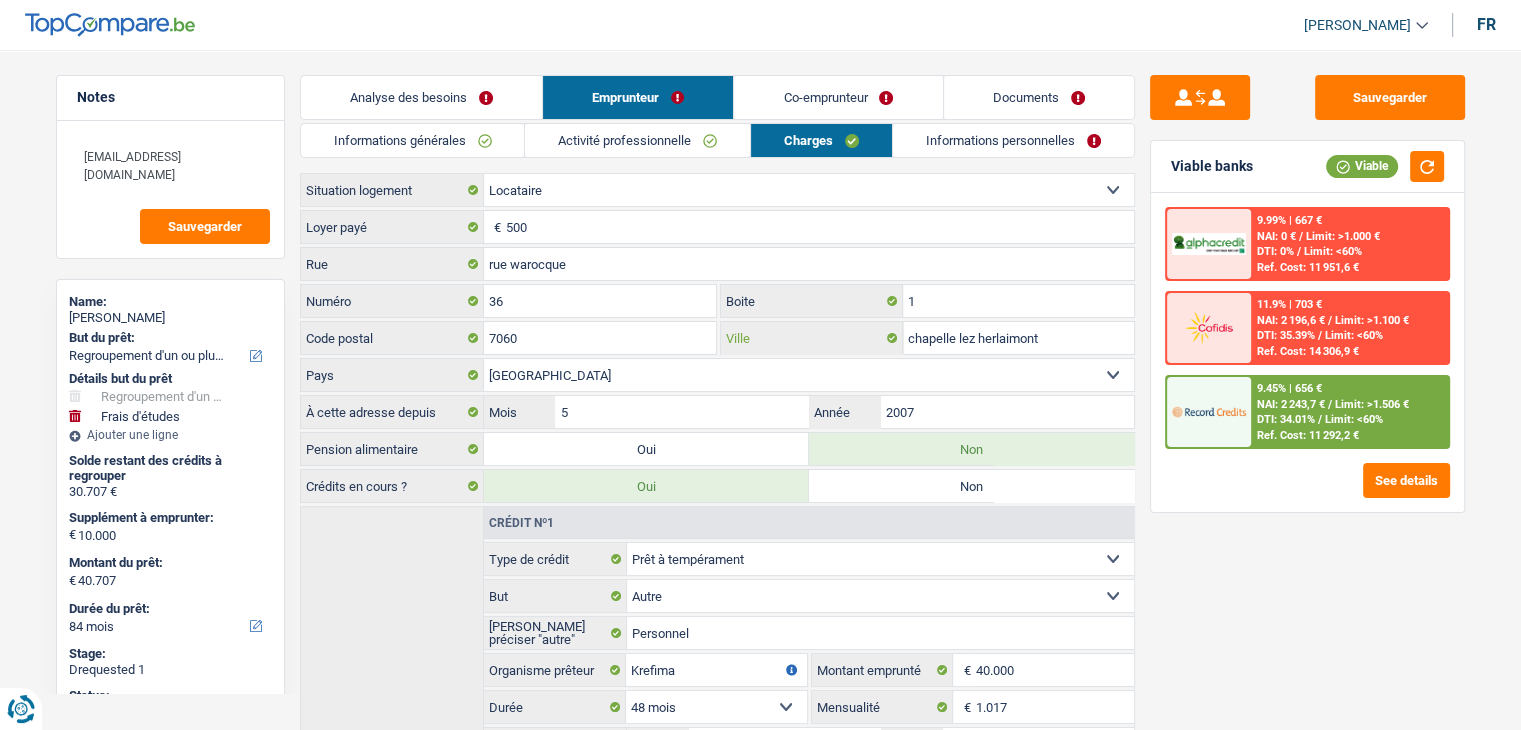 drag, startPoint x: 1047, startPoint y: 336, endPoint x: 886, endPoint y: 337, distance: 161.00311 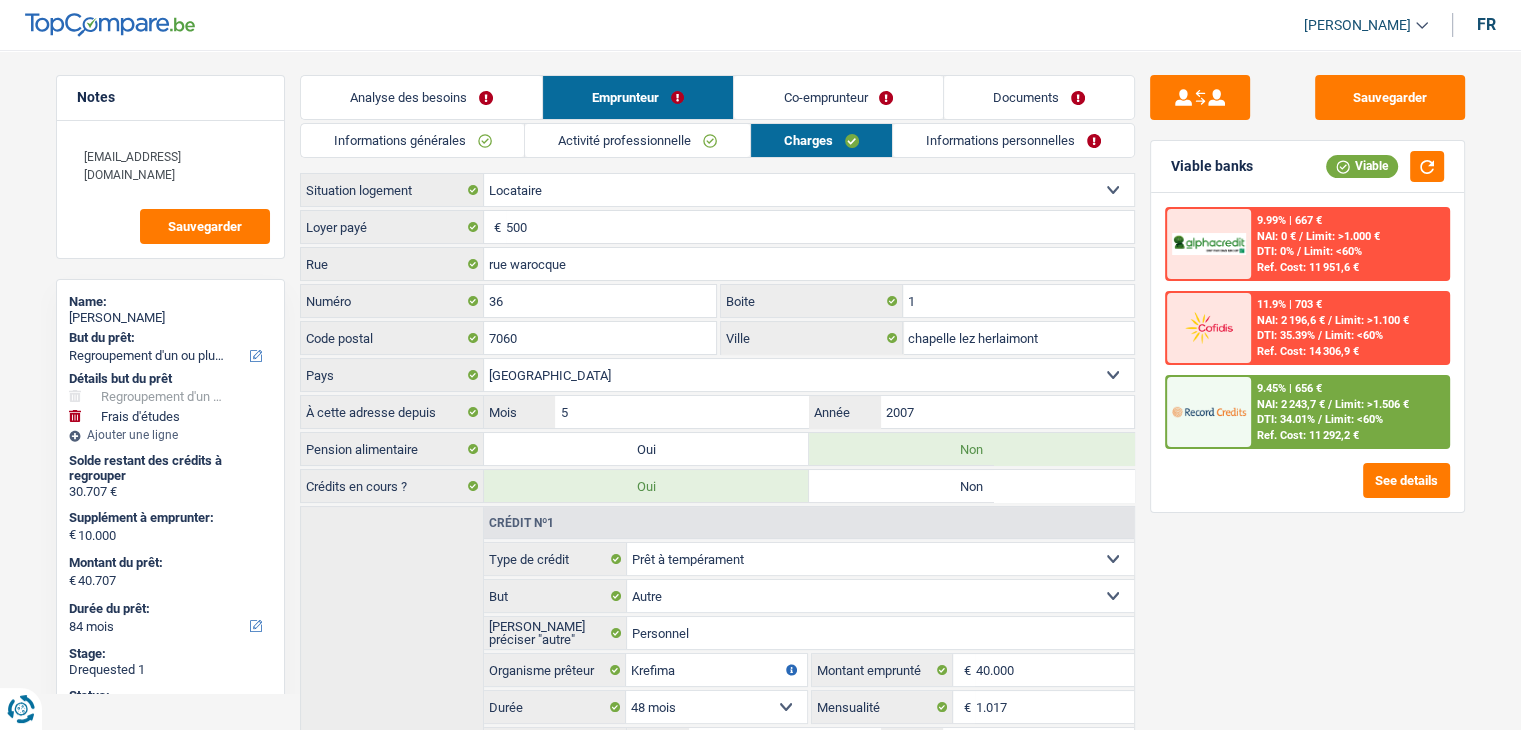 click on "Yanis Duboc
Se déconnecter
fr" at bounding box center (760, 25) 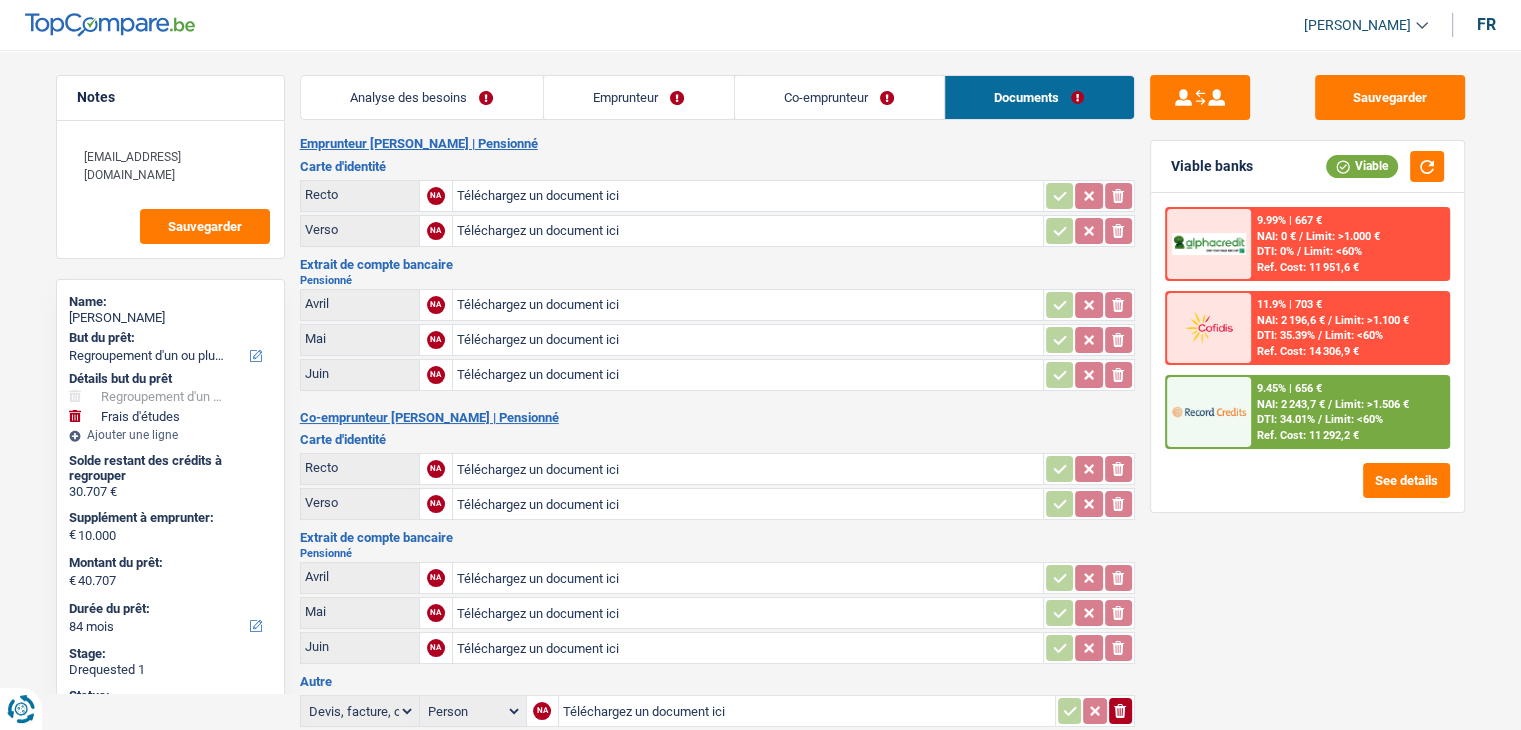 click on "Co-emprunteur" at bounding box center (839, 97) 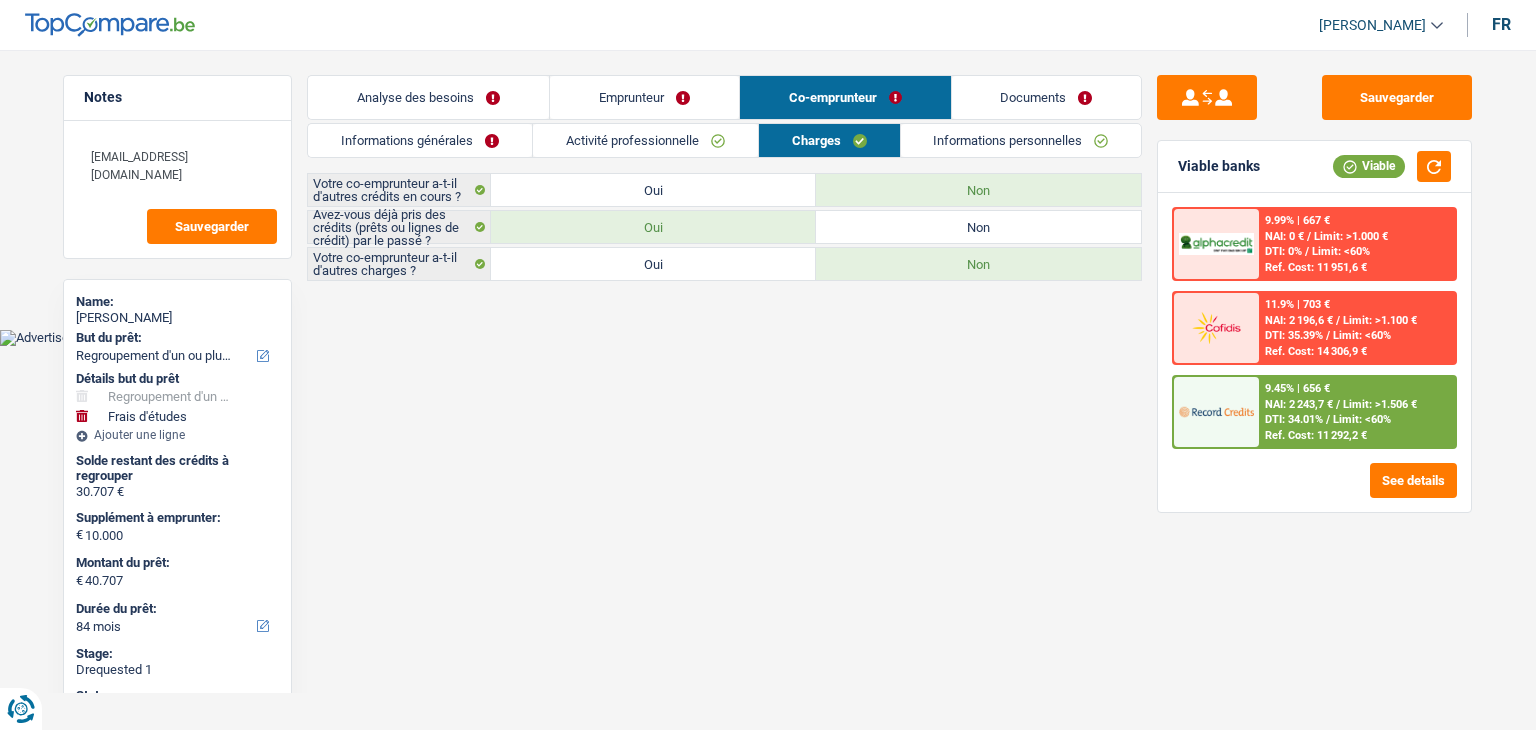 click on "Informations personnelles" at bounding box center [1021, 140] 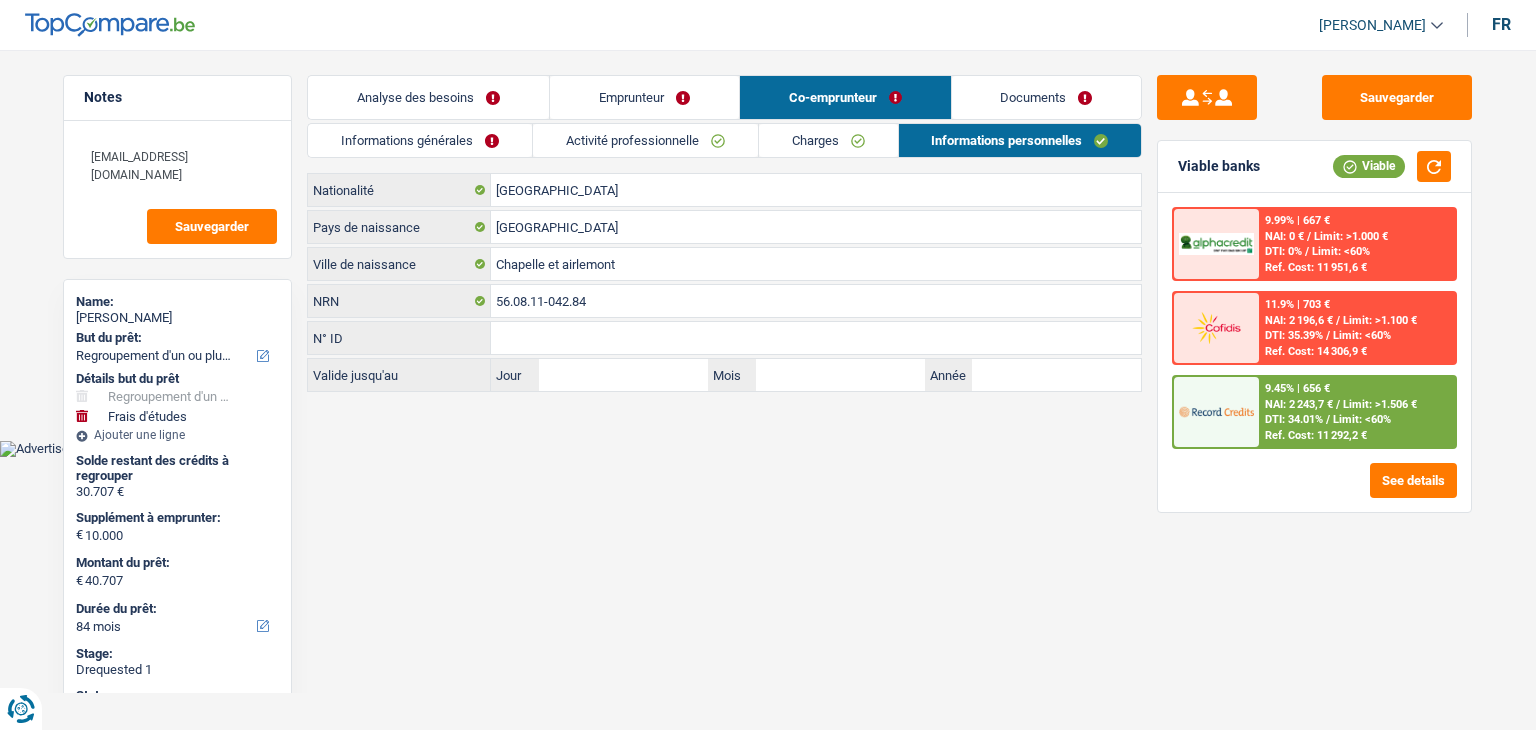 click on "Documents" at bounding box center [1047, 97] 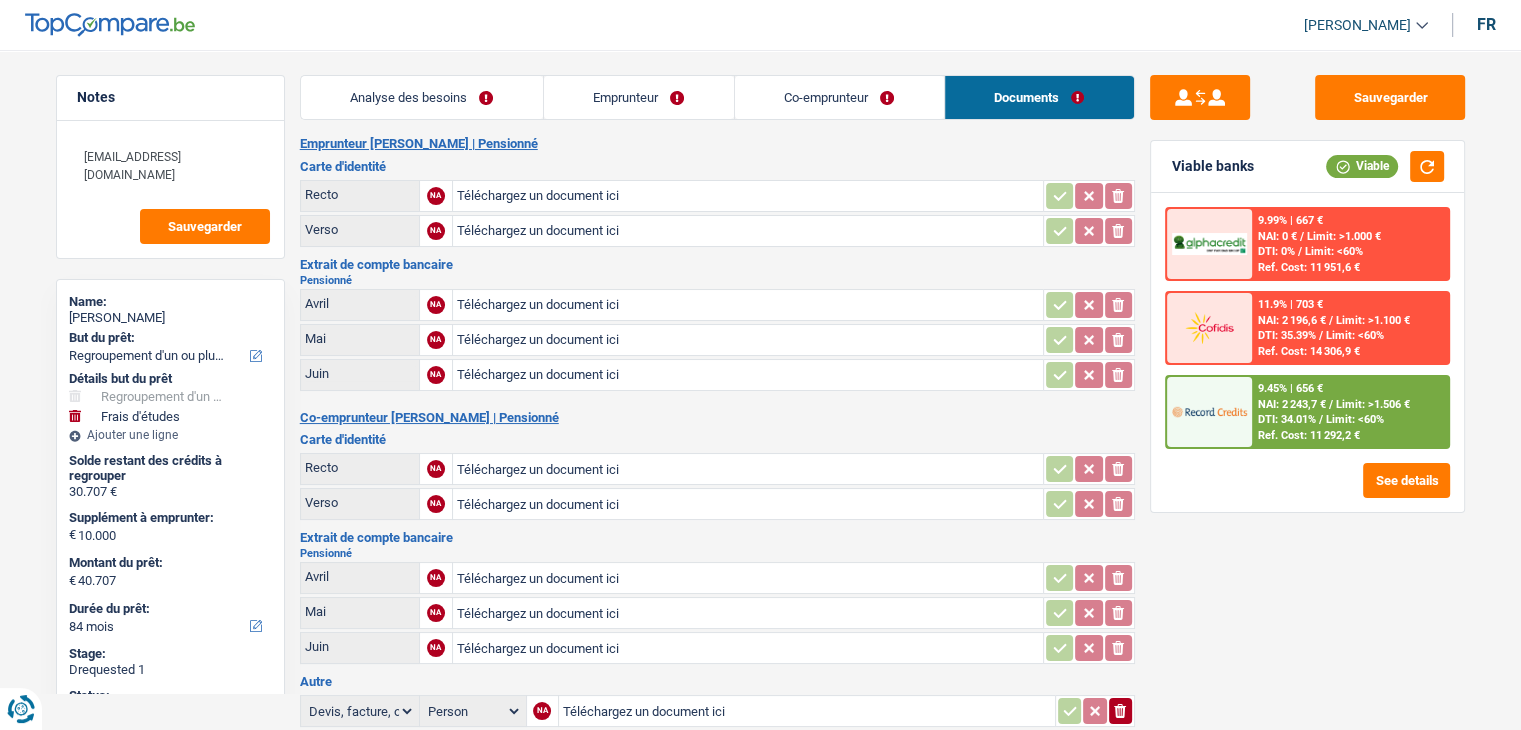 click on "Co-emprunteur" at bounding box center [839, 97] 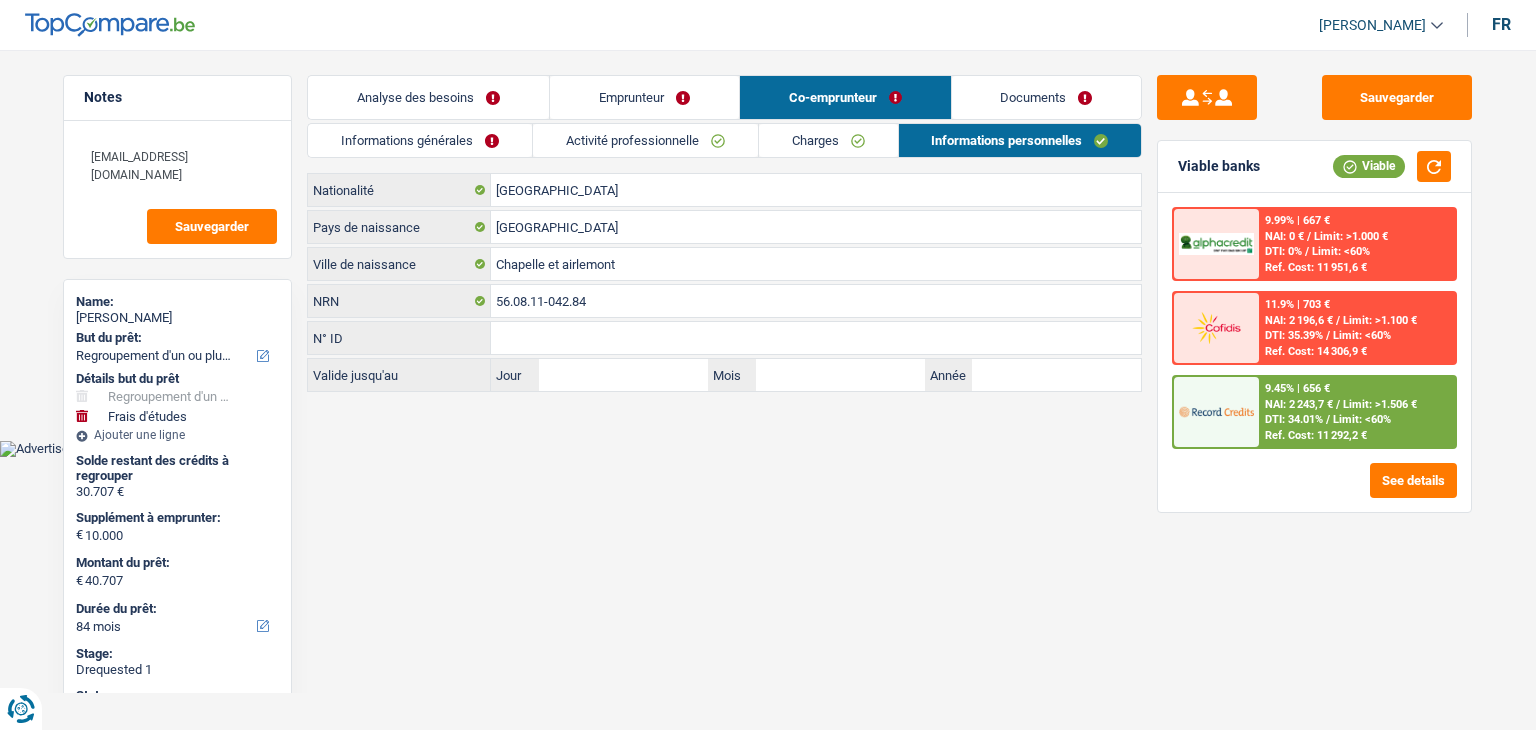 click on "Emprunteur" at bounding box center (644, 97) 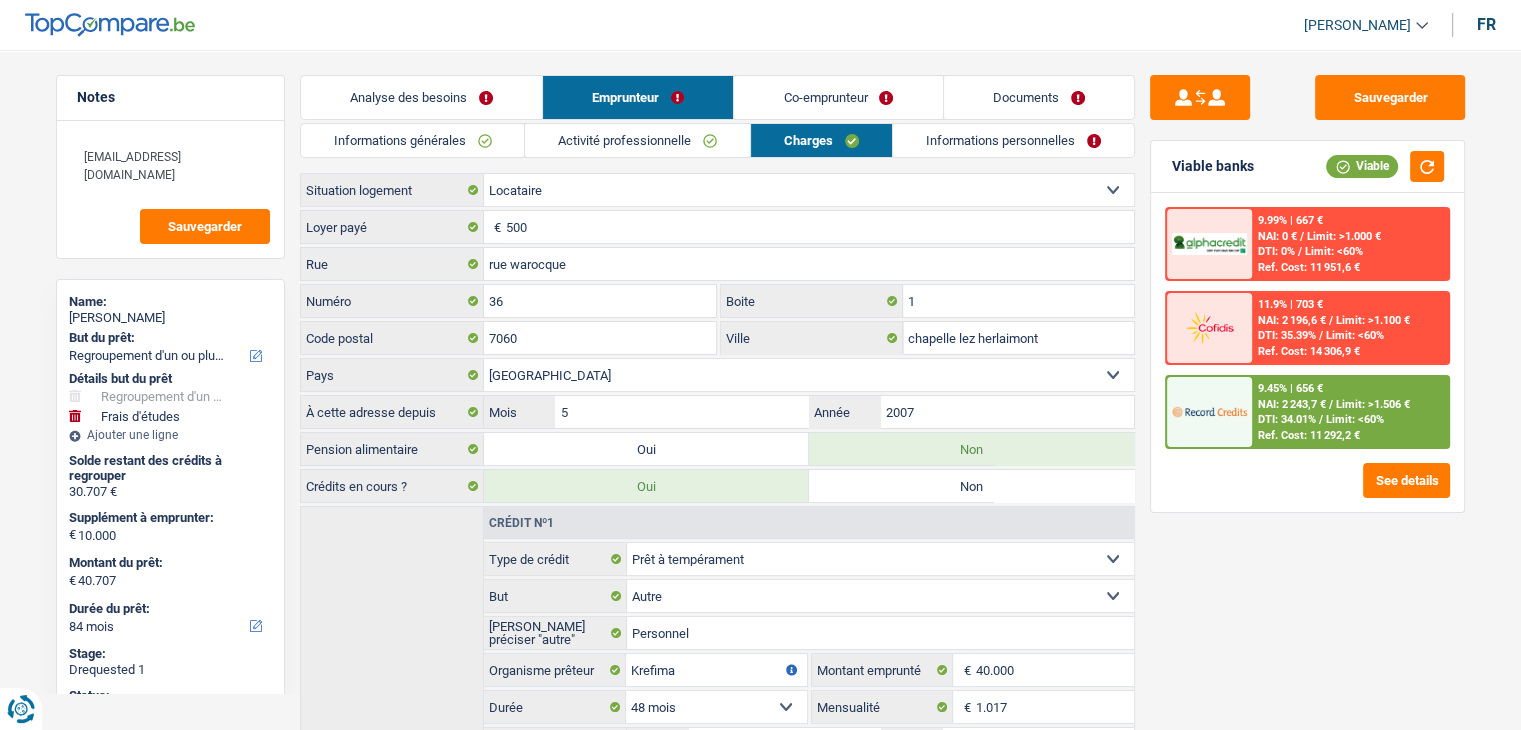 click on "Analyse des besoins" at bounding box center (421, 97) 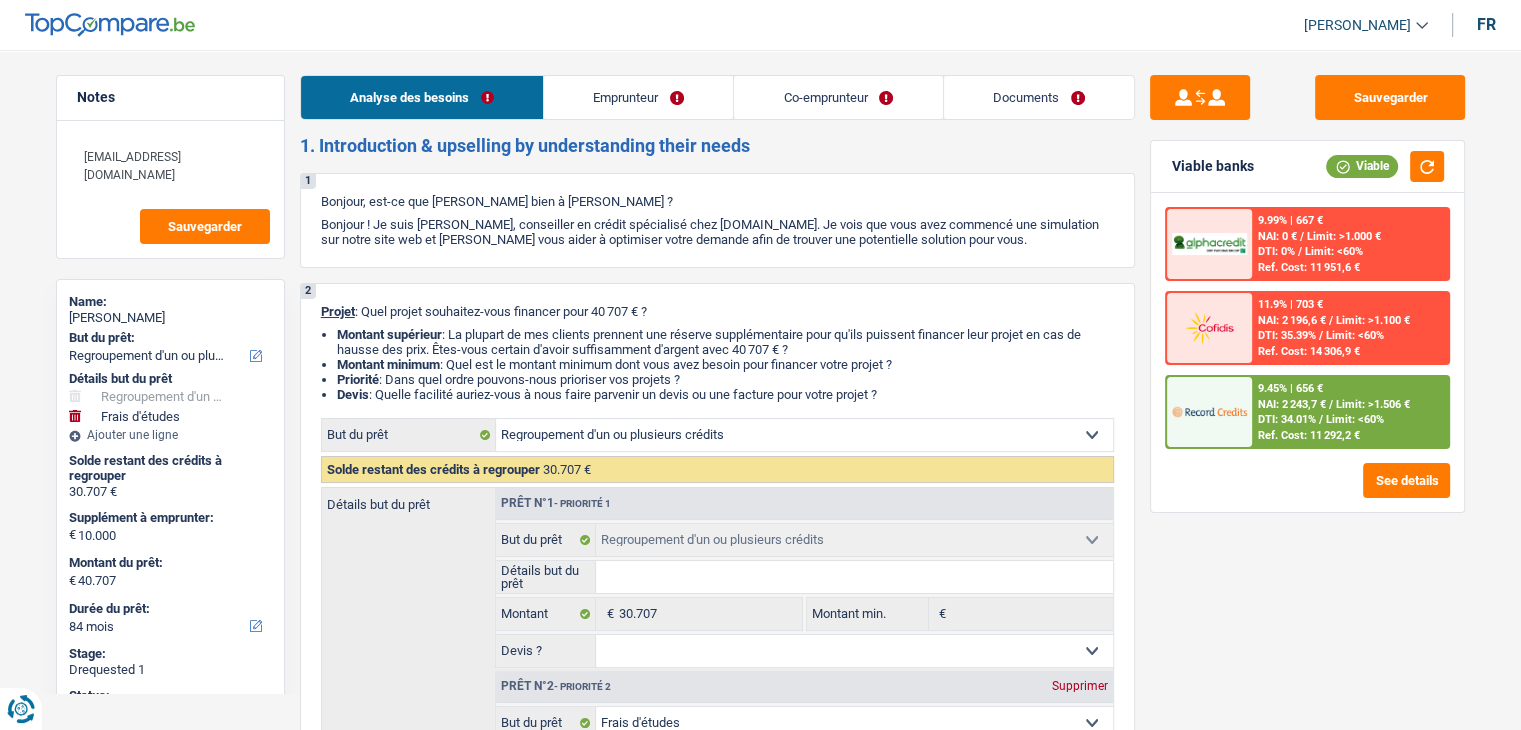 click on "1. Introduction & upselling by understanding their needs" at bounding box center (717, 146) 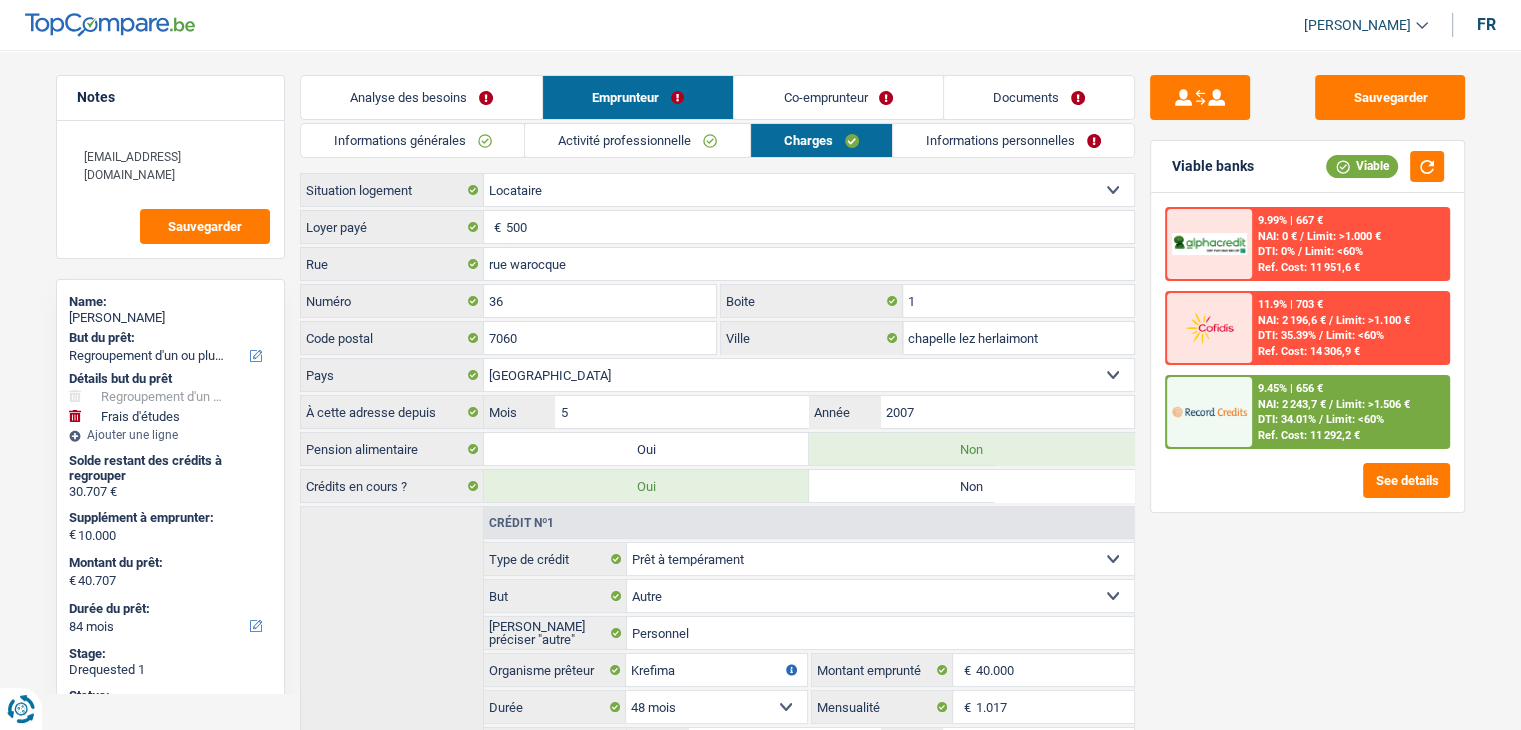 click on "Activité professionnelle" at bounding box center [637, 140] 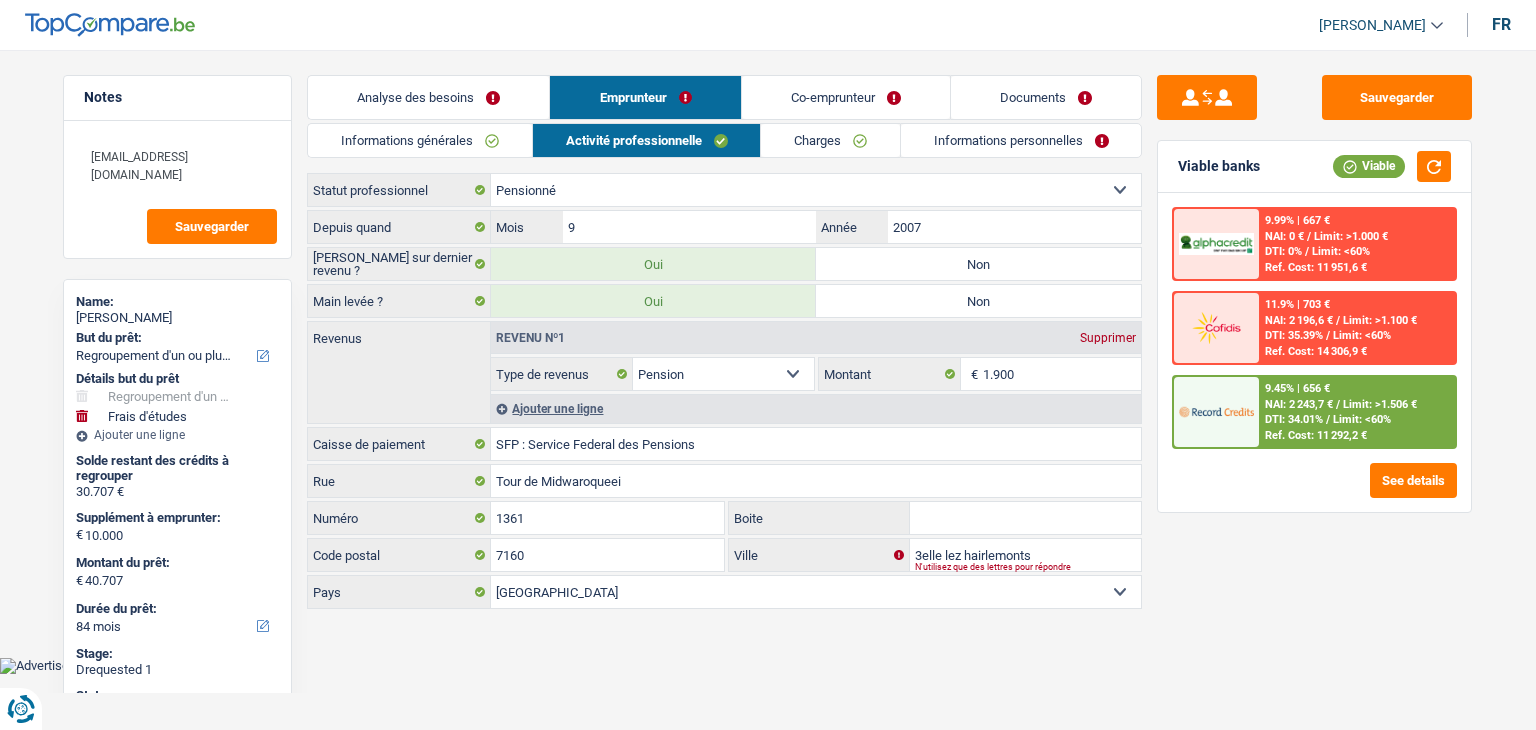click on "Informations générales" at bounding box center [420, 140] 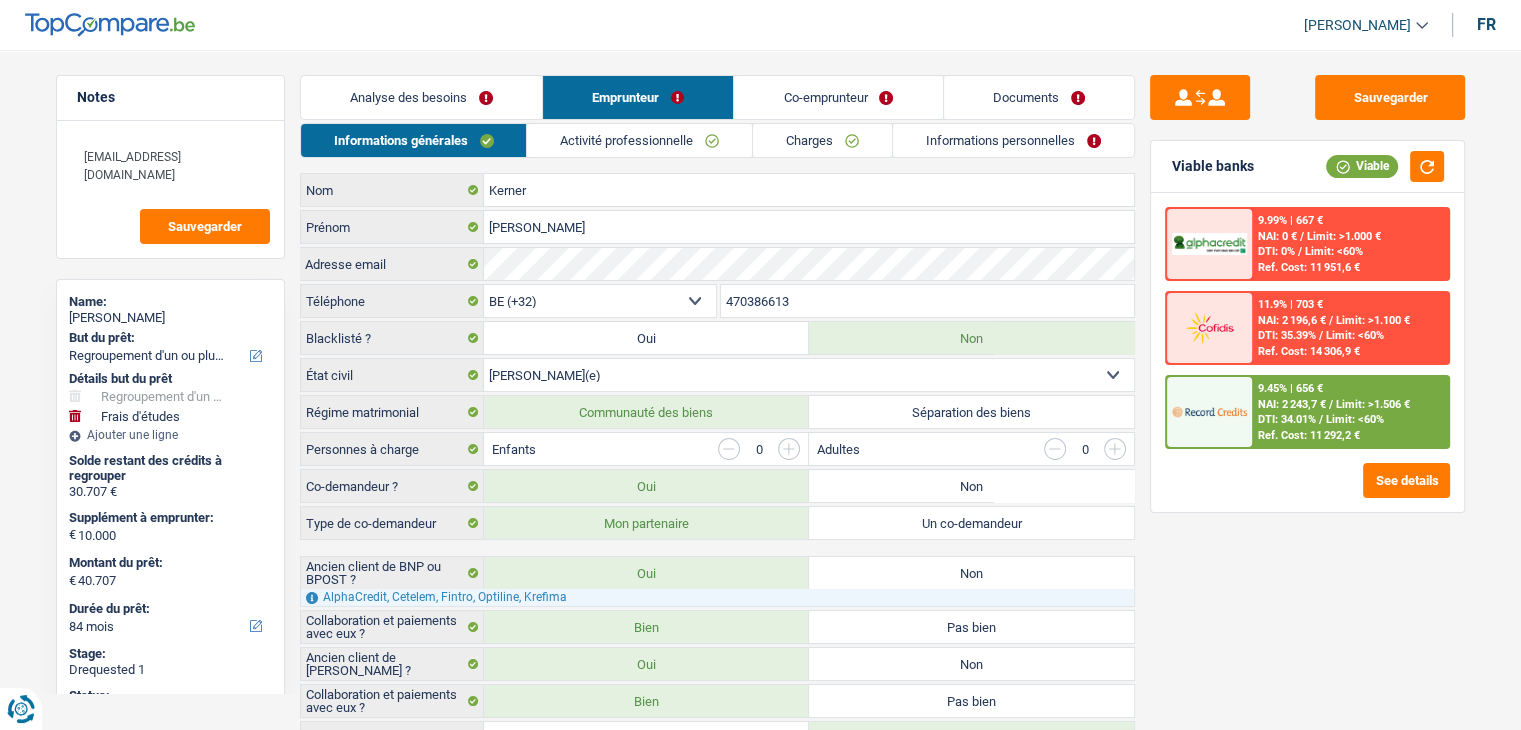 click on "Activité professionnelle" at bounding box center [639, 140] 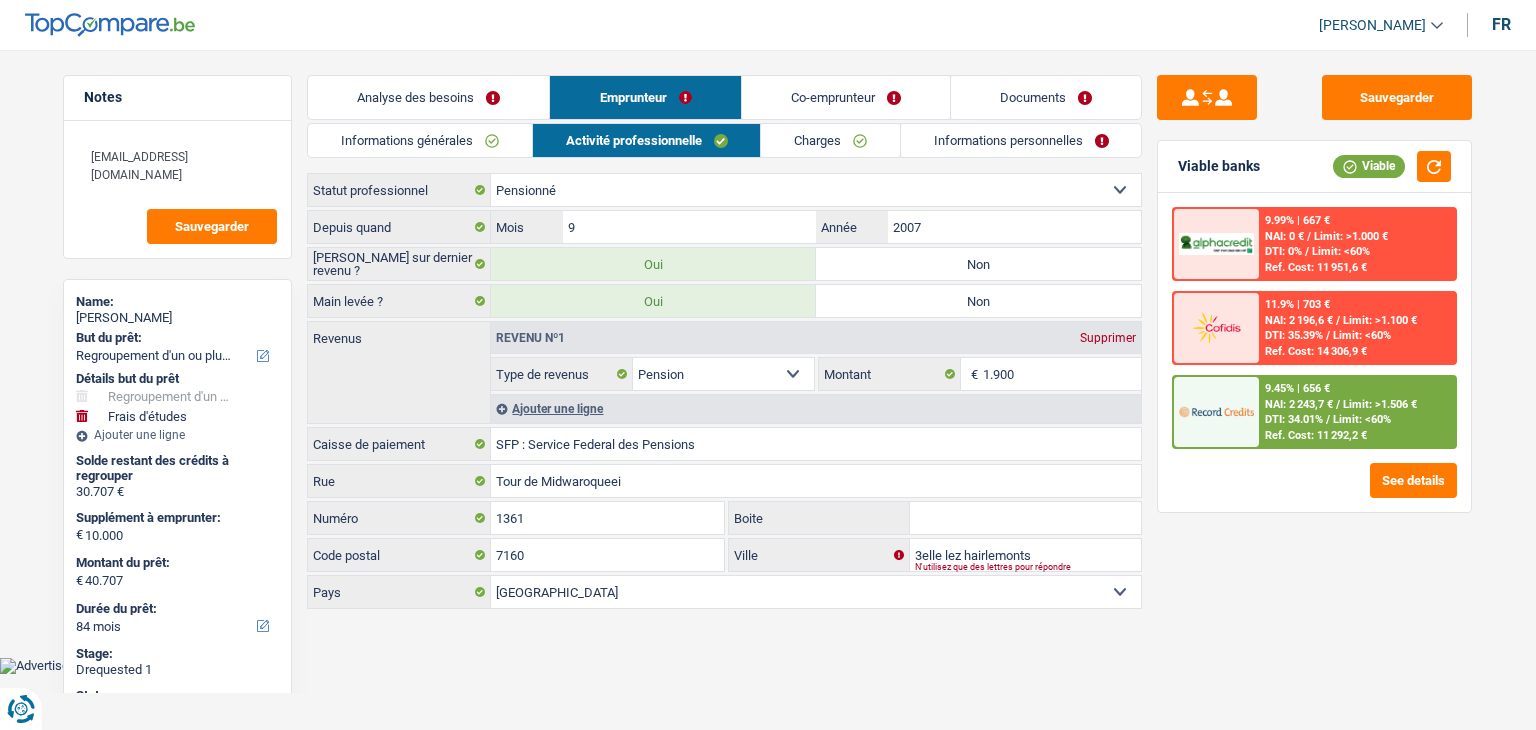 click on "Charges" at bounding box center [830, 140] 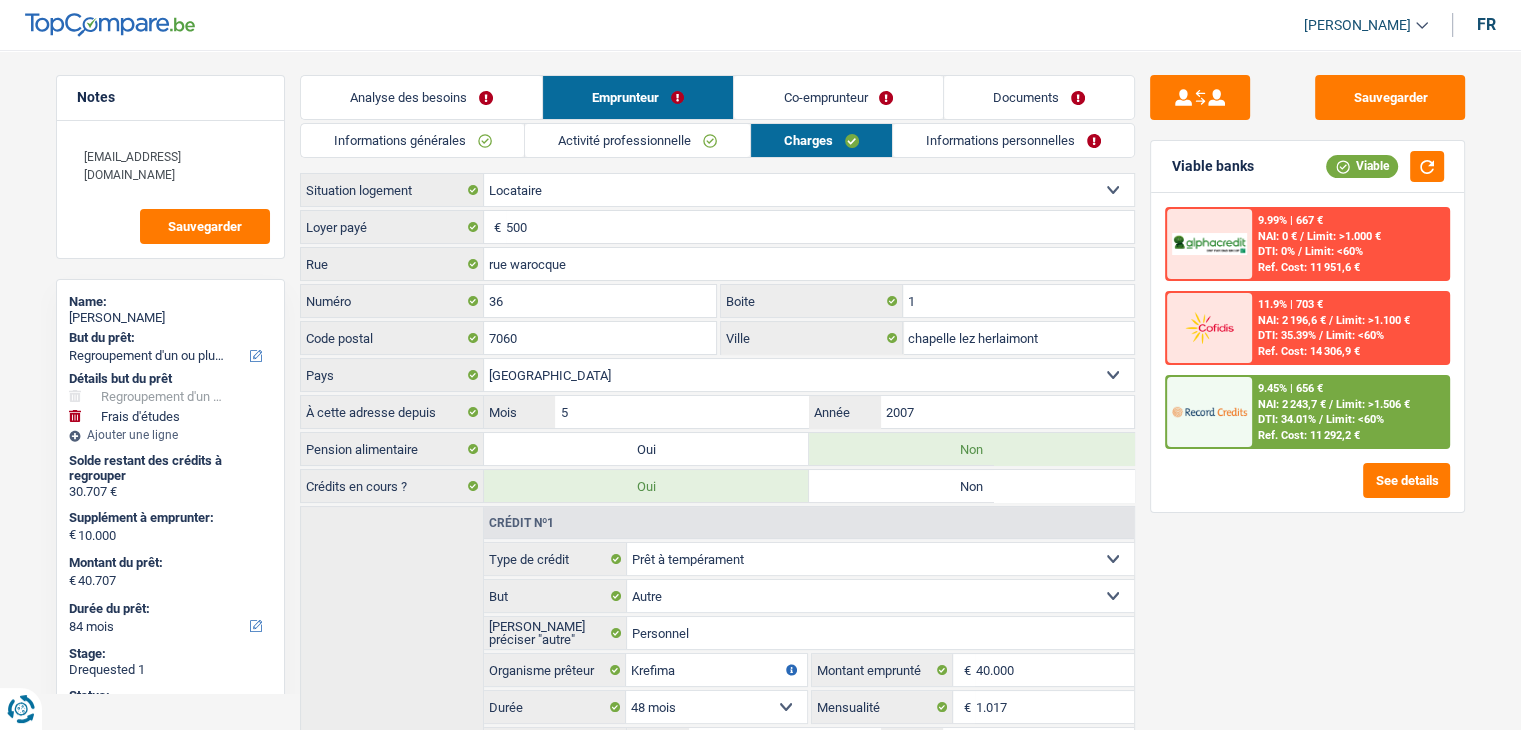 click on "Informations personnelles" at bounding box center (1013, 140) 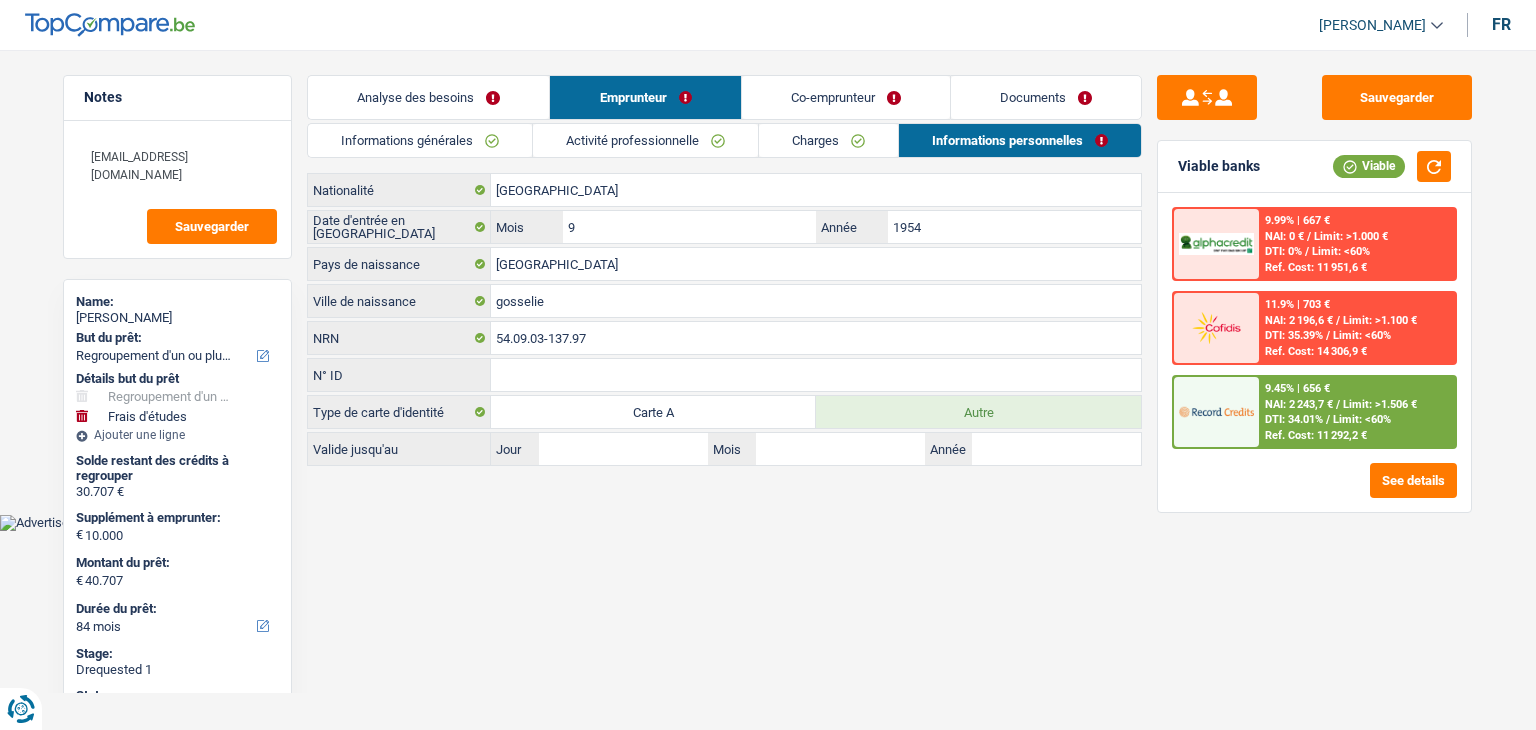 click on "Co-emprunteur" at bounding box center [846, 97] 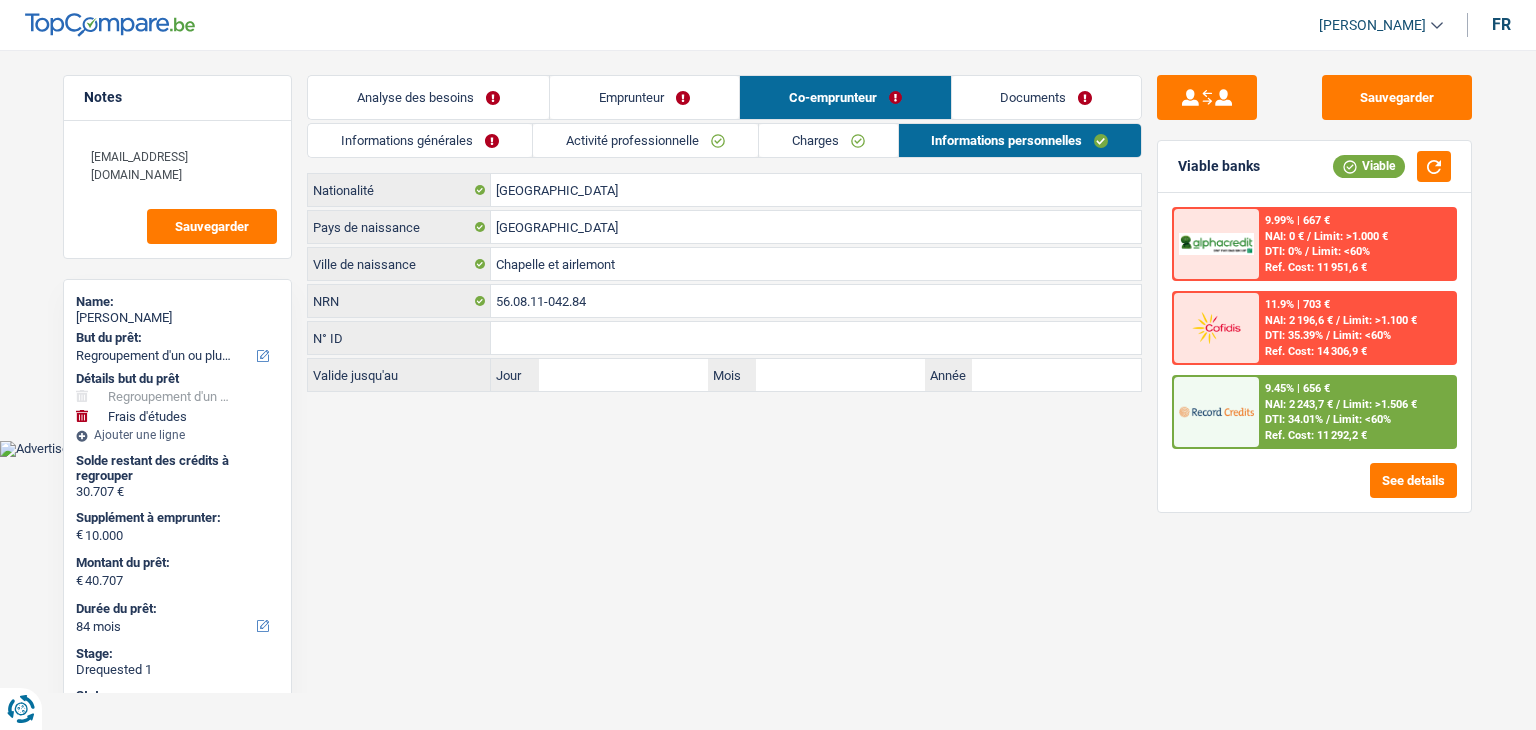 click on "Documents" at bounding box center [1047, 97] 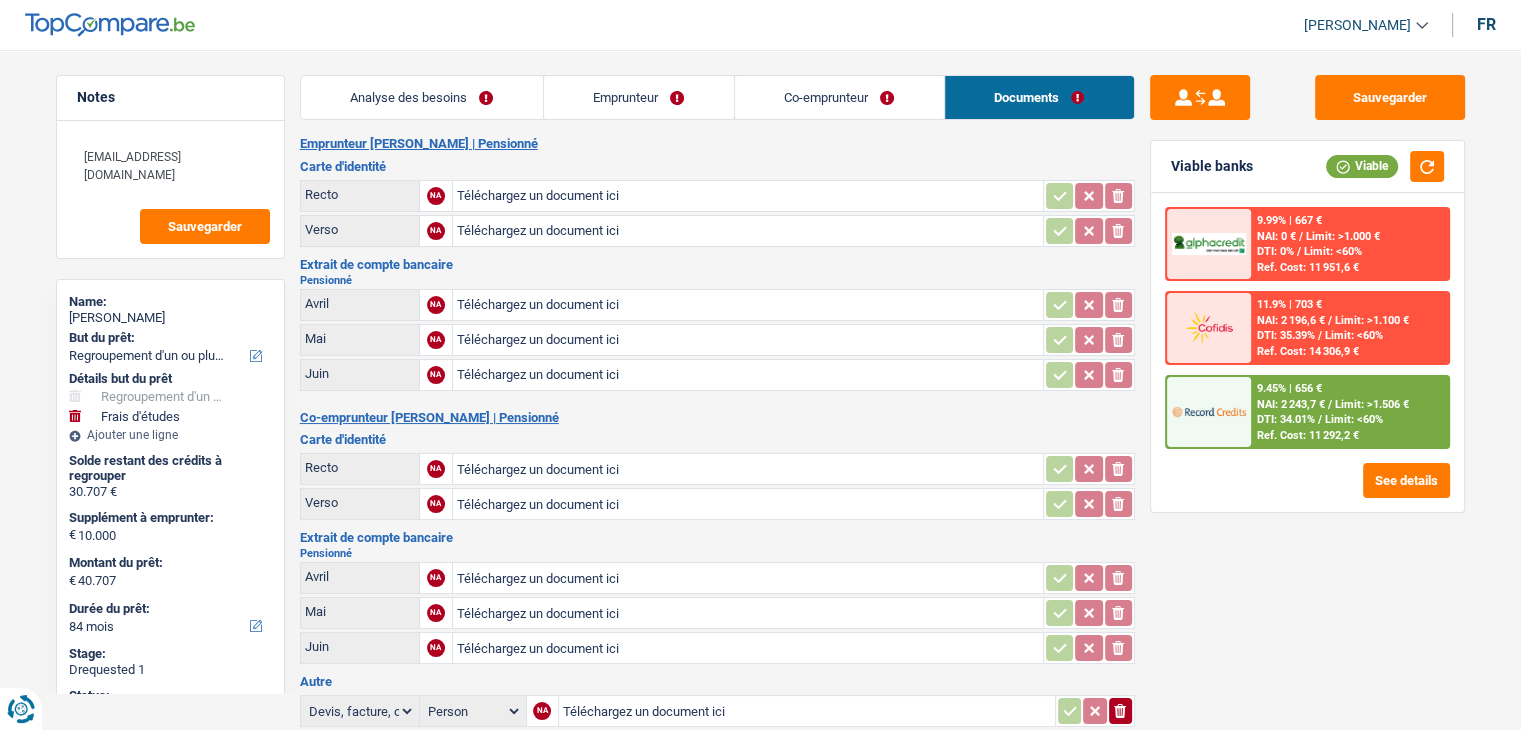 click on "Analyse des besoins" at bounding box center (422, 97) 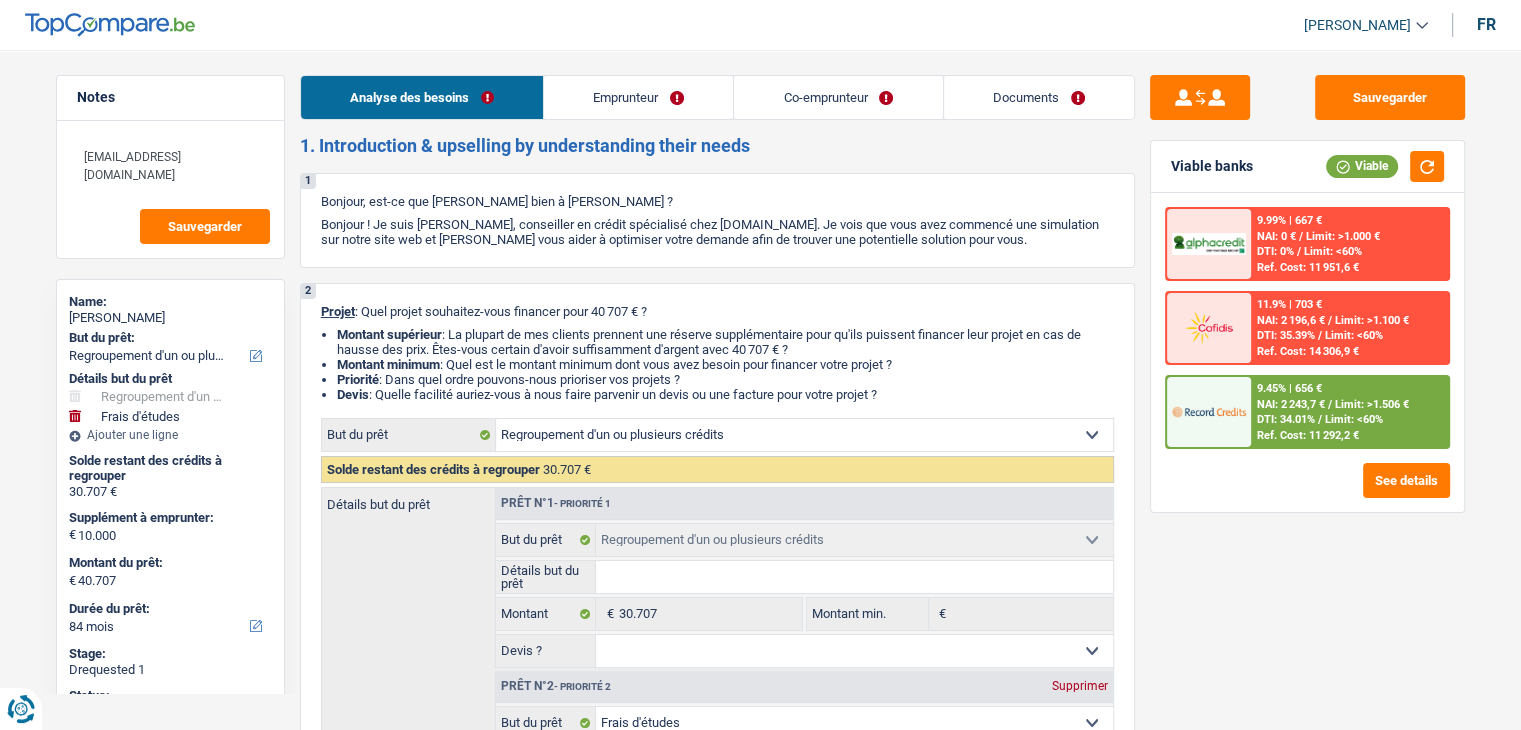 click on "Analyse des besoins Emprunteur Co-emprunteur Documents
1. Introduction & upselling by understanding their needs
1
Bonjour, est-ce que je parle bien à Lothar Kerner ?
Bonjour ! Je suis Yanis Duboc, conseiller en crédit spécialisé chez TopCompare.be. Je vois que vous avez commencé une simulation sur notre site web et je vais vous aider à optimiser votre demande afin de trouver une potentielle solution pour vous.
2   Projet  : Quel projet souhaitez-vous financer pour 40 707 € ?
Montant supérieur : La plupart de mes clients prennent une réserve supplémentaire pour qu'ils puissent financer leur projet en cas de hausse des prix. Êtes-vous certain d'avoir suffisamment d'argent avec 40 707 € ?   Montant minimum : Quel est le montant minimum dont vous avez besoin pour financer votre projet ?   Priorité : Dans quel ordre pouvons-nous prioriser vos projets ?   Devis     Hifi, multimédia, gsm, ordinateur Frais médicaux" at bounding box center [717, 1832] 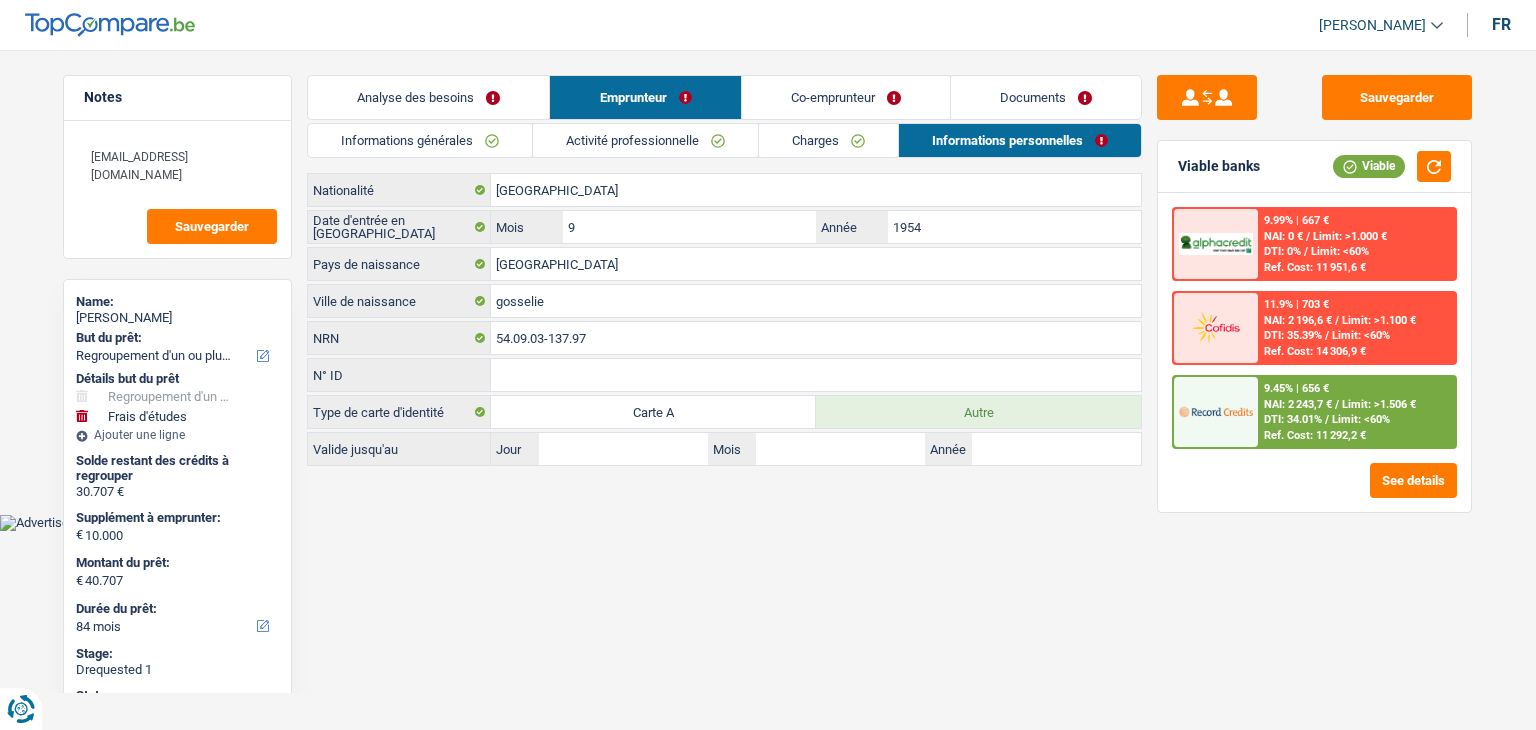 click on "Co-emprunteur" at bounding box center (846, 97) 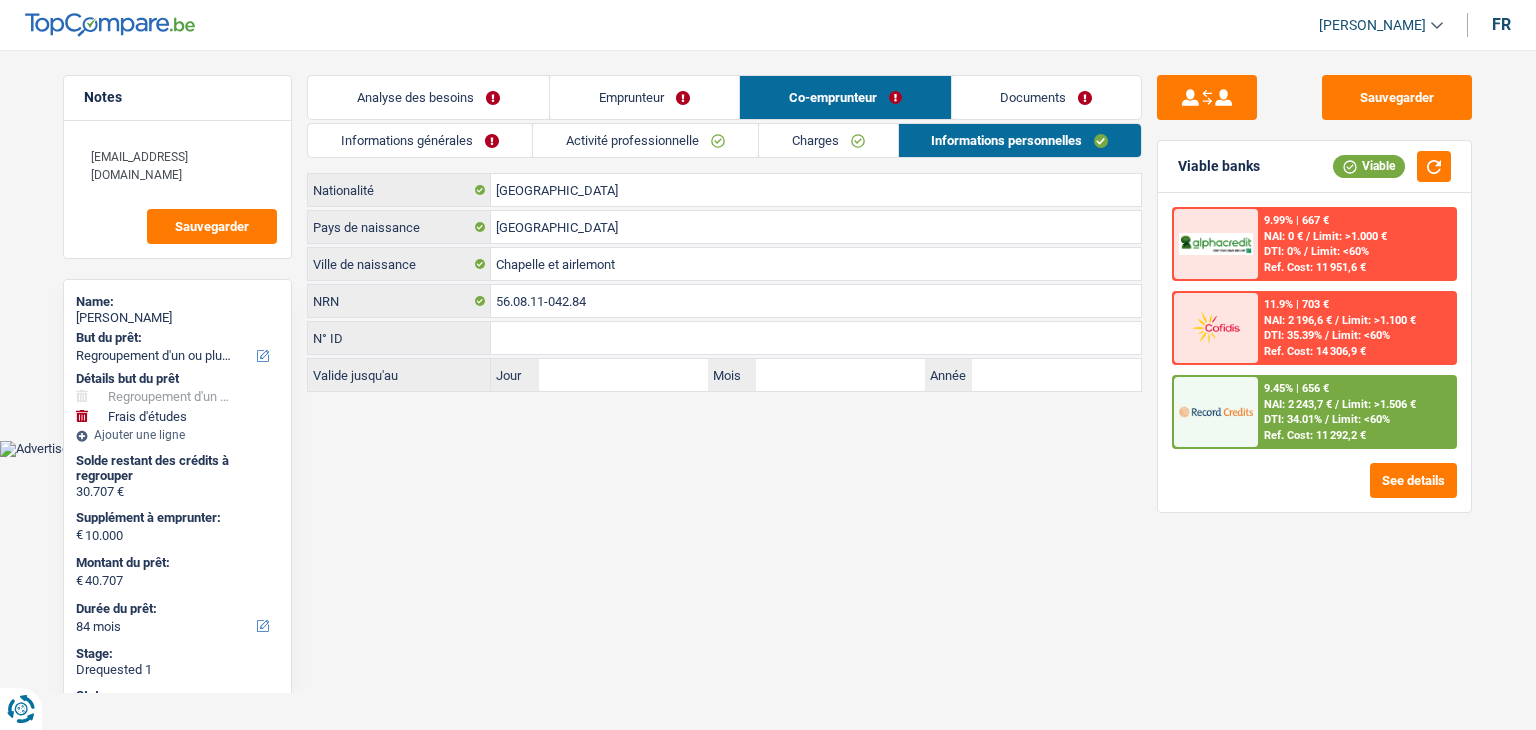 click on "Documents" at bounding box center (1047, 97) 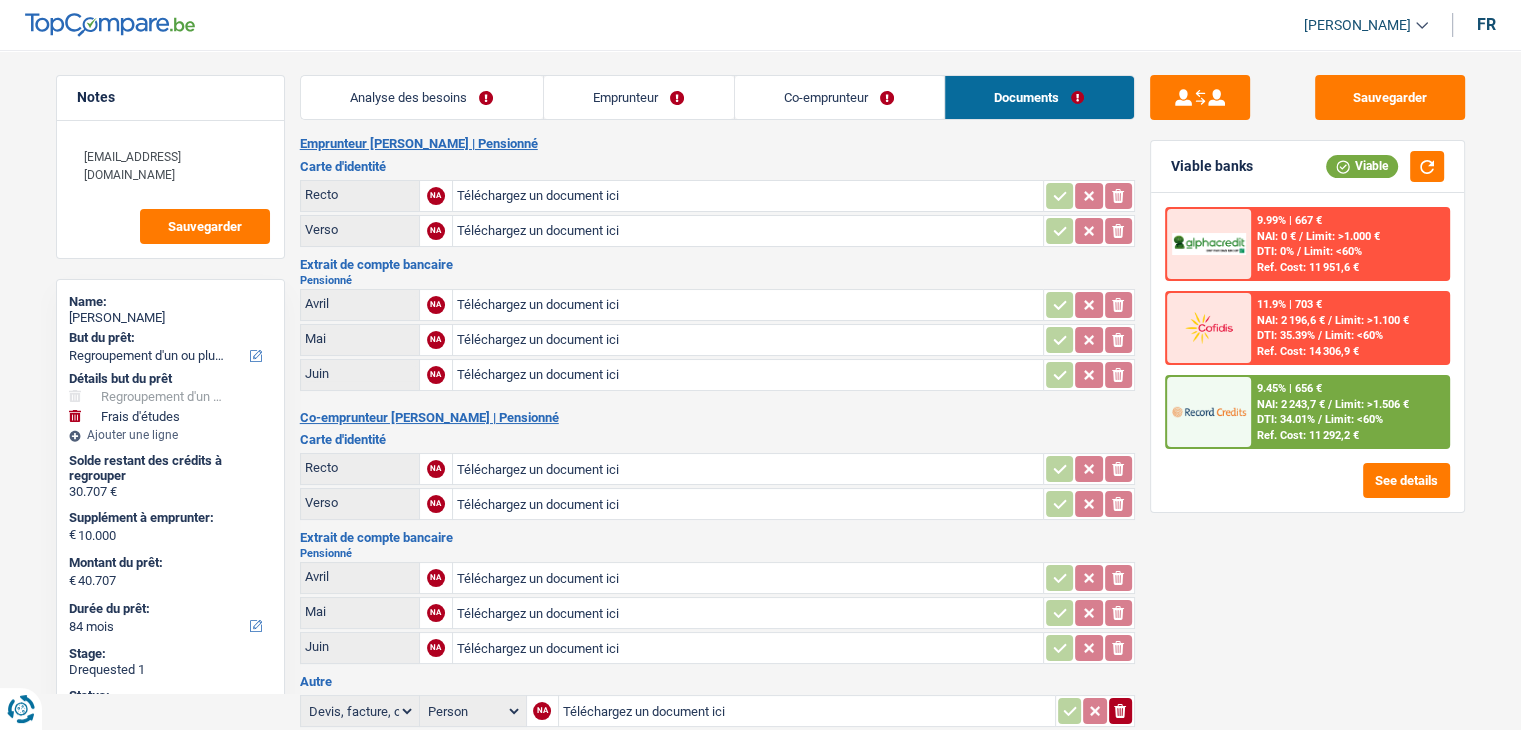 click on "Co-emprunteur" at bounding box center [839, 97] 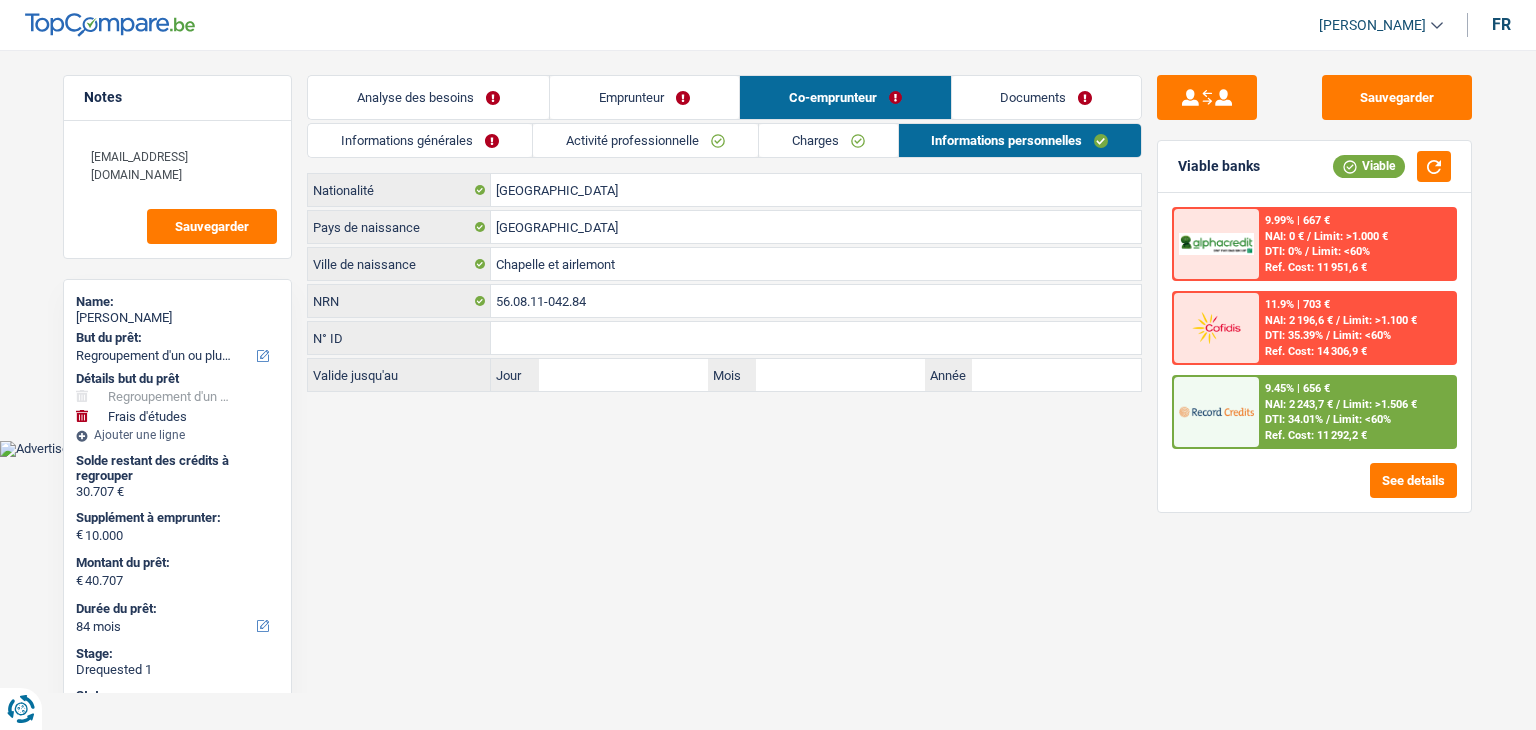 click on "Emprunteur" at bounding box center (644, 97) 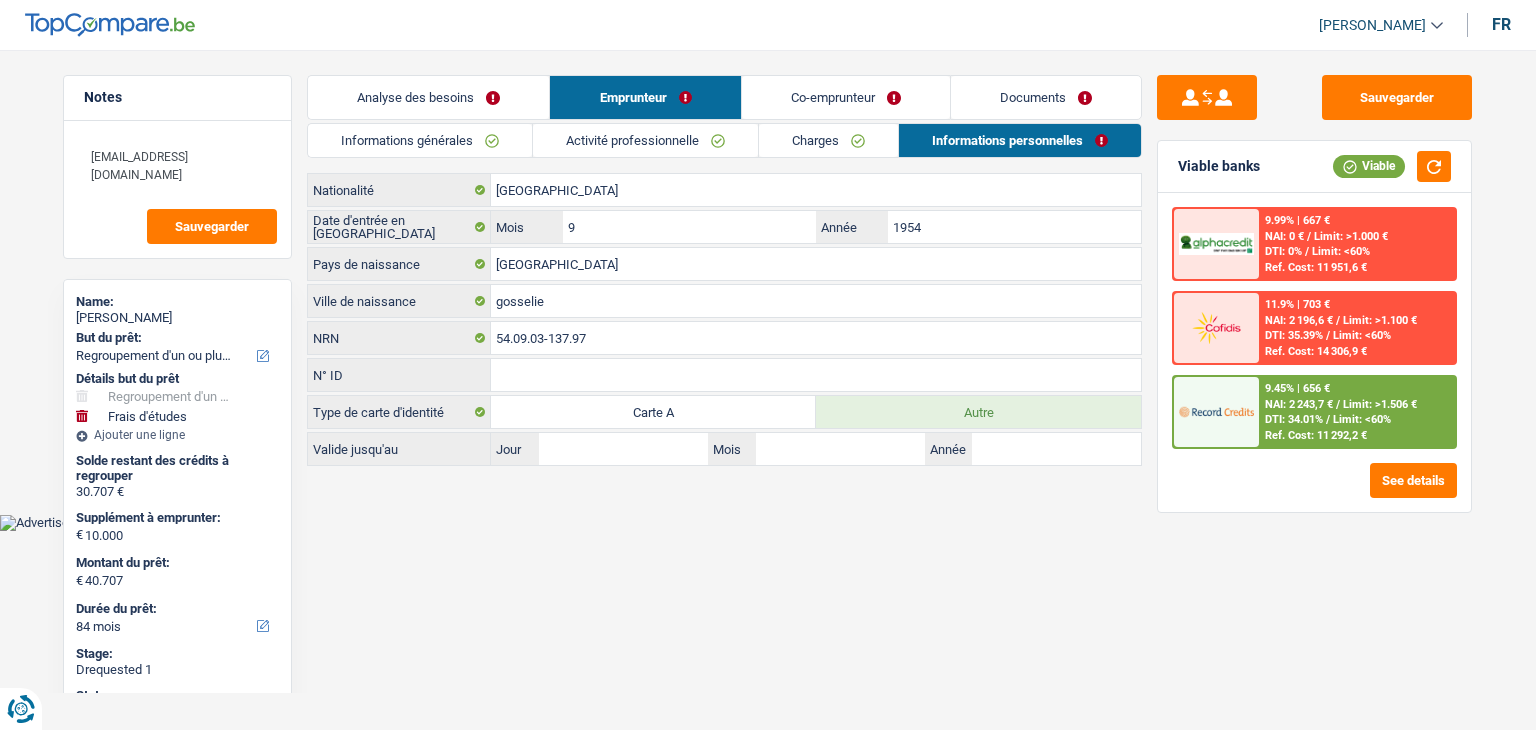 click on "Analyse des besoins" at bounding box center (428, 97) 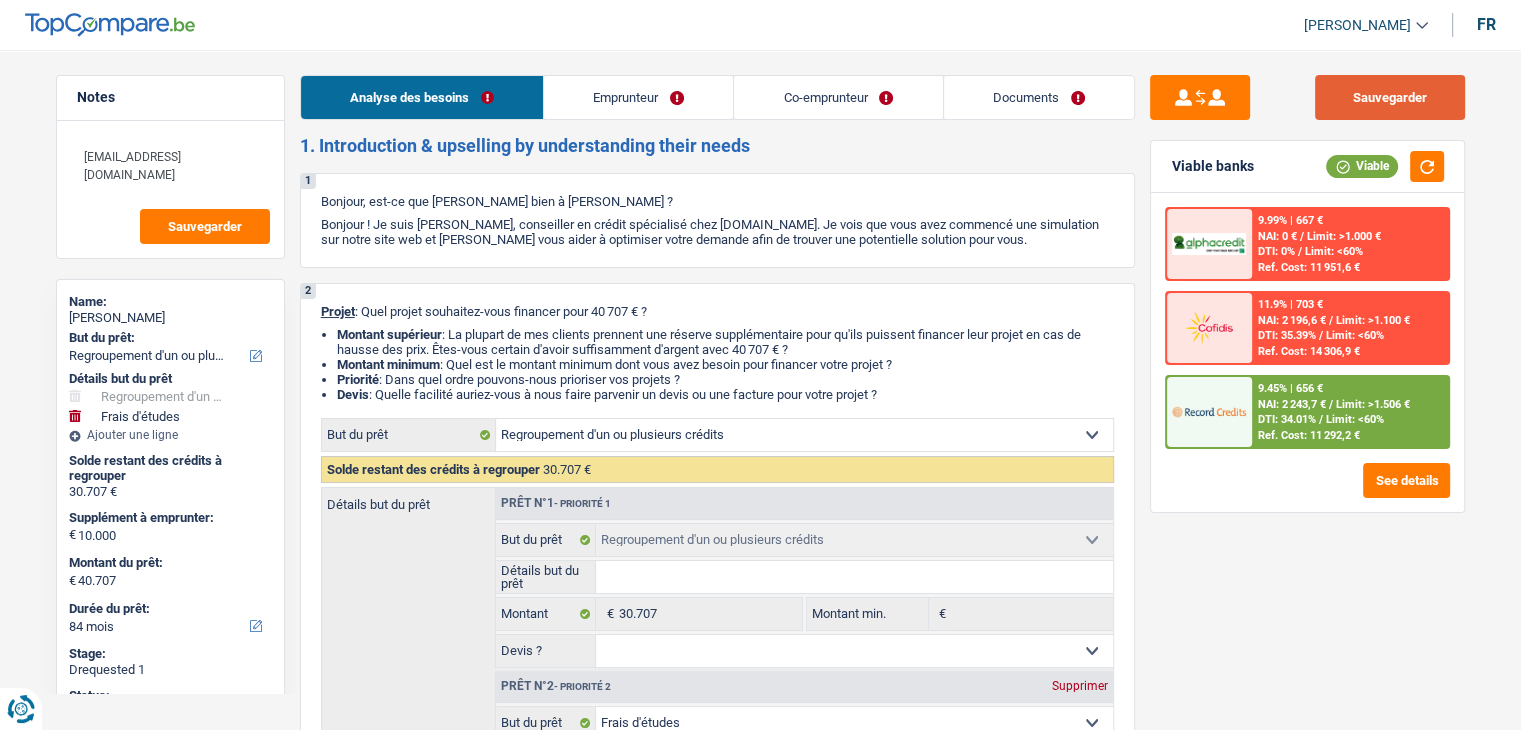 click on "Sauvegarder" at bounding box center [1390, 97] 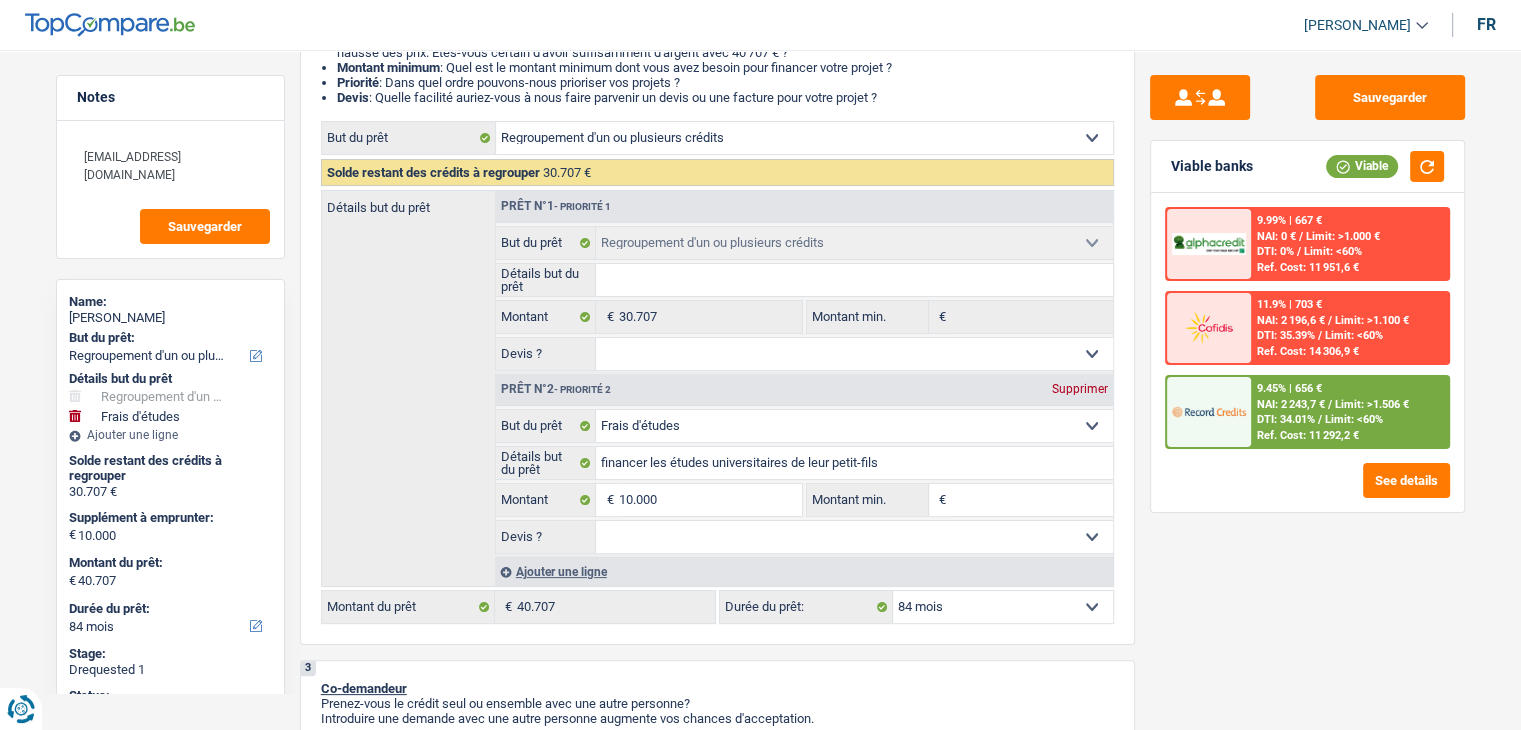 scroll, scrollTop: 300, scrollLeft: 0, axis: vertical 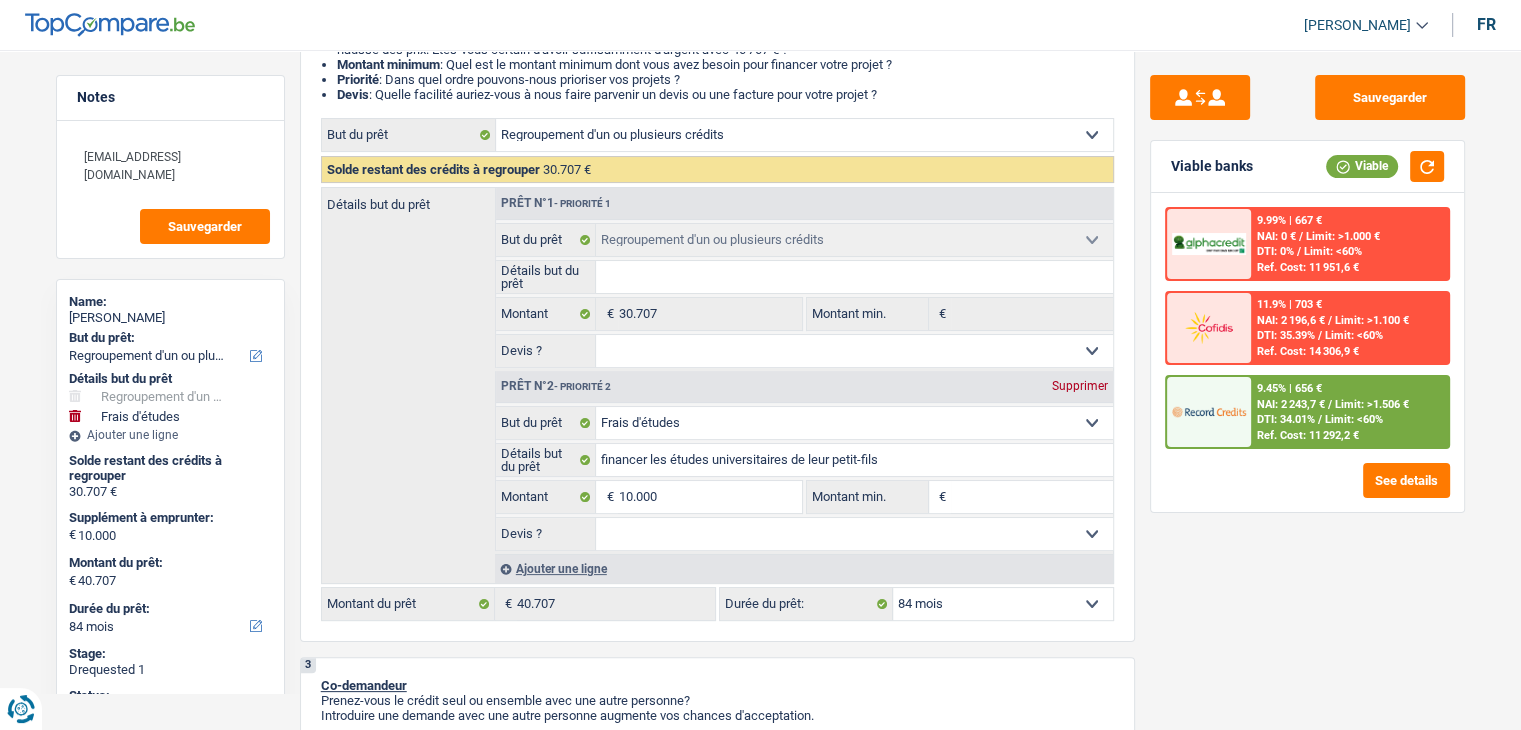 click on "Sauvegarder
Viable banks
Viable
9.99% | 667 €
NAI: 0 €
/
Limit: >1.000 €
DTI: 0%
/
Limit: <60%
Ref. Cost: 11 951,6 €
11.9% | 703 €
NAI: 2 196,6 €
/
Limit: >1.100 €
DTI: 35.39%
/               /       /" at bounding box center (1307, 384) 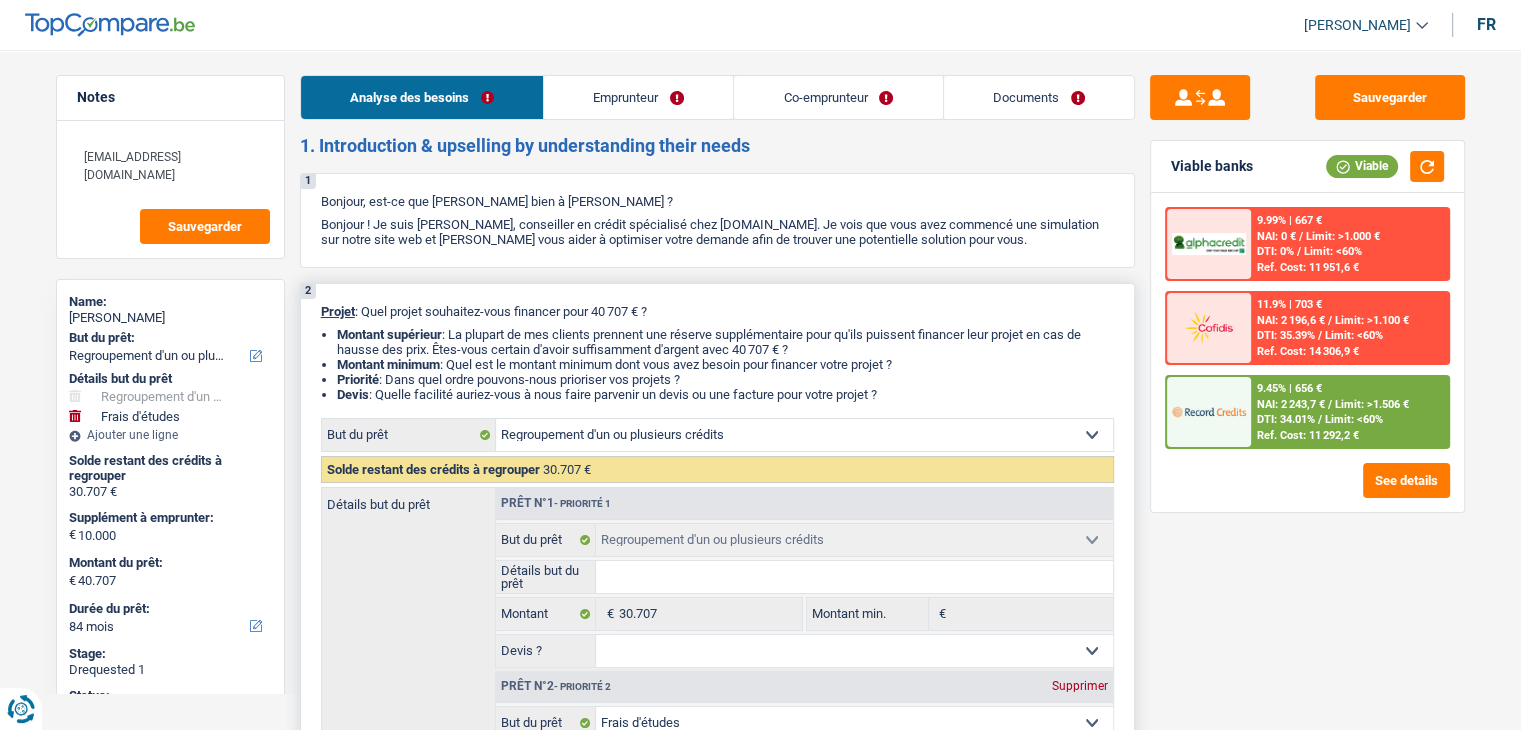 scroll, scrollTop: 400, scrollLeft: 0, axis: vertical 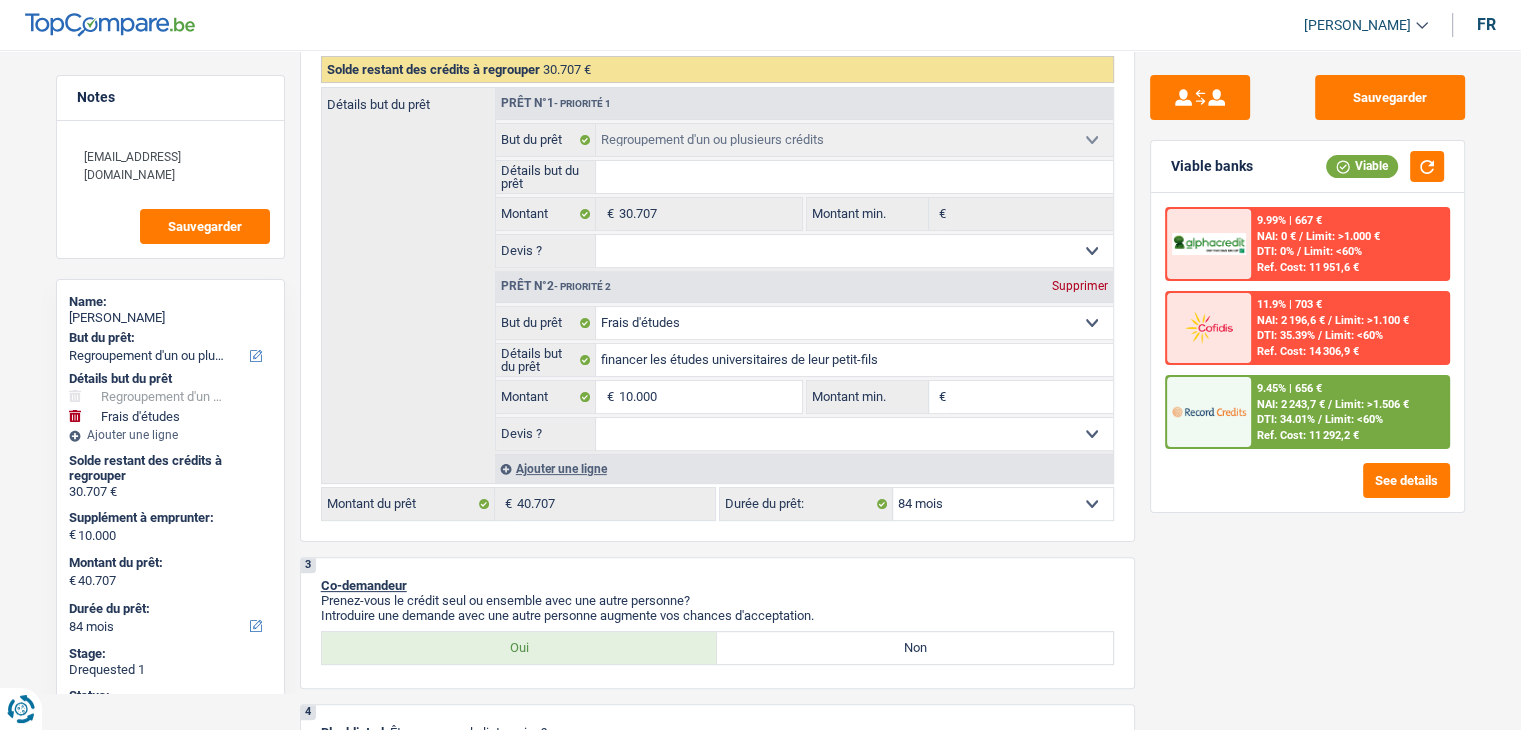 click on "Sauvegarder
Viable banks
Viable
9.99% | 667 €
NAI: 0 €
/
Limit: >1.000 €
DTI: 0%
/
Limit: <60%
Ref. Cost: 11 951,6 €
11.9% | 703 €
NAI: 2 196,6 €
/
Limit: >1.100 €
DTI: 35.39%
/               /       /" at bounding box center [1307, 384] 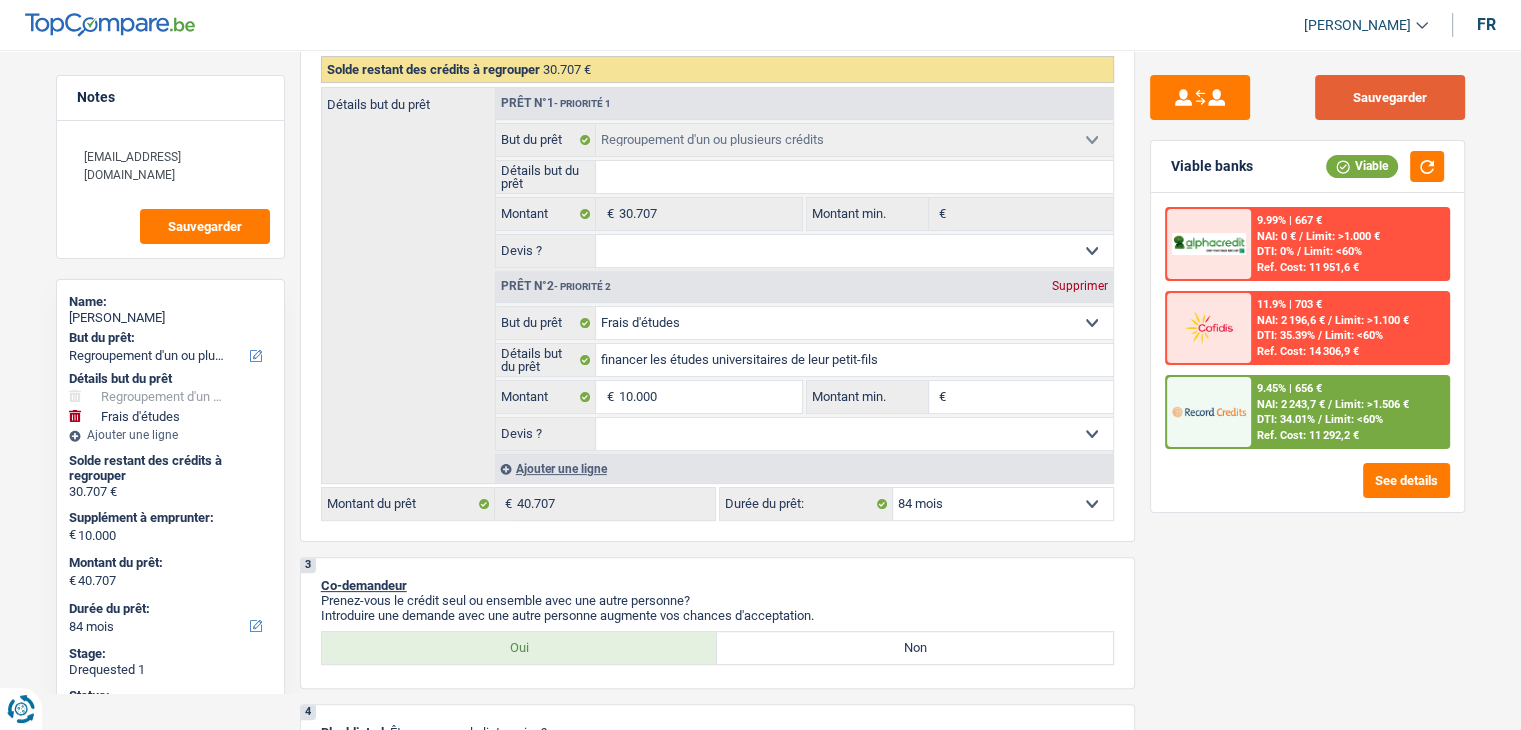 click on "Sauvegarder" at bounding box center [1390, 97] 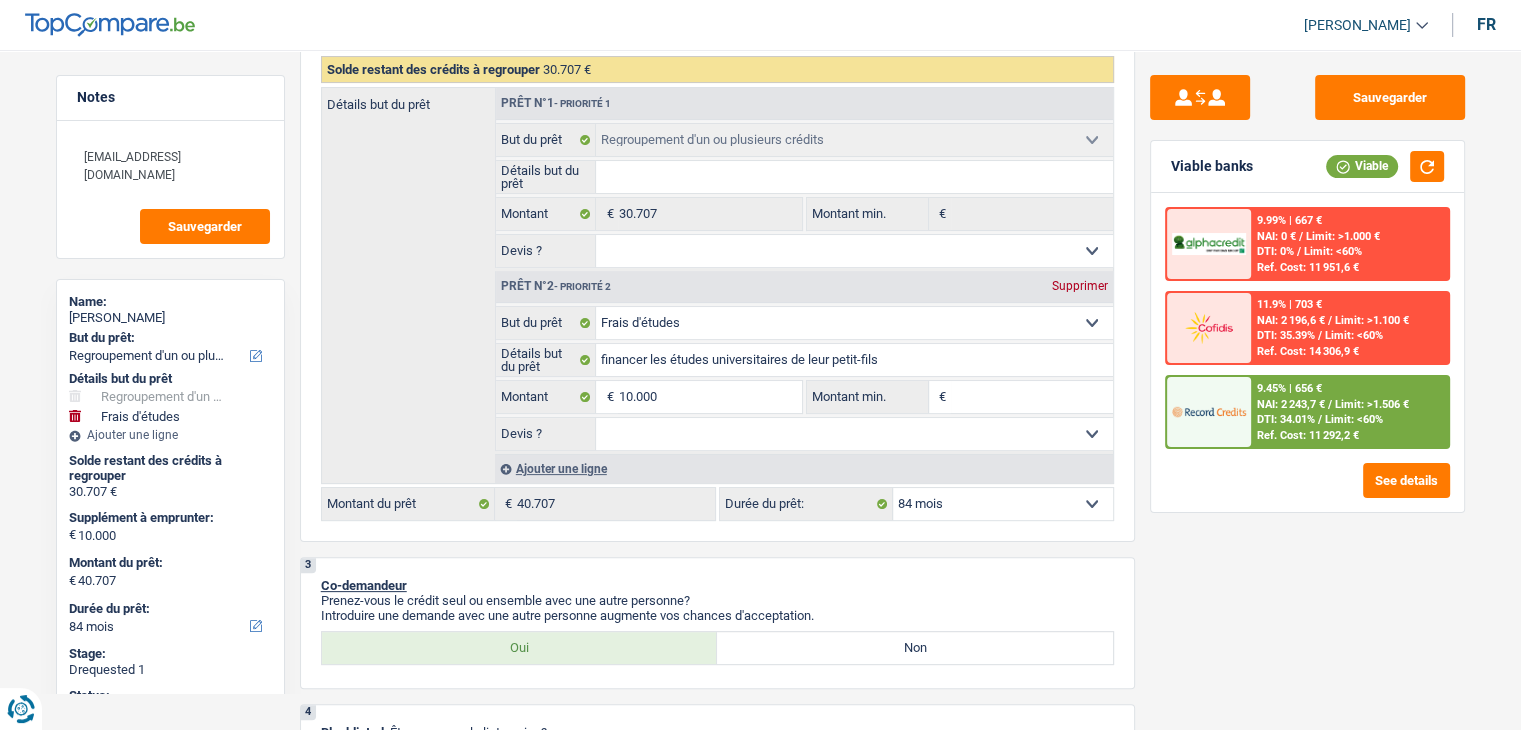 click on "Yanis Duboc
Se déconnecter
fr" at bounding box center (760, 25) 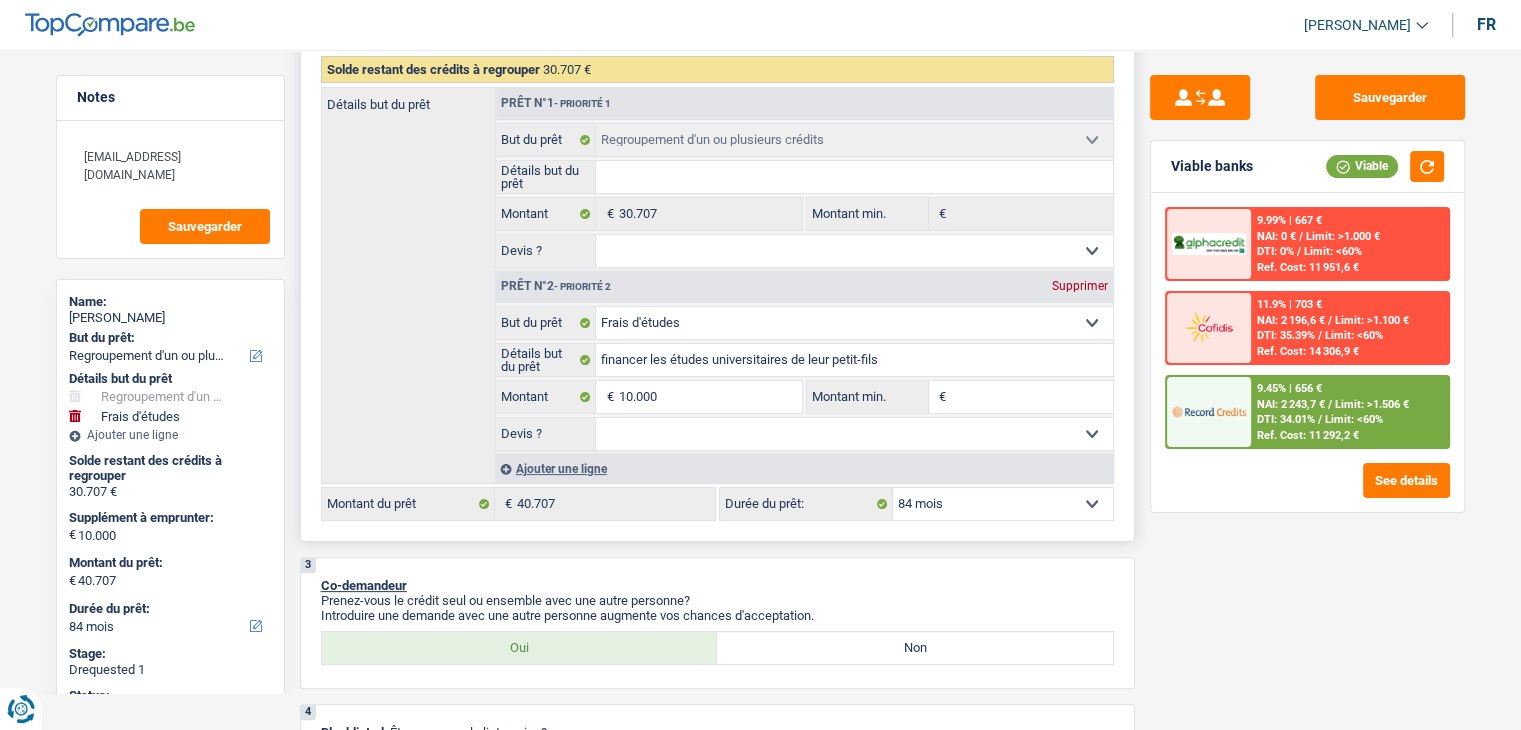 click on "Montant min." at bounding box center (1032, 397) 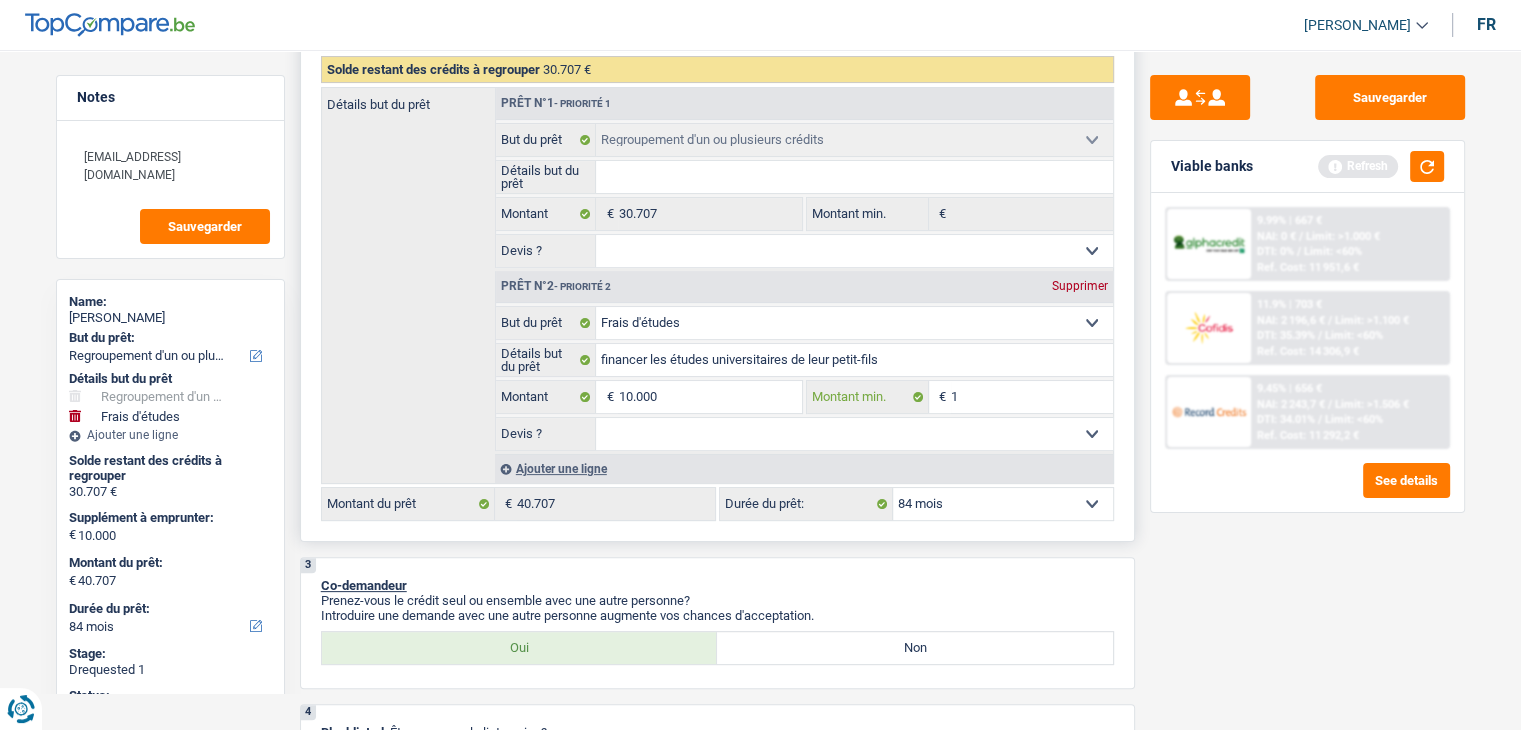 type on "10" 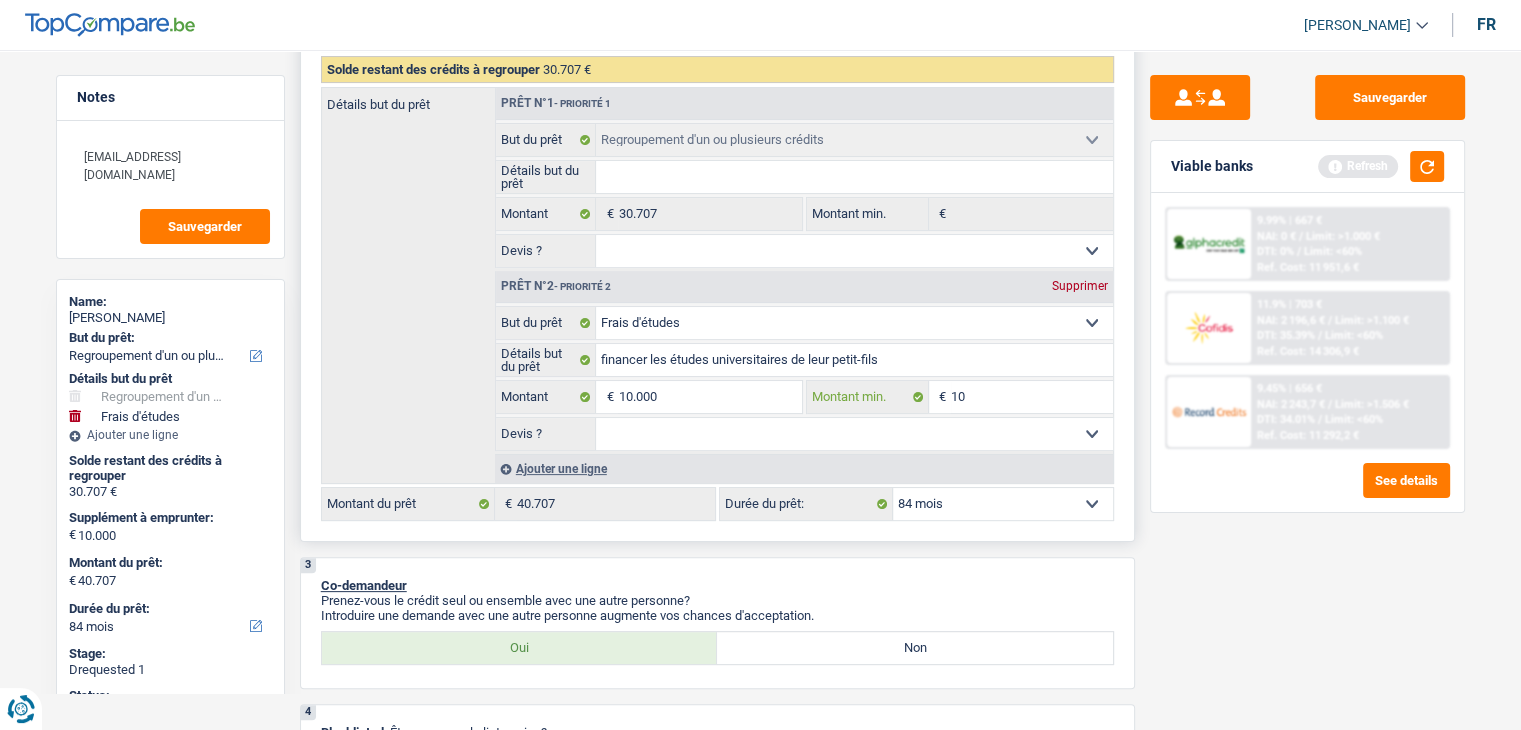 type on "100" 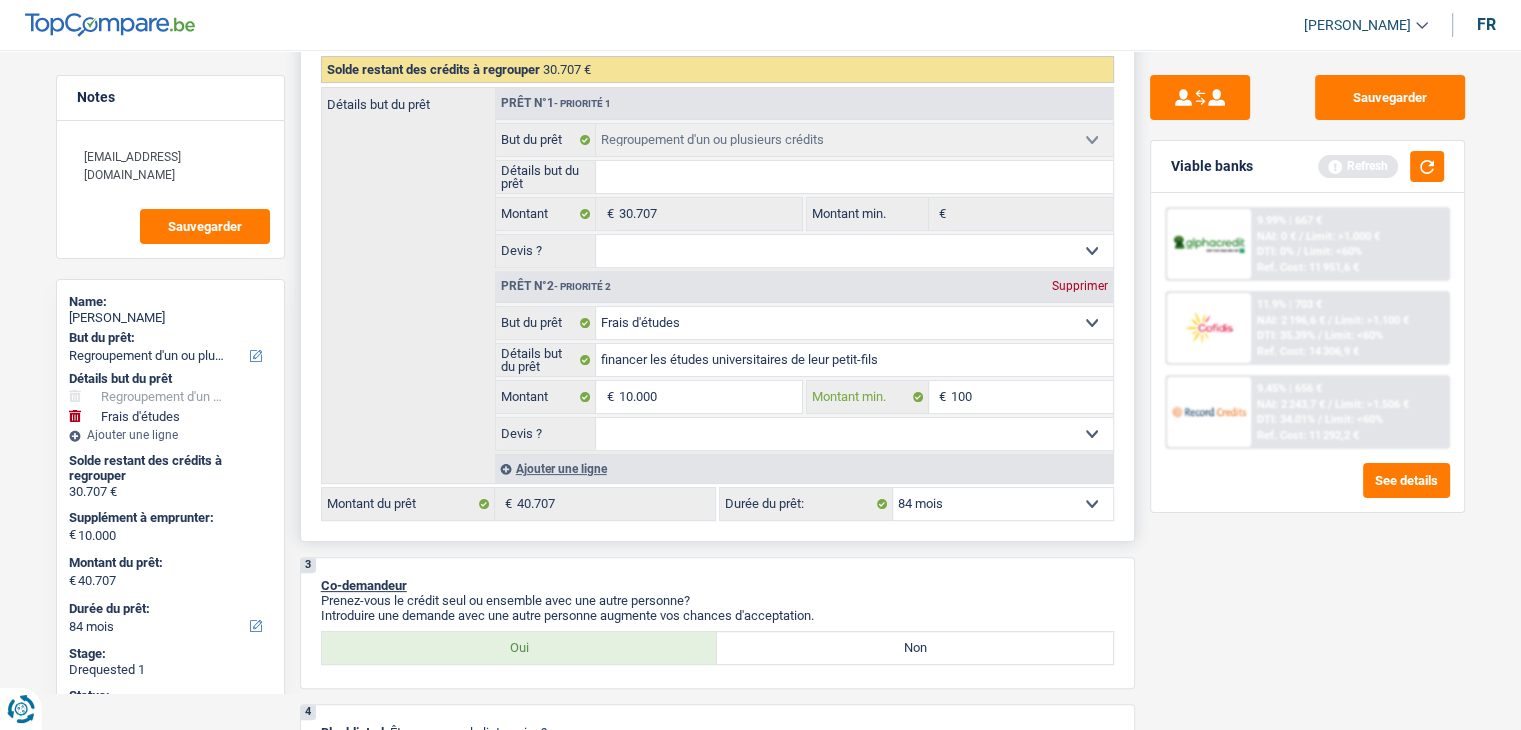 type on "1.000" 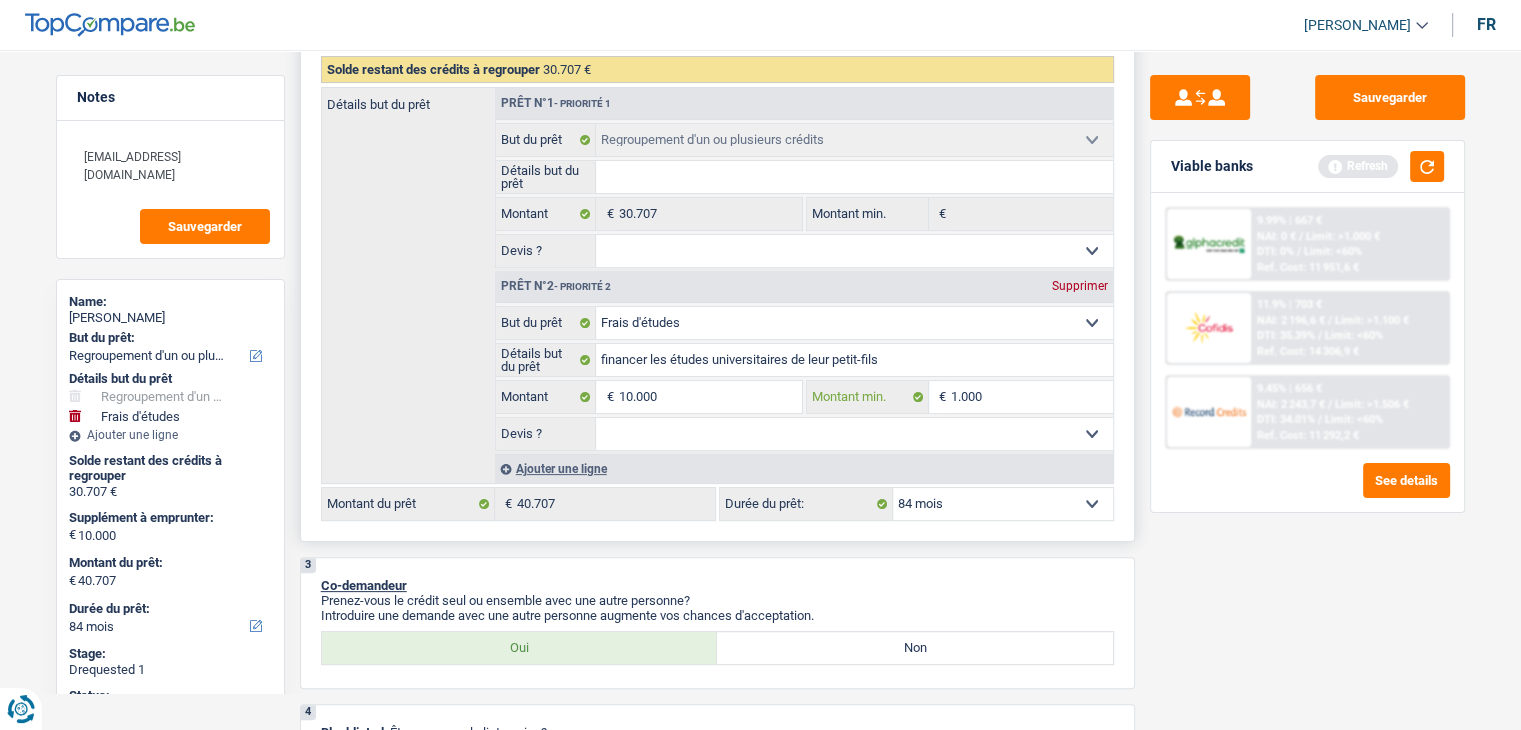 type on "10.000" 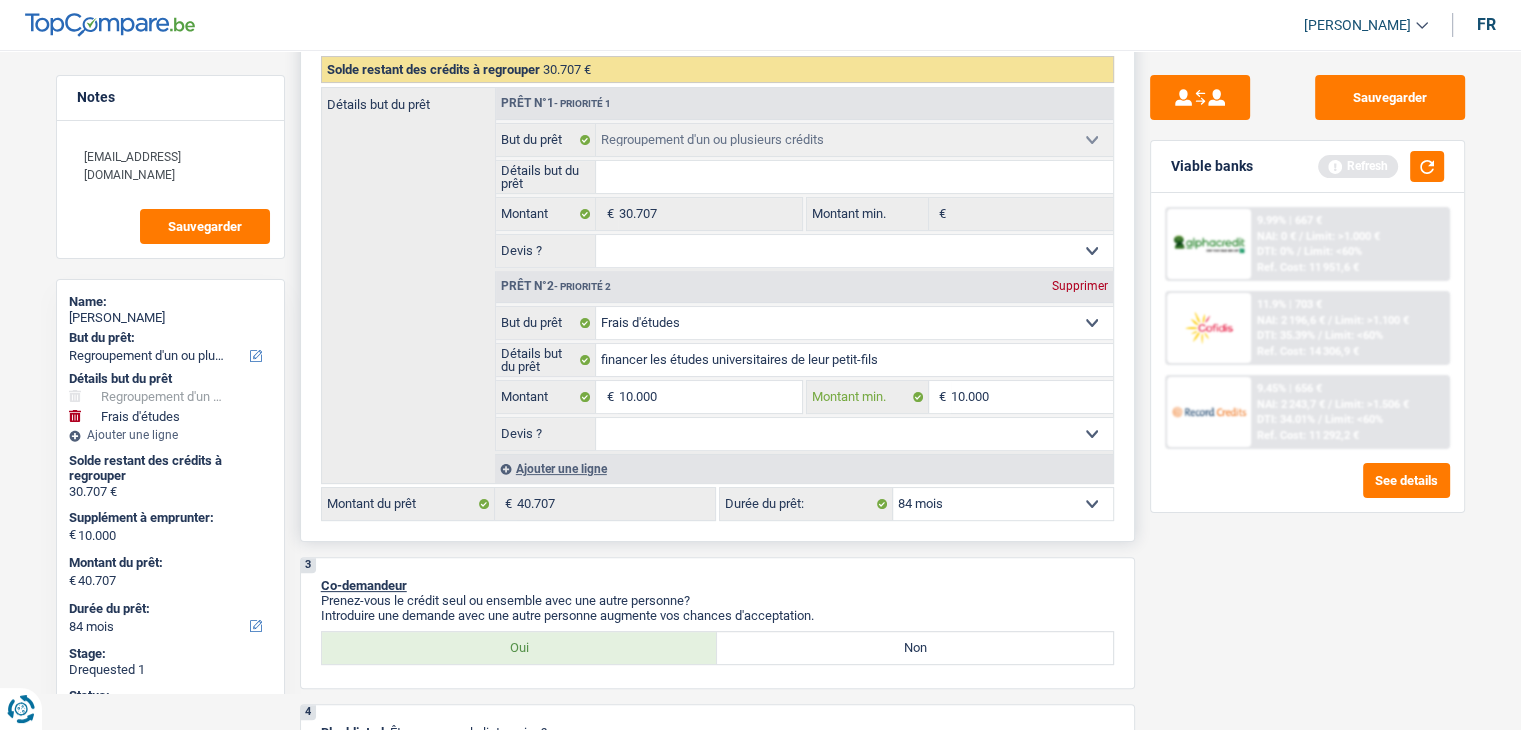 type on "10.000" 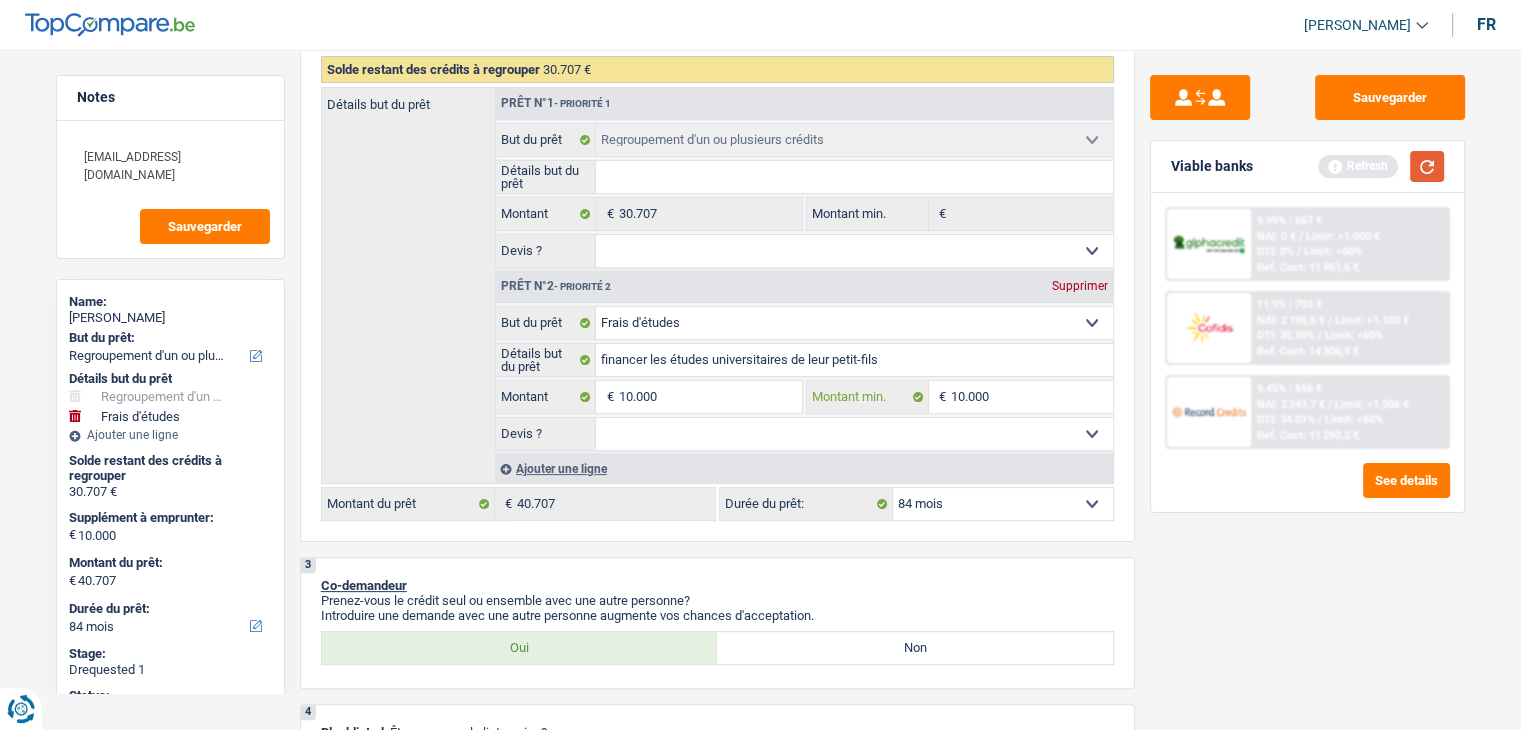 type on "10.000" 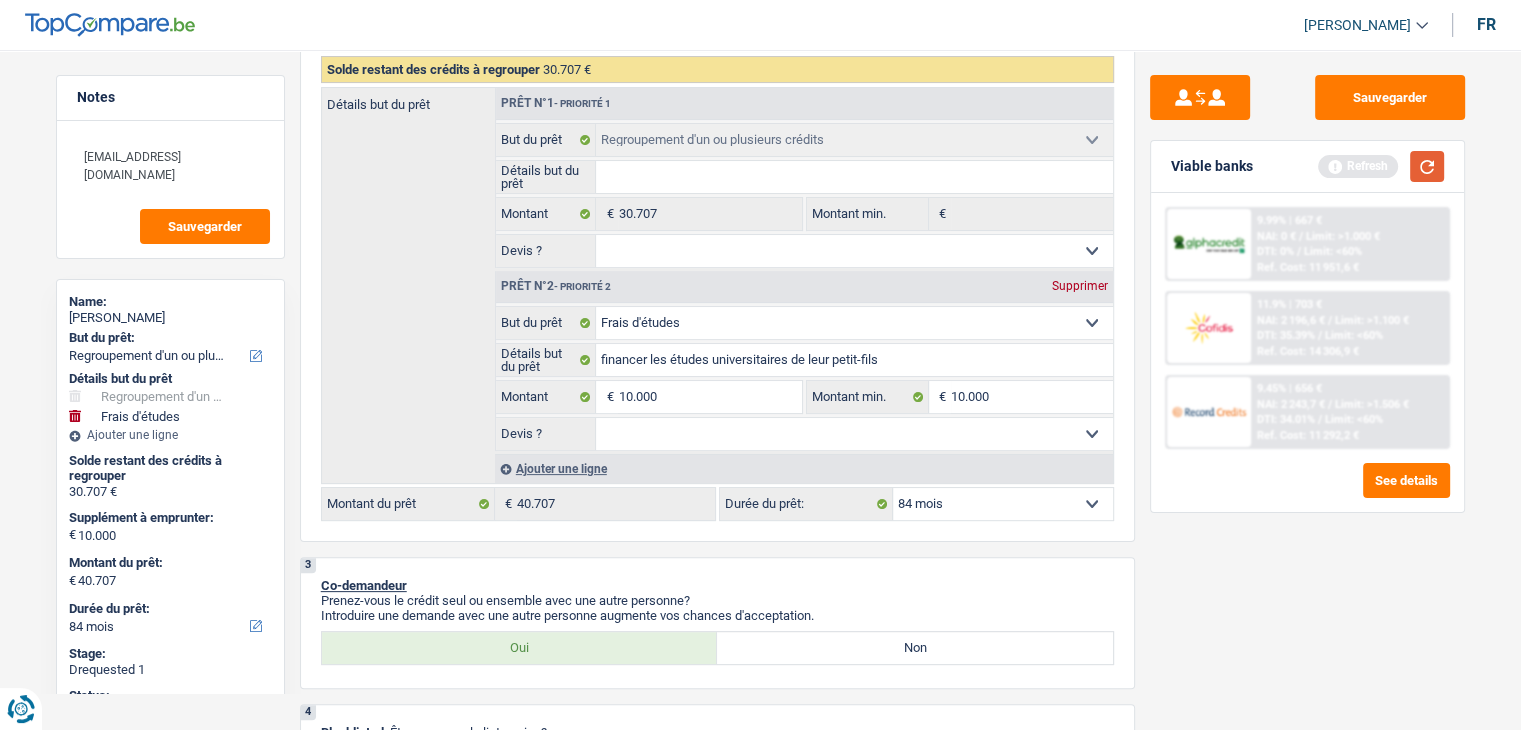 click at bounding box center (1427, 166) 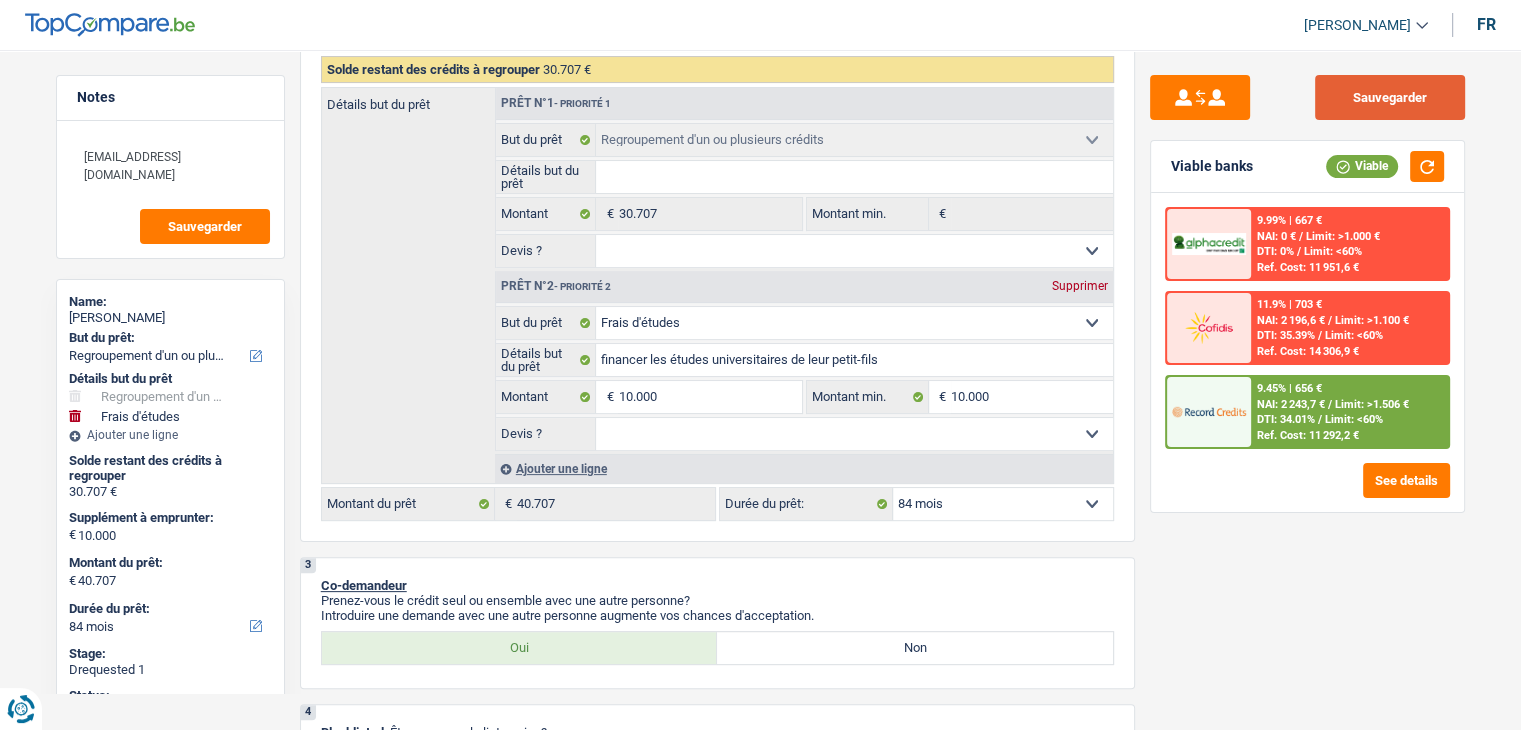 click on "Sauvegarder" at bounding box center (1390, 97) 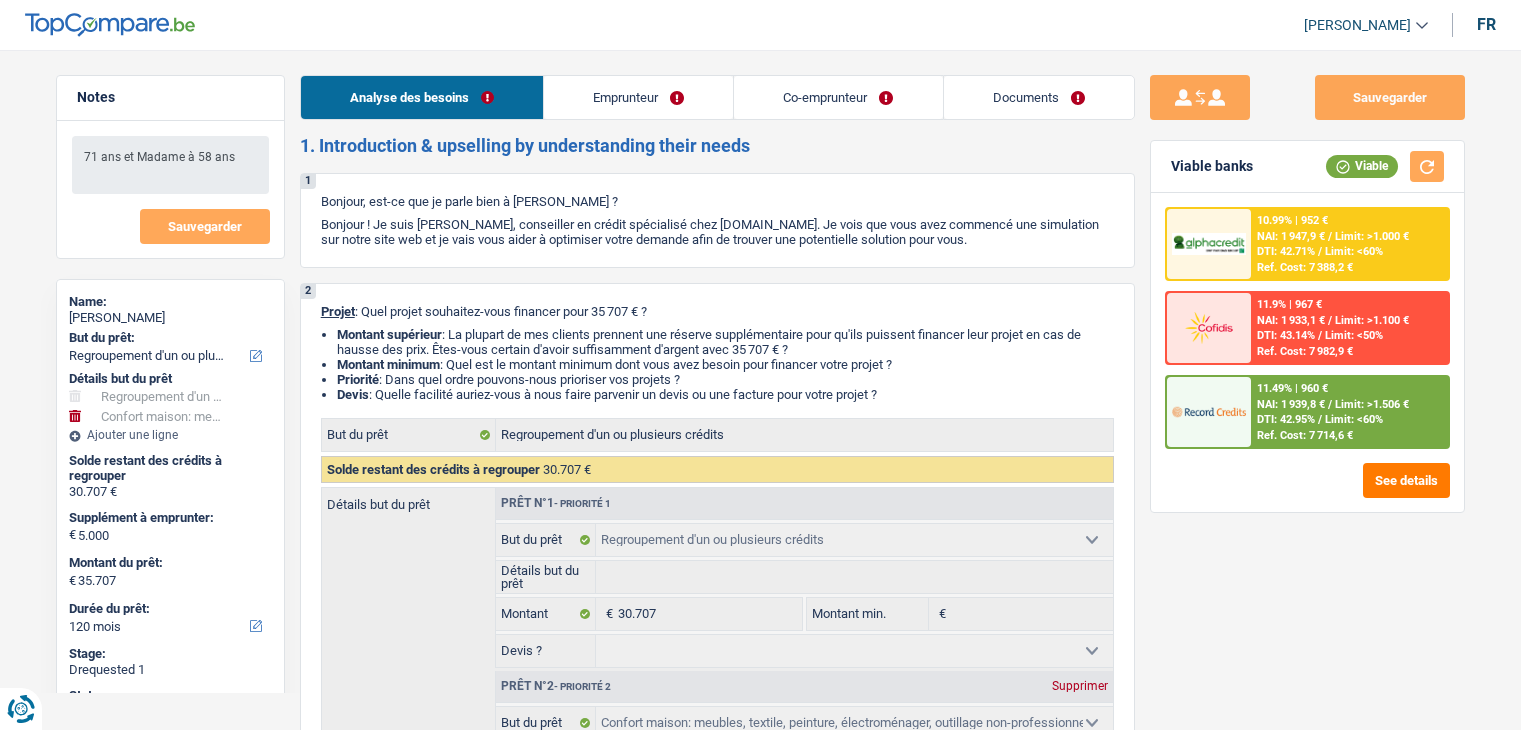 select on "refinancing" 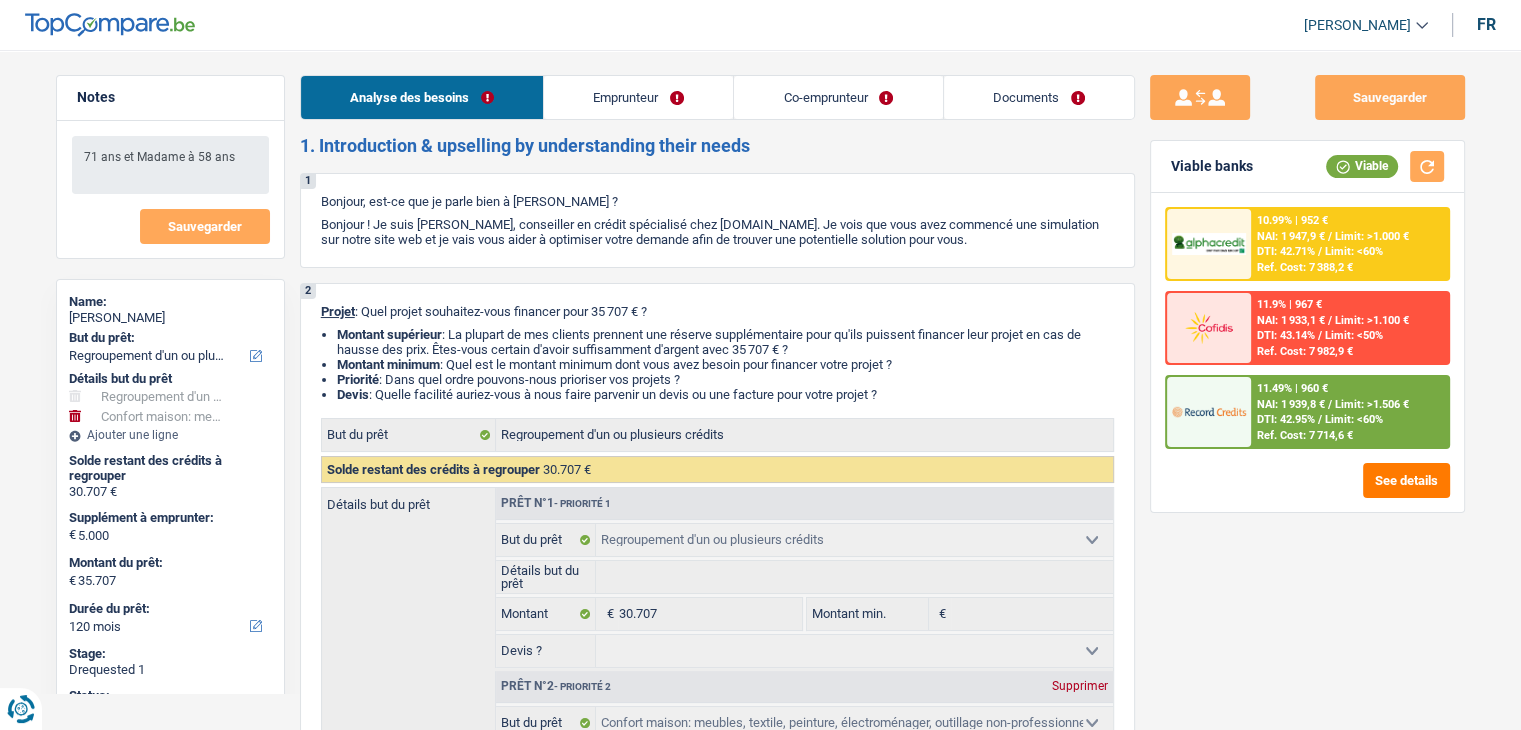 scroll, scrollTop: 0, scrollLeft: 0, axis: both 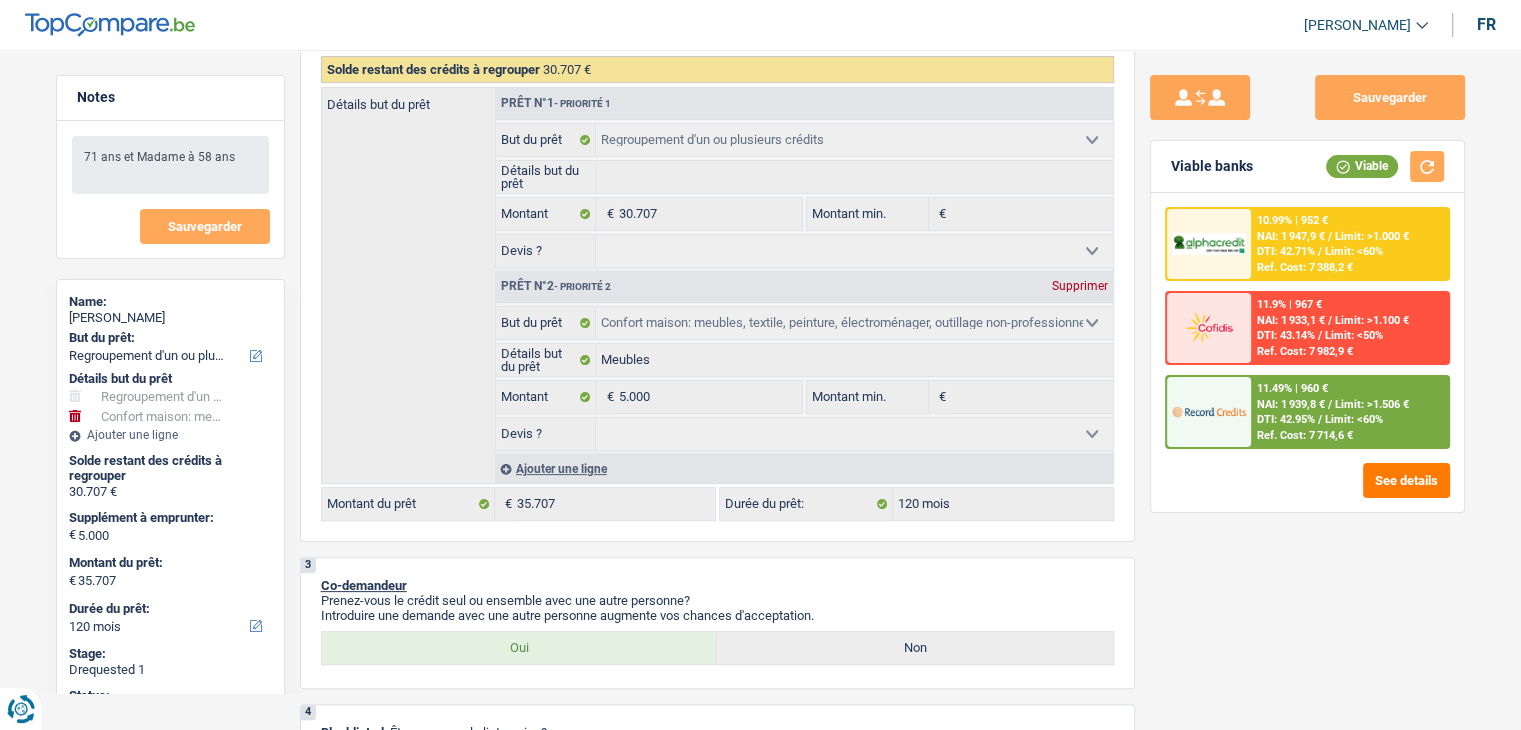 click on "Sauvegarder
Viable banks
Viable
10.99% | 952 €
NAI: 1 947,9 €
/
Limit: >1.000 €
DTI: 42.71%
/
Limit: <60%
Ref. Cost: 7 388,2 €
11.9% | 967 €
NAI: 1 933,1 €
/
Limit: >1.100 €
DTI: 43.14%
/               /       /" at bounding box center [1307, 384] 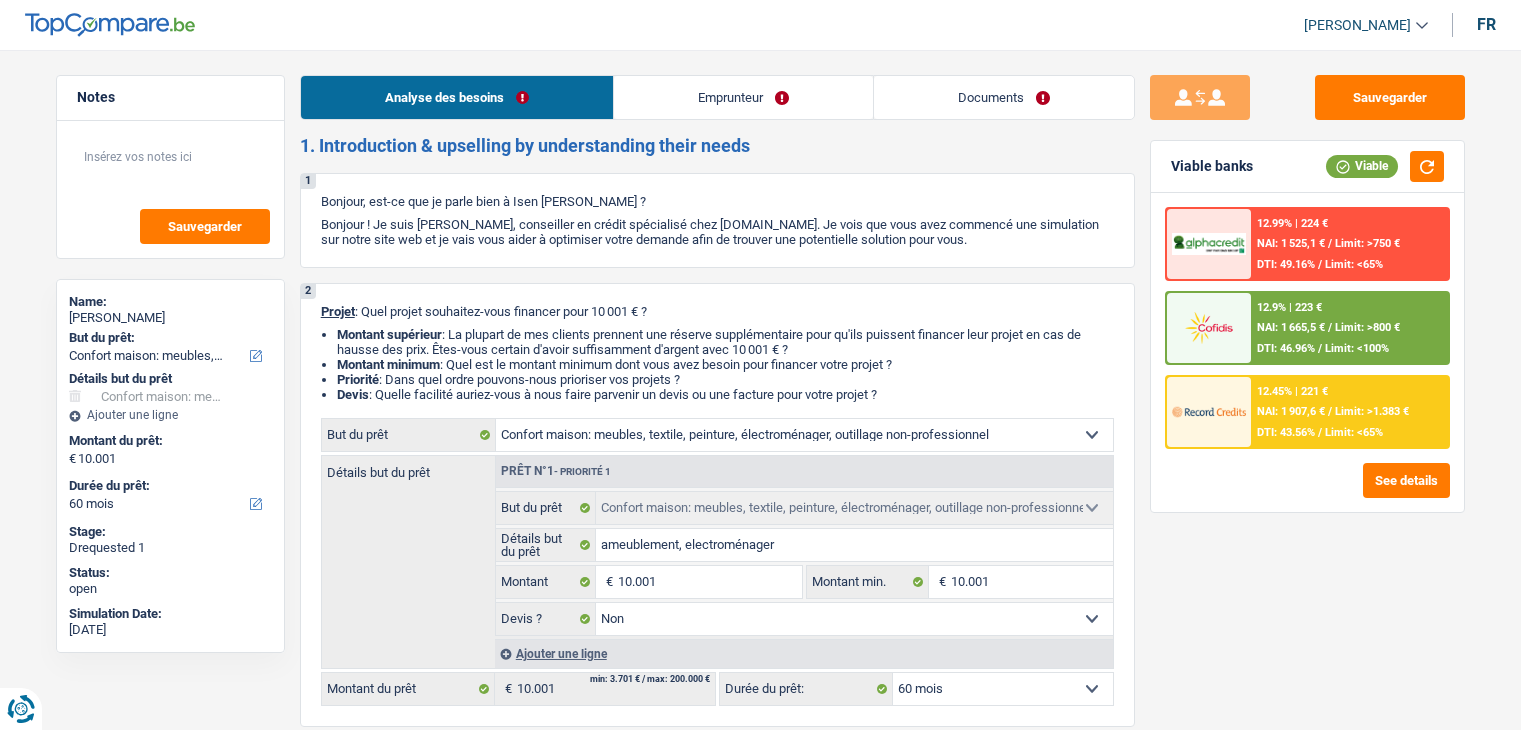 select on "household" 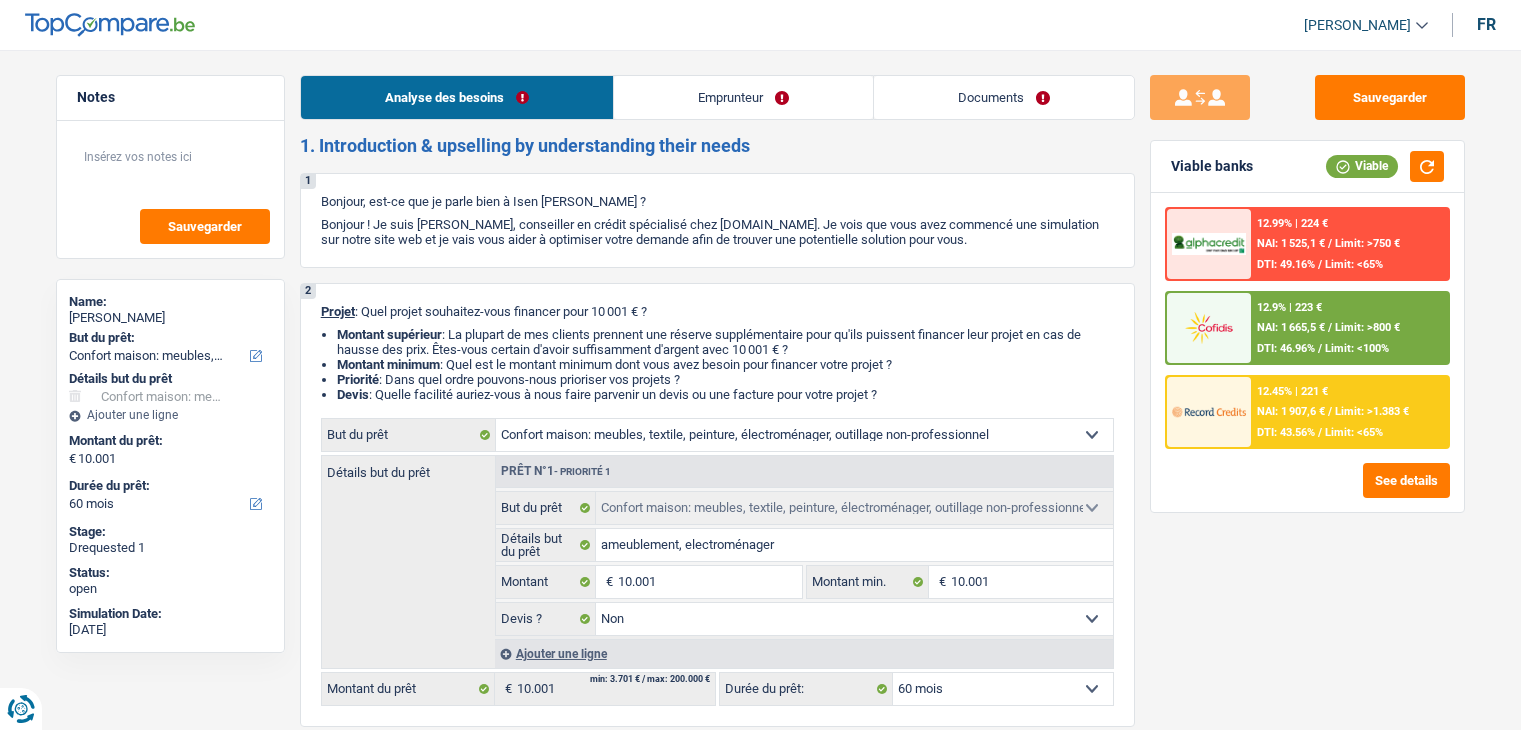 scroll, scrollTop: 0, scrollLeft: 0, axis: both 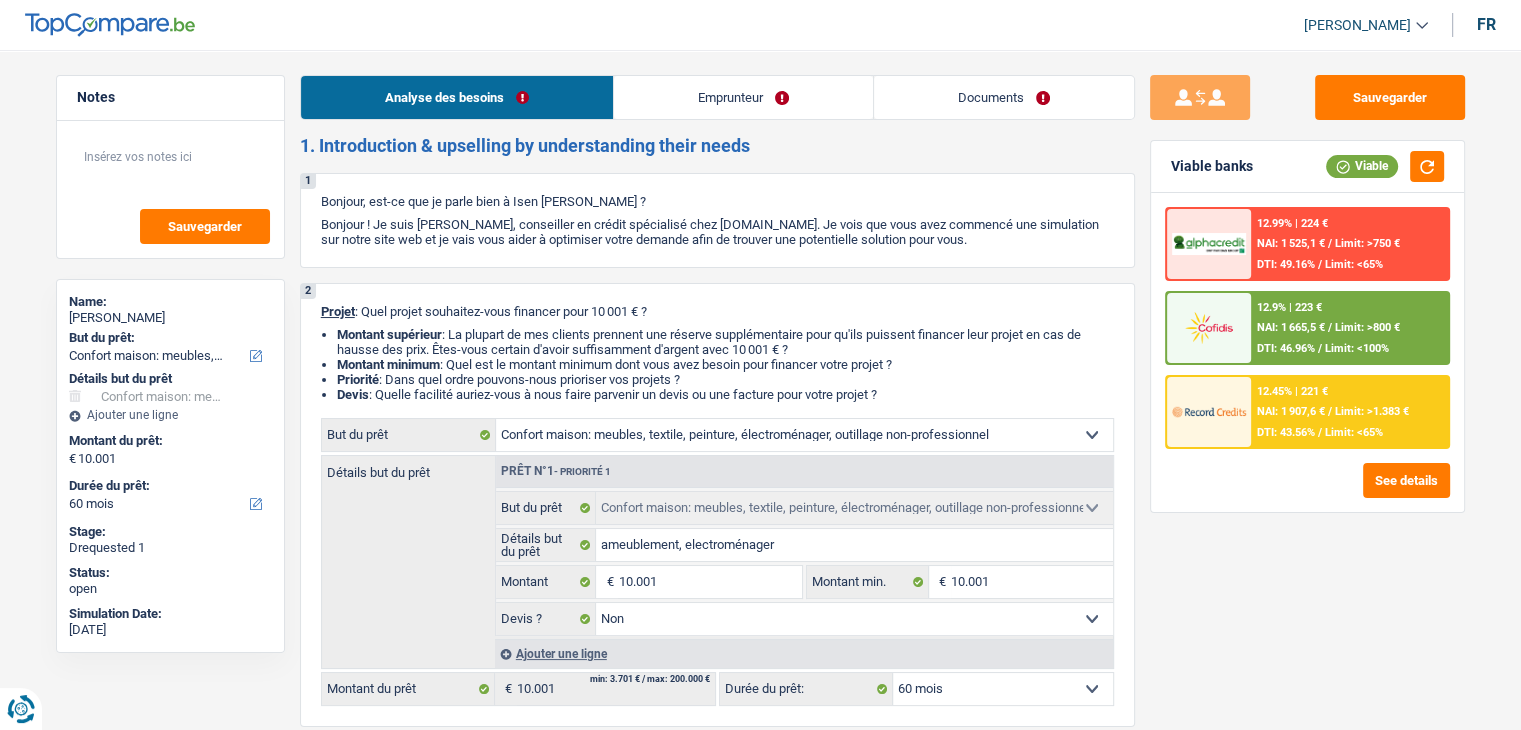 click on "Emprunteur" at bounding box center [743, 97] 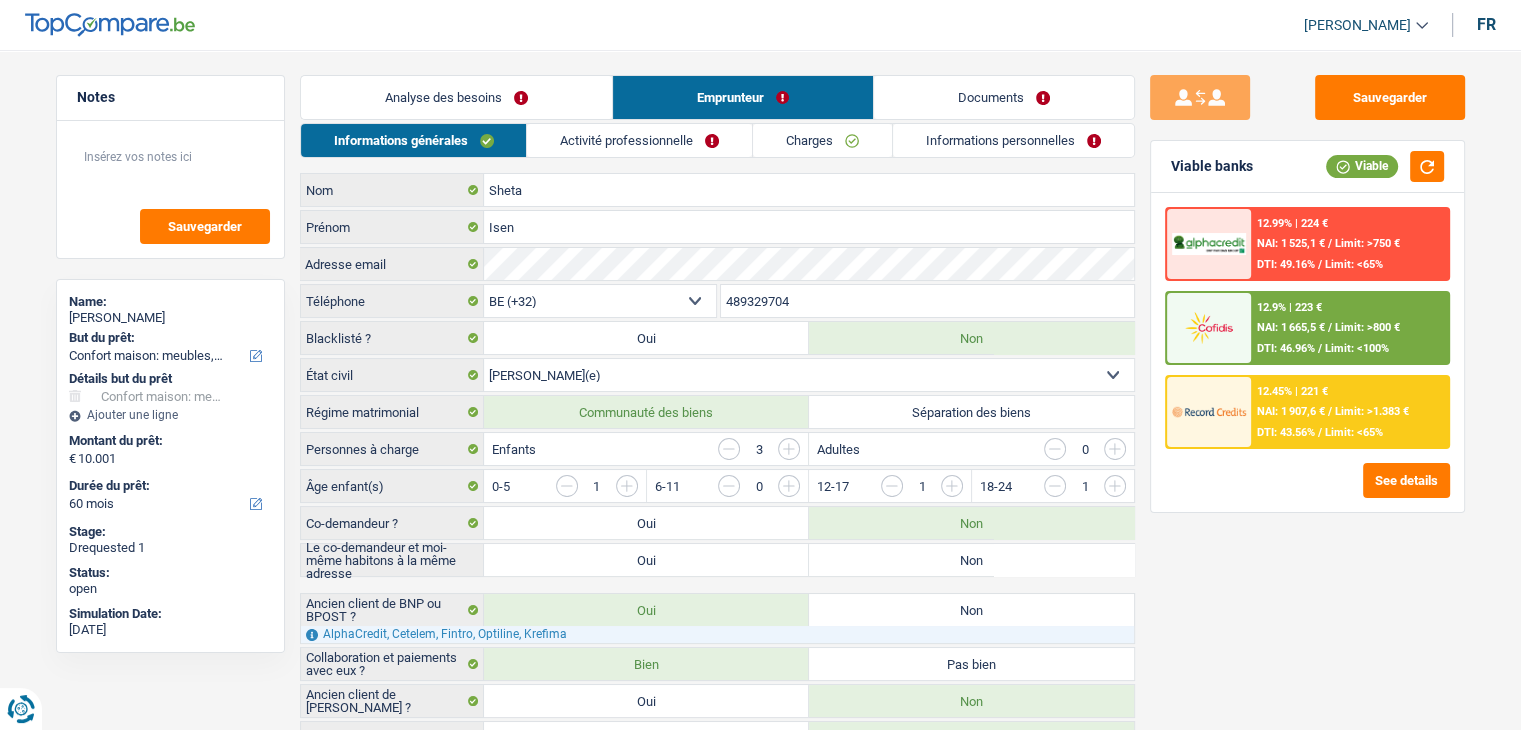 click on "Activité professionnelle" at bounding box center [639, 140] 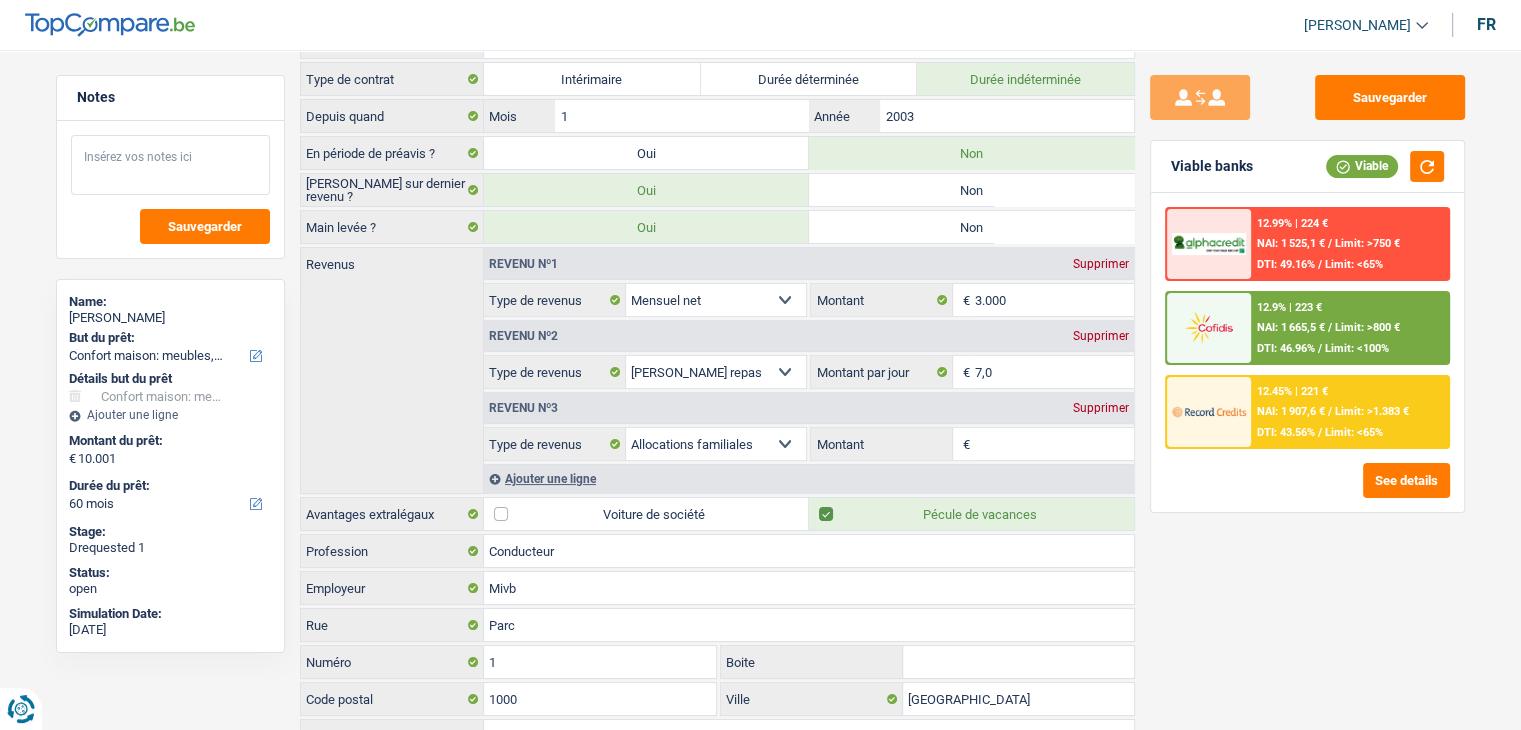 scroll, scrollTop: 0, scrollLeft: 0, axis: both 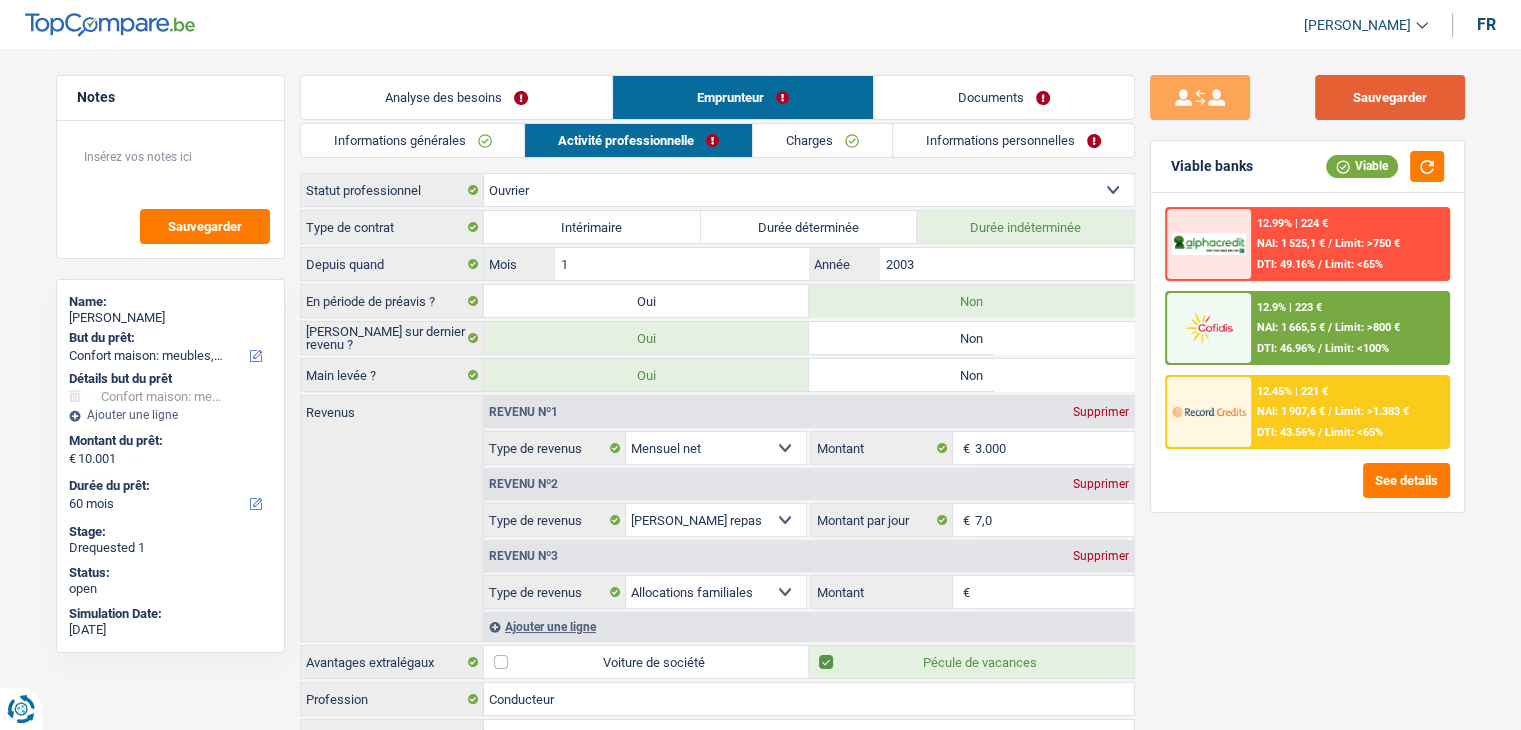 click on "Sauvegarder" at bounding box center [1390, 97] 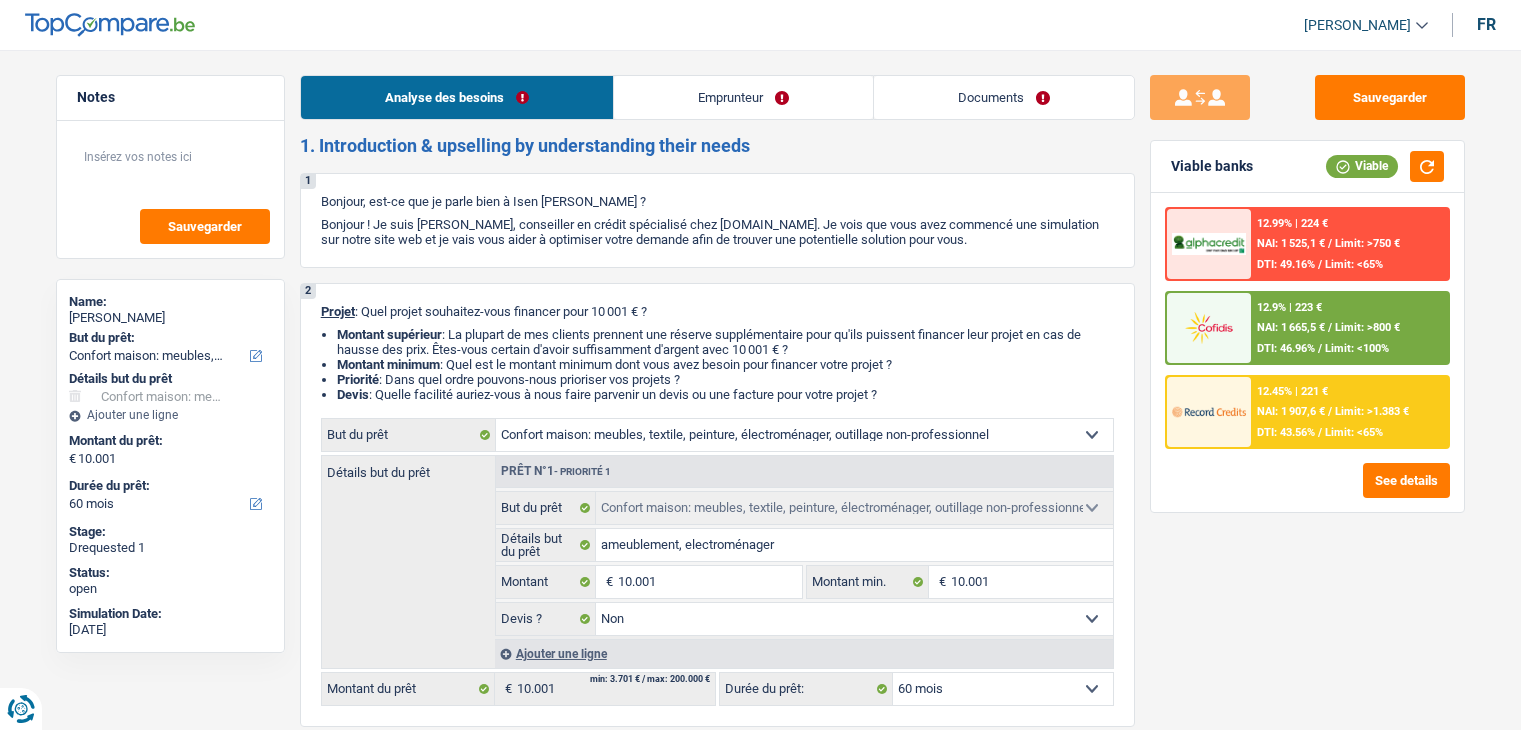 select on "household" 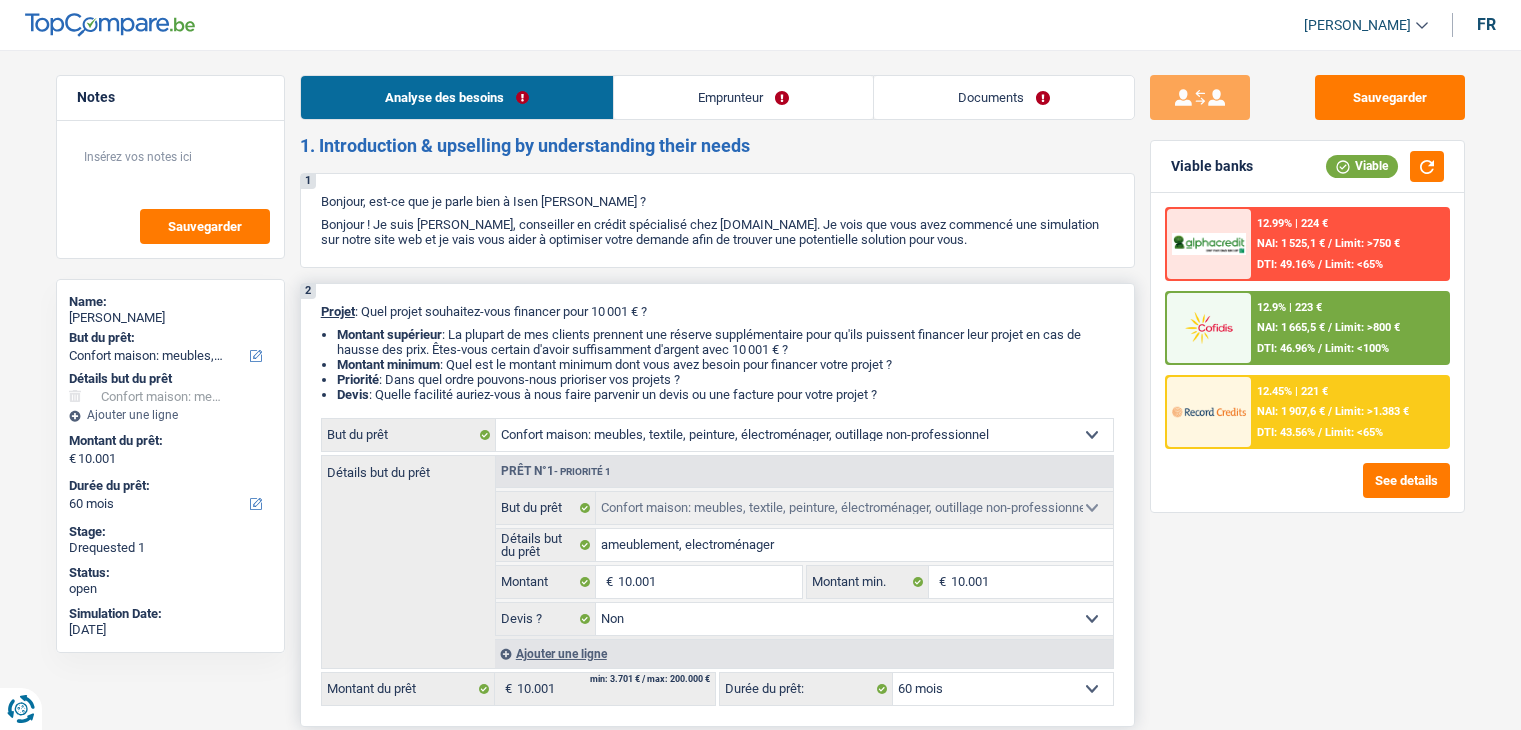 scroll, scrollTop: 0, scrollLeft: 0, axis: both 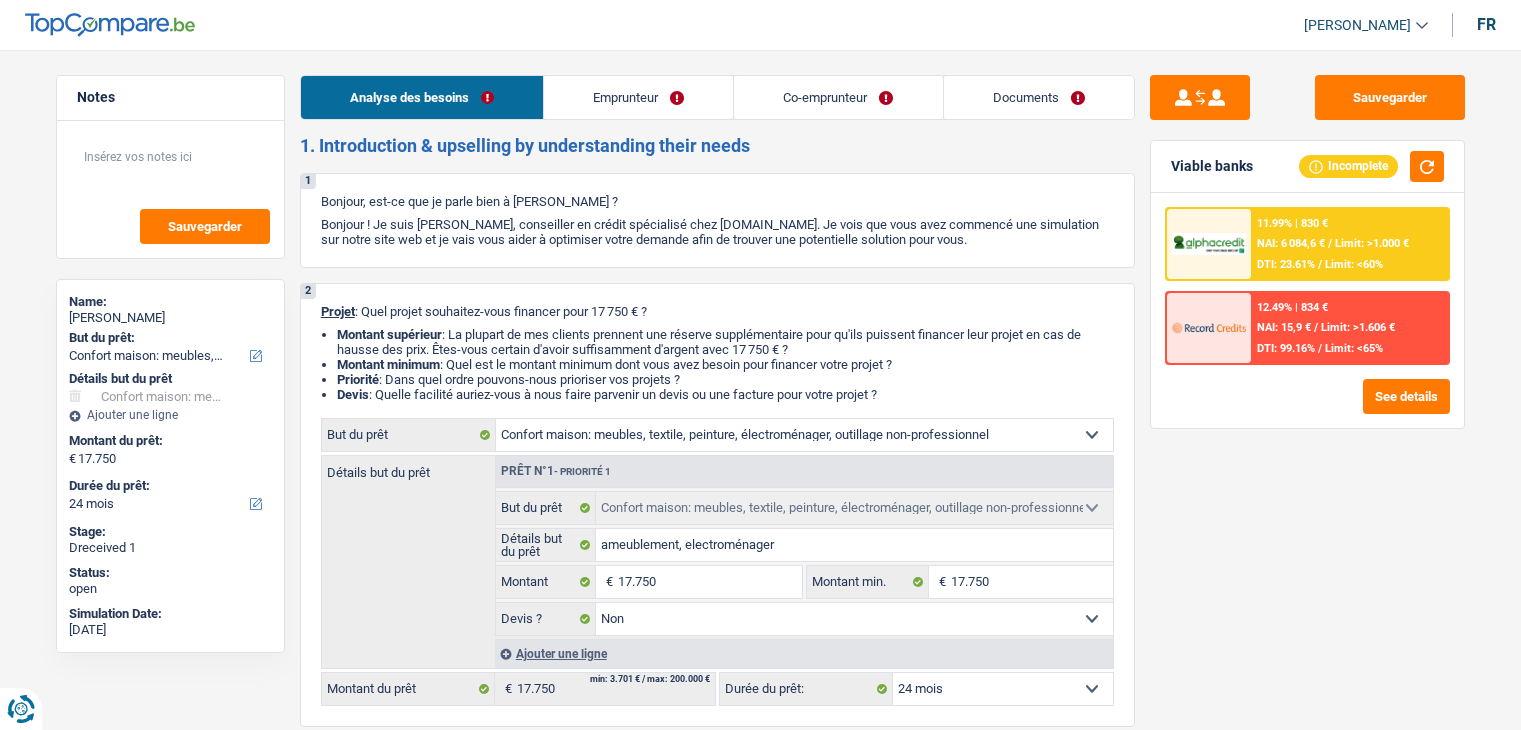 select on "household" 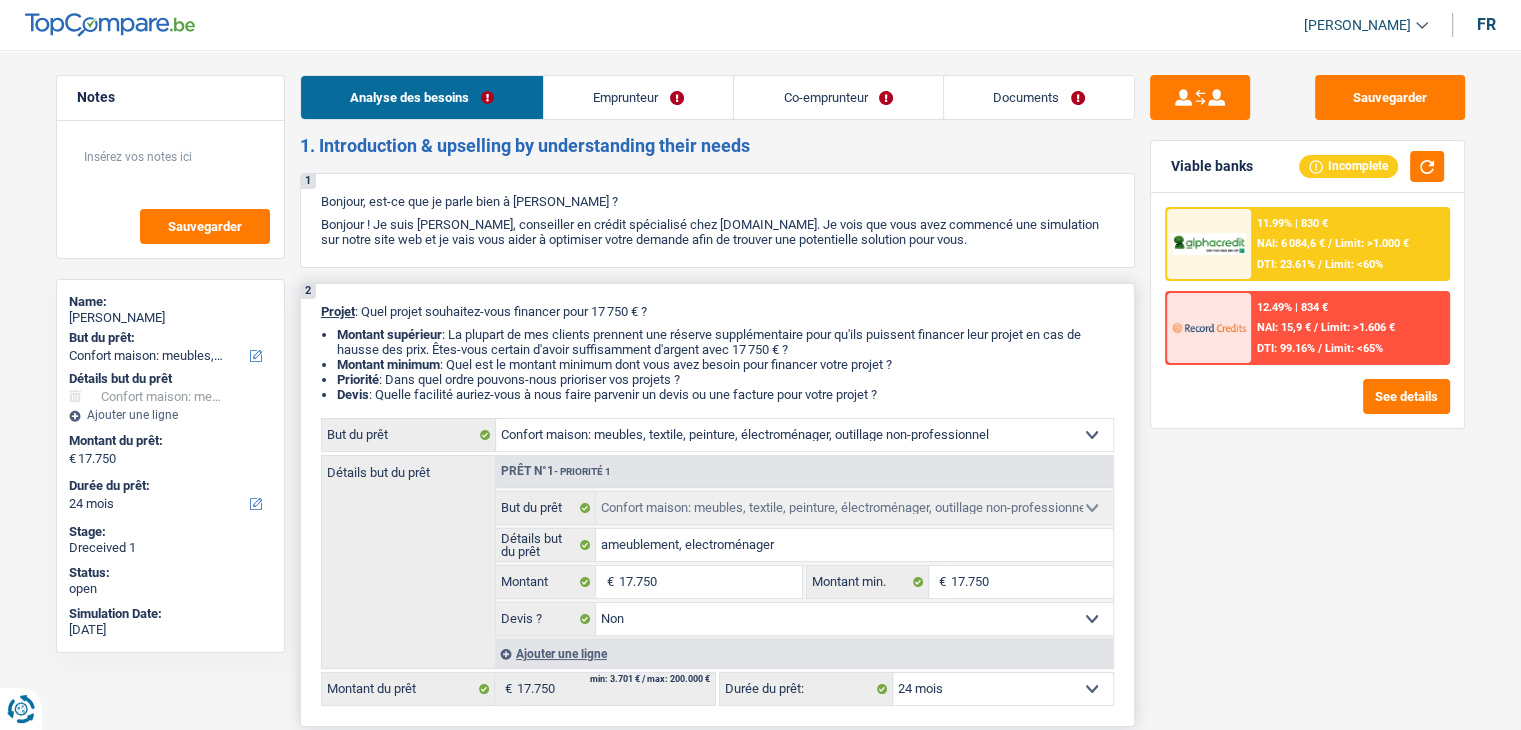 scroll, scrollTop: 0, scrollLeft: 0, axis: both 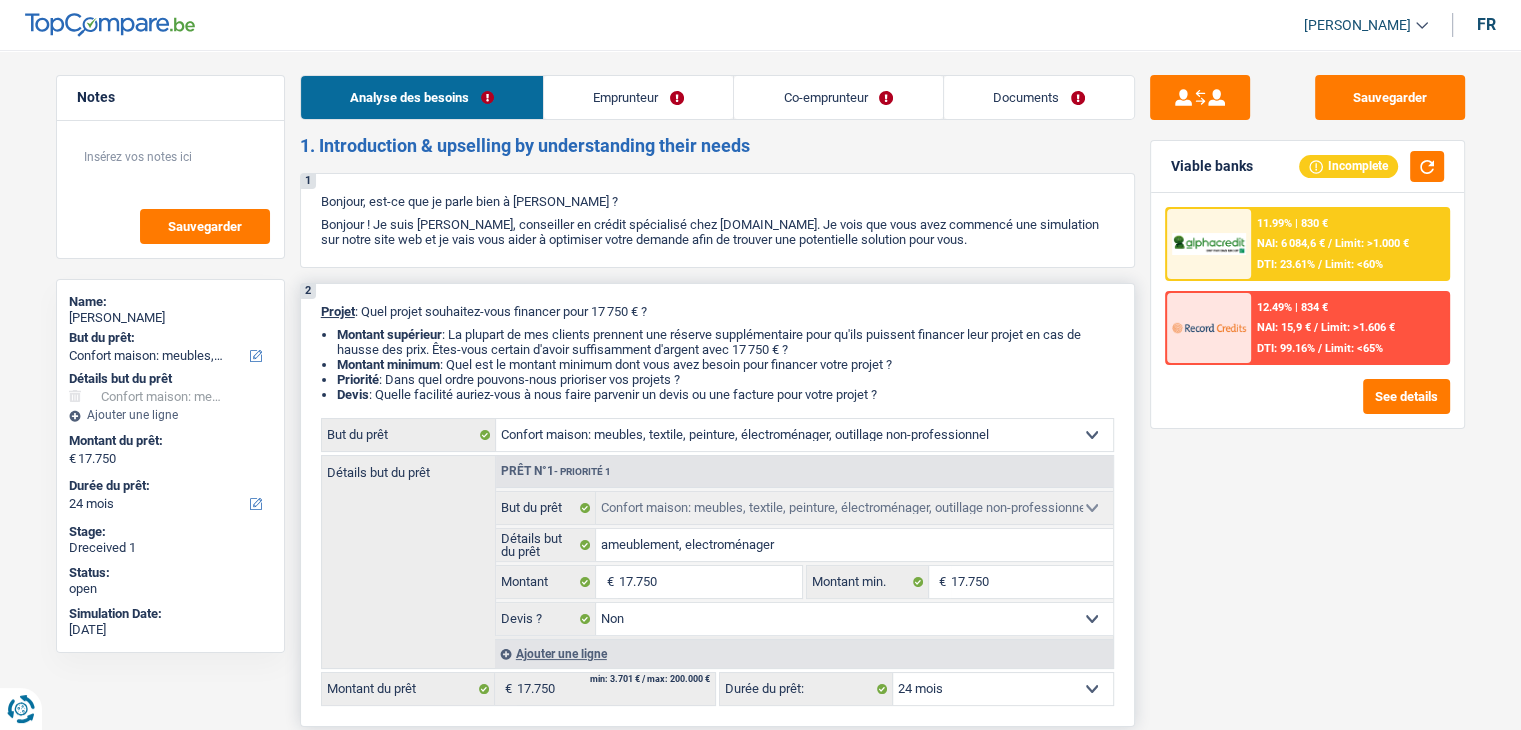drag, startPoint x: 900, startPoint y: 397, endPoint x: 320, endPoint y: 311, distance: 586.3412 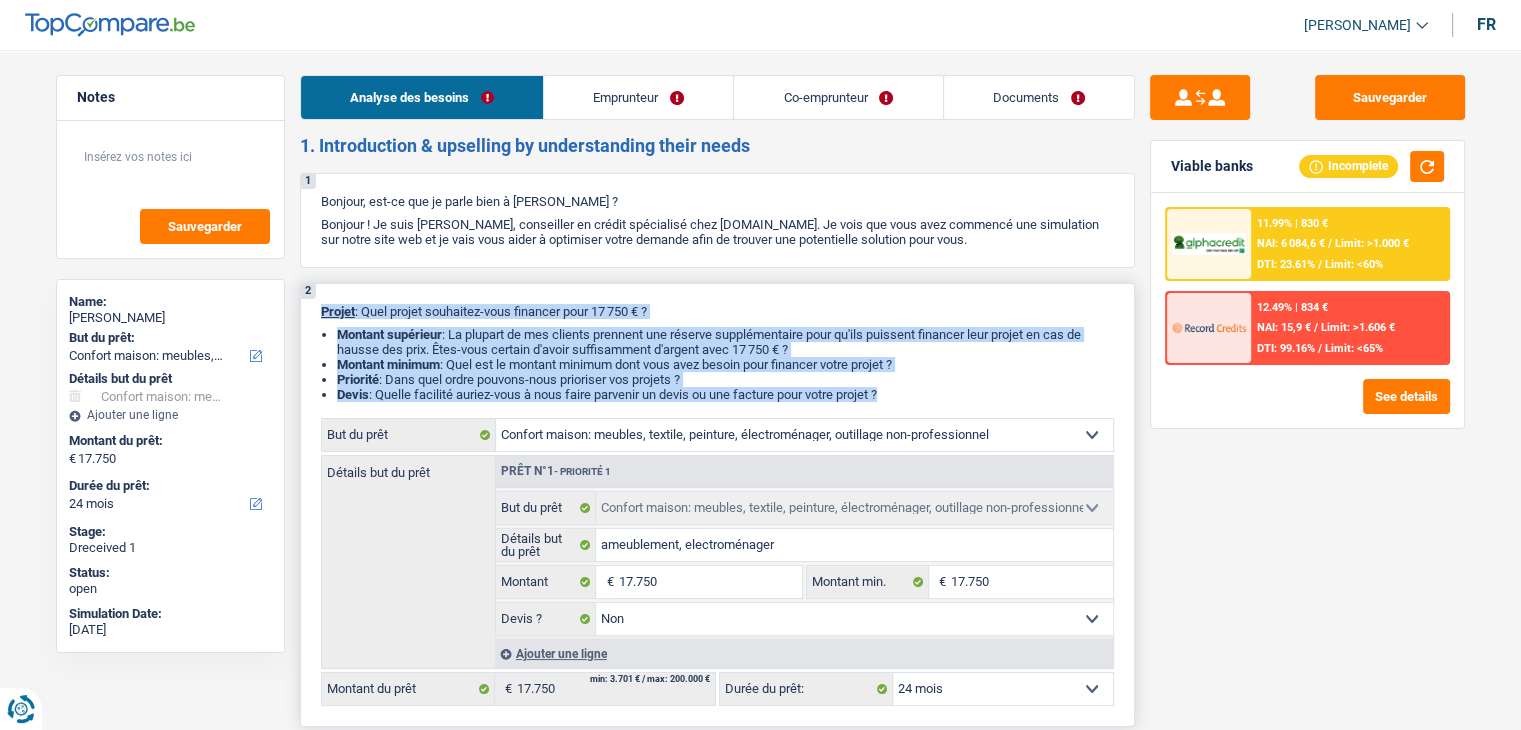 drag, startPoint x: 320, startPoint y: 311, endPoint x: 935, endPoint y: 389, distance: 619.92664 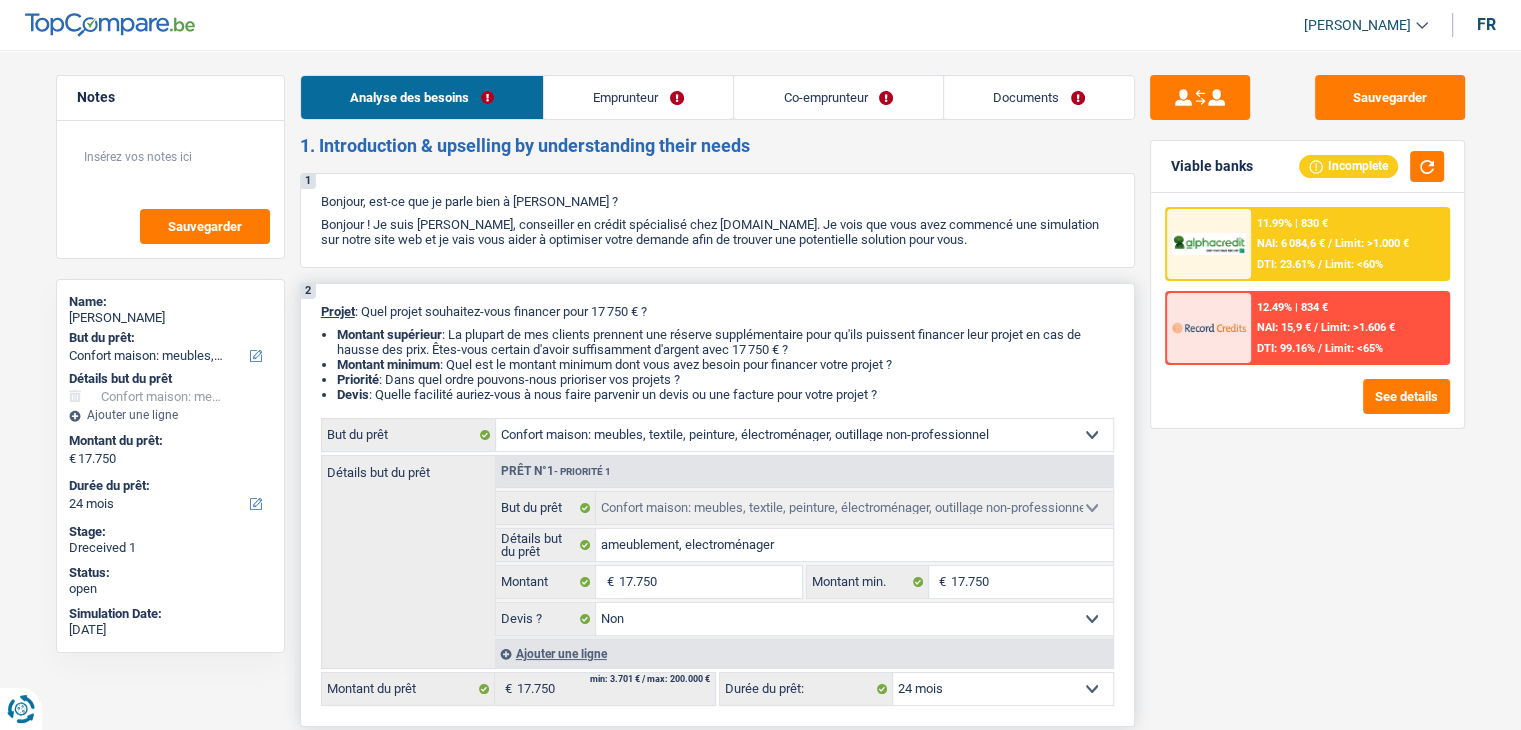 drag, startPoint x: 892, startPoint y: 391, endPoint x: 312, endPoint y: 311, distance: 585.4913 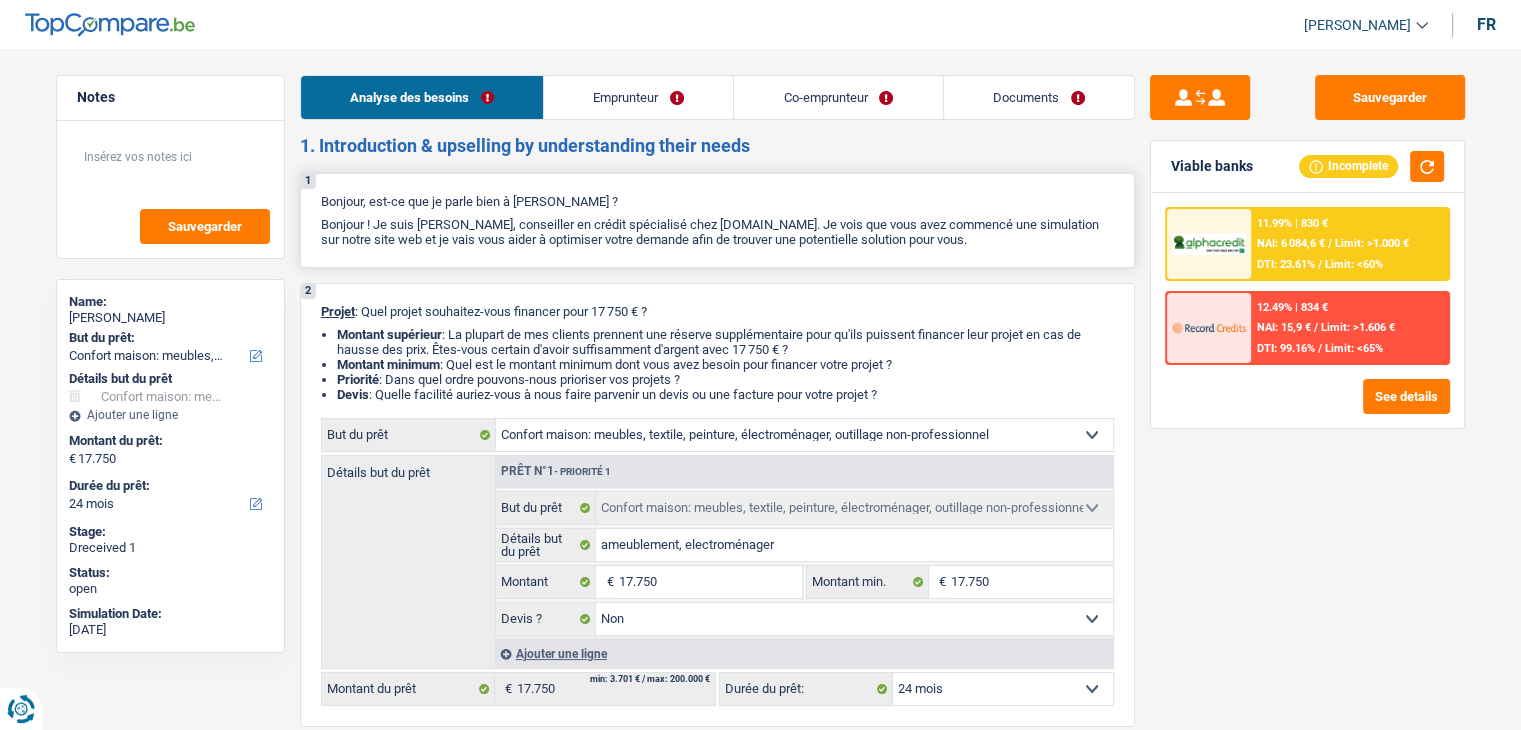 drag, startPoint x: 316, startPoint y: 207, endPoint x: 987, endPoint y: 252, distance: 672.50726 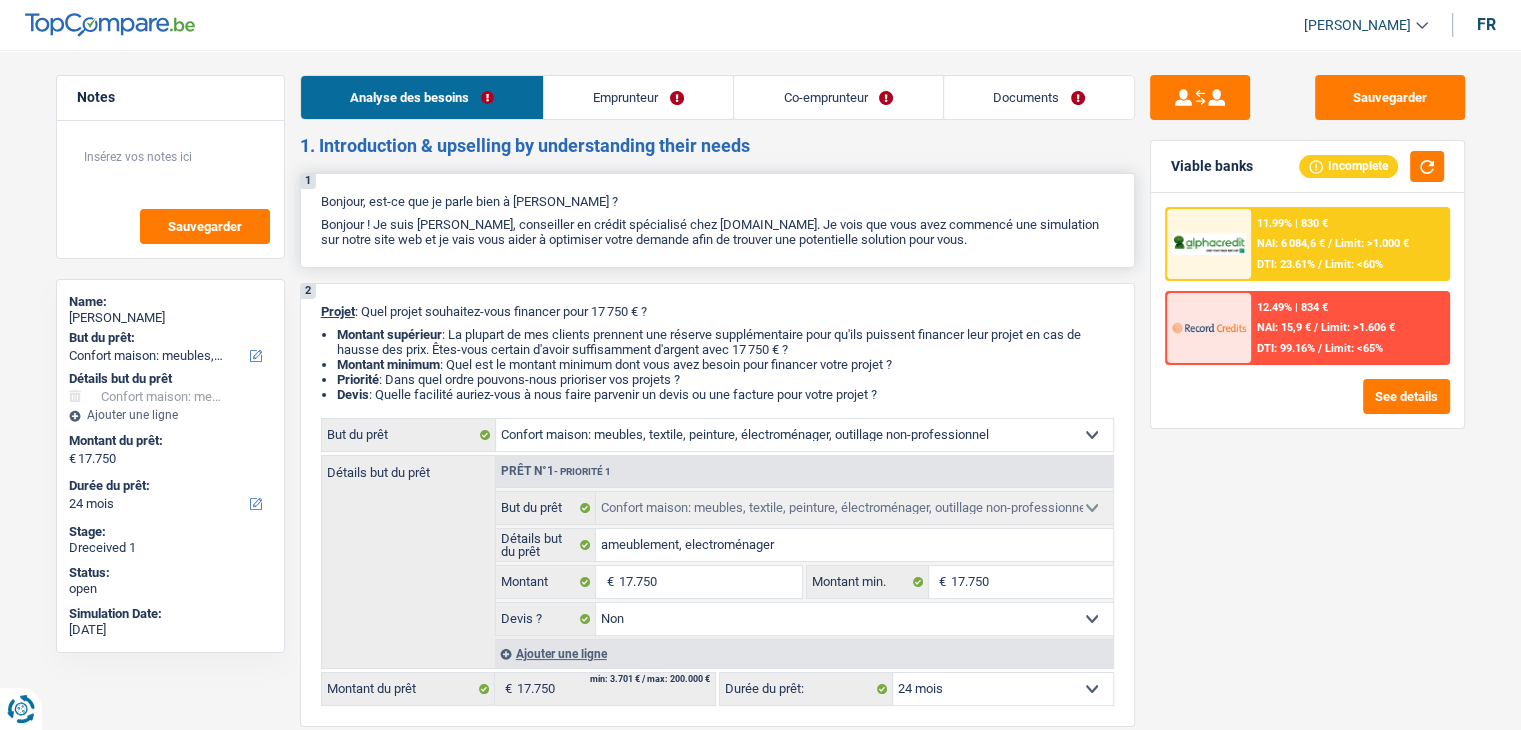 drag, startPoint x: 323, startPoint y: 201, endPoint x: 998, endPoint y: 248, distance: 676.63434 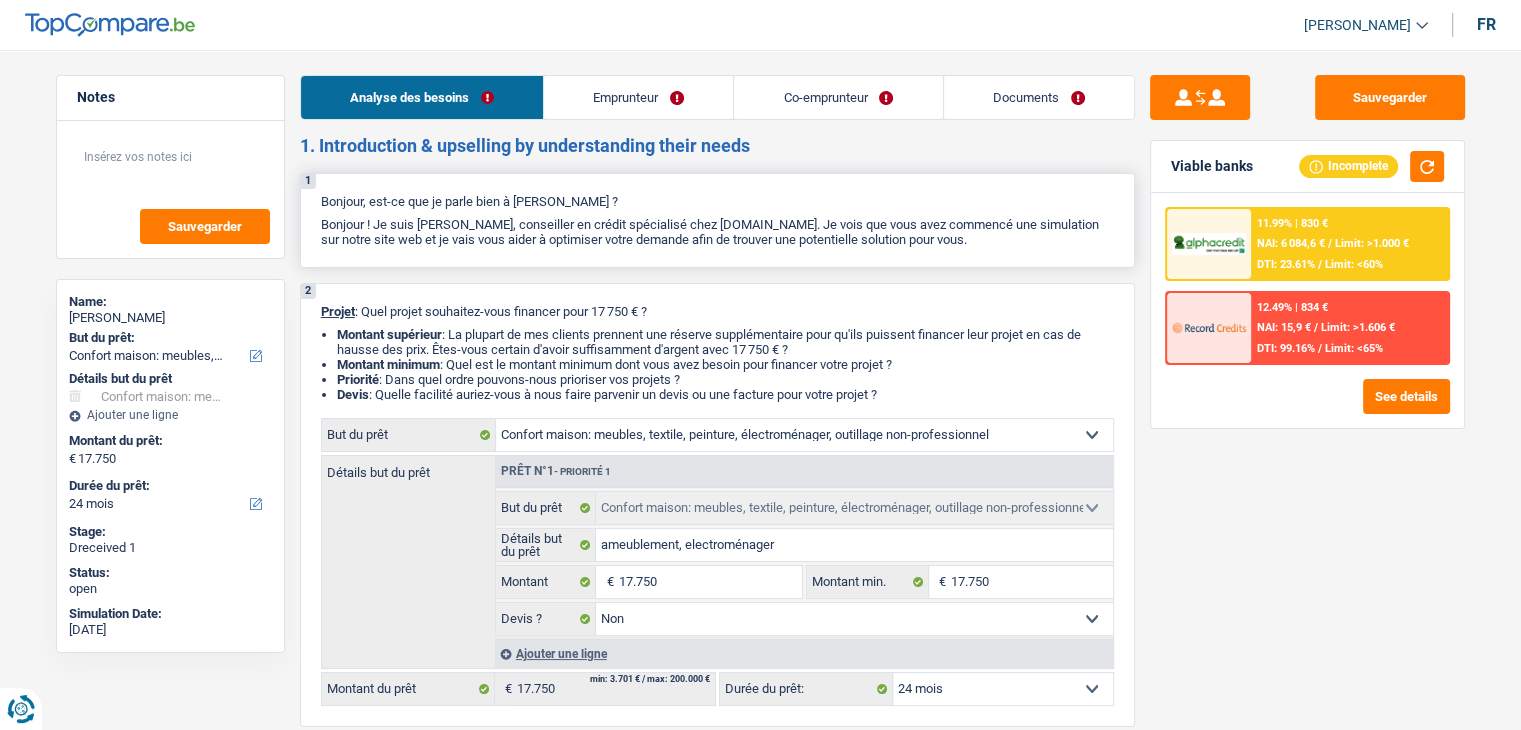 drag, startPoint x: 961, startPoint y: 238, endPoint x: 310, endPoint y: 200, distance: 652.1081 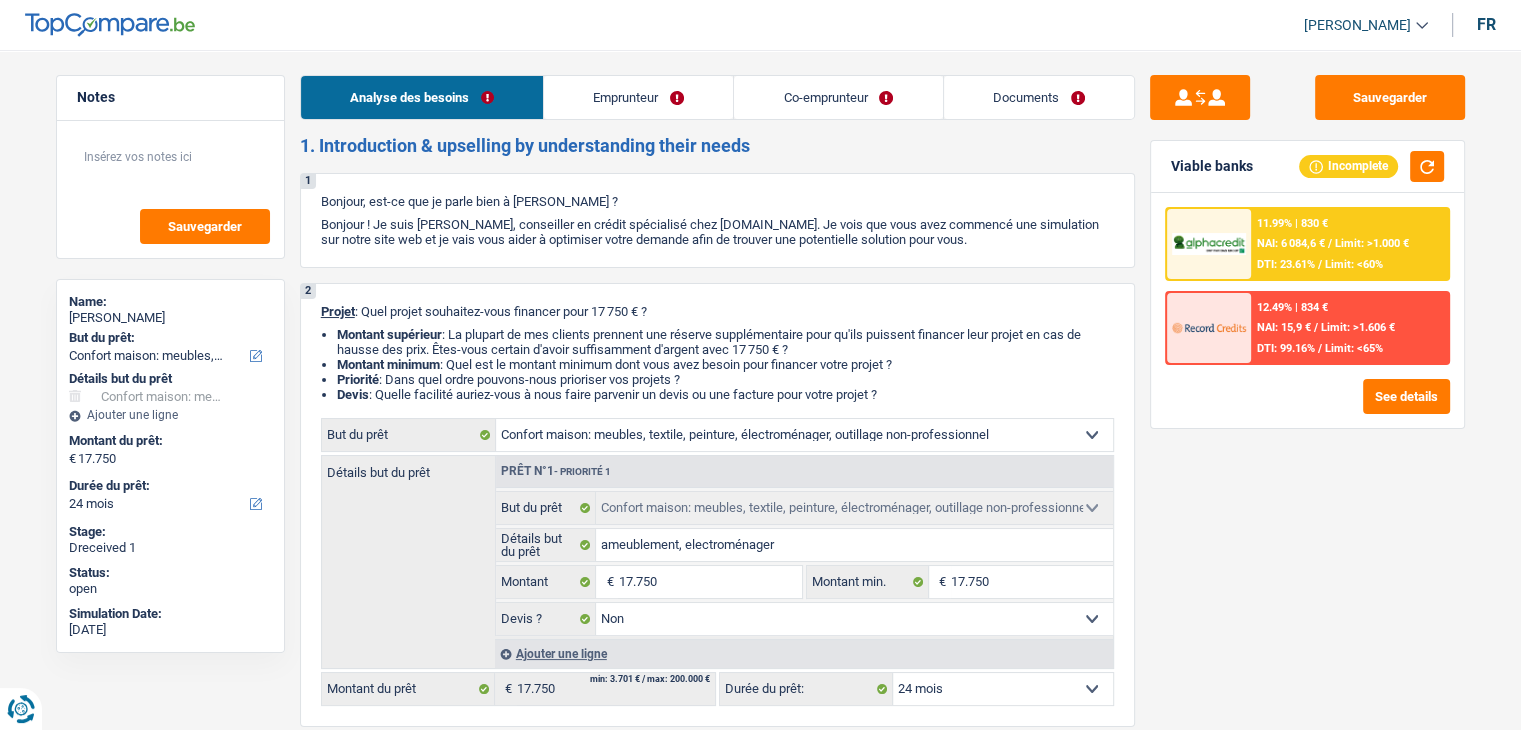 click on "Emprunteur" at bounding box center (638, 97) 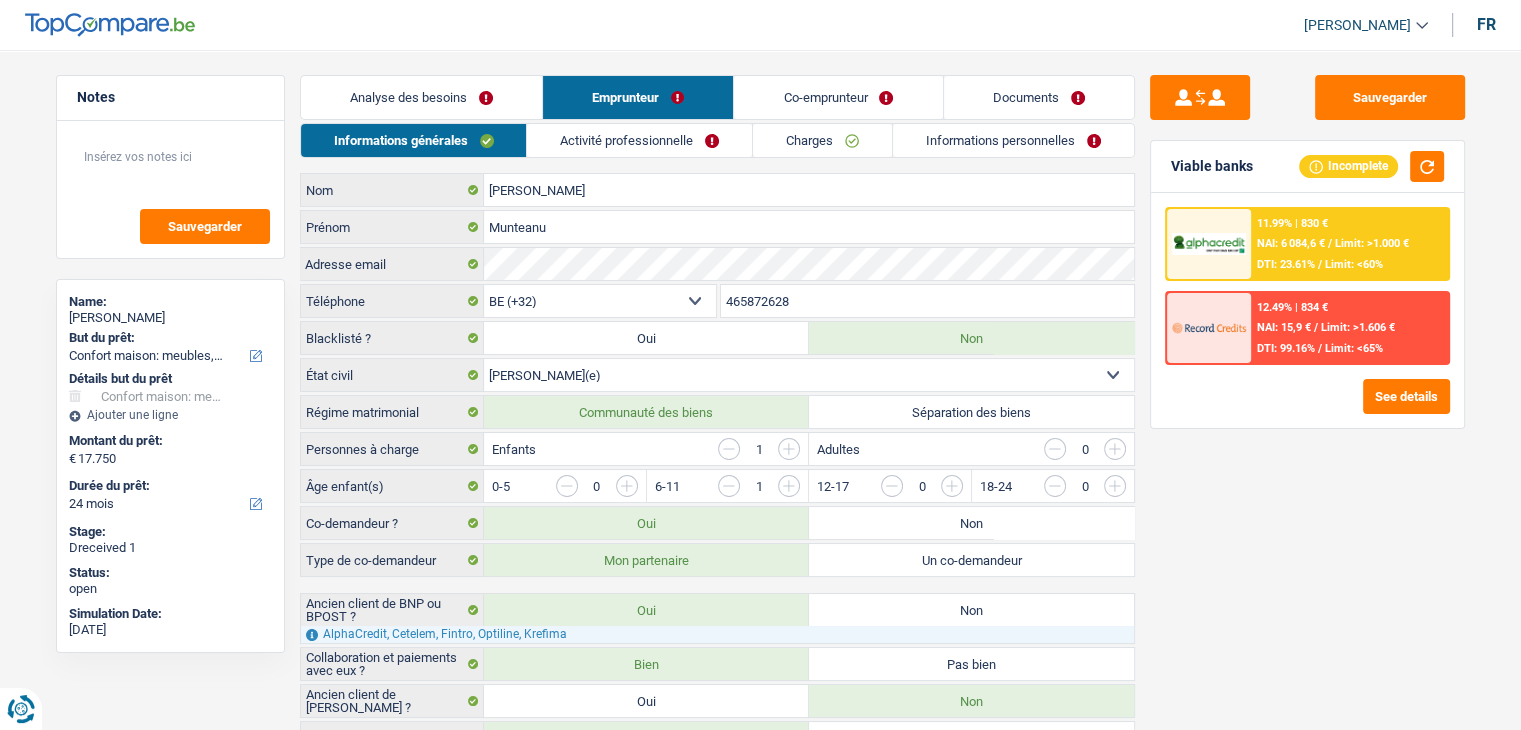 click on "Activité professionnelle" at bounding box center (639, 140) 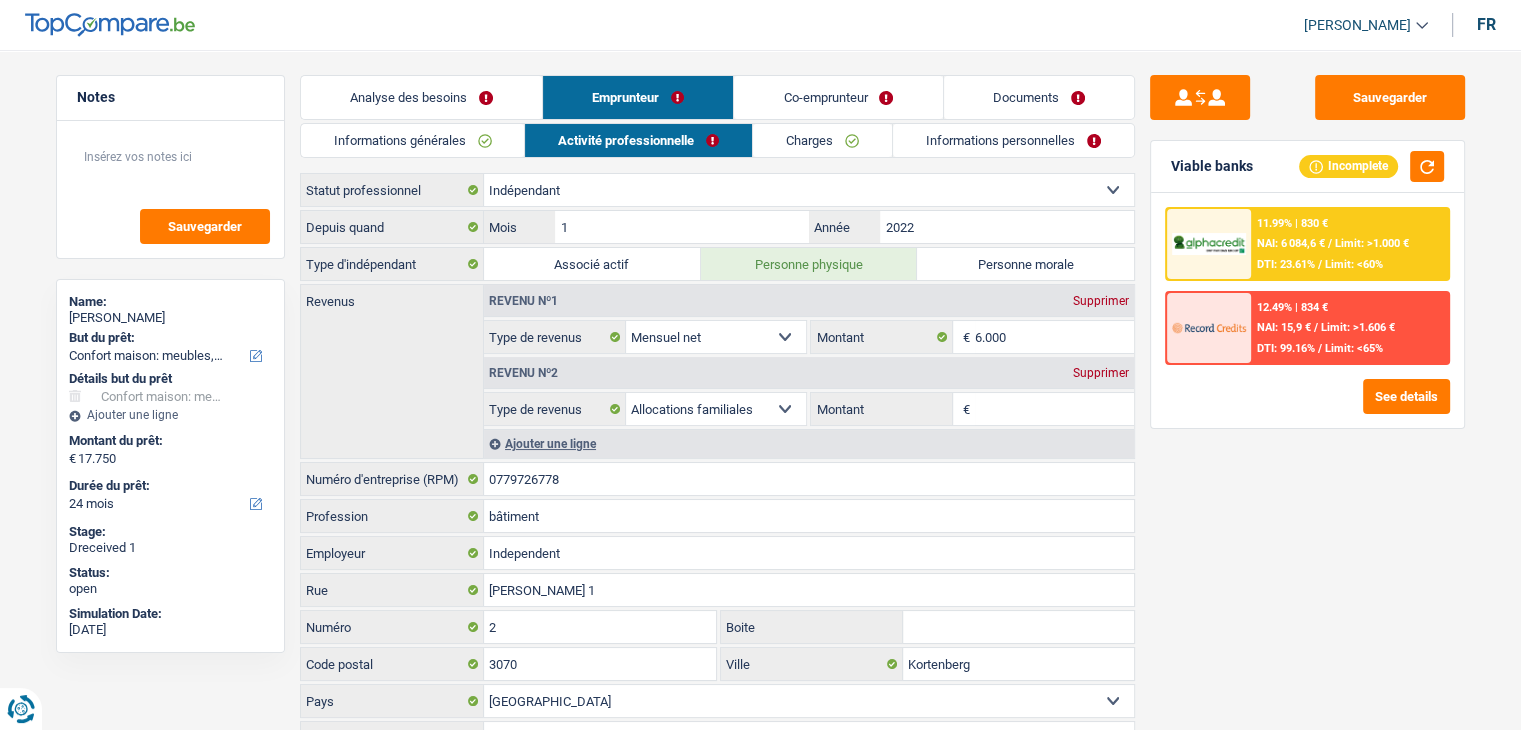 click on "Charges" at bounding box center [822, 140] 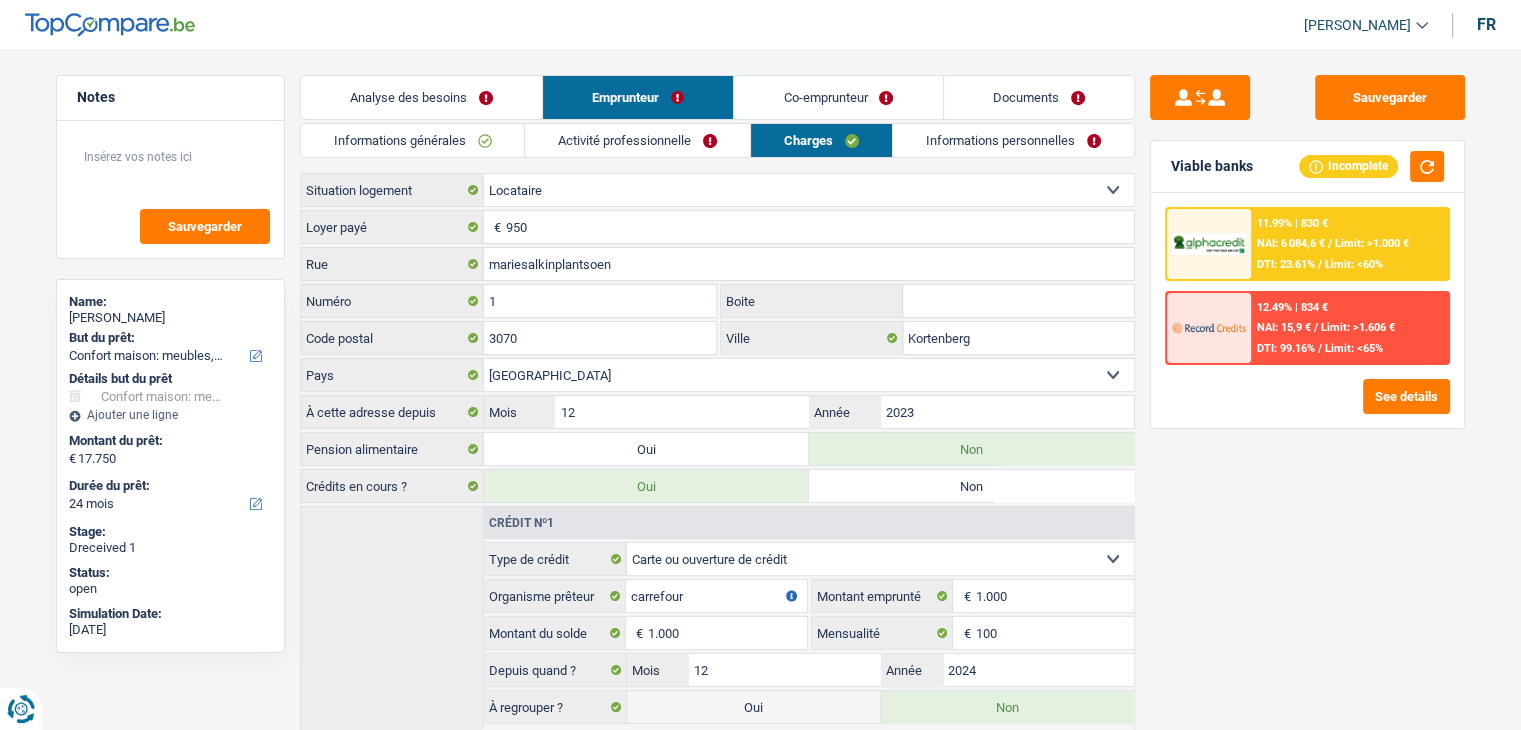 click on "Informations personnelles" at bounding box center [1013, 140] 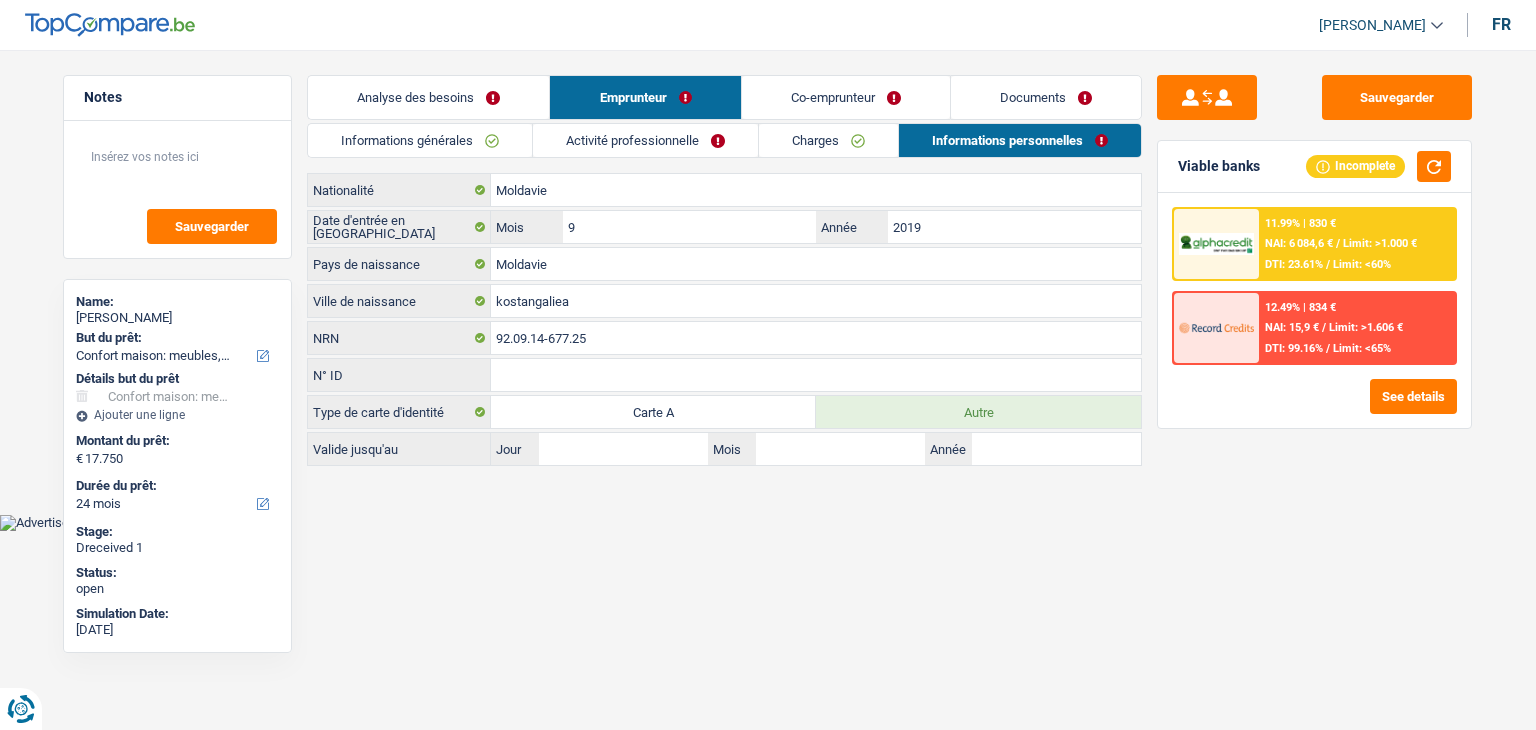click on "Co-emprunteur" at bounding box center (846, 97) 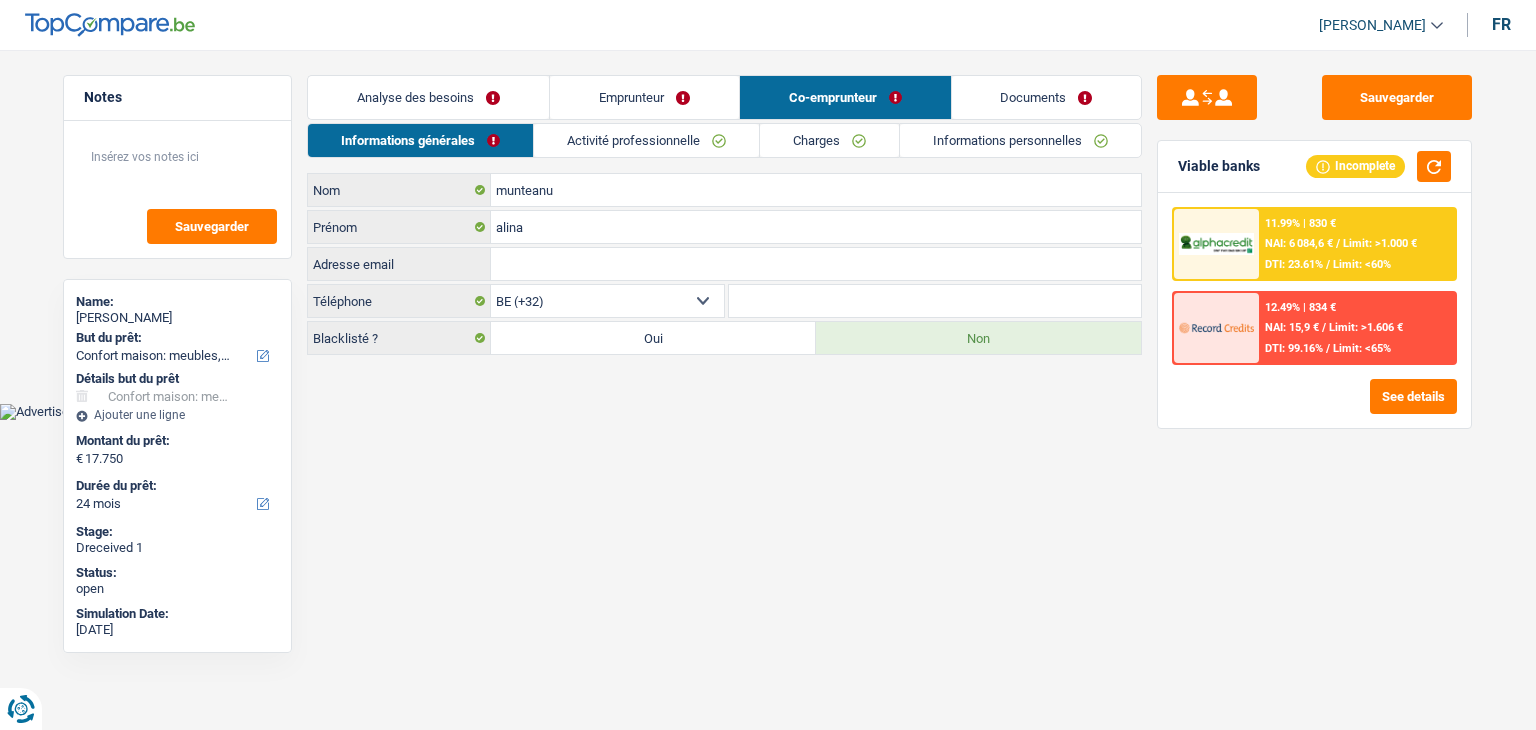 click on "Informations personnelles" at bounding box center (1020, 140) 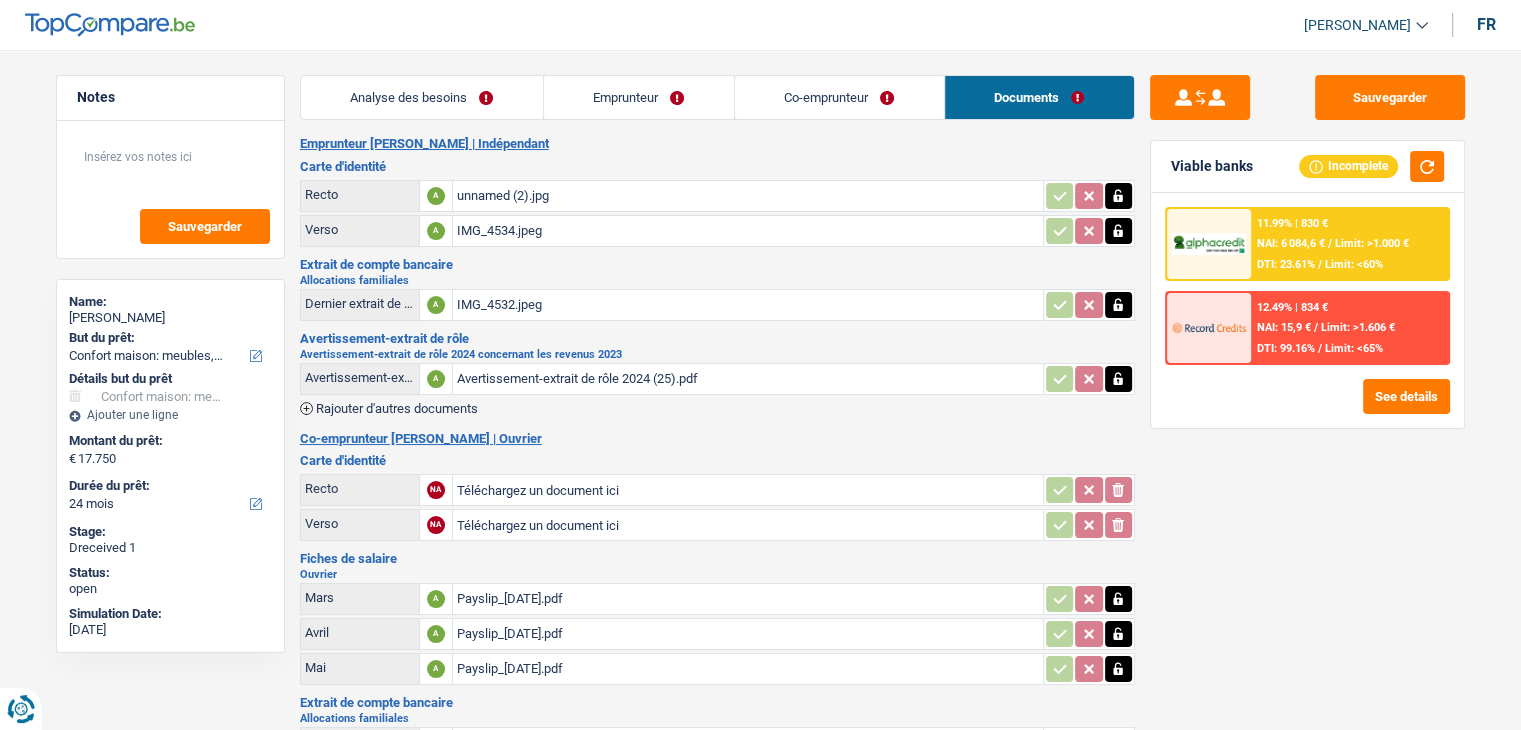 click on "unnamed (2).jpg" at bounding box center (748, 196) 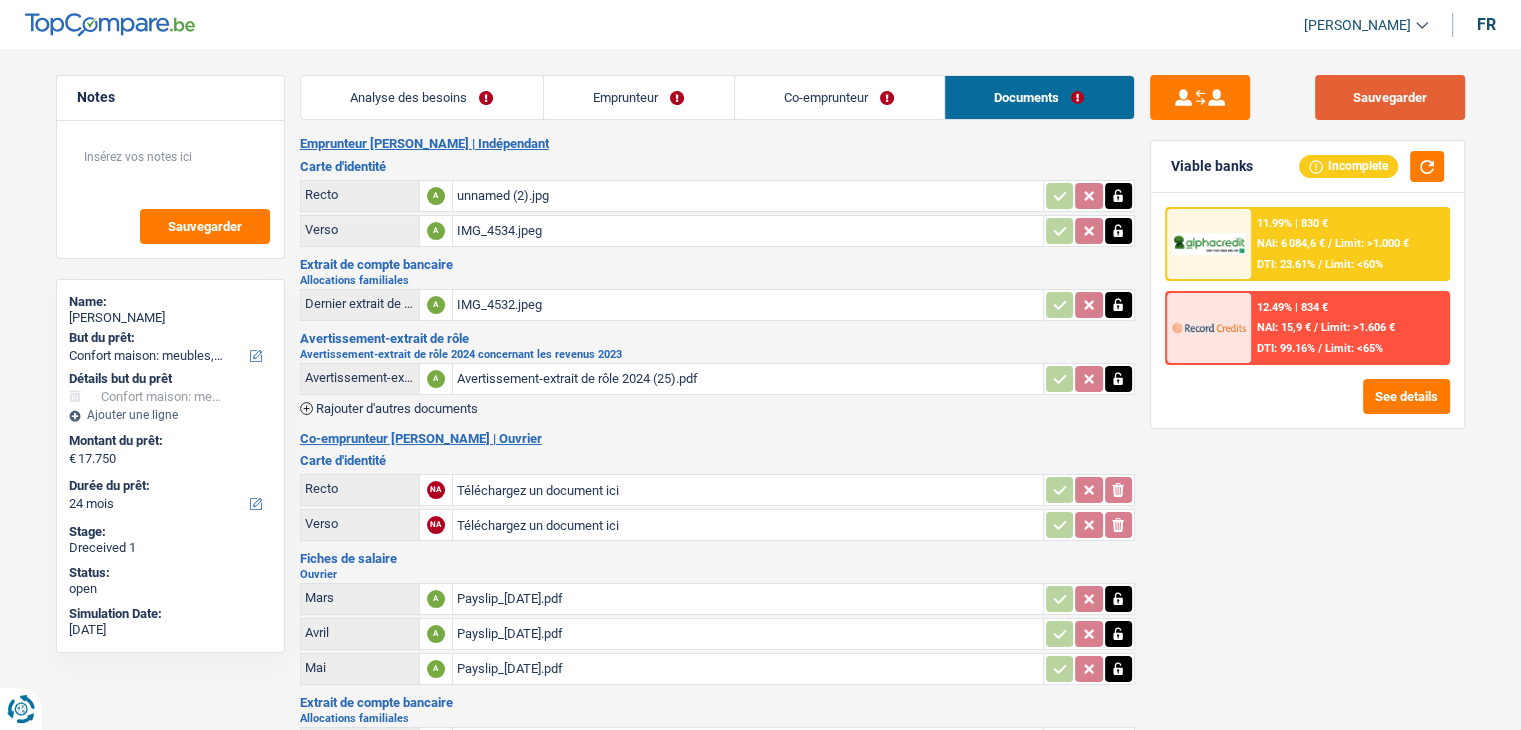 click on "Sauvegarder" at bounding box center [1390, 97] 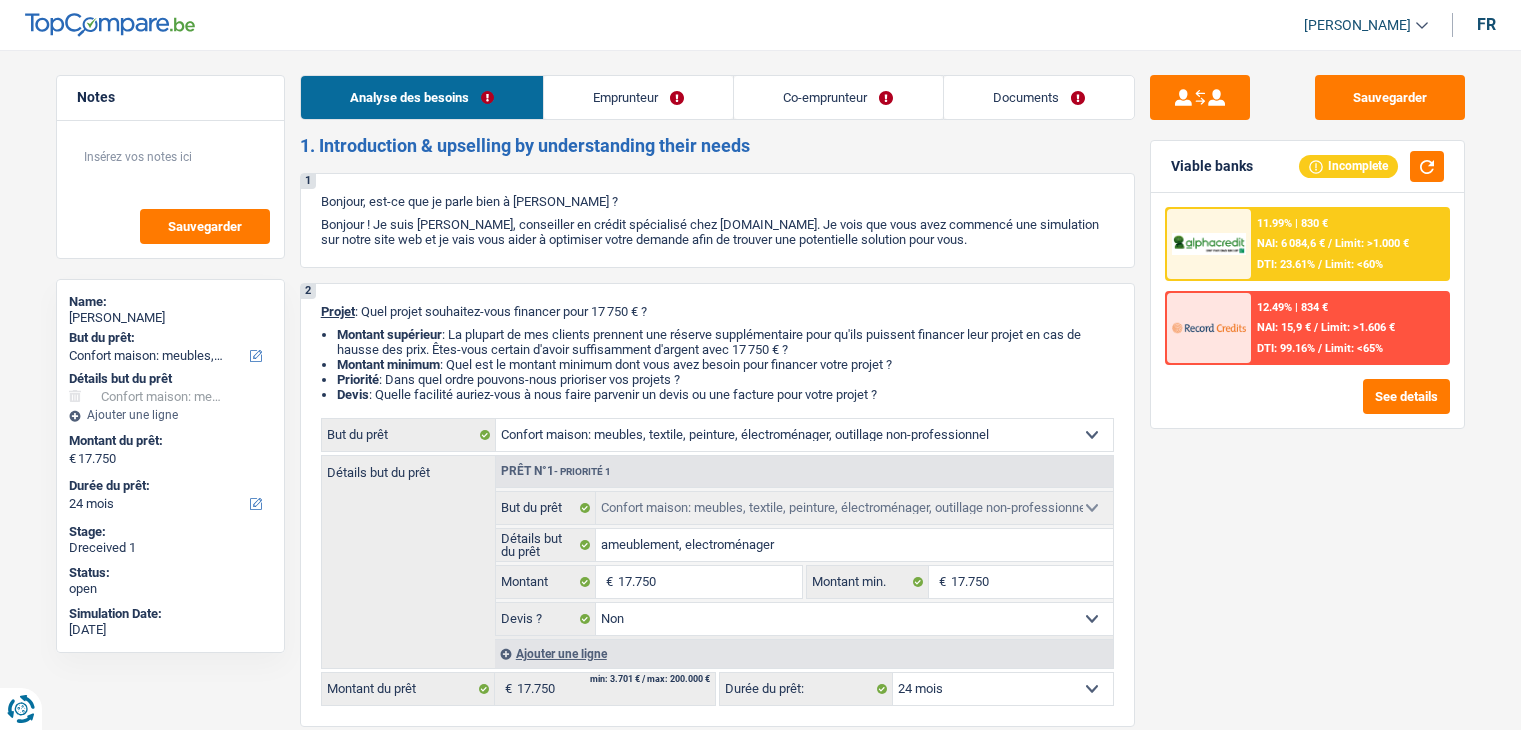 select on "household" 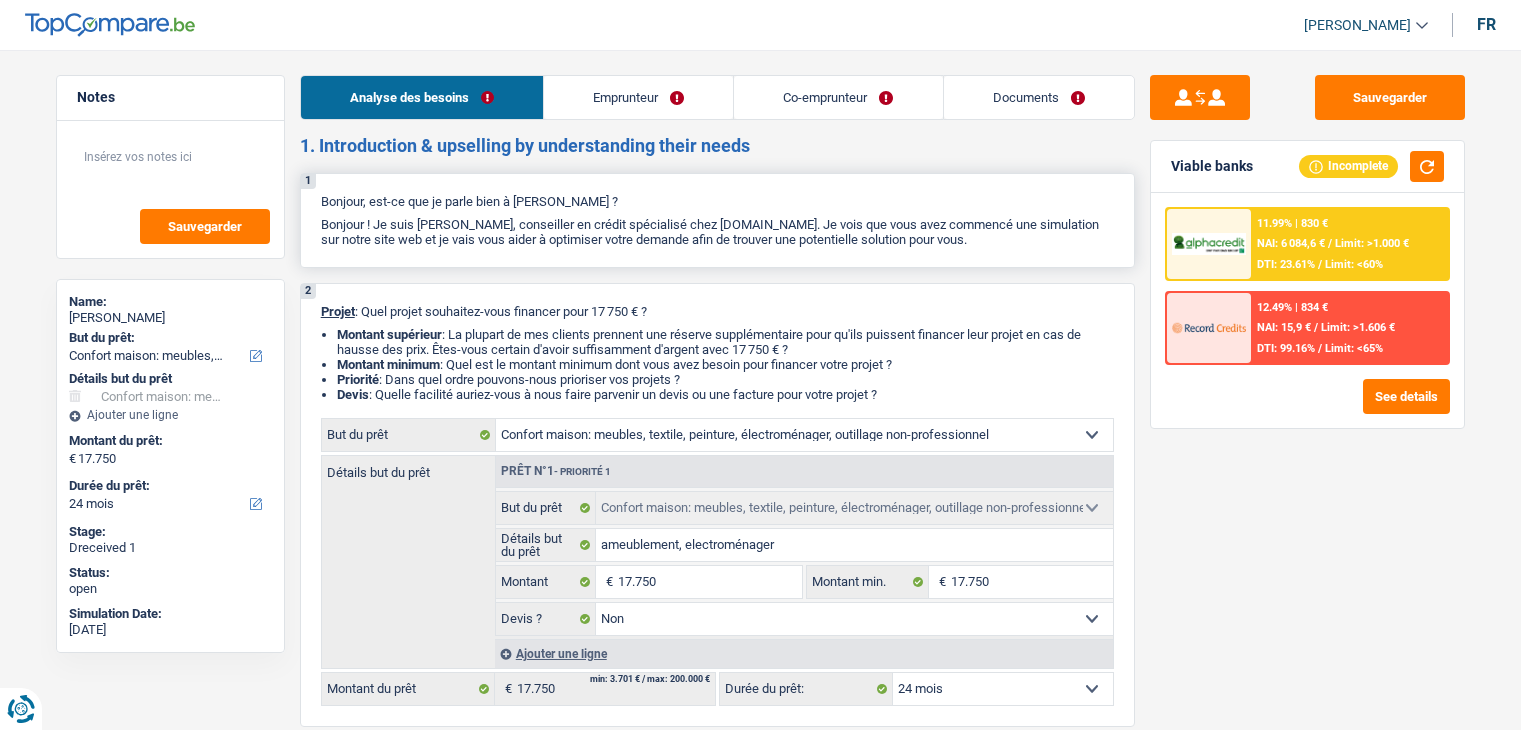 scroll, scrollTop: 0, scrollLeft: 0, axis: both 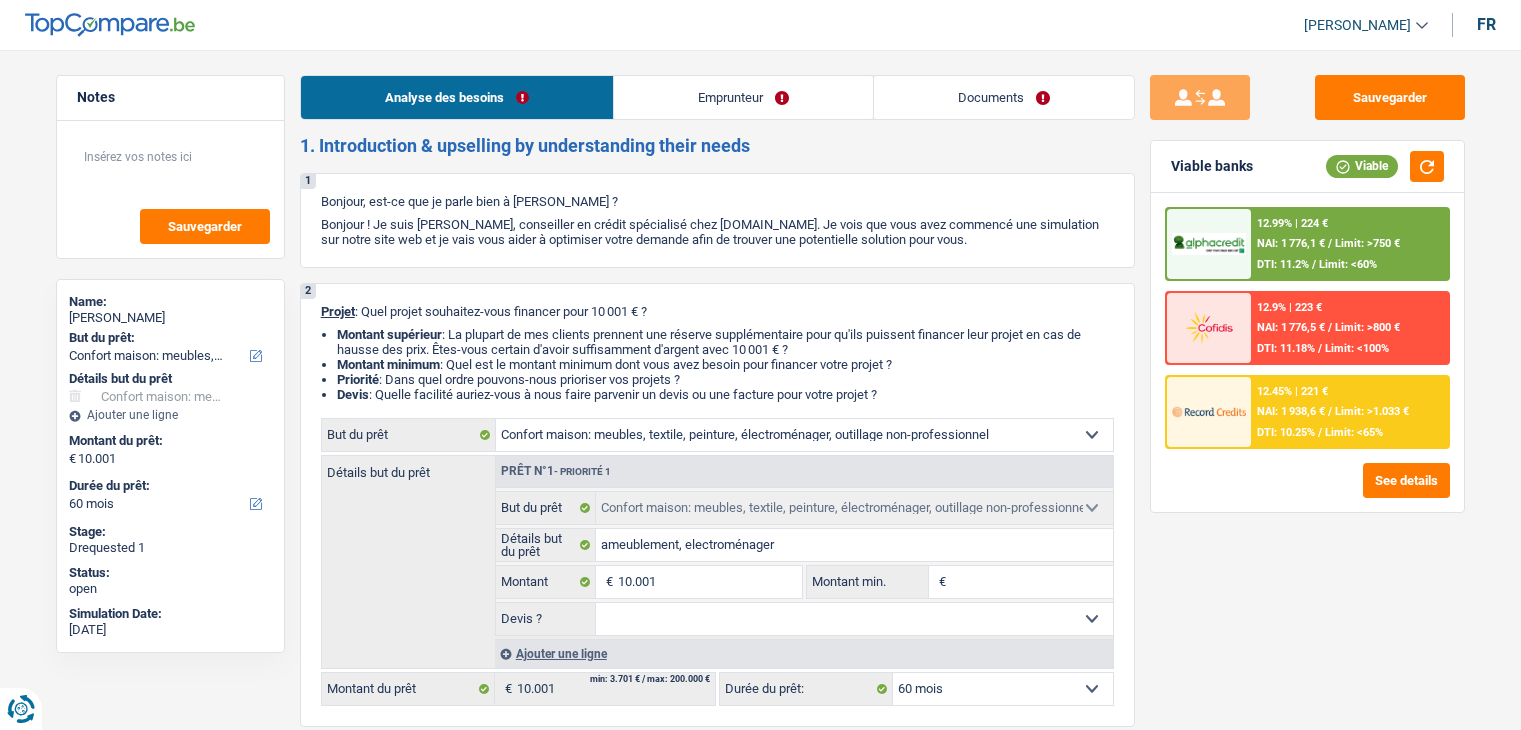 select on "household" 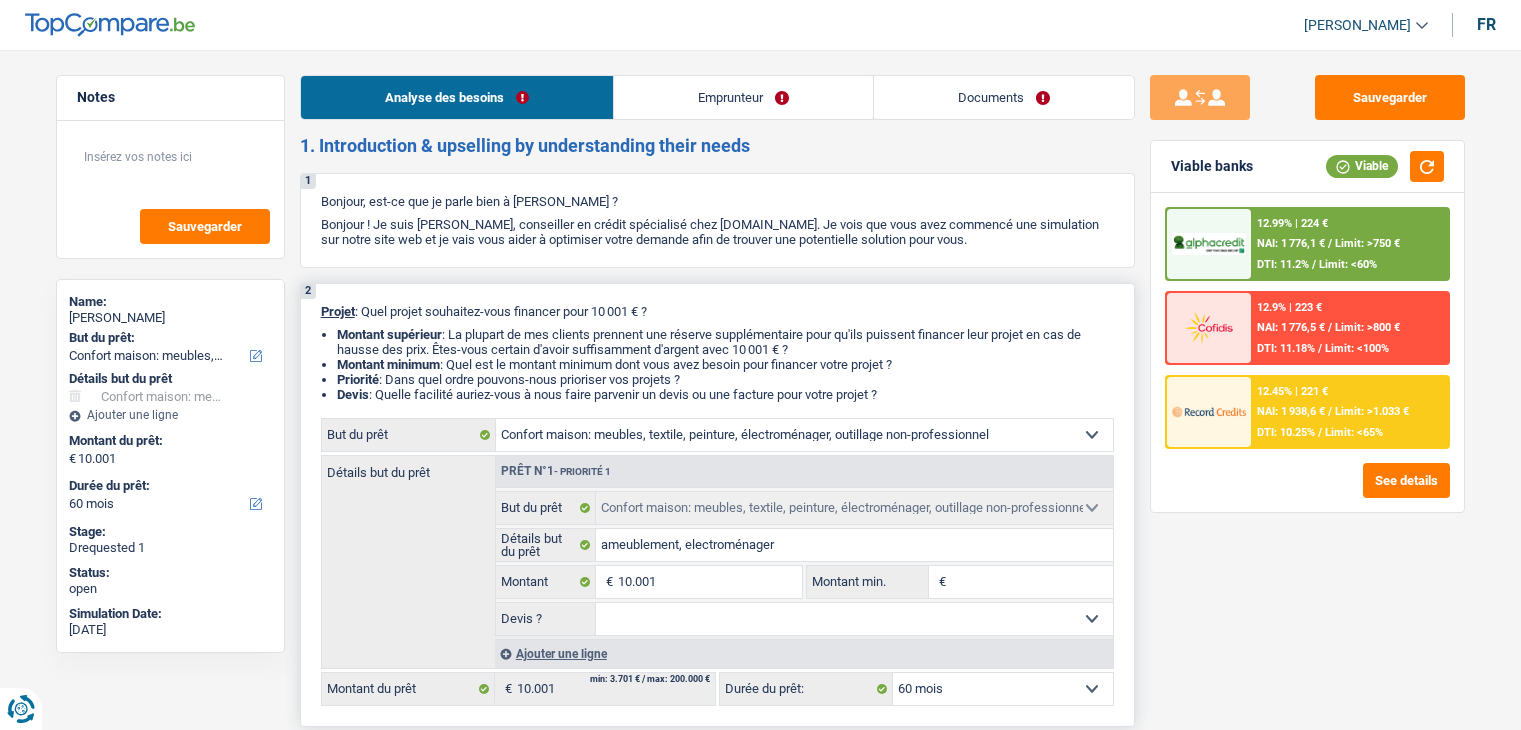 scroll, scrollTop: 0, scrollLeft: 0, axis: both 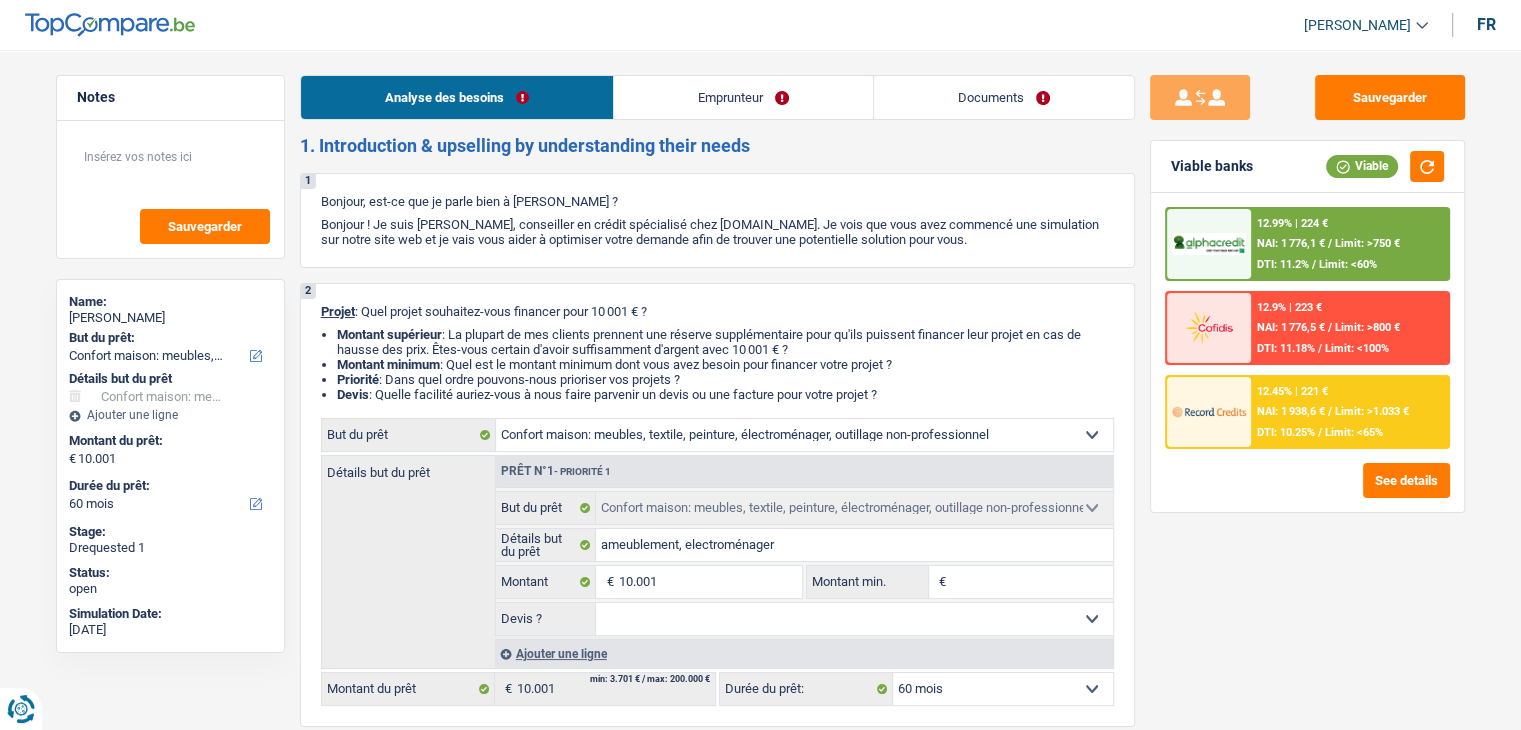 click on "Emprunteur" at bounding box center (743, 97) 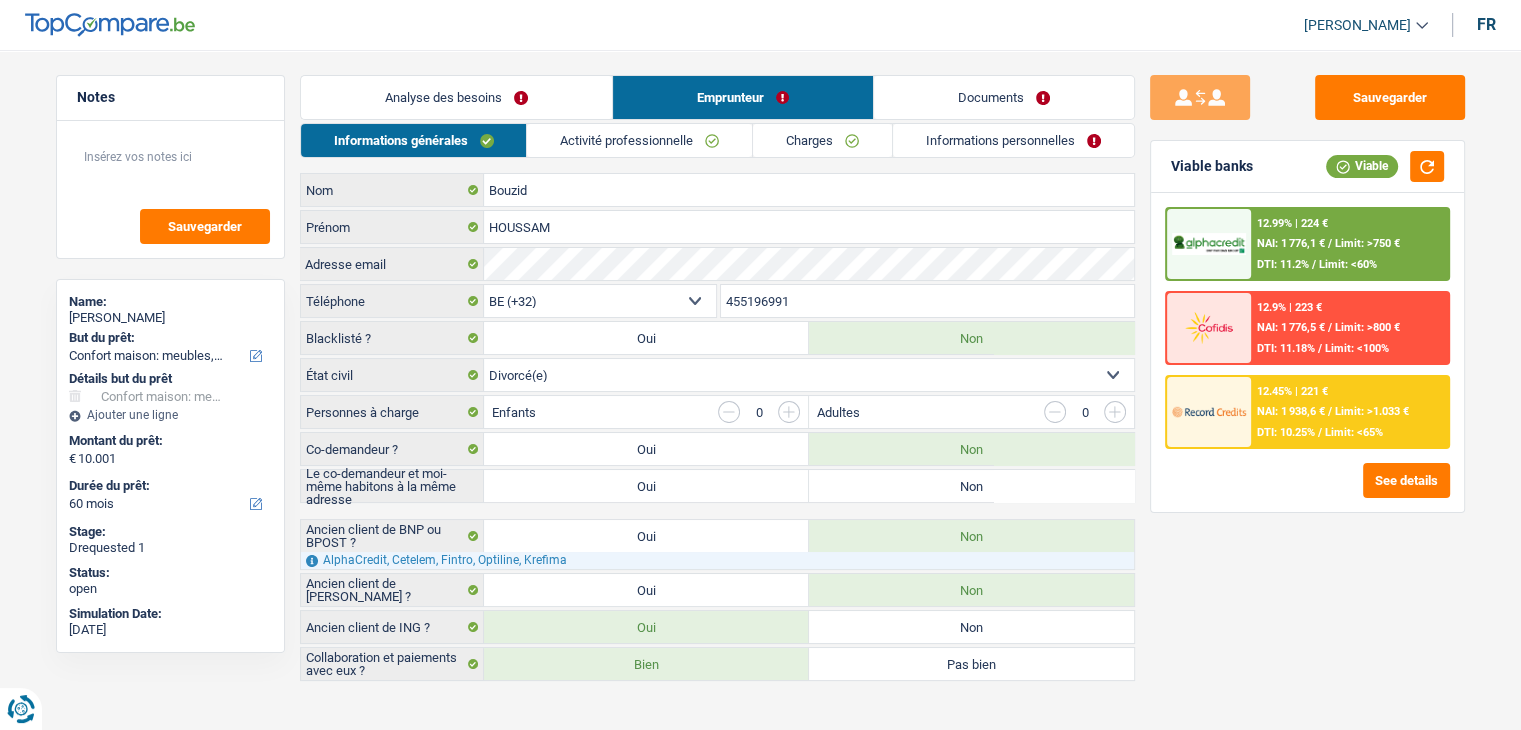 click on "Activité professionnelle" at bounding box center [639, 140] 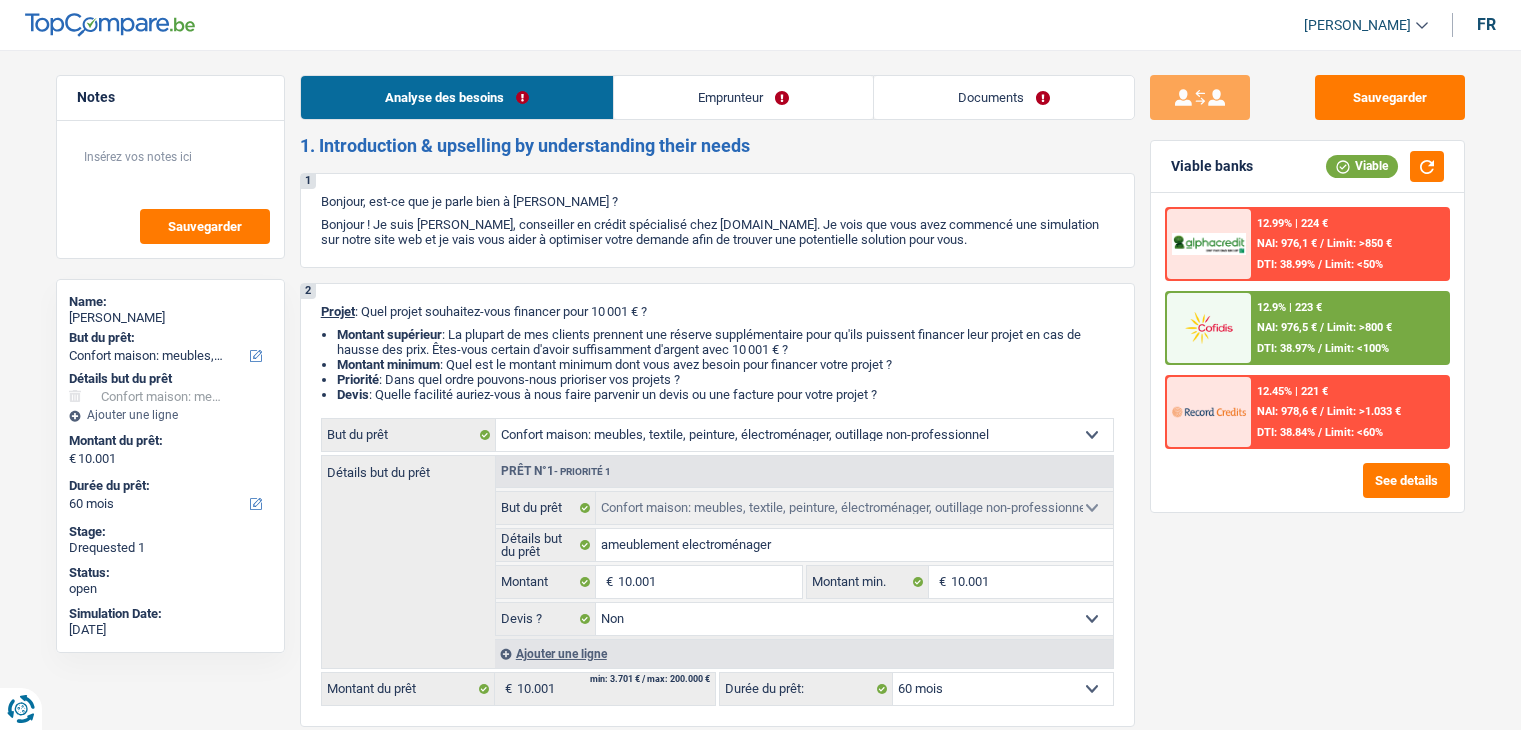 select on "household" 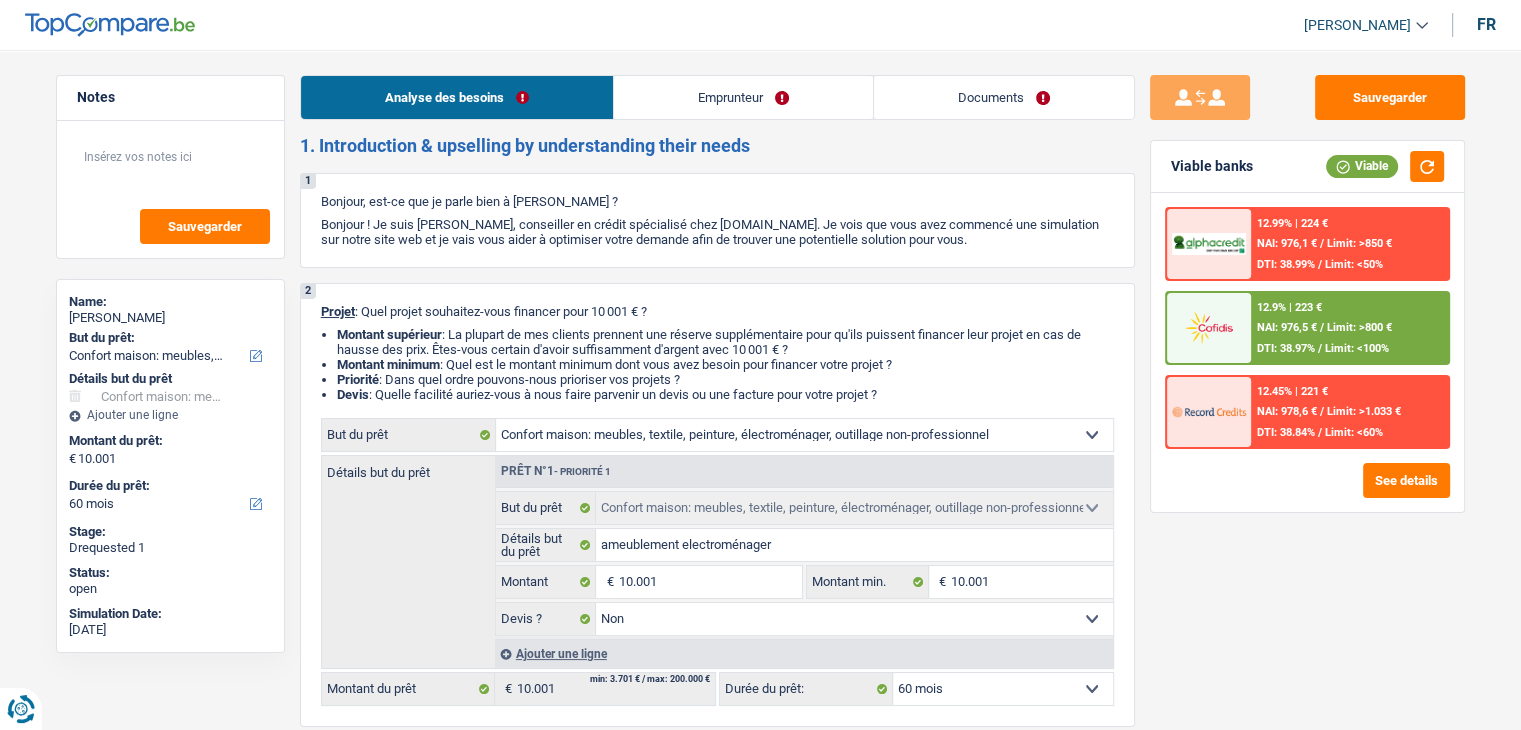scroll, scrollTop: 0, scrollLeft: 0, axis: both 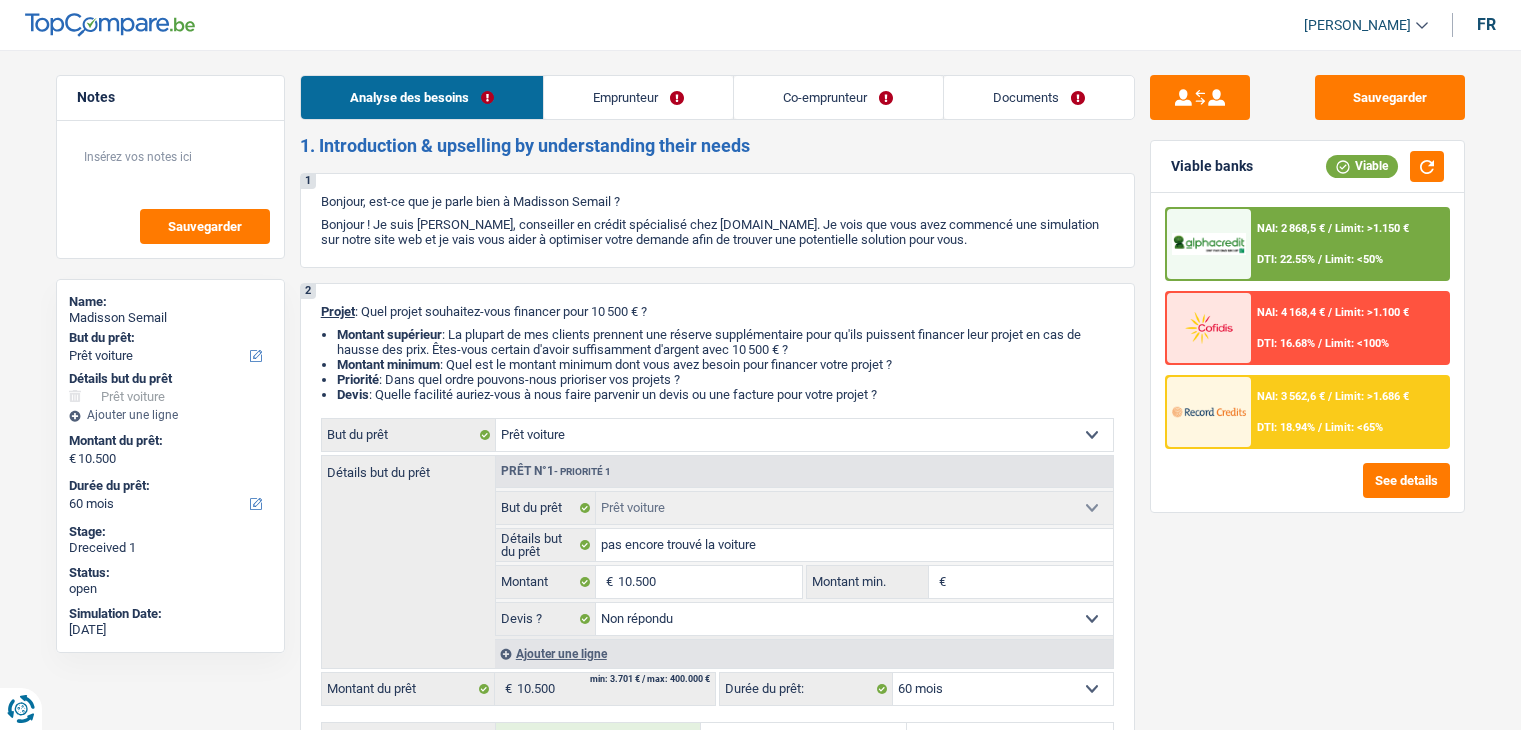 select on "car" 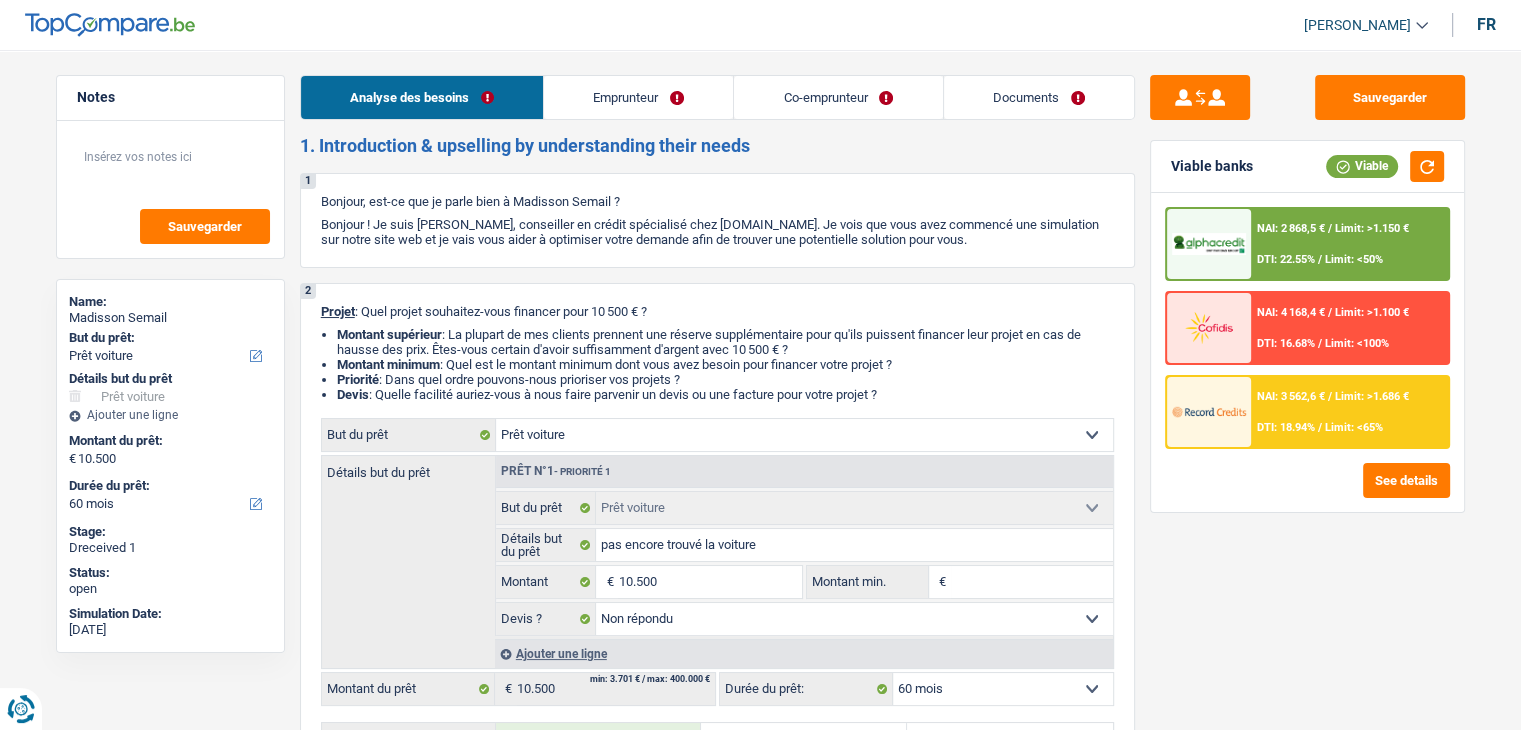 scroll, scrollTop: 0, scrollLeft: 0, axis: both 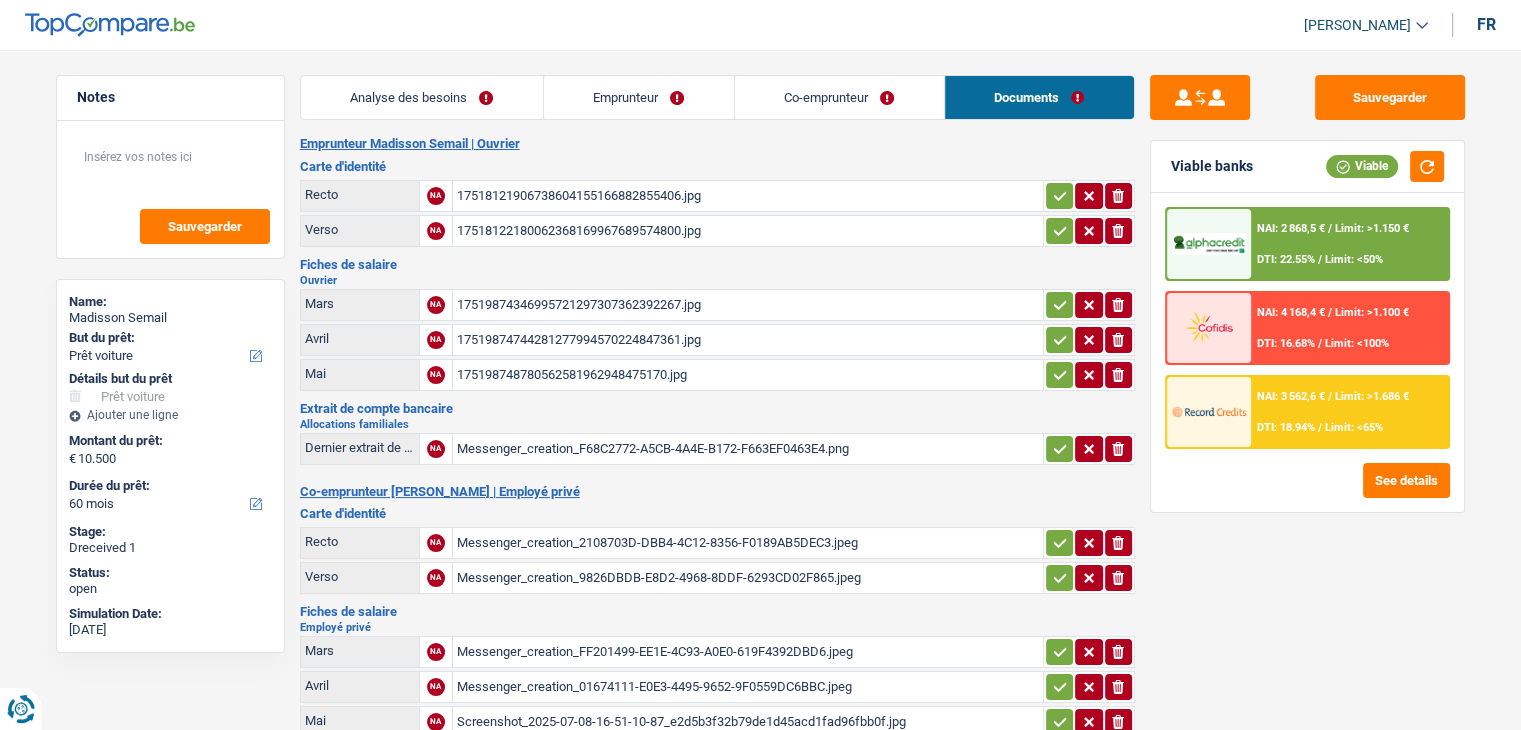 click on "17518121906738604155166882855406.jpg" at bounding box center [748, 196] 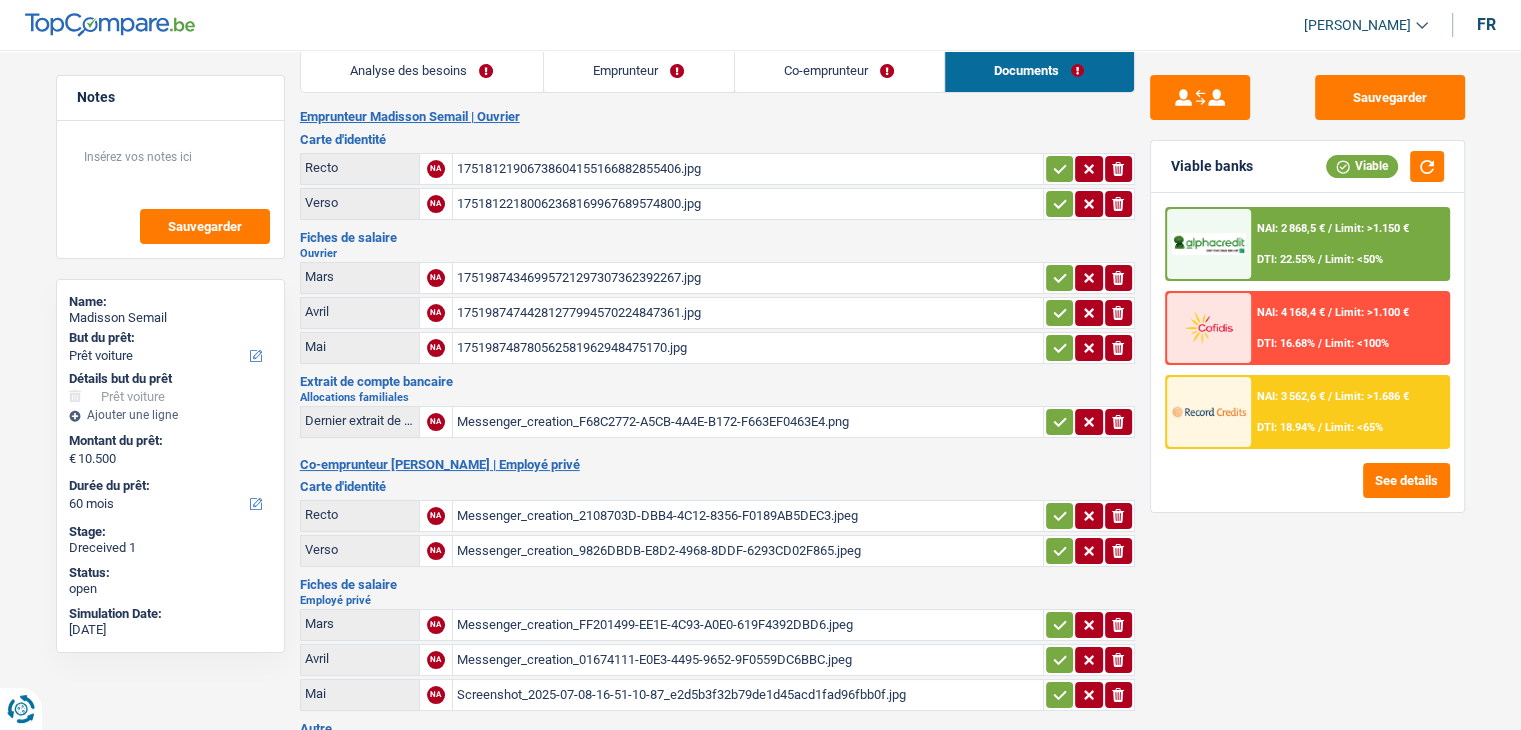 scroll, scrollTop: 0, scrollLeft: 0, axis: both 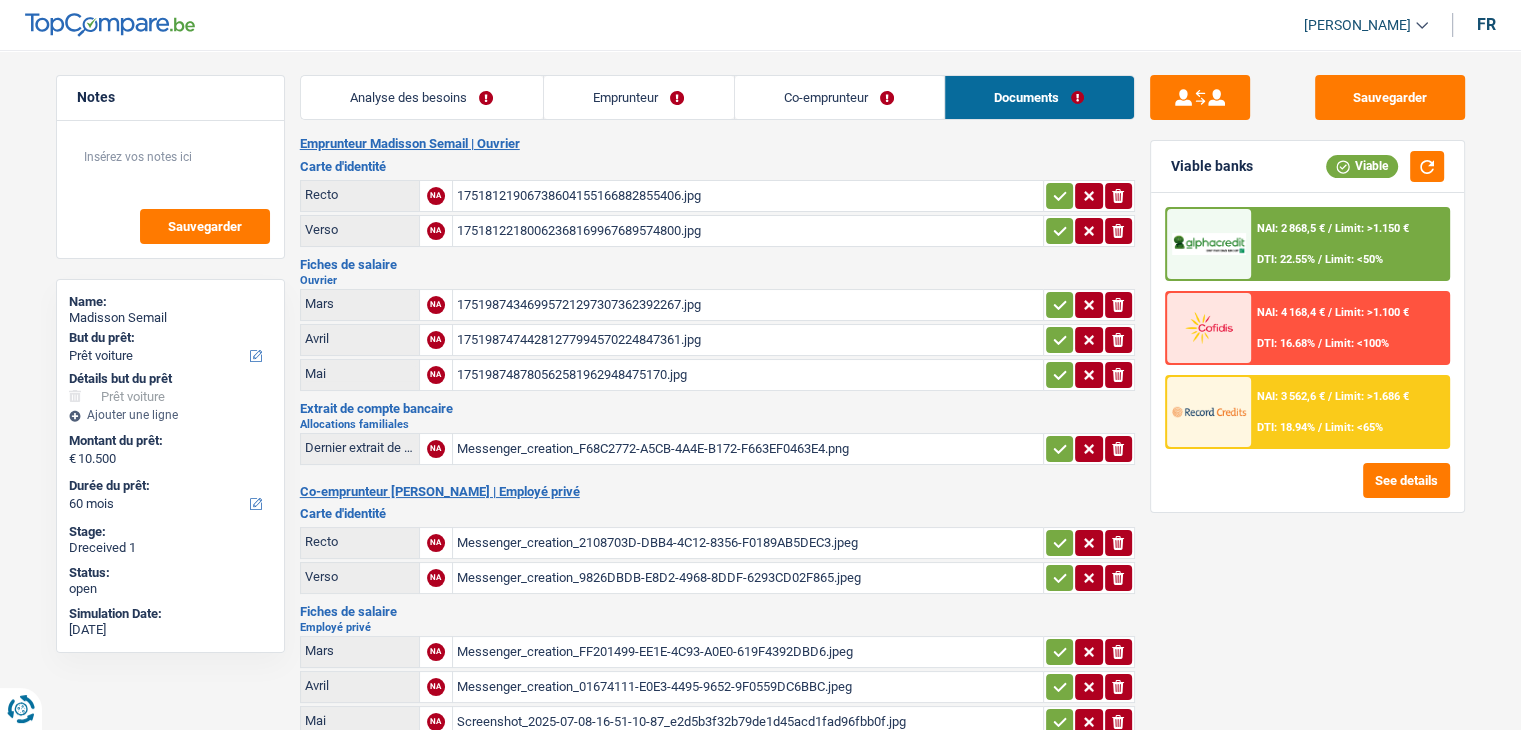click on "Co-emprunteur" at bounding box center [839, 97] 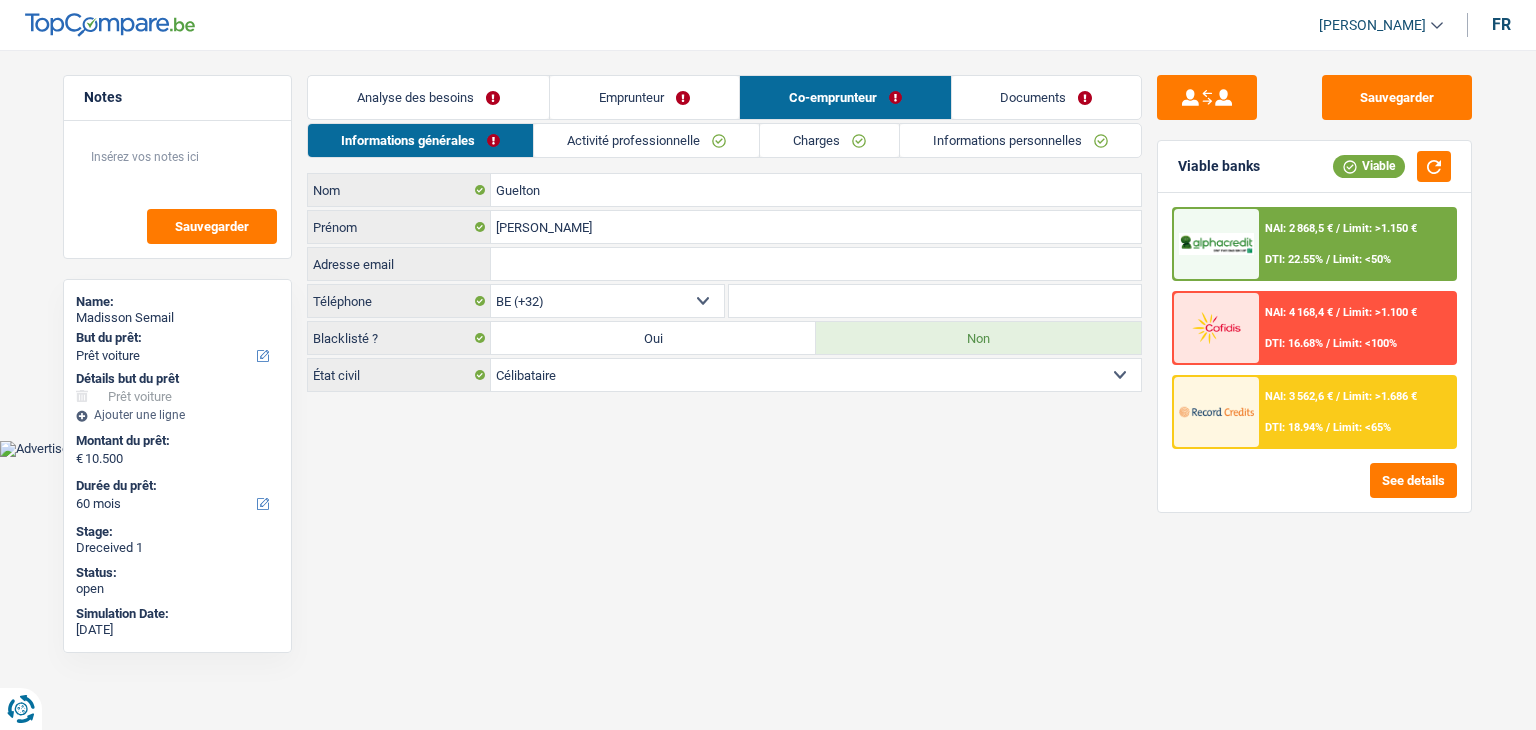 click on "Emprunteur" at bounding box center (644, 97) 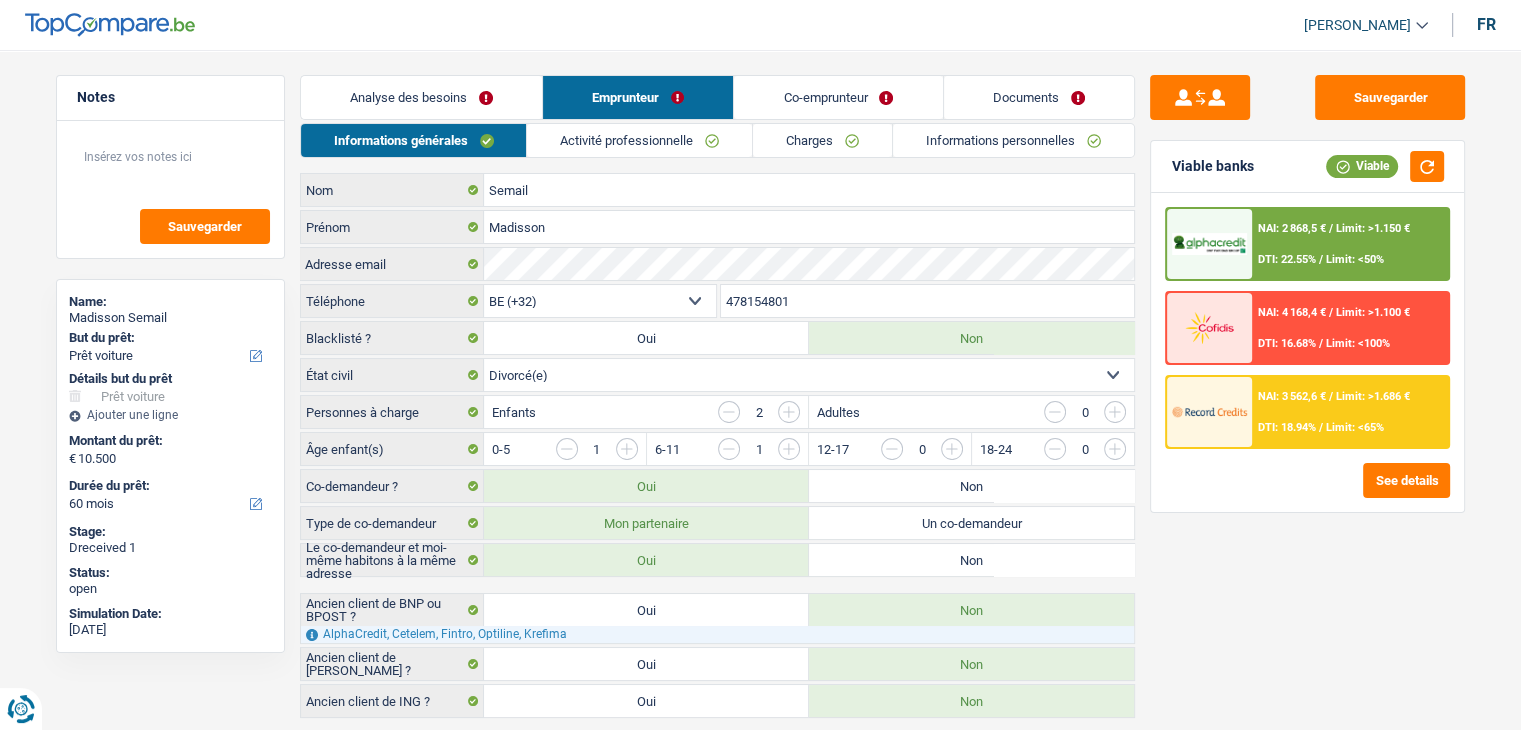 click on "Analyse des besoins" at bounding box center (421, 97) 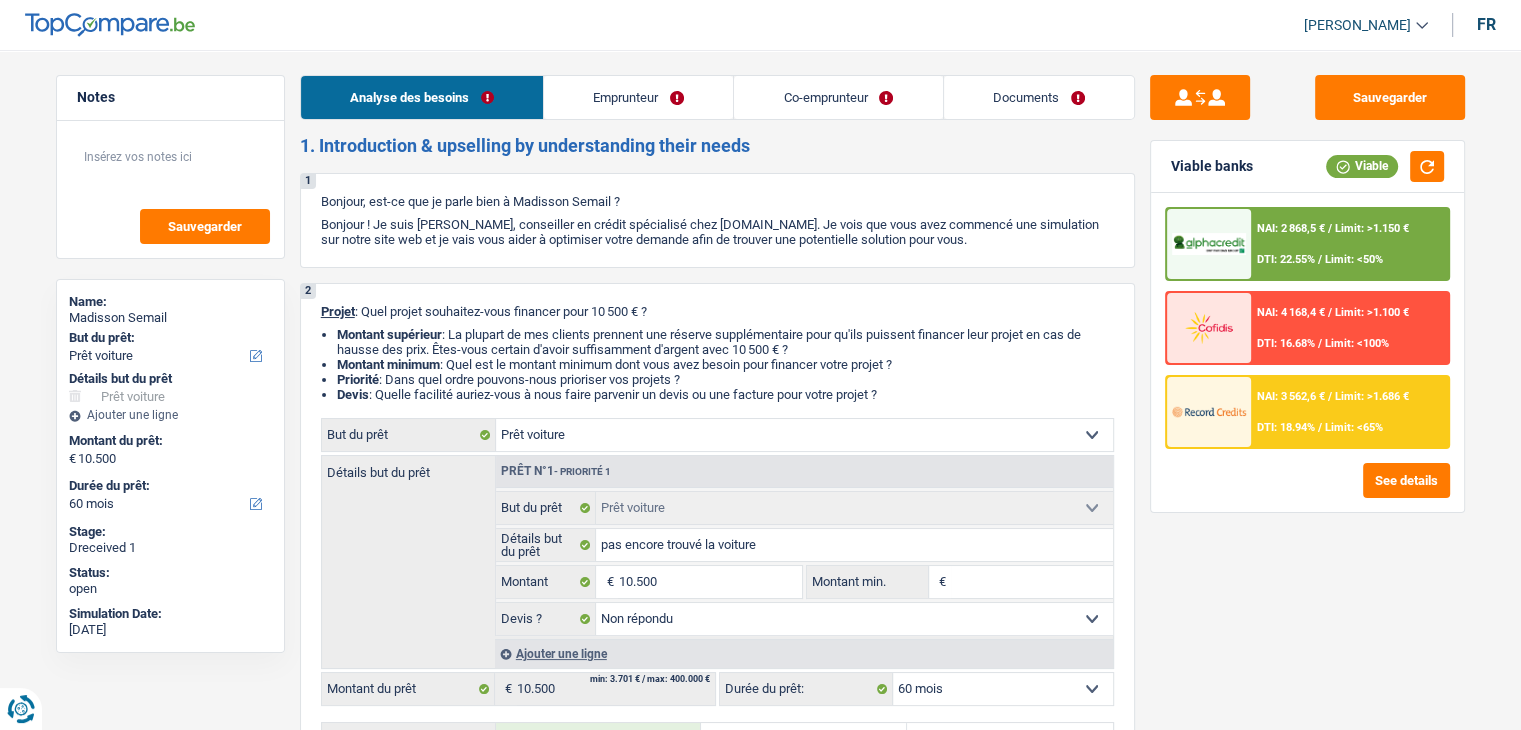click on "Emprunteur" at bounding box center [638, 97] 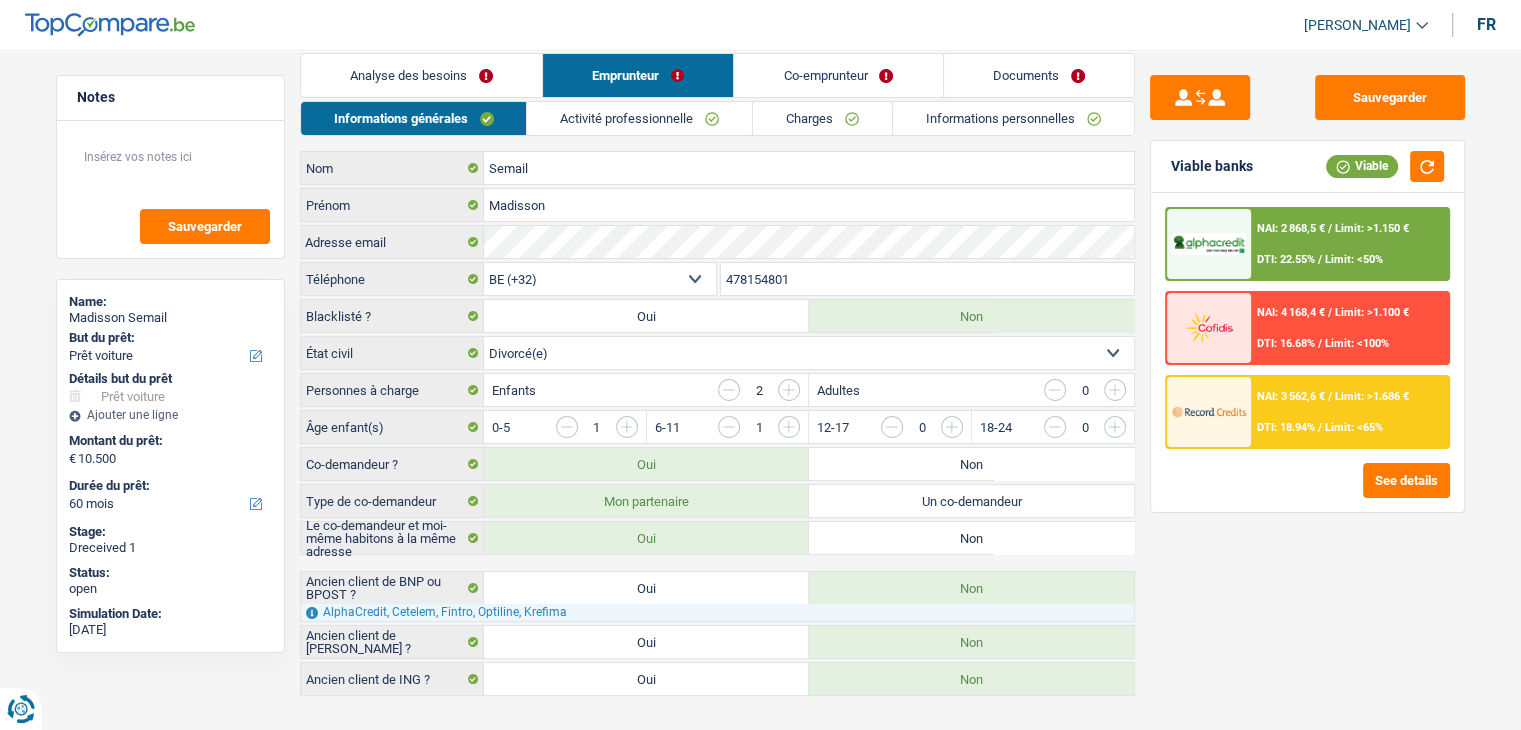 scroll, scrollTop: 0, scrollLeft: 0, axis: both 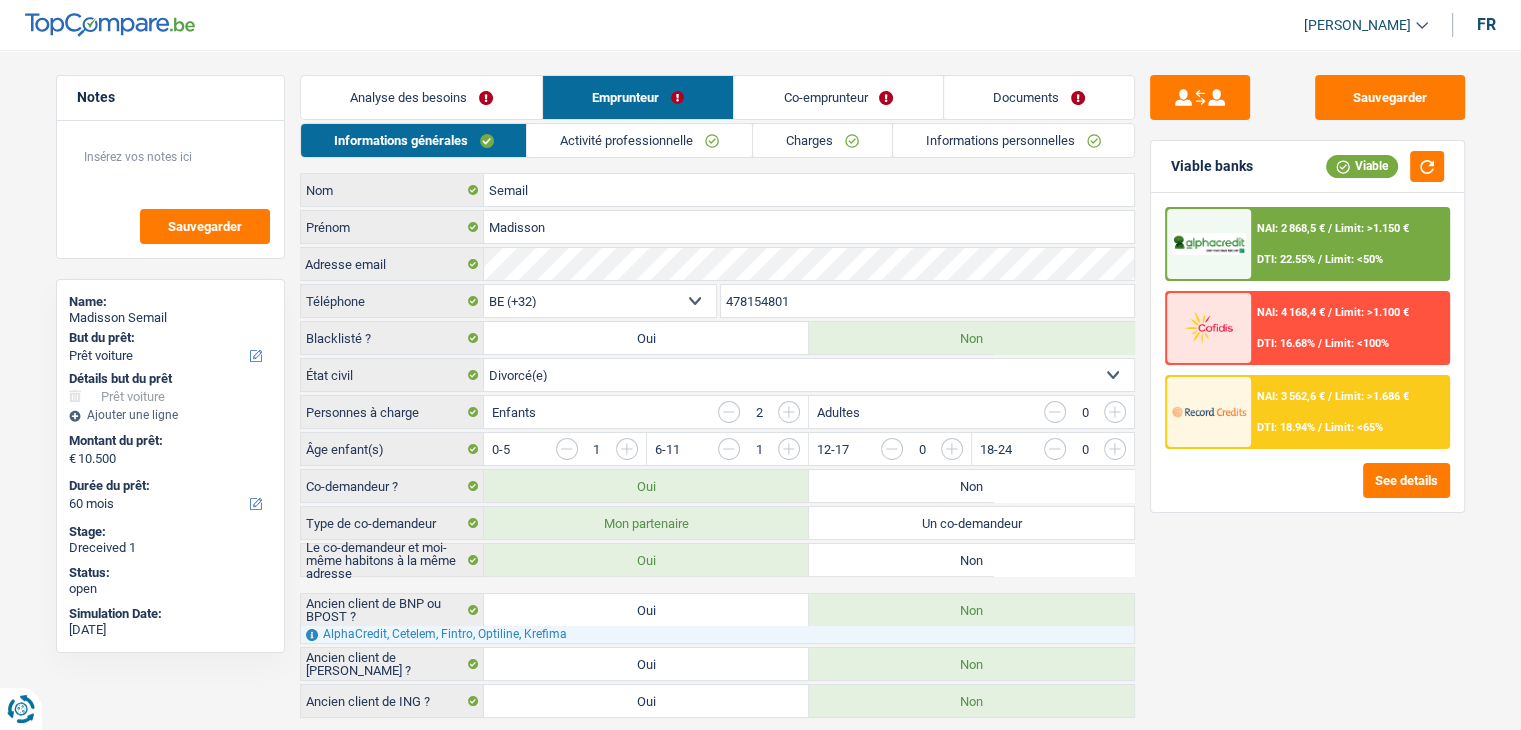 click on "Co-emprunteur" at bounding box center [838, 97] 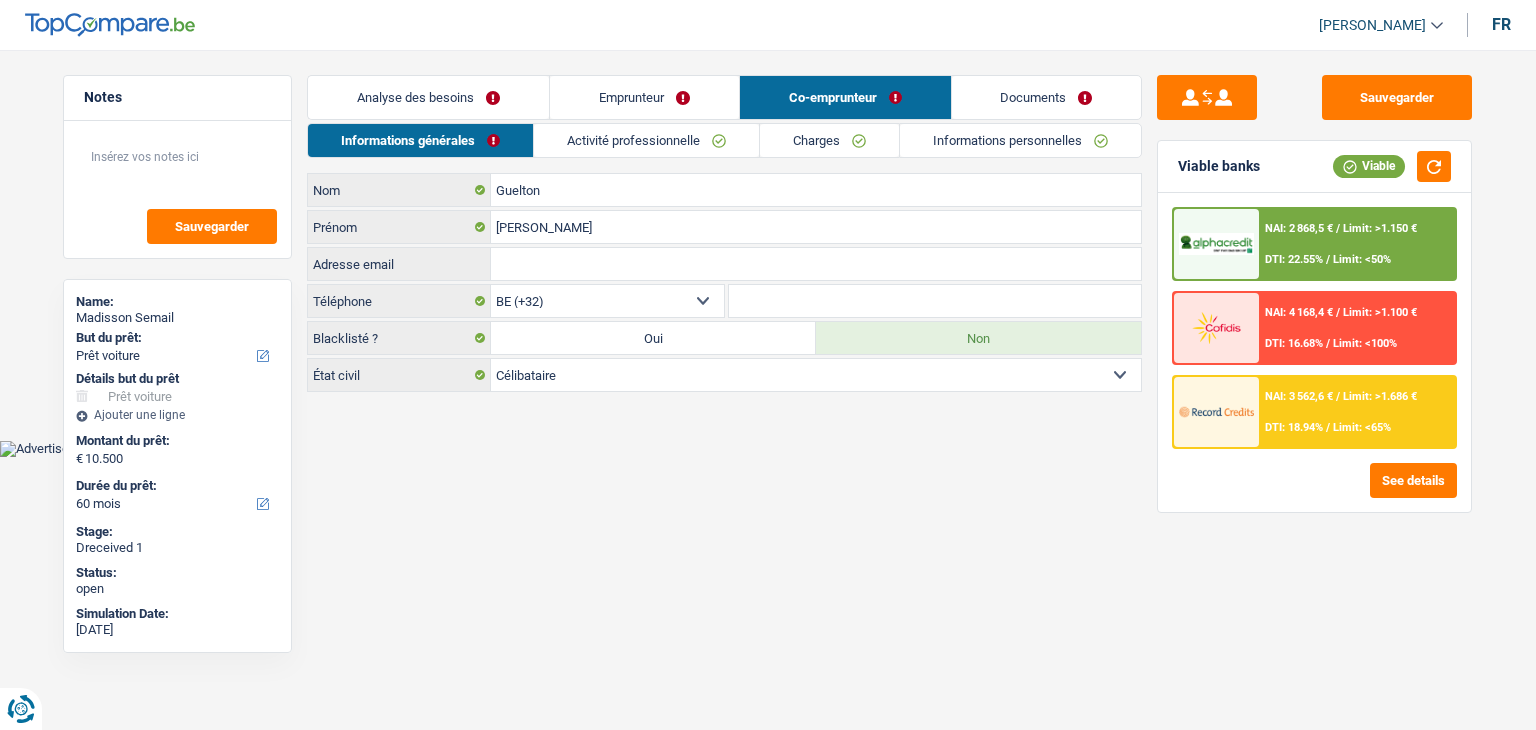 click on "Activité professionnelle" at bounding box center [646, 140] 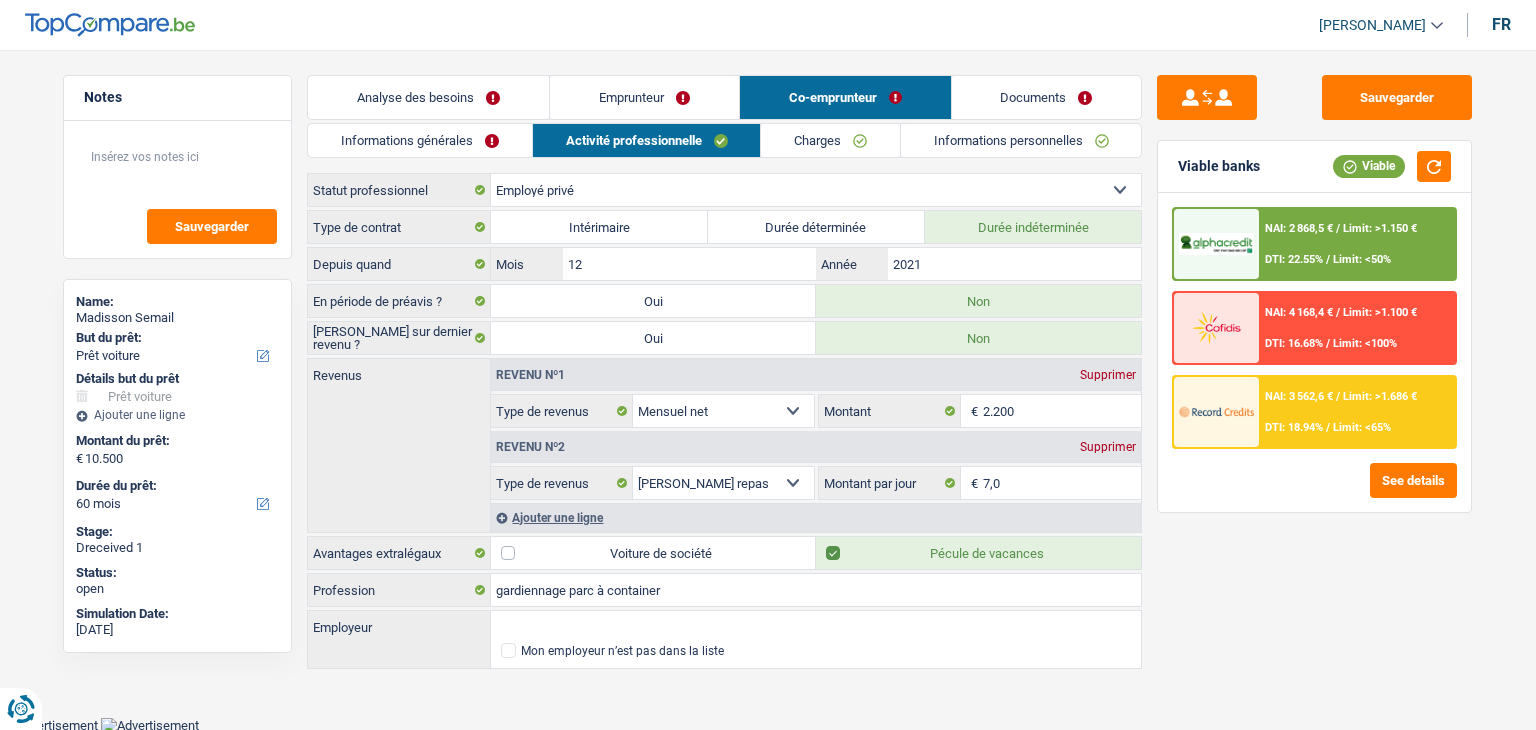 click on "Informations générales" at bounding box center [420, 140] 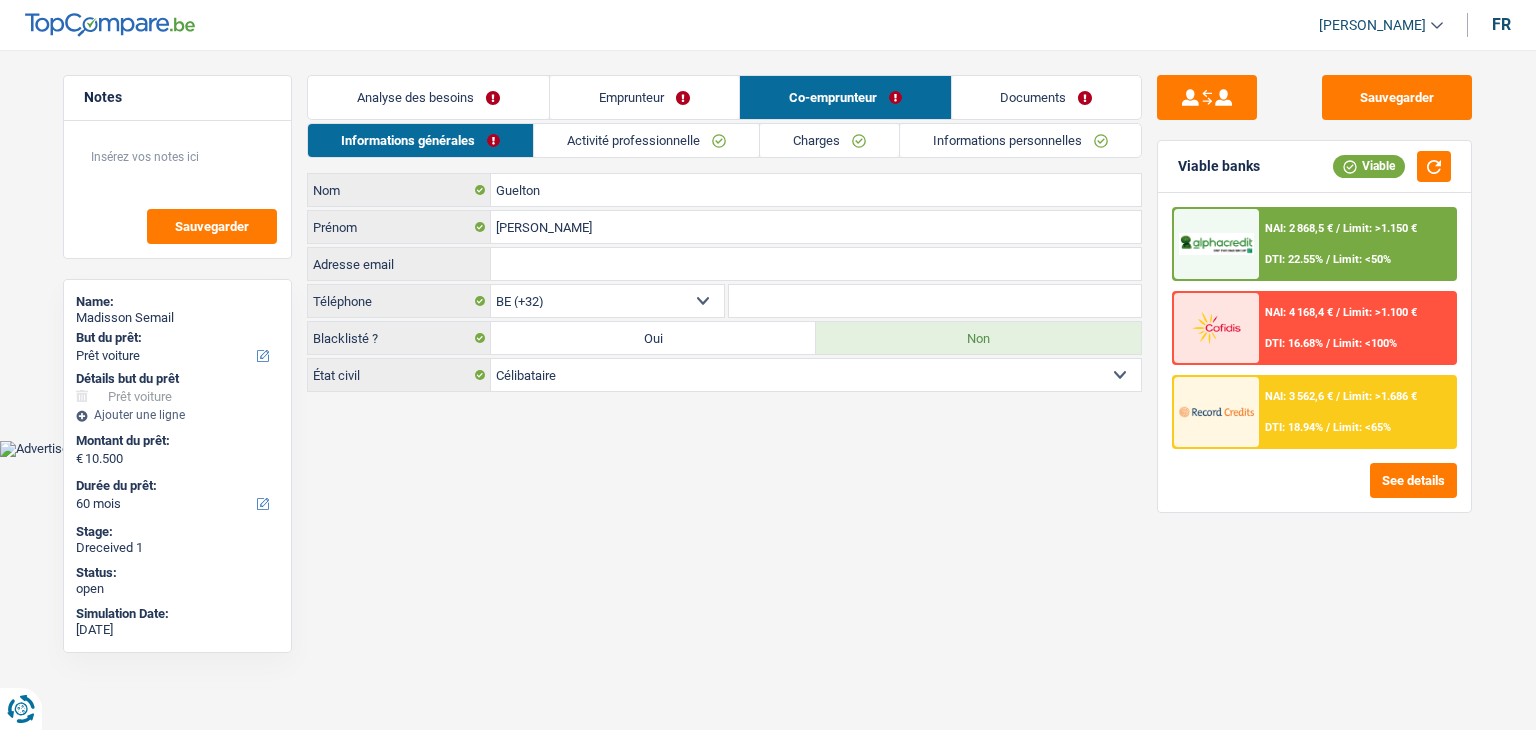 click on "Activité professionnelle" at bounding box center [646, 140] 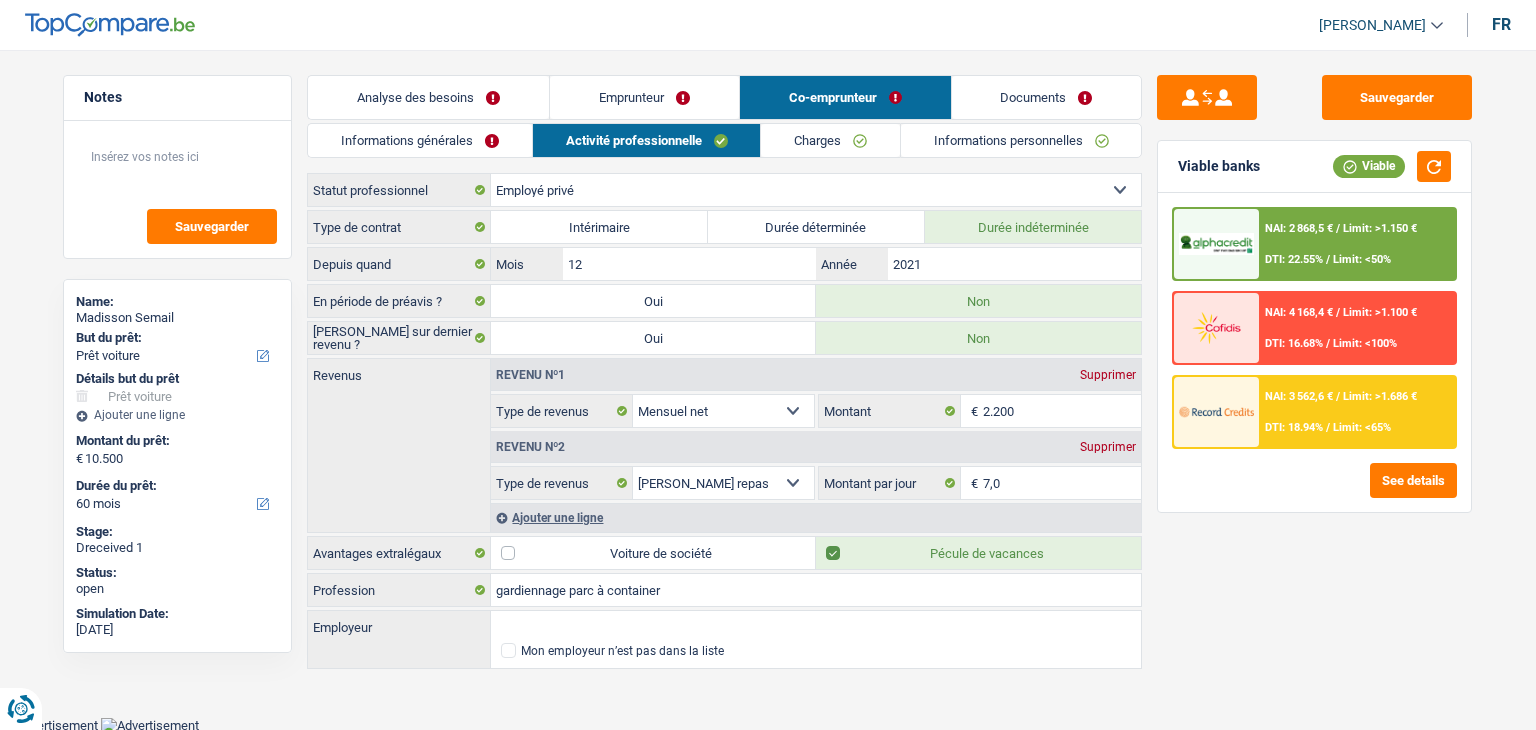 click on "Informations générales" at bounding box center [420, 140] 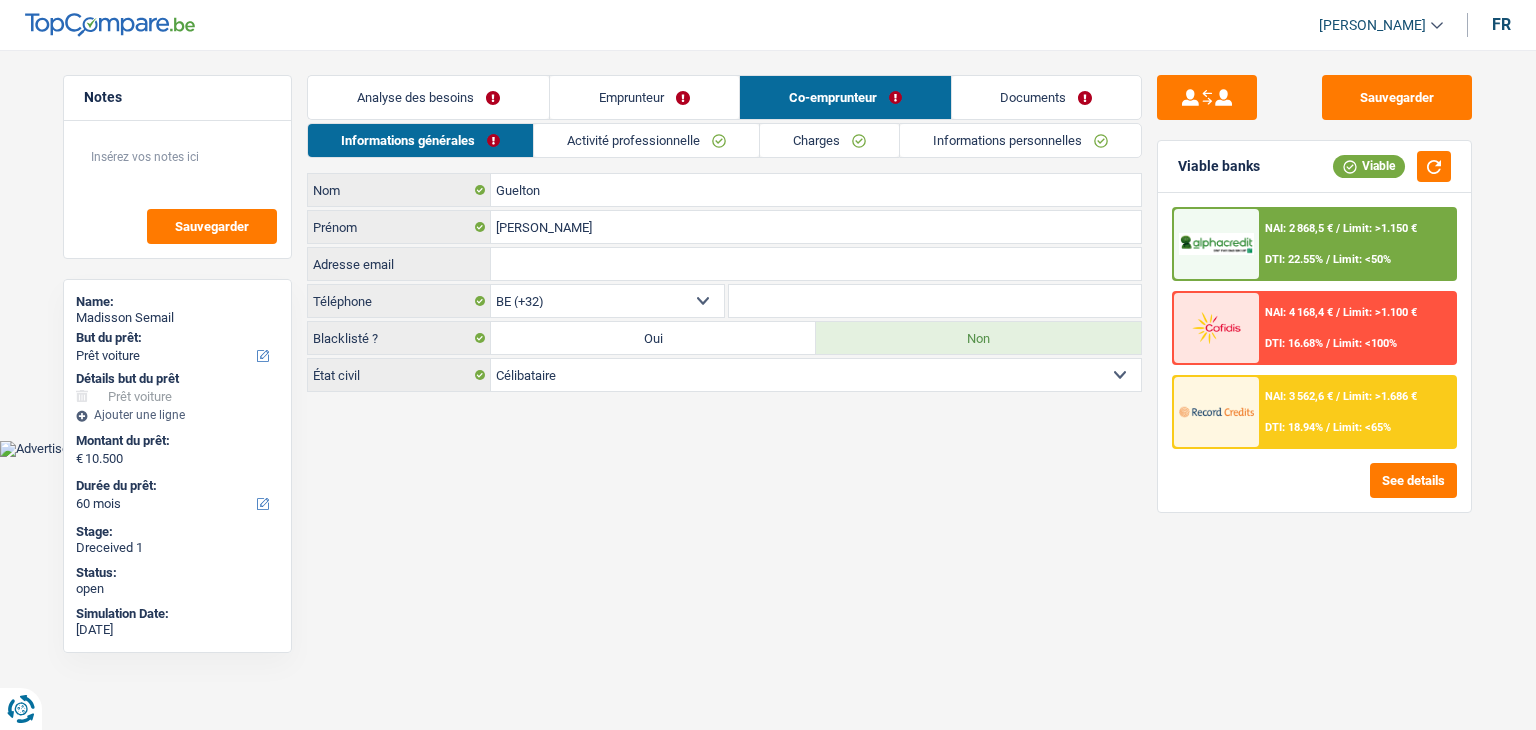 click on "Analyse des besoins" at bounding box center [428, 97] 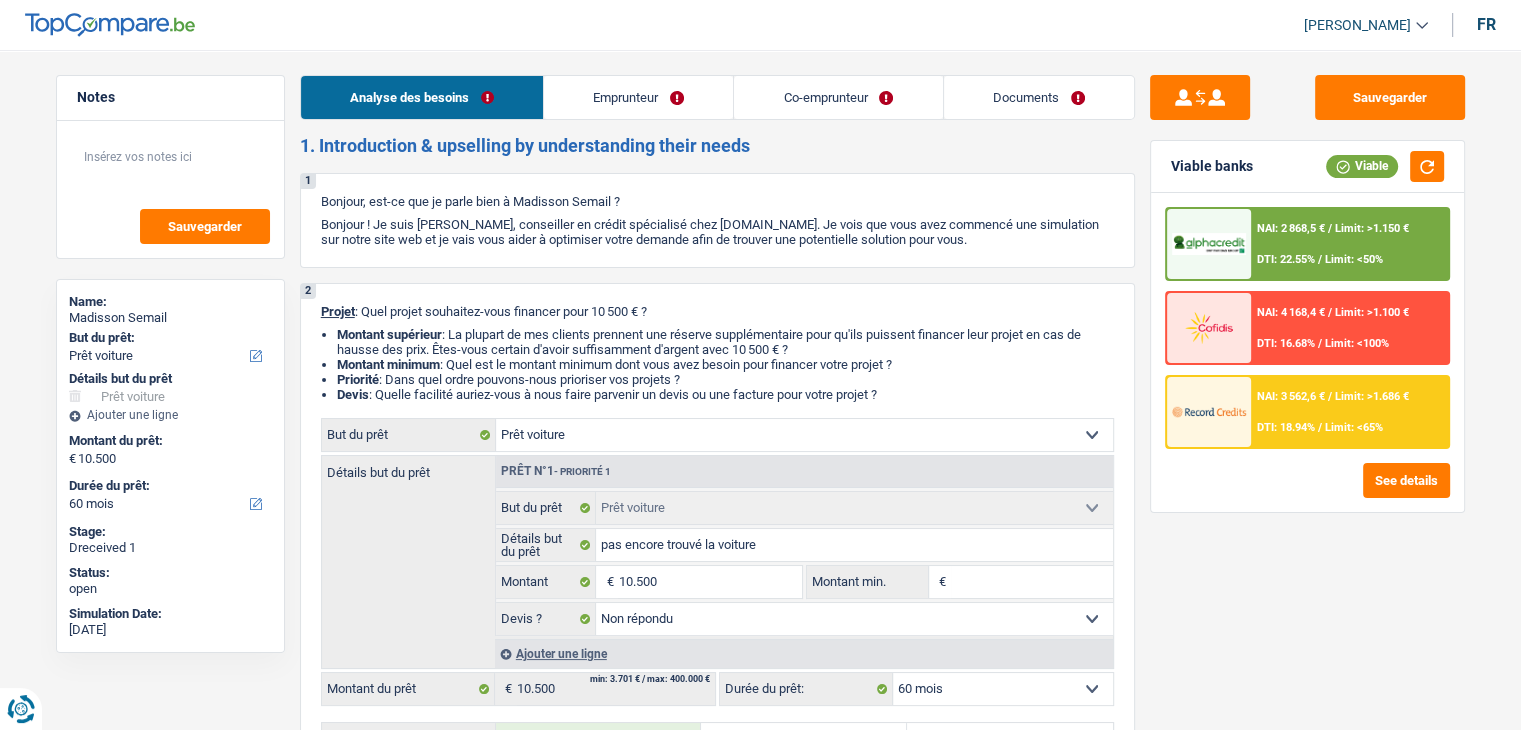 click on "Emprunteur" at bounding box center (638, 97) 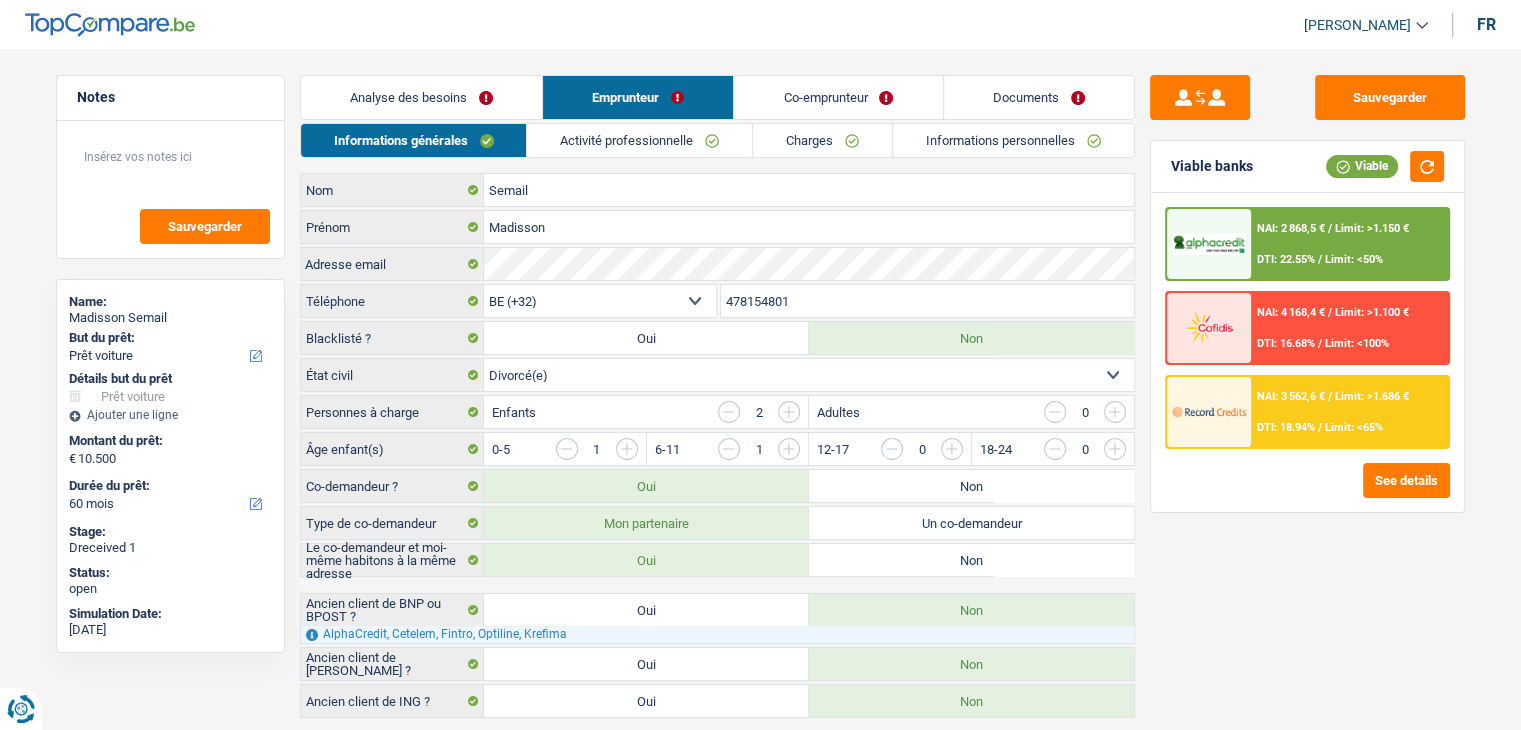 click on "Sauvegarder
Viable banks
Viable
NAI: 2 868,5 €
/
Limit: >1.150 €
DTI: 22.55%
/
Limit: <50%
NAI: 4 168,4 €
/
Limit: >1.100 €
DTI: 16.68%
/
Limit: <100%
NAI: 3 562,6 €
/       /
See details" at bounding box center [1307, 384] 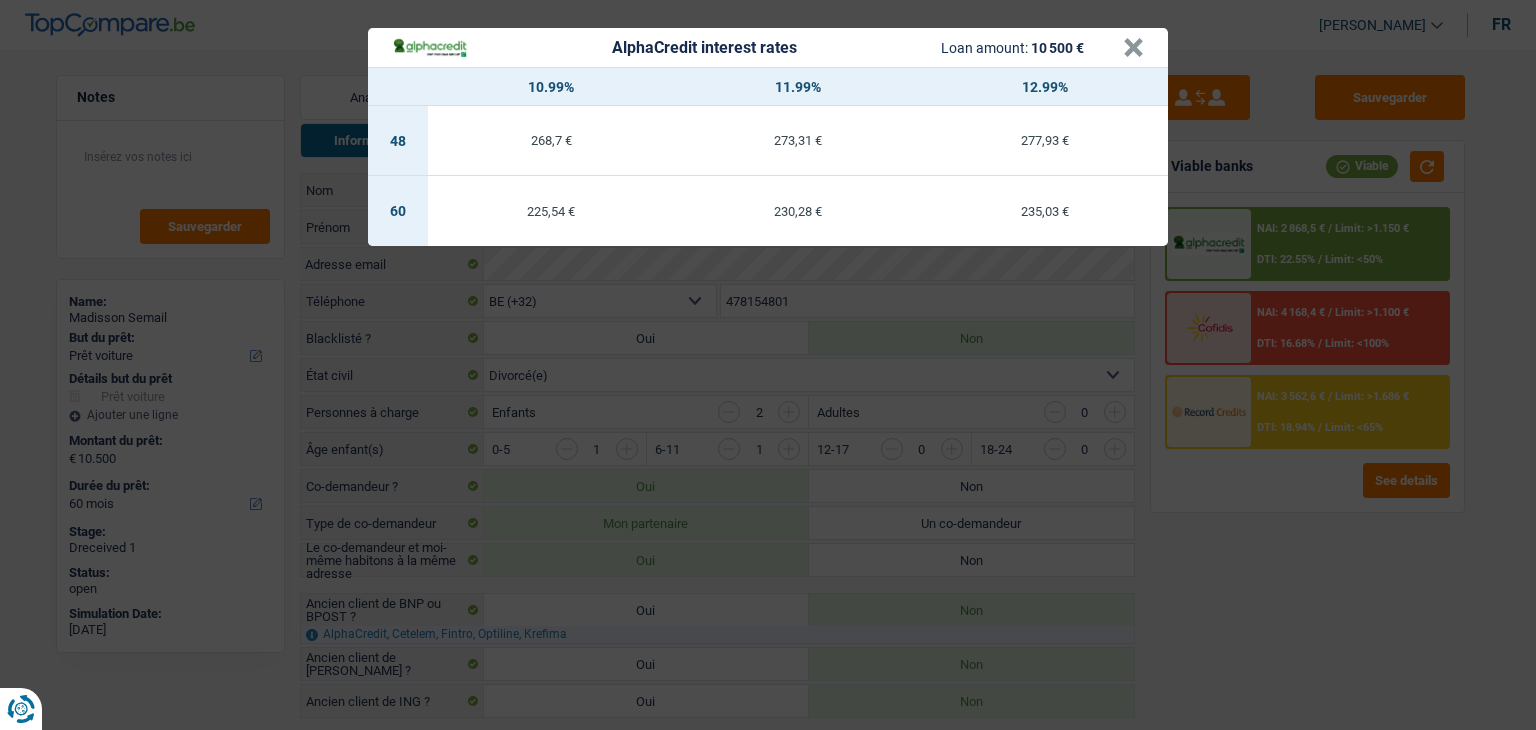 click on "AlphaCredit interest rates
Loan amount:
10 500 €
×
10.99%
11.99%
12.99%
48
268,7 €
273,31 €
277,93 €
60
225,54 €
230,28 €
235,03 €" at bounding box center (768, 365) 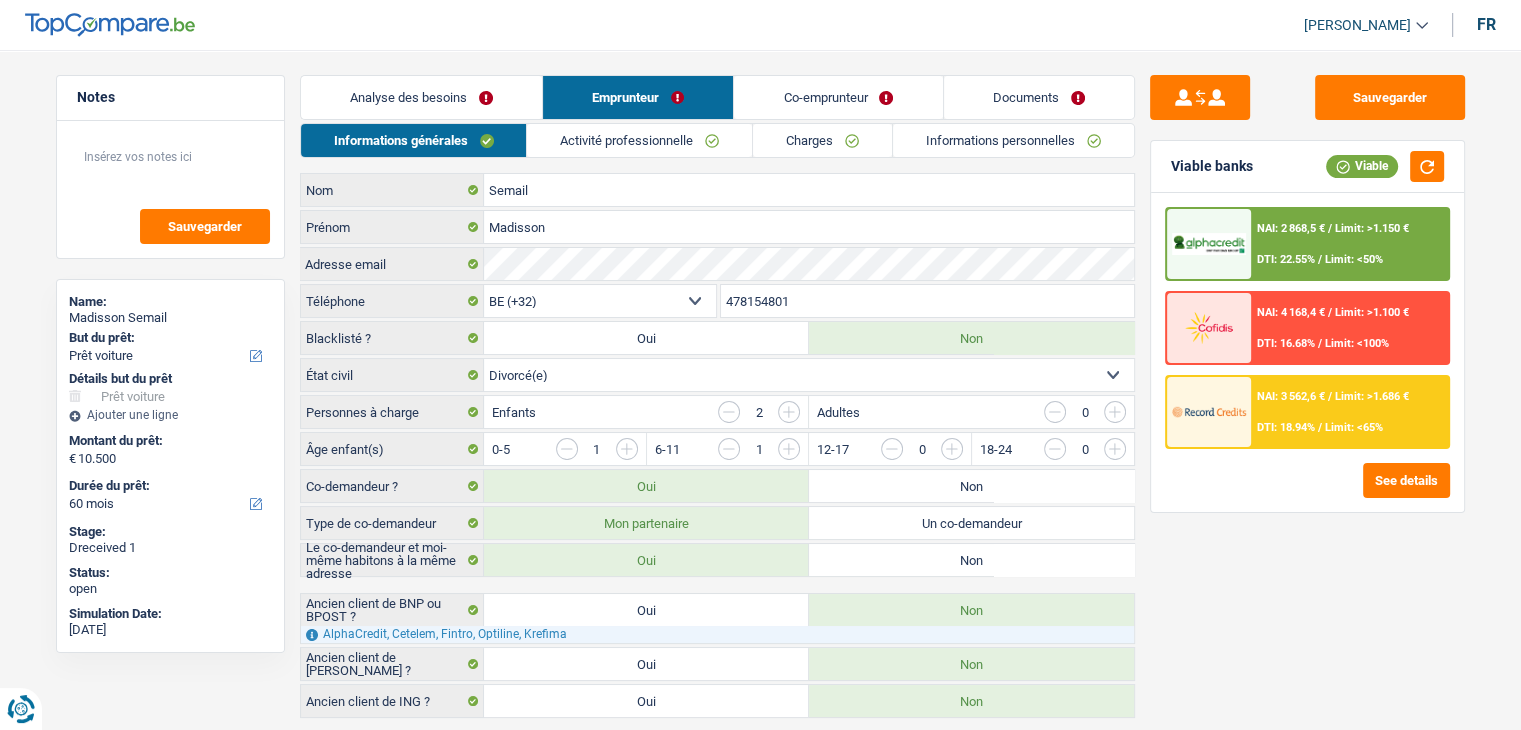 click on "Co-emprunteur" at bounding box center [838, 97] 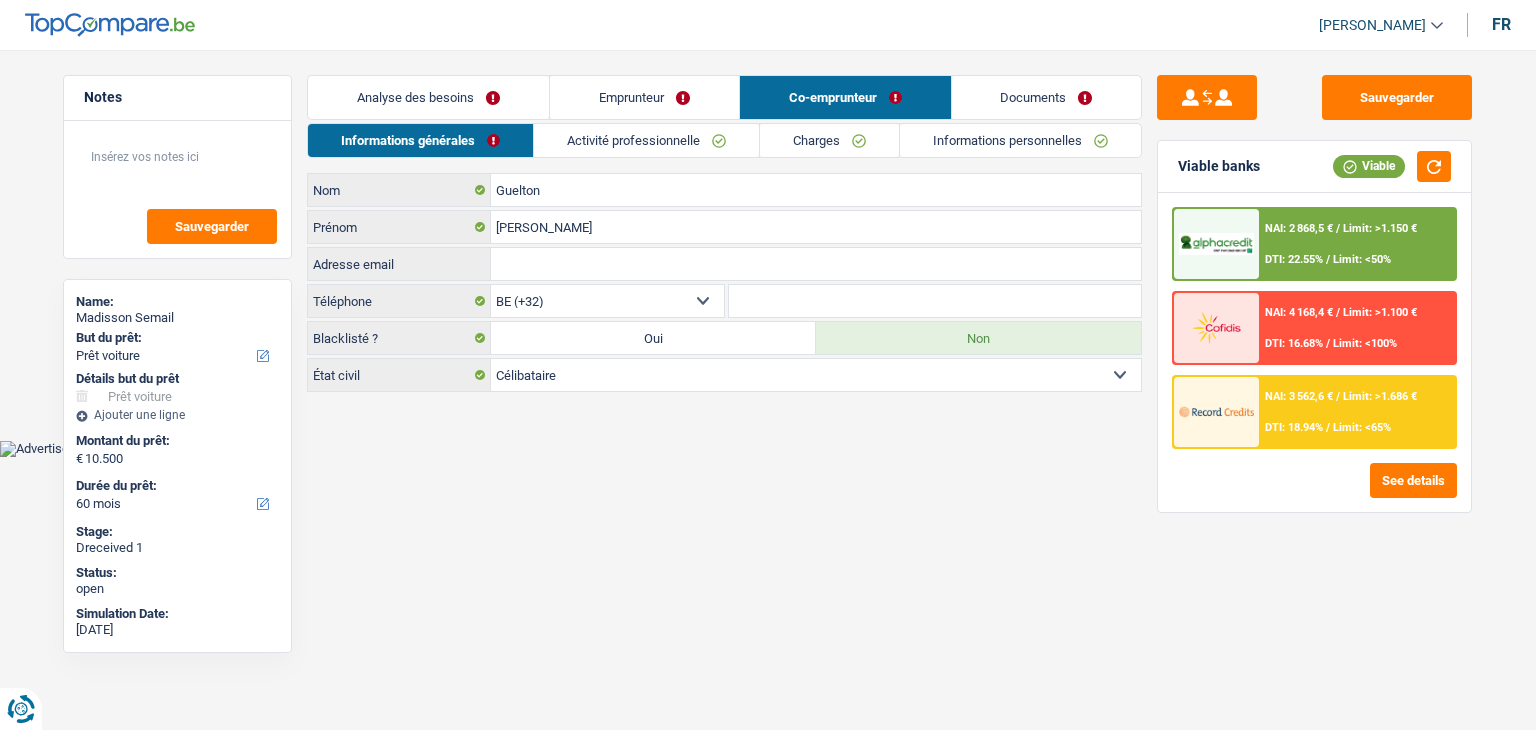 click on "Emprunteur" at bounding box center (644, 97) 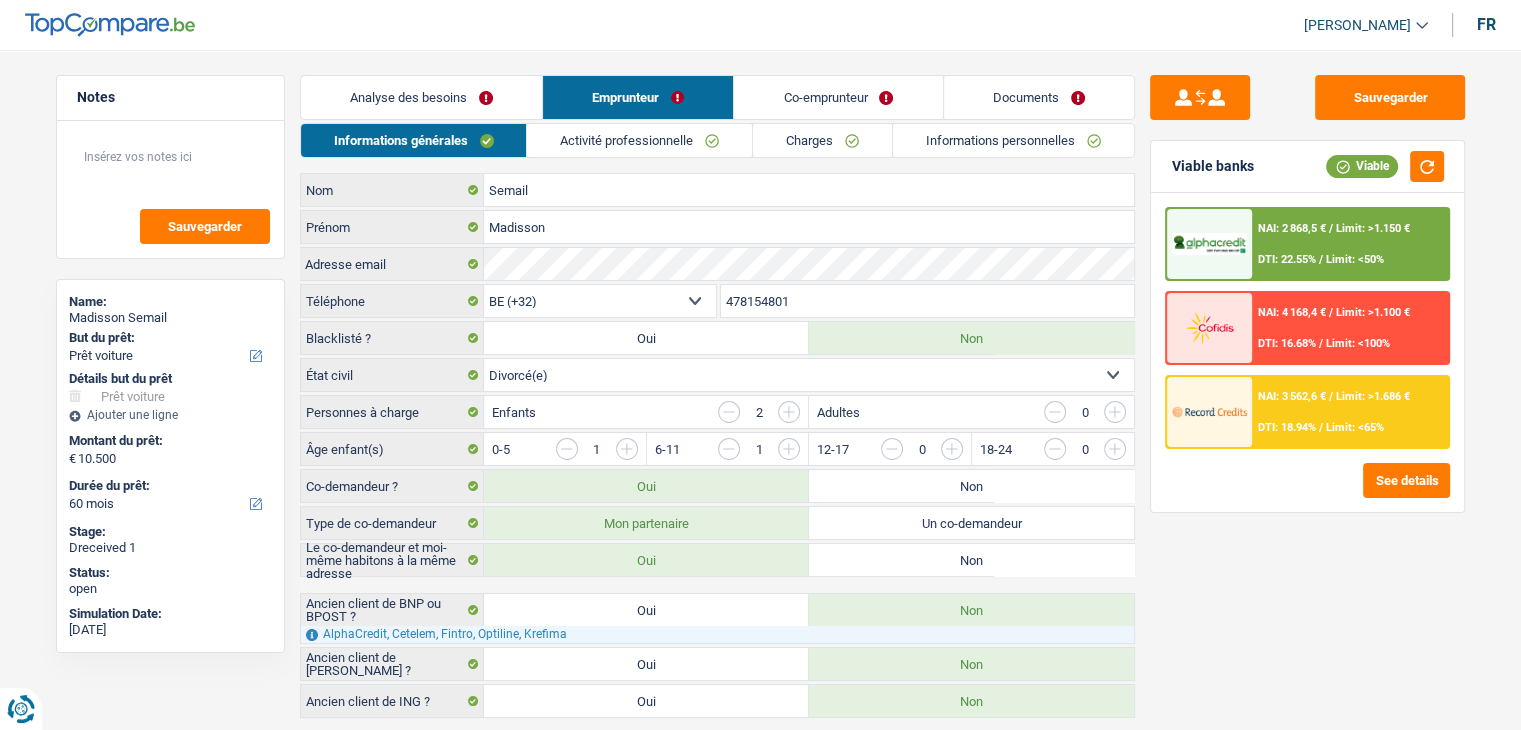 click on "Analyse des besoins" at bounding box center (421, 97) 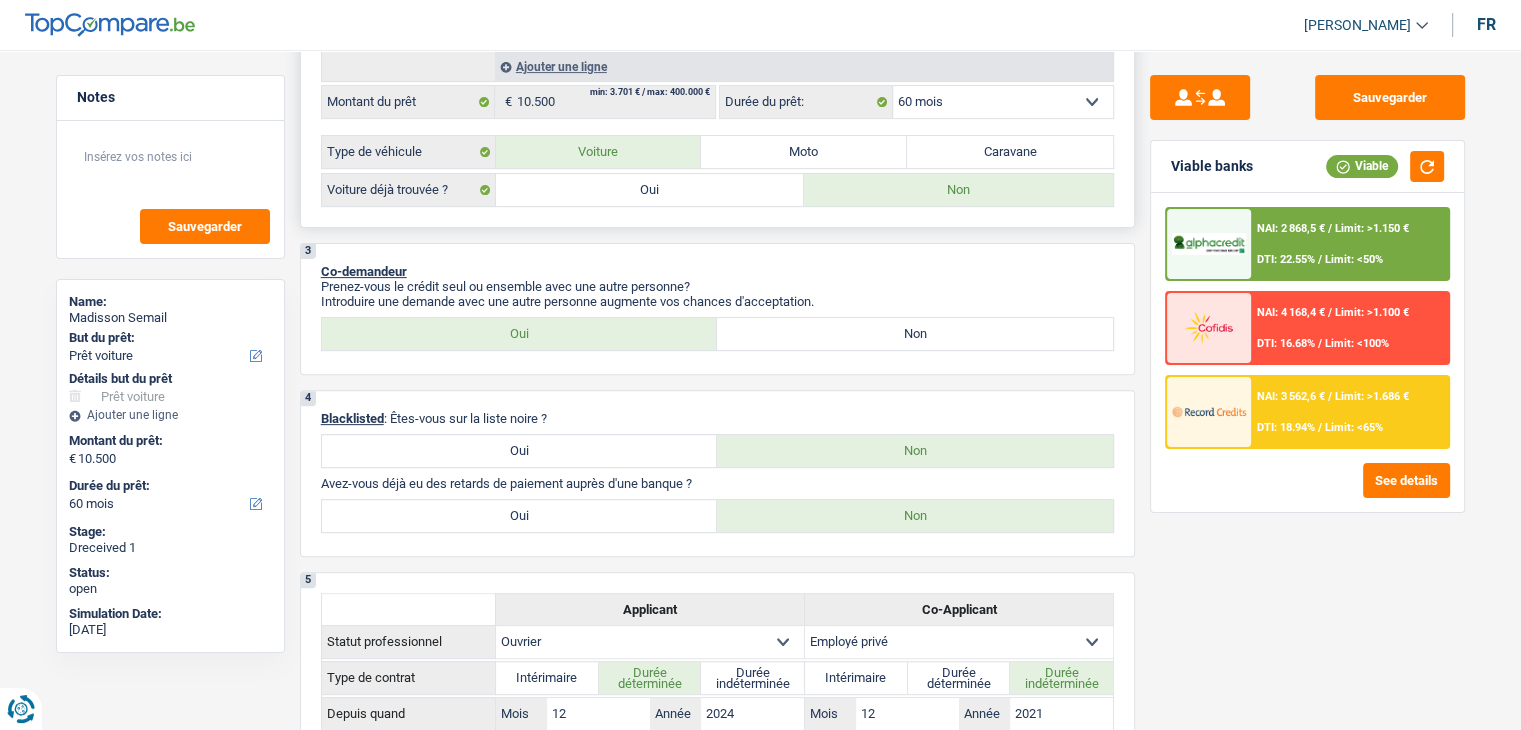 scroll, scrollTop: 0, scrollLeft: 0, axis: both 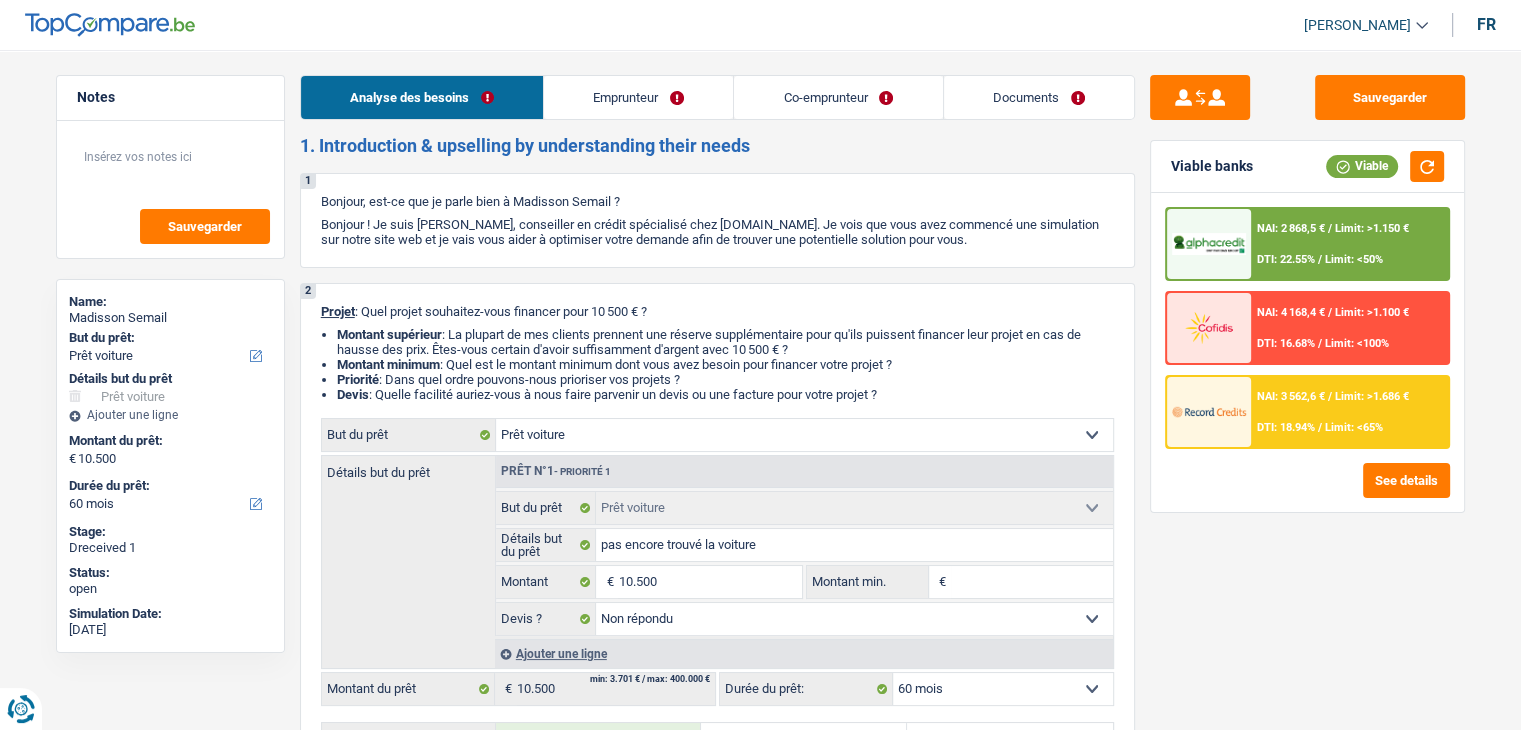 click on "Emprunteur" at bounding box center (638, 97) 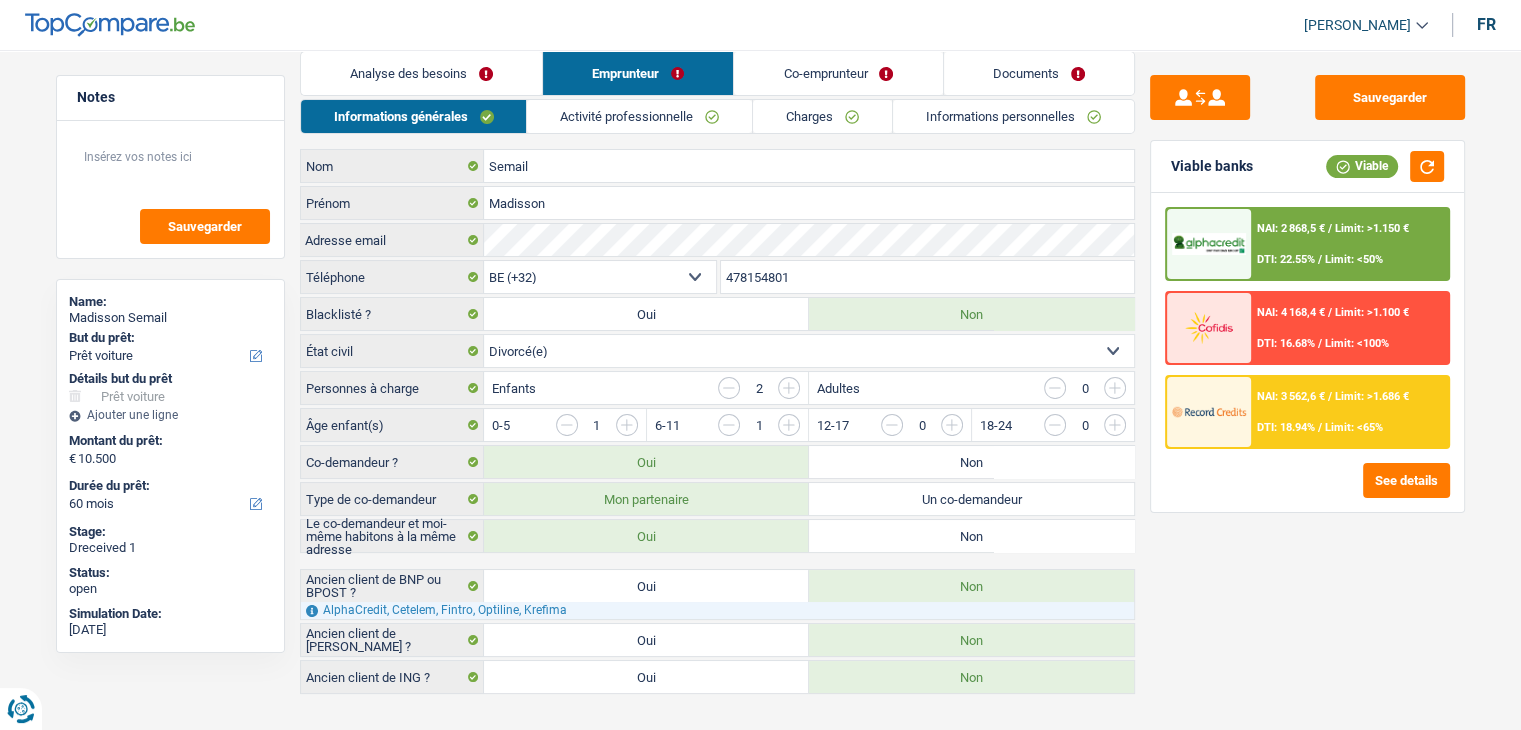scroll, scrollTop: 46, scrollLeft: 0, axis: vertical 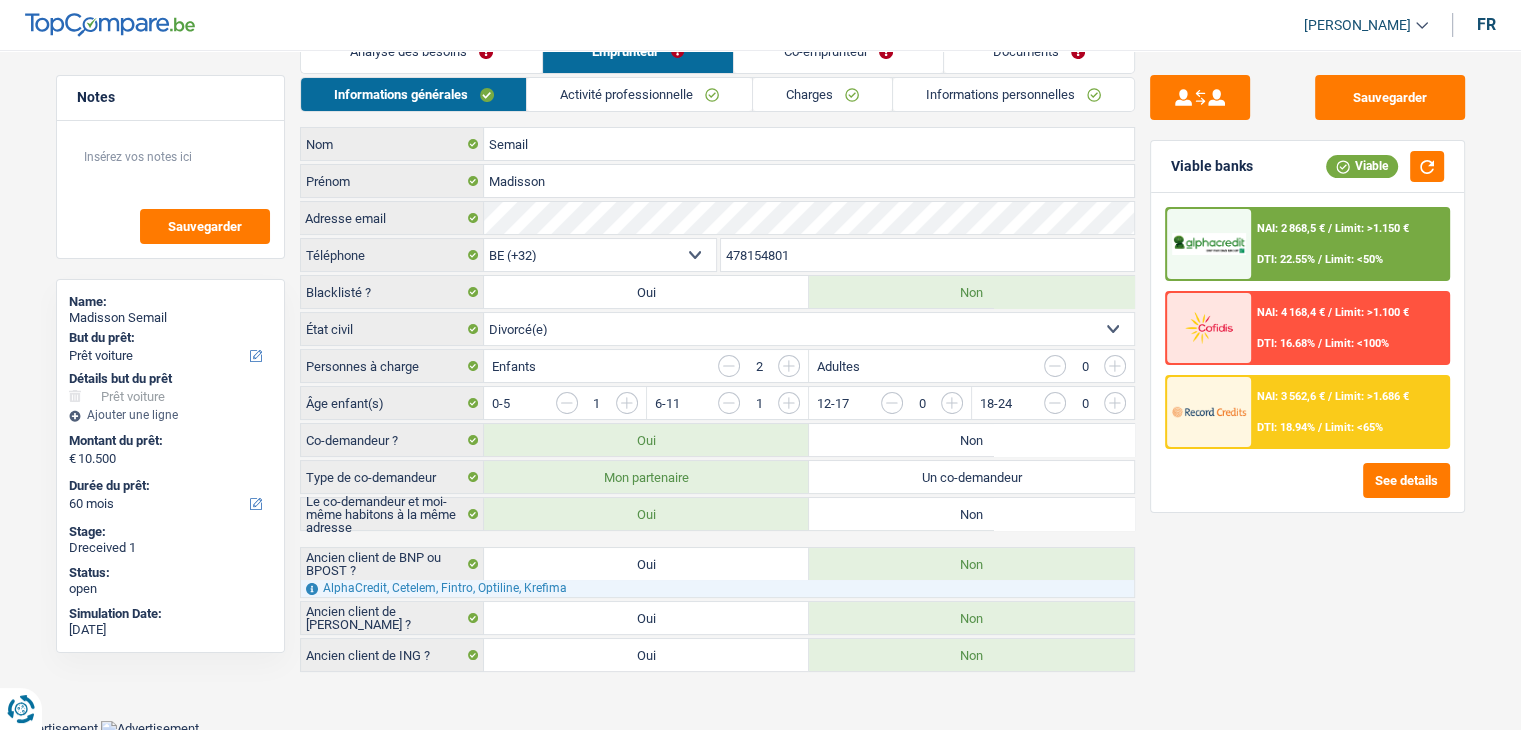 click on "Non" at bounding box center (971, 514) 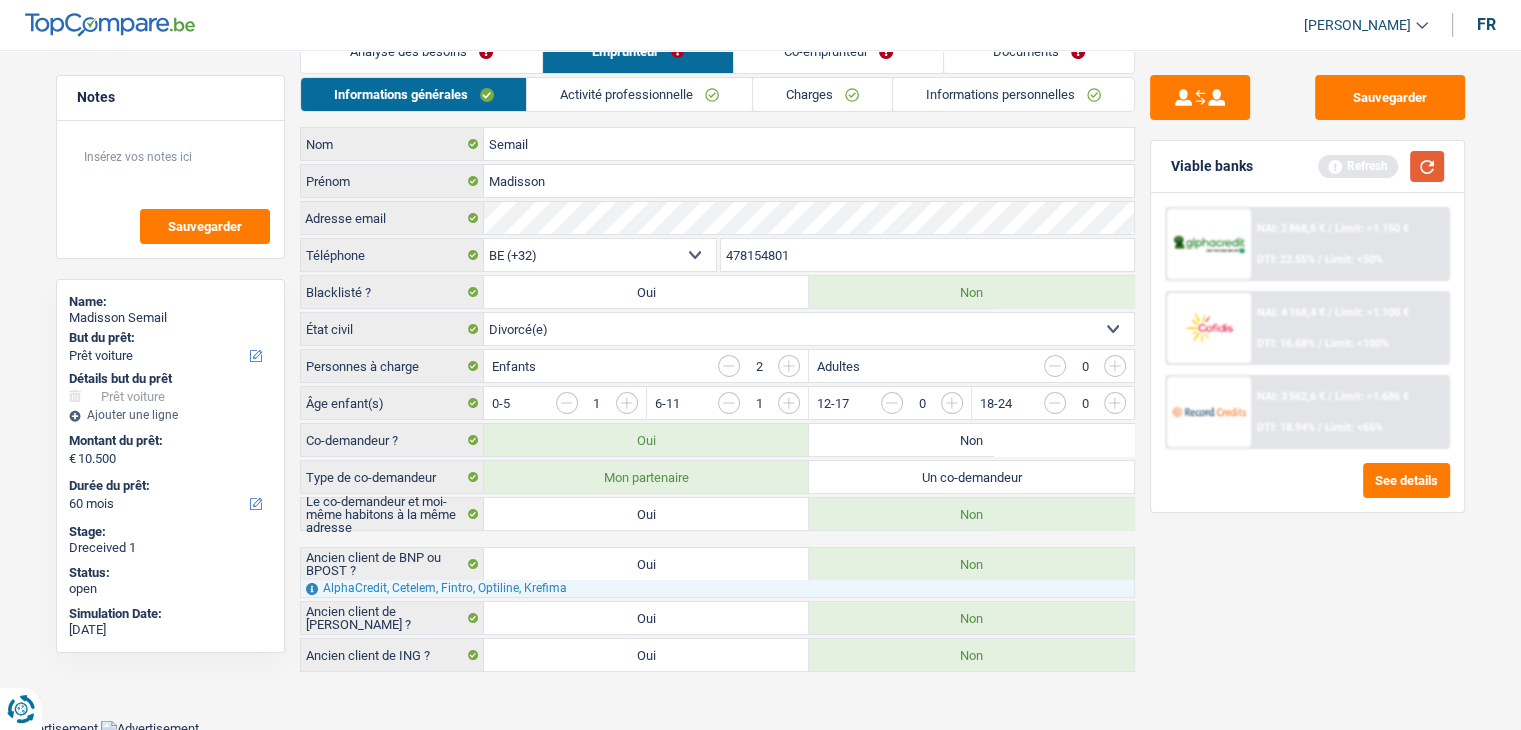 click at bounding box center (1427, 166) 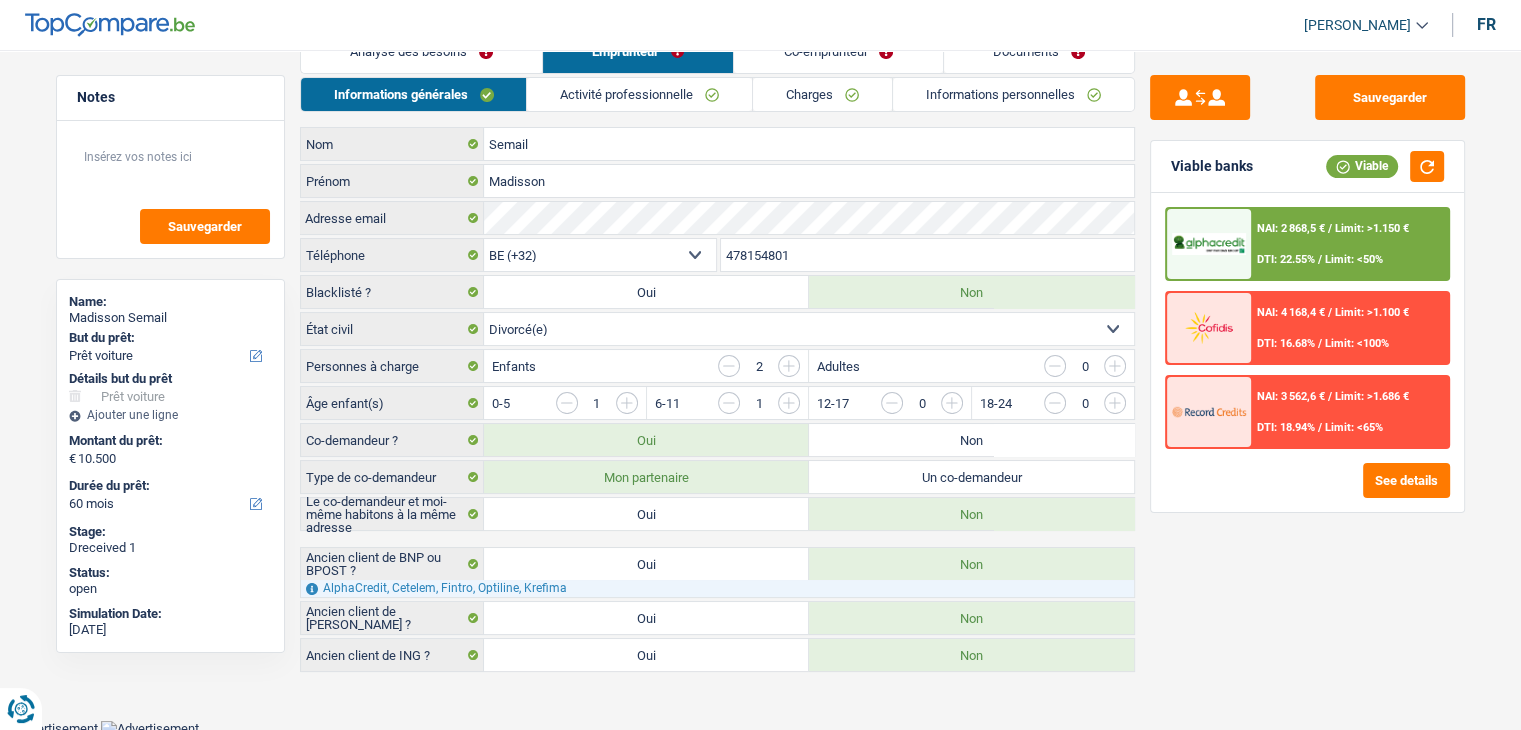 click on "Sauvegarder
Viable banks
Viable
NAI: 2 868,5 €
/
Limit: >1.150 €
DTI: 22.55%
/
Limit: <50%
NAI: 4 168,4 €
/
Limit: >1.100 €
DTI: 16.68%
/
Limit: <100%
NAI: 3 562,6 €
/       /
See details" at bounding box center (1307, 384) 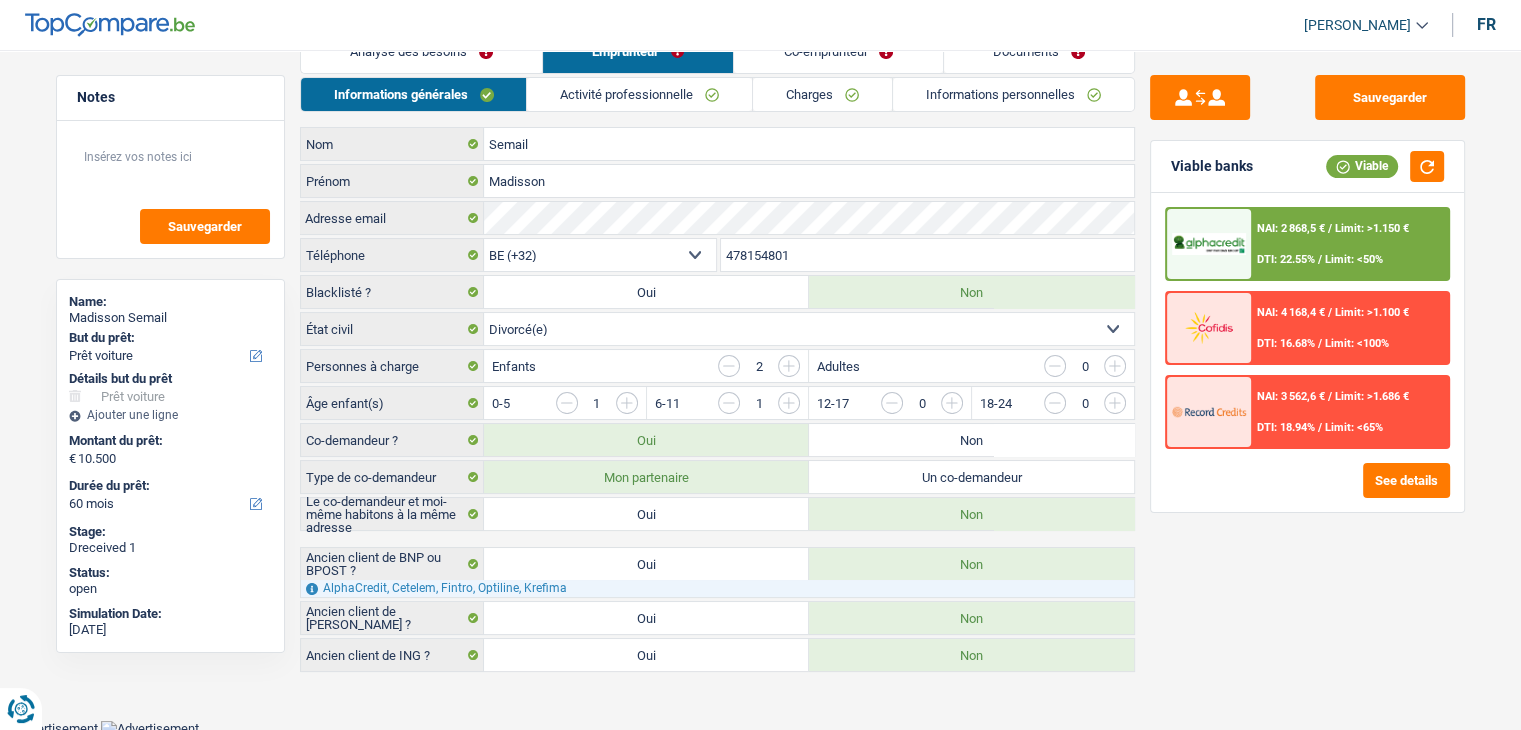 click at bounding box center [1209, 244] 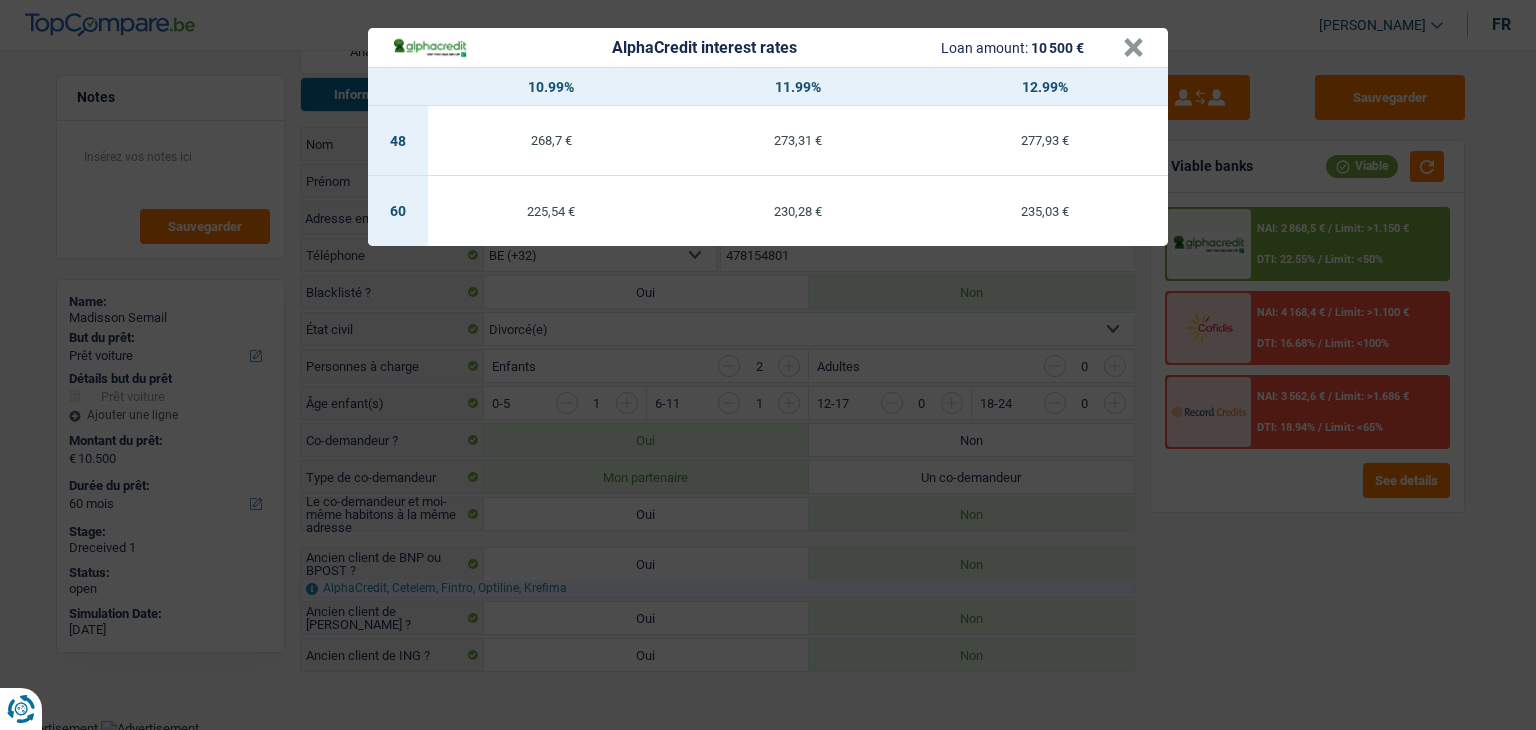 click on "AlphaCredit interest rates
Loan amount:
10 500 €
×
10.99%
11.99%
12.99%
48
268,7 €
273,31 €
277,93 €
60
225,54 €
230,28 €
235,03 €" at bounding box center [768, 365] 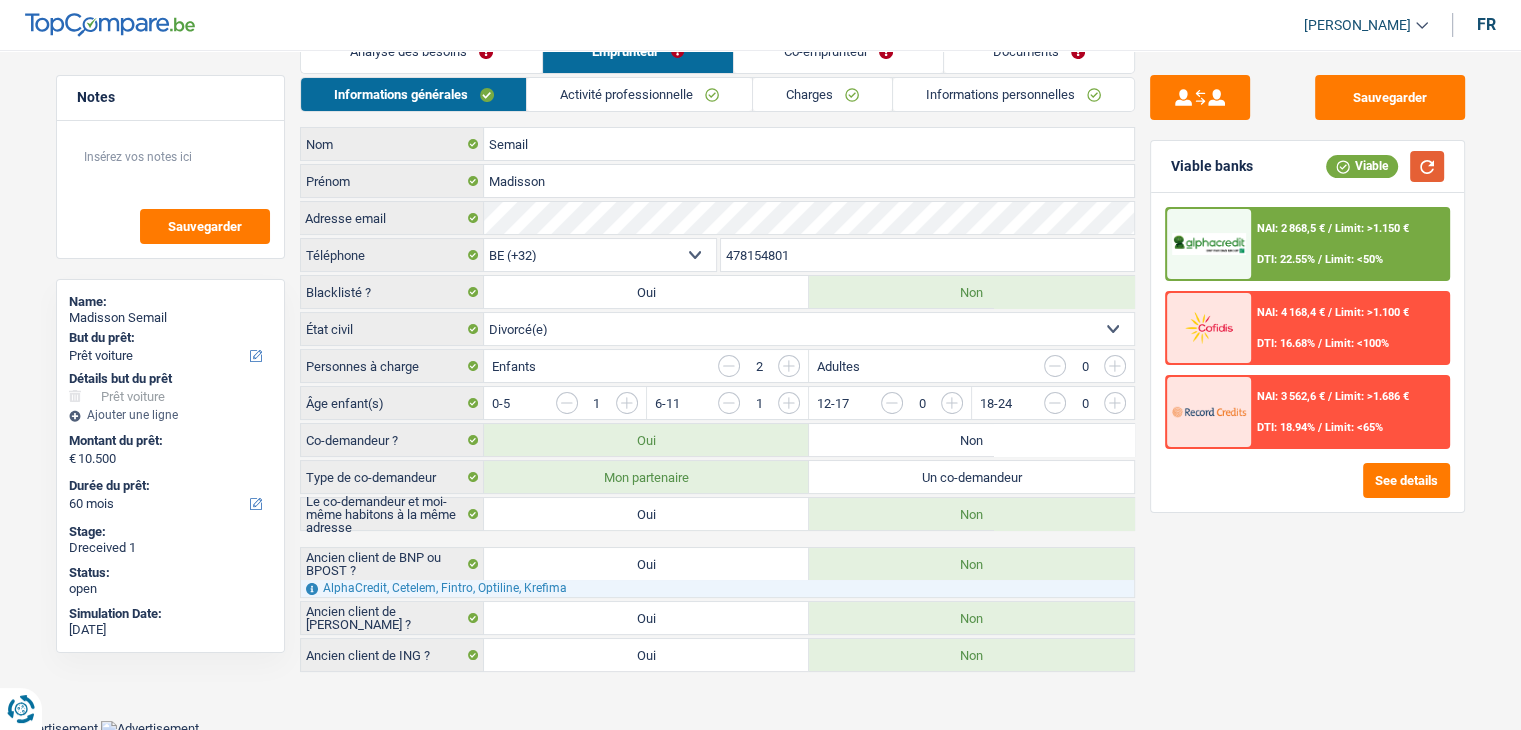 click at bounding box center (1427, 166) 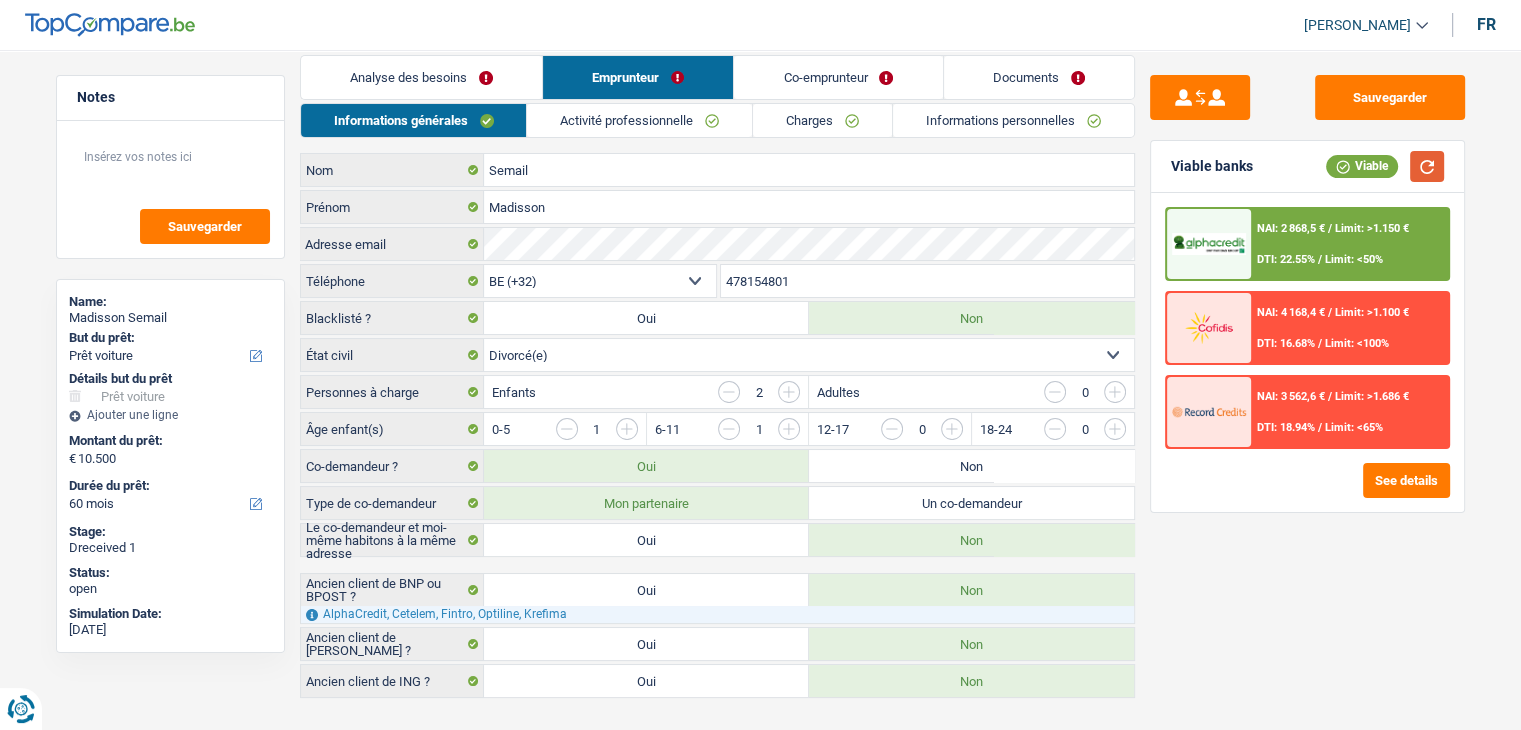 scroll, scrollTop: 0, scrollLeft: 0, axis: both 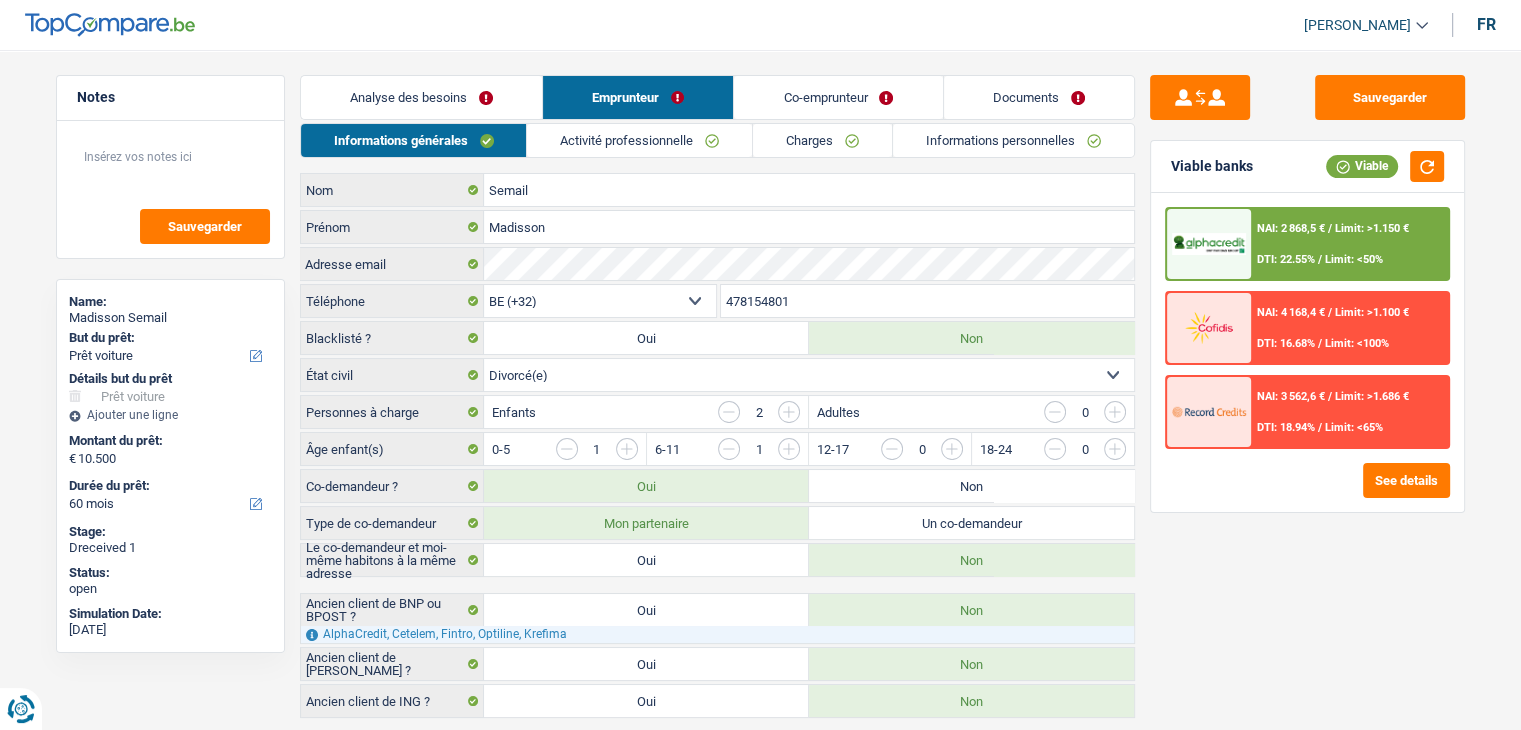 click on "Informations personnelles" at bounding box center (1013, 140) 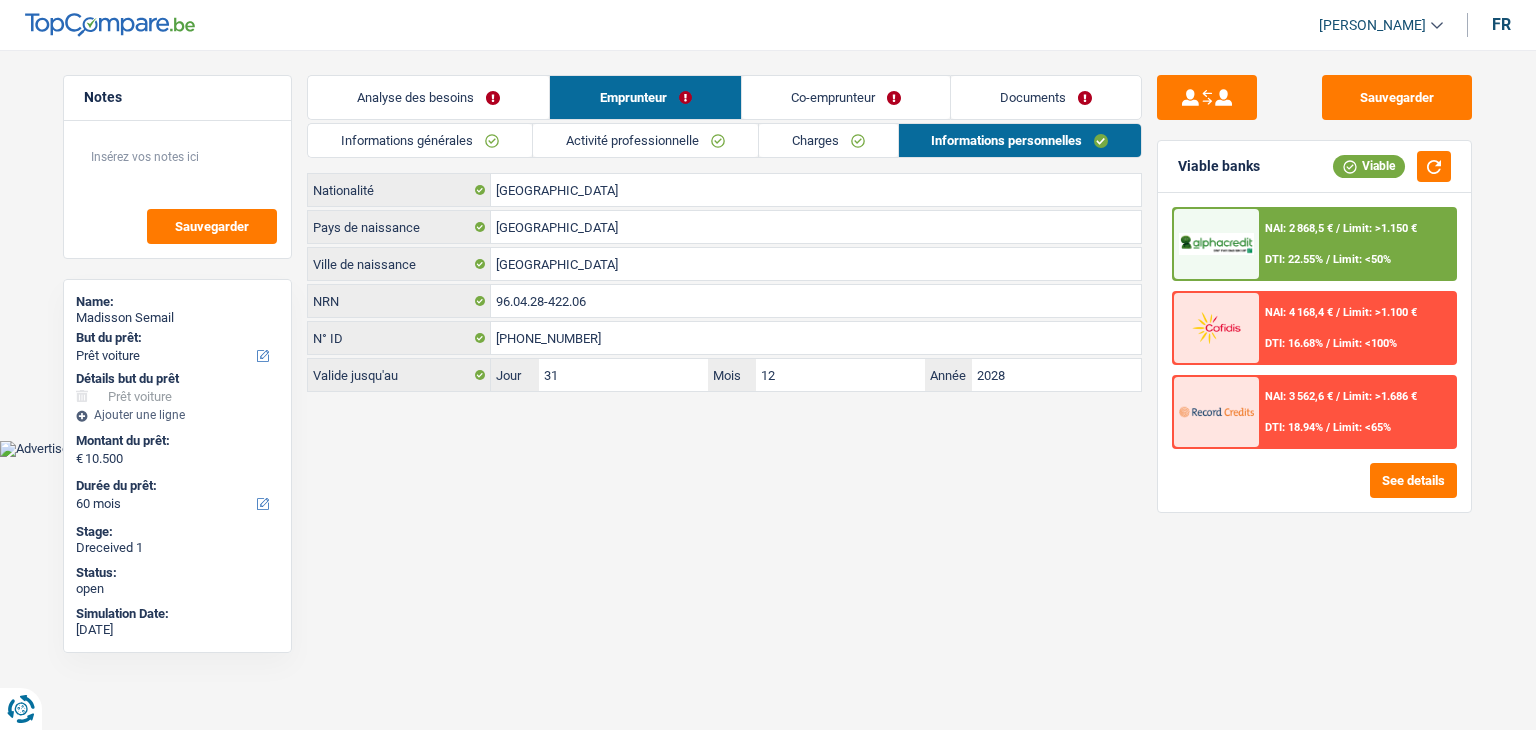 click on "Documents" at bounding box center [1046, 97] 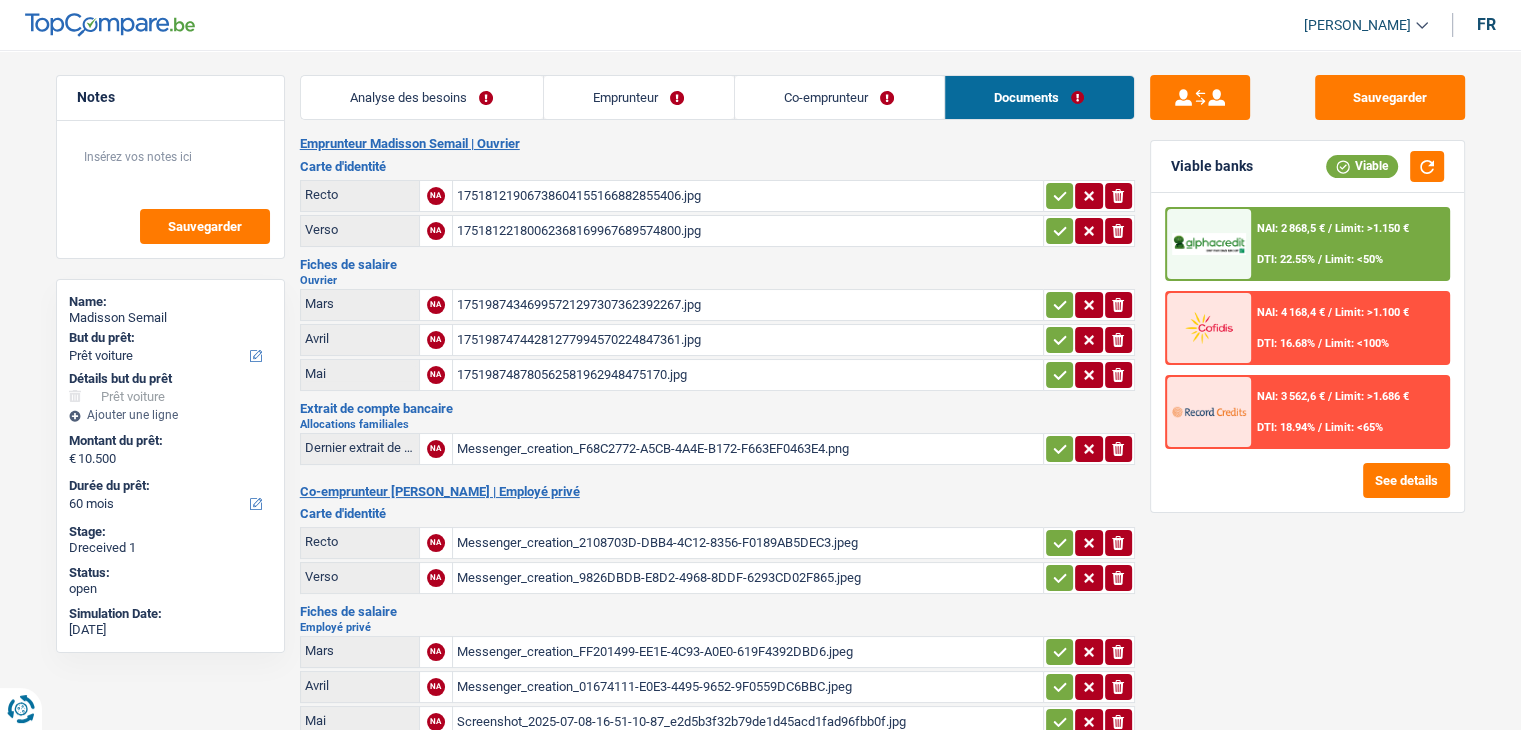 click on "17519874346995721297307362392267.jpg" at bounding box center (748, 305) 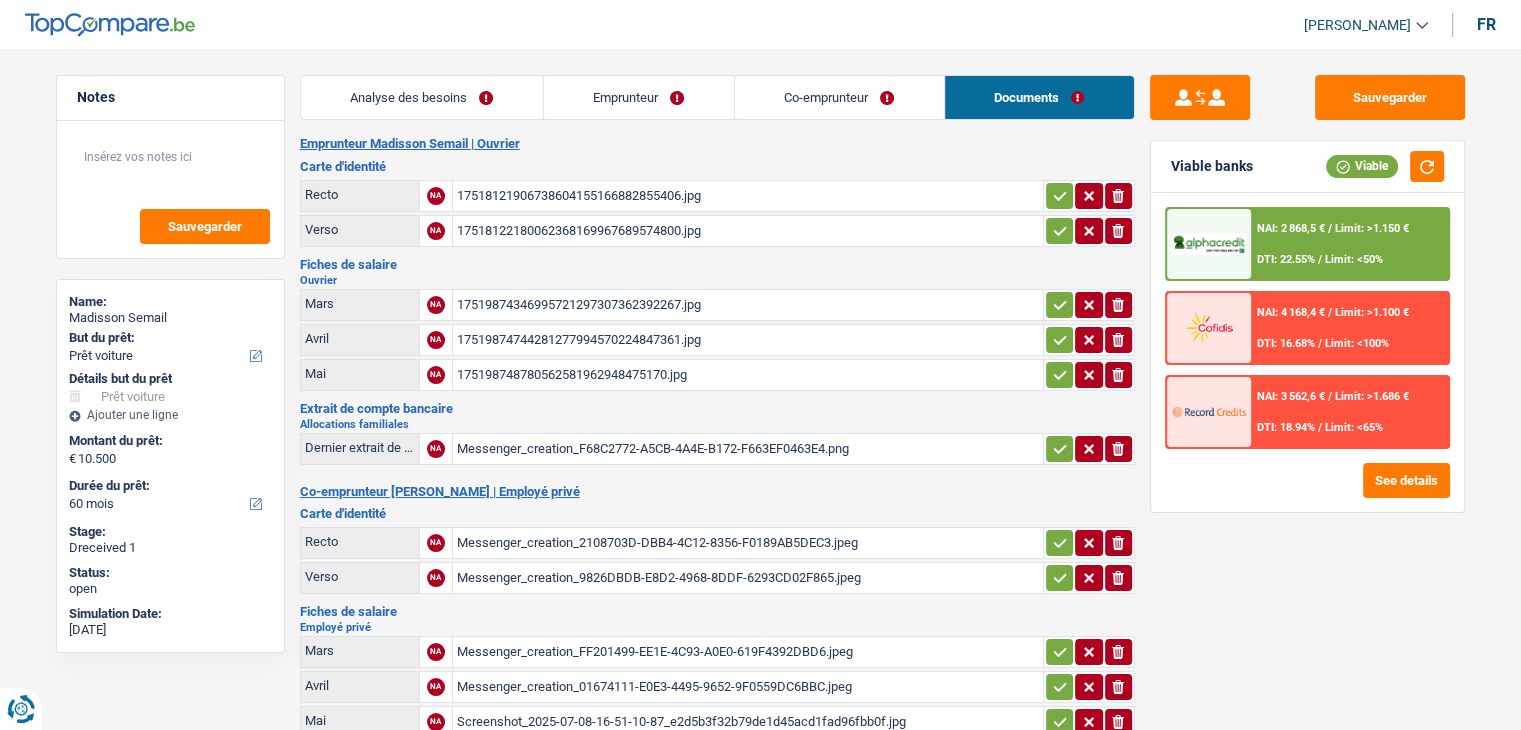 click on "175198748780562581962948475170.jpg" at bounding box center [748, 375] 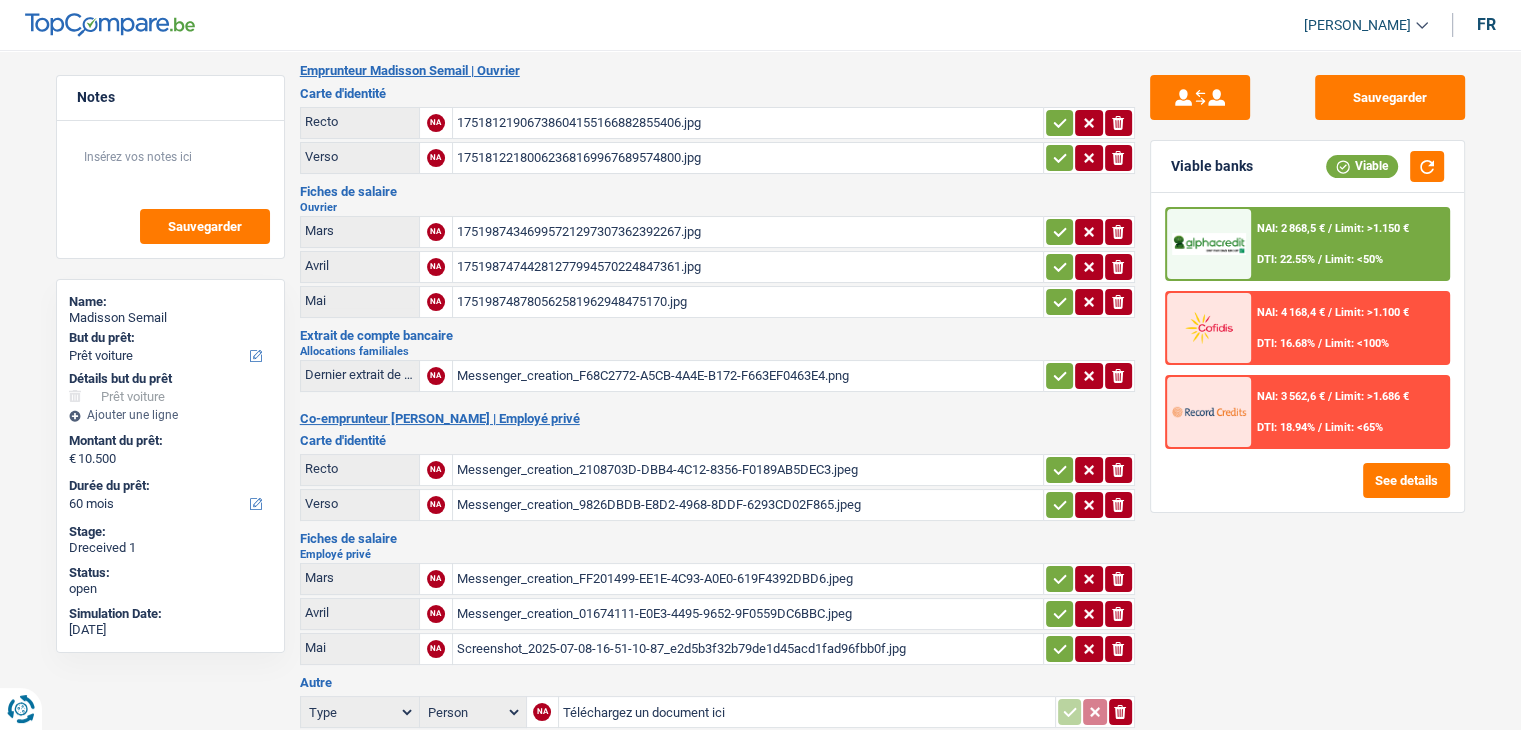 scroll, scrollTop: 200, scrollLeft: 0, axis: vertical 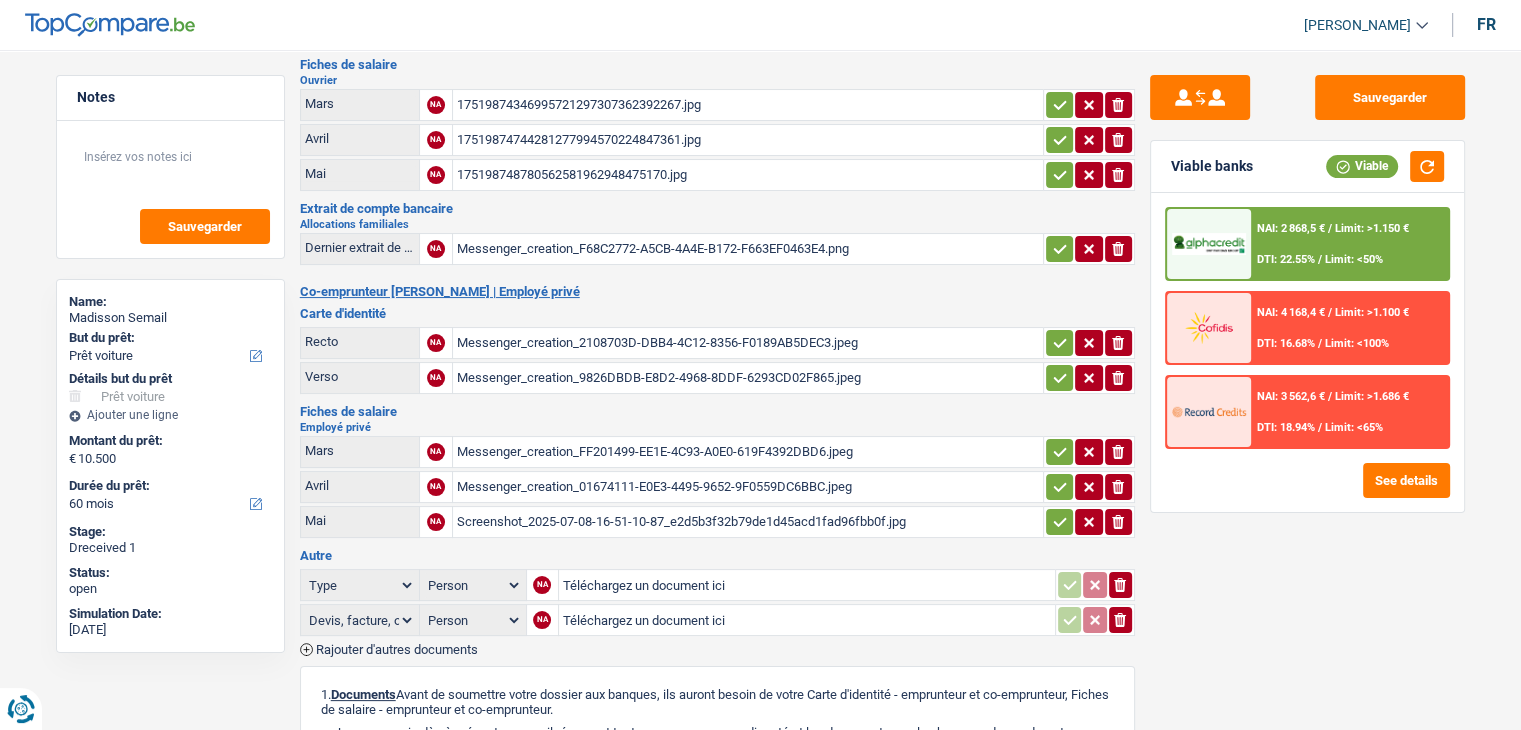 click on "Messenger_creation_F68C2772-A5CB-4A4E-B172-F663EF0463E4.png" at bounding box center (748, 249) 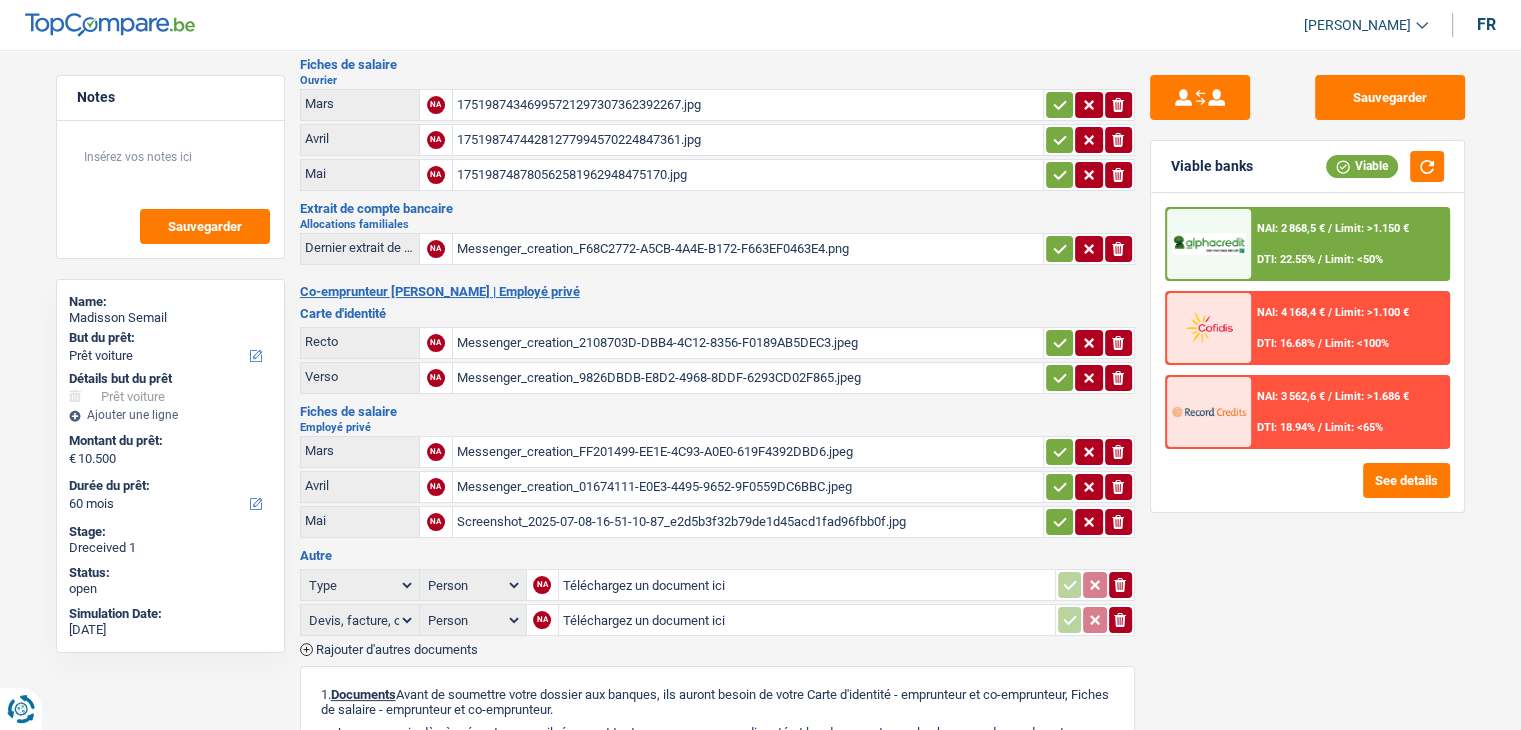click on "Messenger_creation_2108703D-DBB4-4C12-8356-F0189AB5DEC3.jpeg" at bounding box center [748, 343] 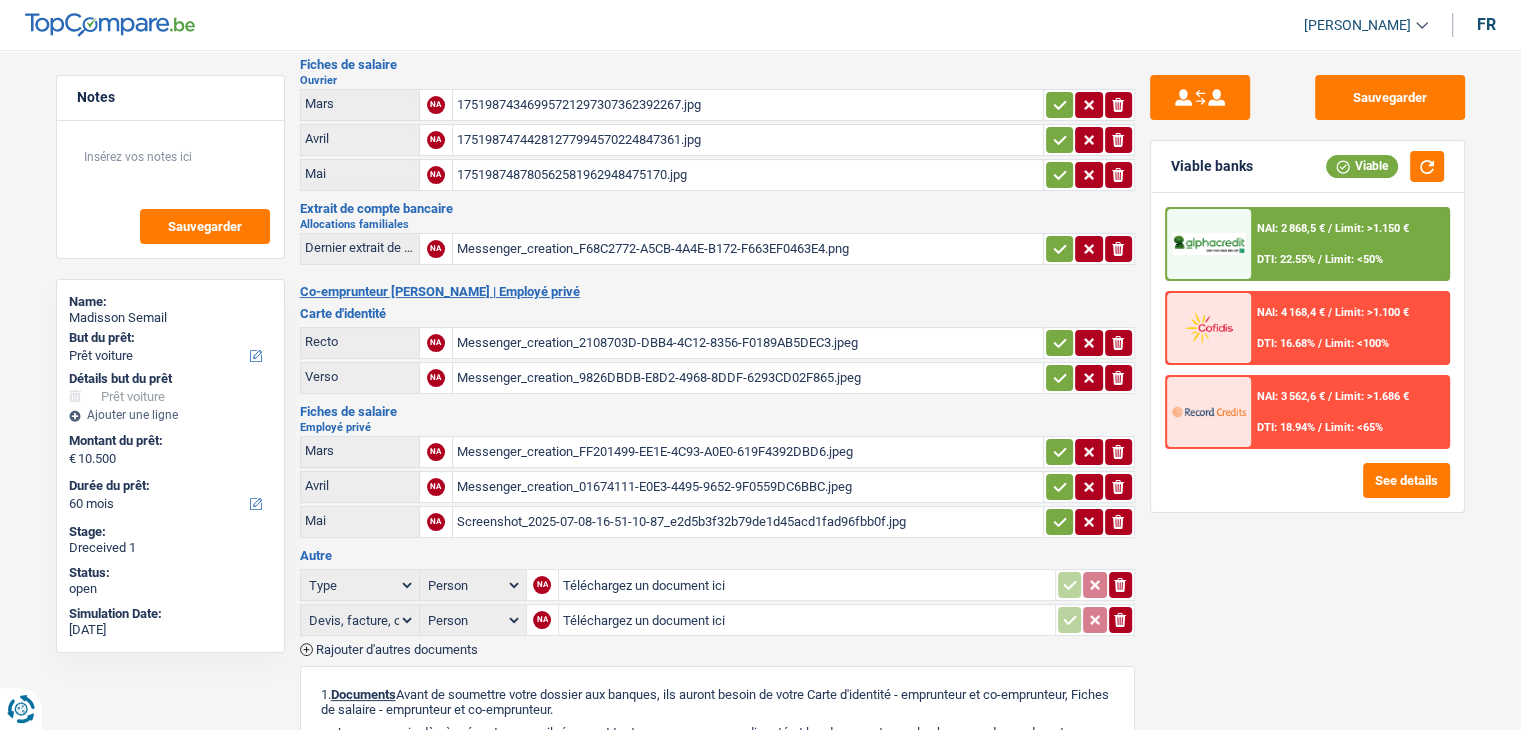 click on "Messenger_creation_FF201499-EE1E-4C93-A0E0-619F4392DBD6.jpeg" at bounding box center [748, 452] 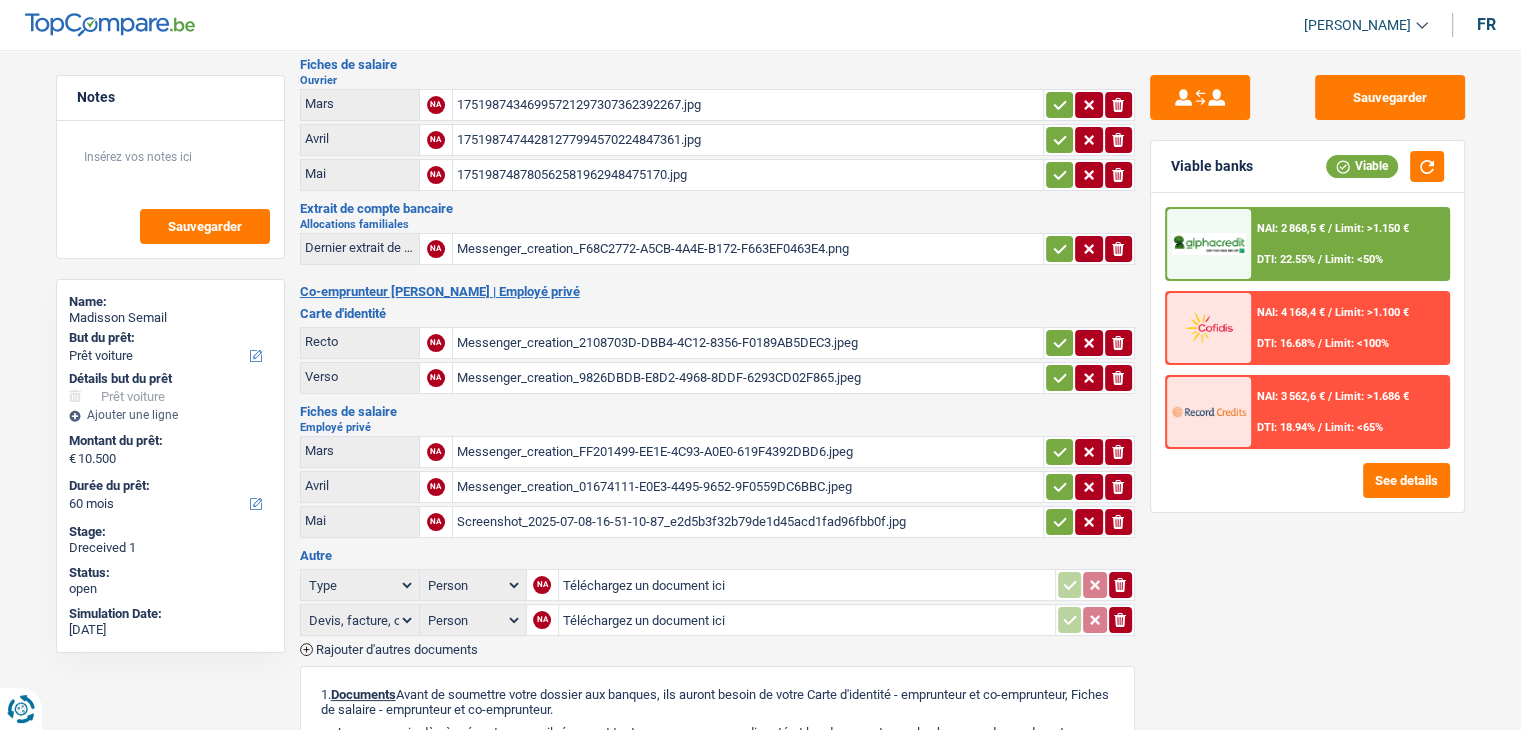 click on "Employé privé" at bounding box center [717, 427] 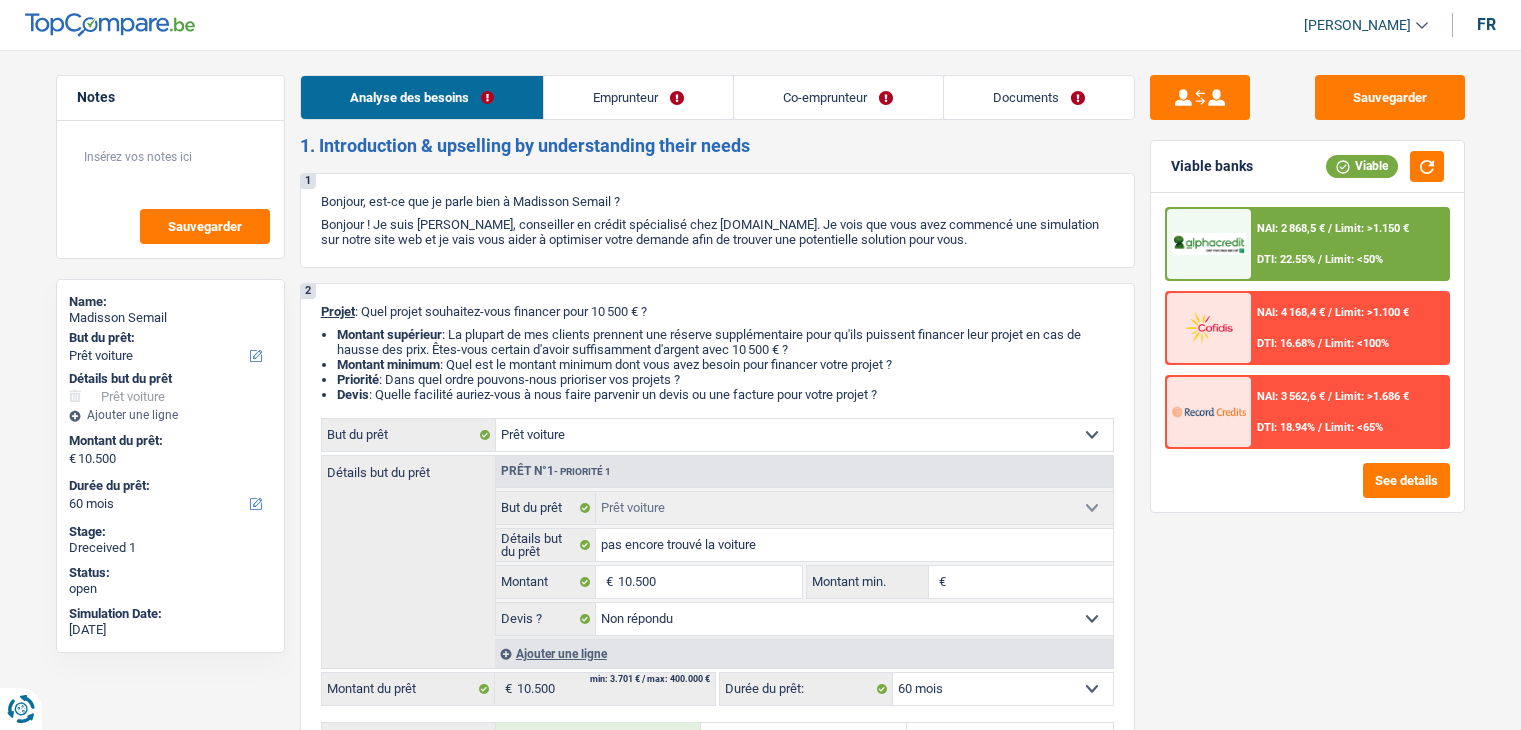 select on "car" 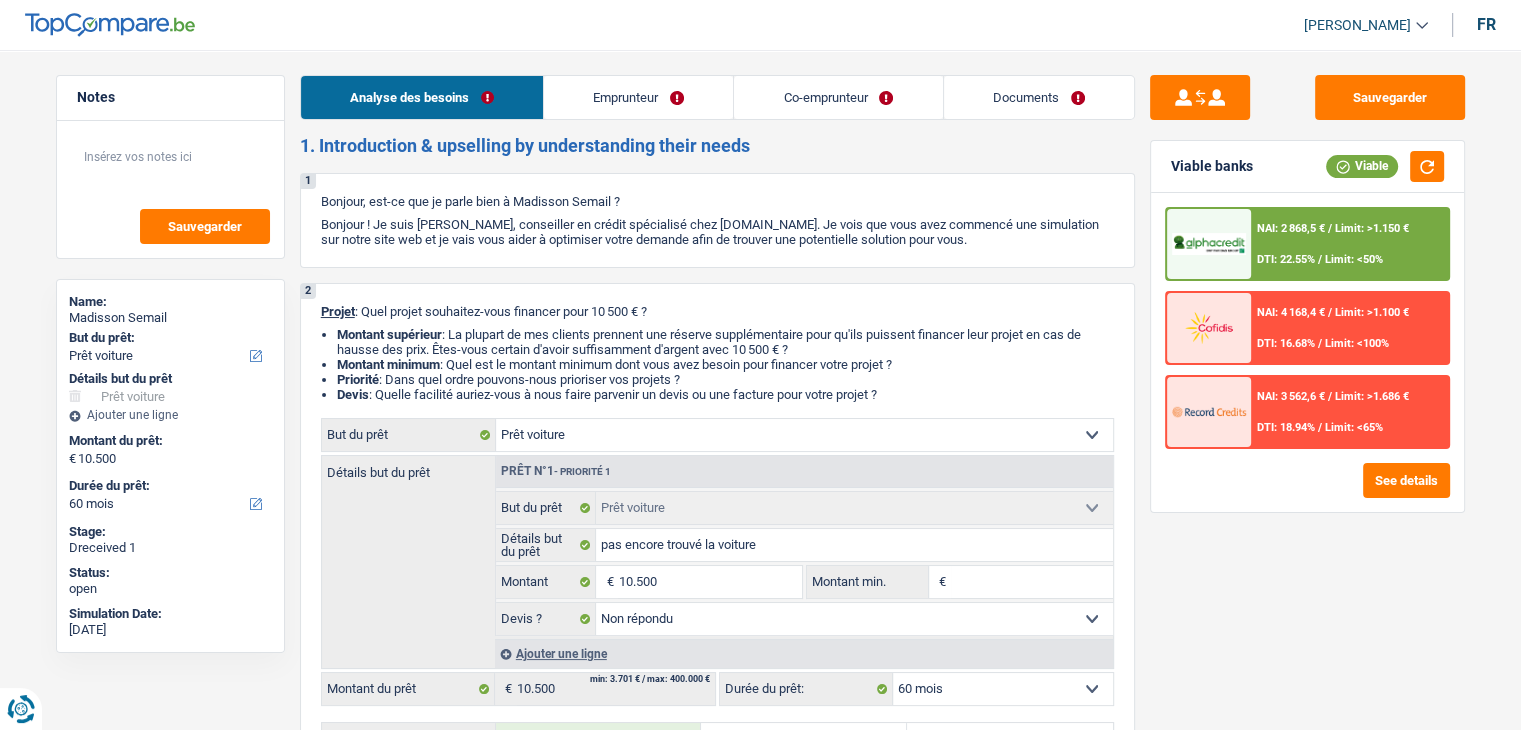 scroll, scrollTop: 0, scrollLeft: 0, axis: both 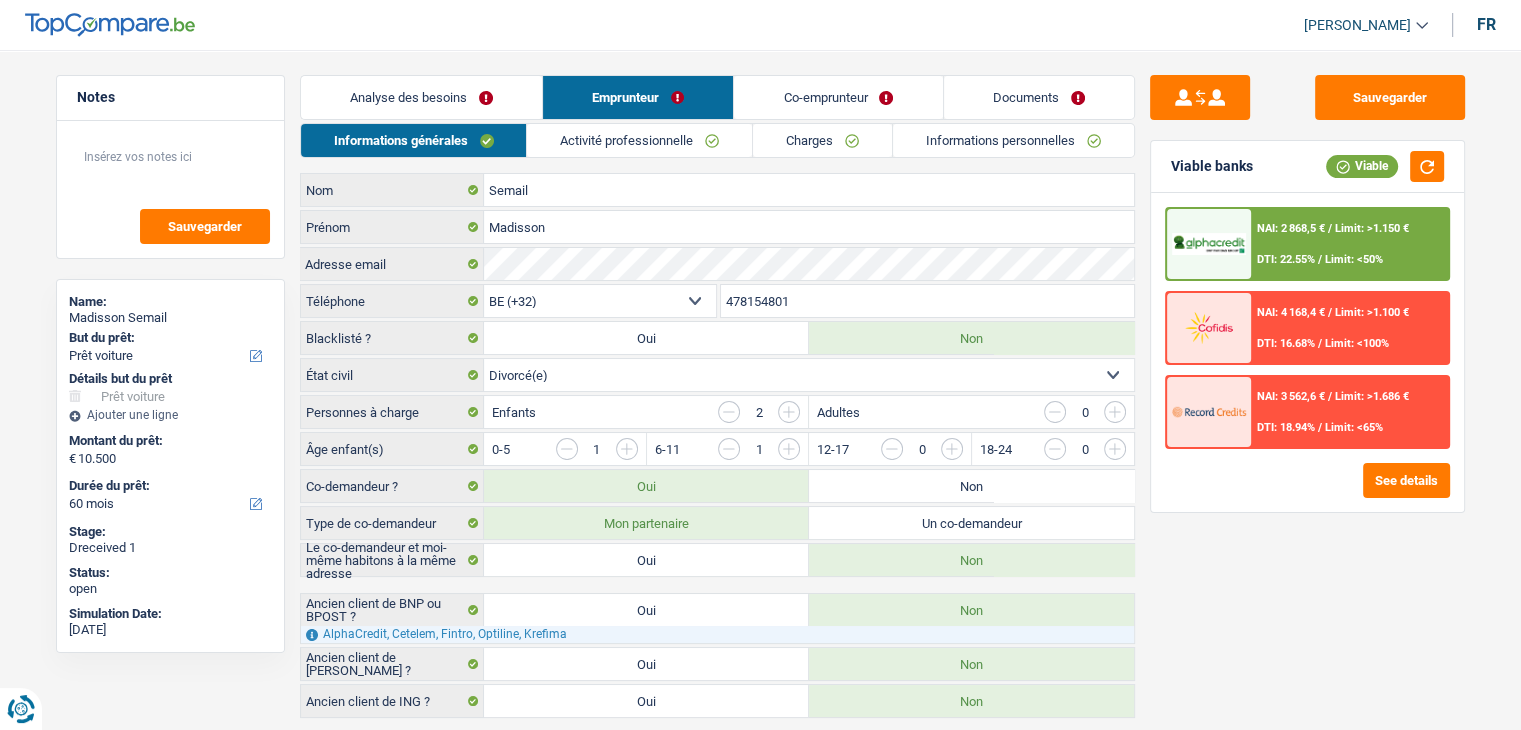 click on "Oui" at bounding box center [646, 560] 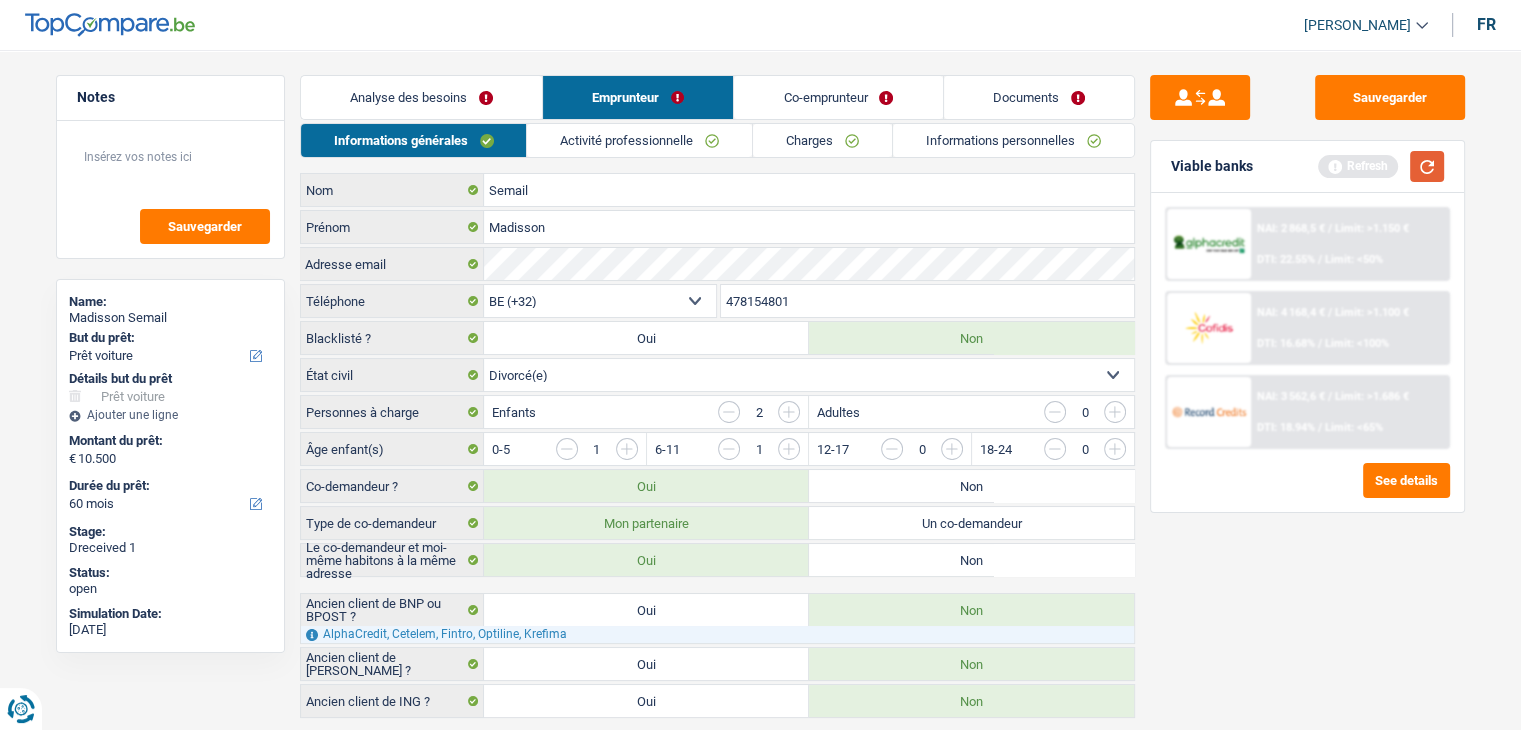click at bounding box center [1427, 166] 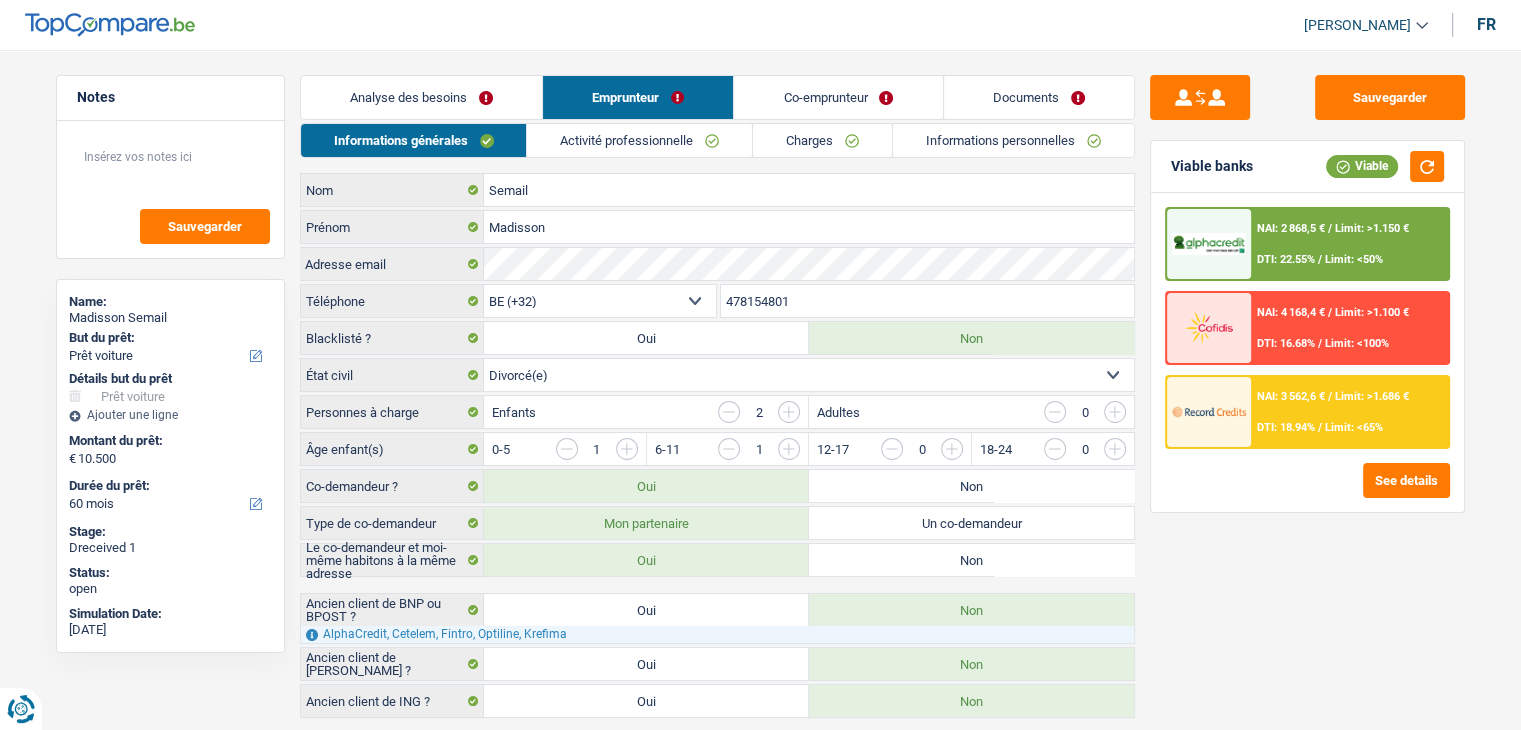 click on "Notes
Sauvegarder
Name:   Madisson Semail   But du prêt: Confort maison: meubles, textile, peinture, électroménager, outillage non-professionnel Hifi, multimédia, gsm, ordinateur Aménagement: frais d'installation, déménagement Evénement familial: naissance, mariage, divorce, communion, décès Frais médicaux Frais d'études Frais permis de conduire Loisirs: voyage, sport, musique Rafraîchissement: petits travaux maison et jardin Frais judiciaires Réparation voiture Prêt rénovation (non disponible pour les non-propriétaires) Prêt énergie (non disponible pour les non-propriétaires) Prêt voiture Taxes, impôts non professionnels Rénovation bien à l'étranger Dettes familiales Assurance Autre
Sélectionner une option
Détails but du prêt
Confort maison: meubles, textile, peinture, électroménager, outillage non-professionnel Hifi, multimédia, gsm, ordinateur" at bounding box center [760, 398] 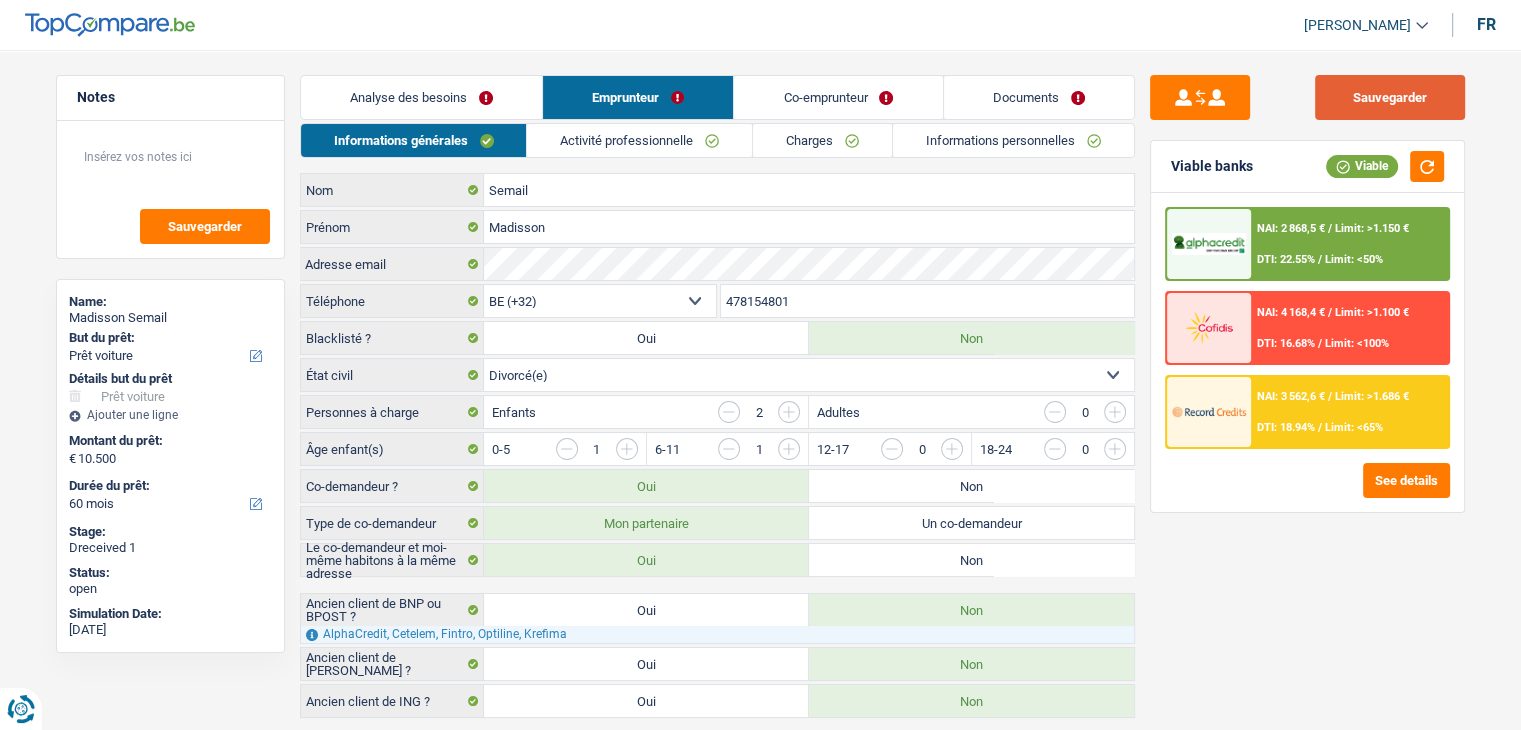 click on "Sauvegarder" at bounding box center [1390, 97] 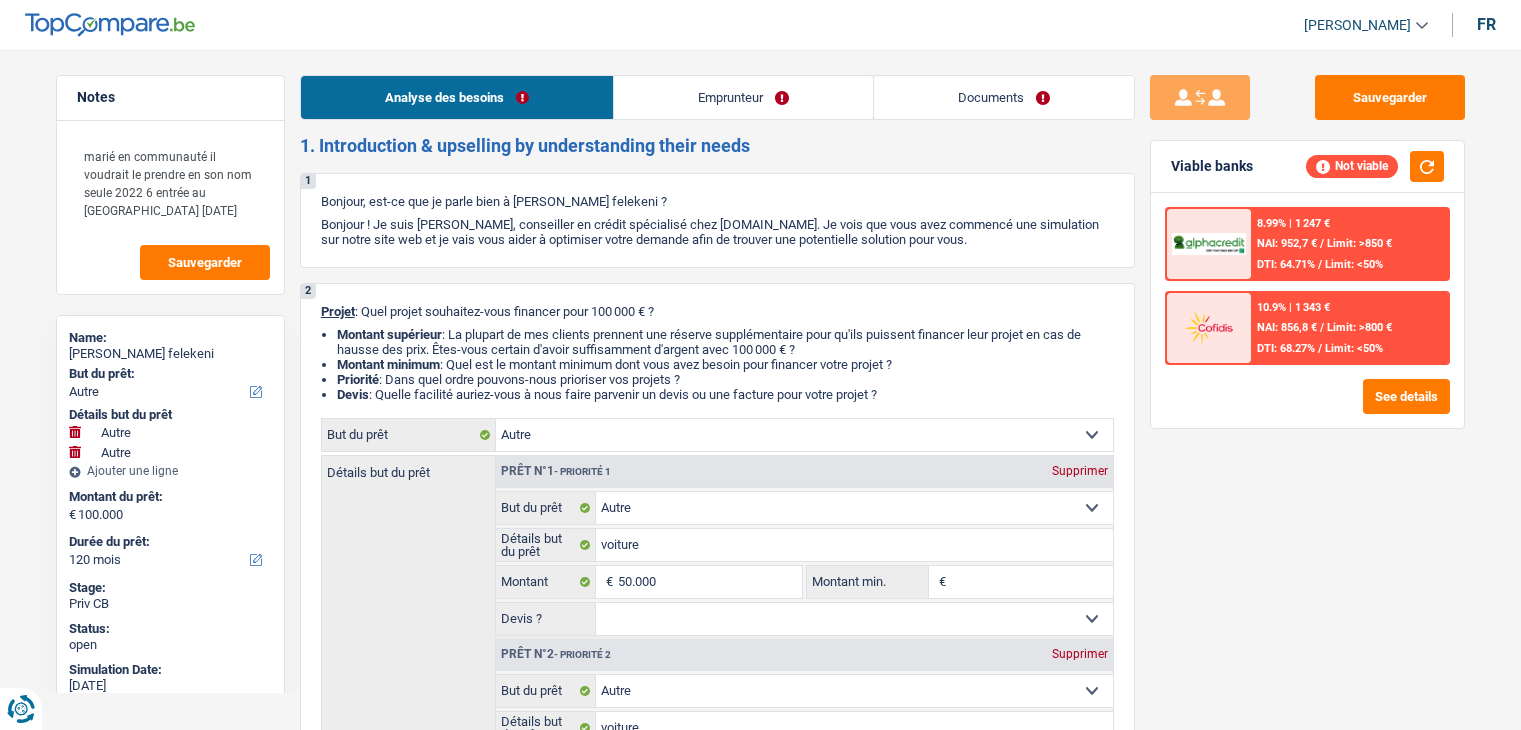 select on "other" 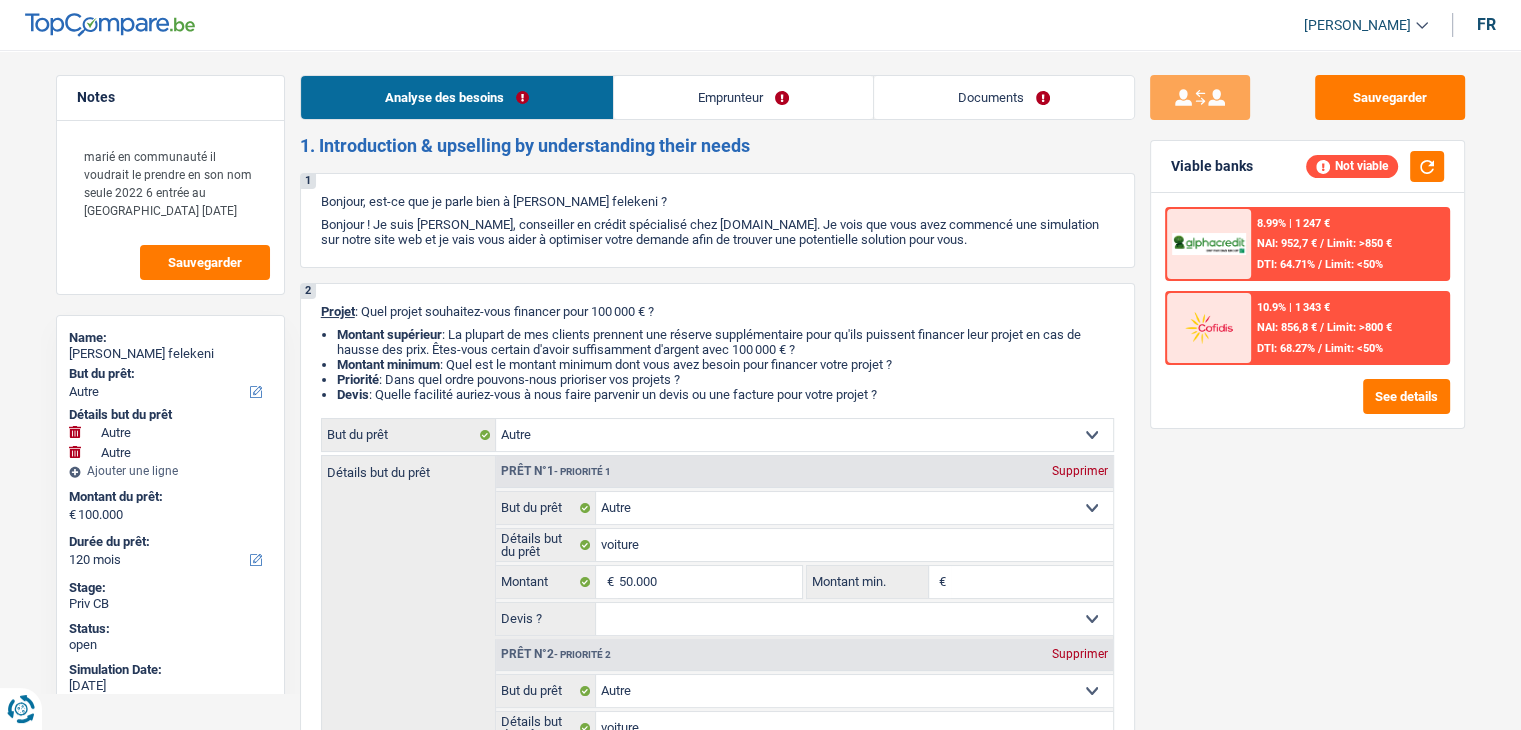 scroll, scrollTop: 0, scrollLeft: 0, axis: both 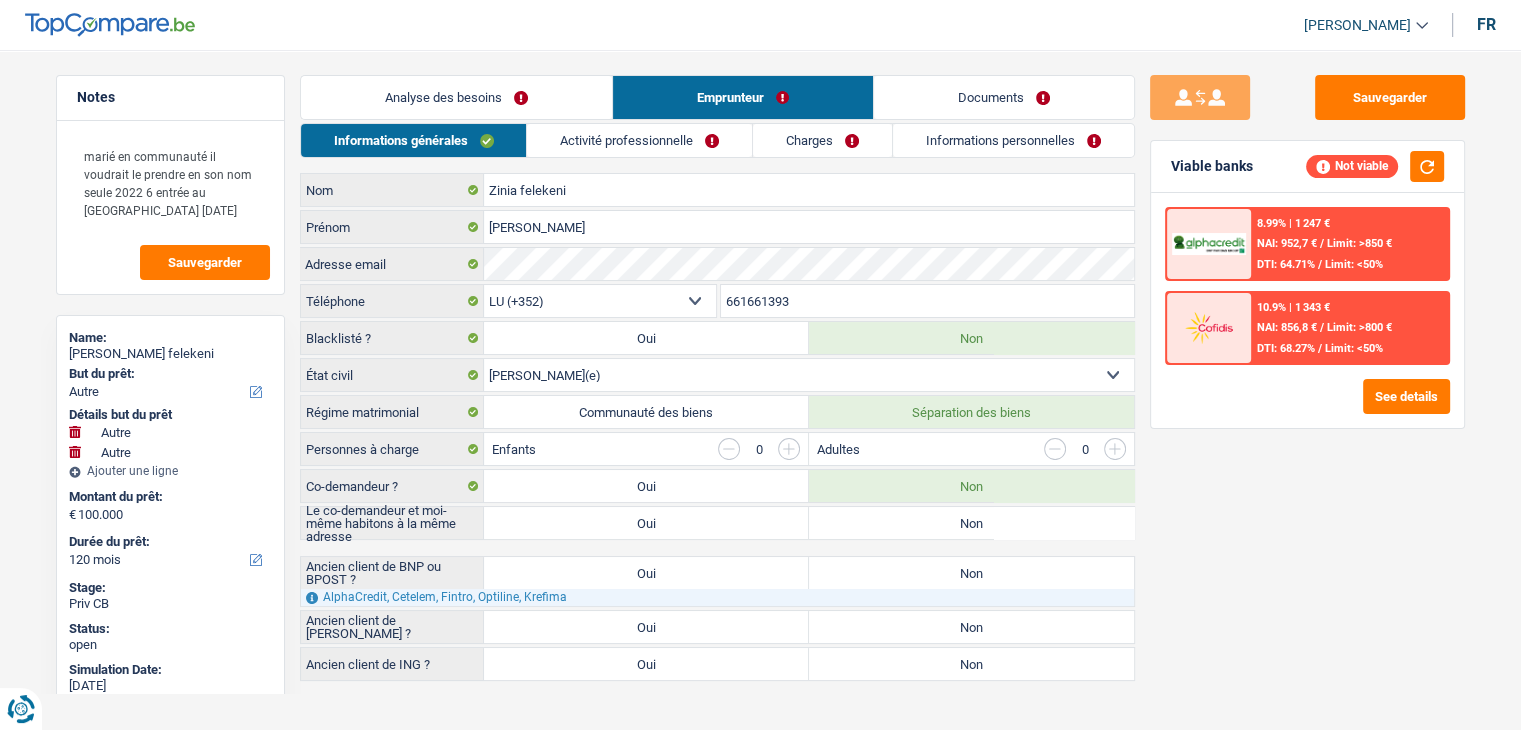 click on "Activité professionnelle" at bounding box center [639, 140] 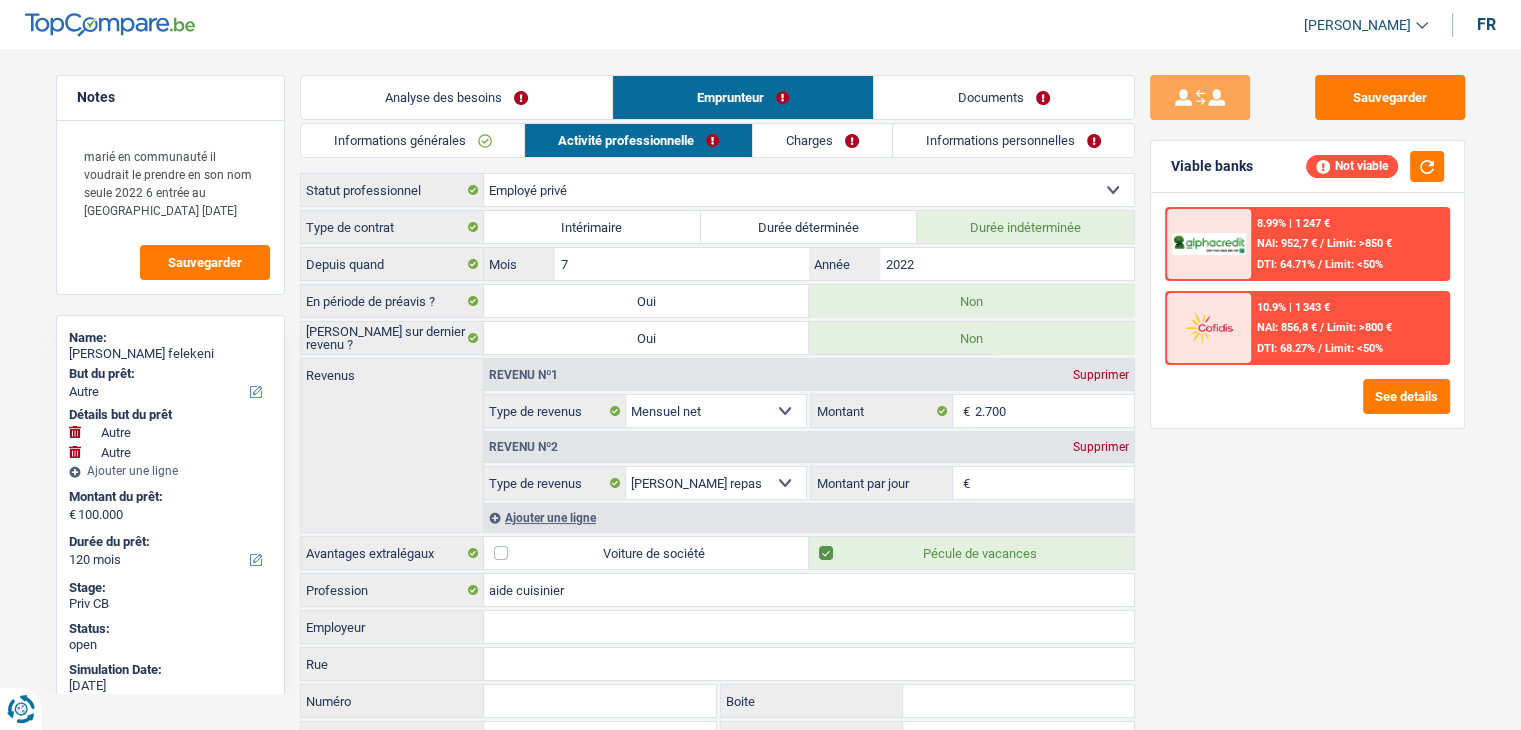click on "Charges" at bounding box center (822, 140) 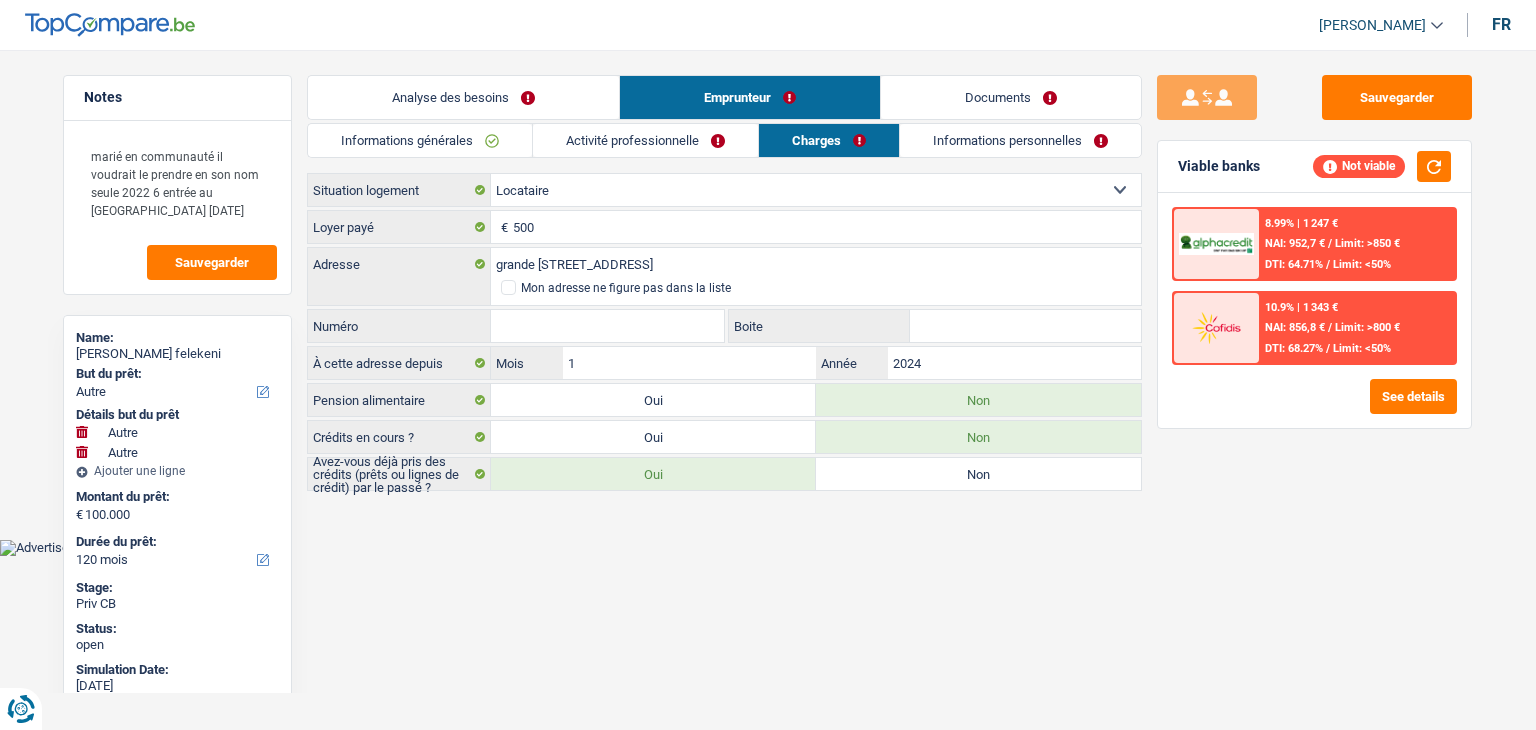click on "Activité professionnelle" at bounding box center (645, 140) 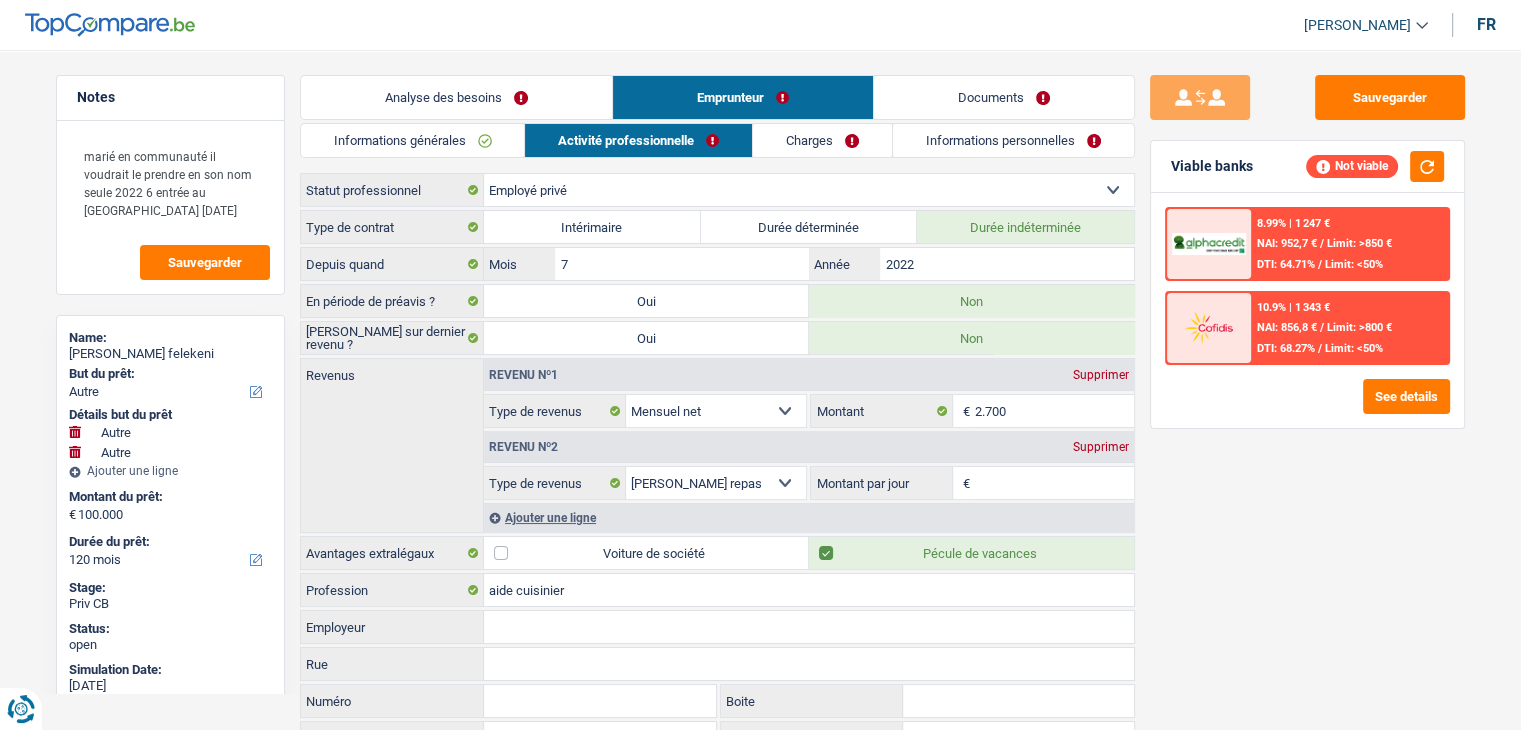 click on "Charges" at bounding box center [822, 140] 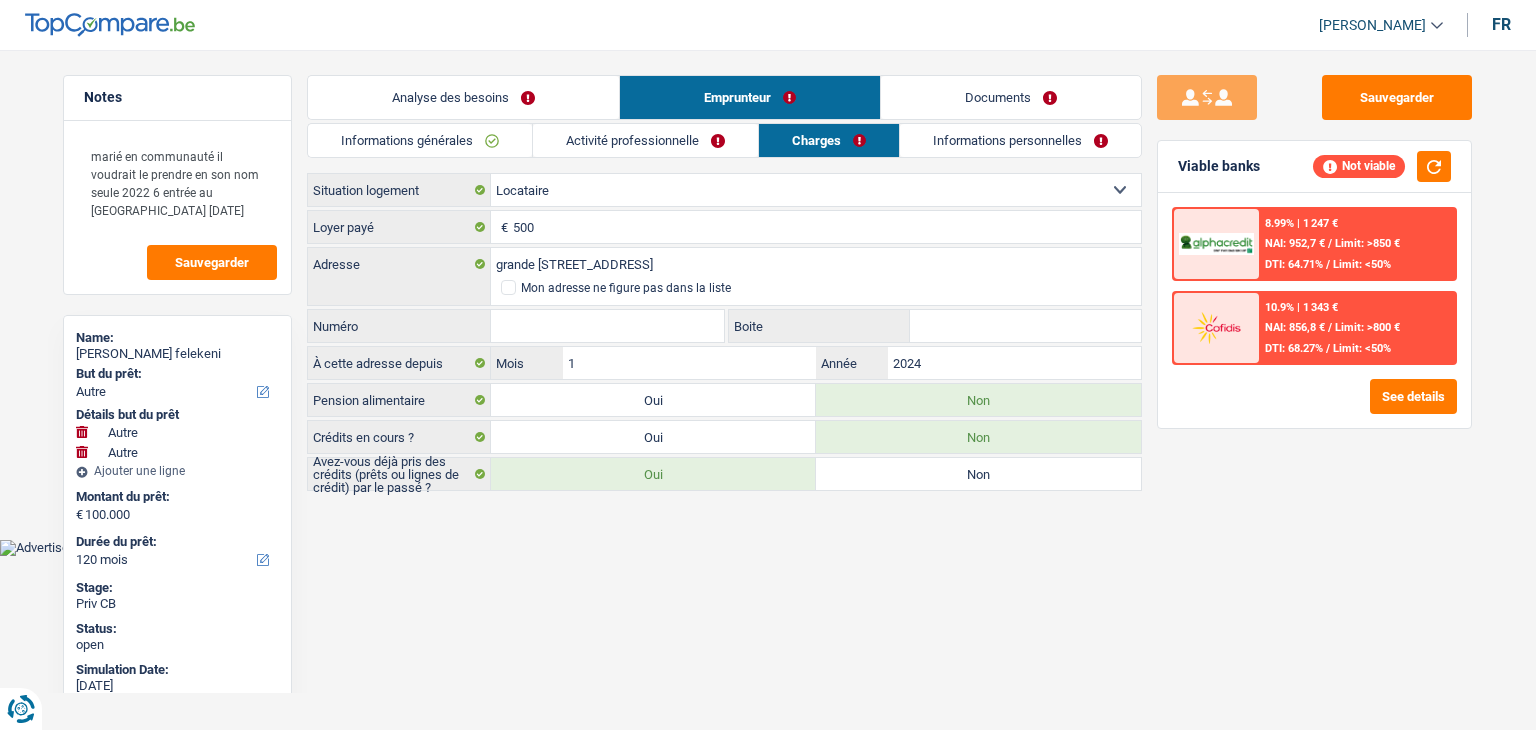 click on "Informations personnelles" at bounding box center (1020, 140) 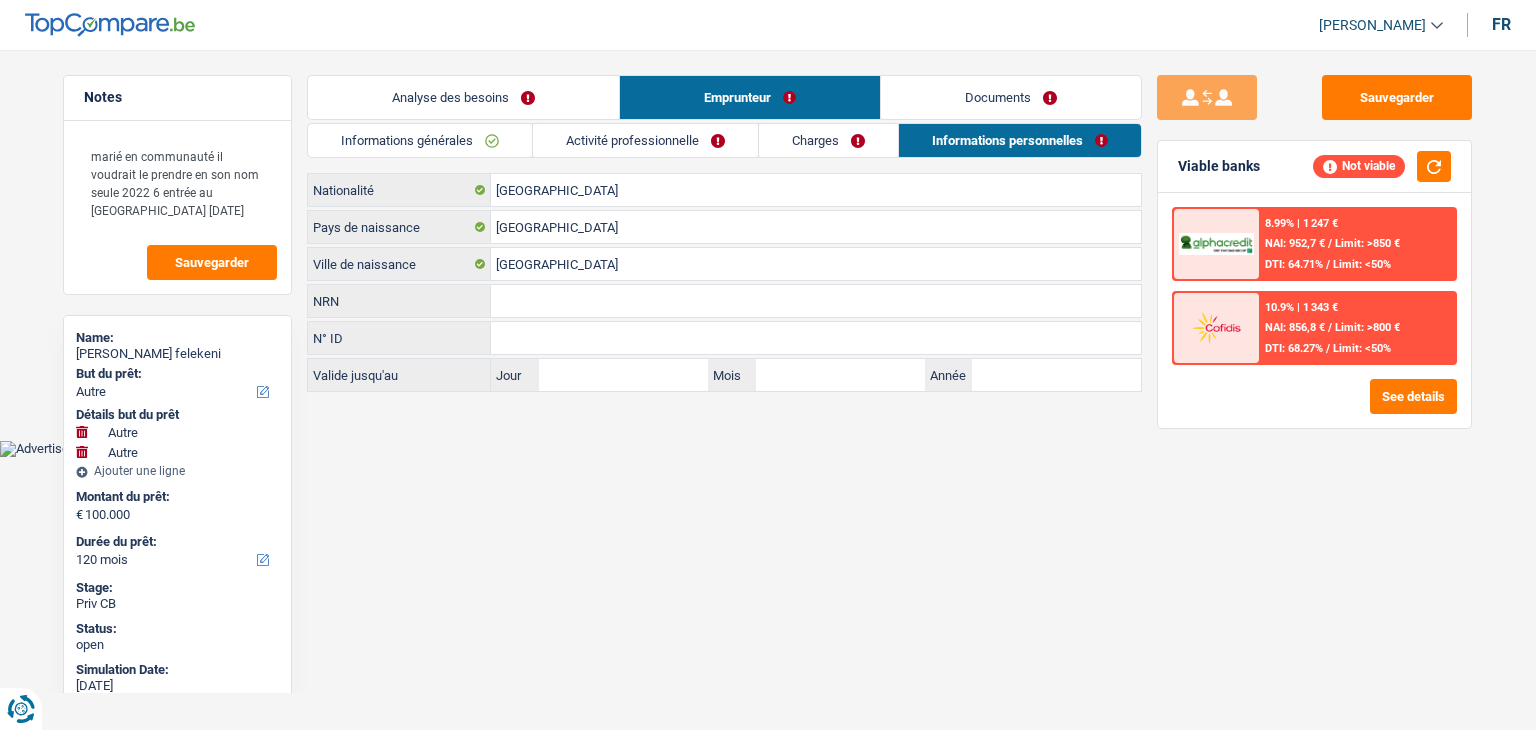 click on "Documents" at bounding box center [1011, 97] 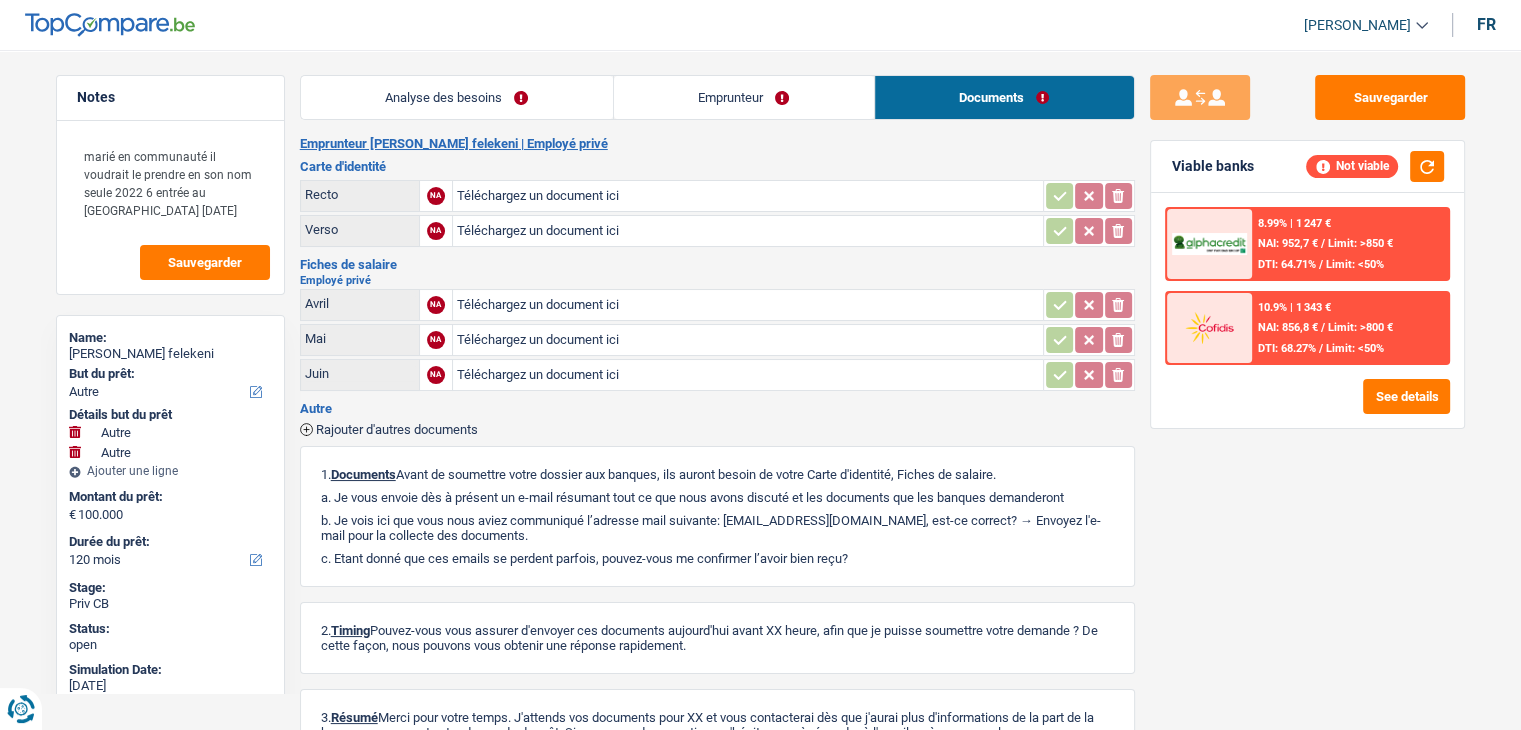 click on "Emprunteur" at bounding box center [744, 97] 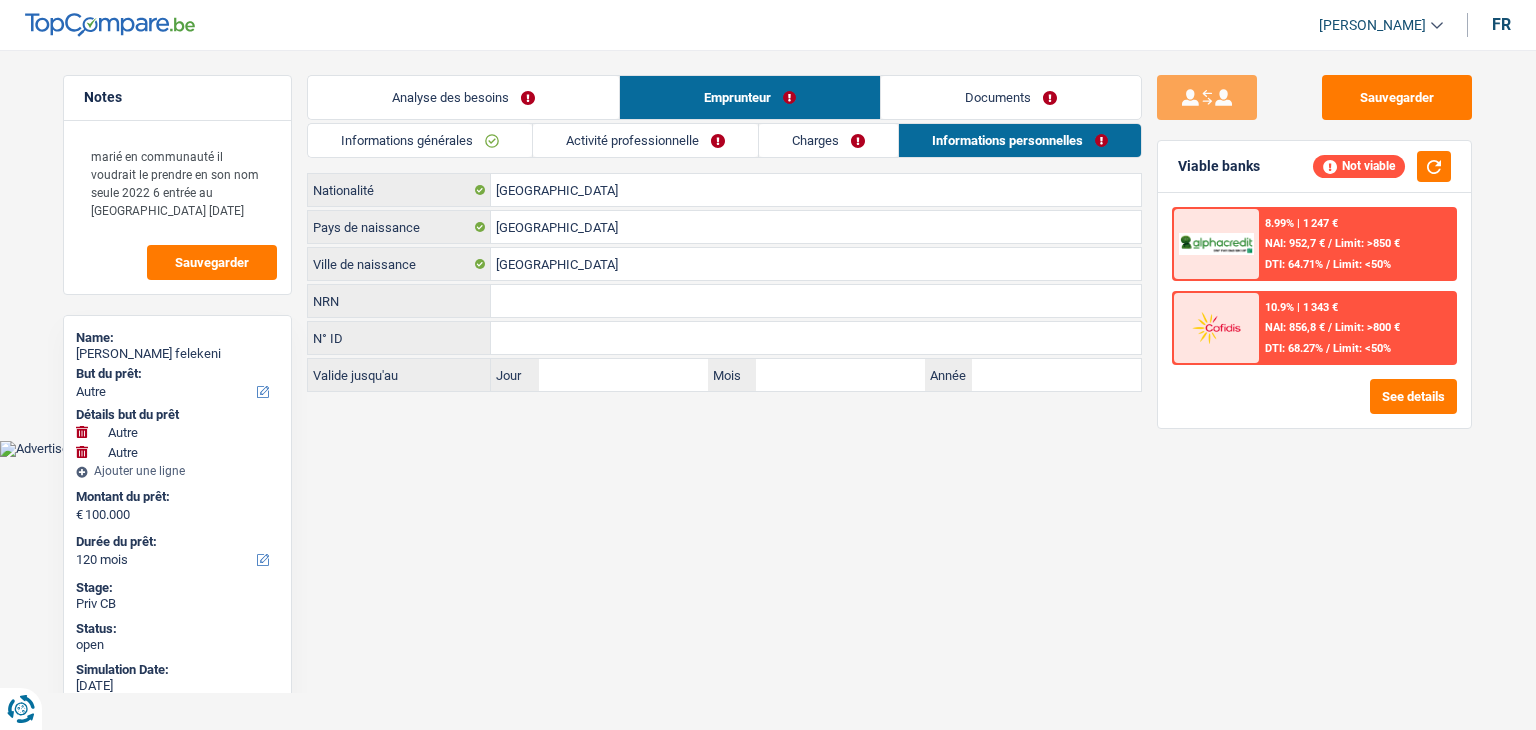 click on "Analyse des besoins" at bounding box center [463, 97] 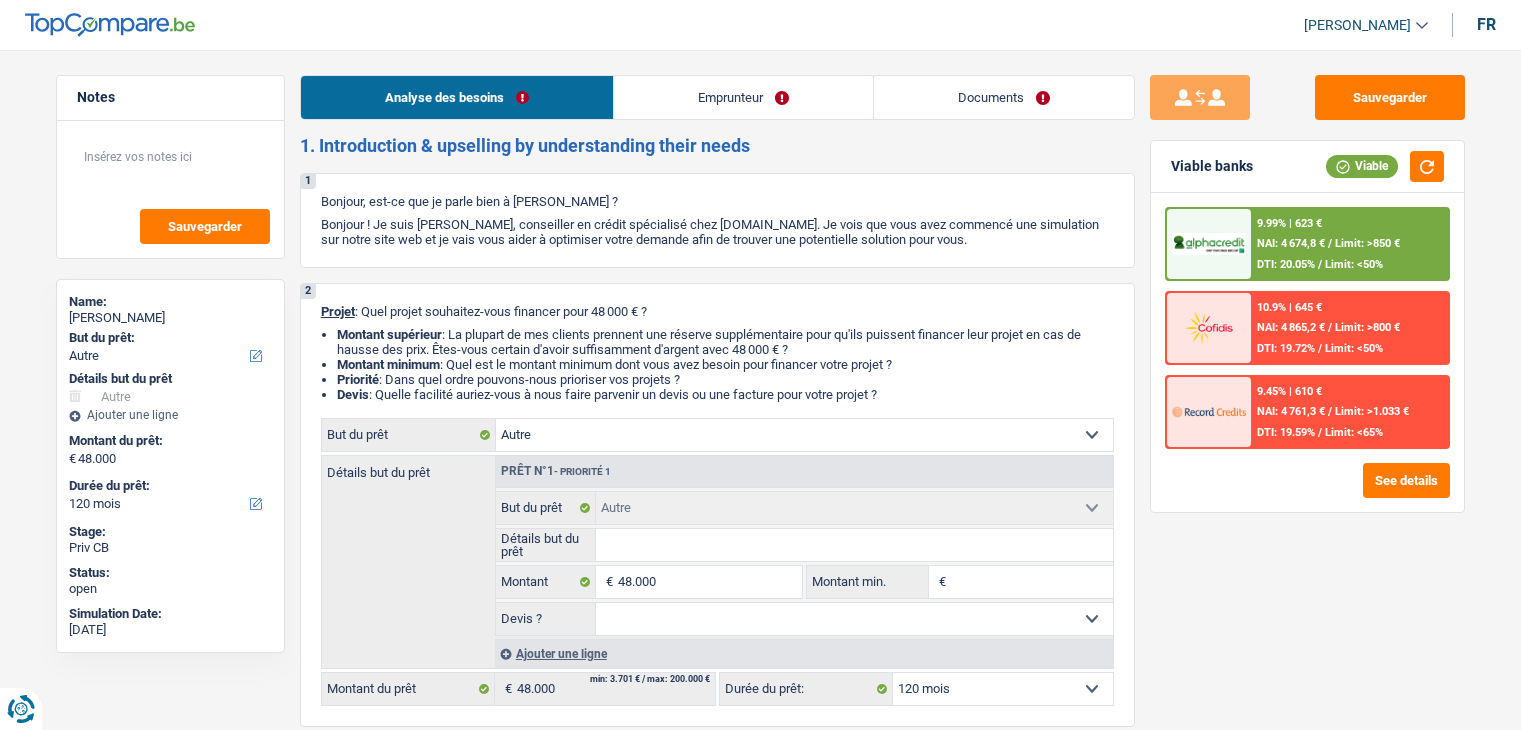 select on "other" 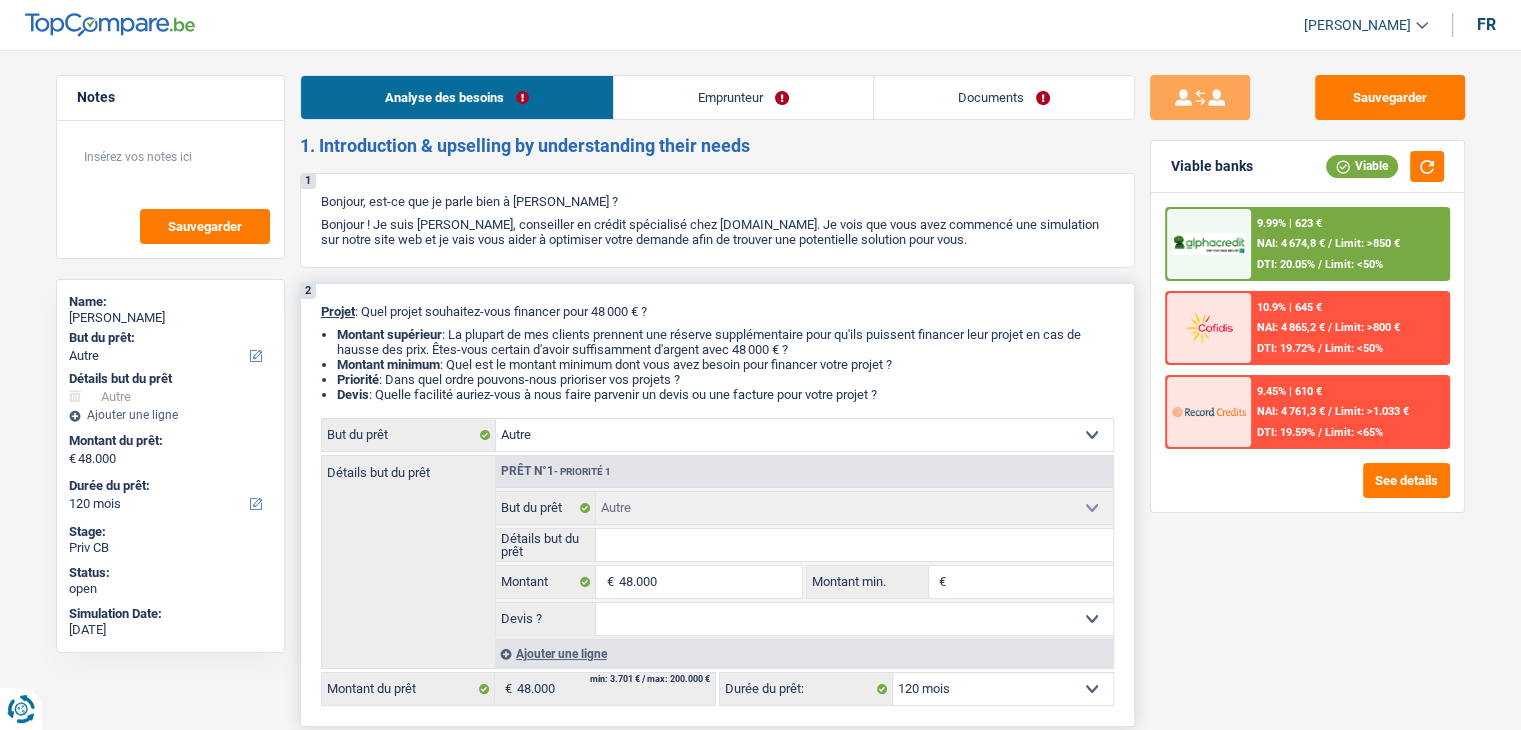 scroll, scrollTop: 0, scrollLeft: 0, axis: both 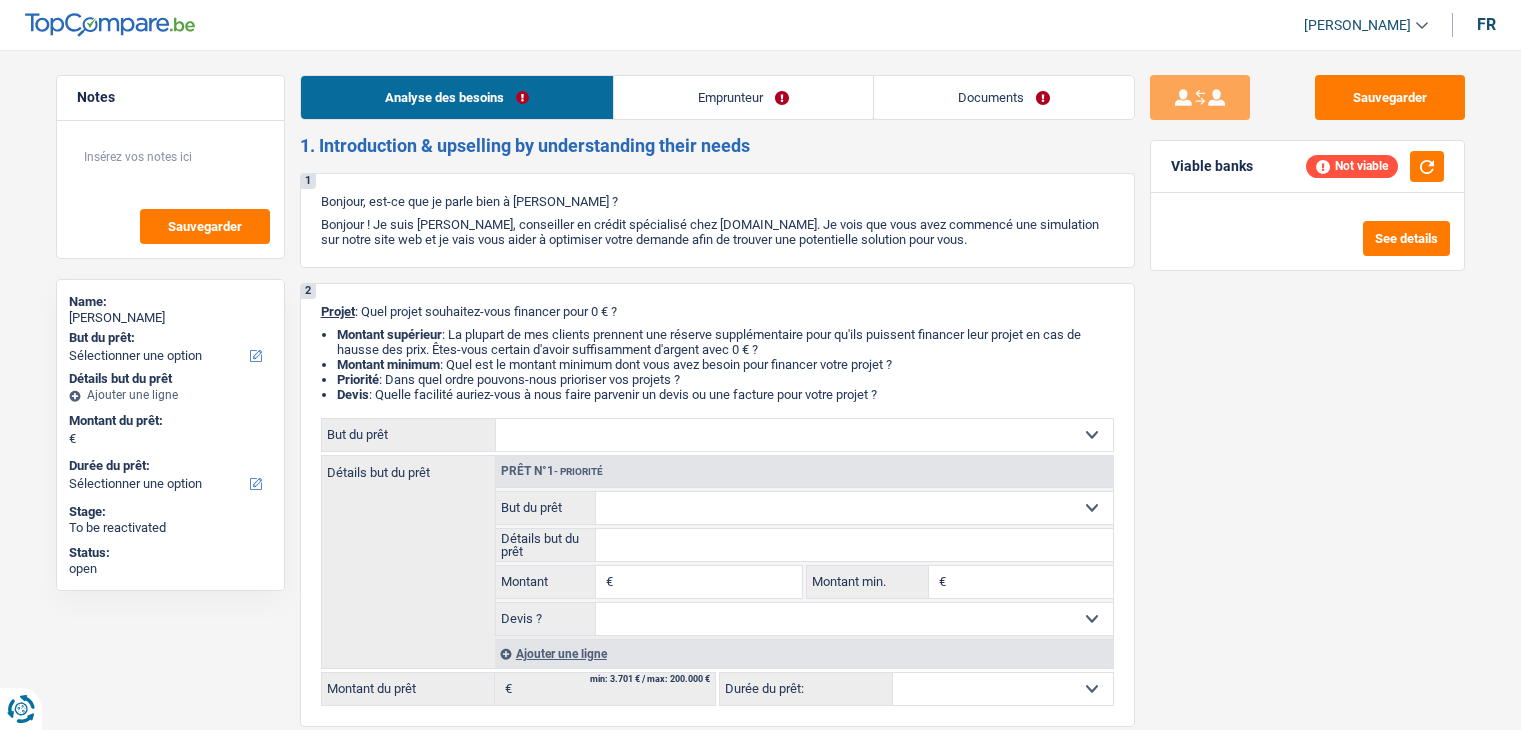 select on "publicEmployee" 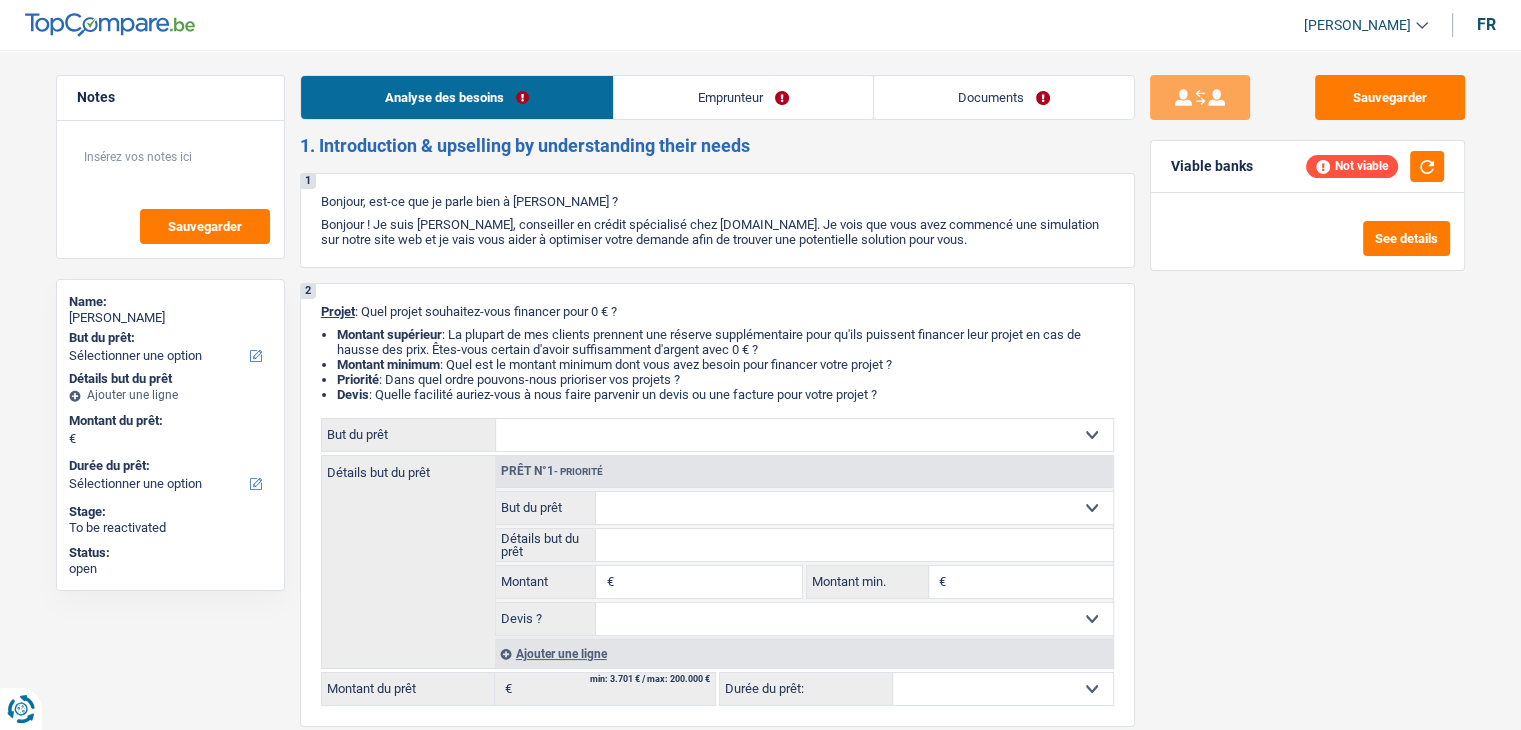 scroll, scrollTop: 0, scrollLeft: 0, axis: both 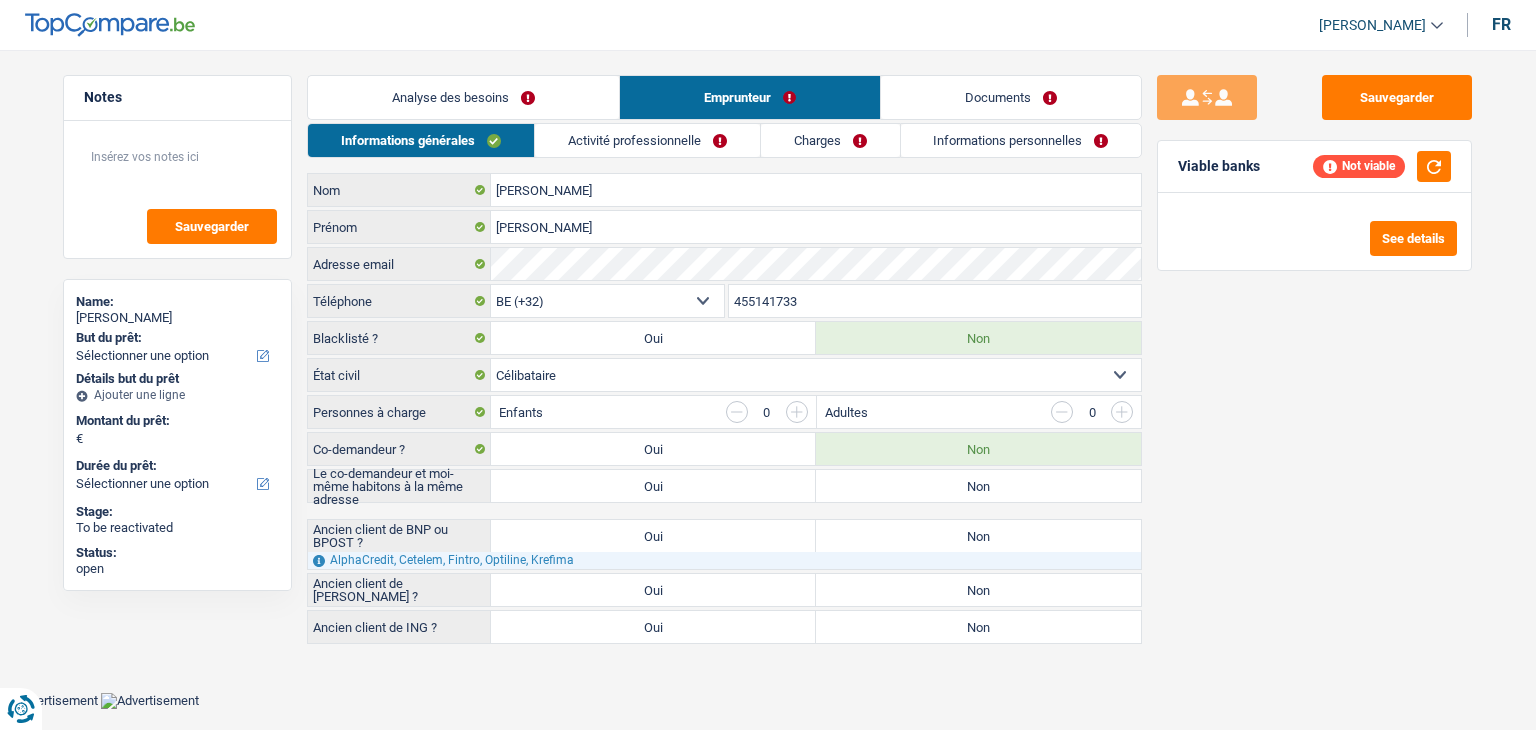 click on "Activité professionnelle" at bounding box center [647, 140] 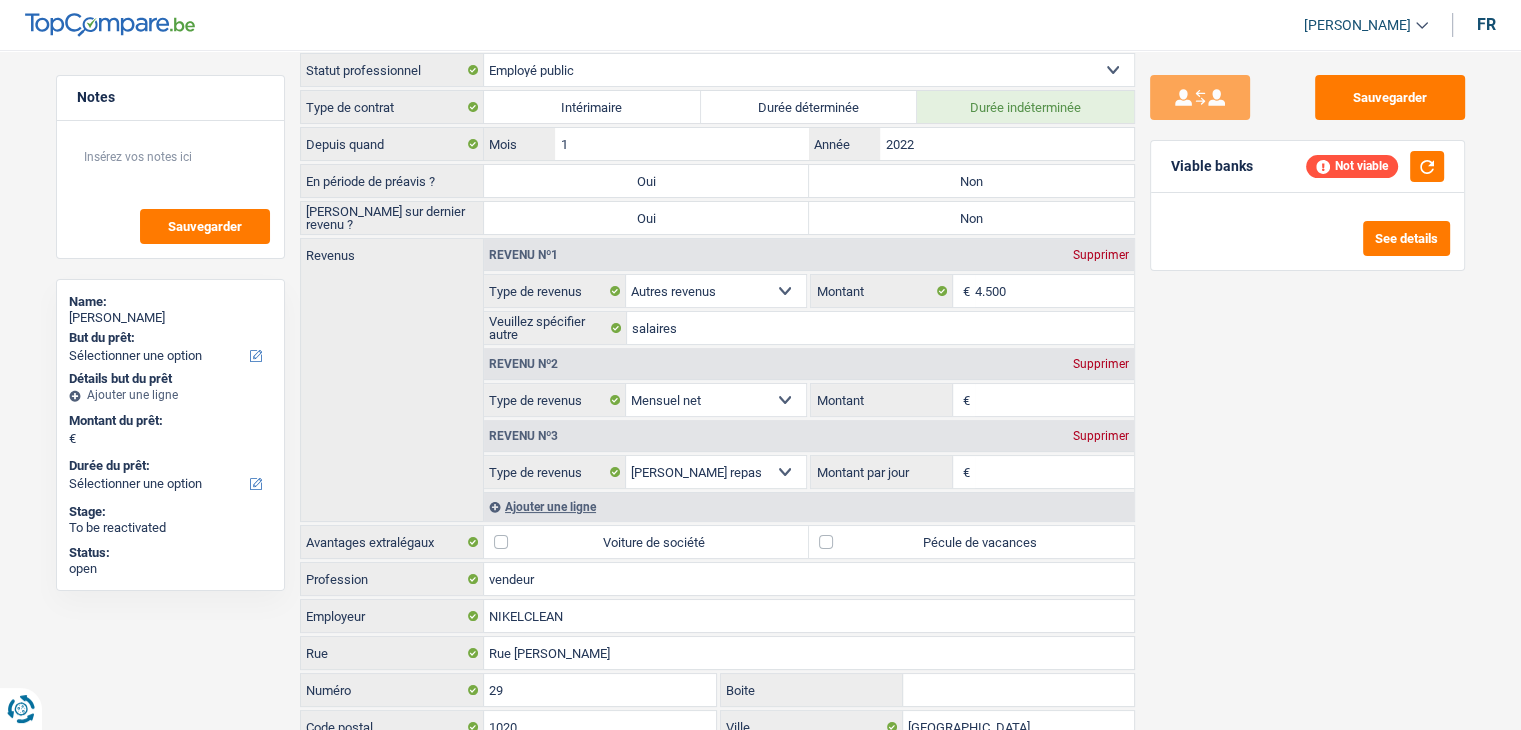 scroll, scrollTop: 0, scrollLeft: 0, axis: both 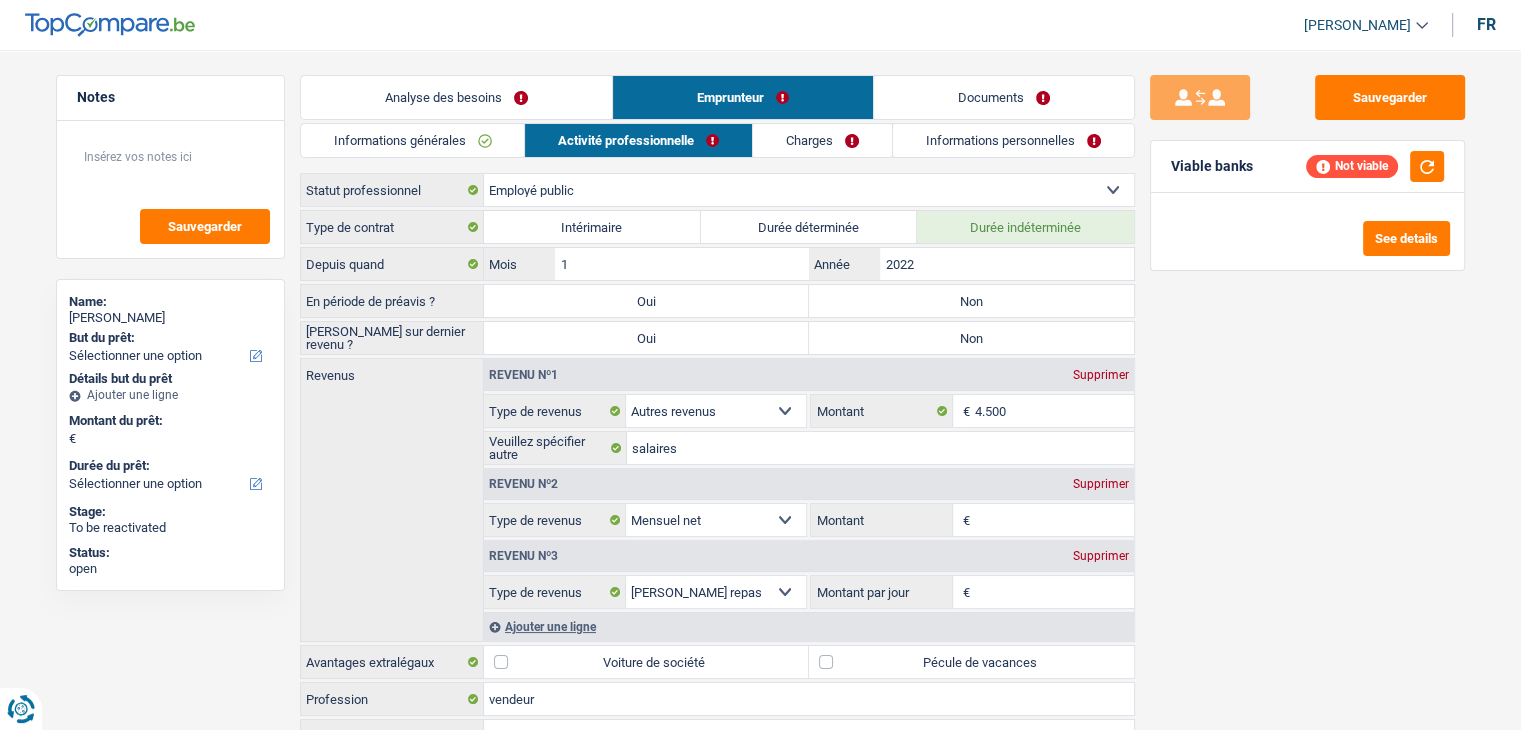 click on "Charges" at bounding box center [822, 140] 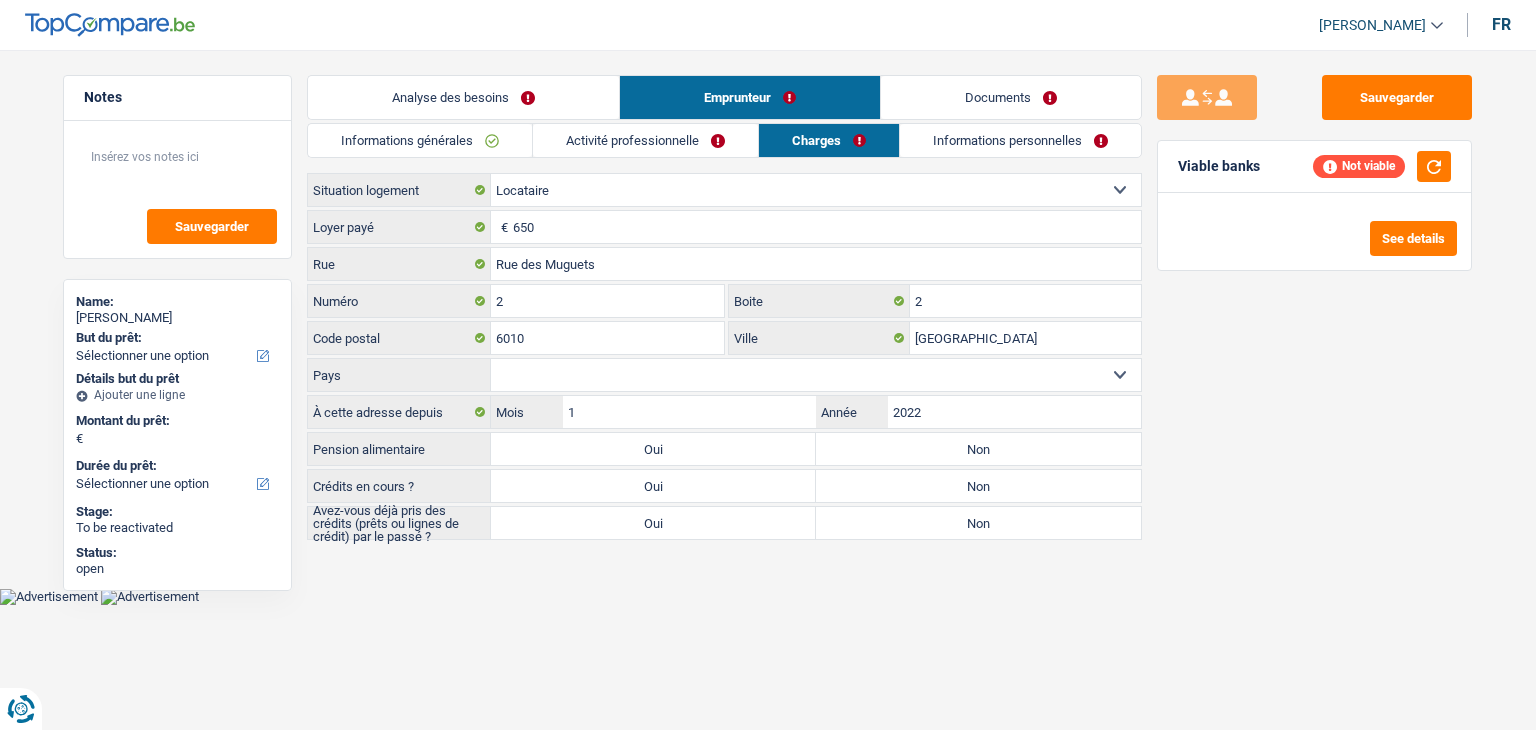 click on "Informations personnelles" at bounding box center (1020, 140) 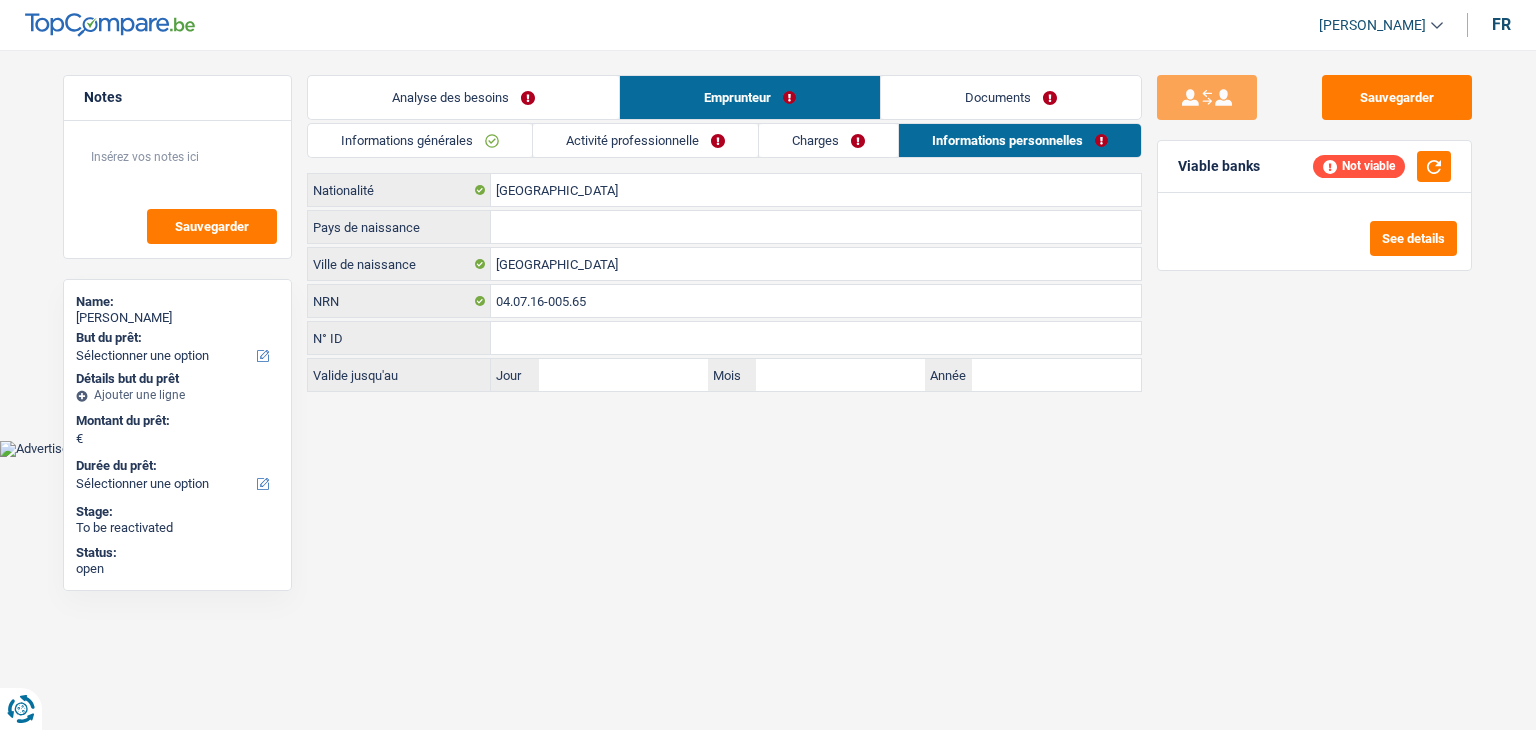 click on "Documents" at bounding box center [1011, 97] 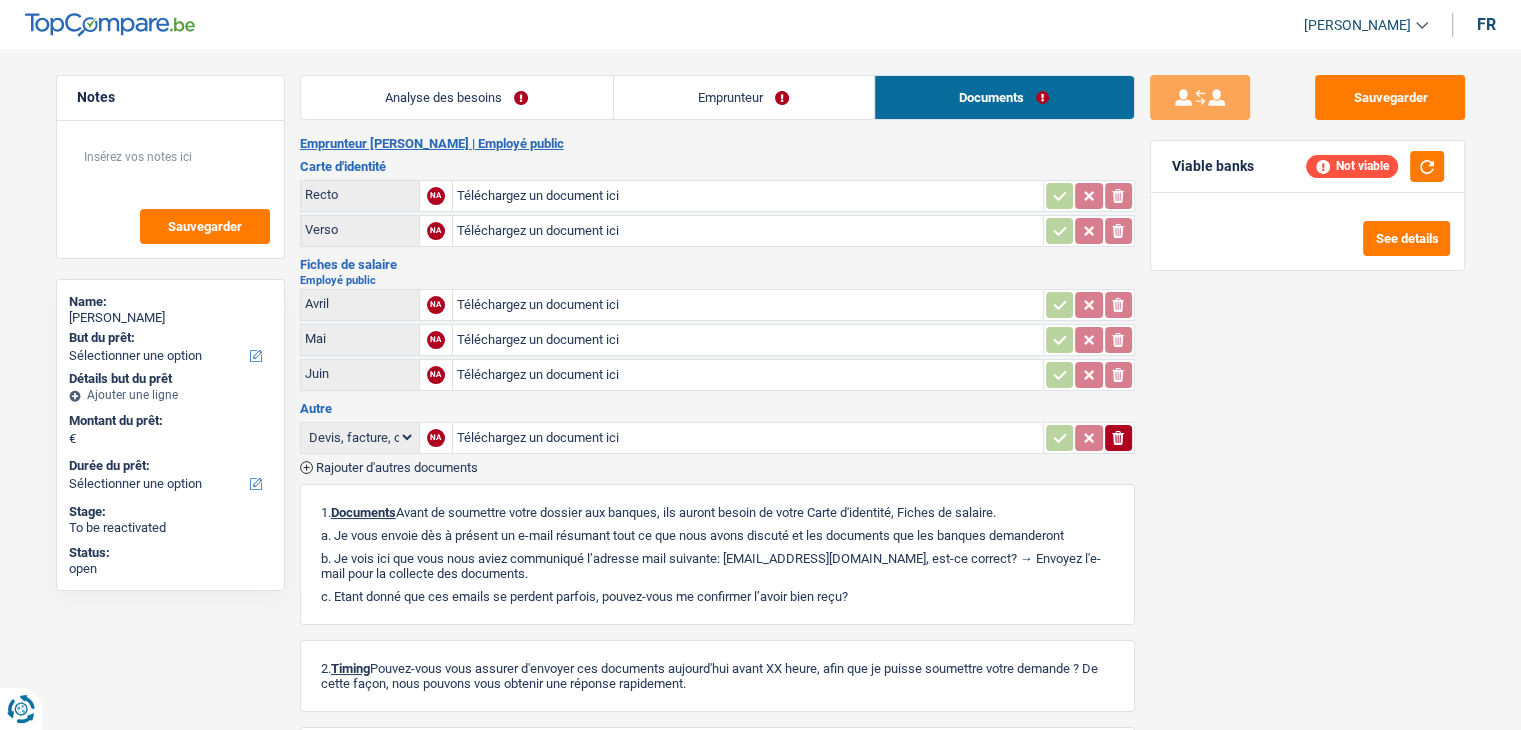 click on "Emprunteur" at bounding box center (744, 97) 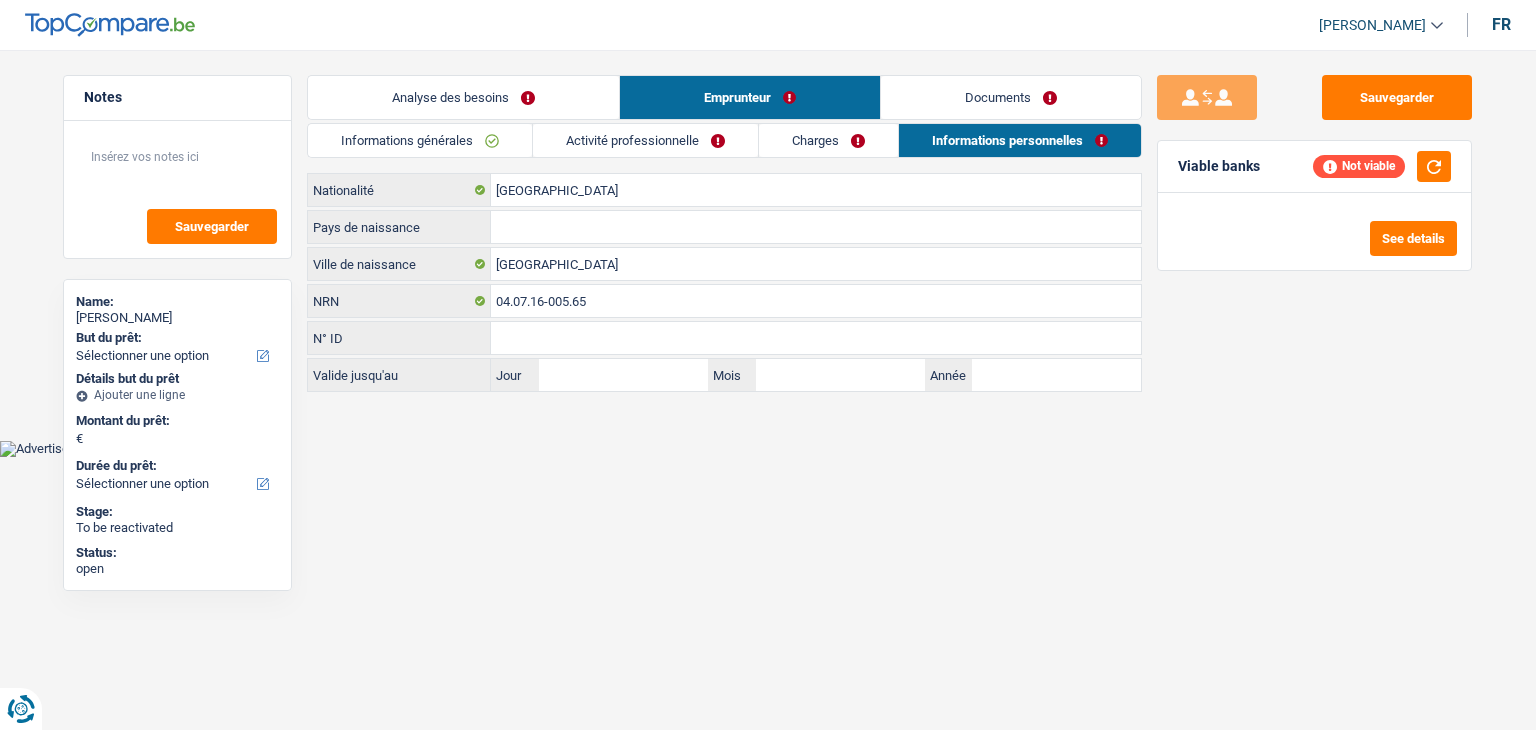 click on "Analyse des besoins" at bounding box center (463, 97) 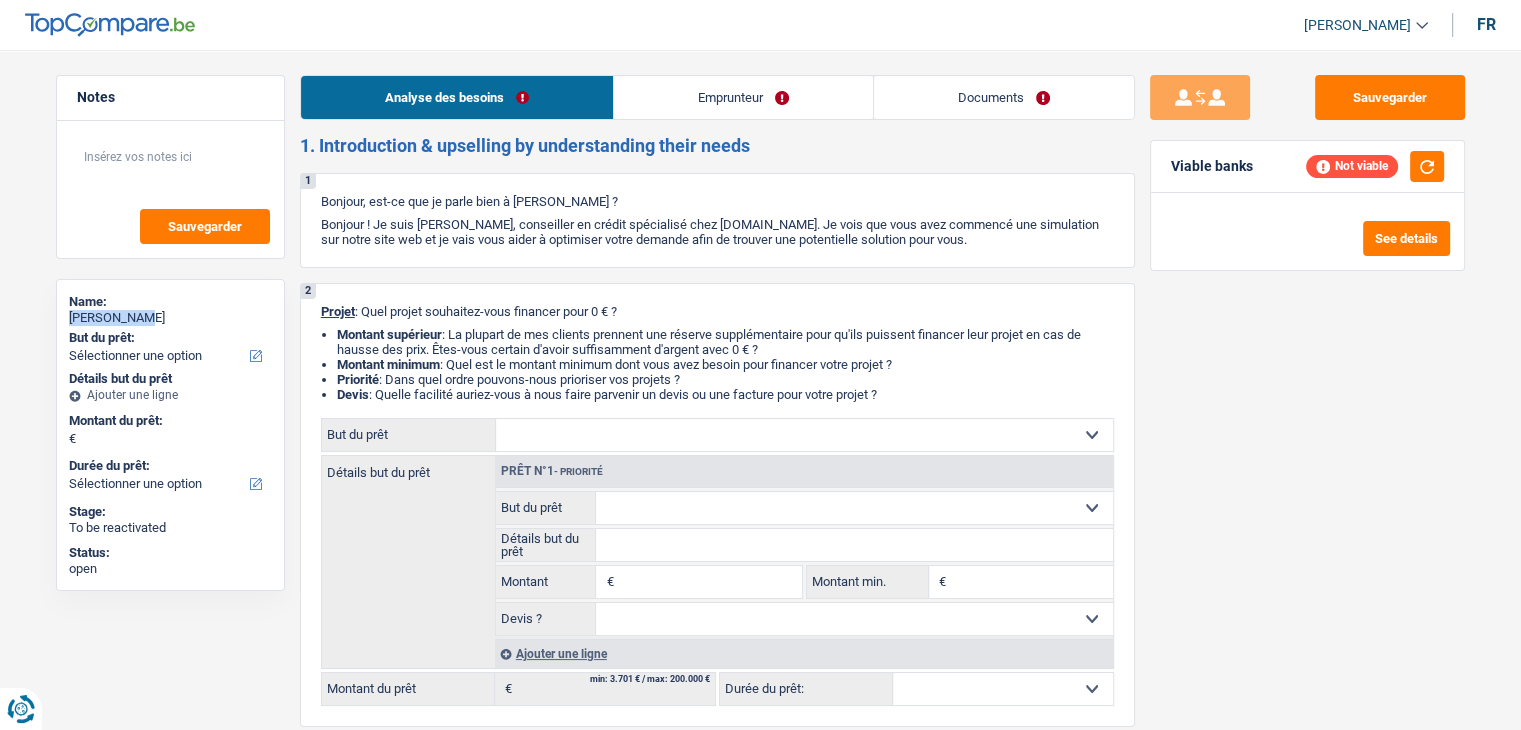 drag, startPoint x: 152, startPoint y: 313, endPoint x: 64, endPoint y: 314, distance: 88.005684 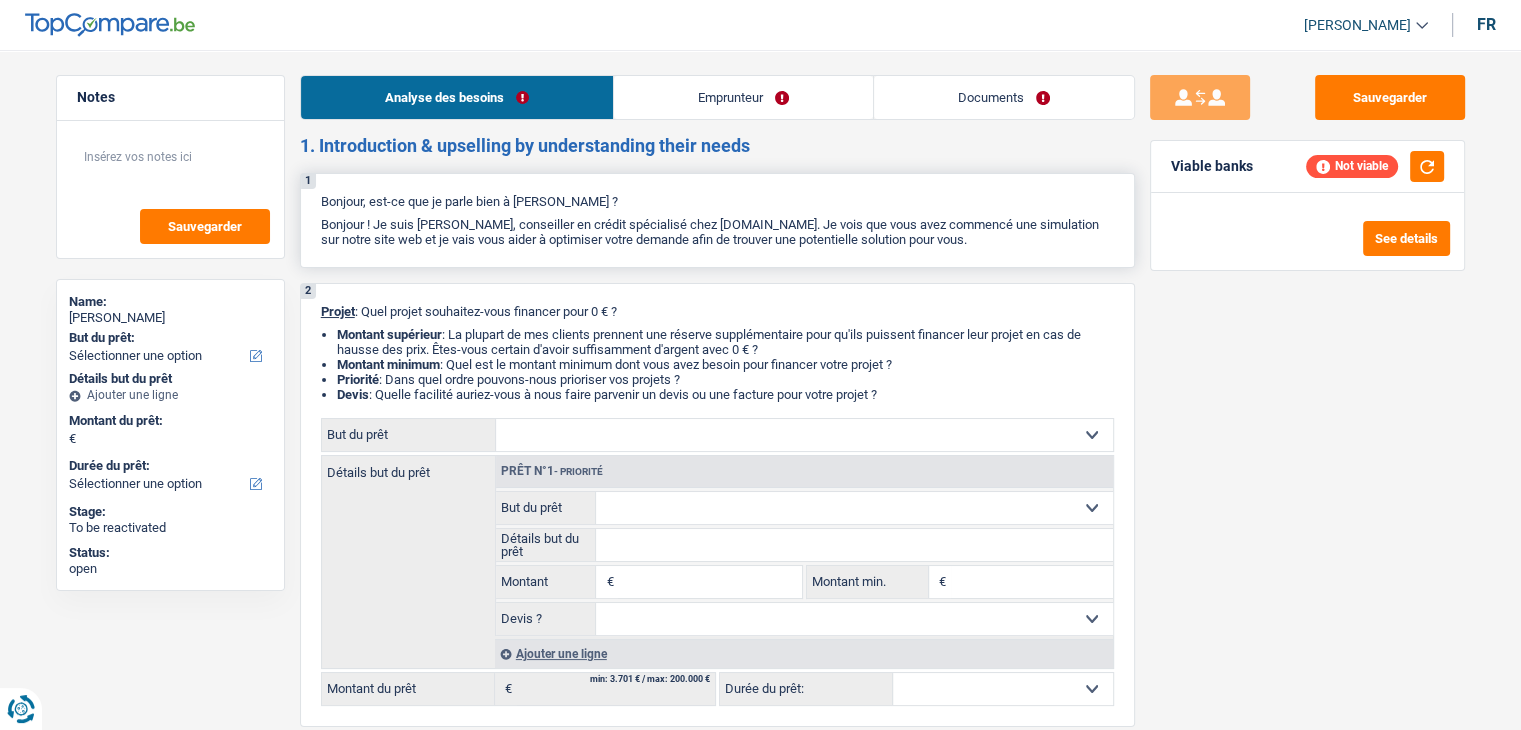click on "Bonjour ! Je suis [PERSON_NAME], conseiller en crédit spécialisé chez [DOMAIN_NAME]. Je vois que vous avez commencé une simulation sur notre site web et je vais vous aider à optimiser votre demande afin de trouver une potentielle solution pour vous." at bounding box center [717, 232] 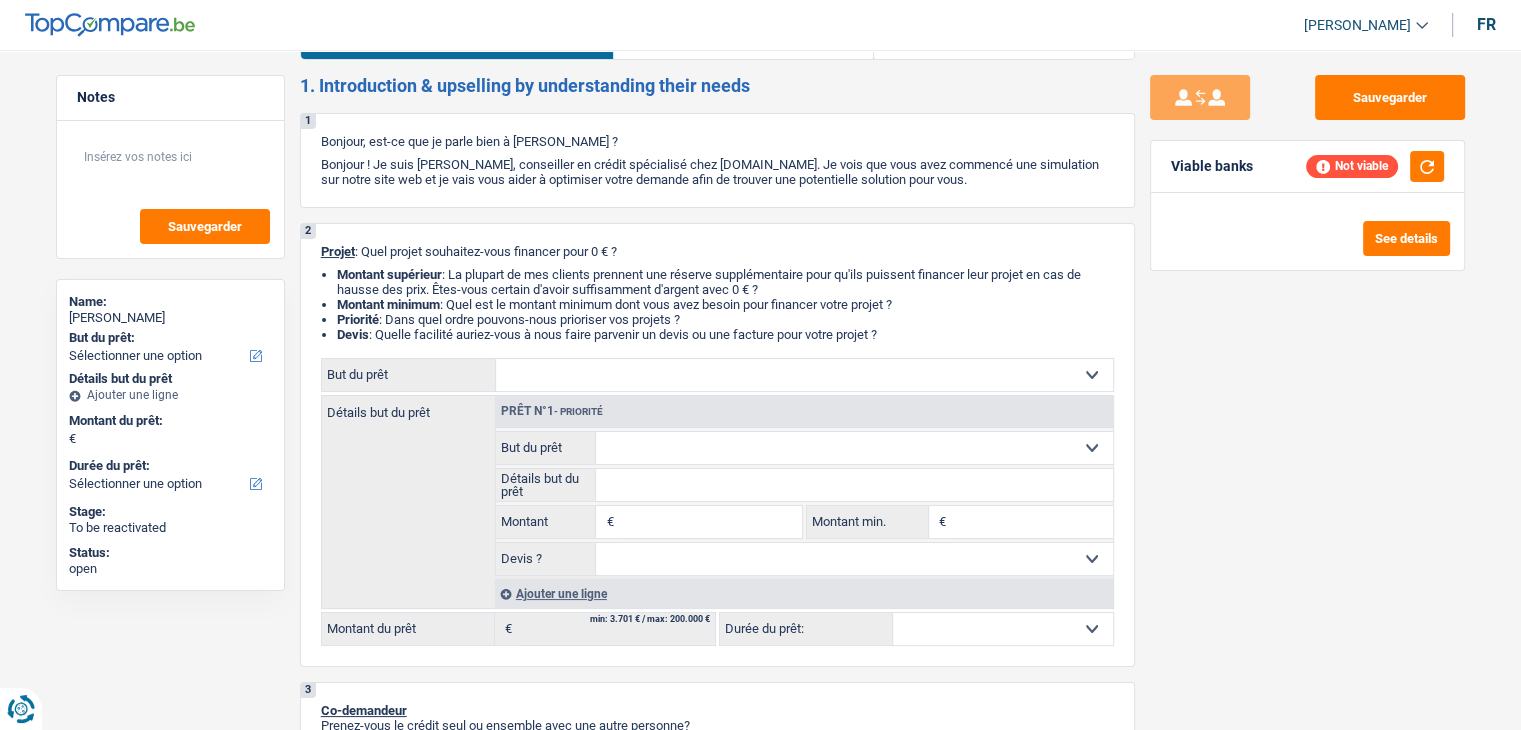 scroll, scrollTop: 0, scrollLeft: 0, axis: both 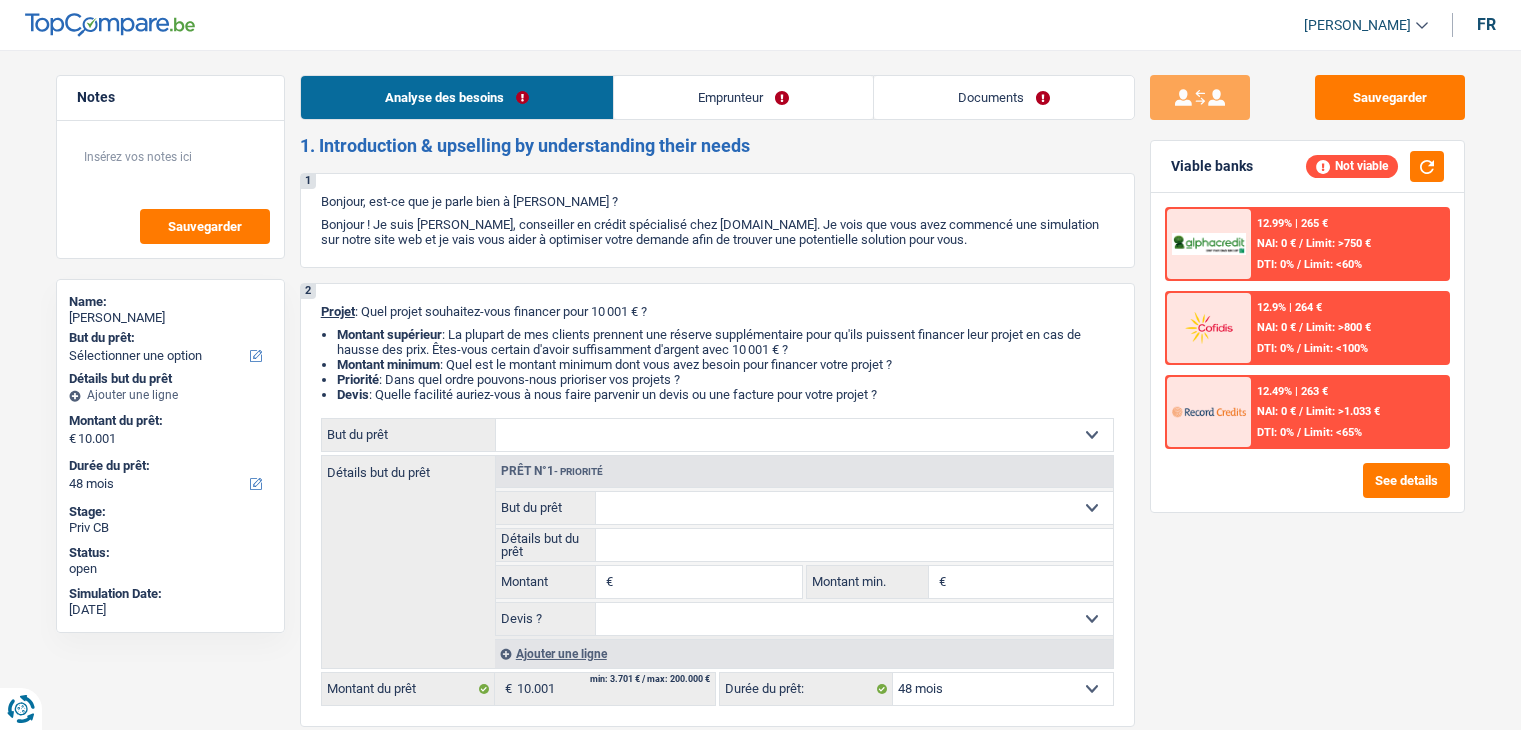 select on "48" 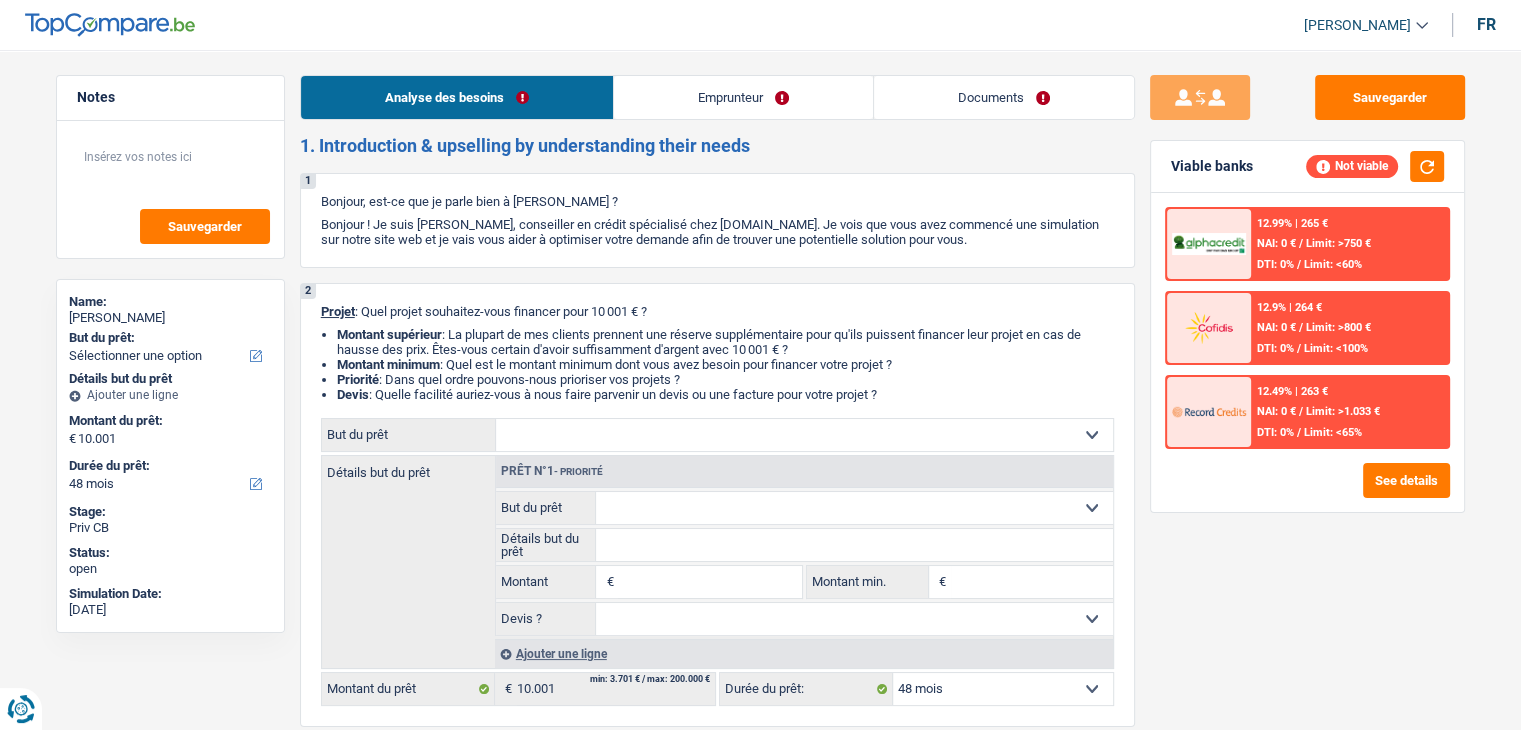 scroll, scrollTop: 0, scrollLeft: 0, axis: both 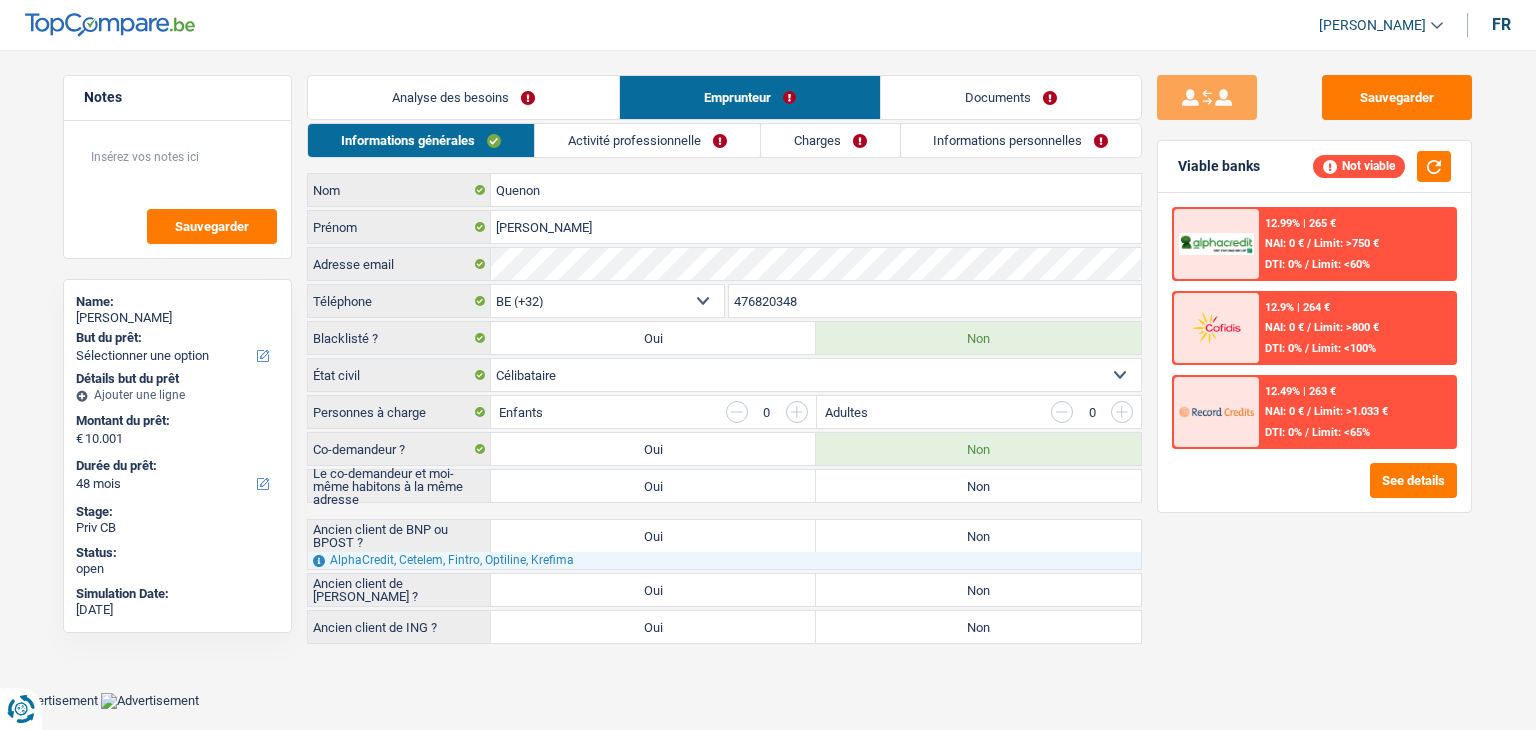 click on "Activité professionnelle" at bounding box center (647, 140) 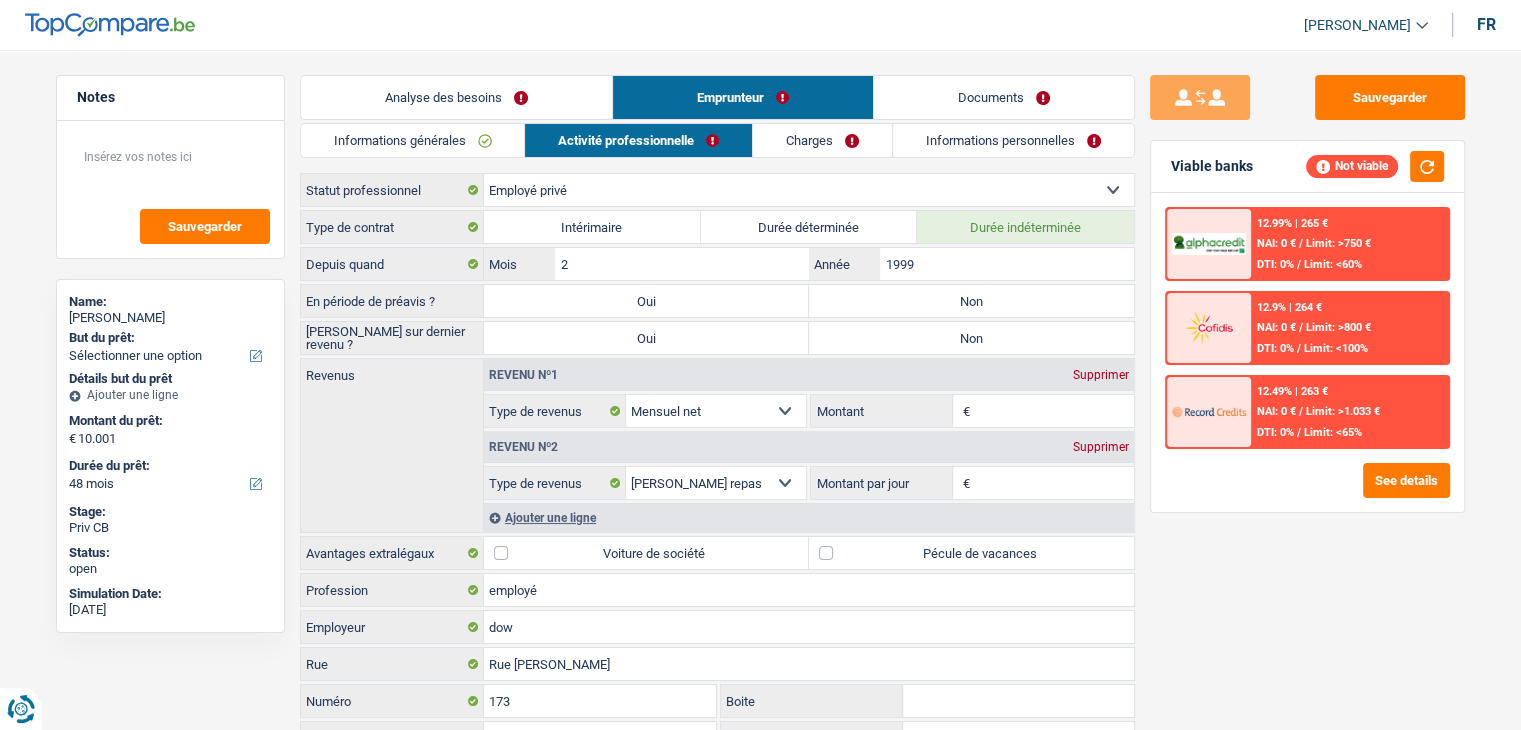 click on "Analyse des besoins" at bounding box center [456, 97] 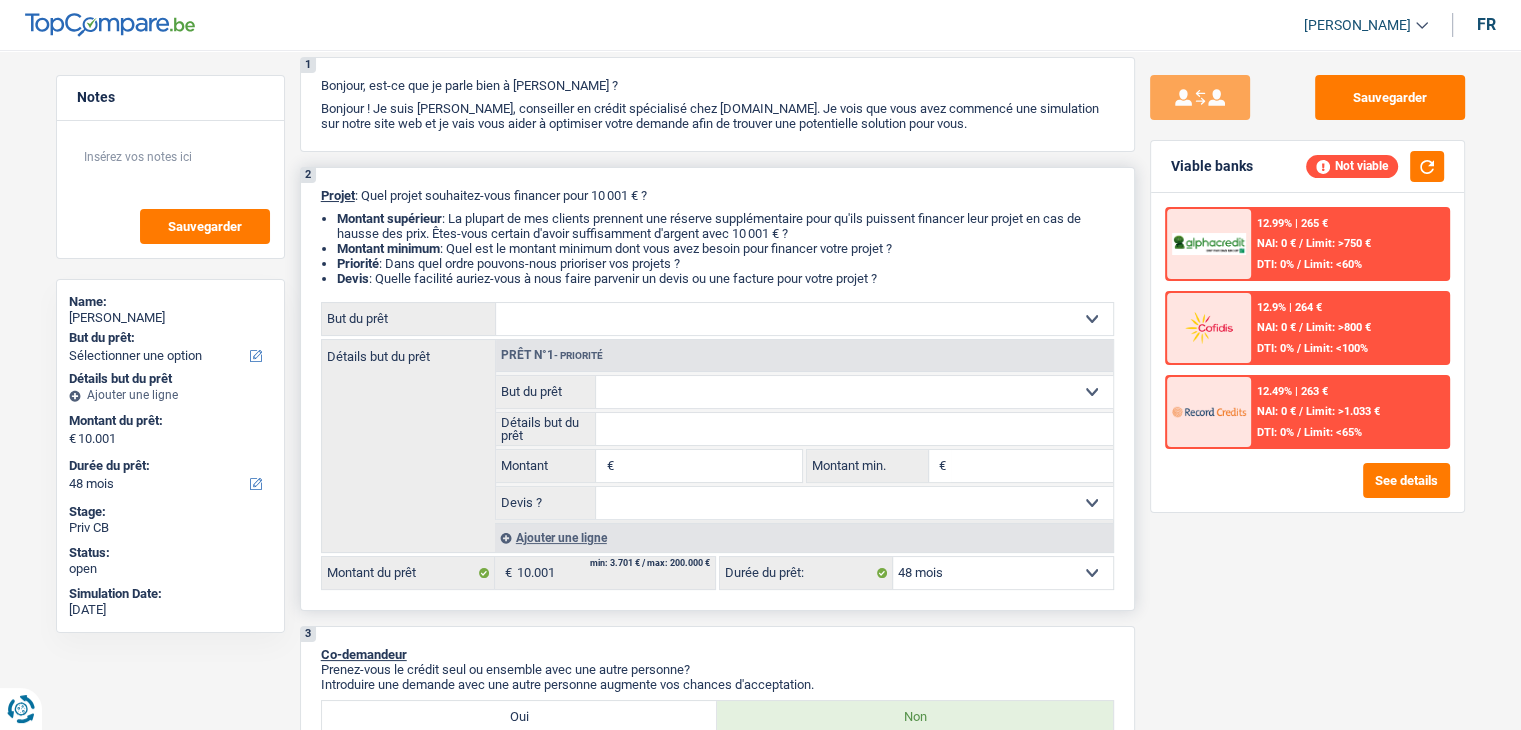 scroll, scrollTop: 0, scrollLeft: 0, axis: both 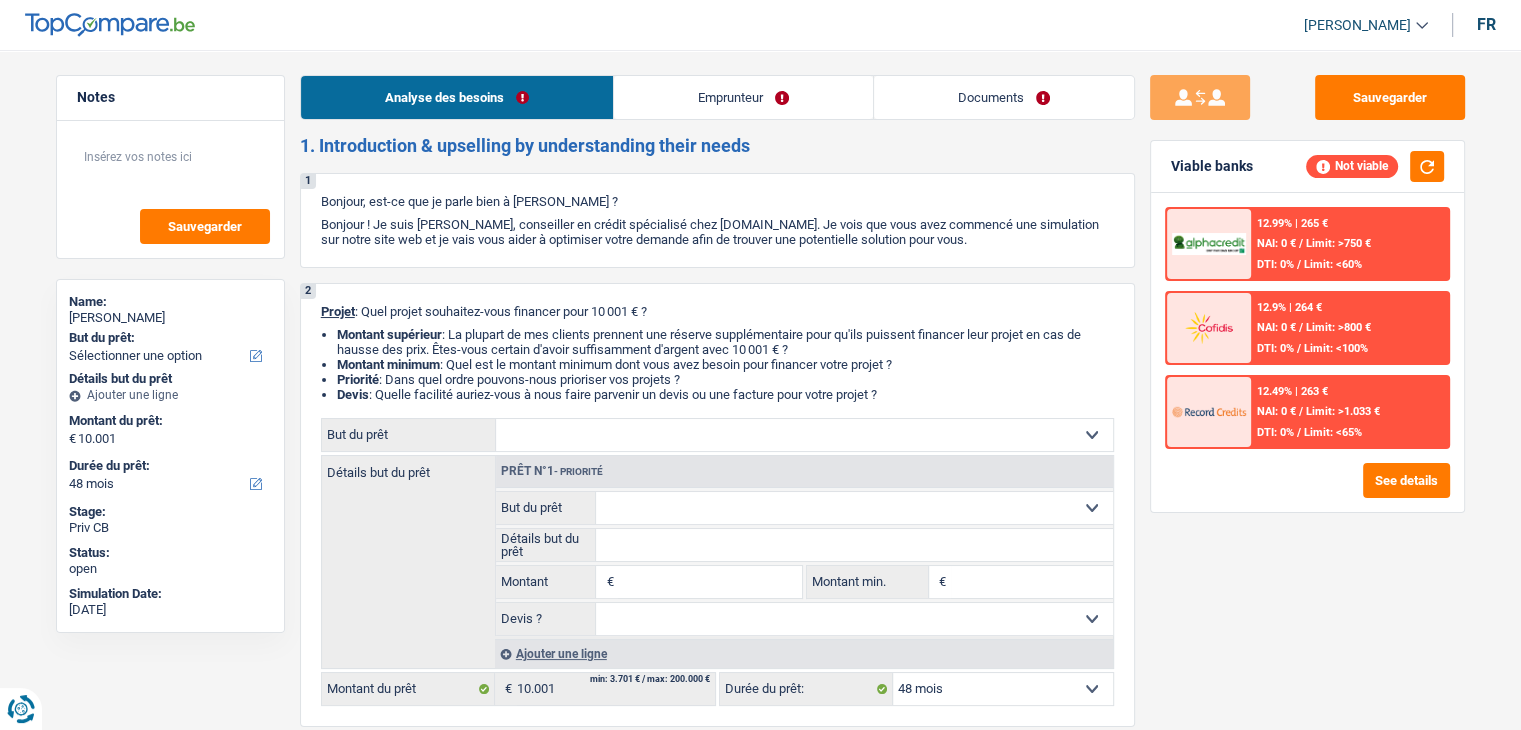 click on "Analyse des besoins Emprunteur Documents
1. Introduction & upselling by understanding their needs
1
Bonjour, est-ce que je parle bien à Jean francois Quenon ?
Bonjour ! Je suis Yanis Duboc, conseiller en crédit spécialisé chez TopCompare.be. Je vois que vous avez commencé une simulation sur notre site web et je vais vous aider à optimiser votre demande afin de trouver une potentielle solution pour vous.
2   Projet  : Quel projet souhaitez-vous financer pour 10 001 € ?
Montant supérieur : La plupart de mes clients prennent une réserve supplémentaire pour qu'ils puissent financer leur projet en cas de hausse des prix. Êtes-vous certain d'avoir suffisamment d'argent avec 10 001 € ?   Montant minimum : Quel est le montant minimum dont vous avez besoin pour financer votre projet ?   Priorité : Dans quel ordre pouvons-nous prioriser vos projets ?   Devis     Hifi, multimédia, gsm, ordinateur Frais médicaux Autre" at bounding box center (717, 1578) 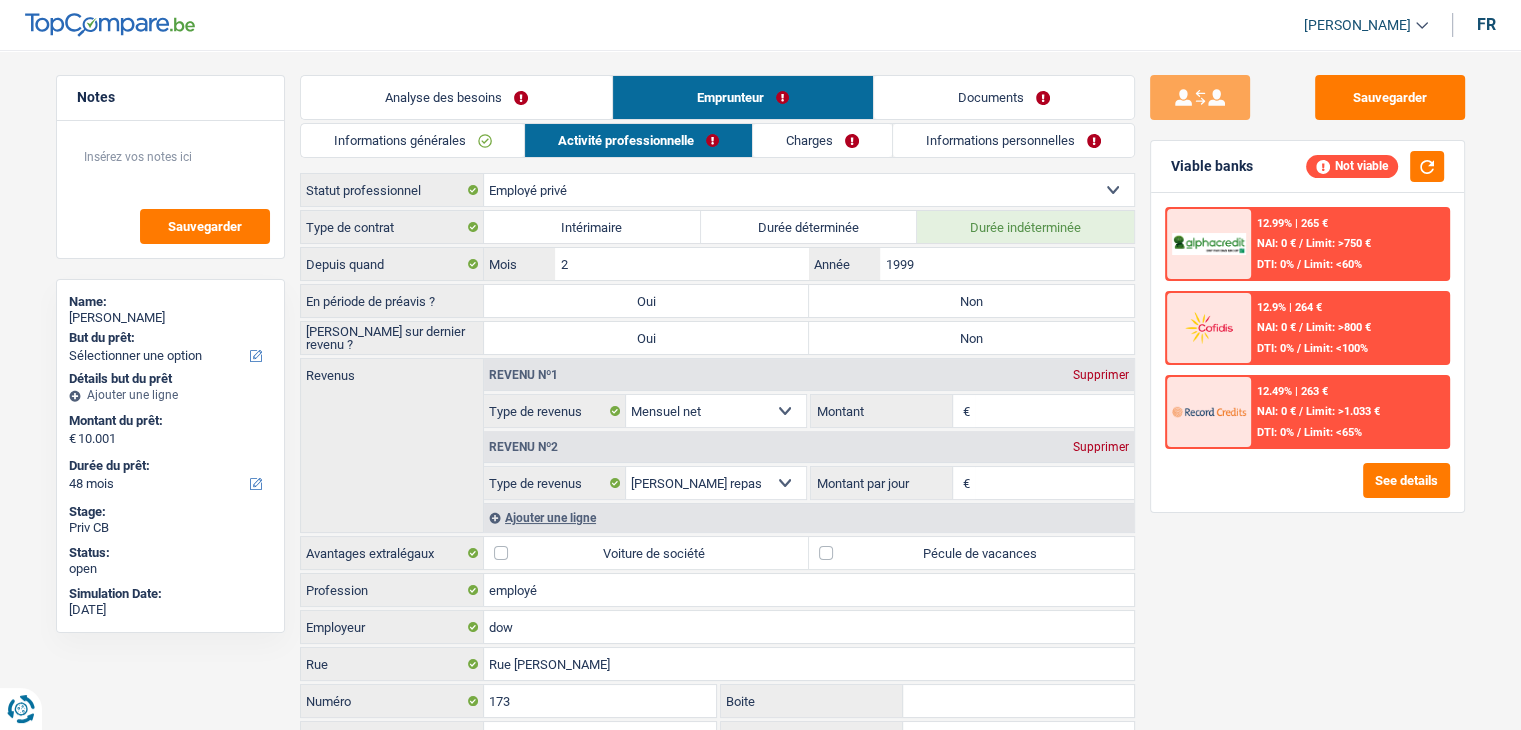 click on "Informations générales" at bounding box center [413, 140] 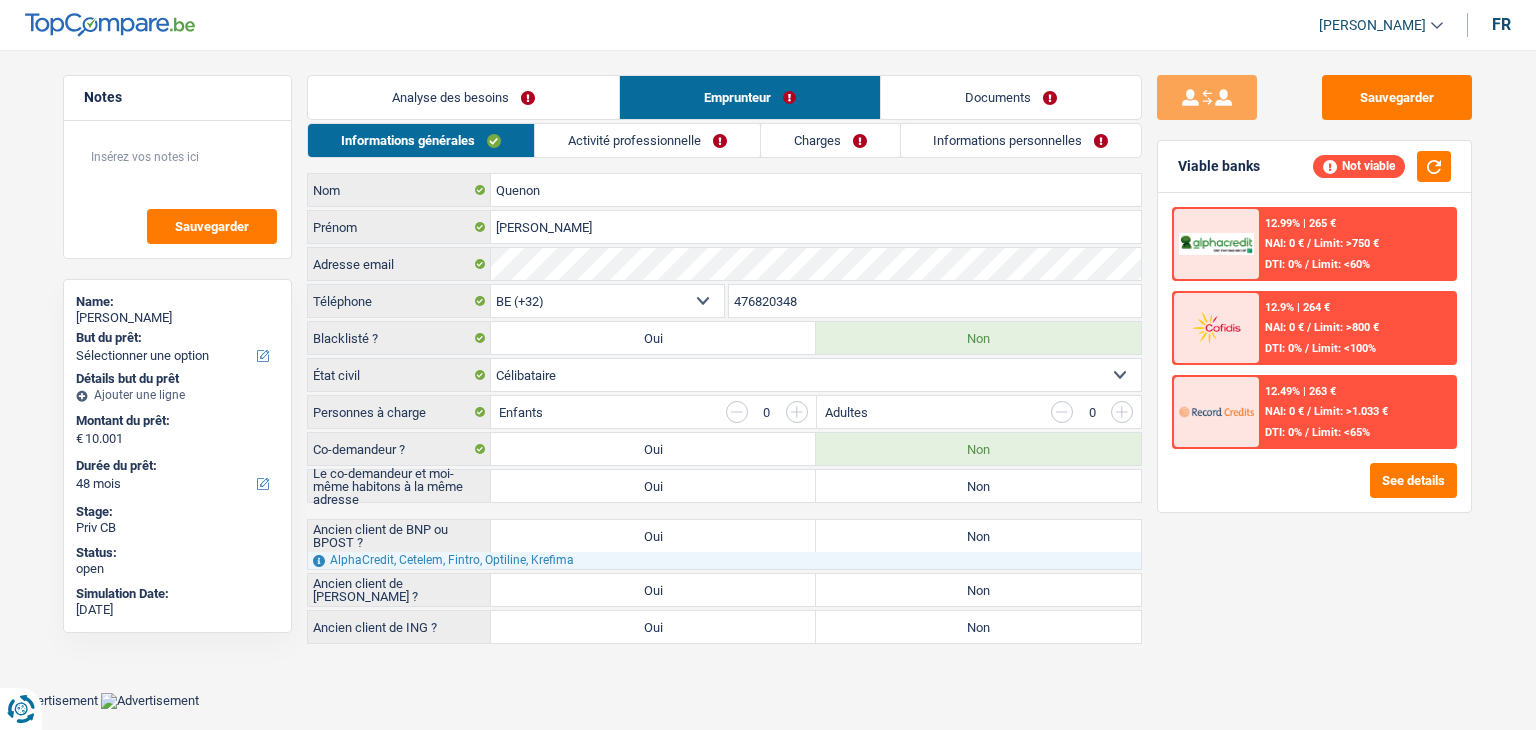 click on "Activité professionnelle" at bounding box center (647, 140) 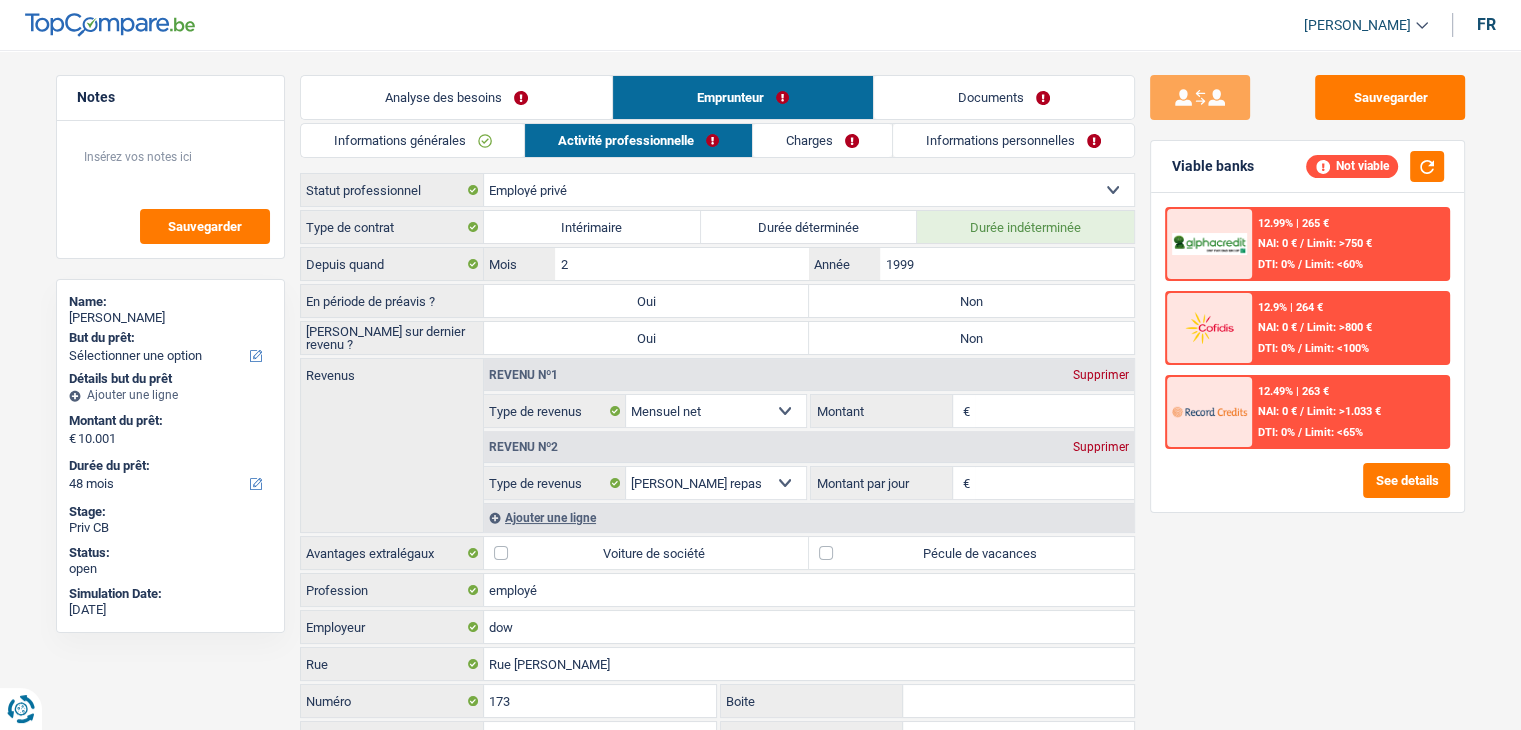 click on "Charges" at bounding box center [822, 140] 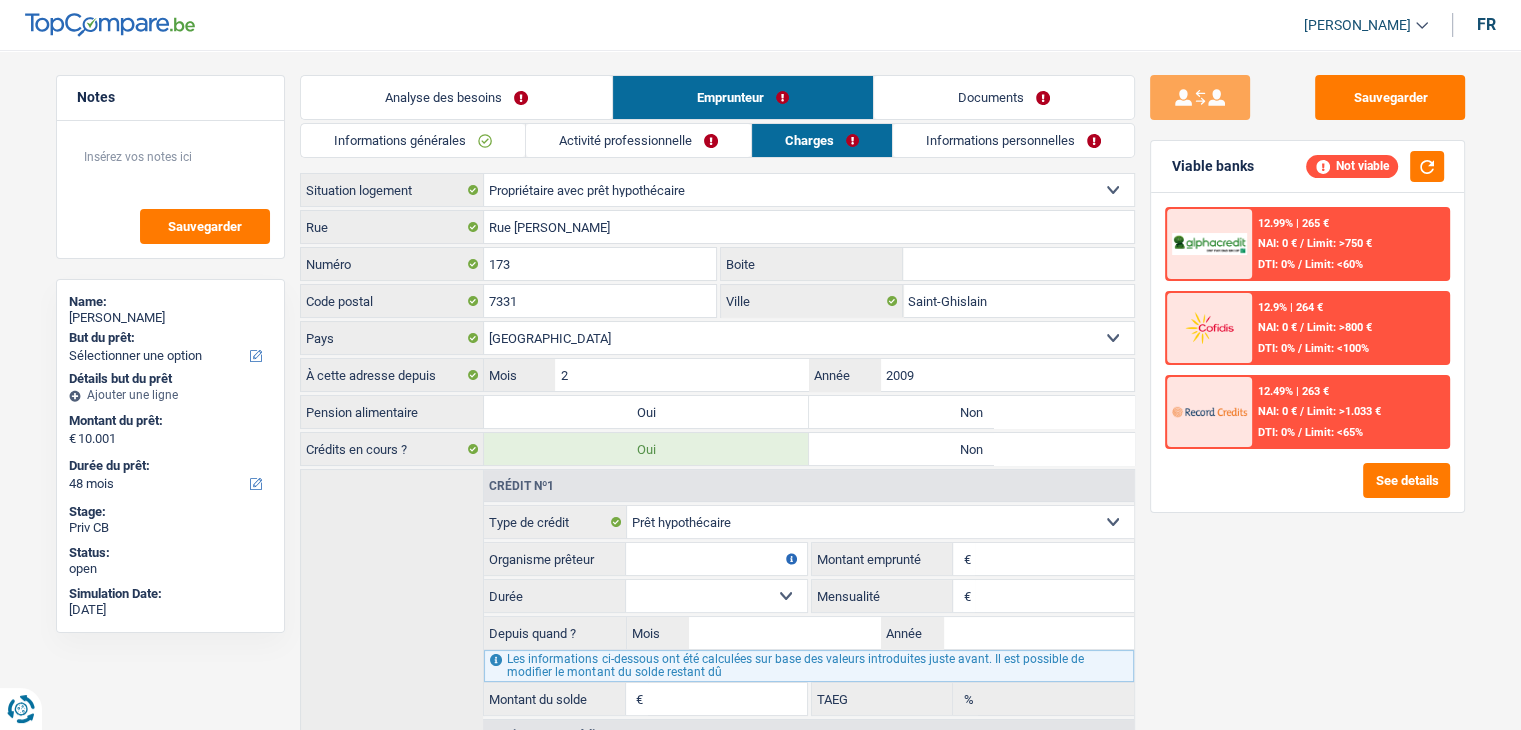 click on "Informations personnelles" at bounding box center (1013, 140) 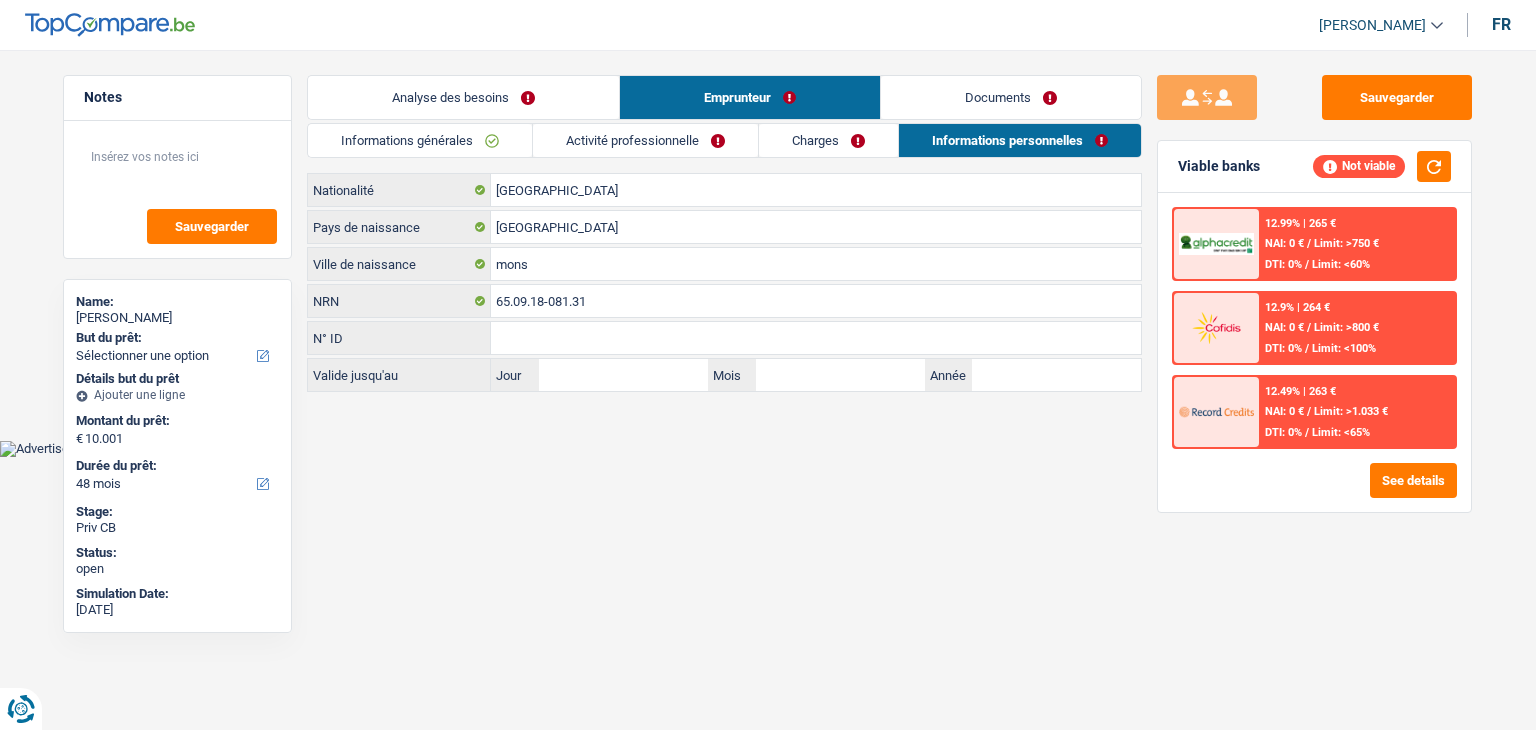 click on "Documents" at bounding box center (1011, 97) 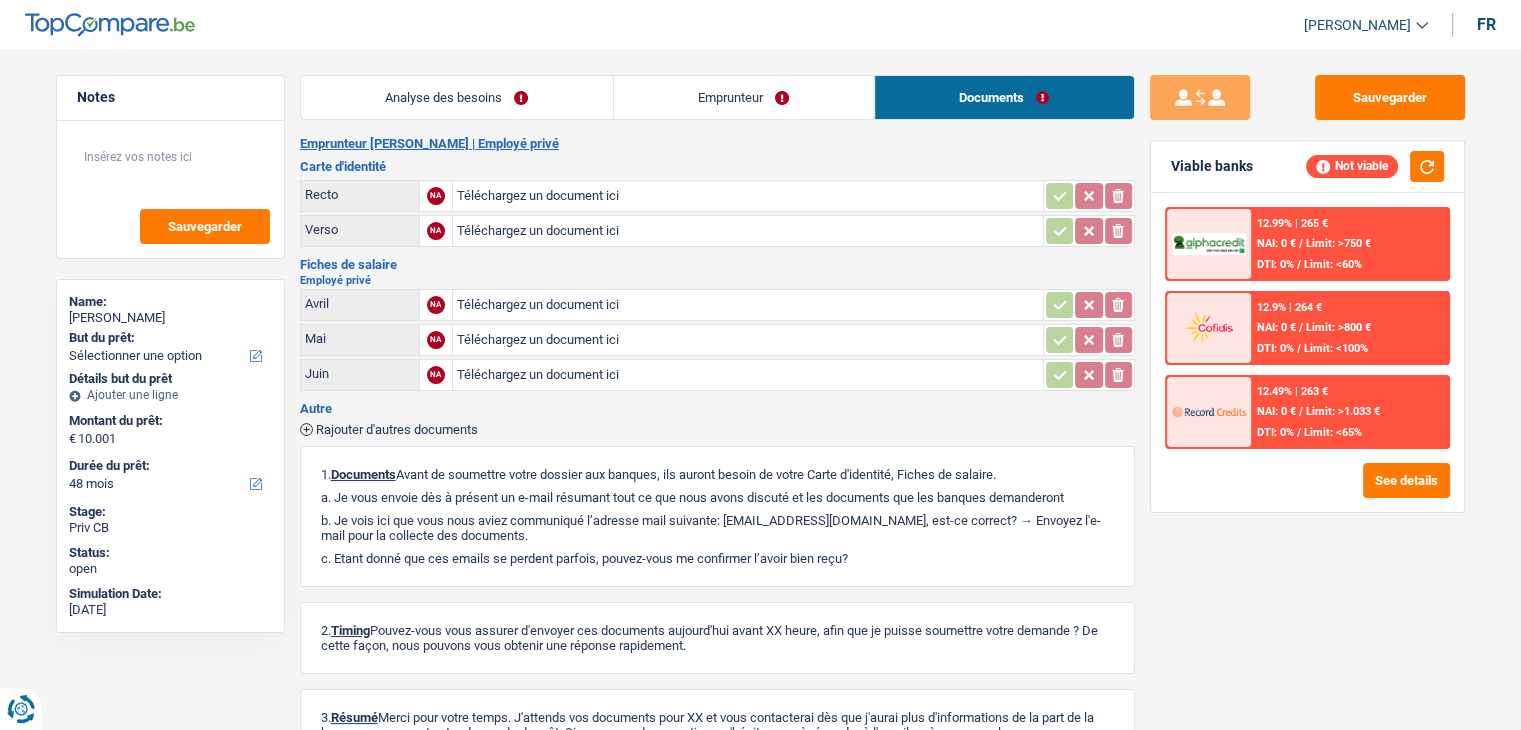 click on "Yanis Duboc
Se déconnecter
fr" at bounding box center (760, 25) 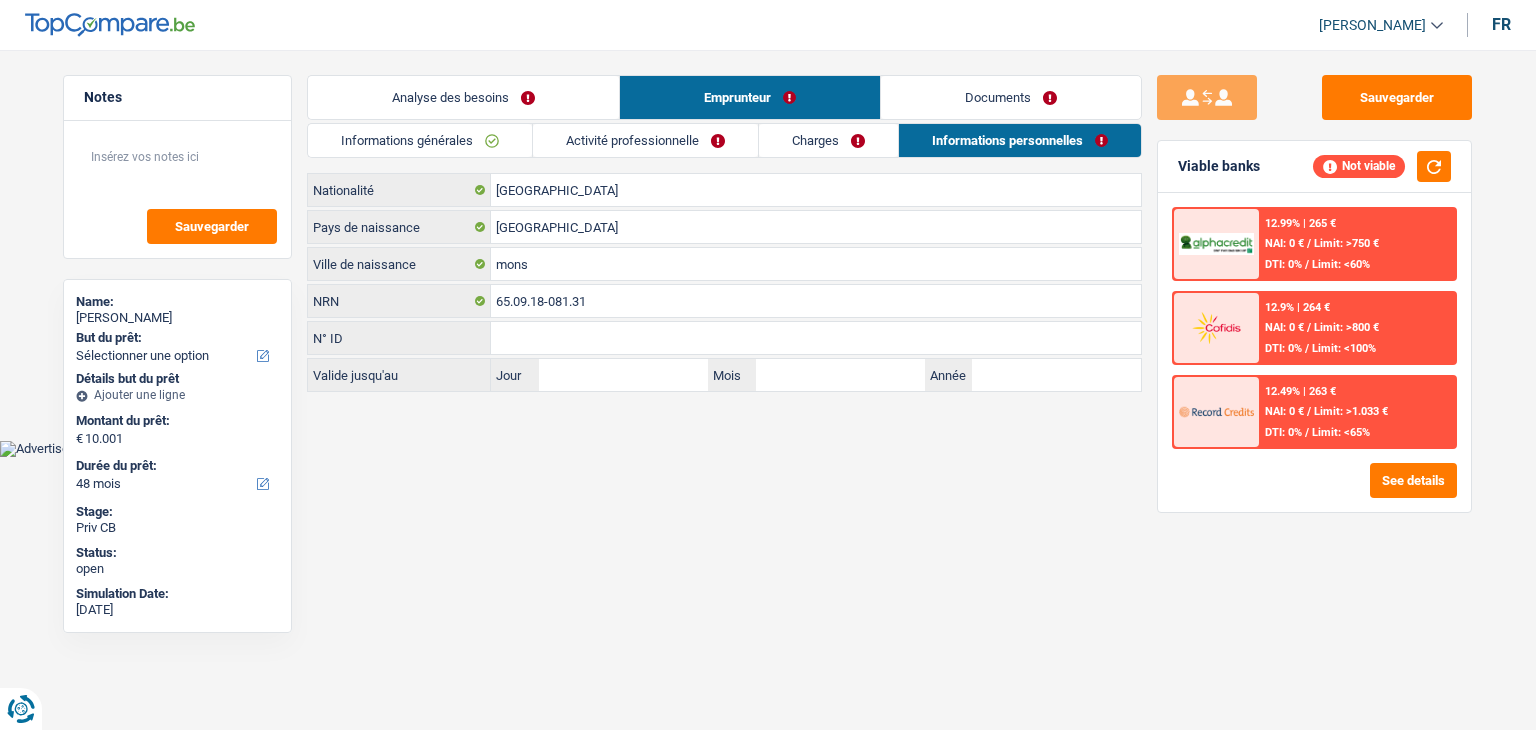 click on "Analyse des besoins" at bounding box center (463, 97) 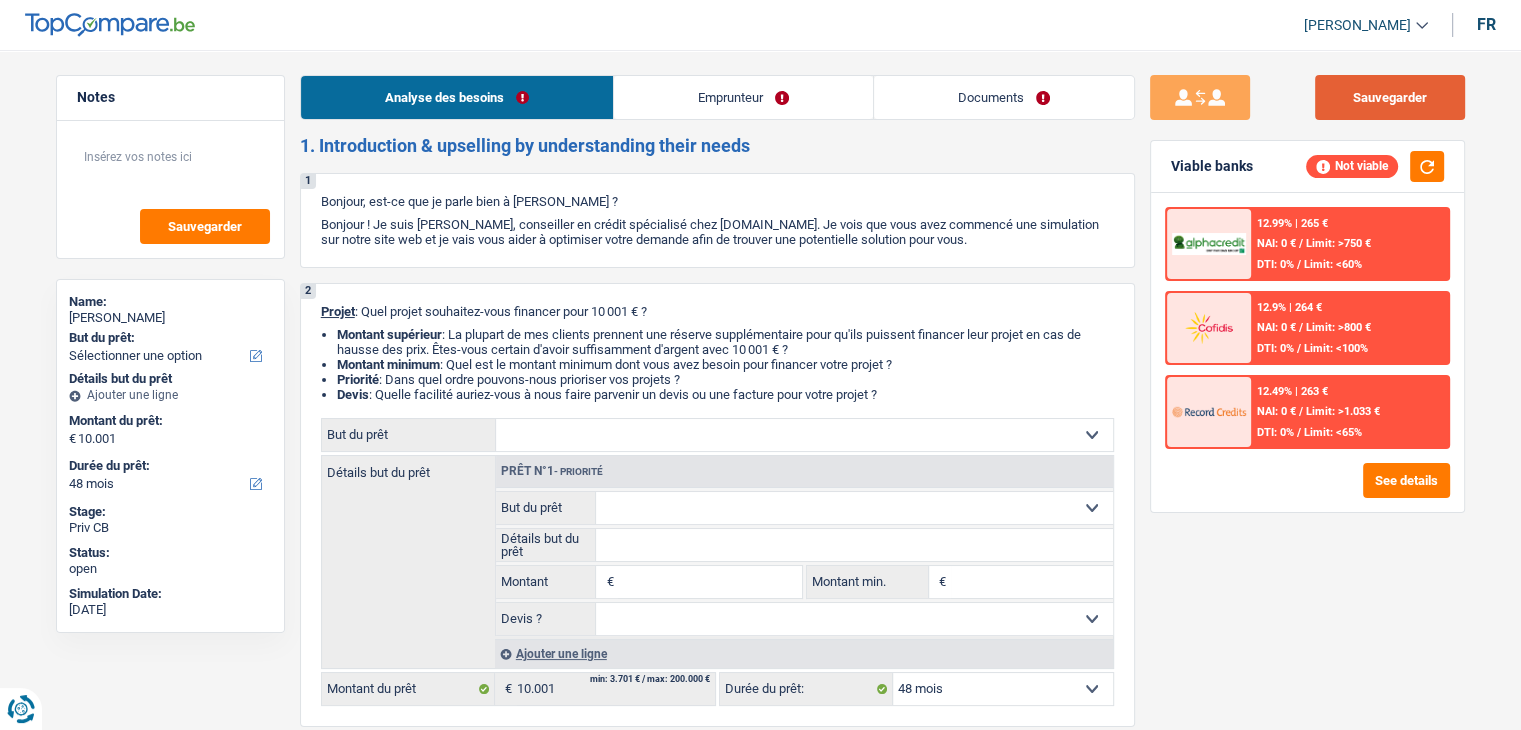 click on "Sauvegarder" at bounding box center (1390, 97) 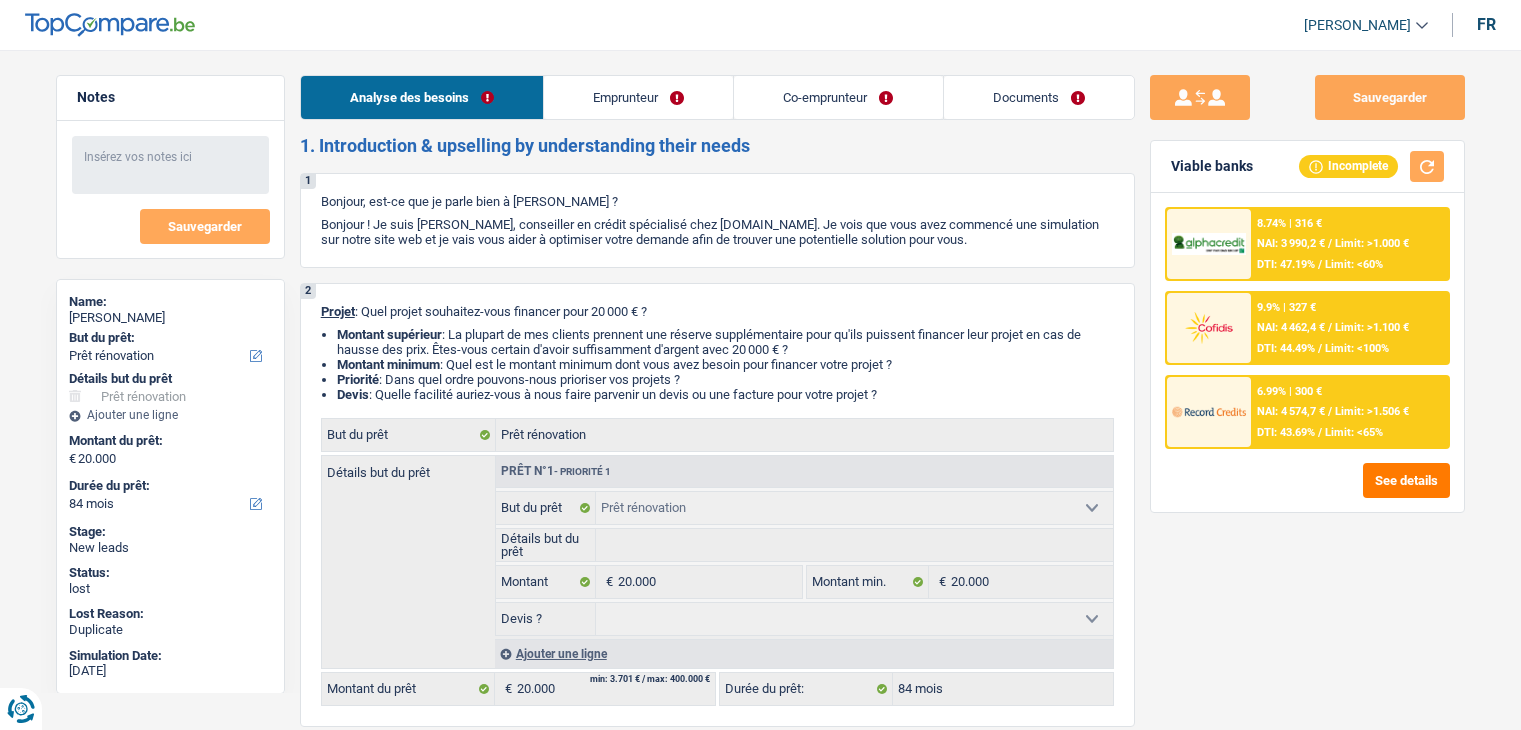 select on "renovation" 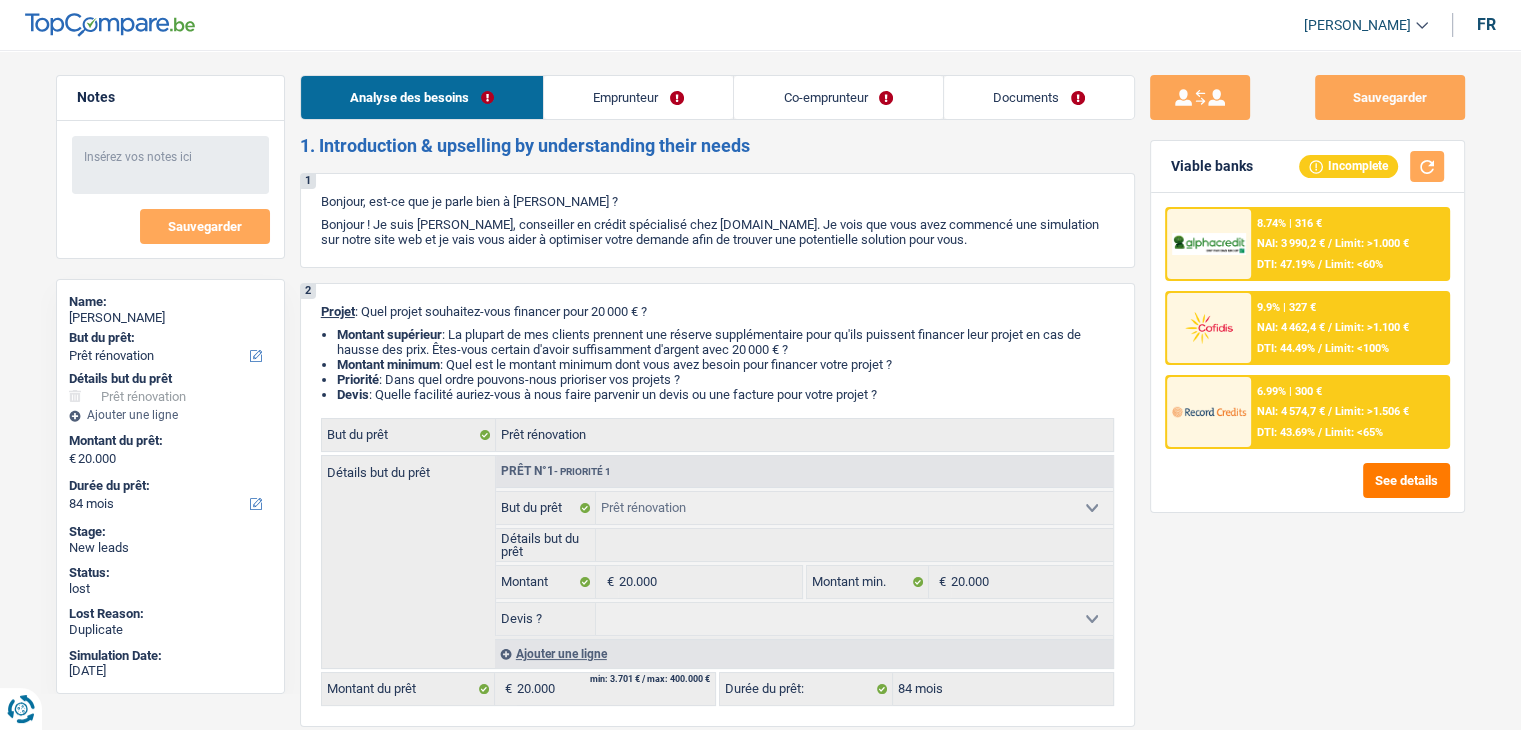 scroll, scrollTop: 0, scrollLeft: 0, axis: both 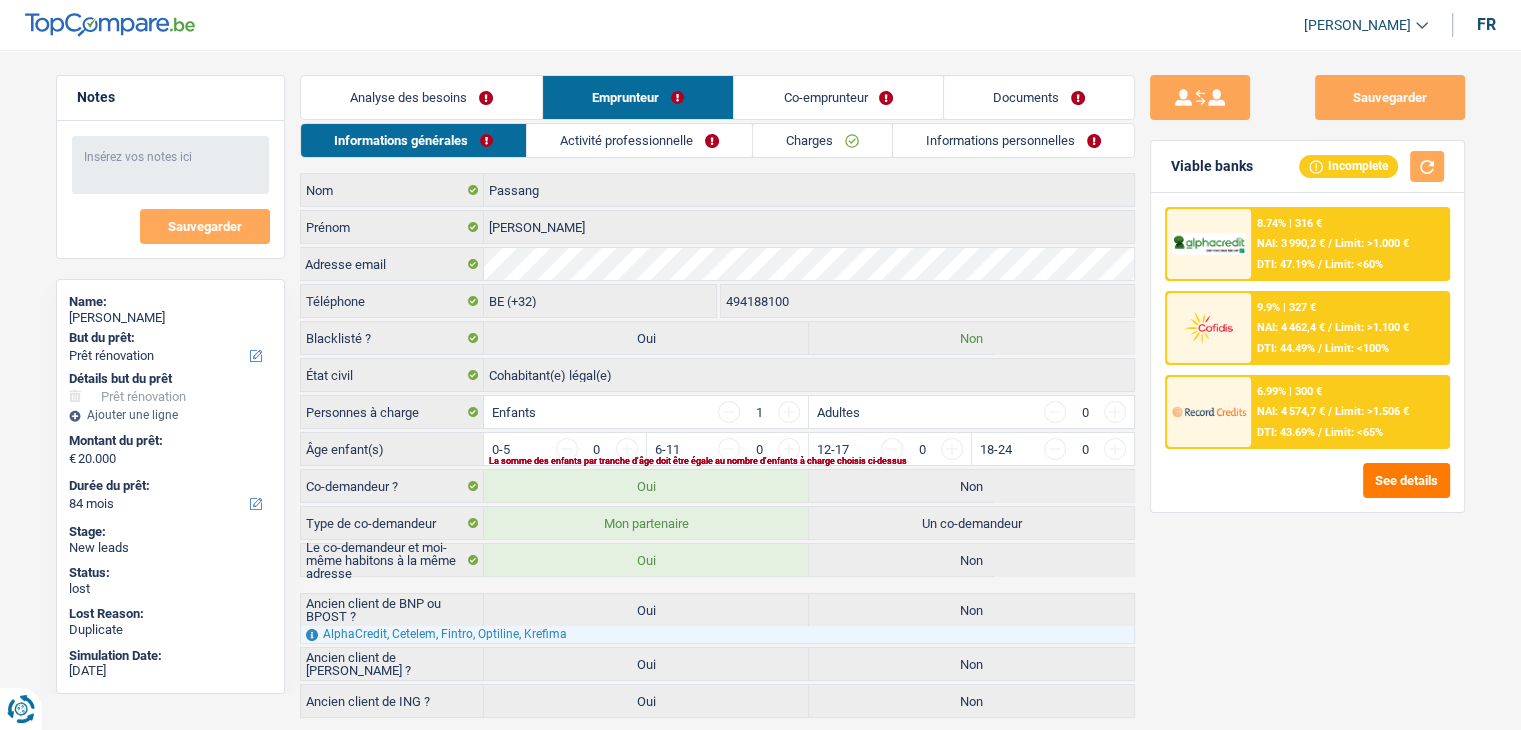 click on "Informations générales Activité professionnelle Charges Informations personnelles Passang
Nom
[PERSON_NAME]
Adresse email
BE (+32) LU (+352)
Sélectionner une option
Téléphone
494188100
Téléphone
Blacklisté ?
Oui
Non
Célibataire Marié(e) Cohabitant(e) légal(e) Divorcé(e) Veuf(ve) Séparé (de fait)
Sélectionner une option
État civil
Personnes à charge
Enfants
1
Adultes
0" at bounding box center (717, 420) 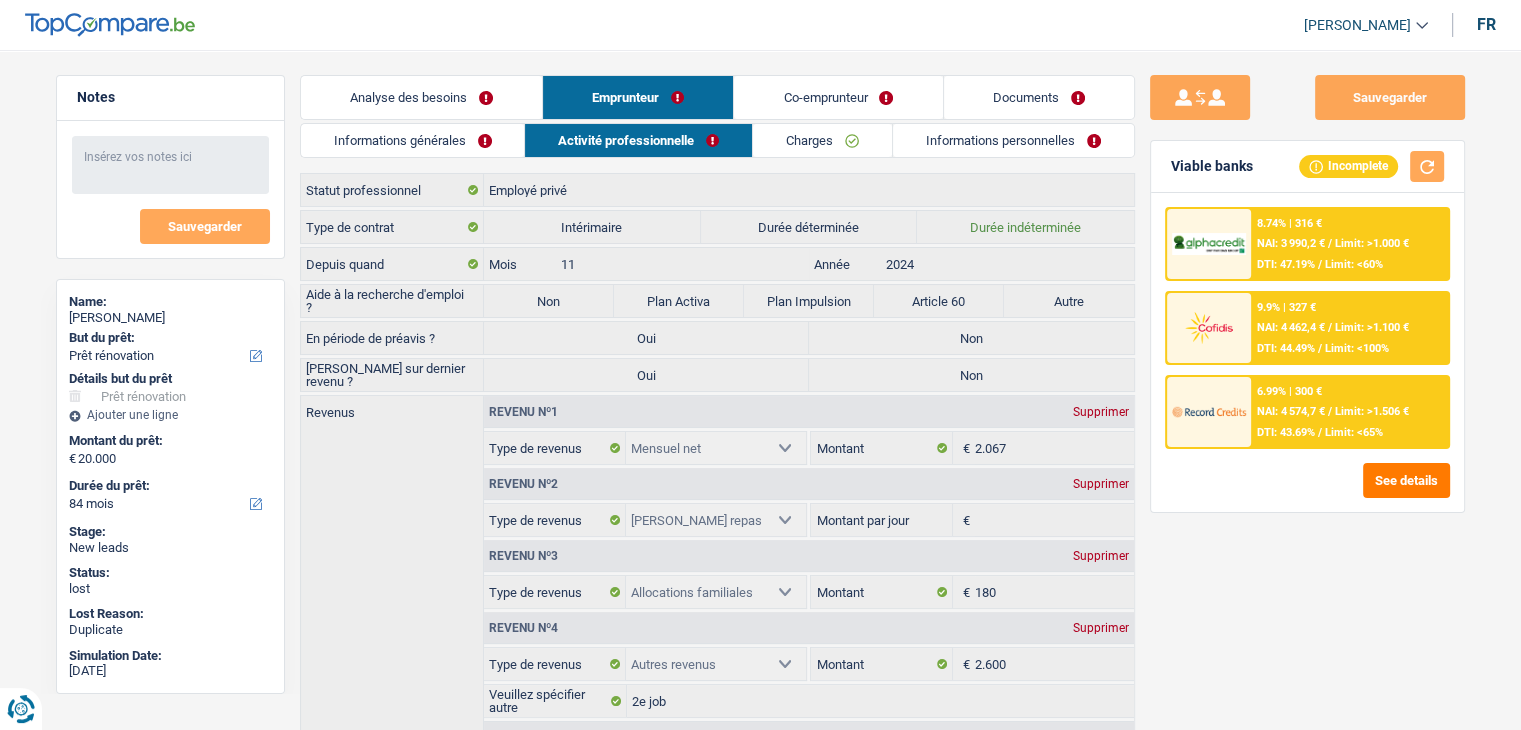 click on "Charges" at bounding box center (822, 140) 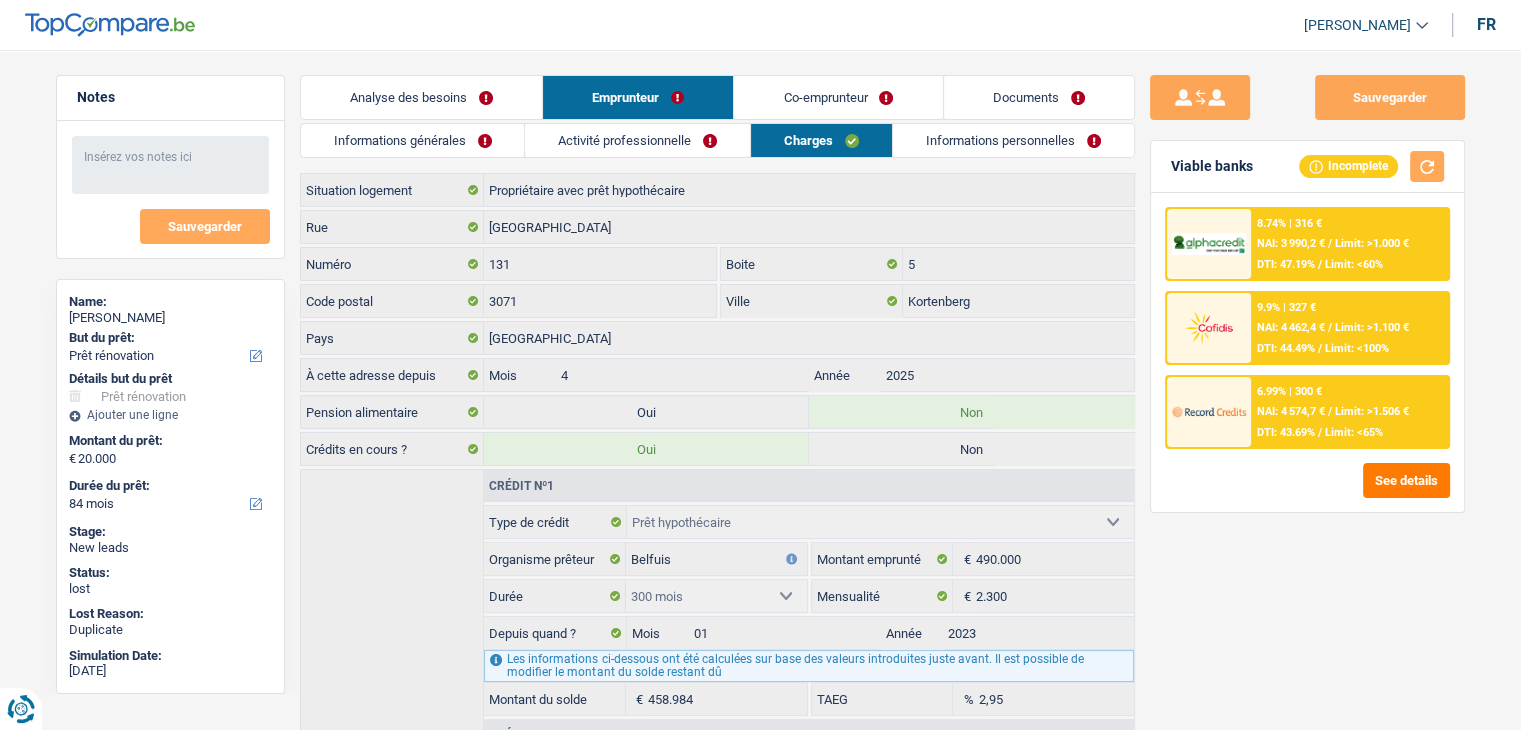 click on "Co-emprunteur" at bounding box center (838, 97) 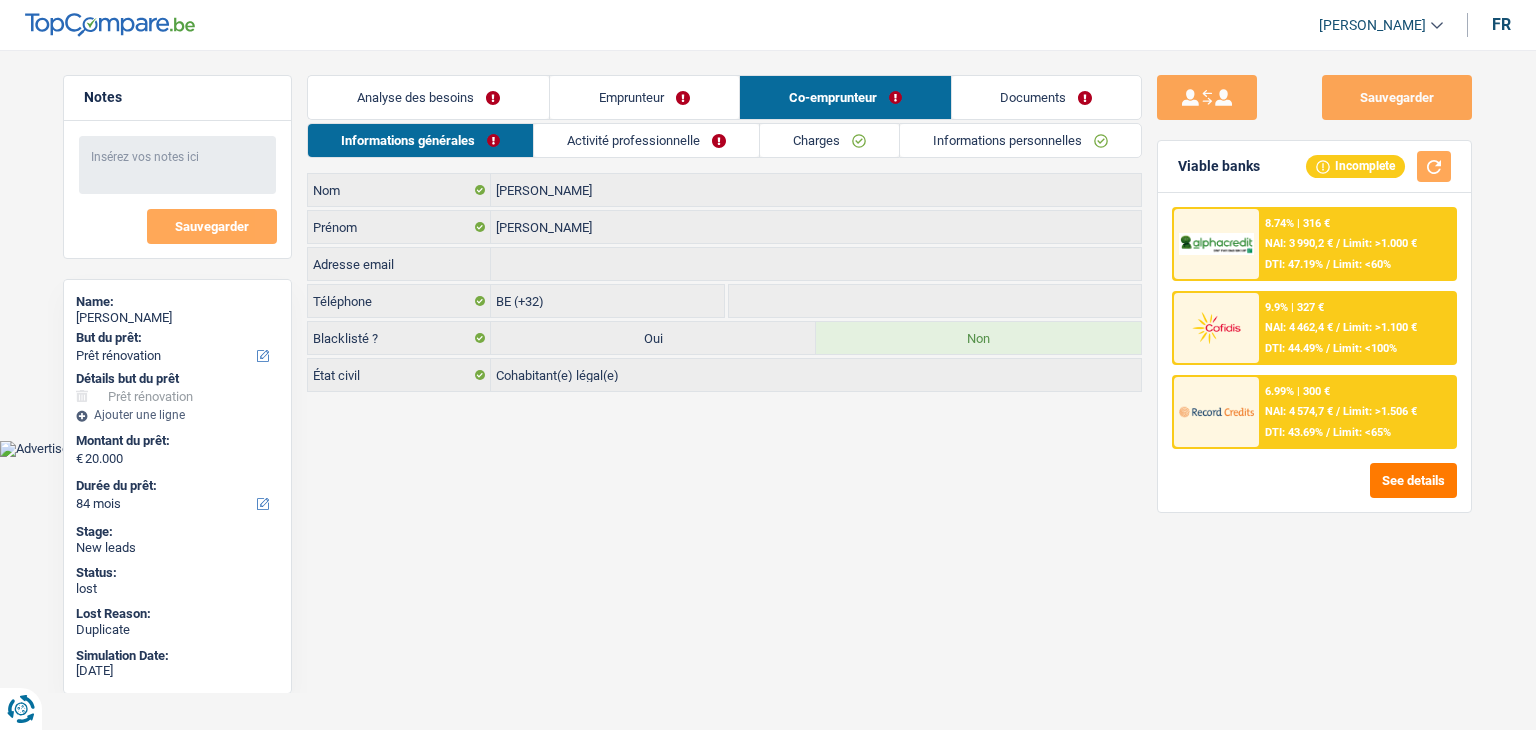 click on "Documents" at bounding box center [1047, 97] 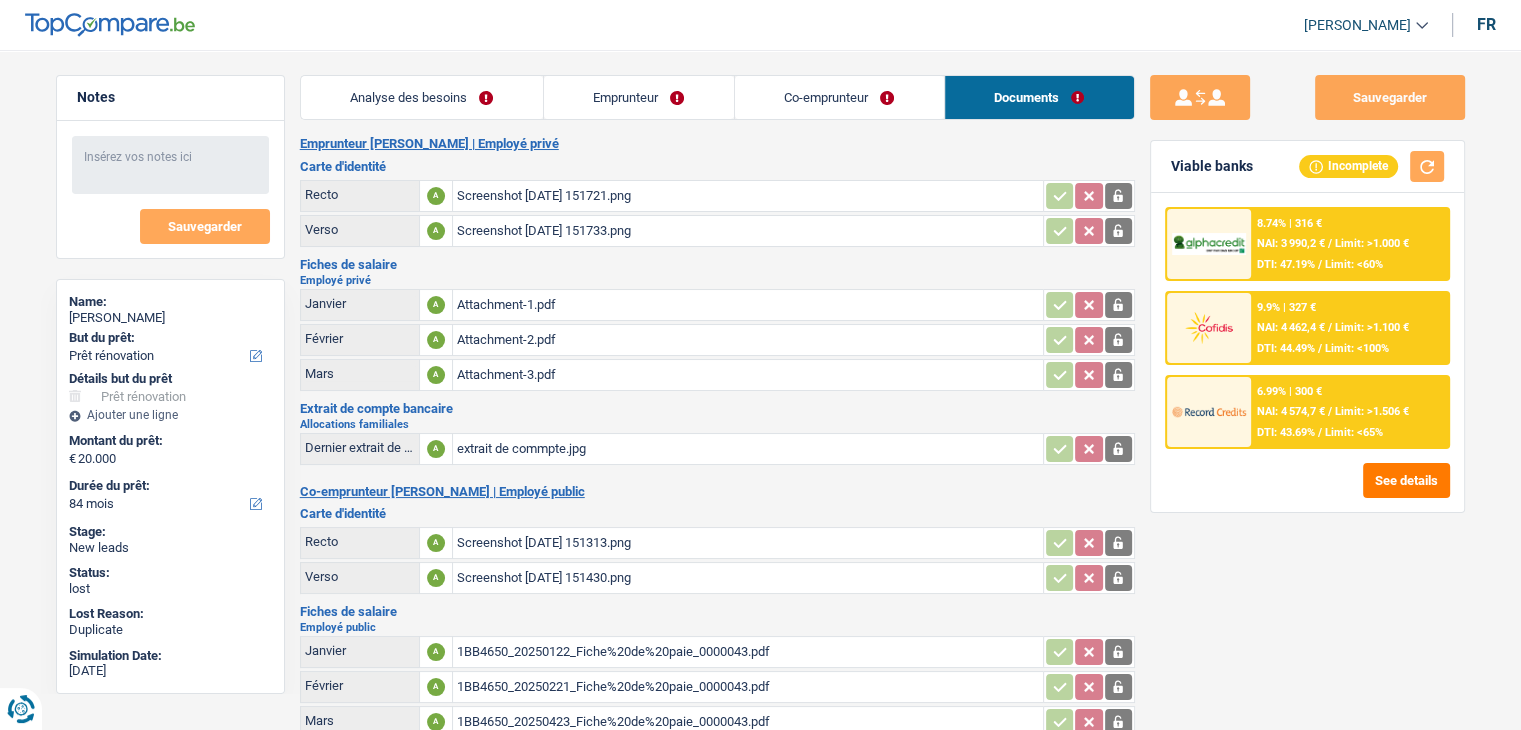 click on "Co-emprunteur" at bounding box center [839, 97] 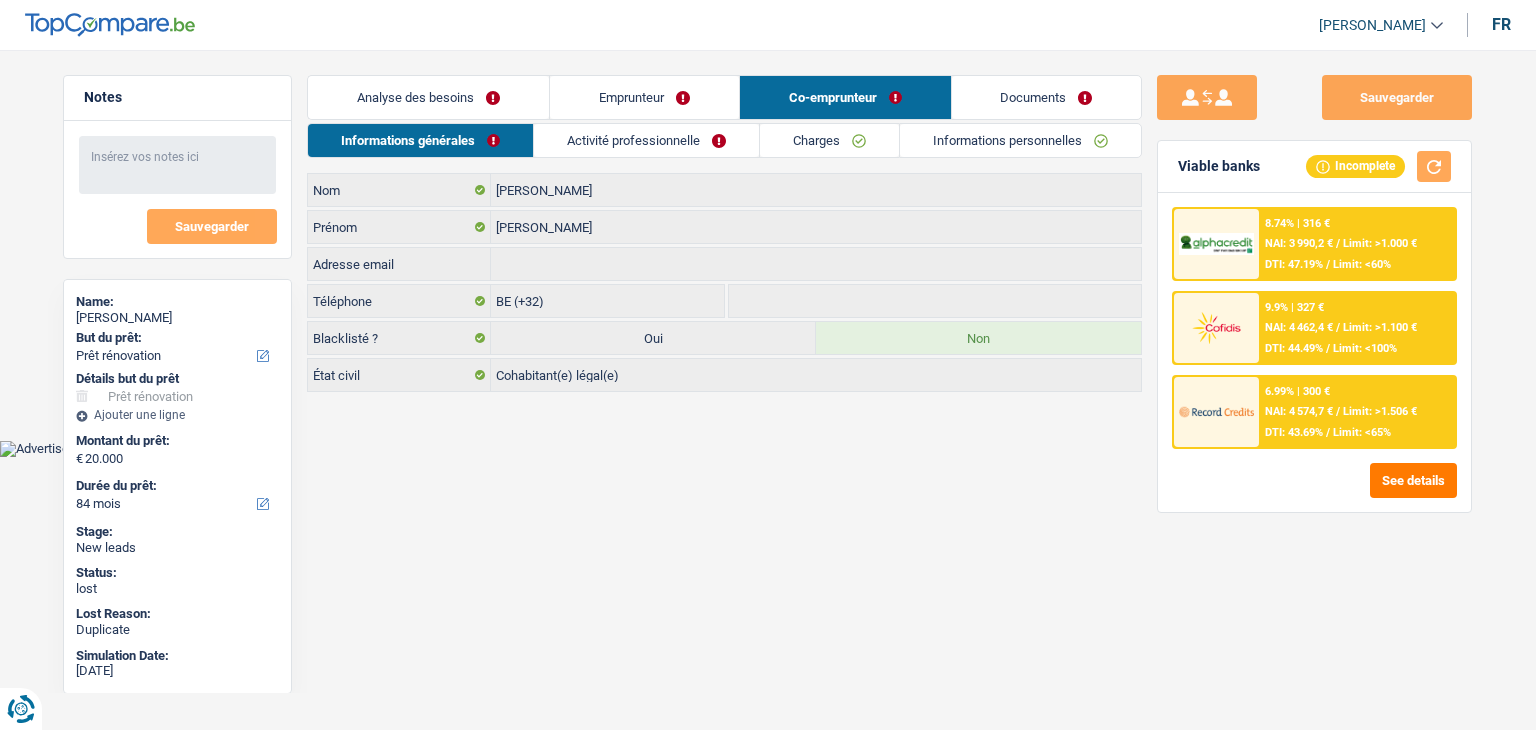 click on "Analyse des besoins" at bounding box center (428, 97) 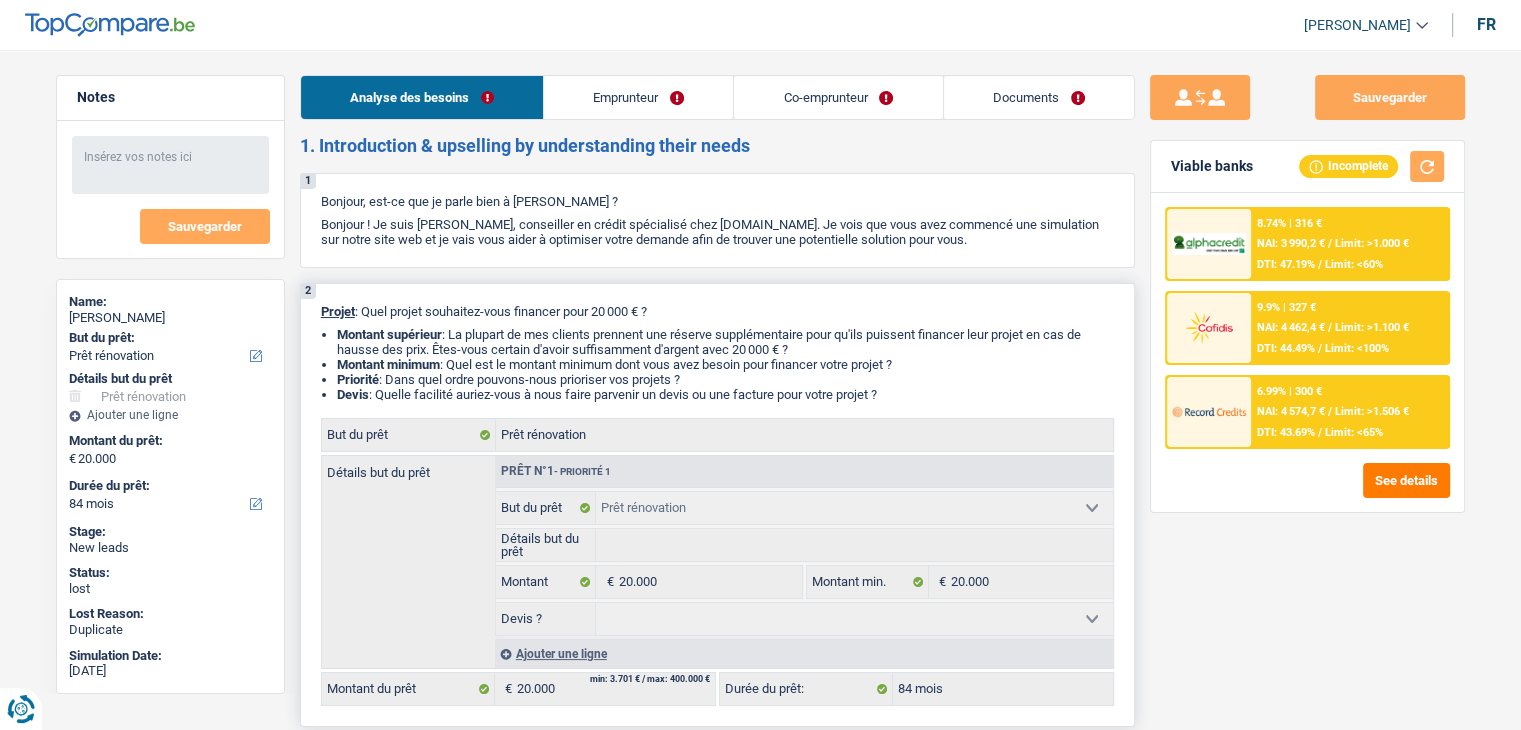 click on "2   Projet  : Quel projet souhaitez-vous financer pour 20 000 € ?
Montant supérieur : La plupart de mes clients prennent une réserve supplémentaire pour qu'ils puissent financer leur projet en cas de hausse des prix. Êtes-vous certain d'avoir suffisamment d'argent avec 20 000 € ?   Montant minimum : Quel est le montant minimum dont vous avez besoin pour financer votre projet ?   Priorité : Dans quel ordre pouvons-nous prioriser vos projets ?   Devis   : Quelle facilité auriez-vous à nous faire parvenir un devis ou une facture pour votre projet ?
Confort maison: meubles, textile, peinture, électroménager, outillage non-professionnel Hifi, multimédia, gsm, ordinateur Aménagement: frais d'installation, déménagement Evénement familial: naissance, mariage, divorce, communion, décès Frais médicaux Frais d'études Frais permis de conduire Loisirs: voyage, sport, musique Rafraîchissement: petits travaux maison et jardin Frais judiciaires Réparation voiture" at bounding box center [717, 505] 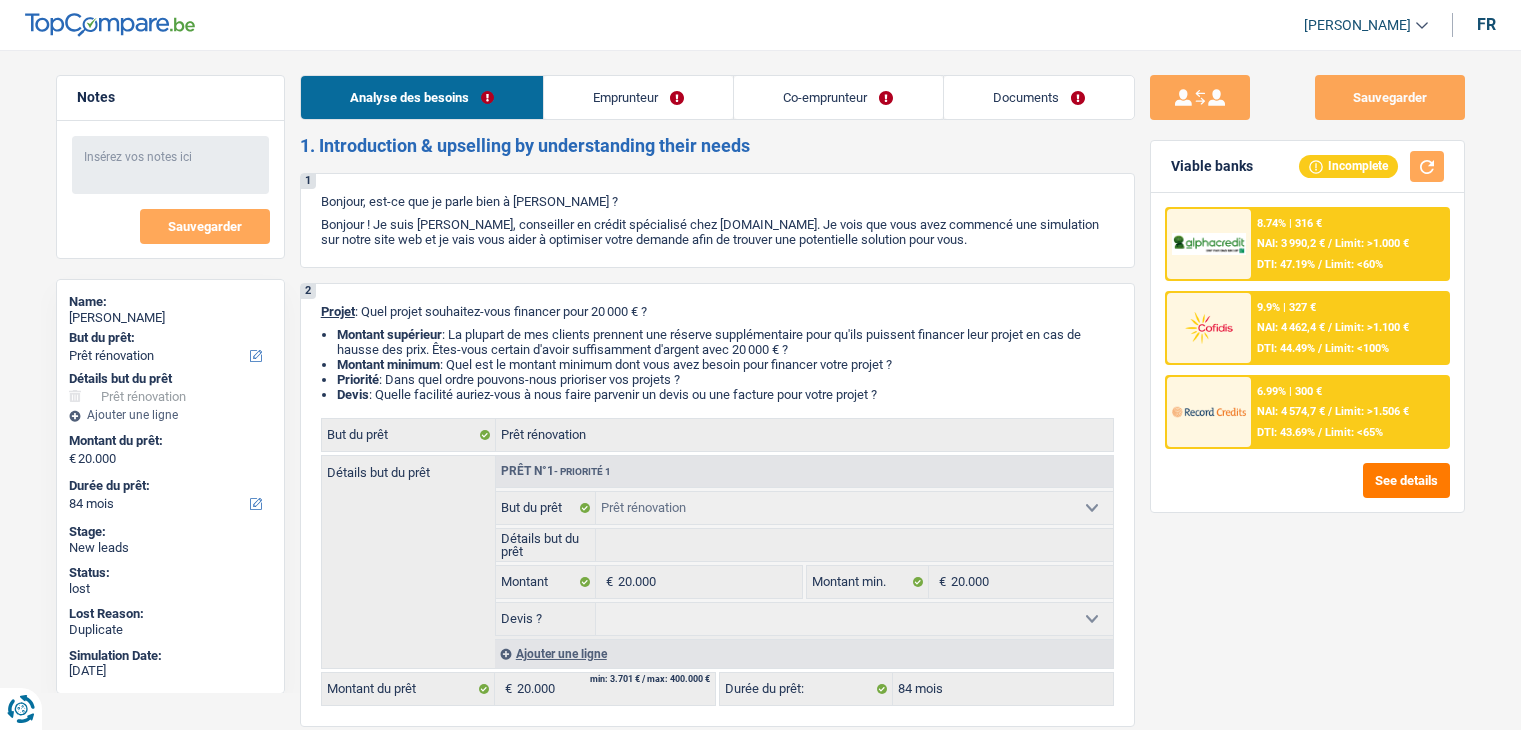 select on "renovation" 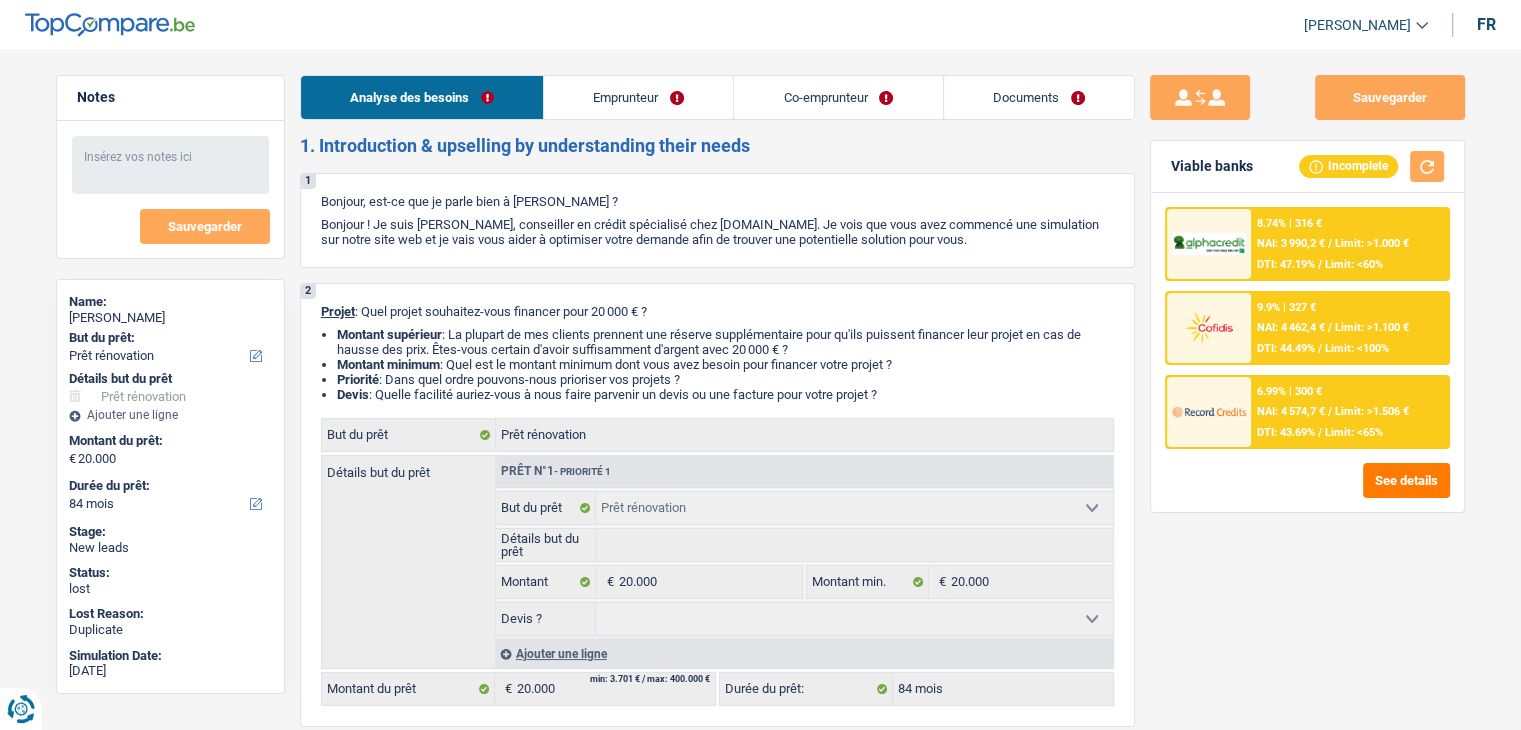 scroll, scrollTop: 0, scrollLeft: 0, axis: both 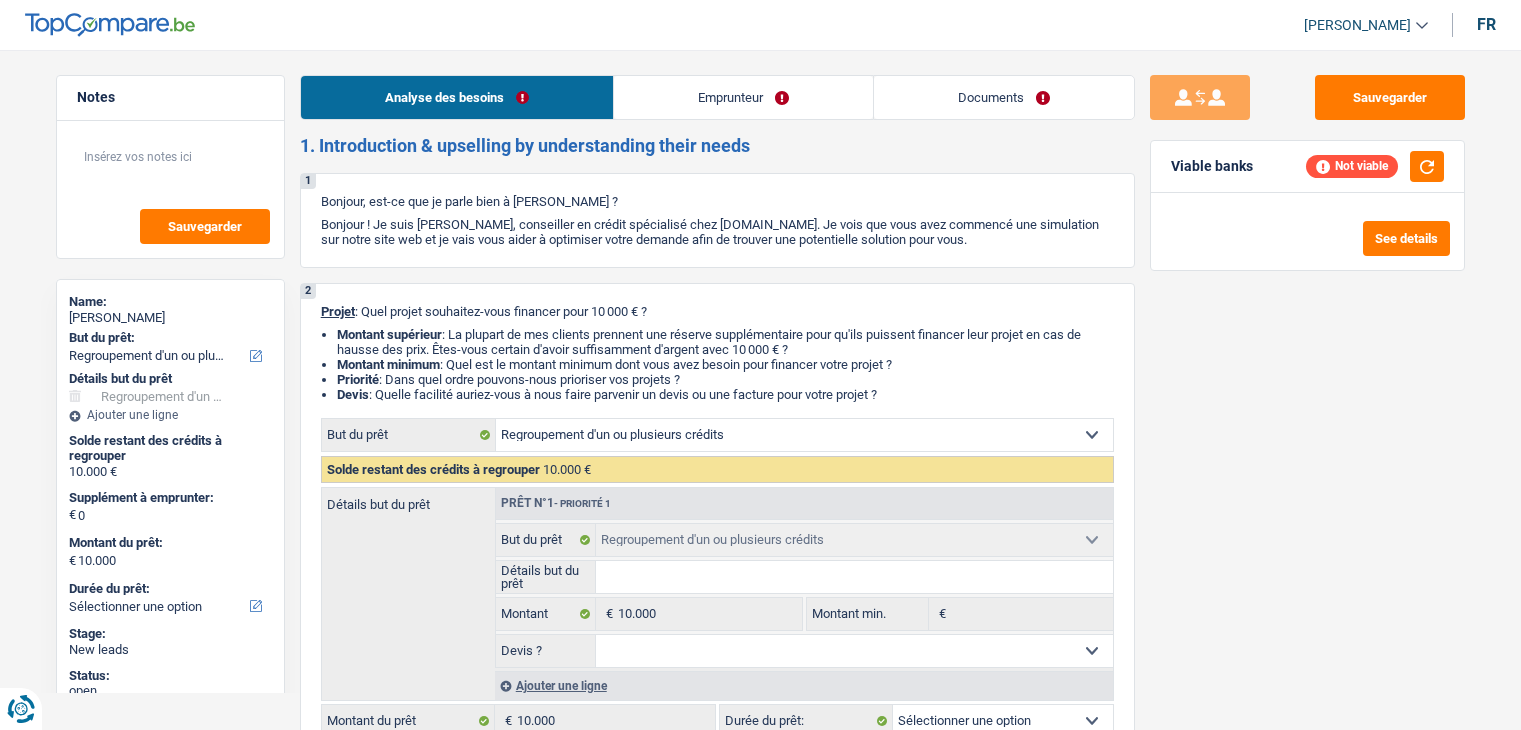select on "refinancing" 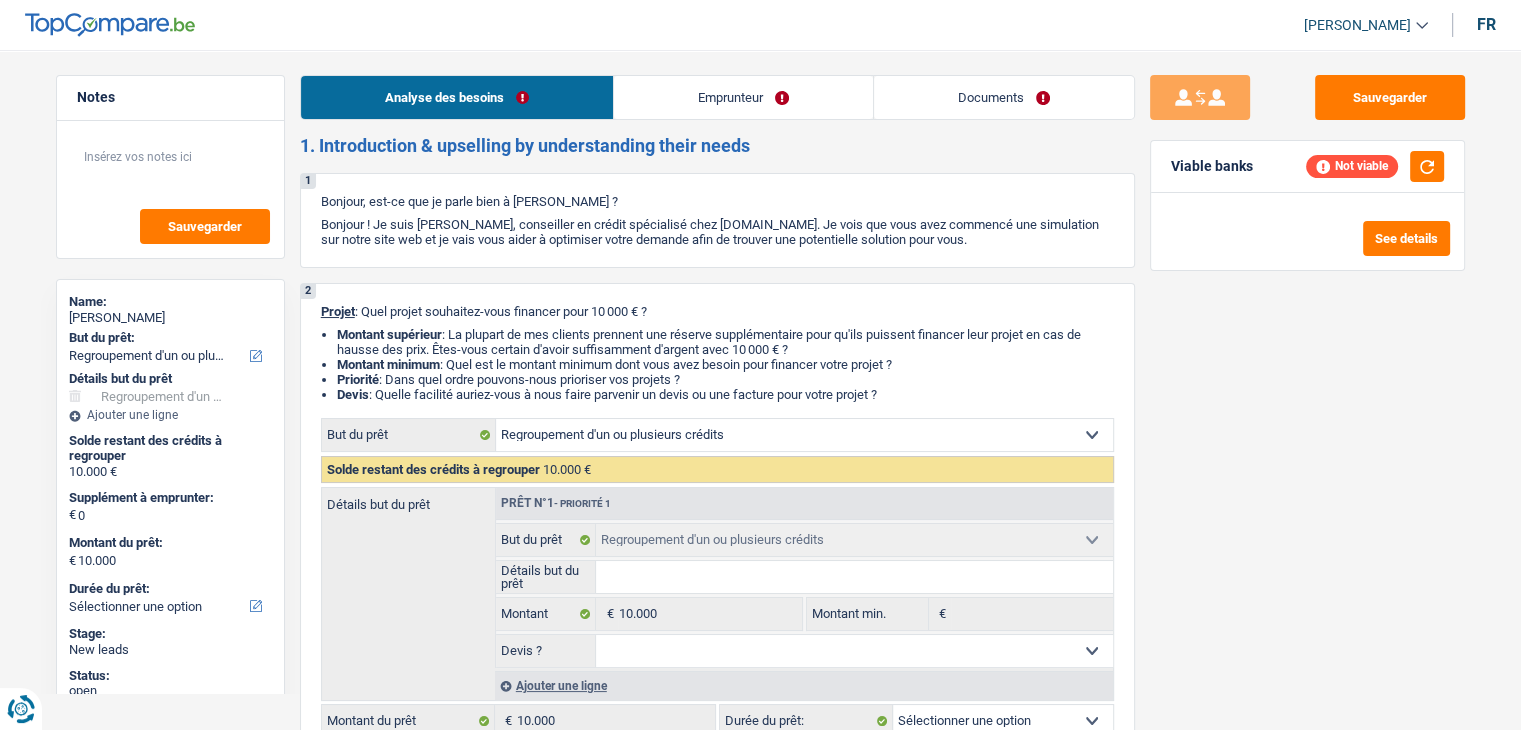 scroll, scrollTop: 0, scrollLeft: 0, axis: both 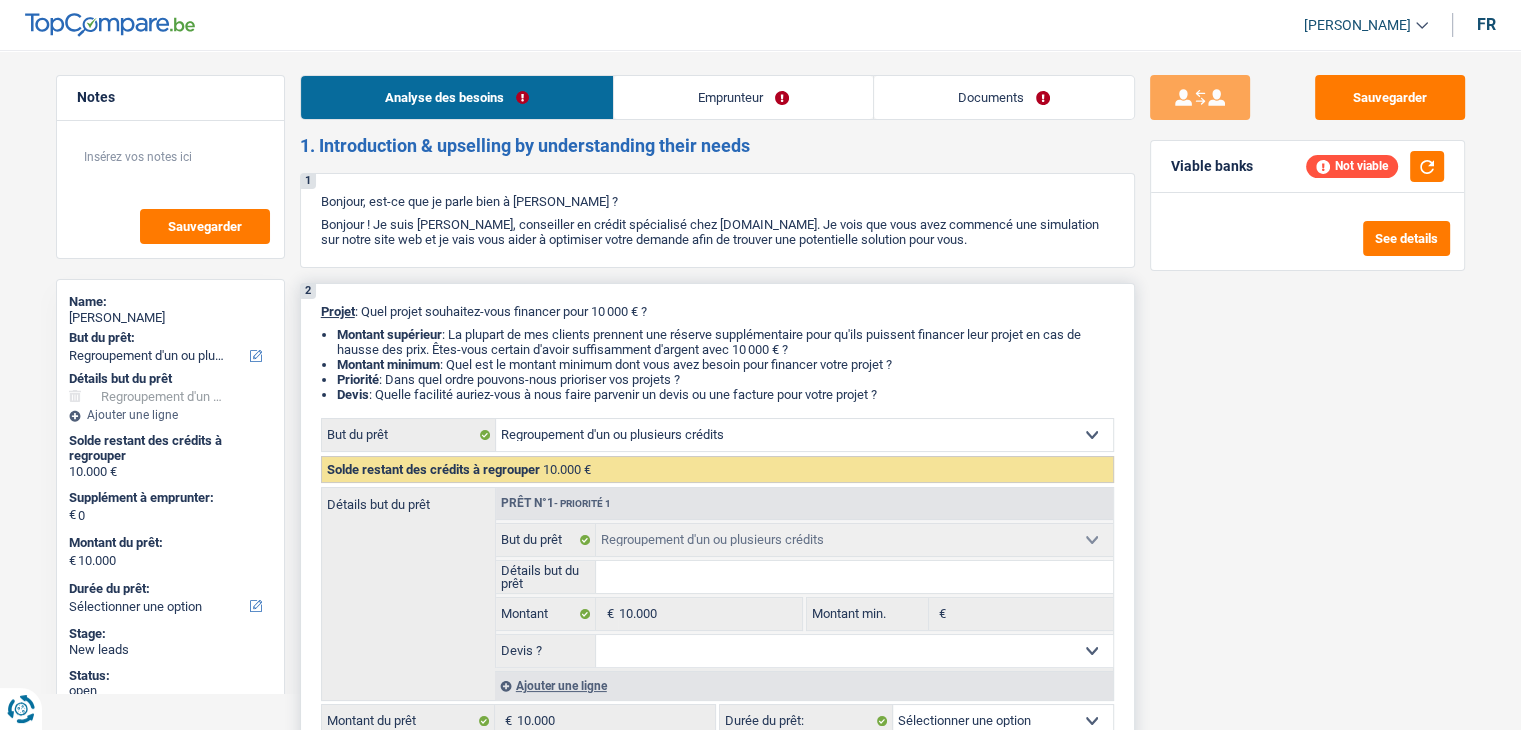 drag, startPoint x: 895, startPoint y: 391, endPoint x: 326, endPoint y: 301, distance: 576.0738 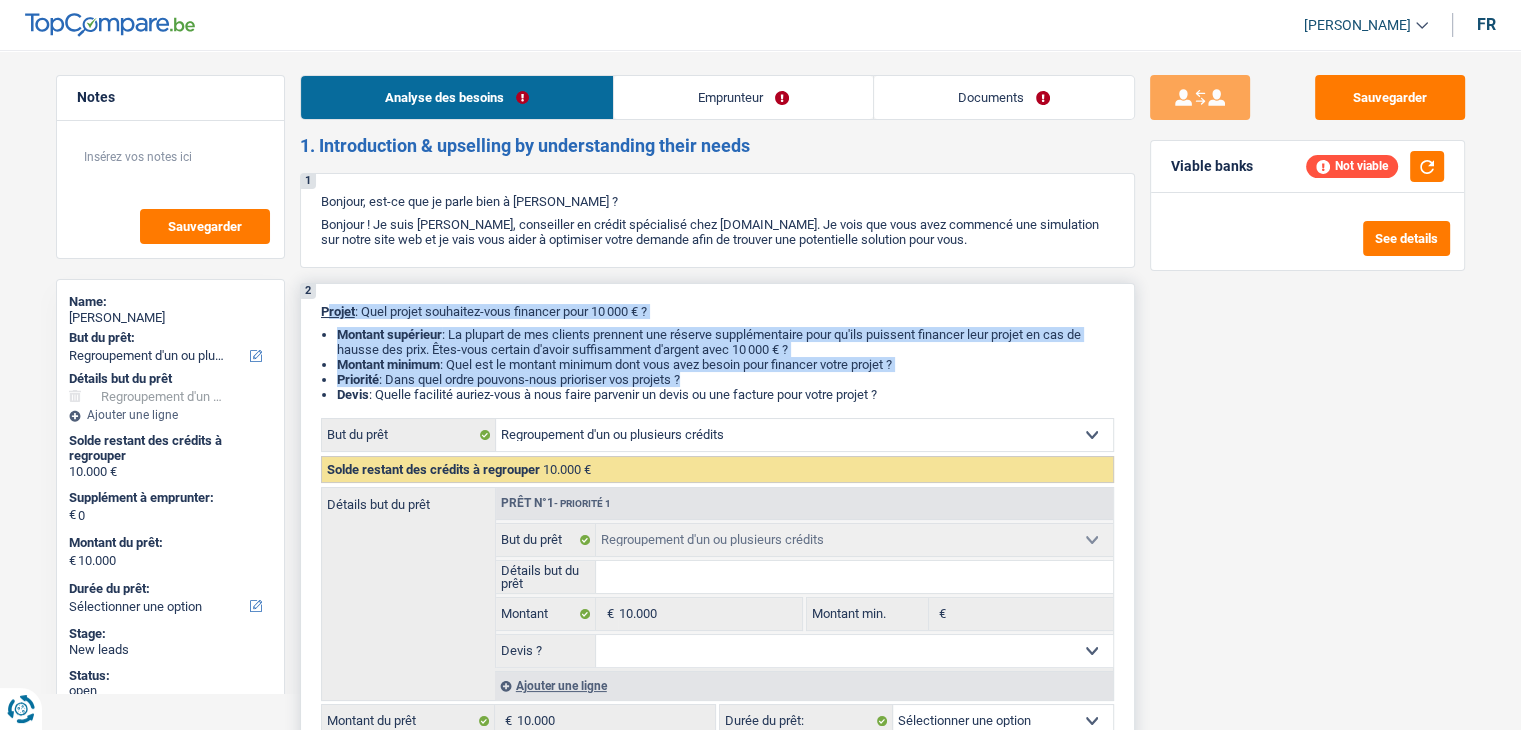 drag, startPoint x: 324, startPoint y: 309, endPoint x: 921, endPoint y: 381, distance: 601.32605 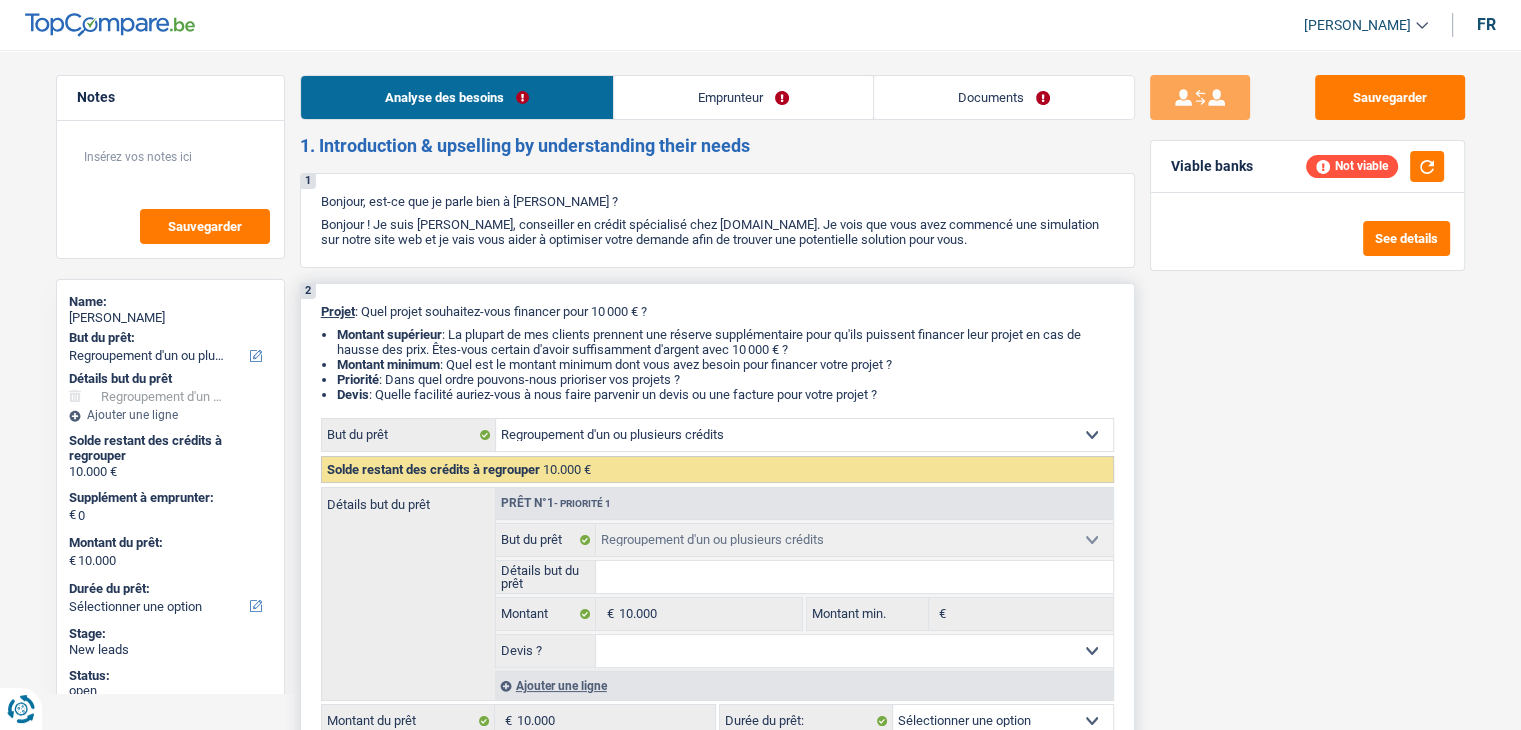 click on "Devis   : Quelle facilité auriez-vous à nous faire parvenir un devis ou une facture pour votre projet ?" at bounding box center [725, 394] 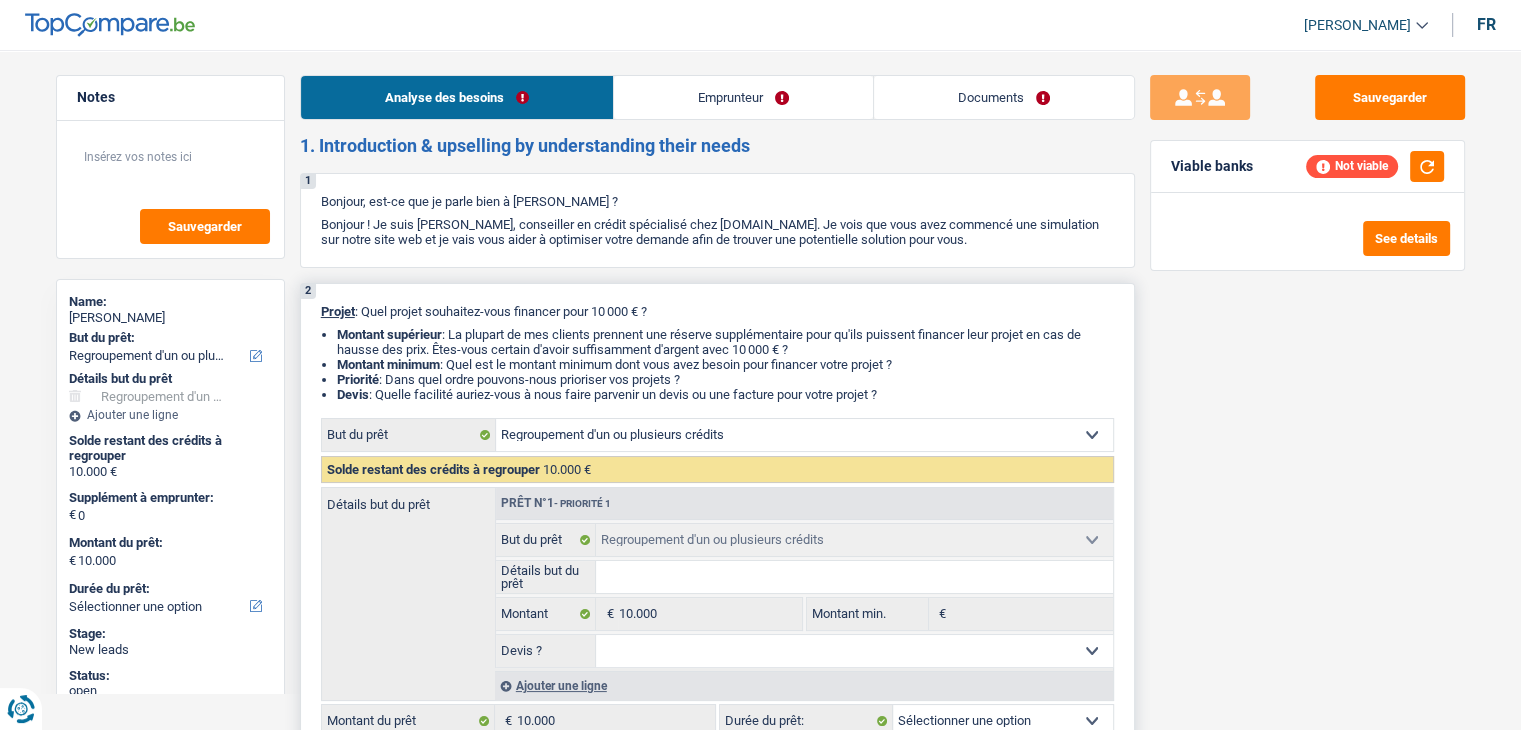 drag, startPoint x: 908, startPoint y: 397, endPoint x: 329, endPoint y: 310, distance: 585.4998 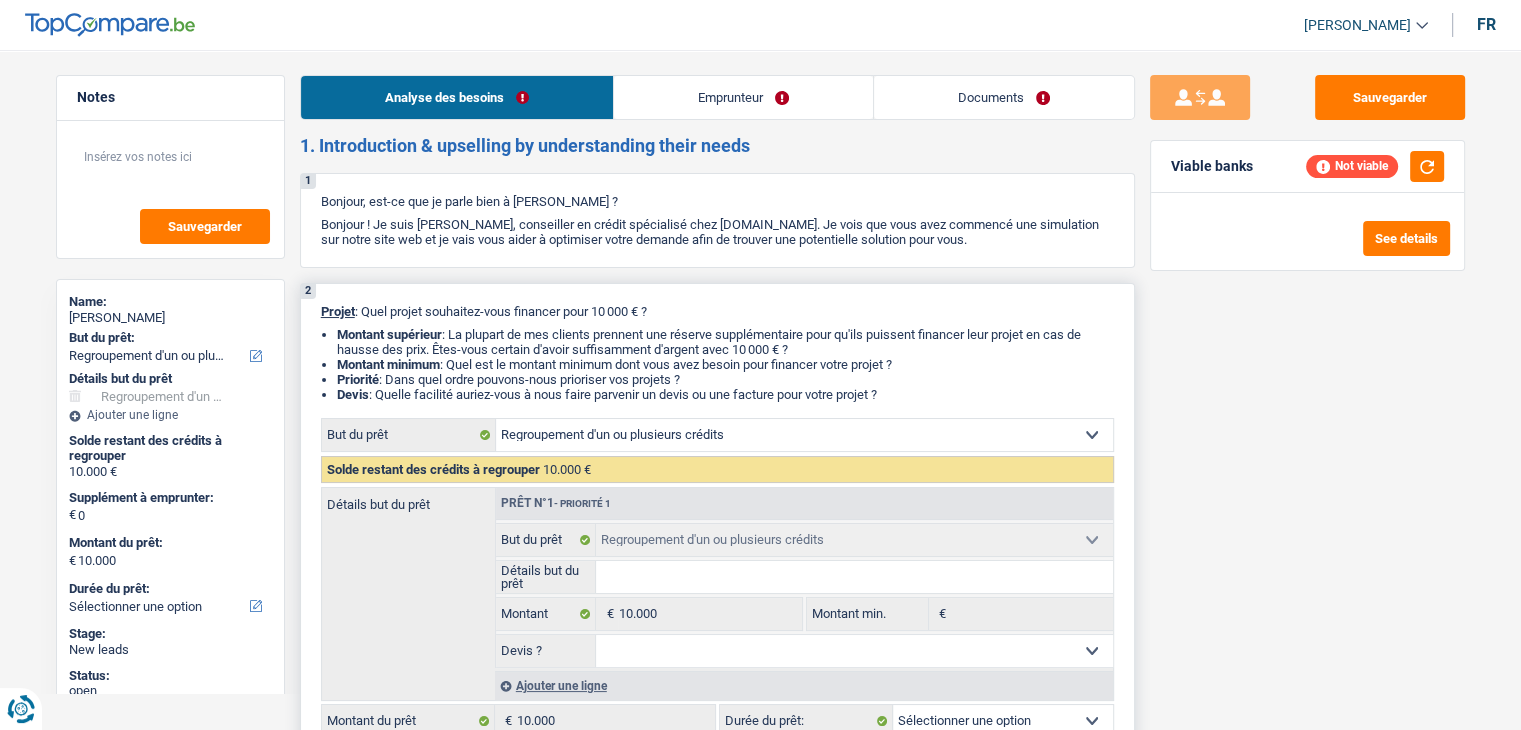 drag, startPoint x: 318, startPoint y: 315, endPoint x: 960, endPoint y: 389, distance: 646.25073 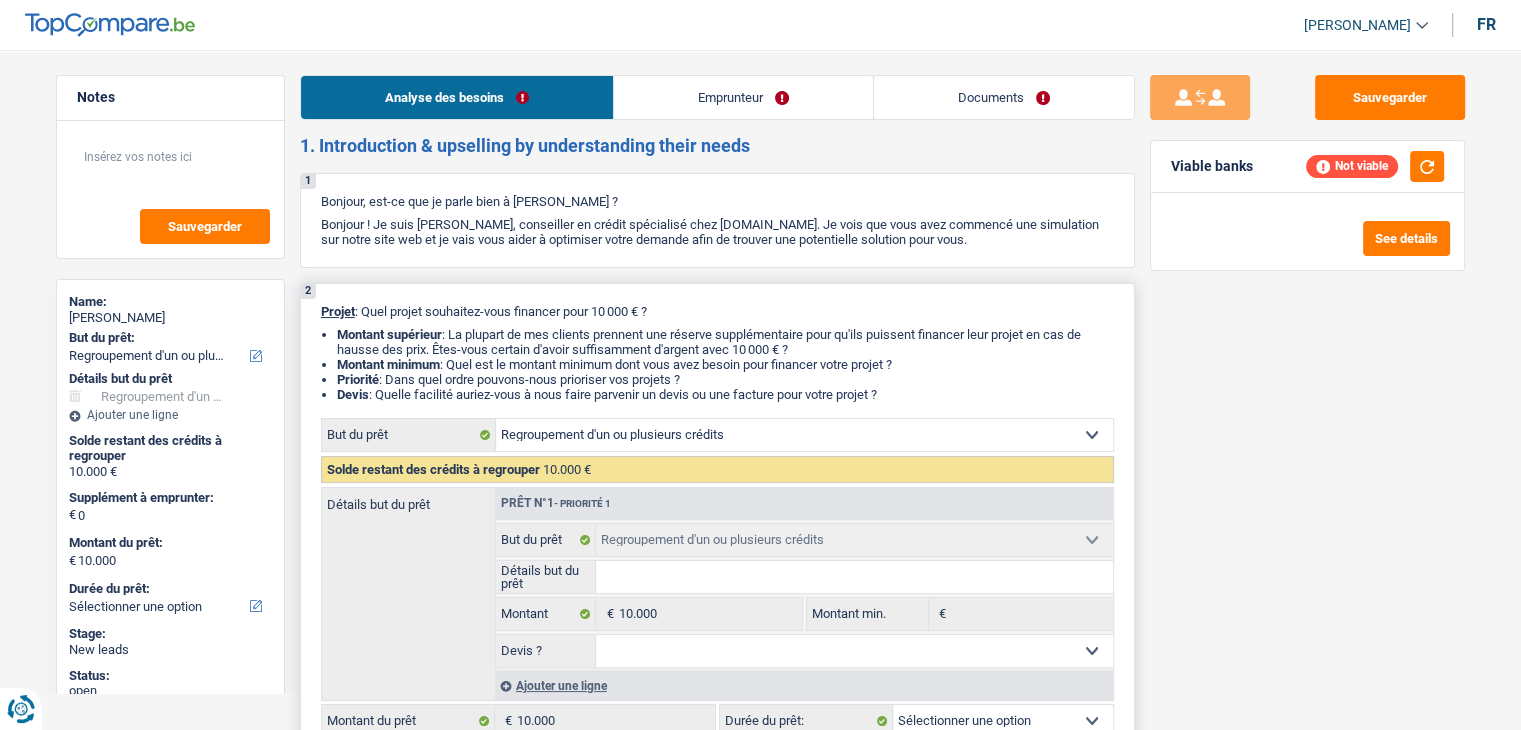 click on "Confort maison: meubles, textile, peinture, électroménager, outillage non-professionnel Hifi, multimédia, gsm, ordinateur Aménagement: frais d'installation, déménagement Evénement familial: naissance, mariage, divorce, communion, décès Frais médicaux Frais d'études Frais permis de conduire Regroupement d'un ou plusieurs crédits Loisirs: voyage, sport, musique Rafraîchissement: petits travaux maison et jardin Frais judiciaires Réparation voiture Prêt rénovation (non disponible pour les non-propriétaires) Prêt énergie (non disponible pour les non-propriétaires) Prêt voiture Taxes, impôts non professionnels Rénovation bien à l'étranger Dettes familiales Assurance Autre
Sélectionner une option" at bounding box center [804, 435] 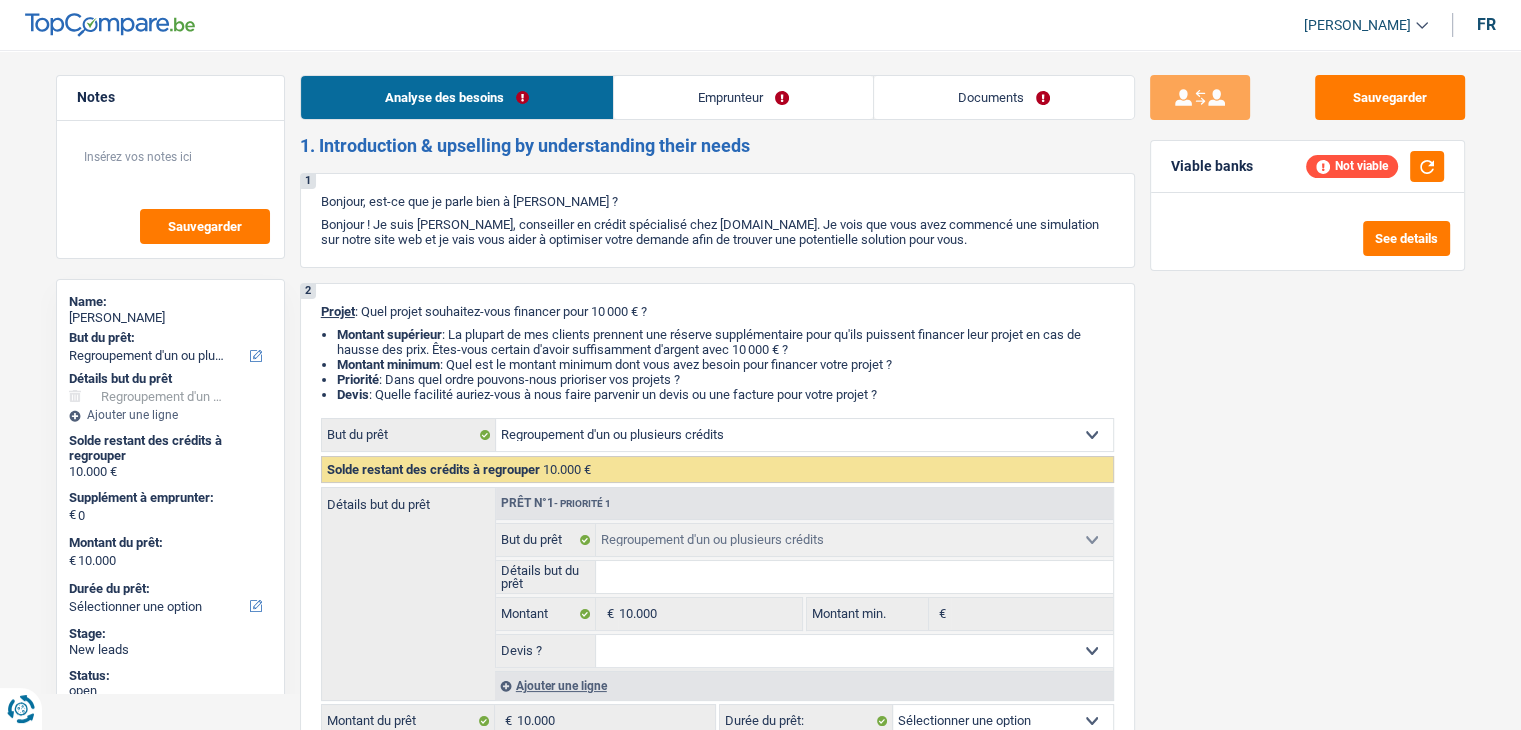 click on "Sauvegarder
Viable banks
Not viable
See details" at bounding box center [1307, 384] 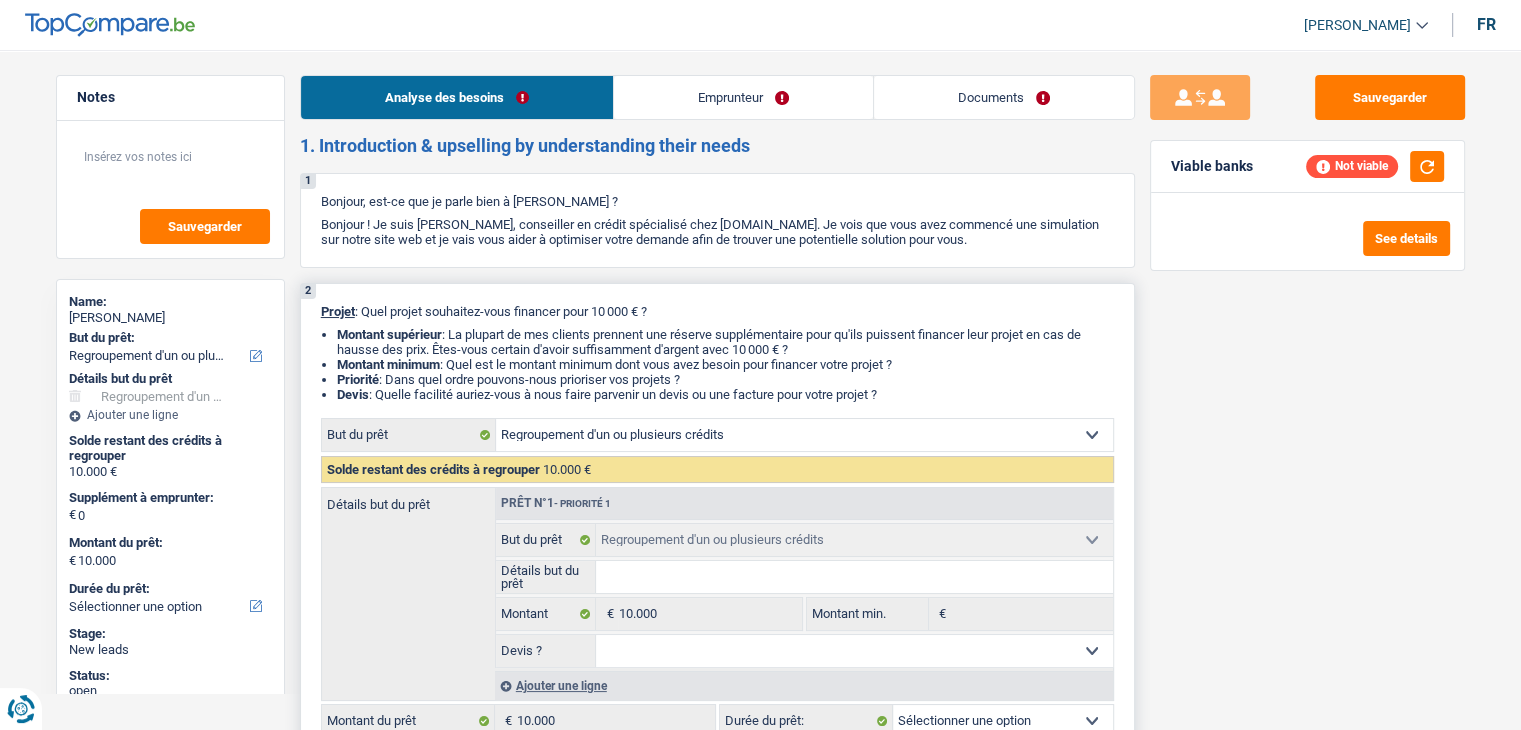 drag, startPoint x: 896, startPoint y: 397, endPoint x: 657, endPoint y: 372, distance: 240.30397 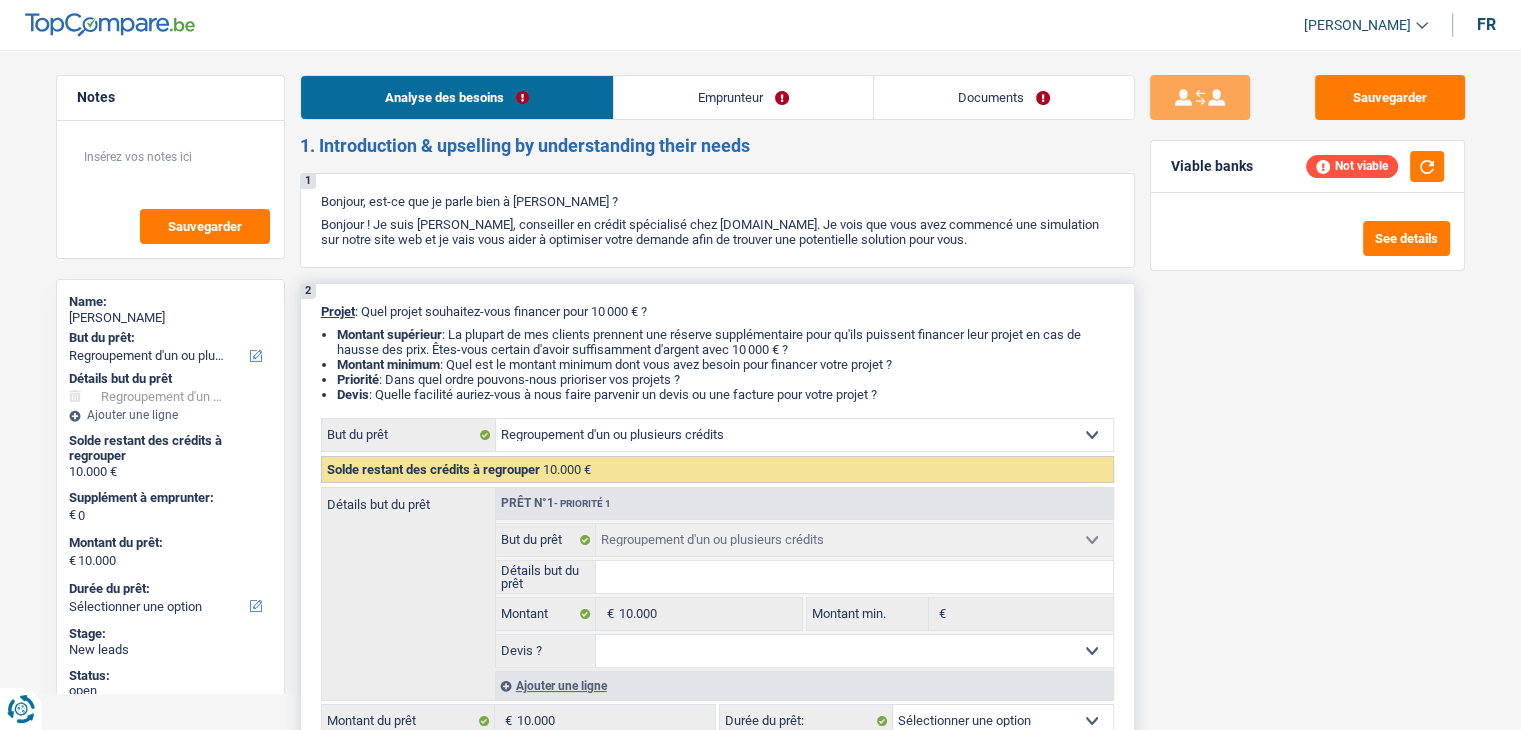 select on "familyEvent" 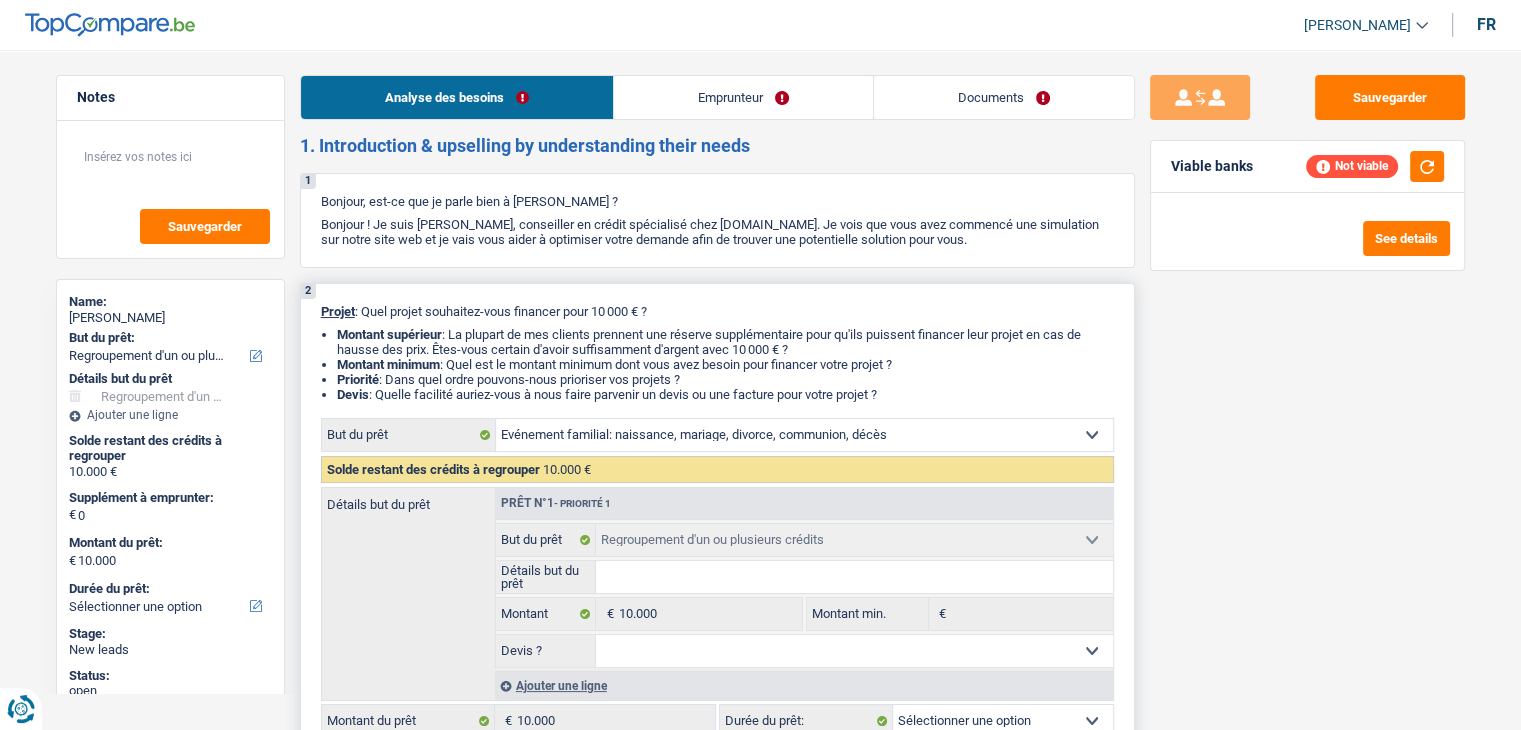 click on "Confort maison: meubles, textile, peinture, électroménager, outillage non-professionnel Hifi, multimédia, gsm, ordinateur Aménagement: frais d'installation, déménagement Evénement familial: naissance, mariage, divorce, communion, décès Frais médicaux Frais d'études Frais permis de conduire Regroupement d'un ou plusieurs crédits Loisirs: voyage, sport, musique Rafraîchissement: petits travaux maison et jardin Frais judiciaires Réparation voiture Prêt rénovation (non disponible pour les non-propriétaires) Prêt énergie (non disponible pour les non-propriétaires) Prêt voiture Taxes, impôts non professionnels Rénovation bien à l'étranger Dettes familiales Assurance Autre
Sélectionner une option" at bounding box center (804, 435) 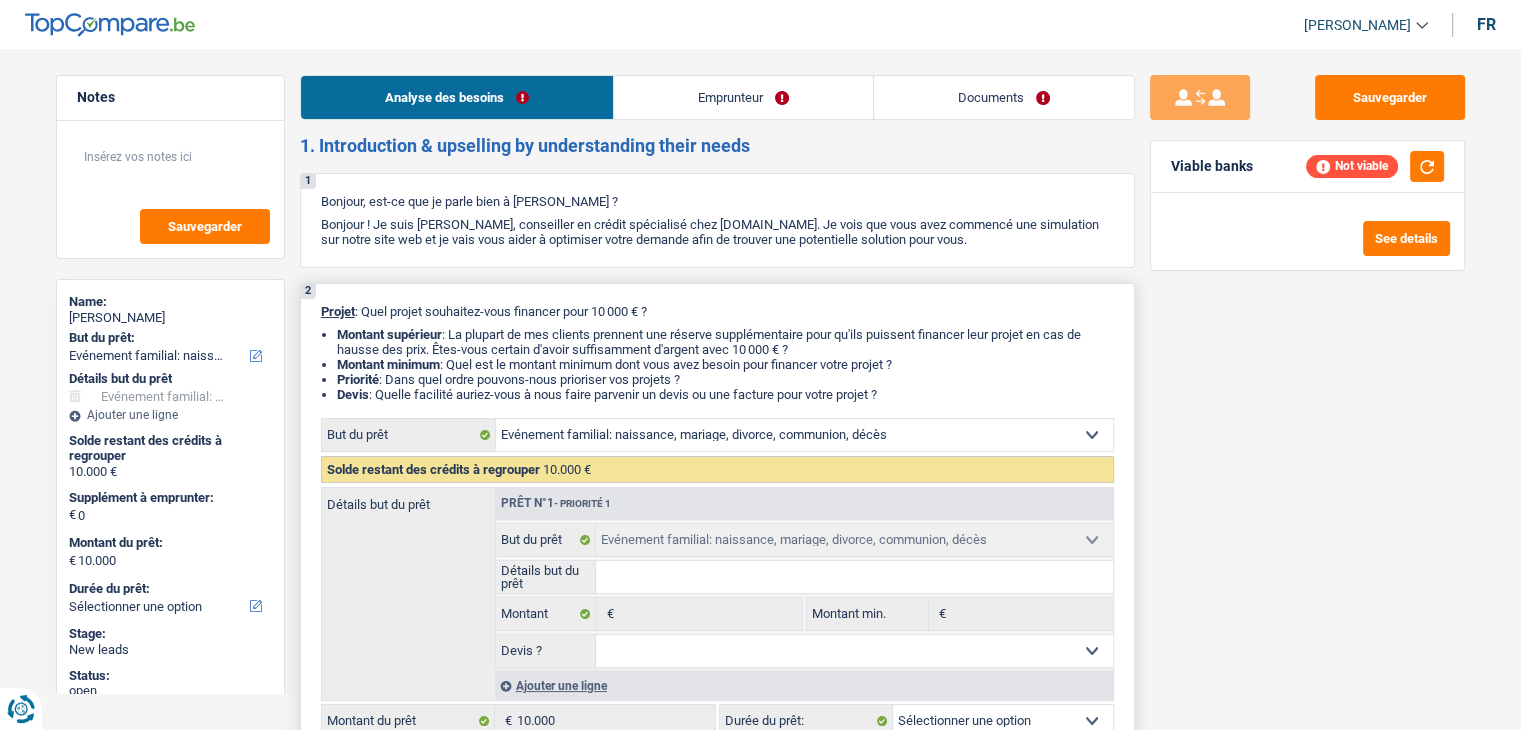 select on "refinancing" 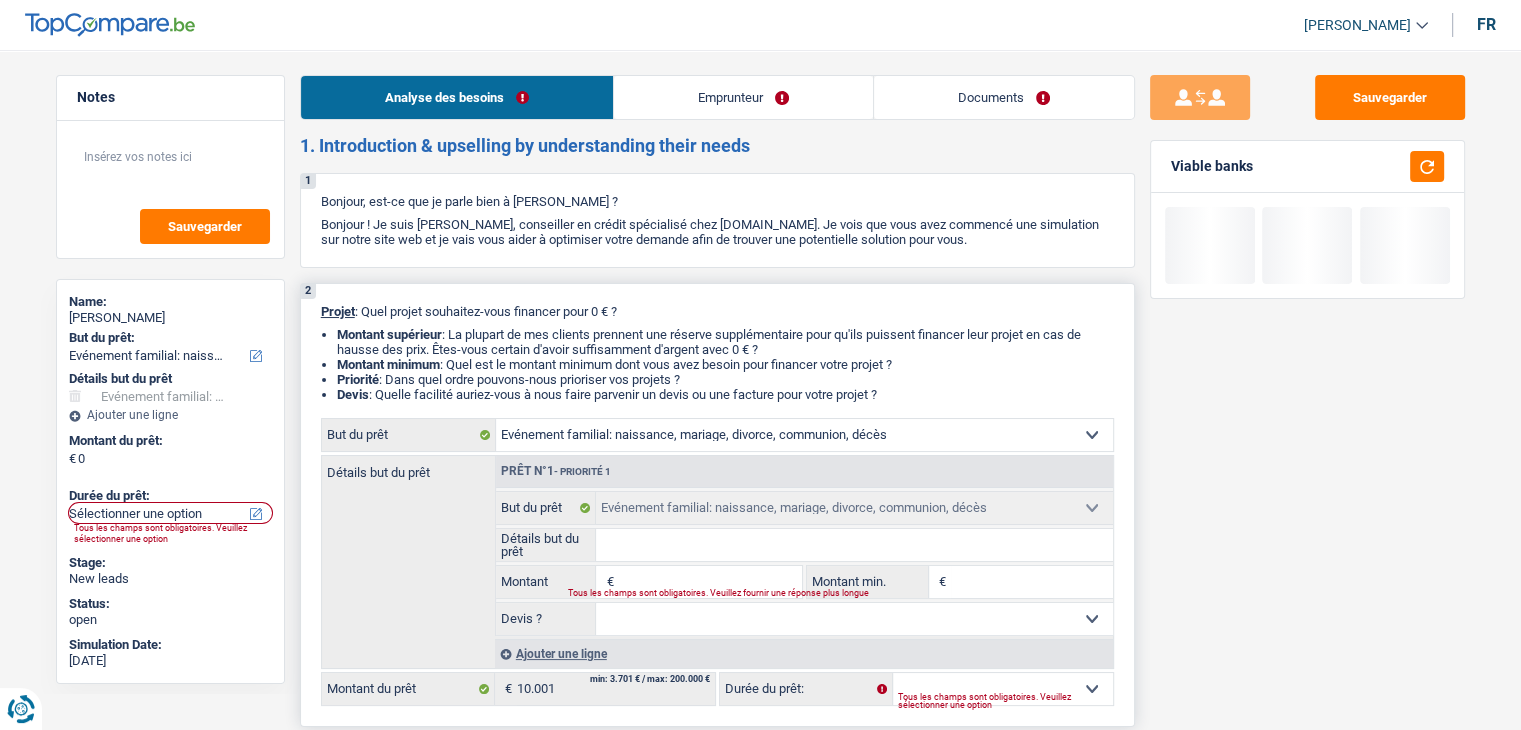 click on "Détails but du prêt" at bounding box center [854, 545] 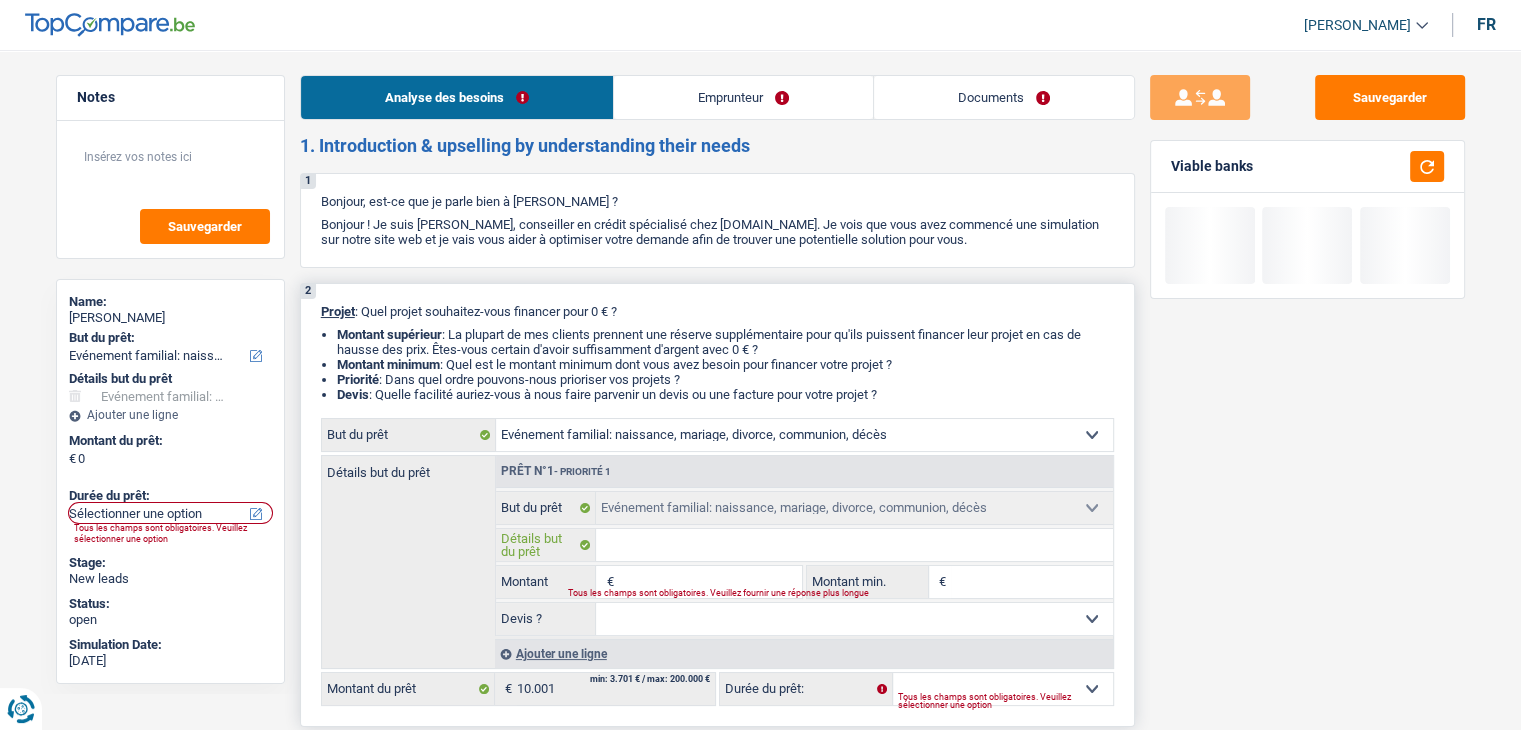 type on "e" 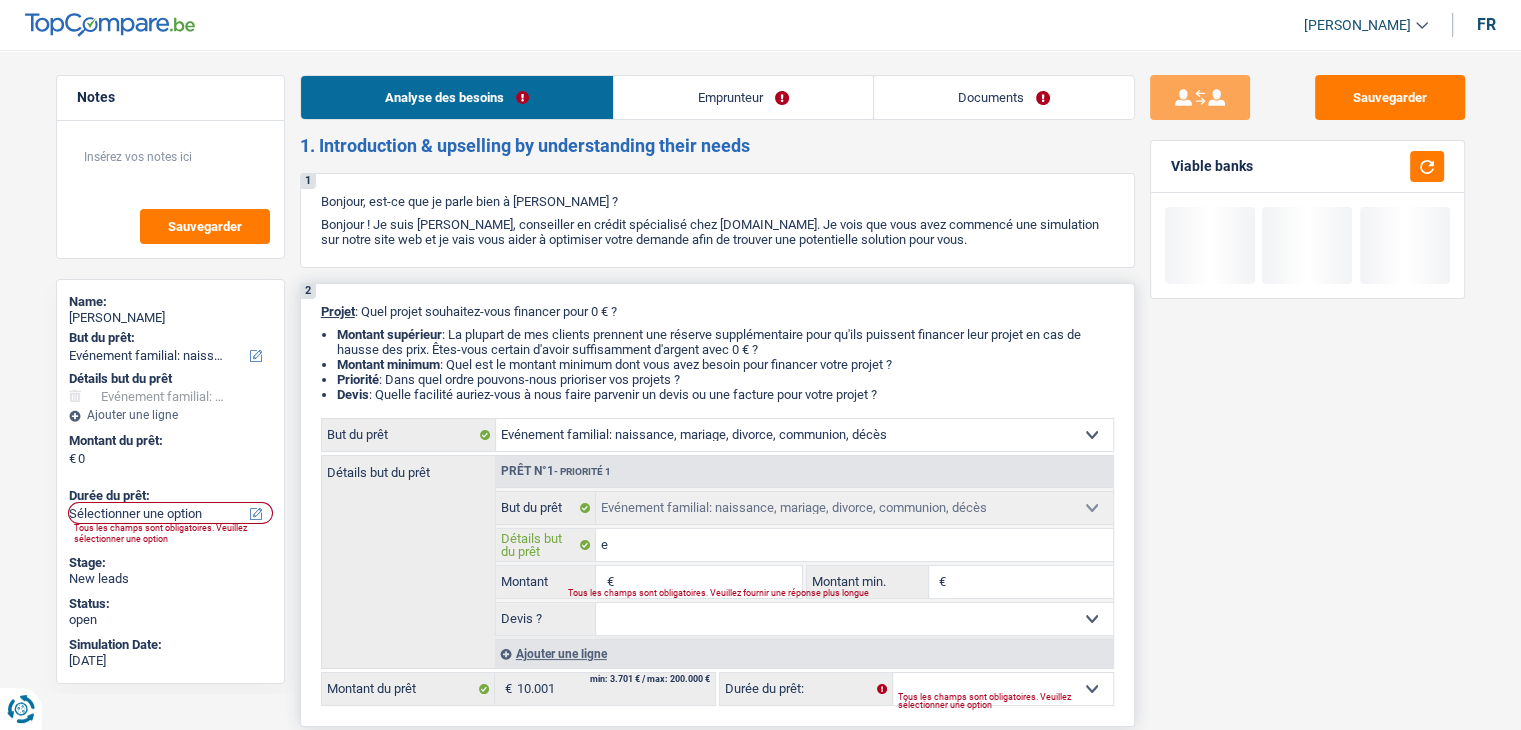 type on "ev" 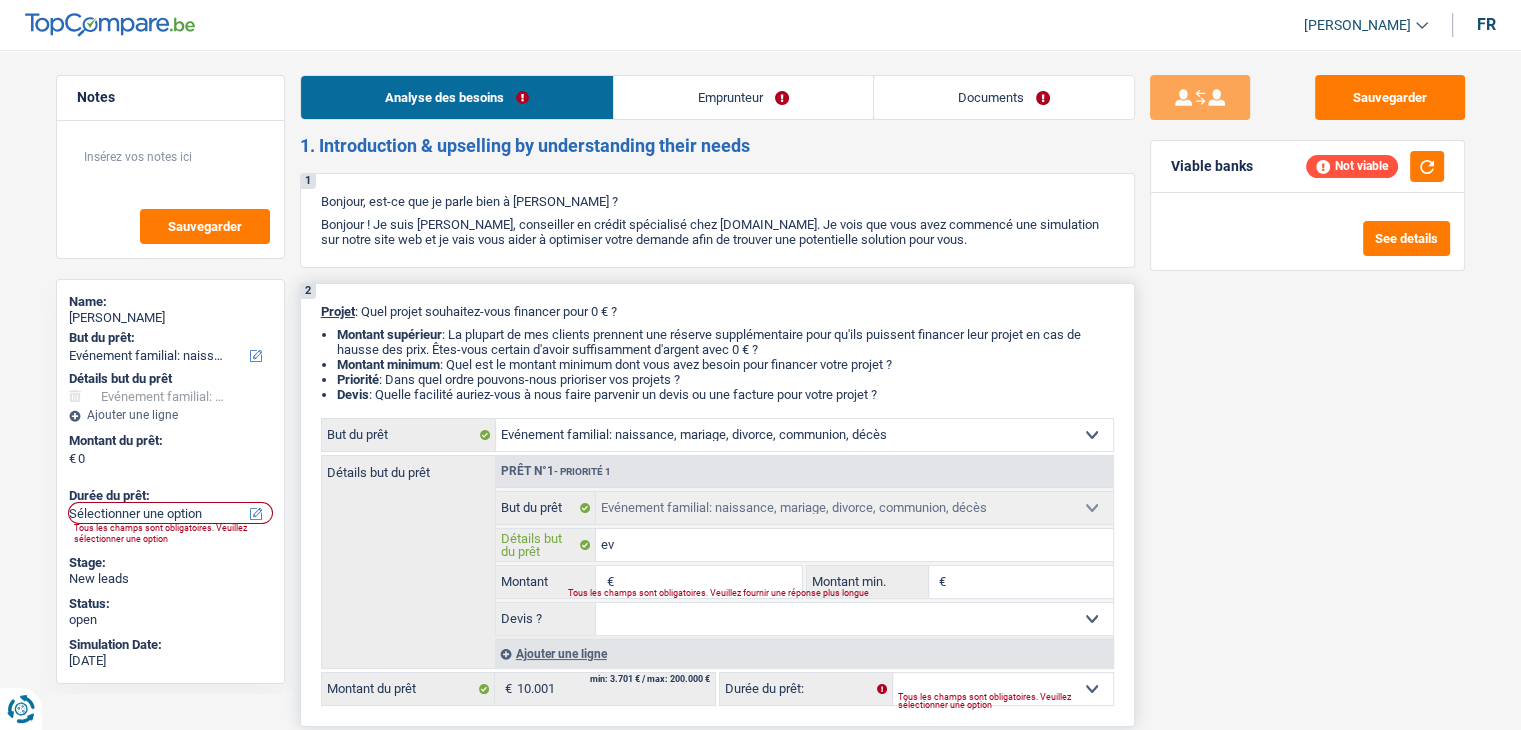 type on "eve" 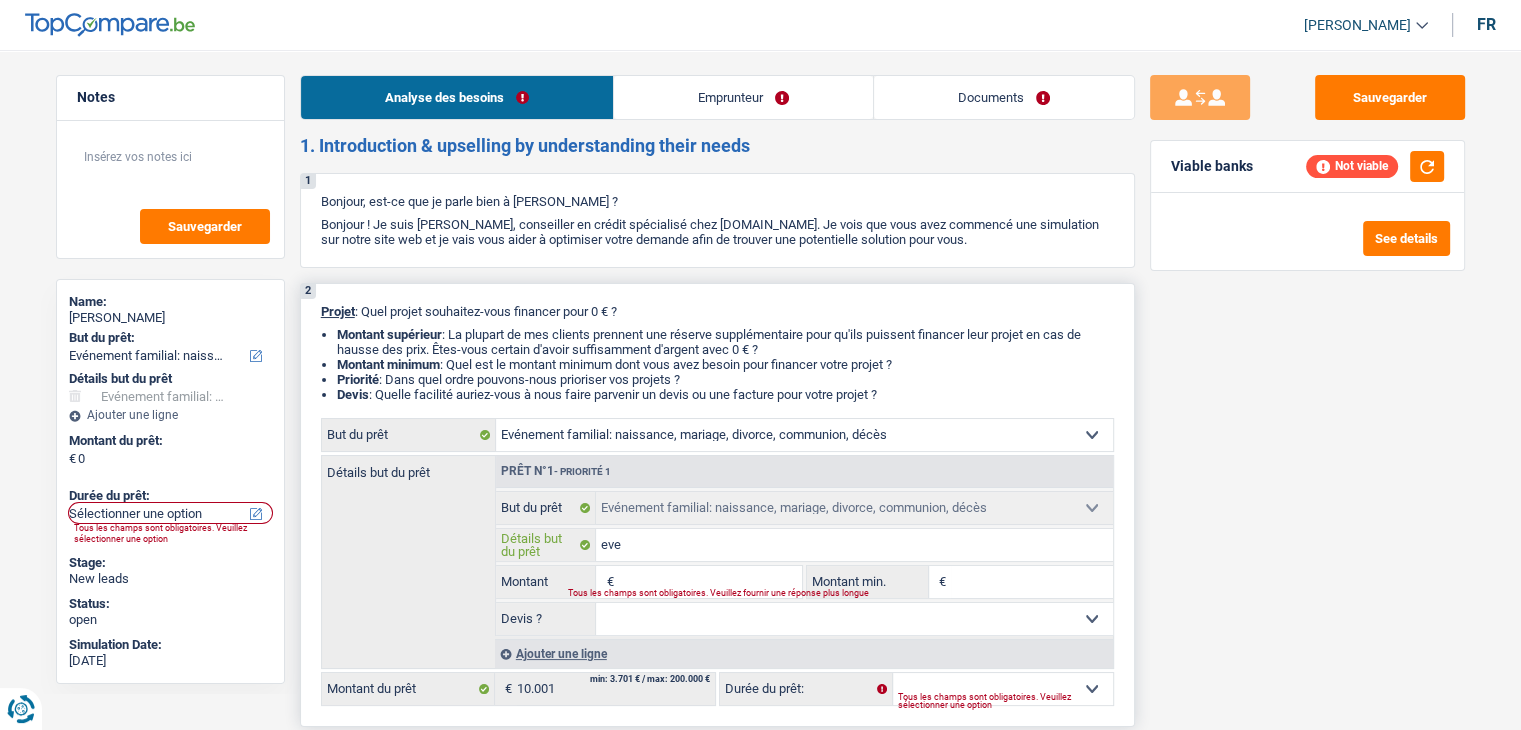 type on "even" 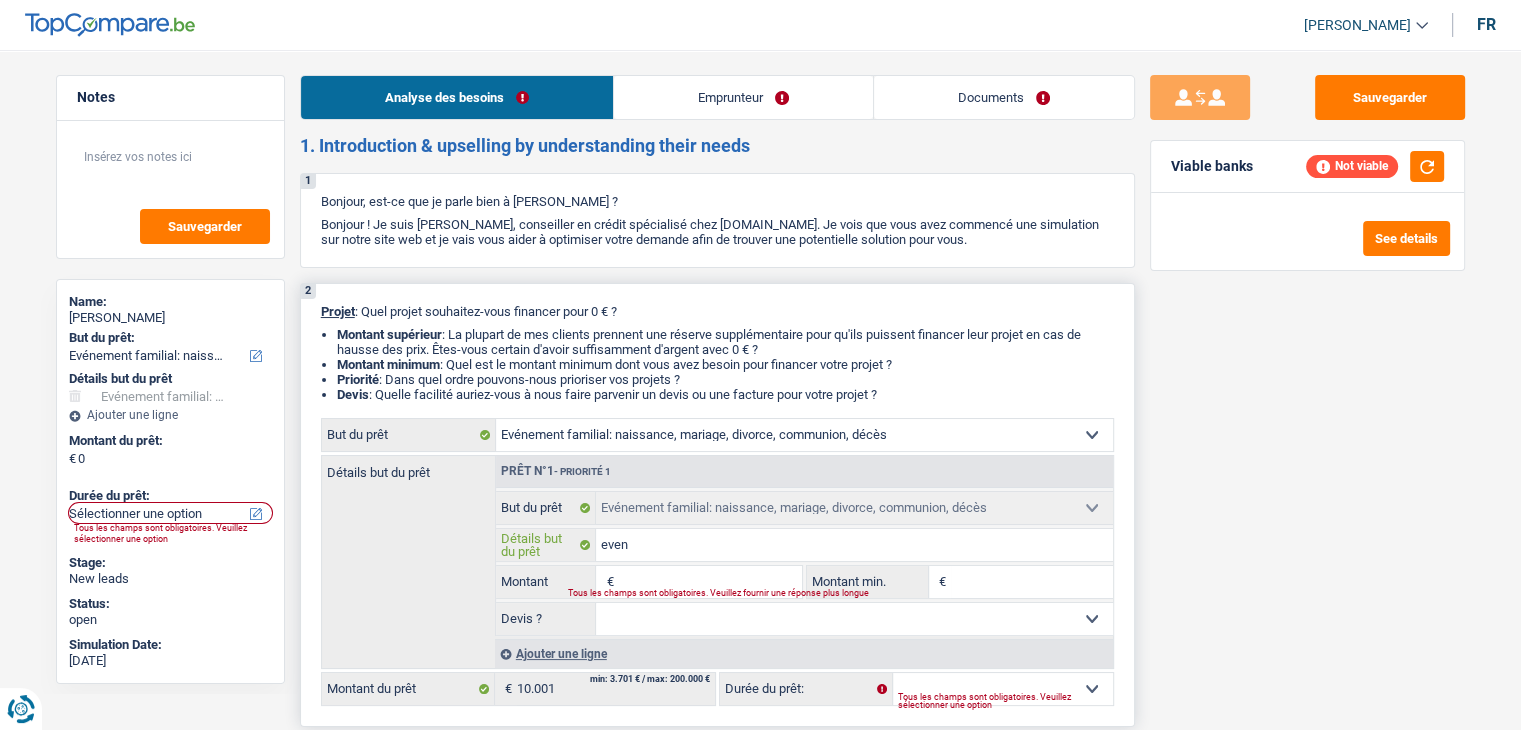 type on "even" 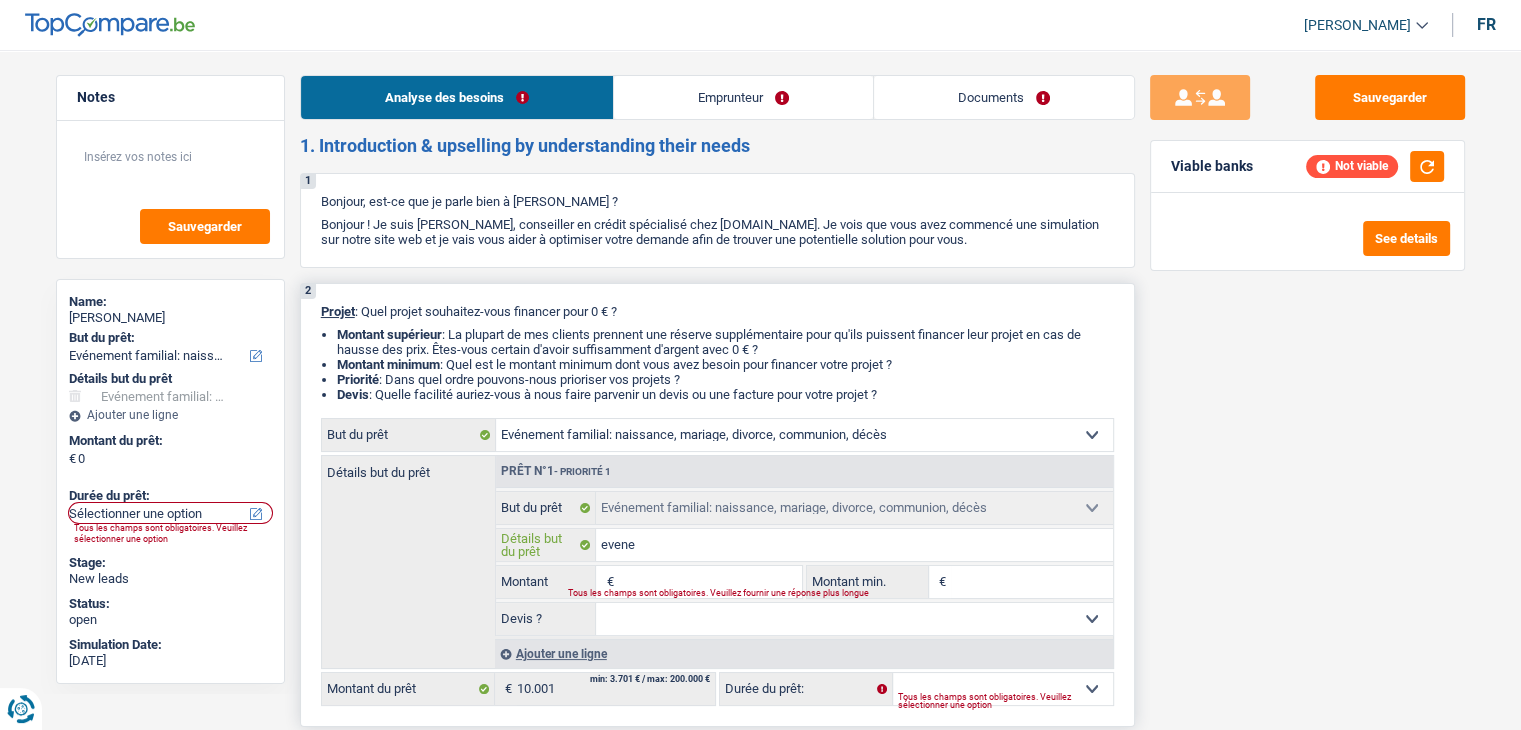 type on "evene" 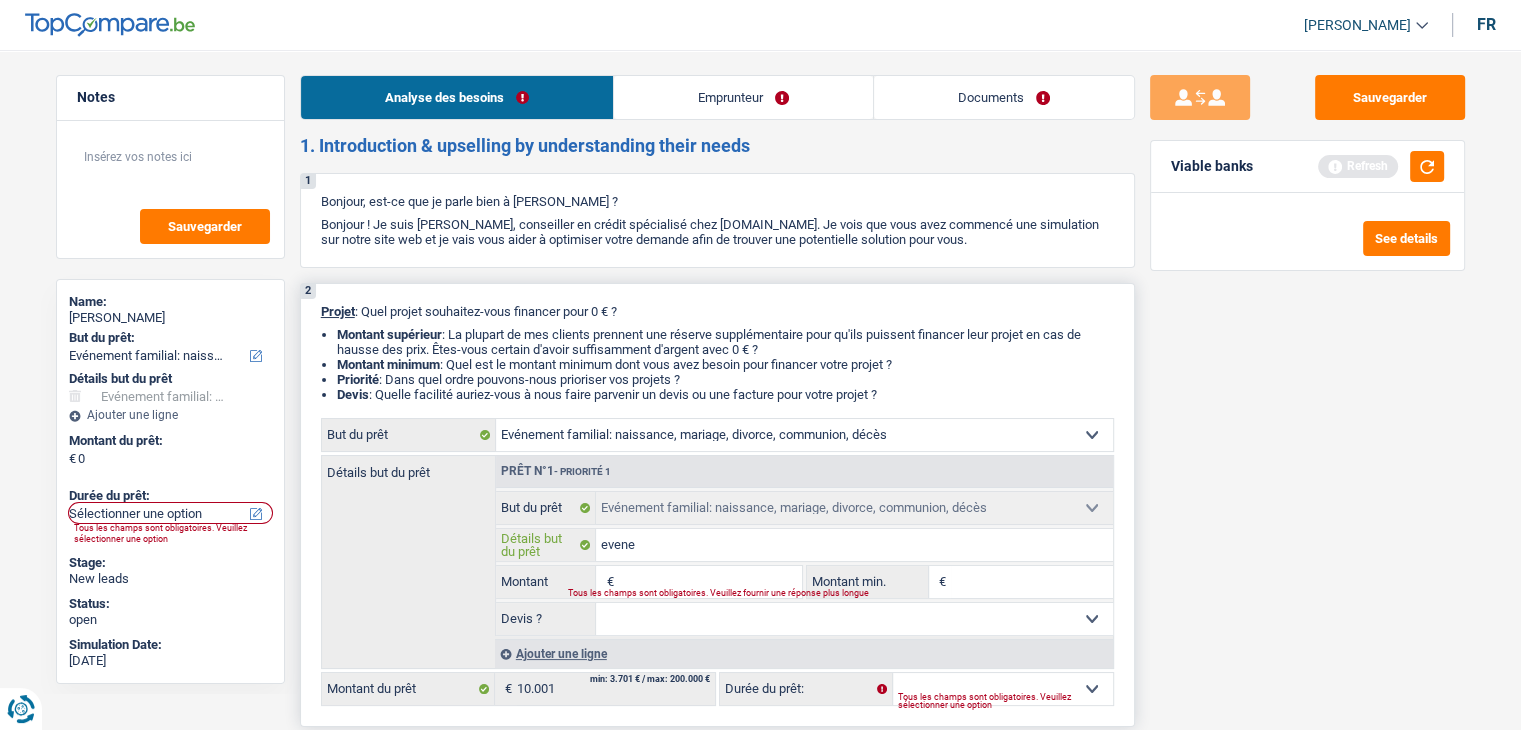 type on "evenem" 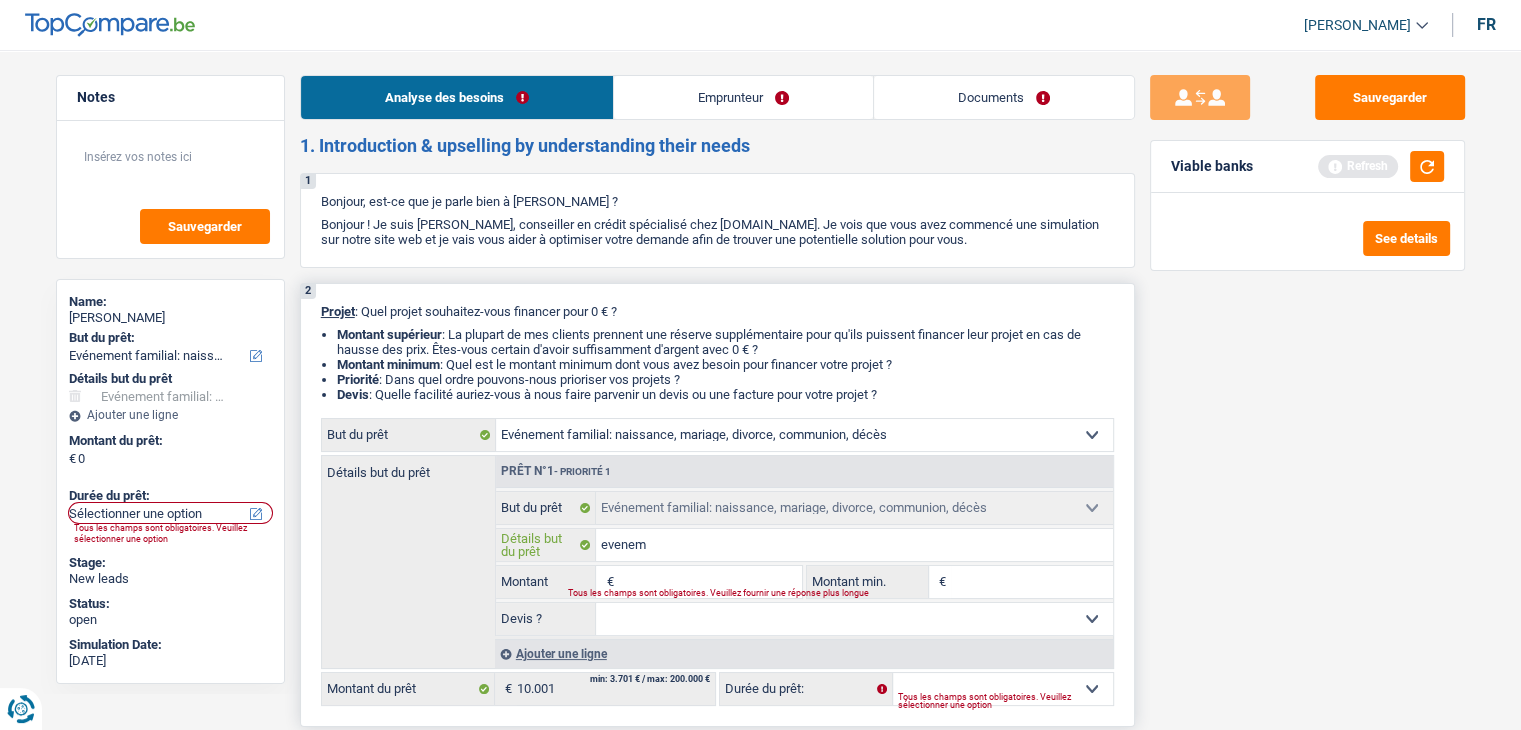 type on "eveneme" 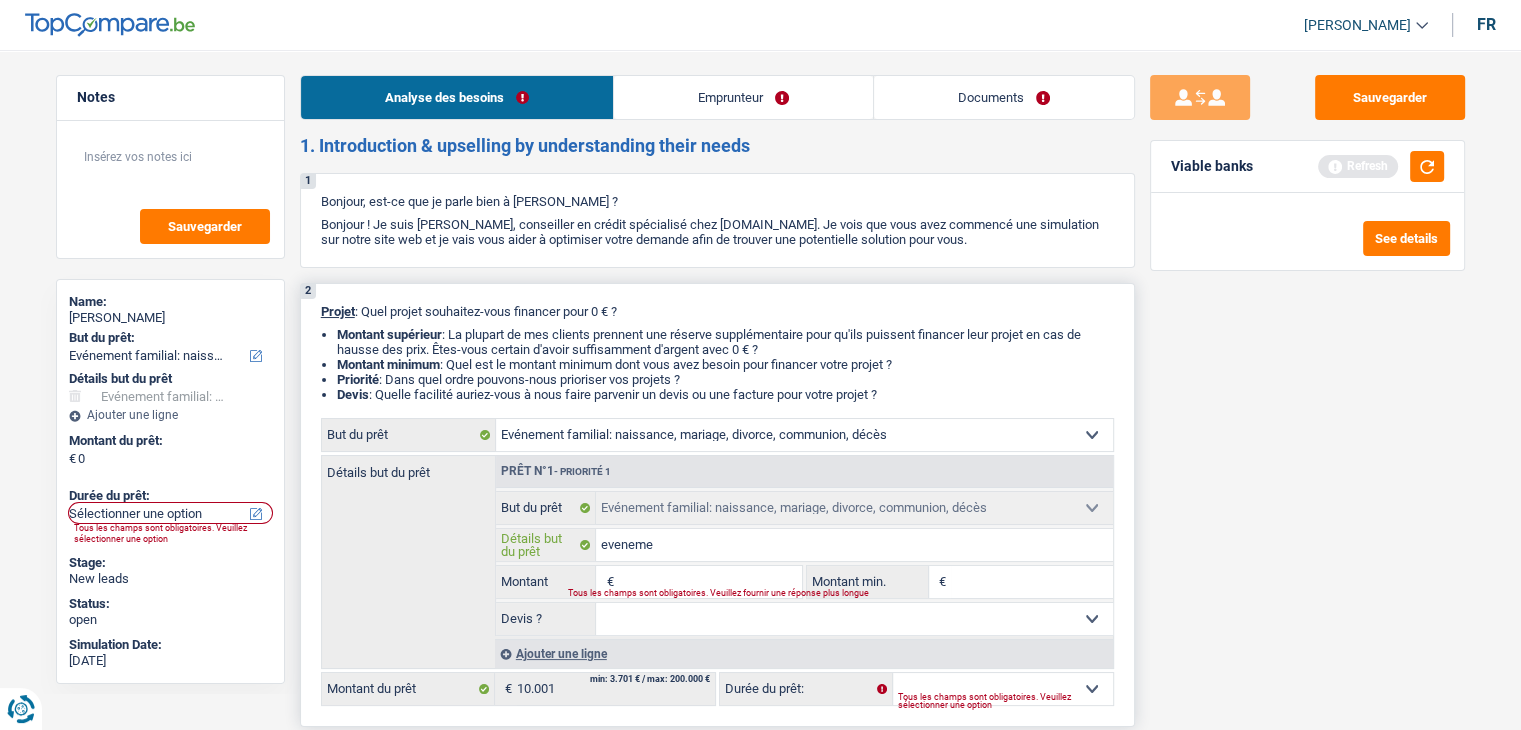 type on "evenemen" 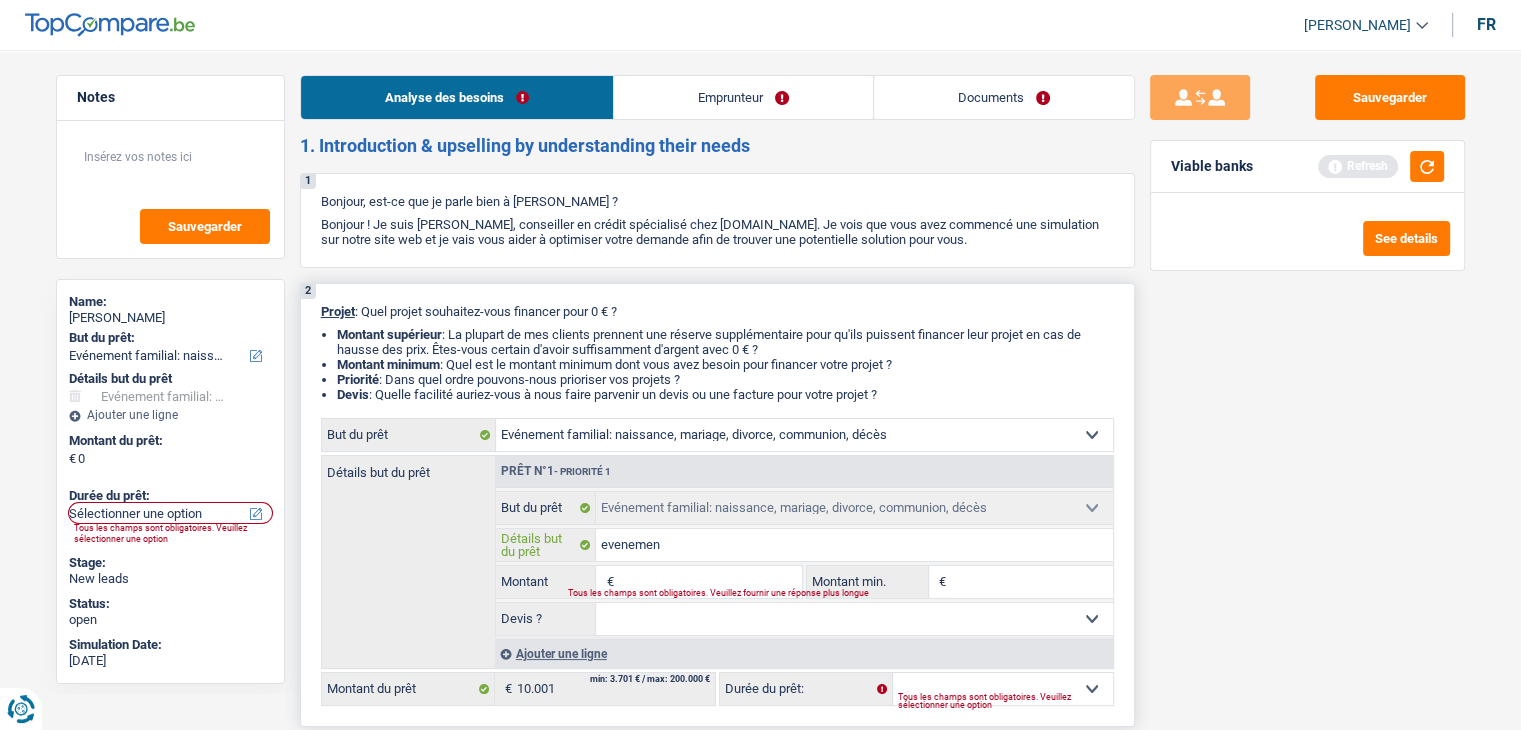 type on "evenement" 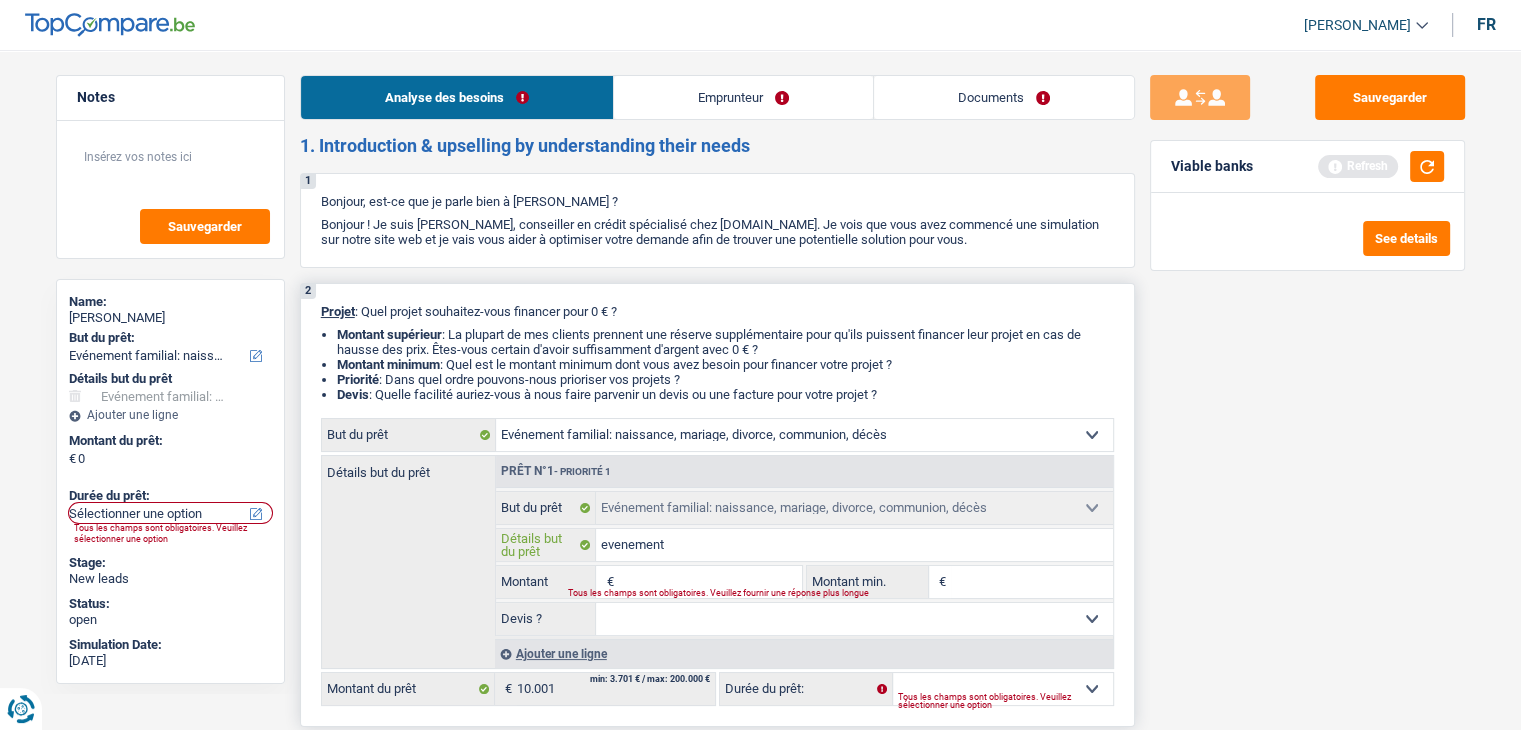 type on "evenement" 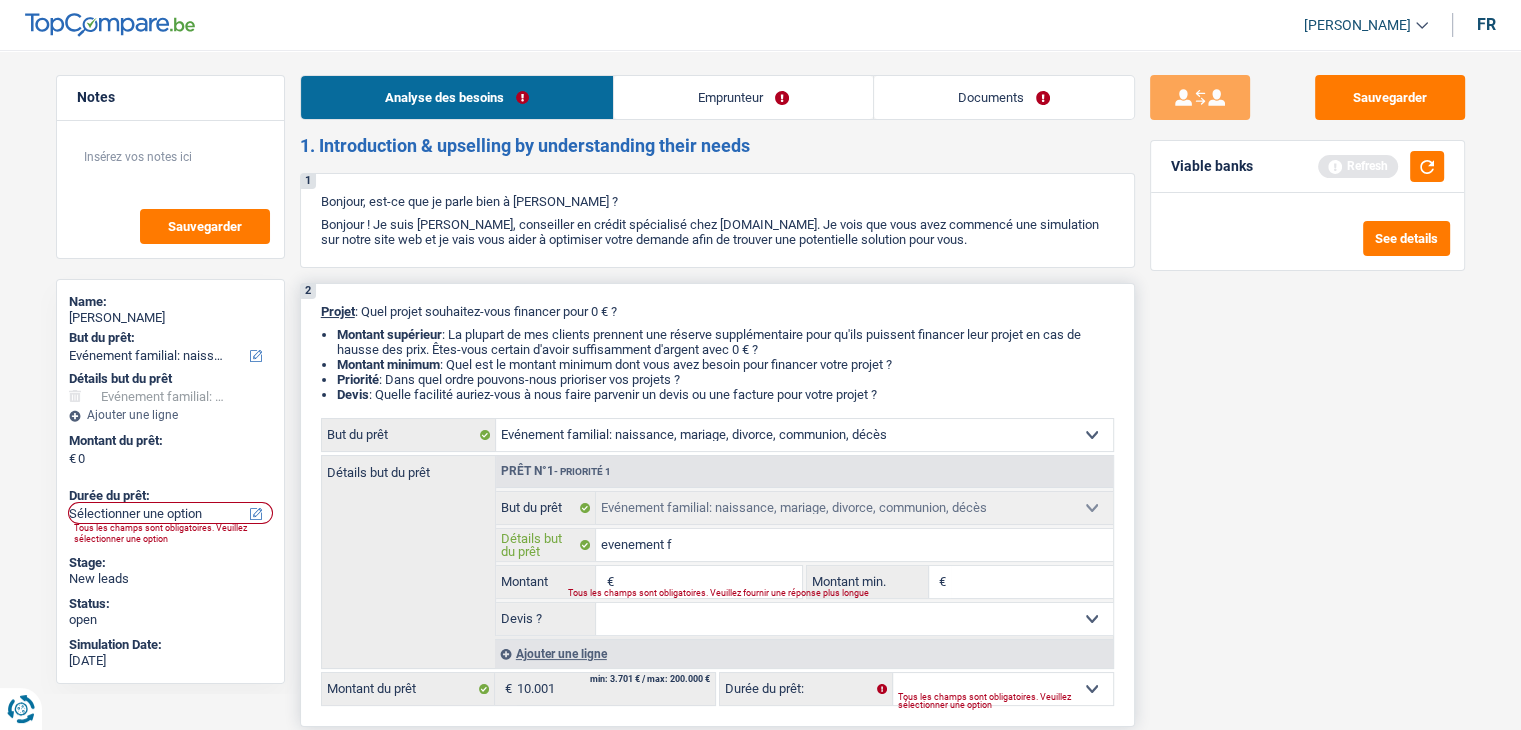 type on "evenement f" 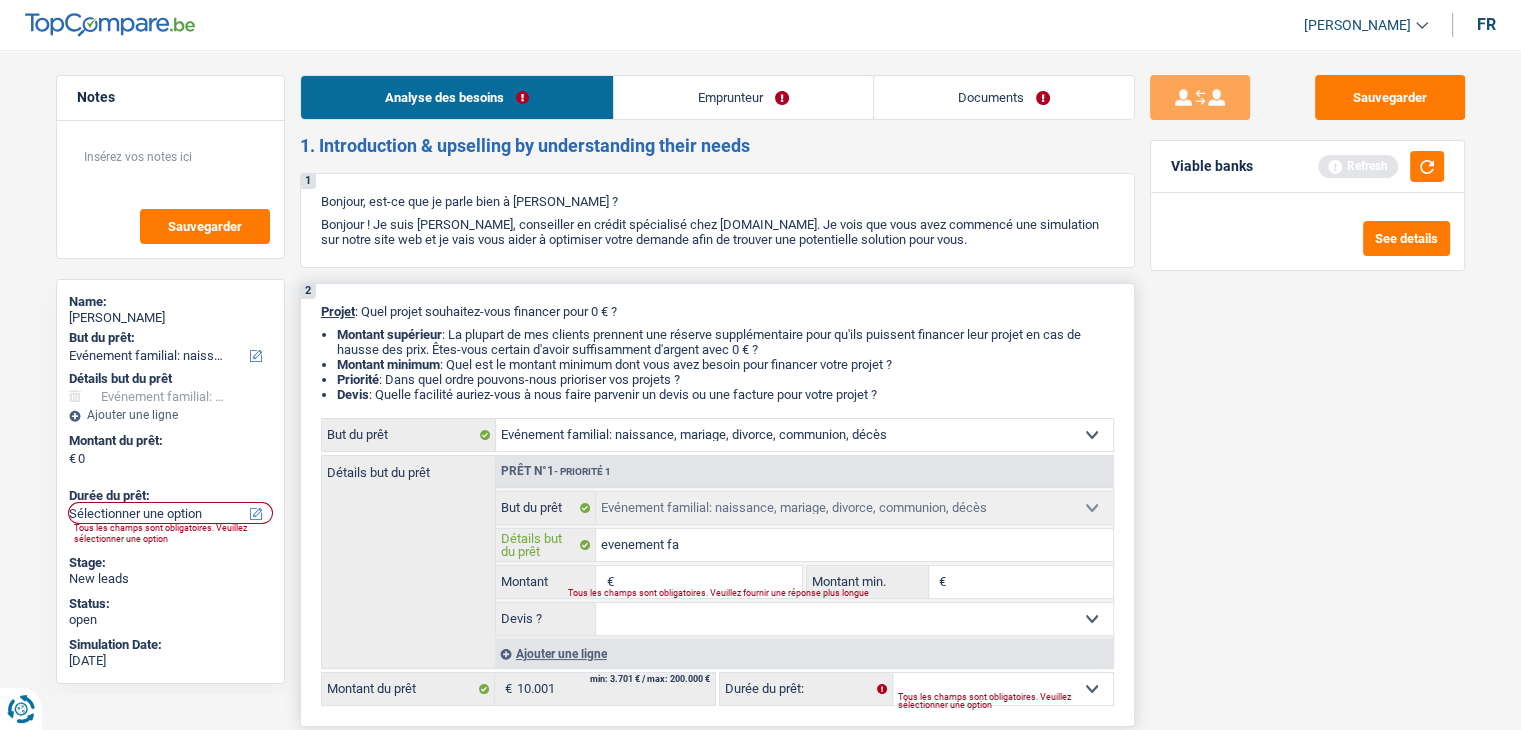 type on "evenement fam" 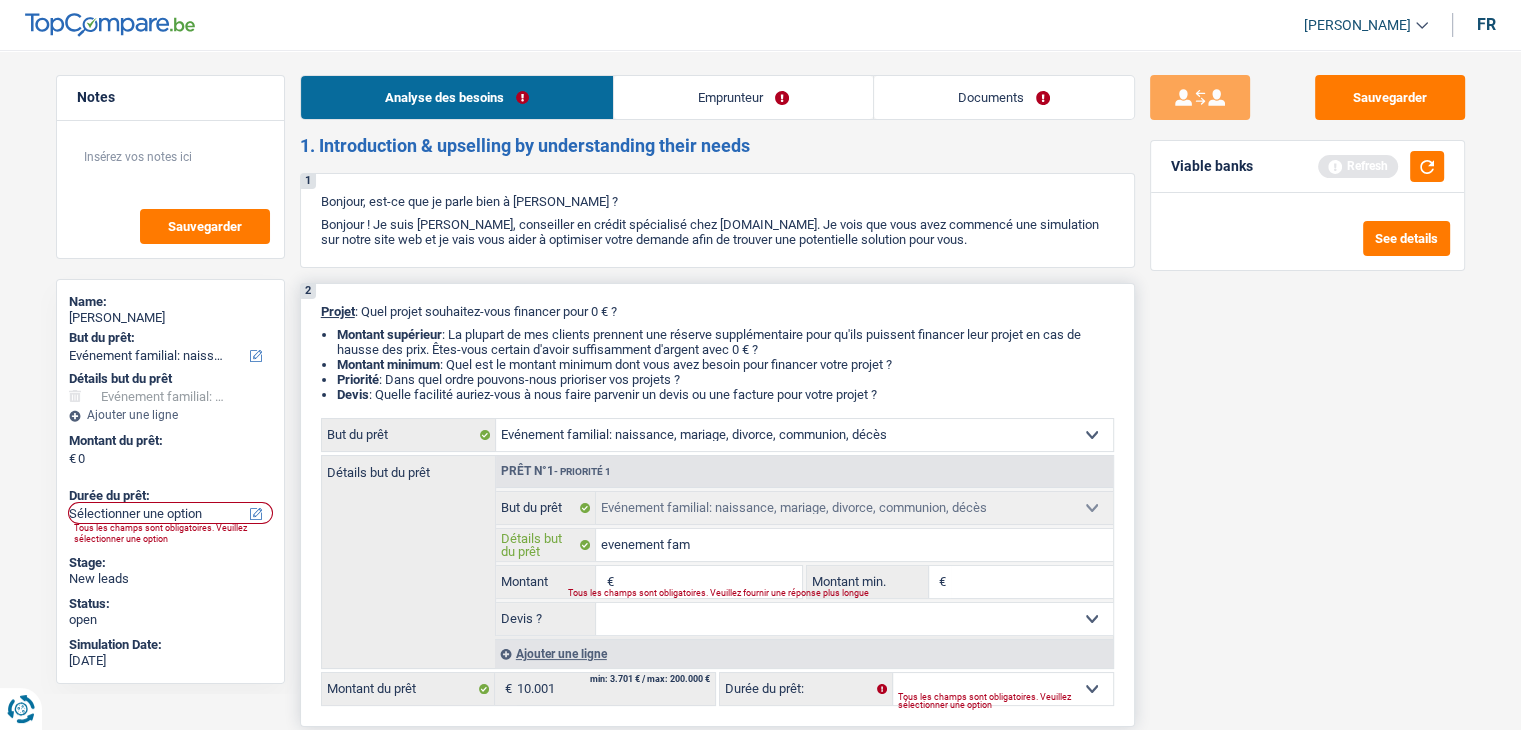 type on "evenement fami" 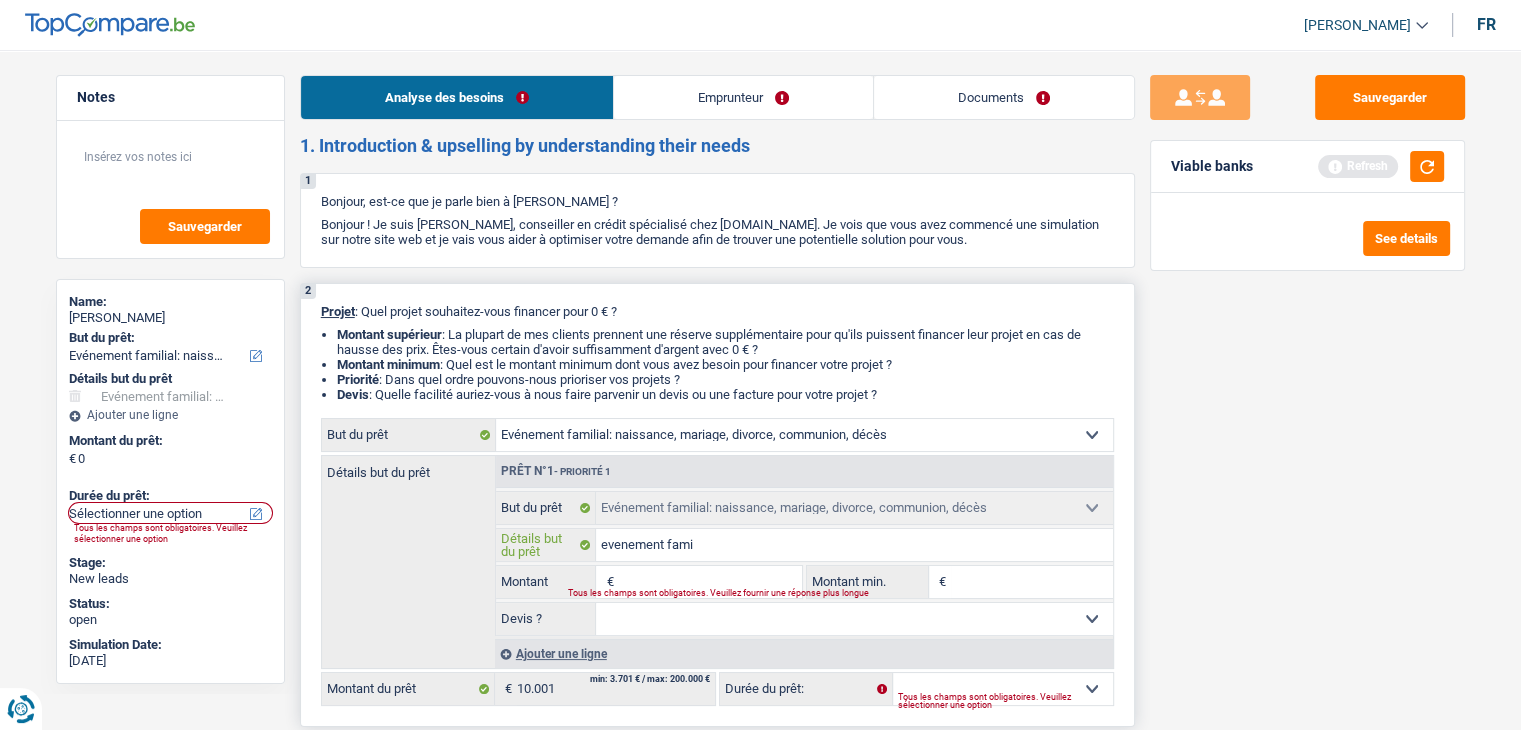 type on "evenement famil" 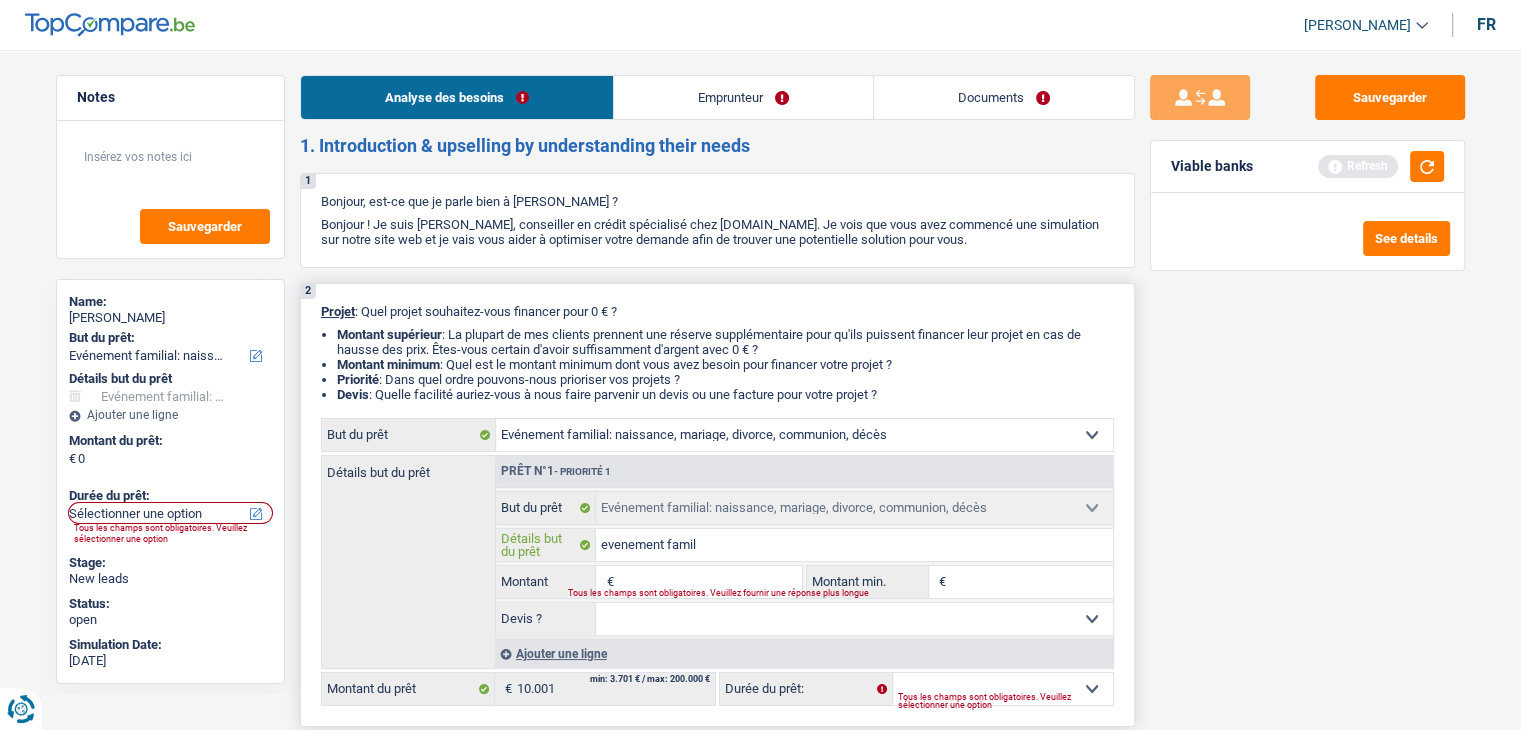 type on "evenement famili" 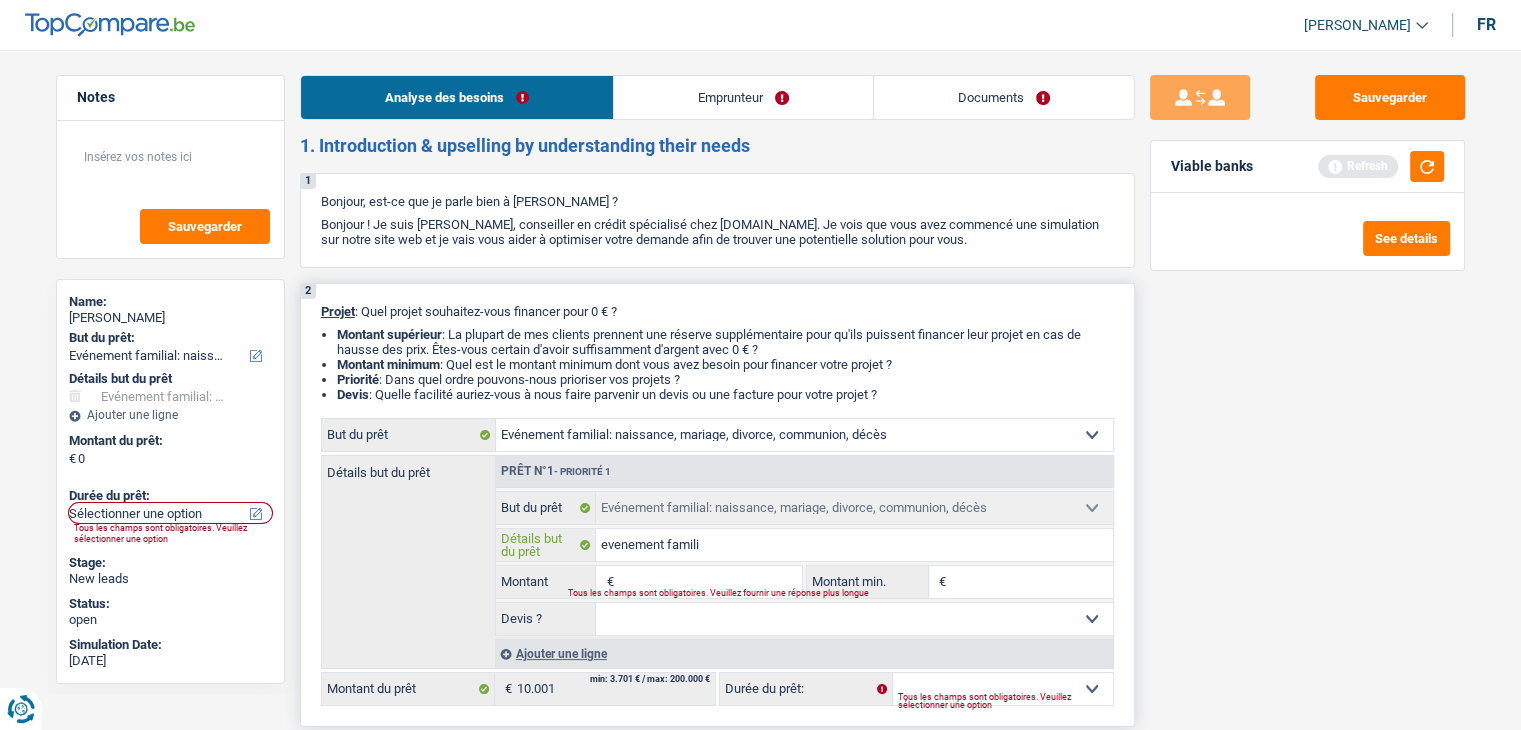type on "evenement familia" 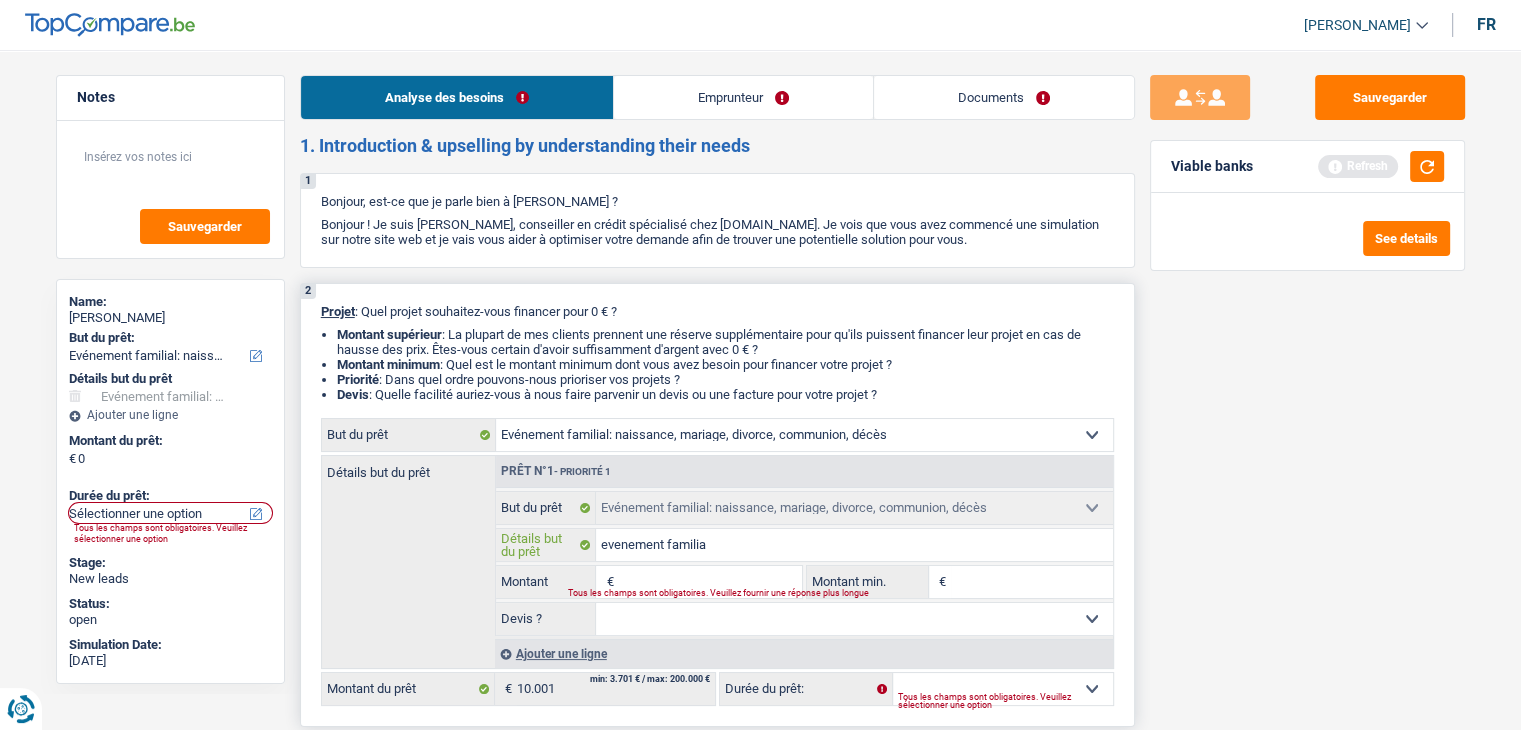 type on "evenement familial" 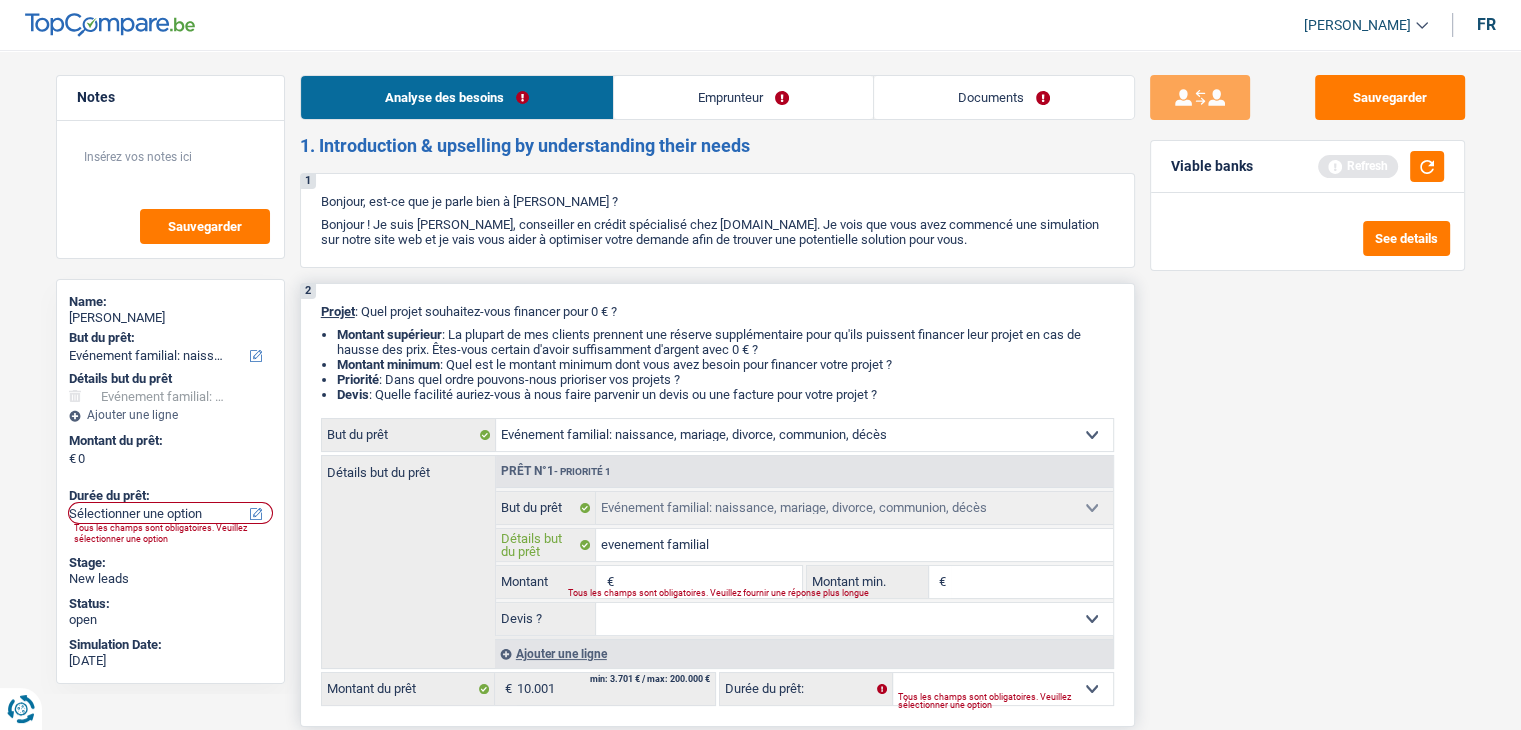 type on "evenement familial" 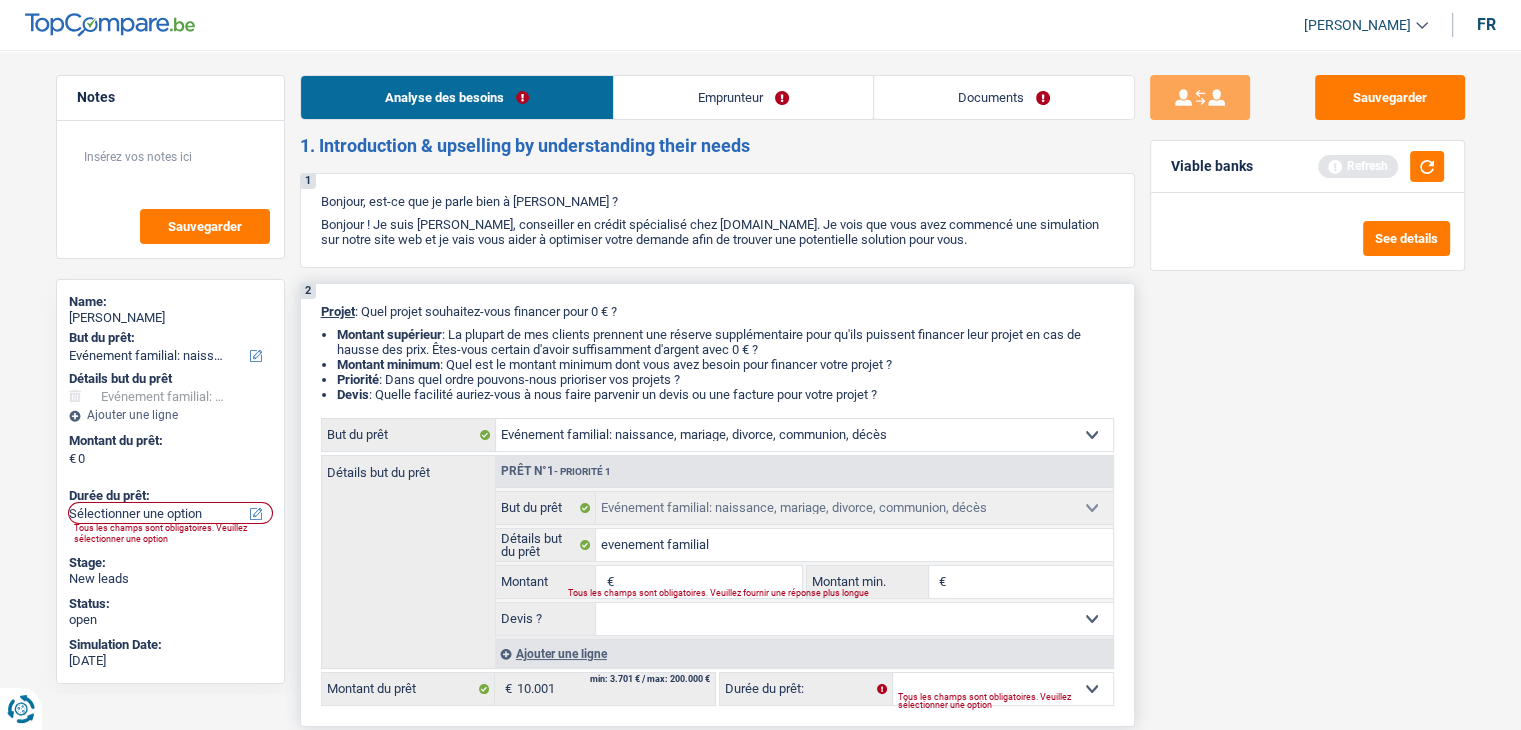 select 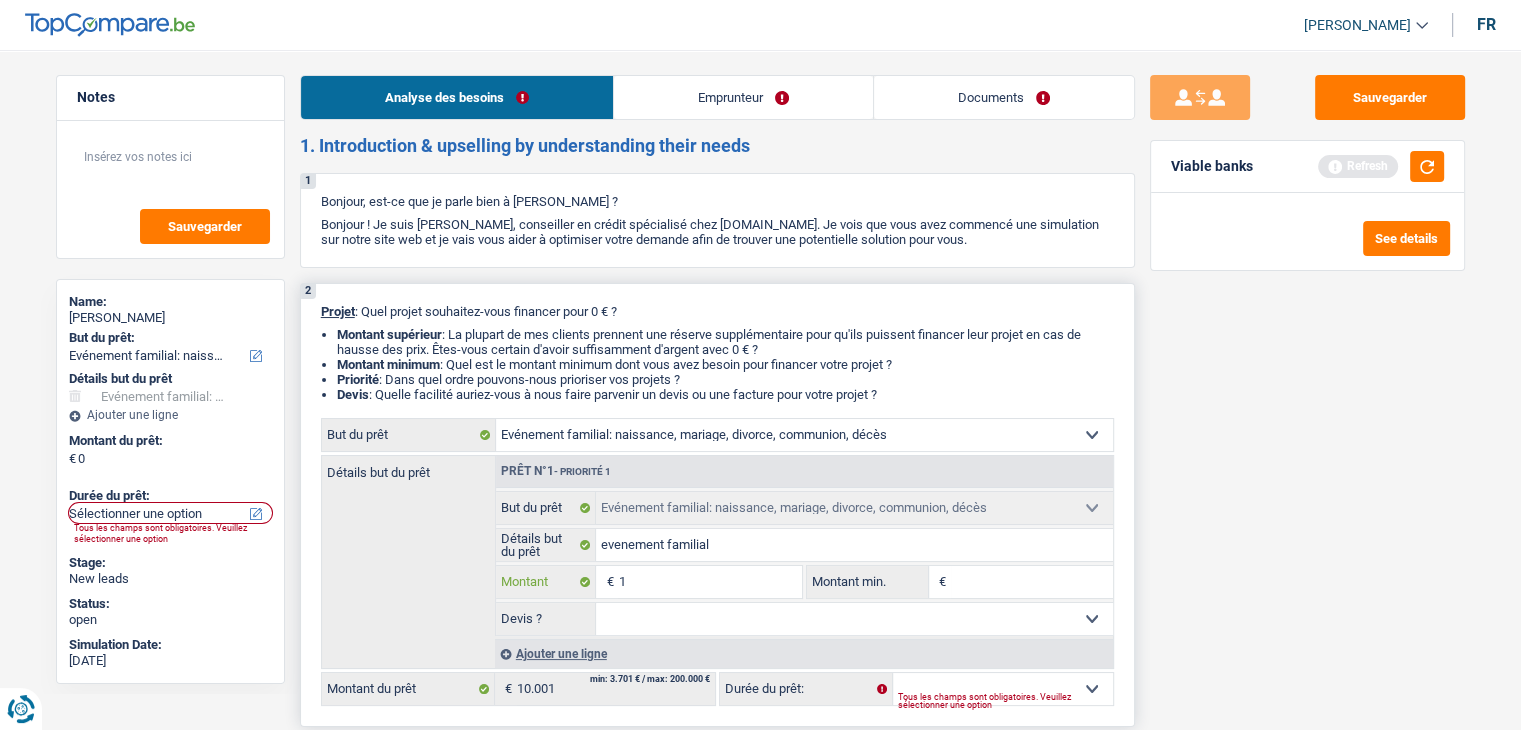 type on "10" 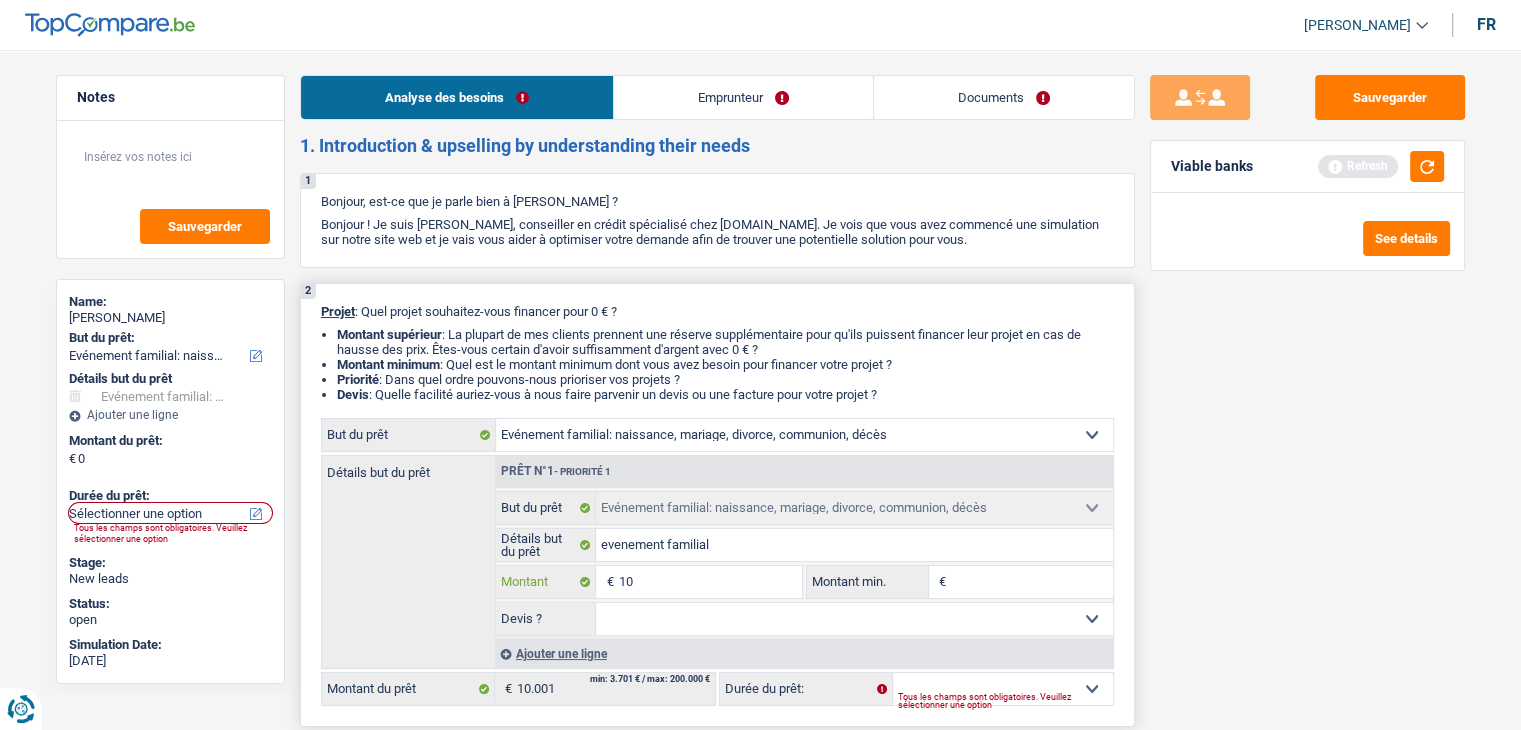 type on "100" 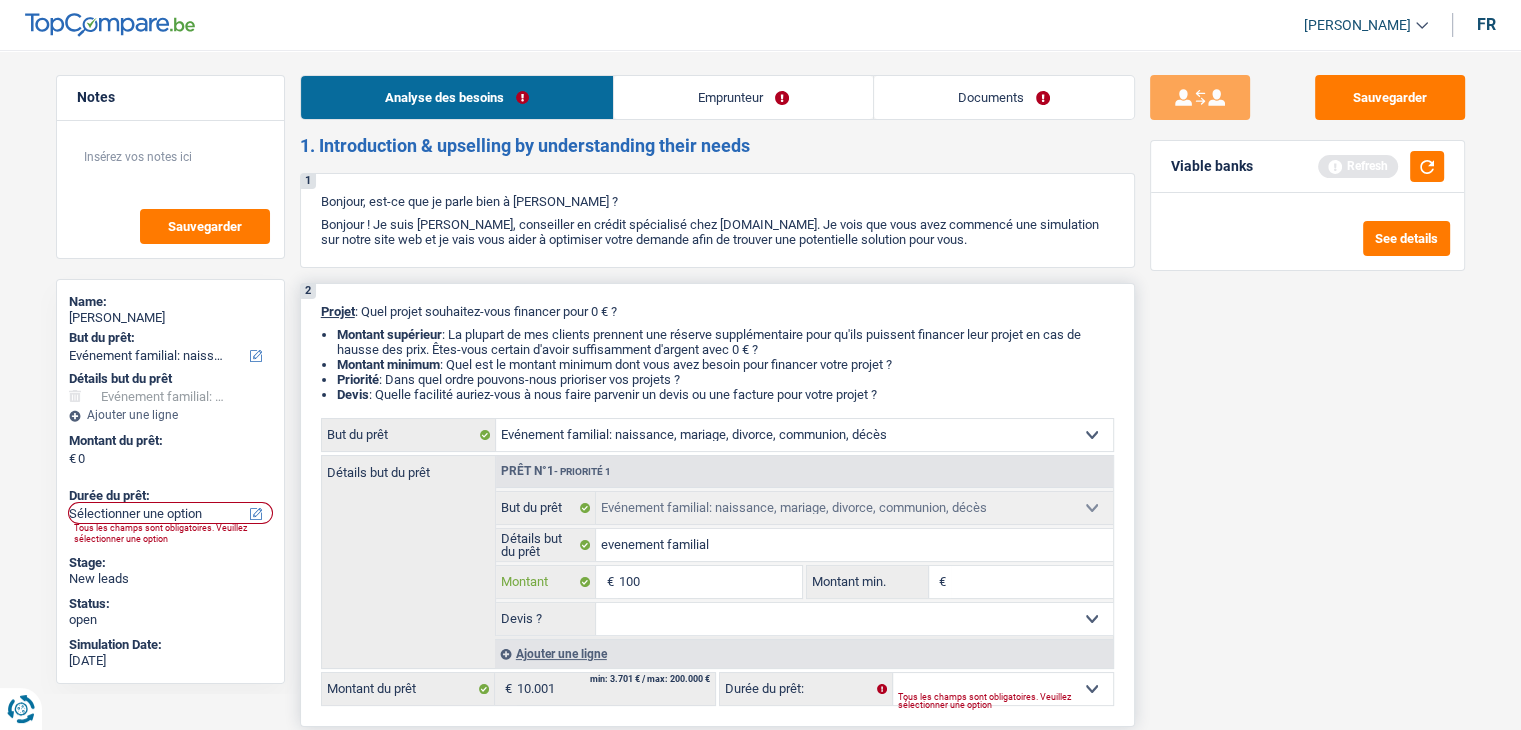 type on "1.000" 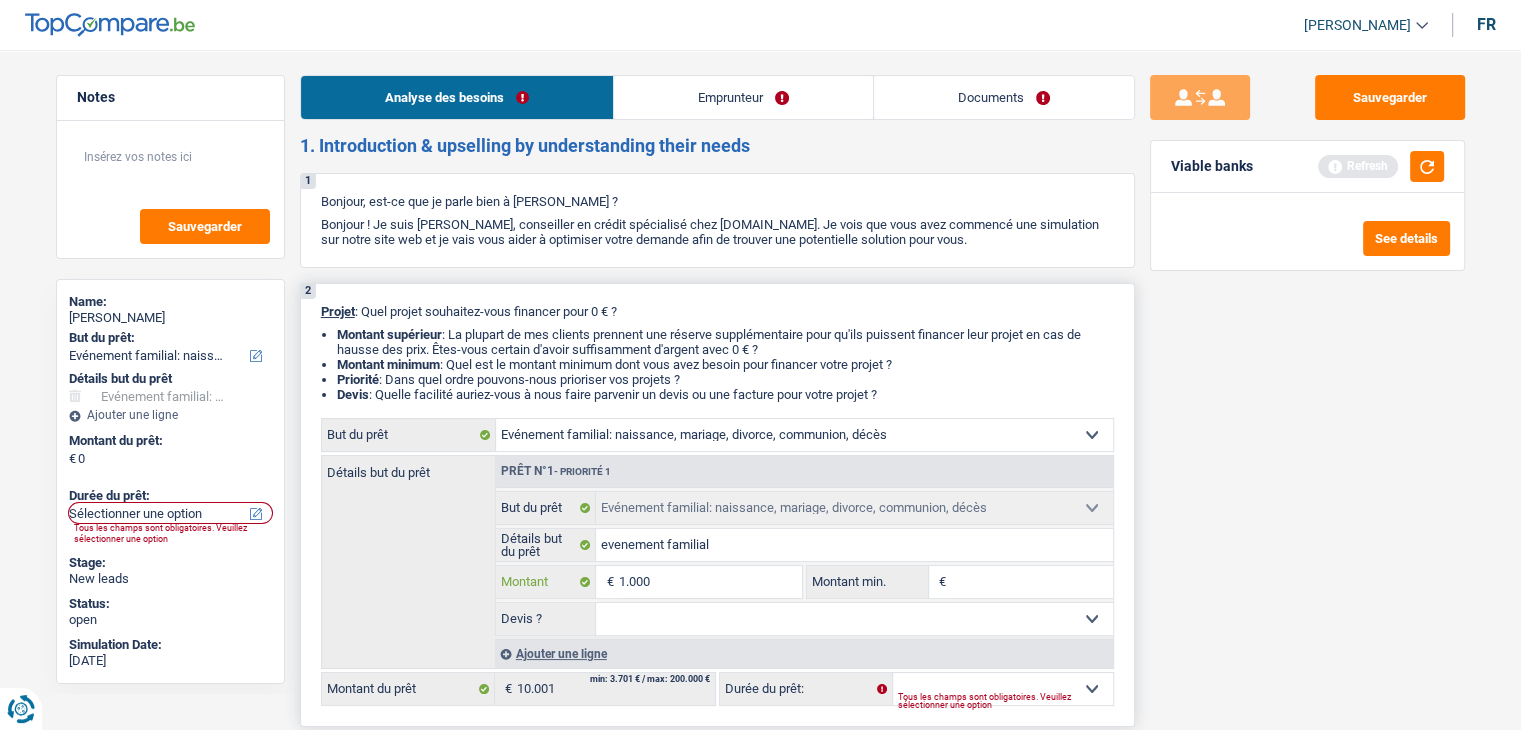 type on "10.001" 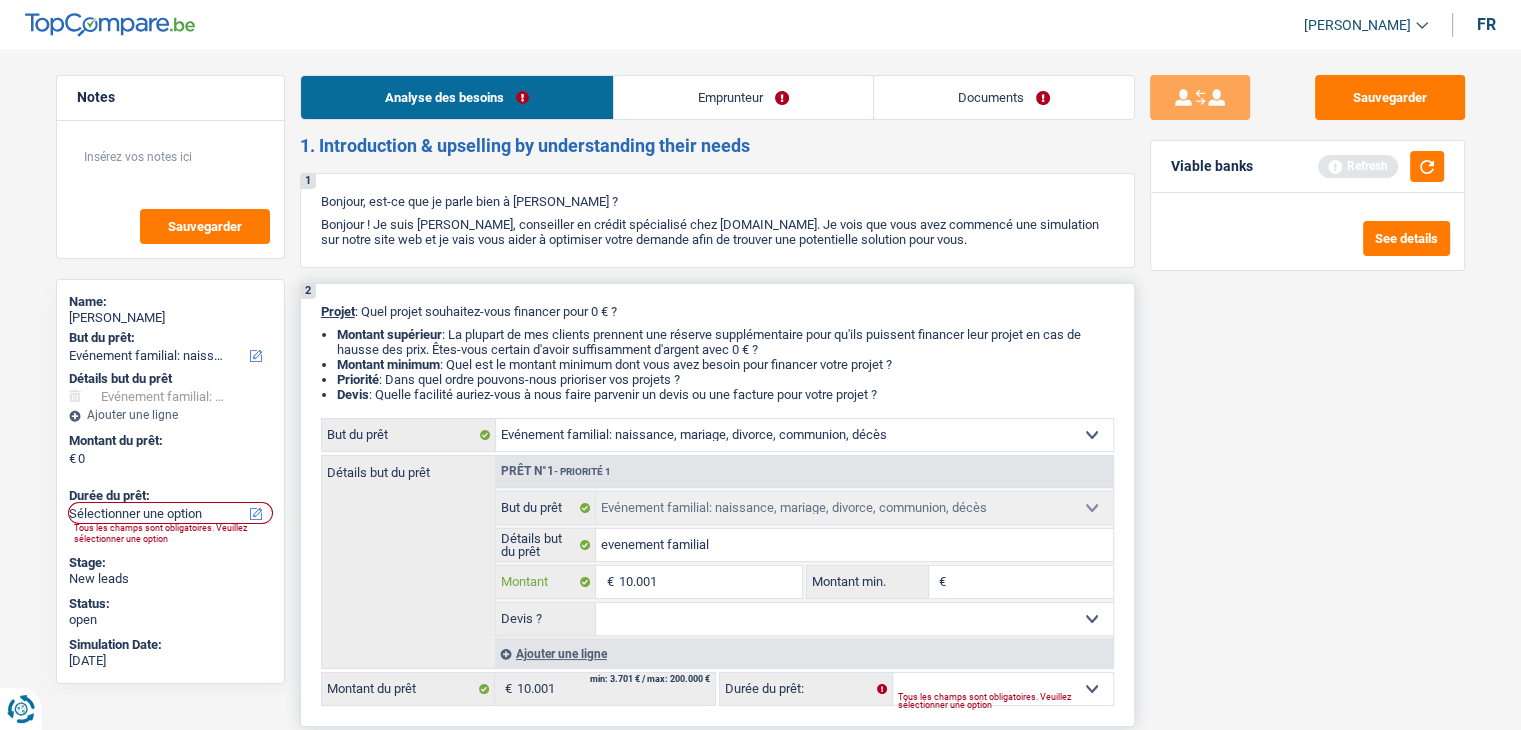 type on "10.001" 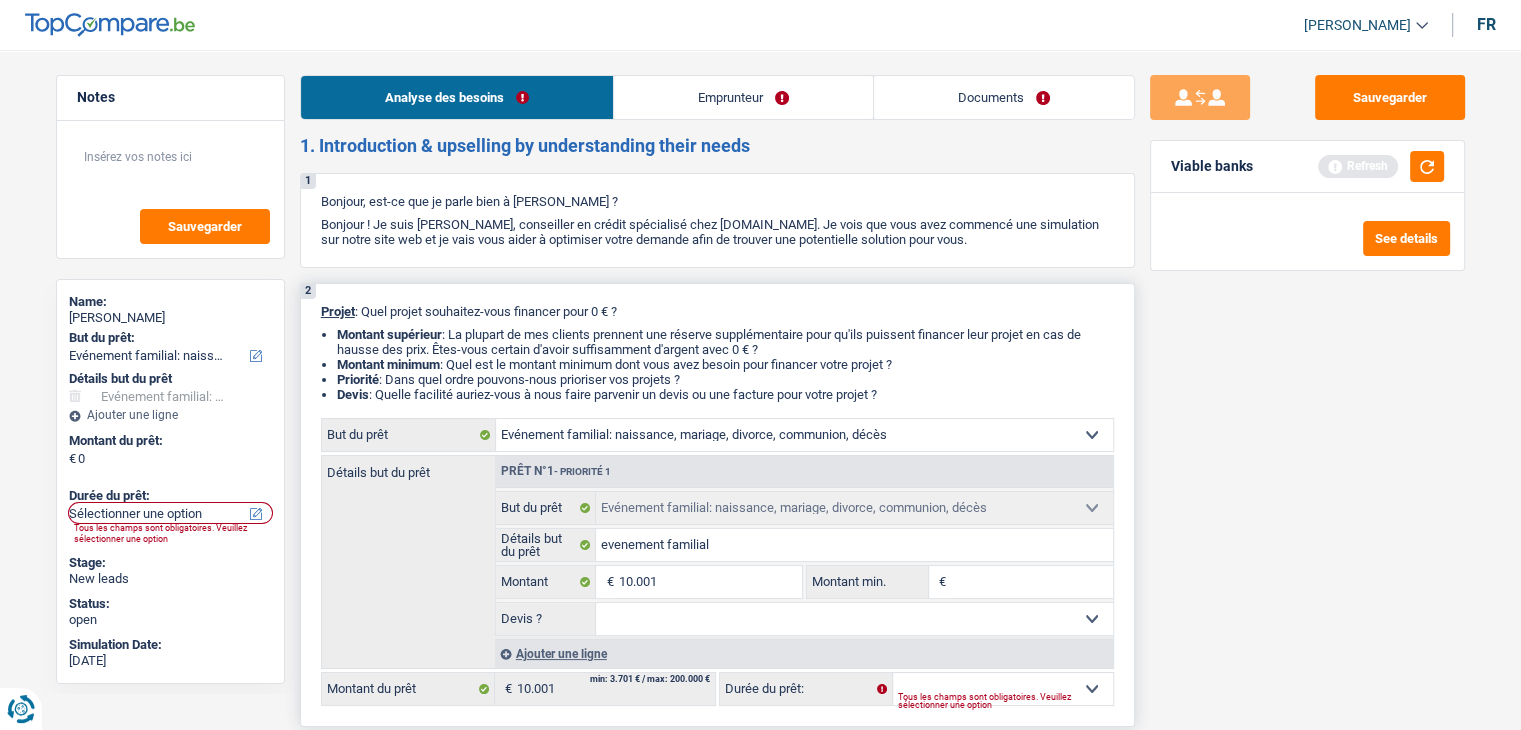 type on "10.001" 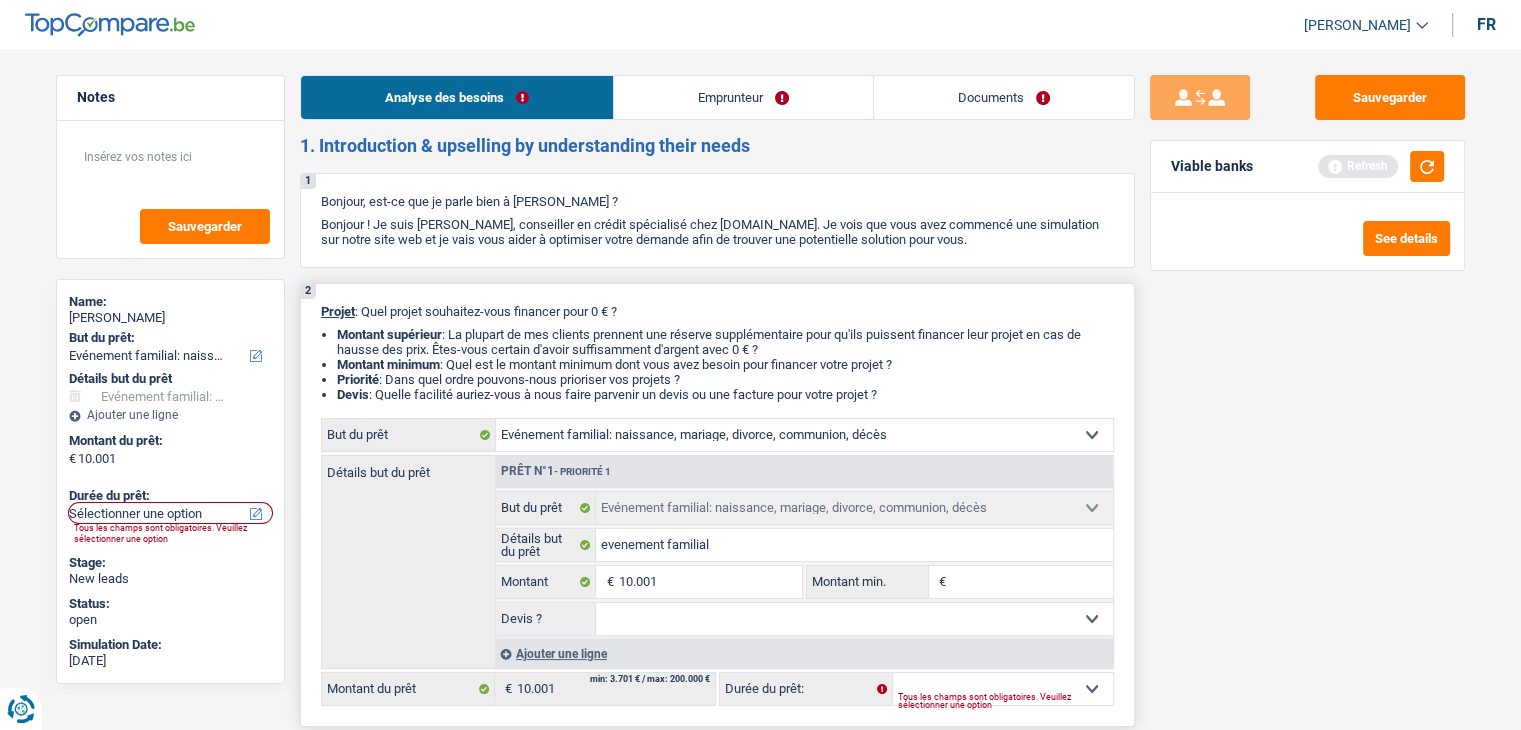 select on "60" 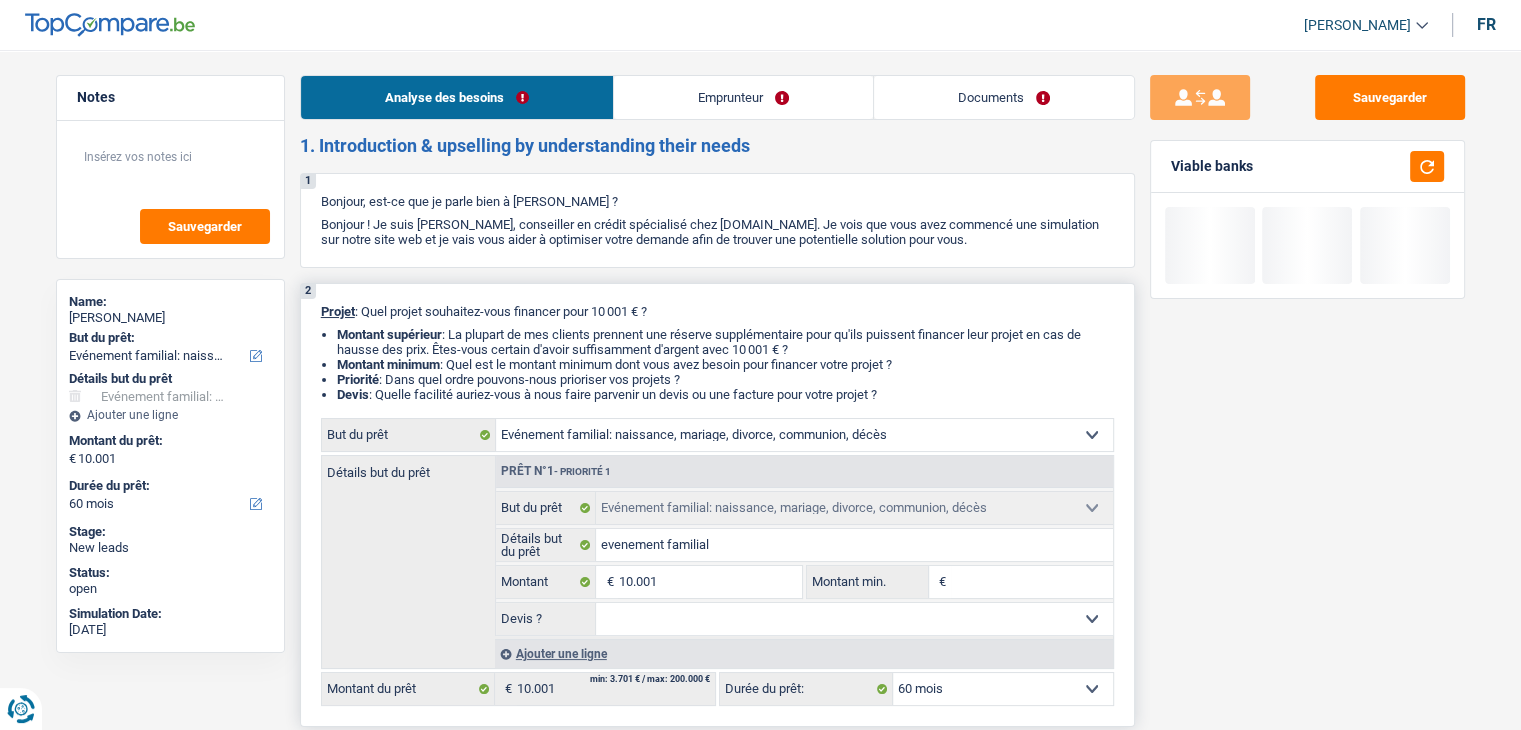 click on "Montant min." at bounding box center [1032, 582] 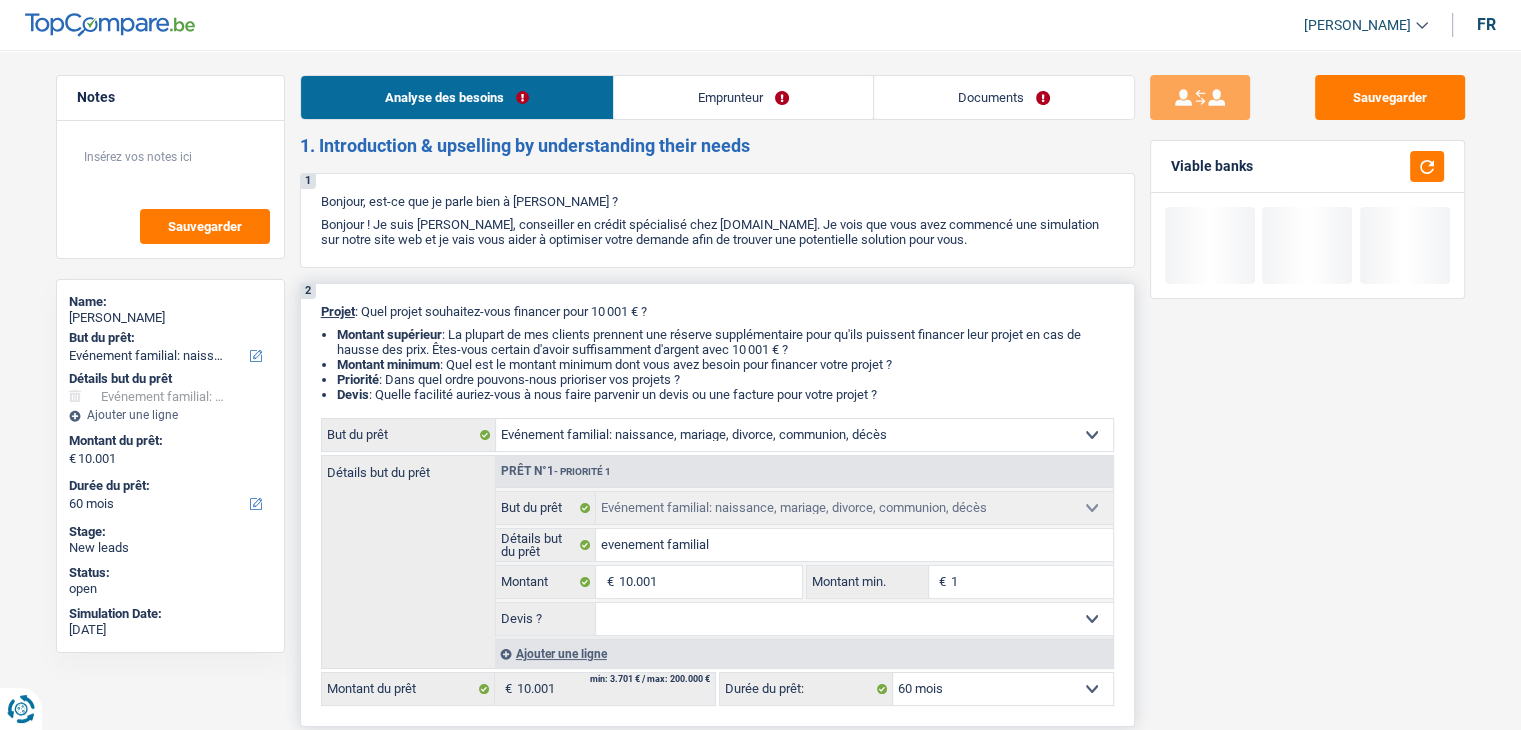 type on "10" 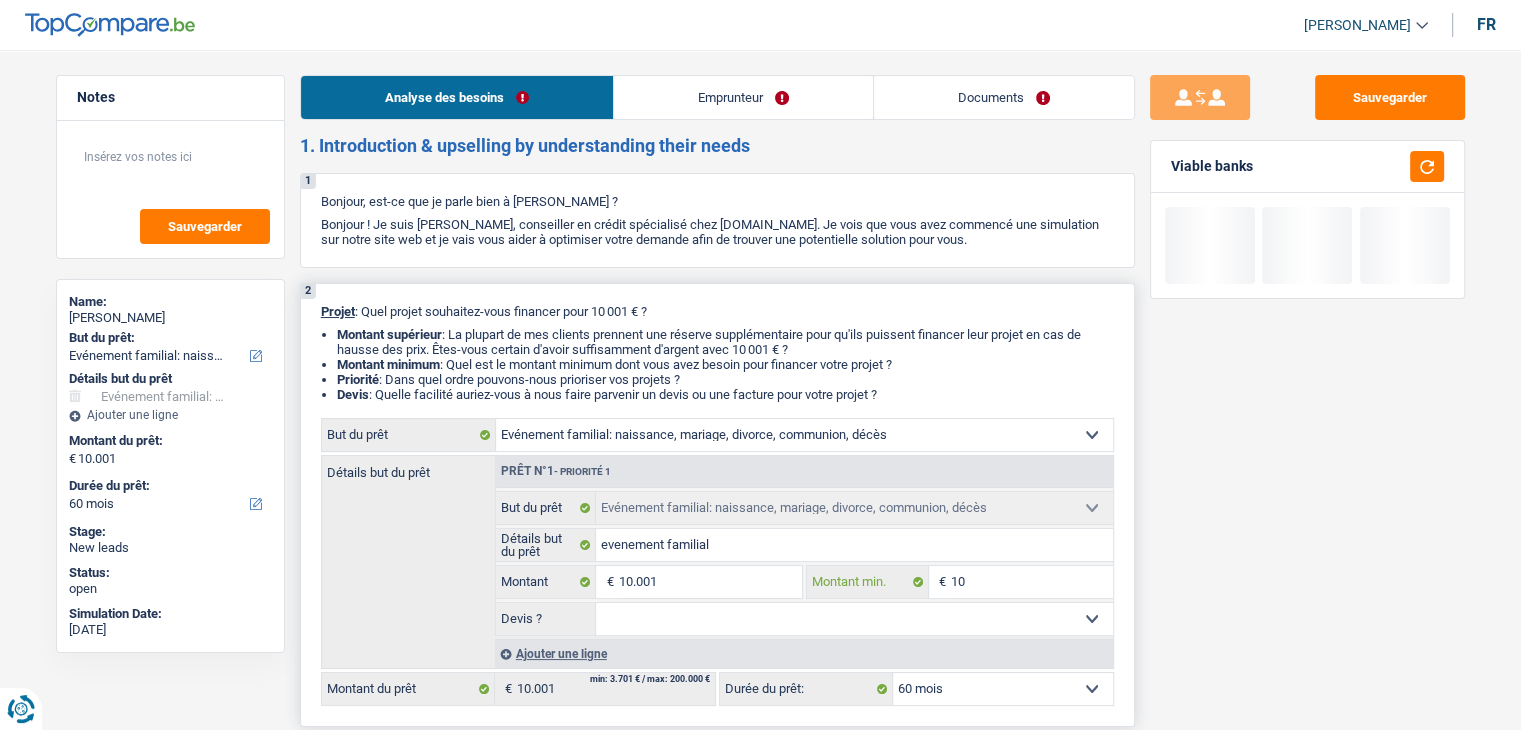 type on "100" 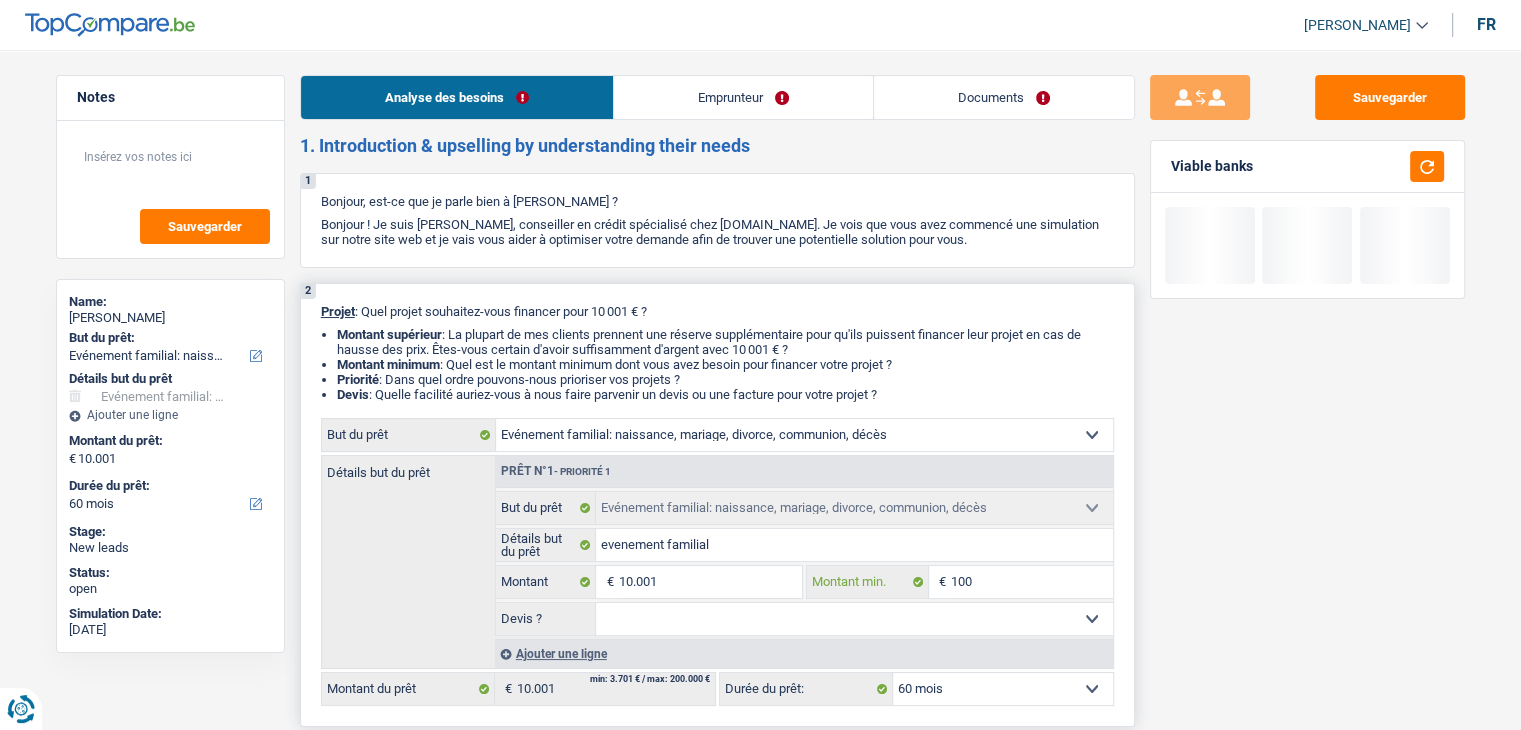 type on "1.000" 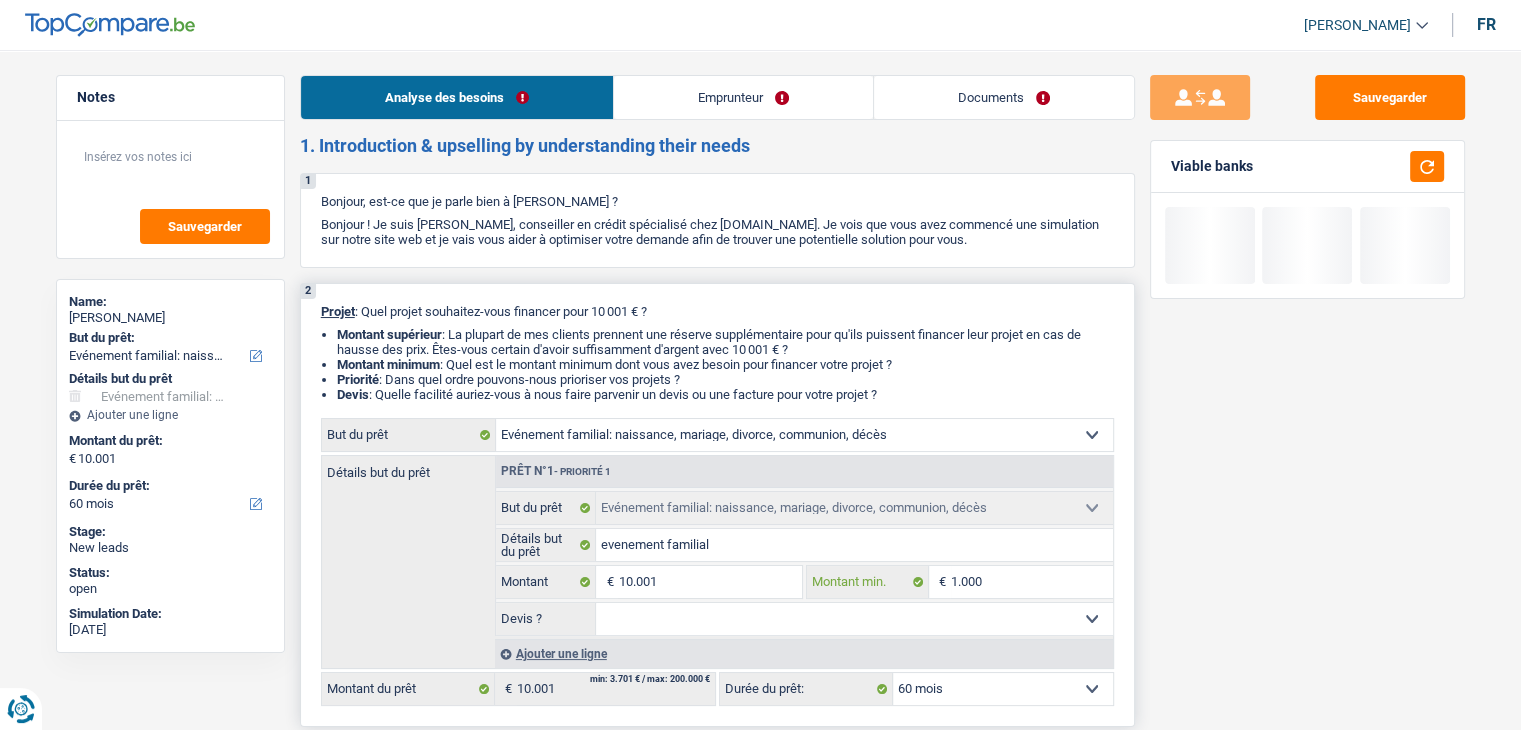 type on "10.001" 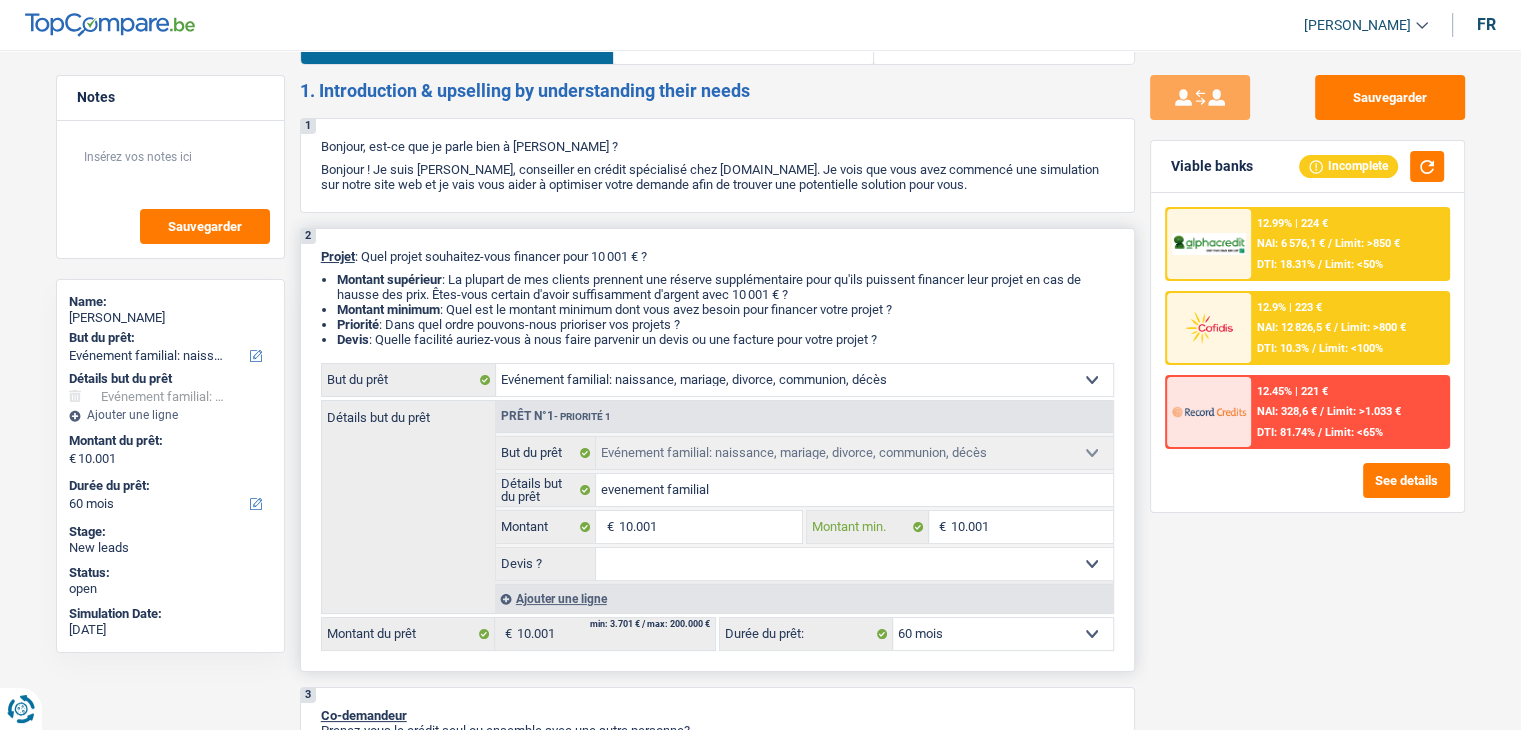 scroll, scrollTop: 100, scrollLeft: 0, axis: vertical 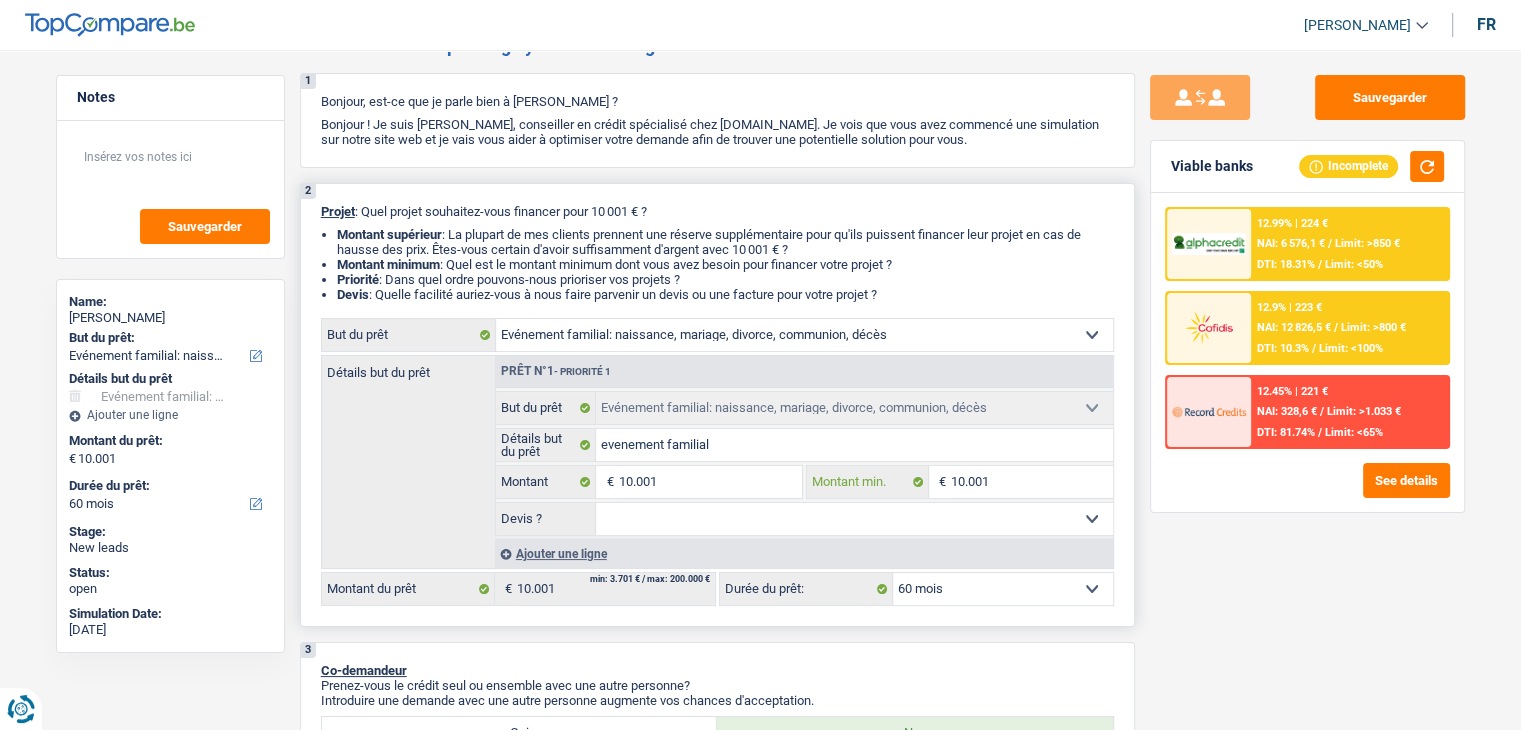 type on "10.001" 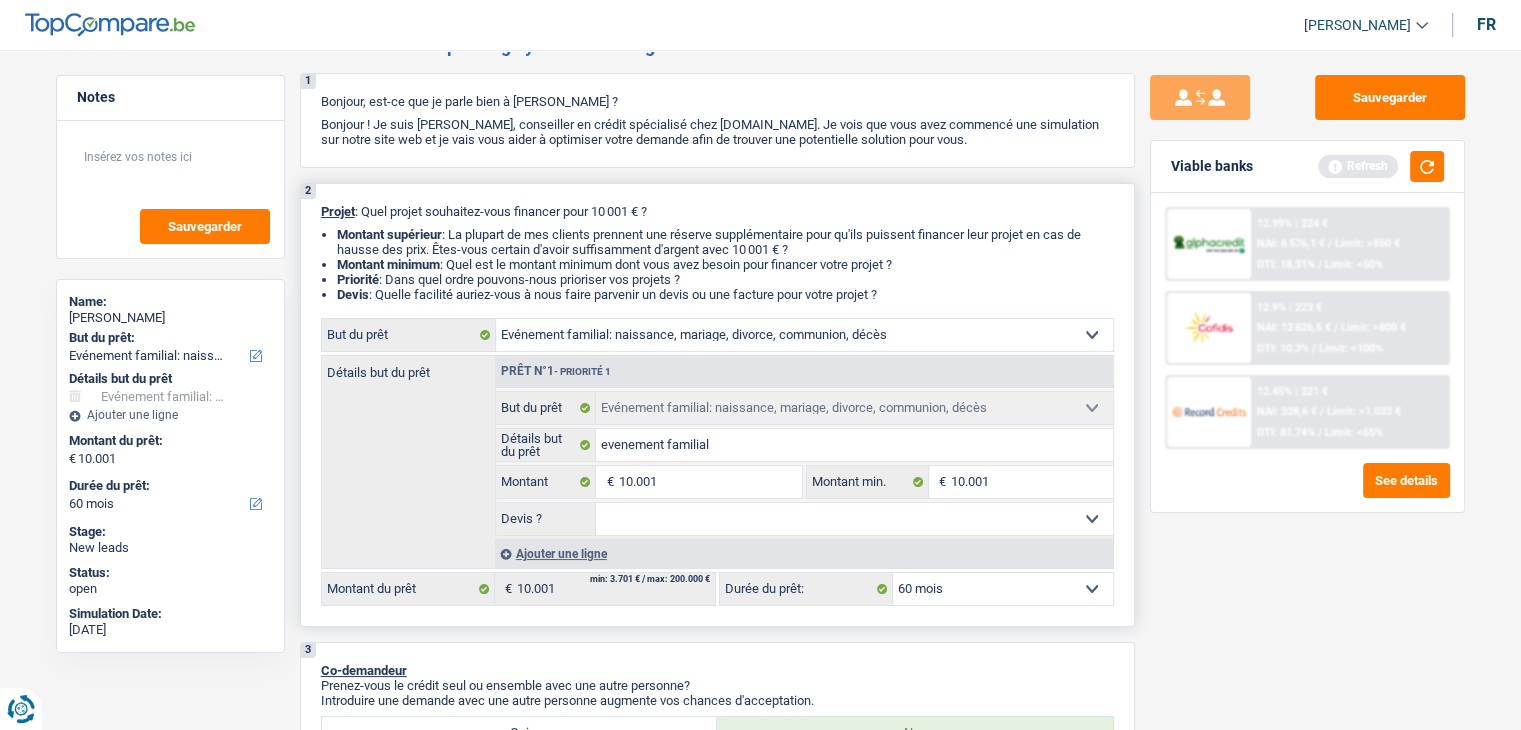 click on "Oui Non Non répondu
Sélectionner une option" at bounding box center [854, 519] 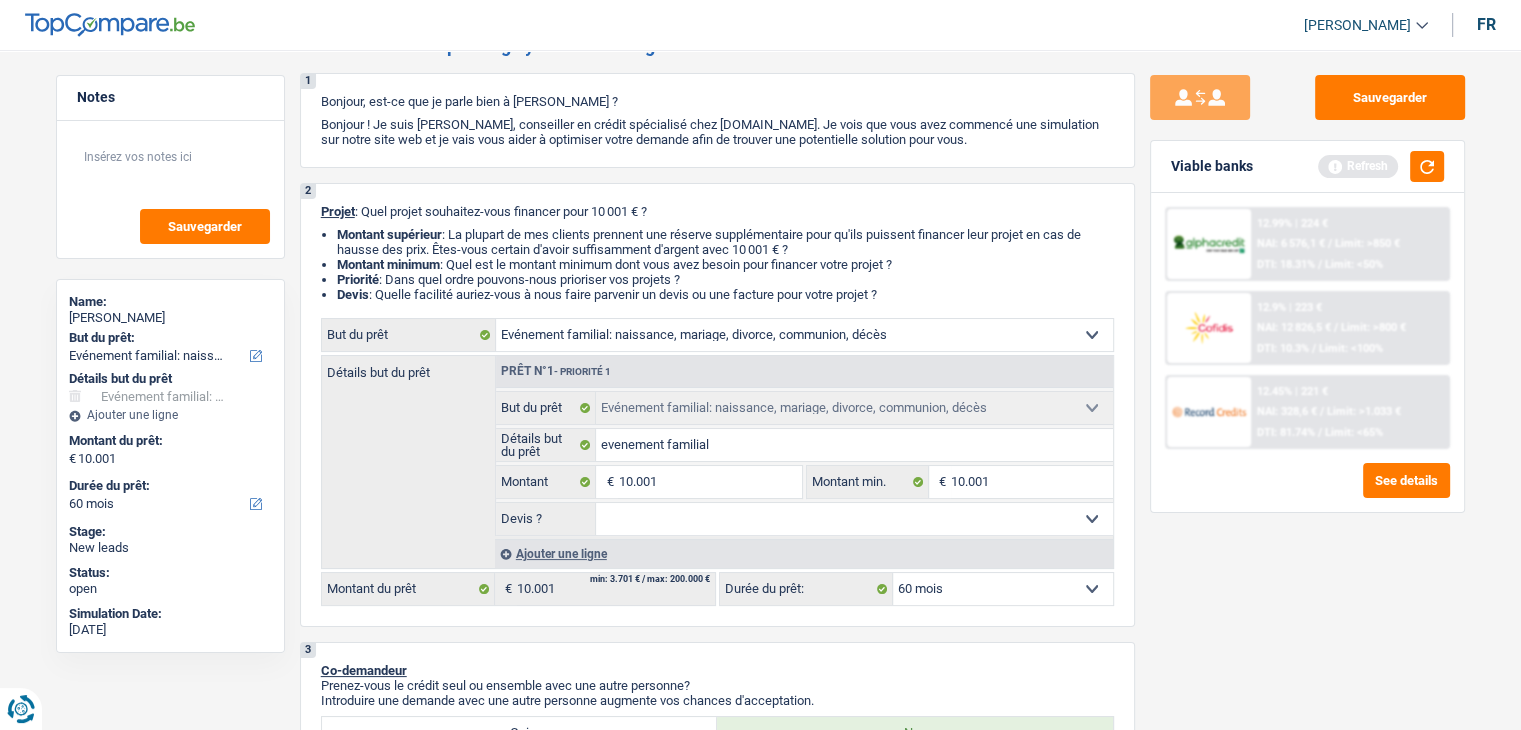 click on "Sauvegarder
Viable banks
Refresh
12.99% | 224 €
NAI: 6 576,1 €
/
Limit: >850 €
DTI: 18.31%
/
Limit: <50%
12.9% | 223 €
NAI: 12 826,5 €
/
Limit: >800 €
DTI: 10.3%
/
Limit: <100%
/       /" at bounding box center (1307, 384) 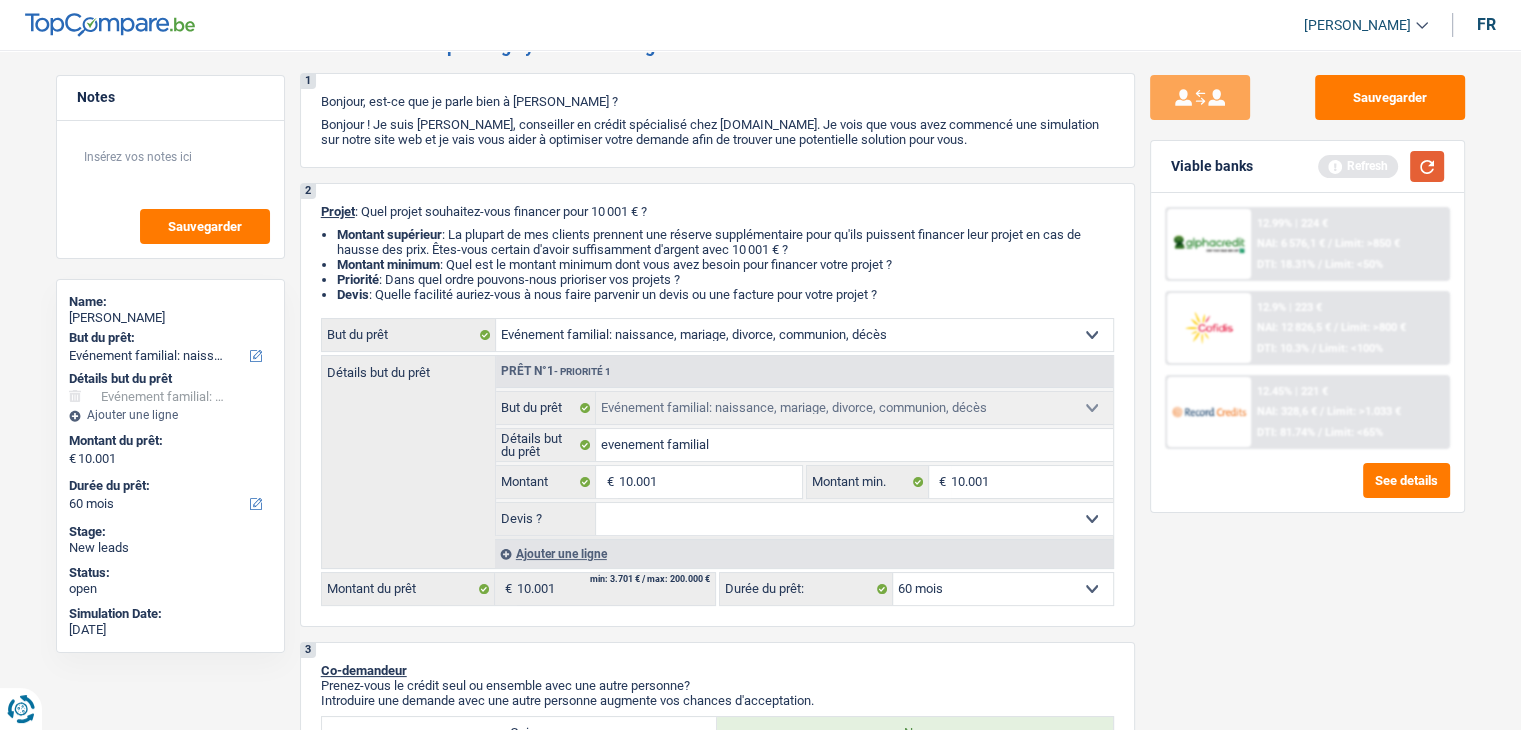 click at bounding box center [1427, 166] 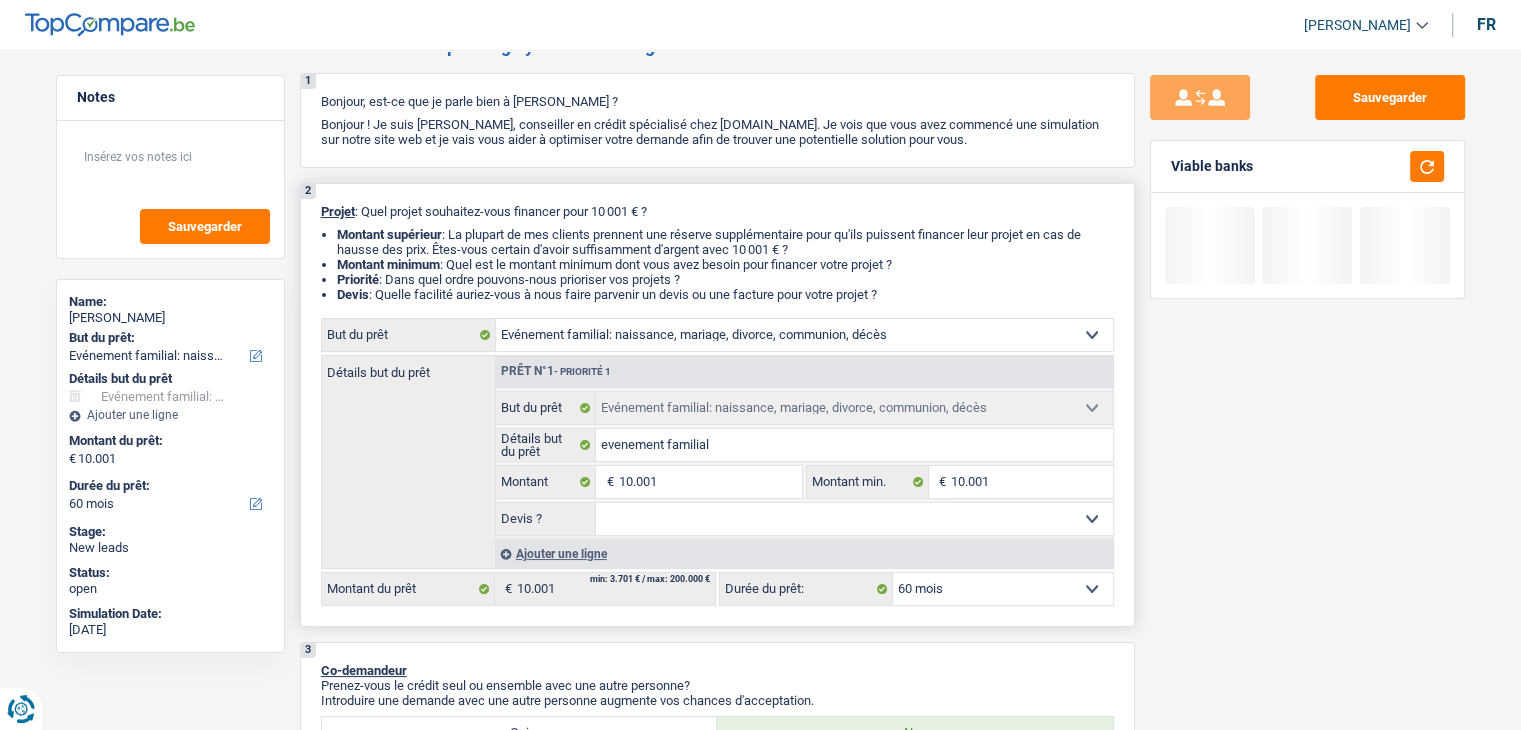 drag, startPoint x: 892, startPoint y: 299, endPoint x: 309, endPoint y: 201, distance: 591.1793 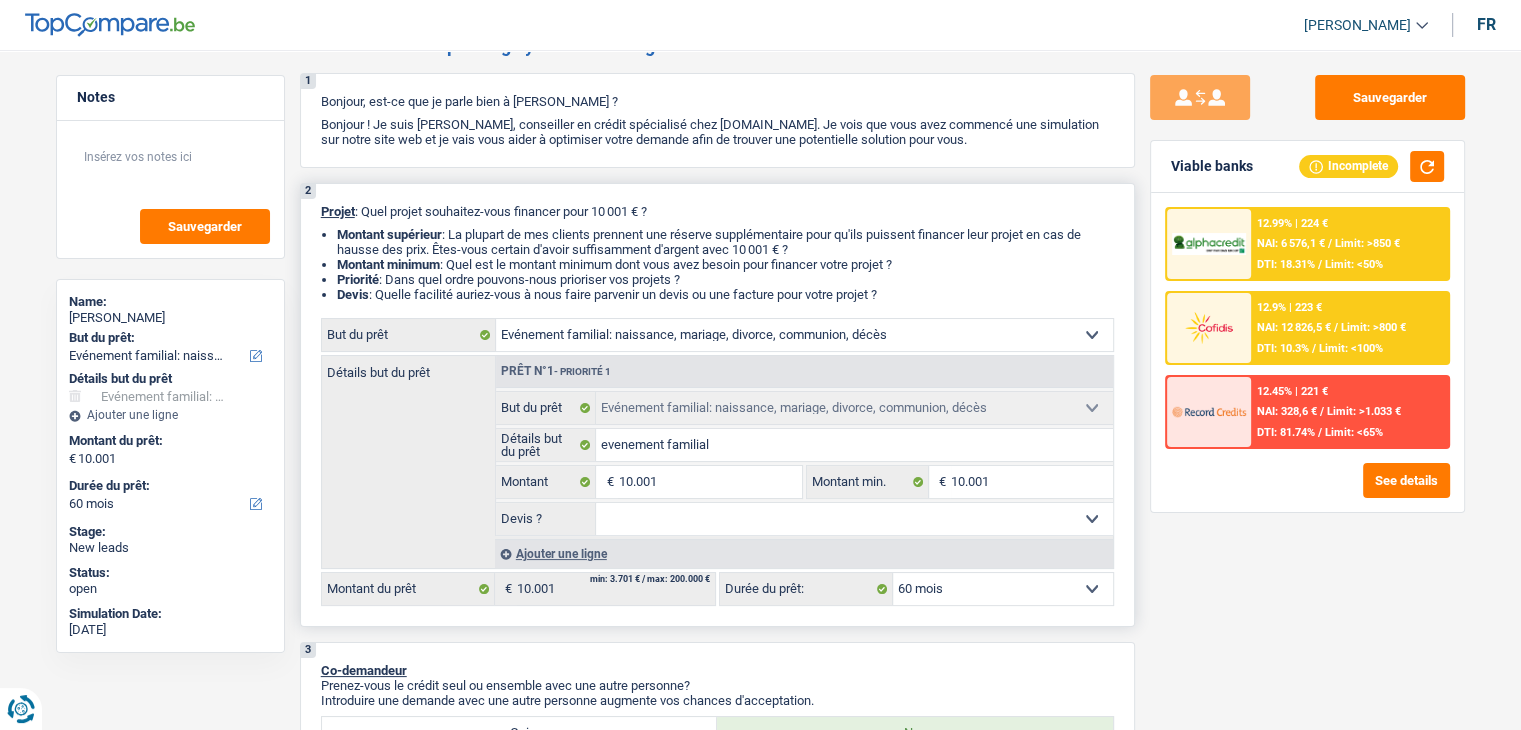 click on "2   Projet  : Quel projet souhaitez-vous financer pour 10 001 € ?
Montant supérieur : La plupart de mes clients prennent une réserve supplémentaire pour qu'ils puissent financer leur projet en cas de hausse des prix. Êtes-vous certain d'avoir suffisamment d'argent avec 10 001 € ?   Montant minimum : Quel est le montant minimum dont vous avez besoin pour financer votre projet ?   Priorité : Dans quel ordre pouvons-nous prioriser vos projets ?   Devis   : Quelle facilité auriez-vous à nous faire parvenir un devis ou une facture pour votre projet ?
Confort maison: meubles, textile, peinture, électroménager, outillage non-professionnel Hifi, multimédia, gsm, ordinateur Aménagement: frais d'installation, déménagement Evénement familial: naissance, mariage, divorce, communion, décès Frais médicaux Frais d'études Frais permis de conduire Loisirs: voyage, sport, musique Rafraîchissement: petits travaux maison et jardin Frais judiciaires Réparation voiture" at bounding box center [717, 405] 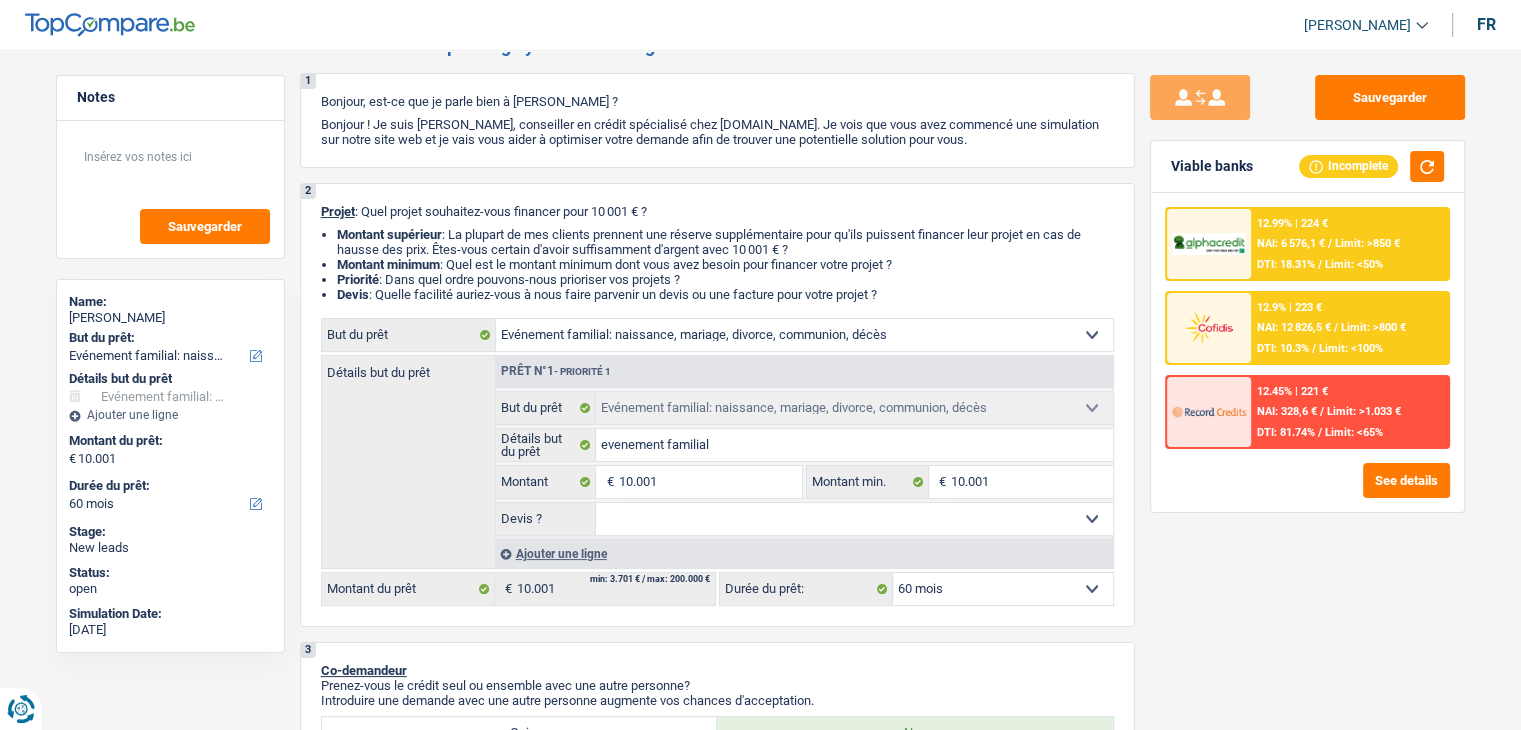 click on "Sauvegarder
Viable banks
Incomplete
12.99% | 224 €
NAI: 6 576,1 €
/
Limit: >850 €
DTI: 18.31%
/
Limit: <50%
12.9% | 223 €
NAI: 12 826,5 €
/
Limit: >800 €
DTI: 10.3%
/
Limit: <100%
/       /" at bounding box center (1307, 384) 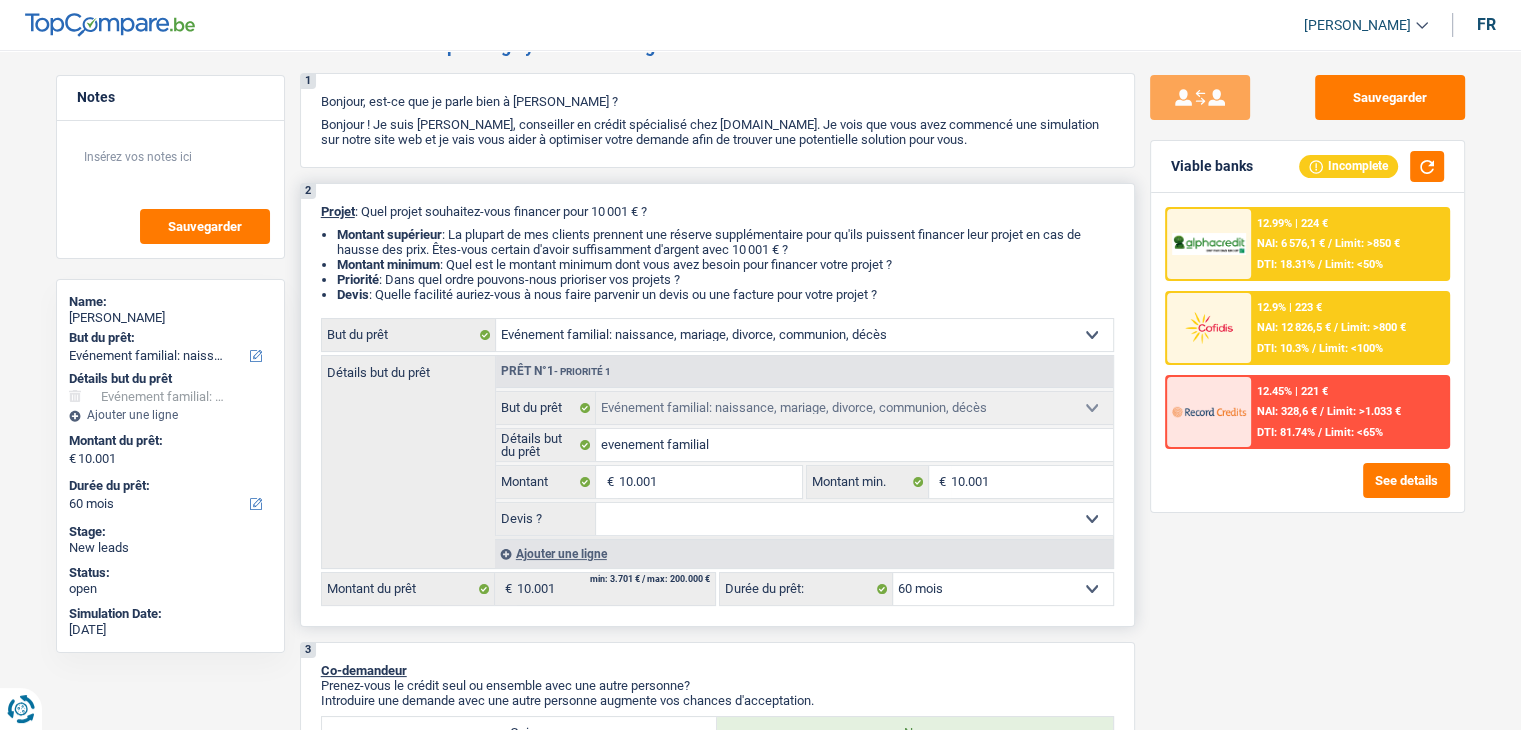 click on "Oui Non Non répondu
Sélectionner une option" at bounding box center [854, 519] 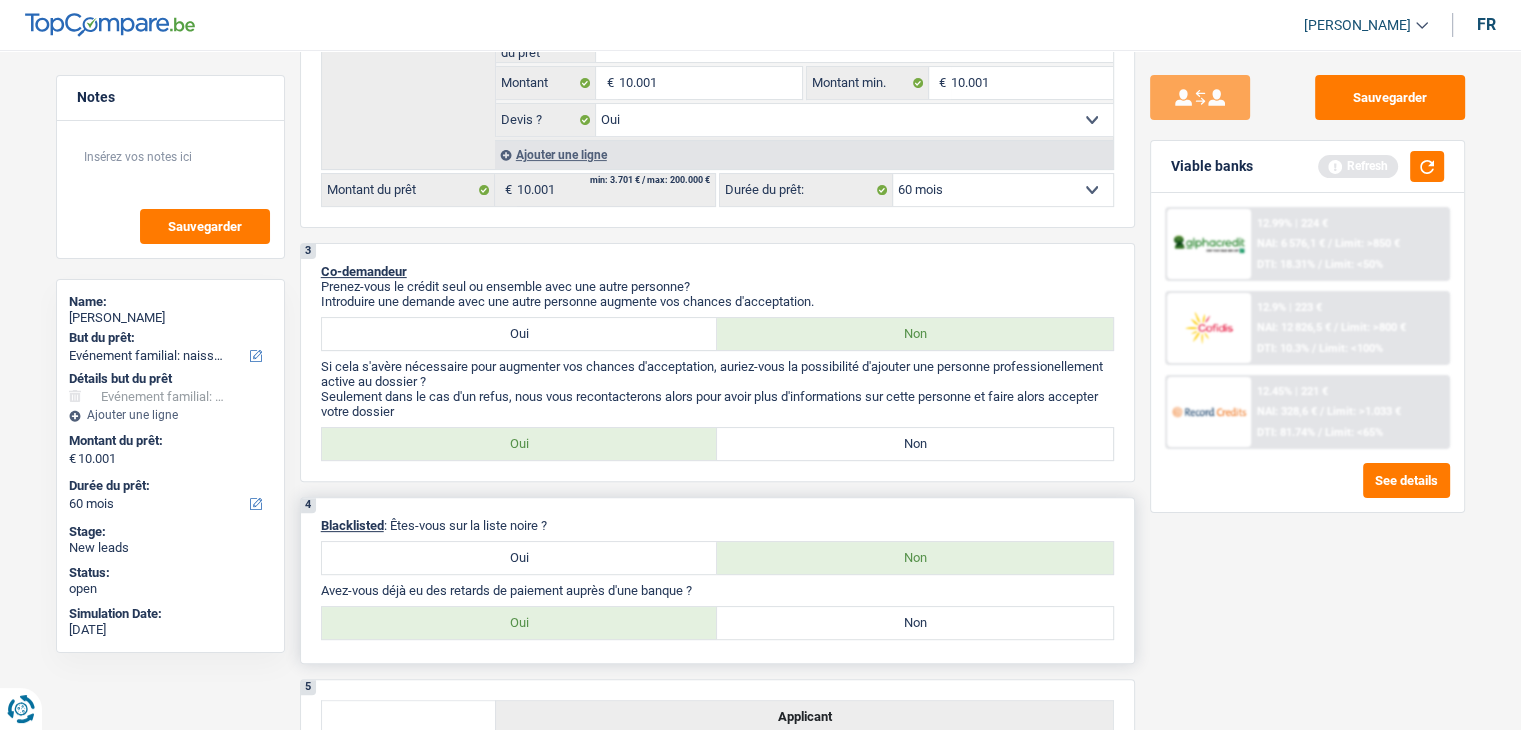 scroll, scrollTop: 500, scrollLeft: 0, axis: vertical 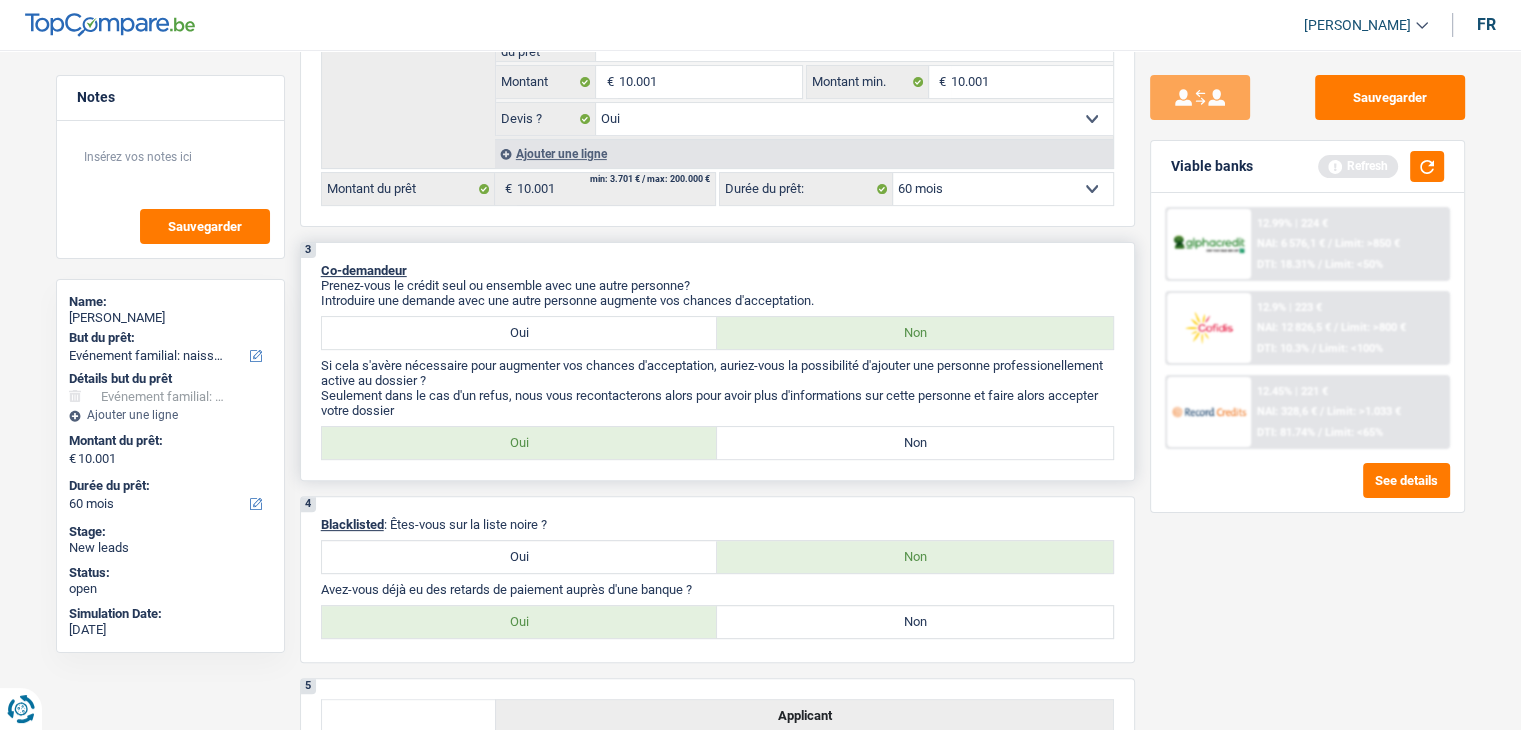 click on "Non" at bounding box center (915, 443) 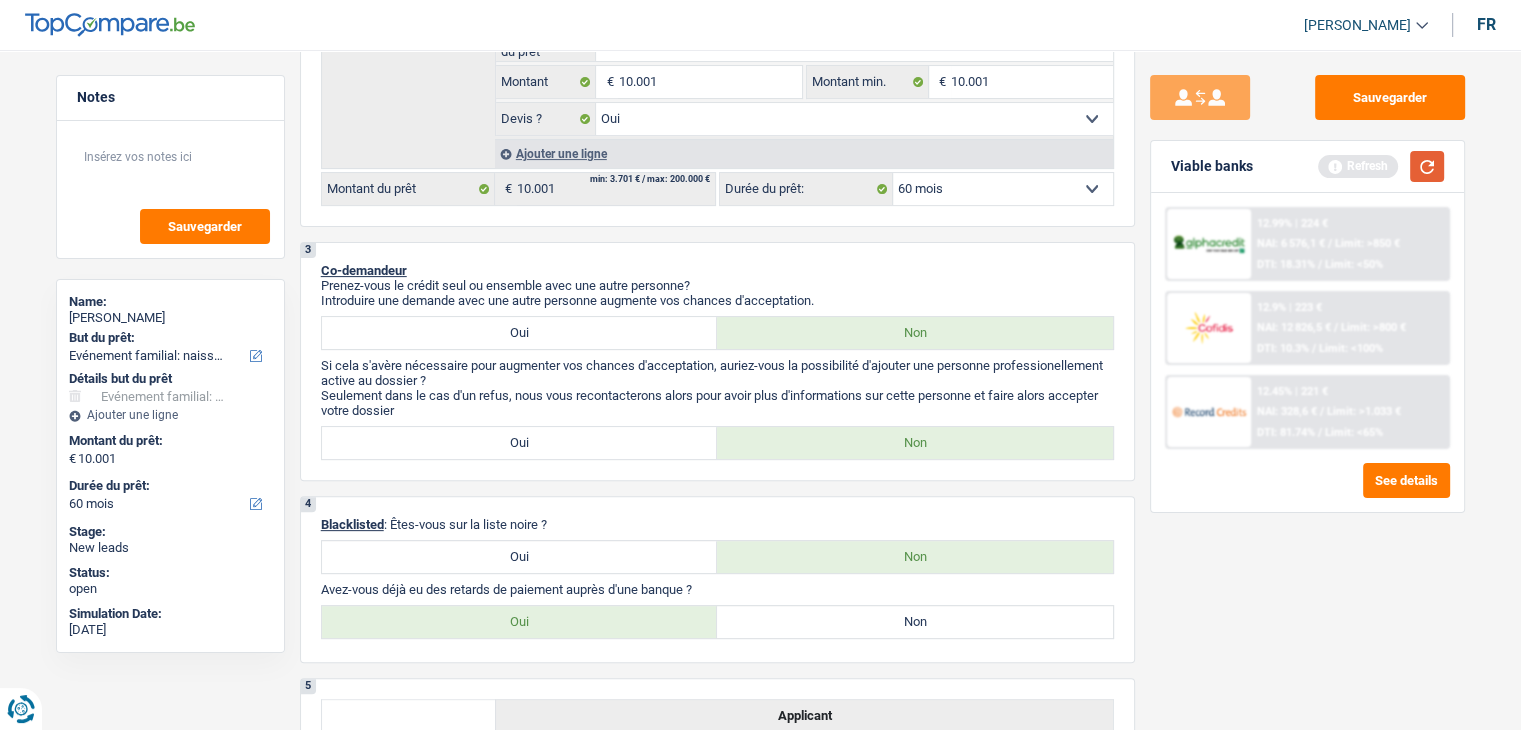 click at bounding box center (1427, 166) 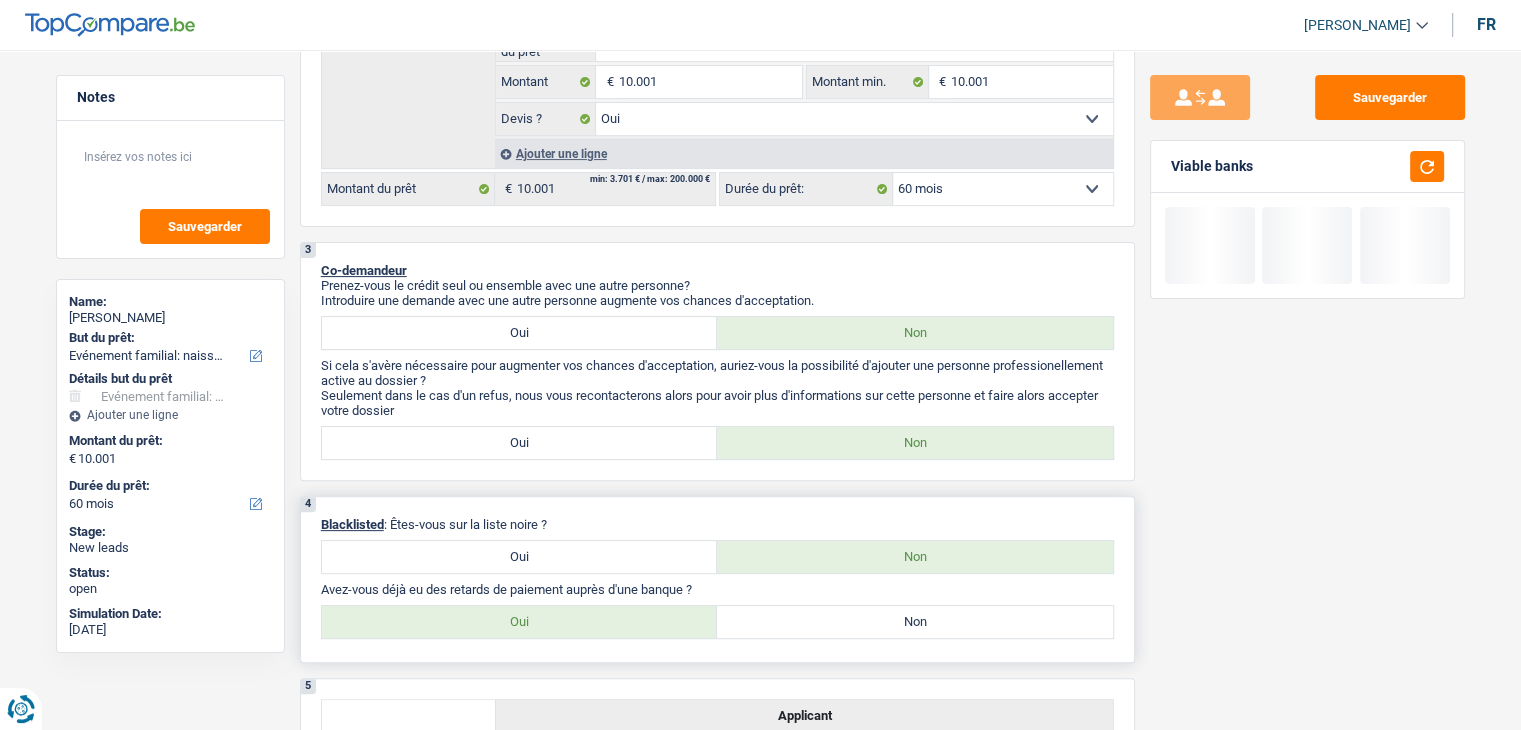 click on "Non" at bounding box center [915, 622] 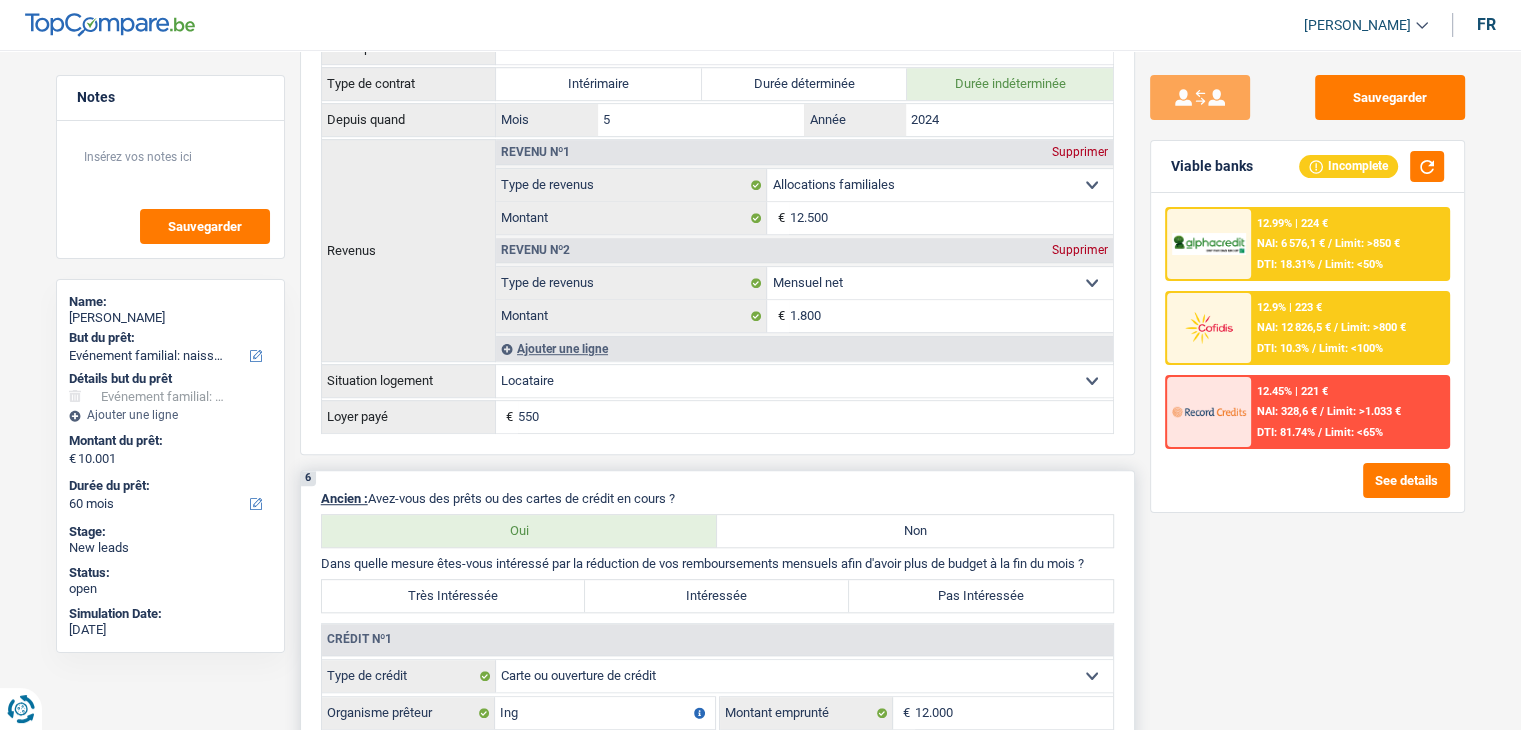 scroll, scrollTop: 1500, scrollLeft: 0, axis: vertical 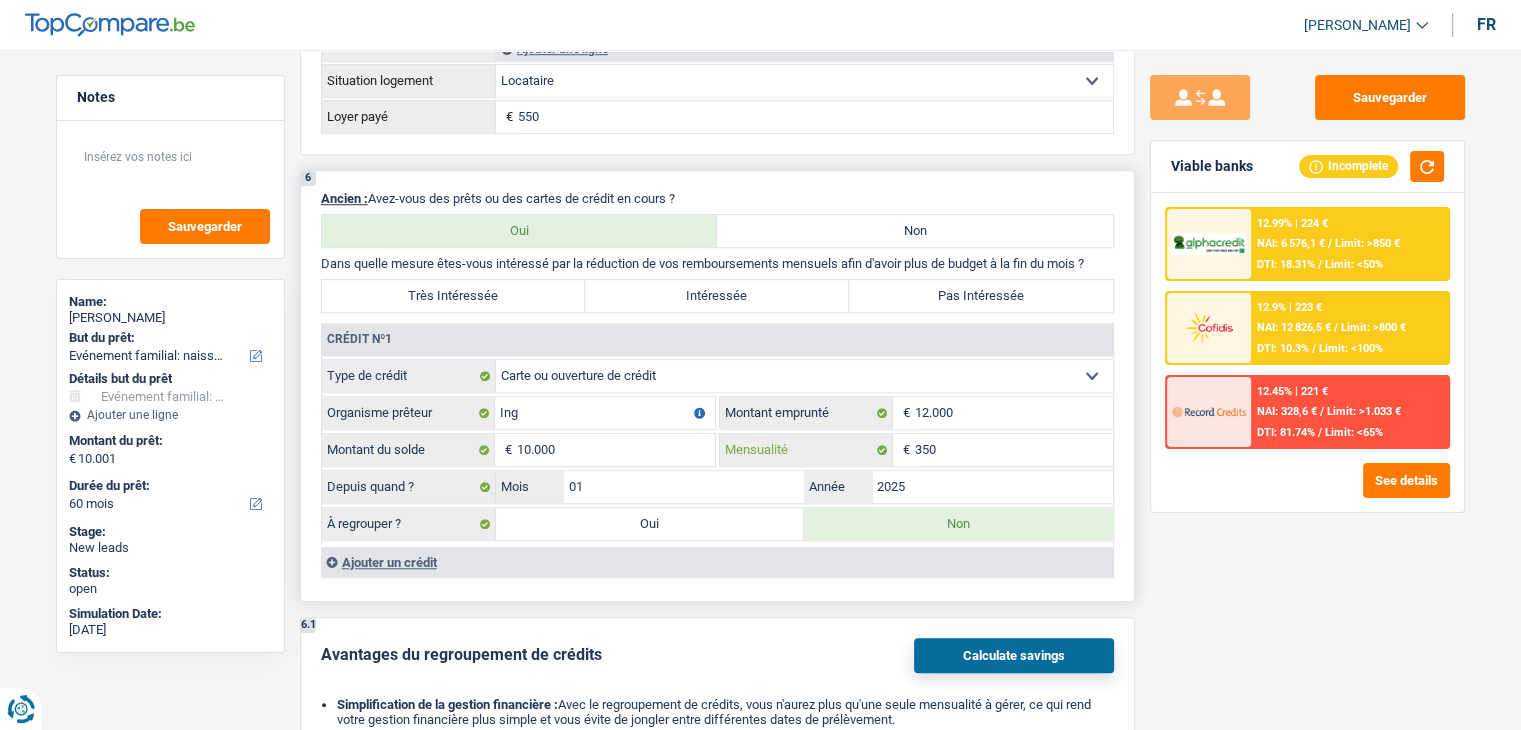 click on "350" at bounding box center [1014, 450] 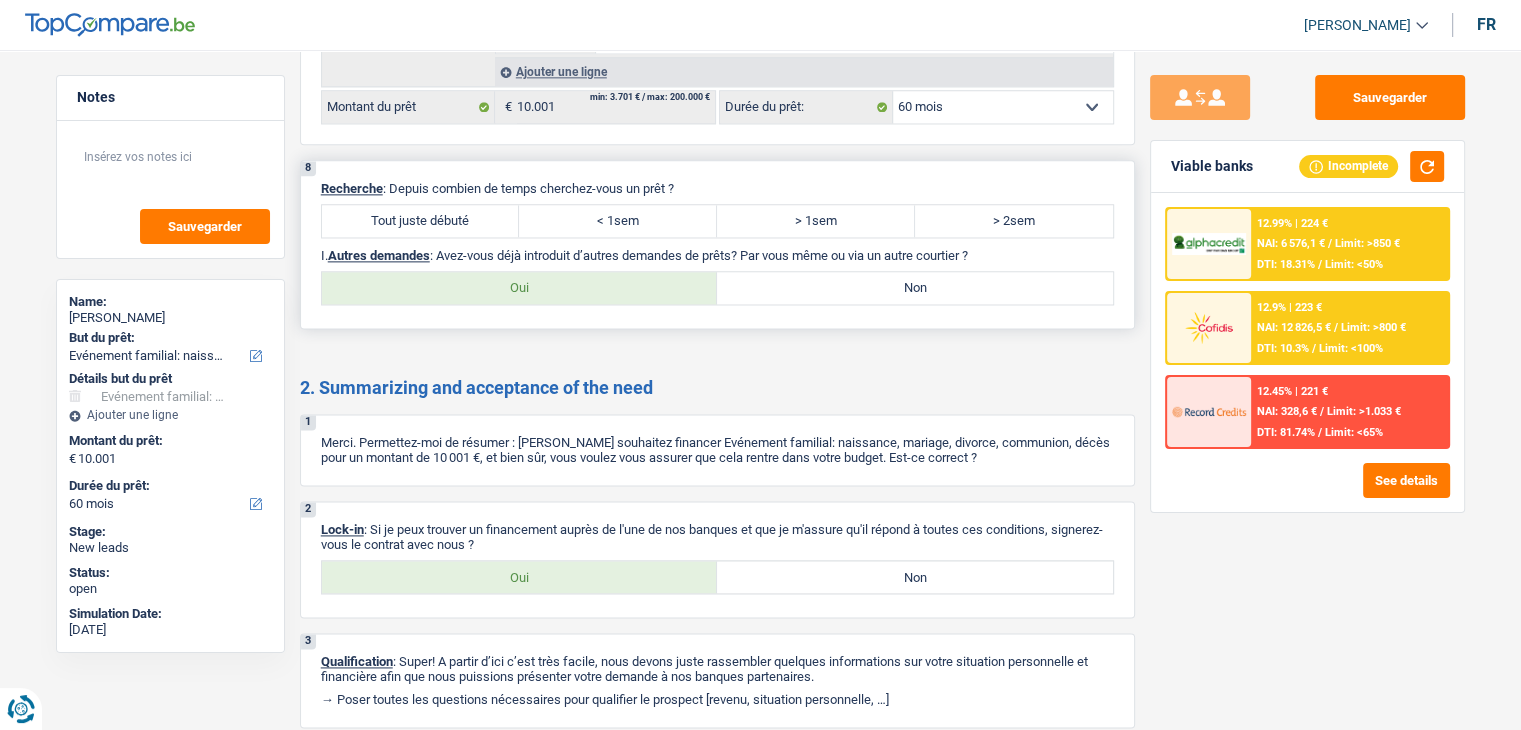 scroll, scrollTop: 2361, scrollLeft: 0, axis: vertical 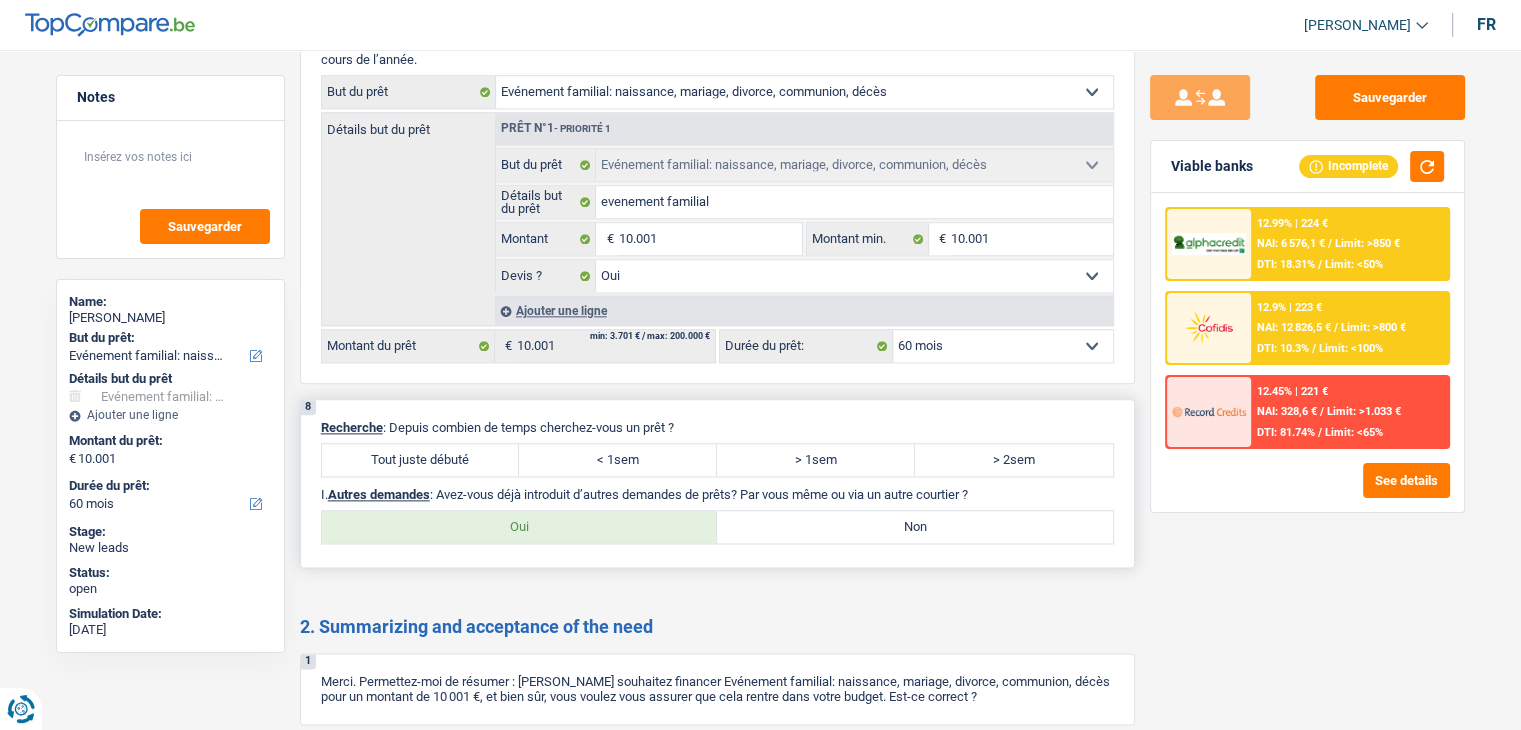 drag, startPoint x: 440, startPoint y: 441, endPoint x: 477, endPoint y: 446, distance: 37.336308 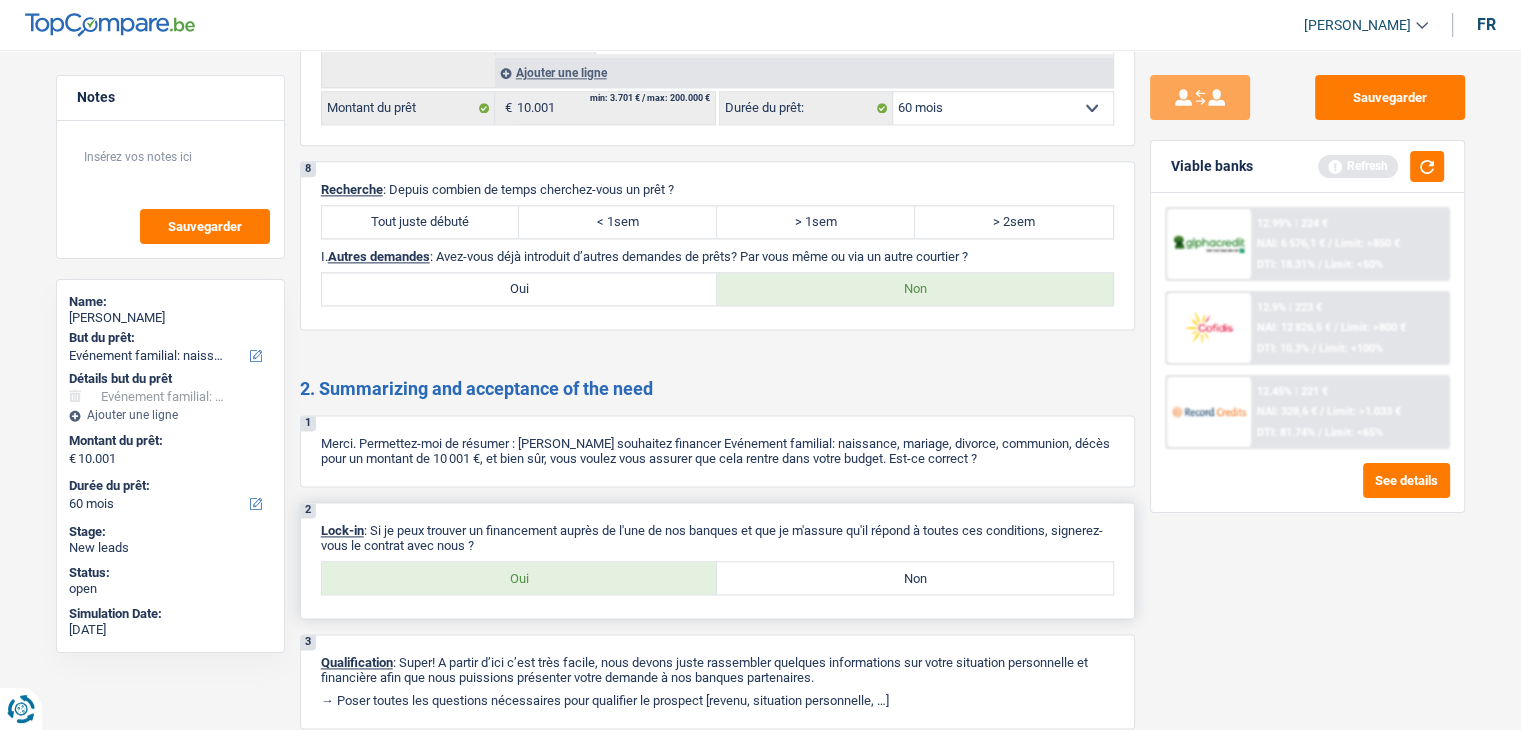 scroll, scrollTop: 2661, scrollLeft: 0, axis: vertical 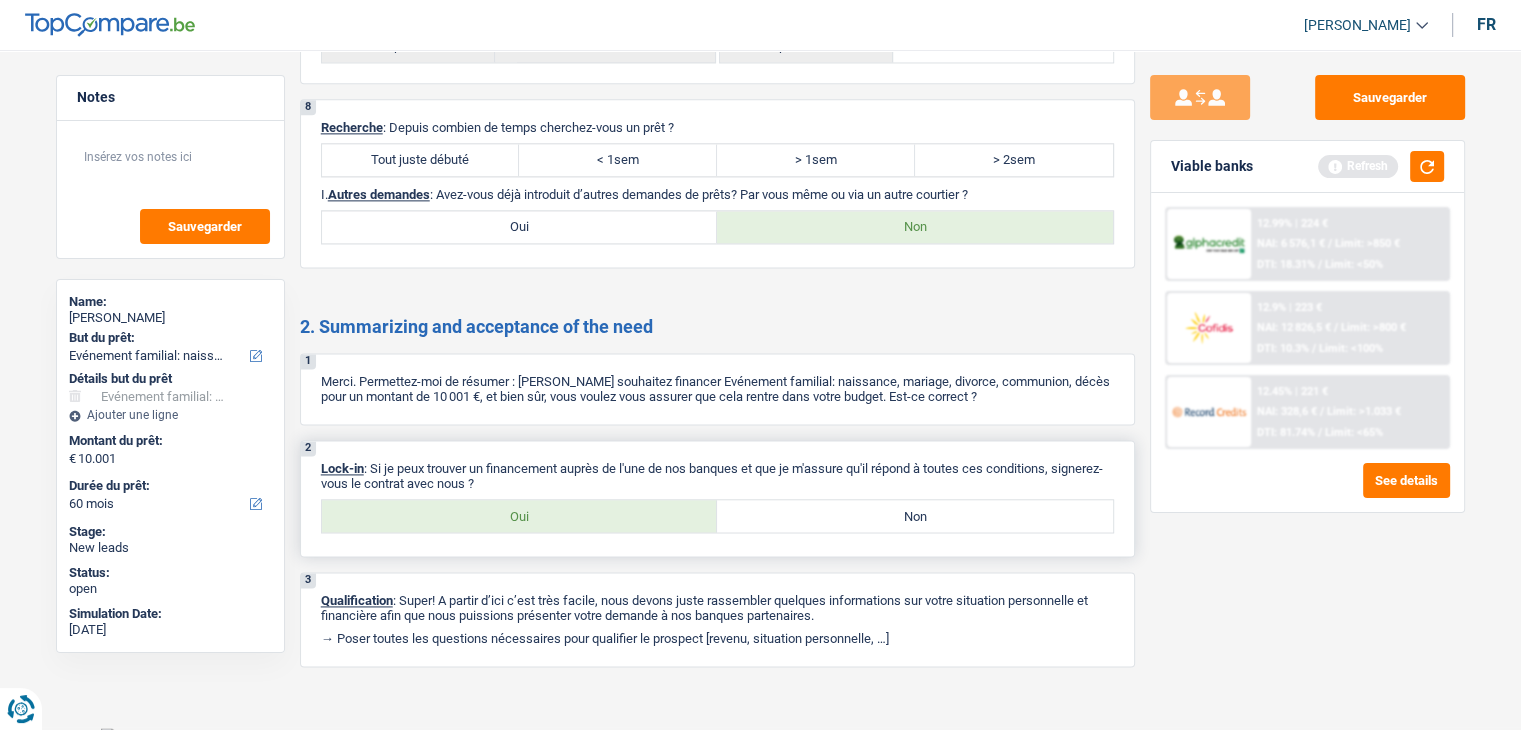 click on "2   Lock-in  : Si je peux trouver un financement auprès de l'une de nos banques et que je m'assure qu'il répond à toutes ces conditions, signerez-vous le contrat avec nous ?
Oui
Non
Tous les champs sont obligatoires. Veuillez sélectionner une option" at bounding box center [717, 498] 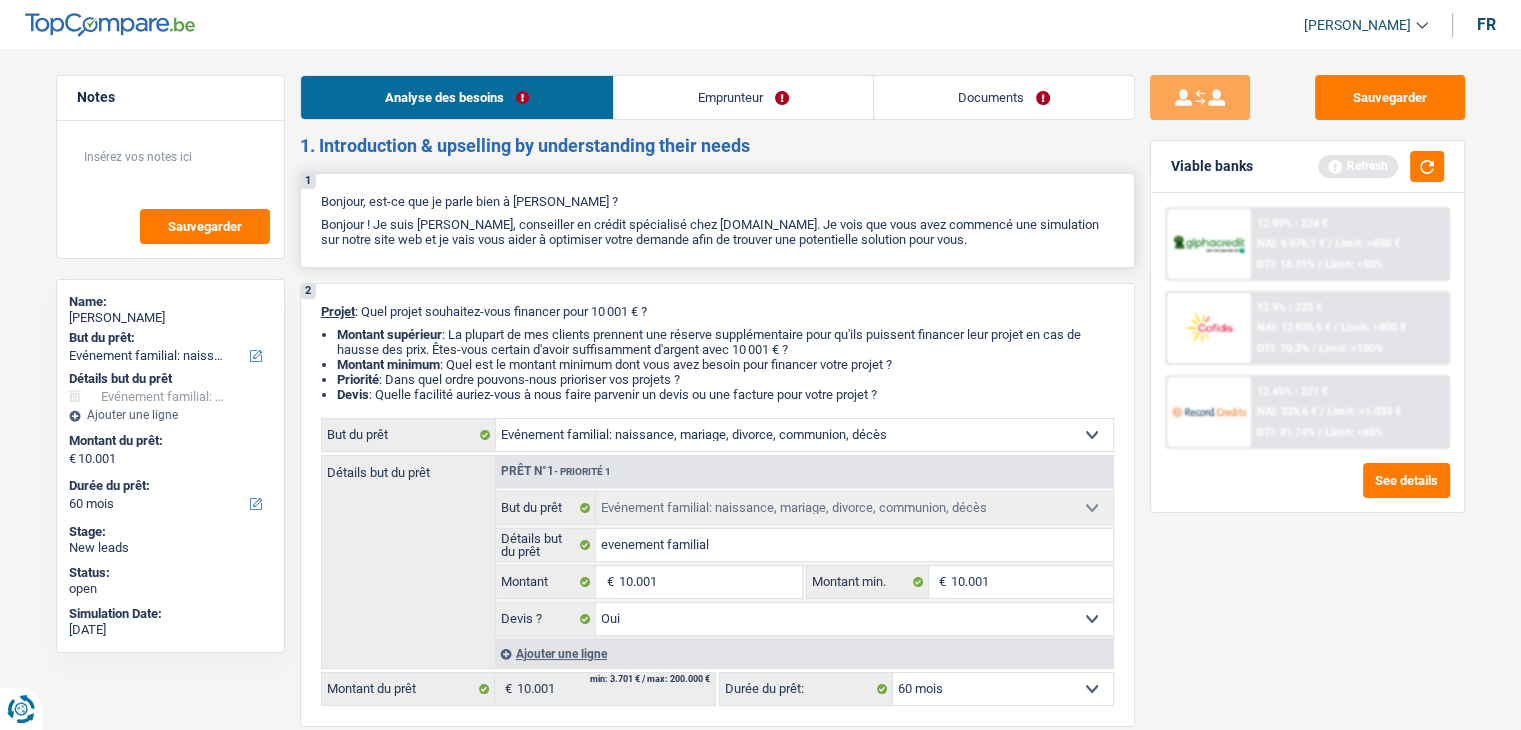 scroll, scrollTop: 0, scrollLeft: 0, axis: both 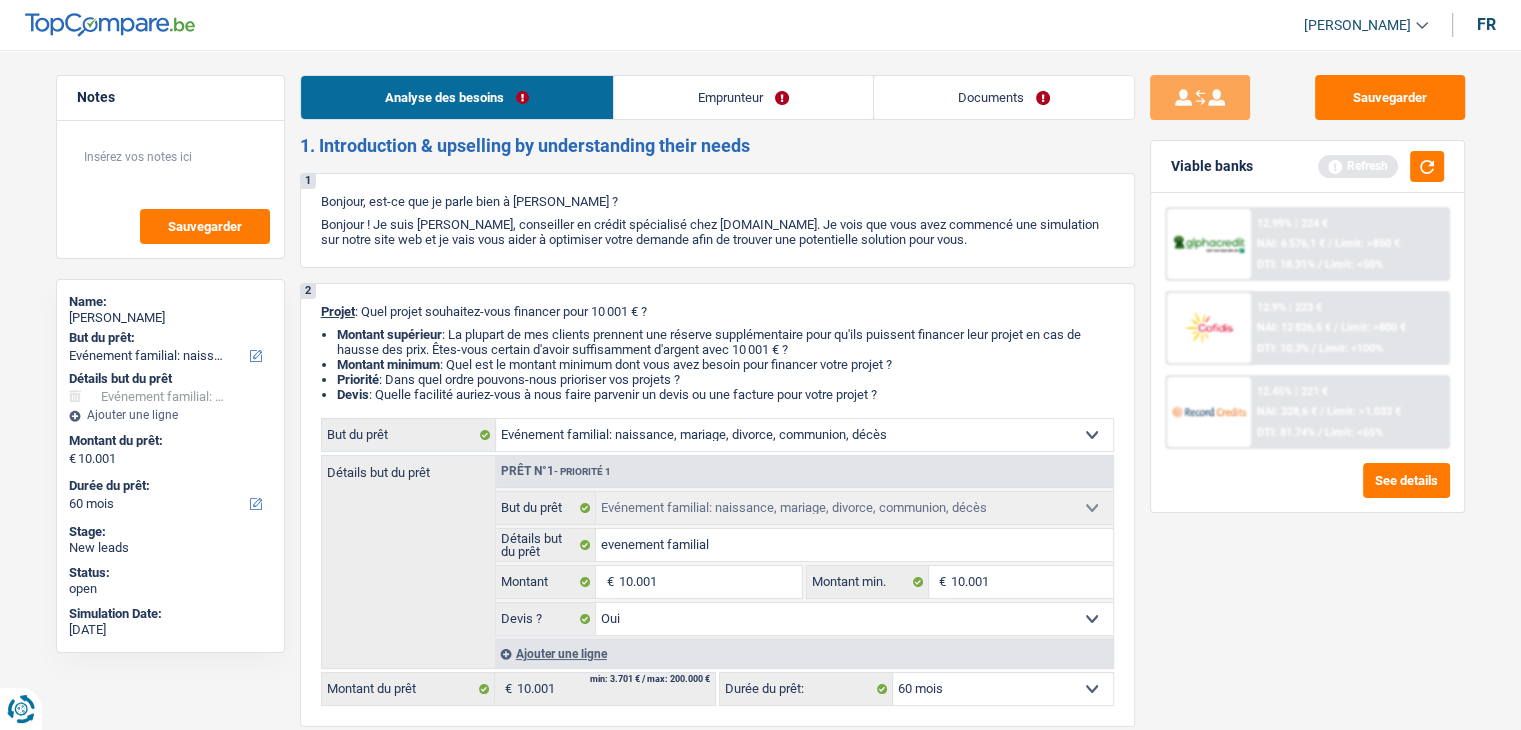 click on "Emprunteur" at bounding box center (743, 97) 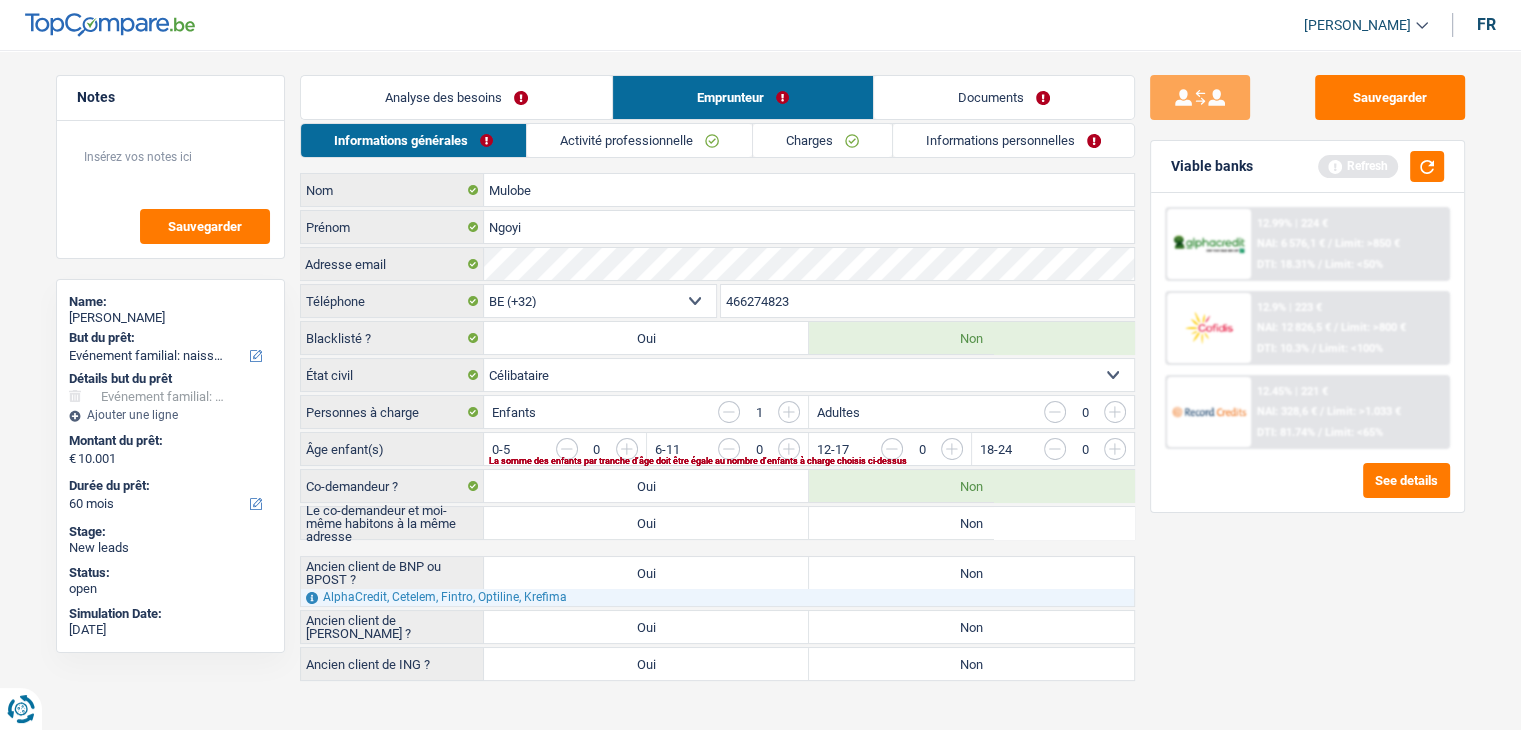 click on "Activité professionnelle" at bounding box center (639, 140) 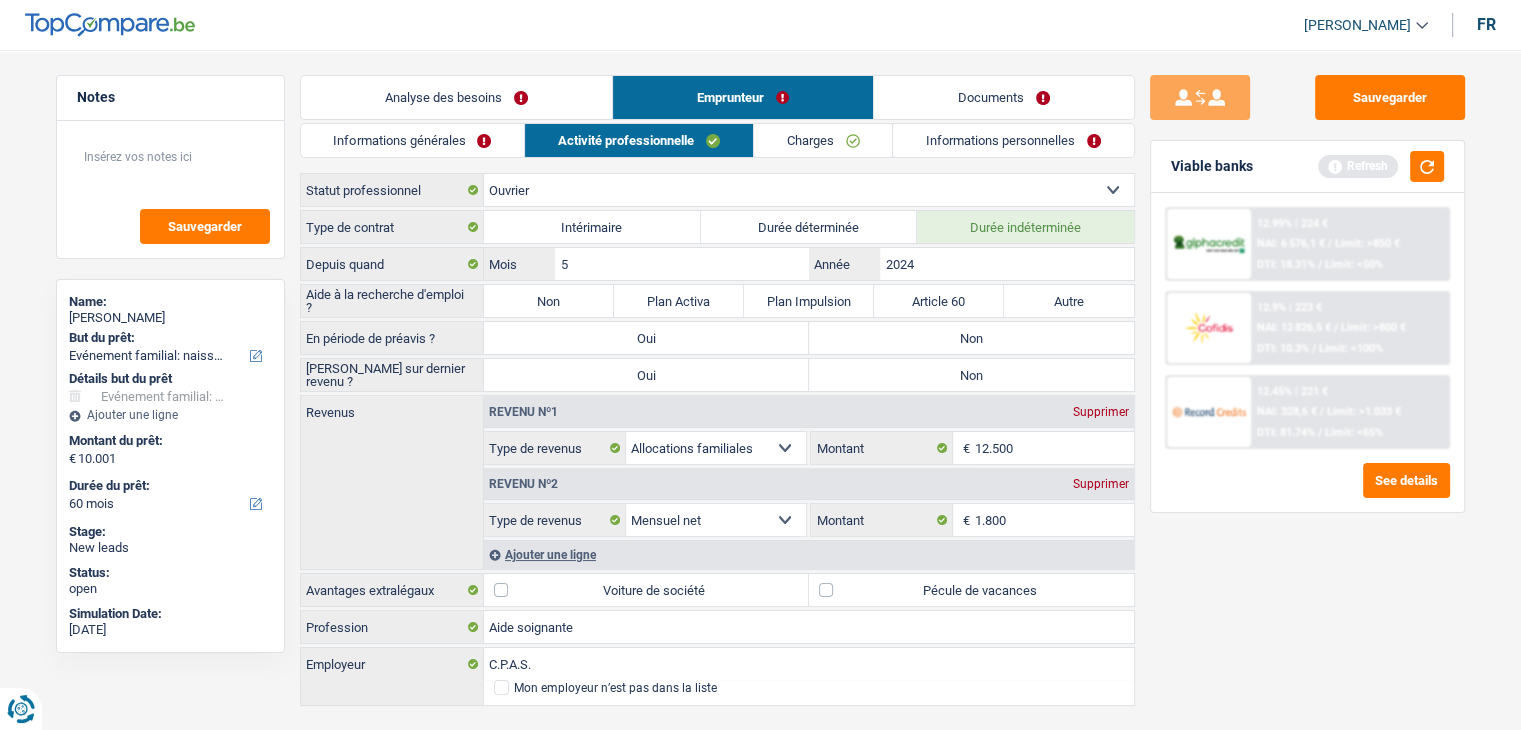 click on "Informations générales" at bounding box center (413, 140) 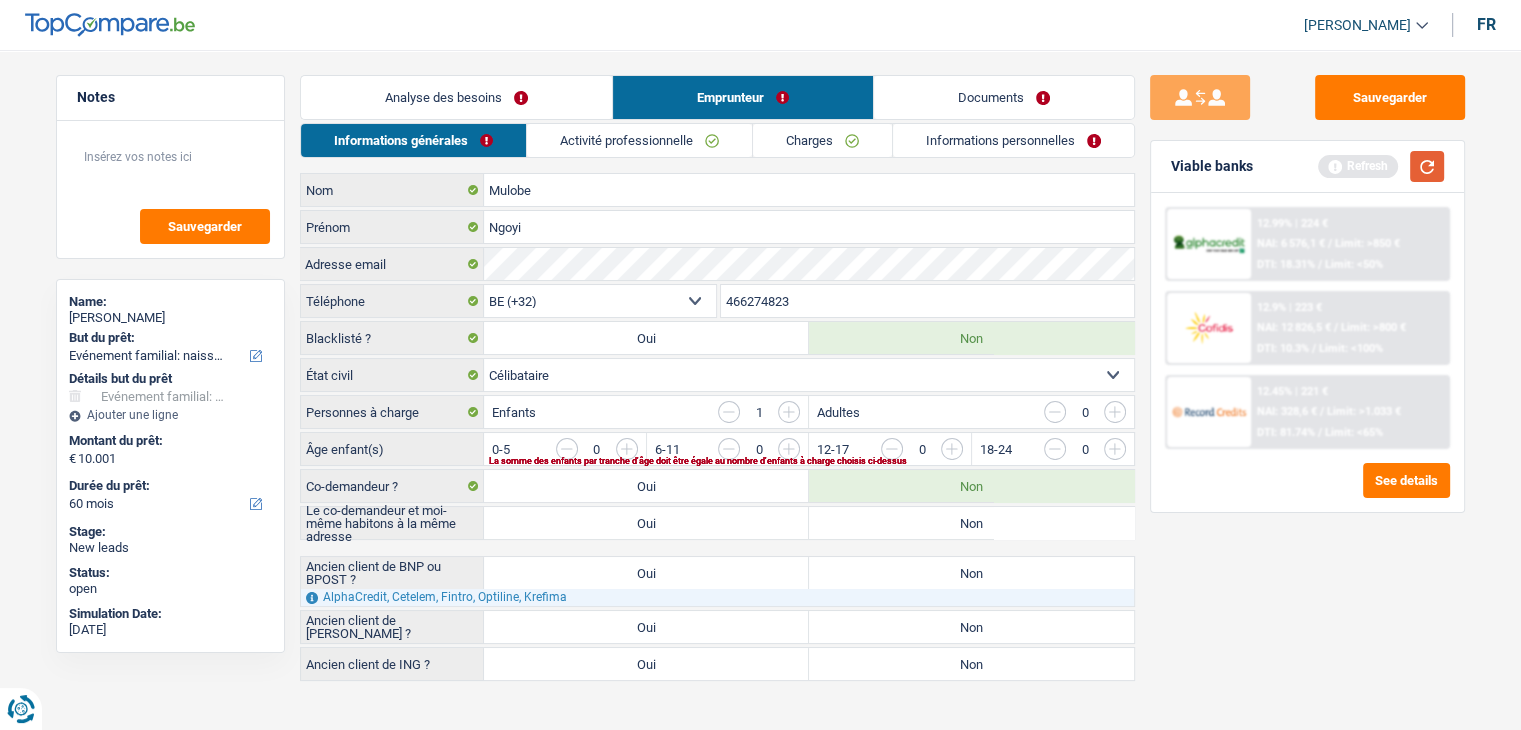 click at bounding box center (1427, 166) 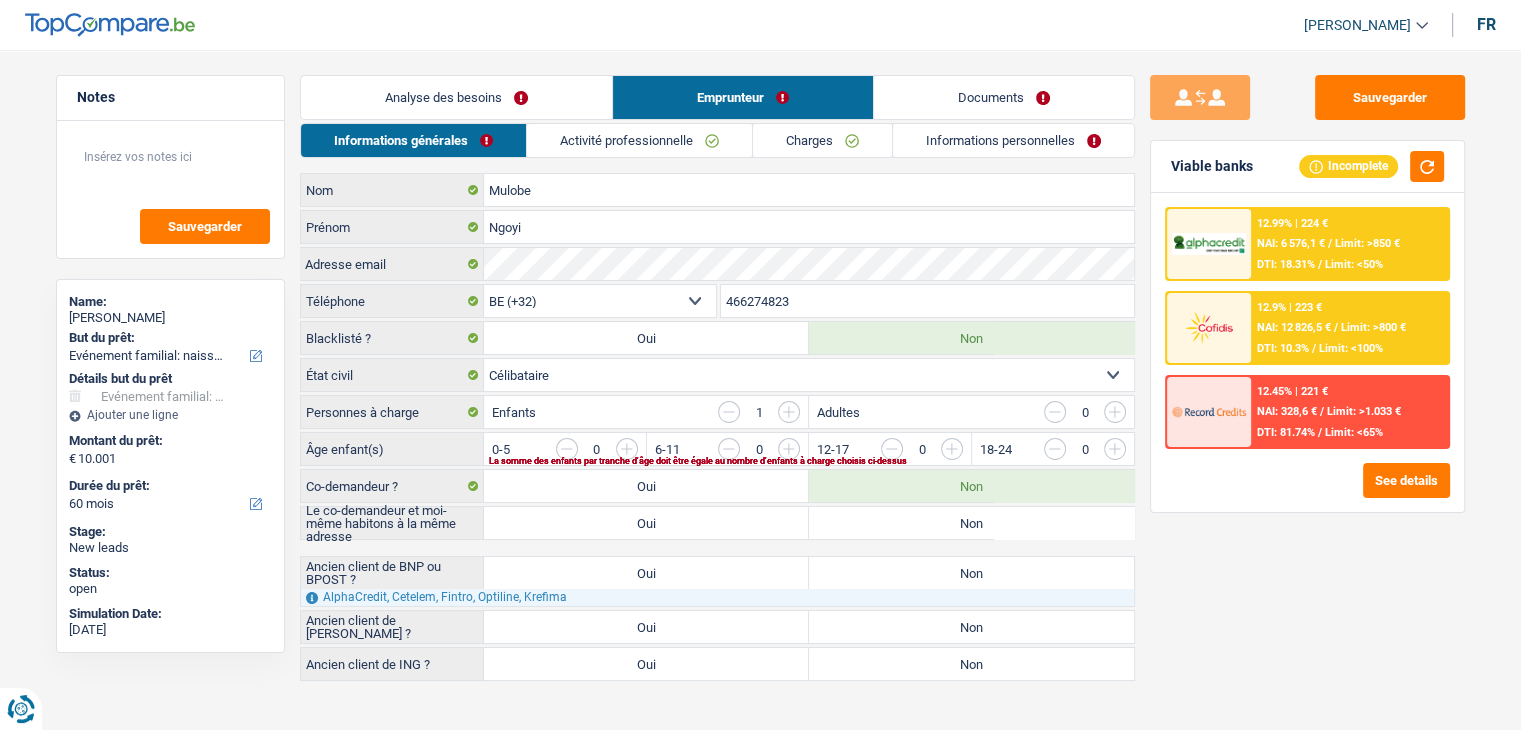 click at bounding box center [1032, 454] 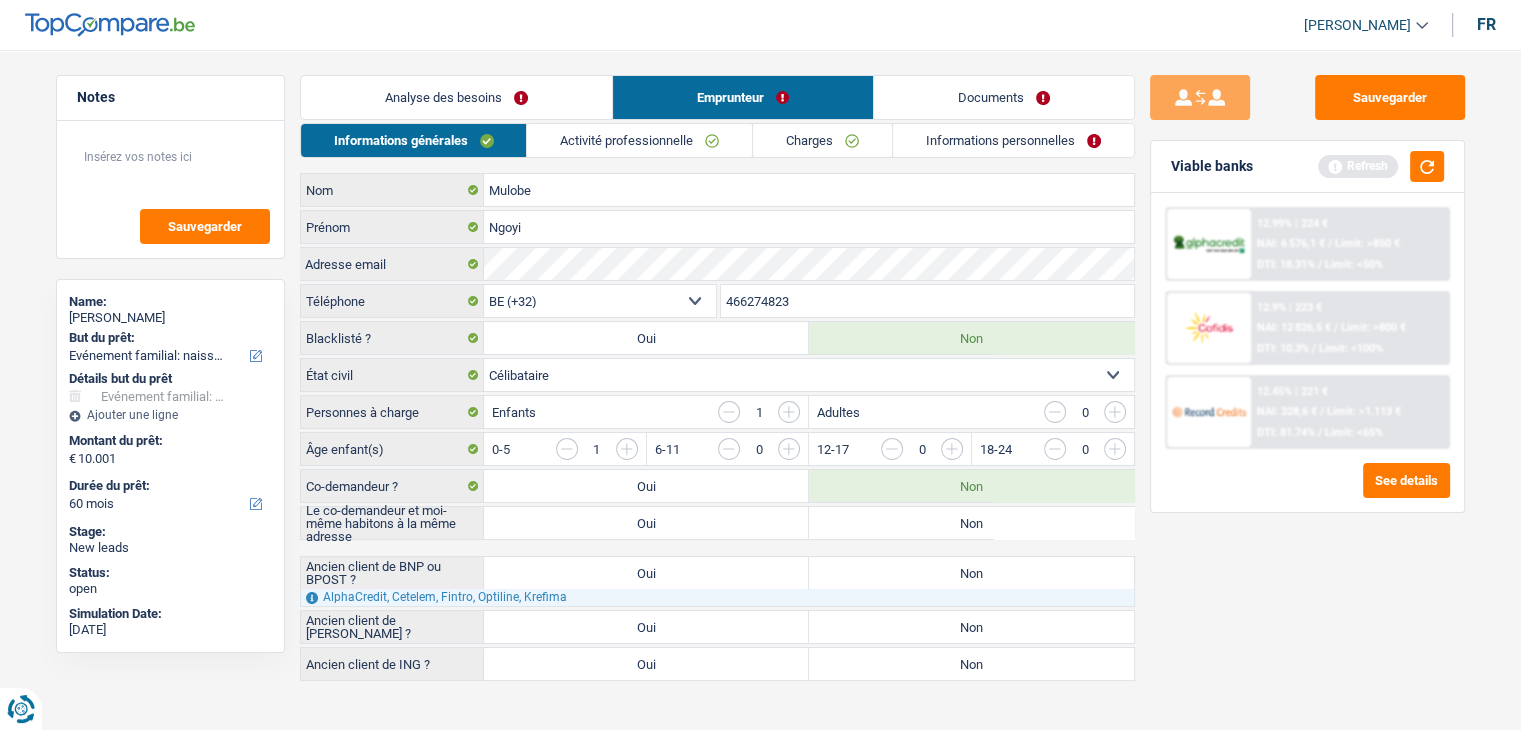 click on "Non" at bounding box center (971, 523) 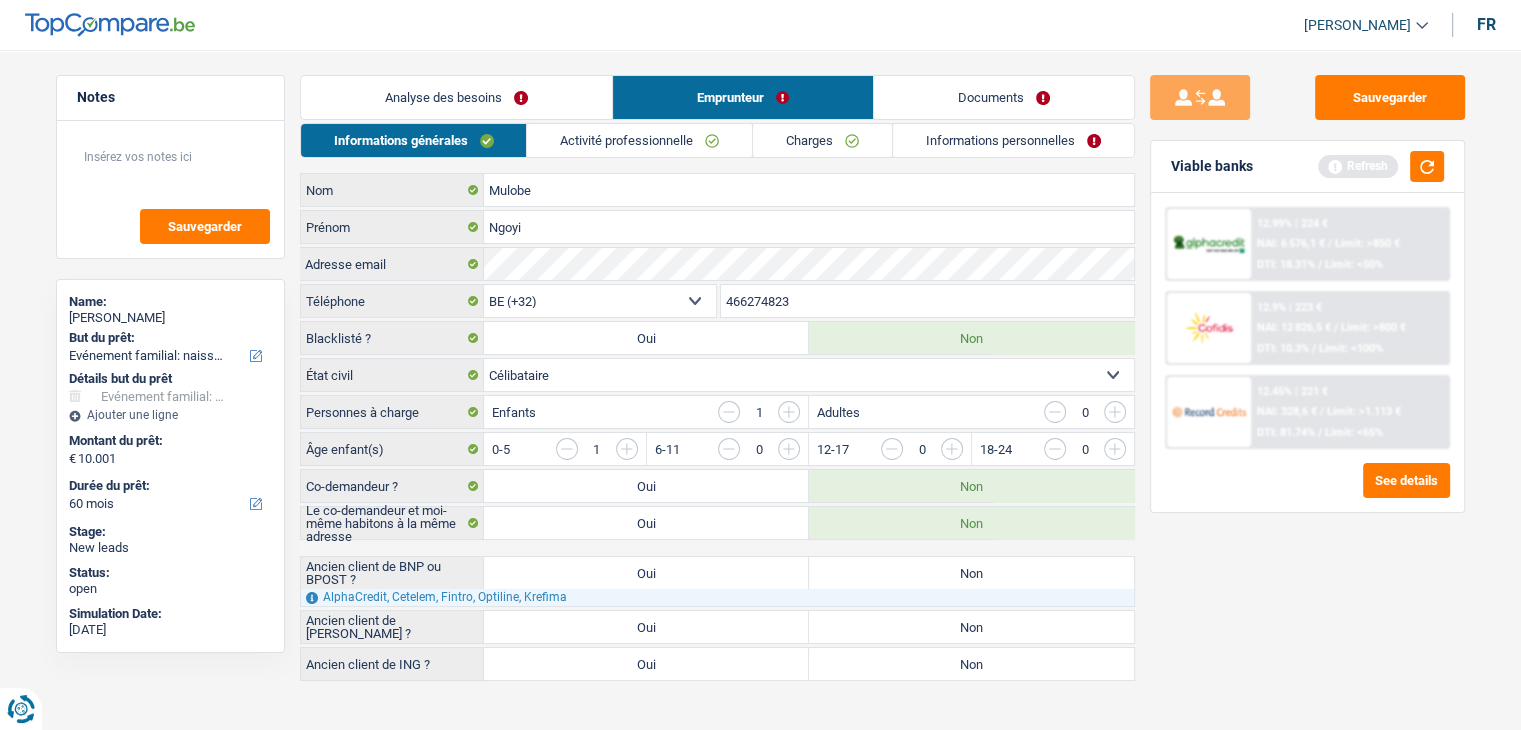 click on "Oui" at bounding box center [646, 664] 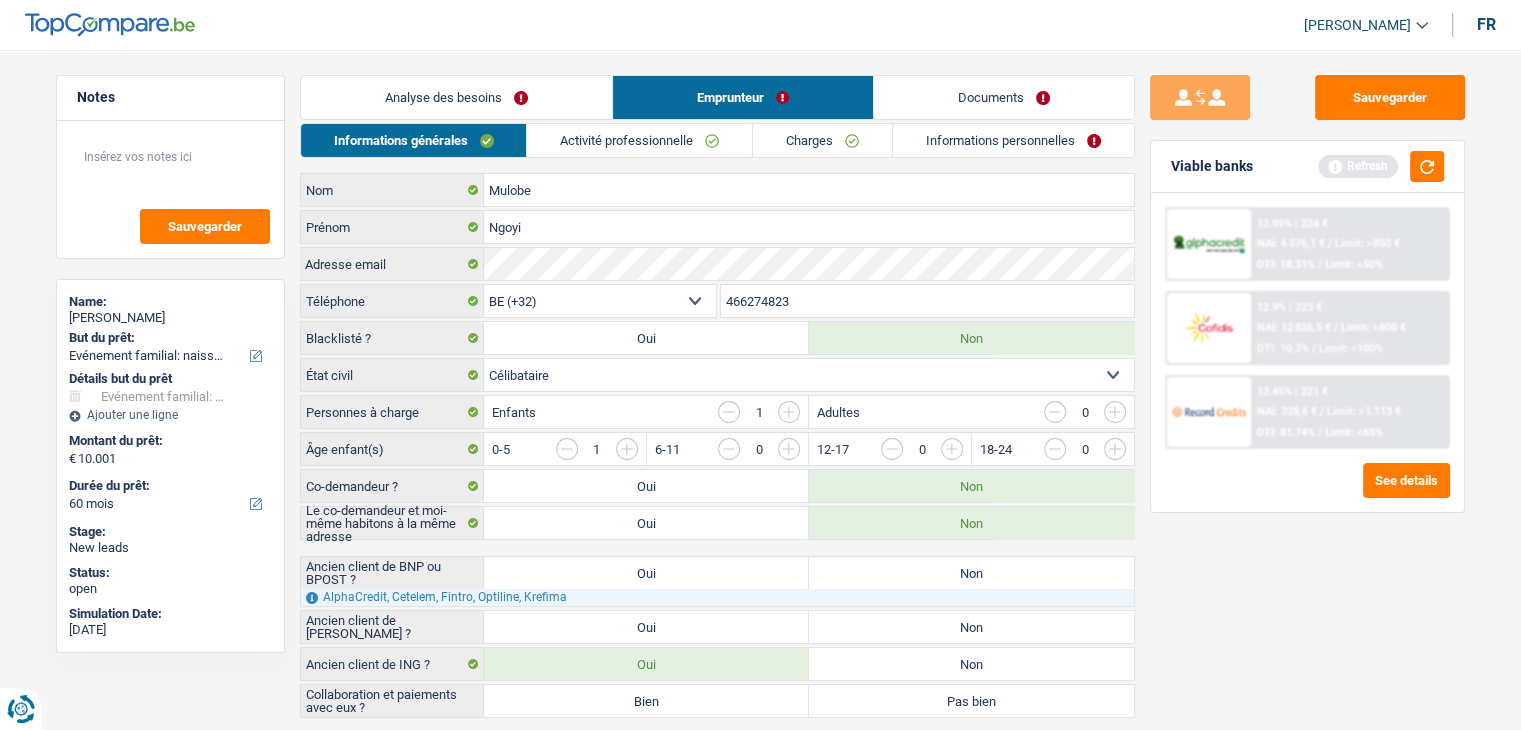 click on "Bien" at bounding box center (646, 701) 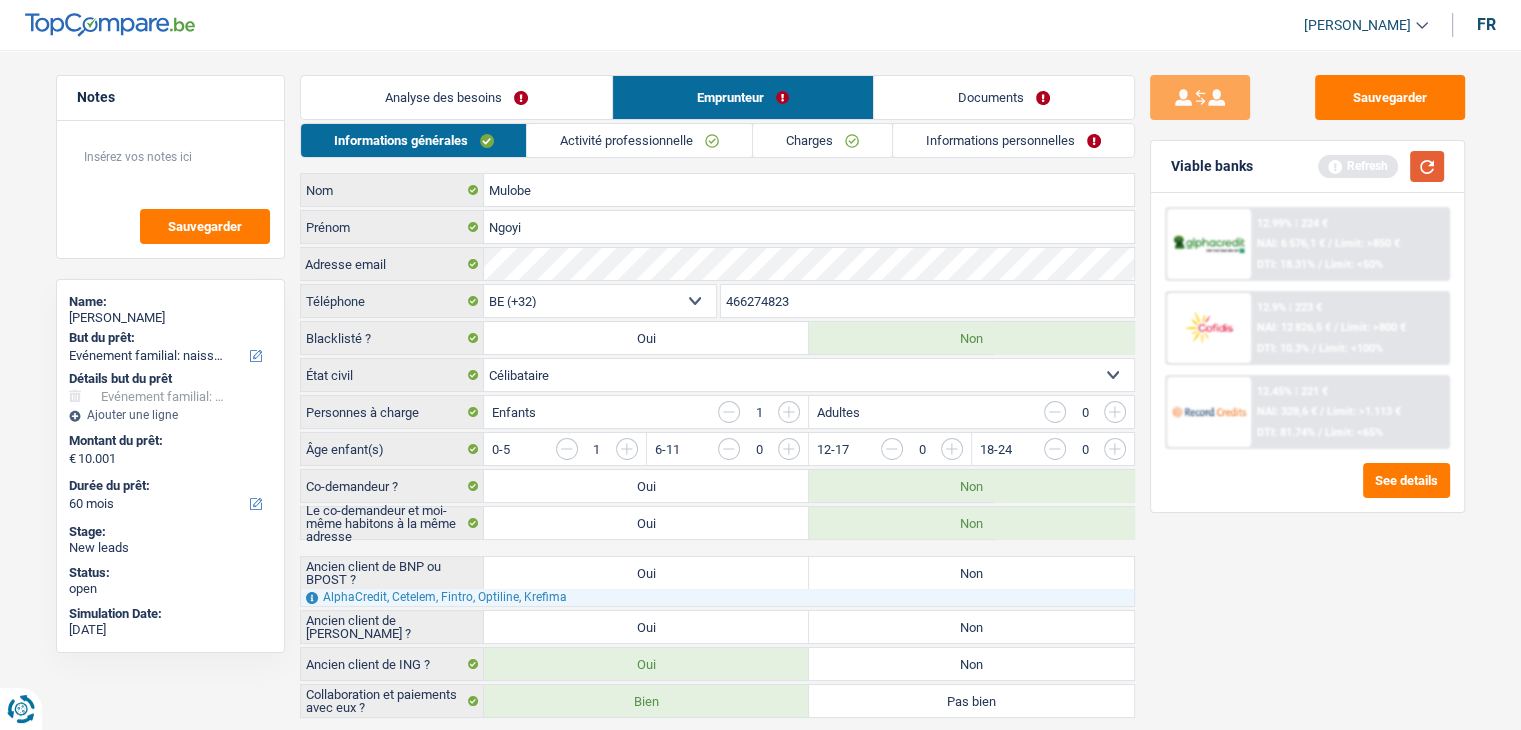 click at bounding box center [1427, 166] 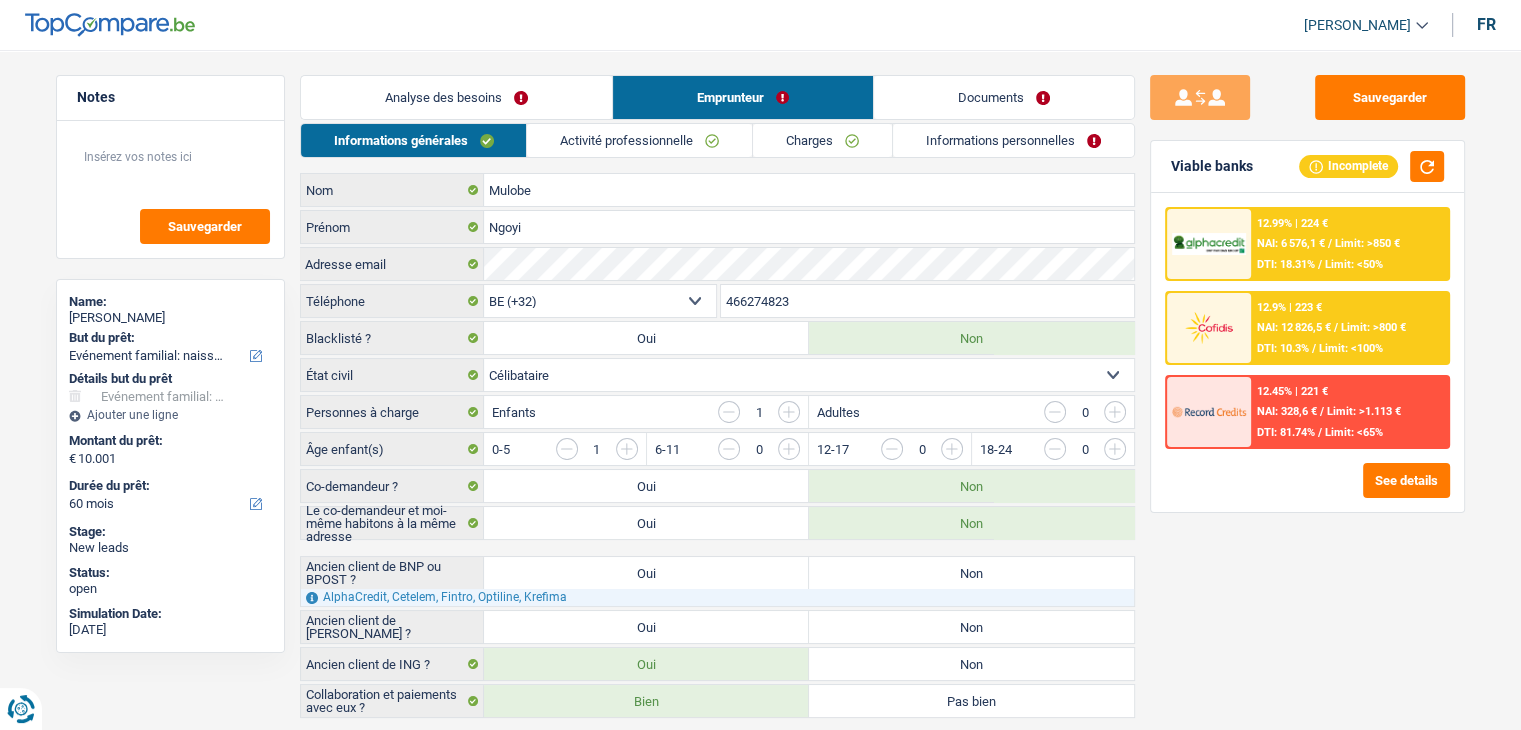 drag, startPoint x: 889, startPoint y: 559, endPoint x: 887, endPoint y: 582, distance: 23.086792 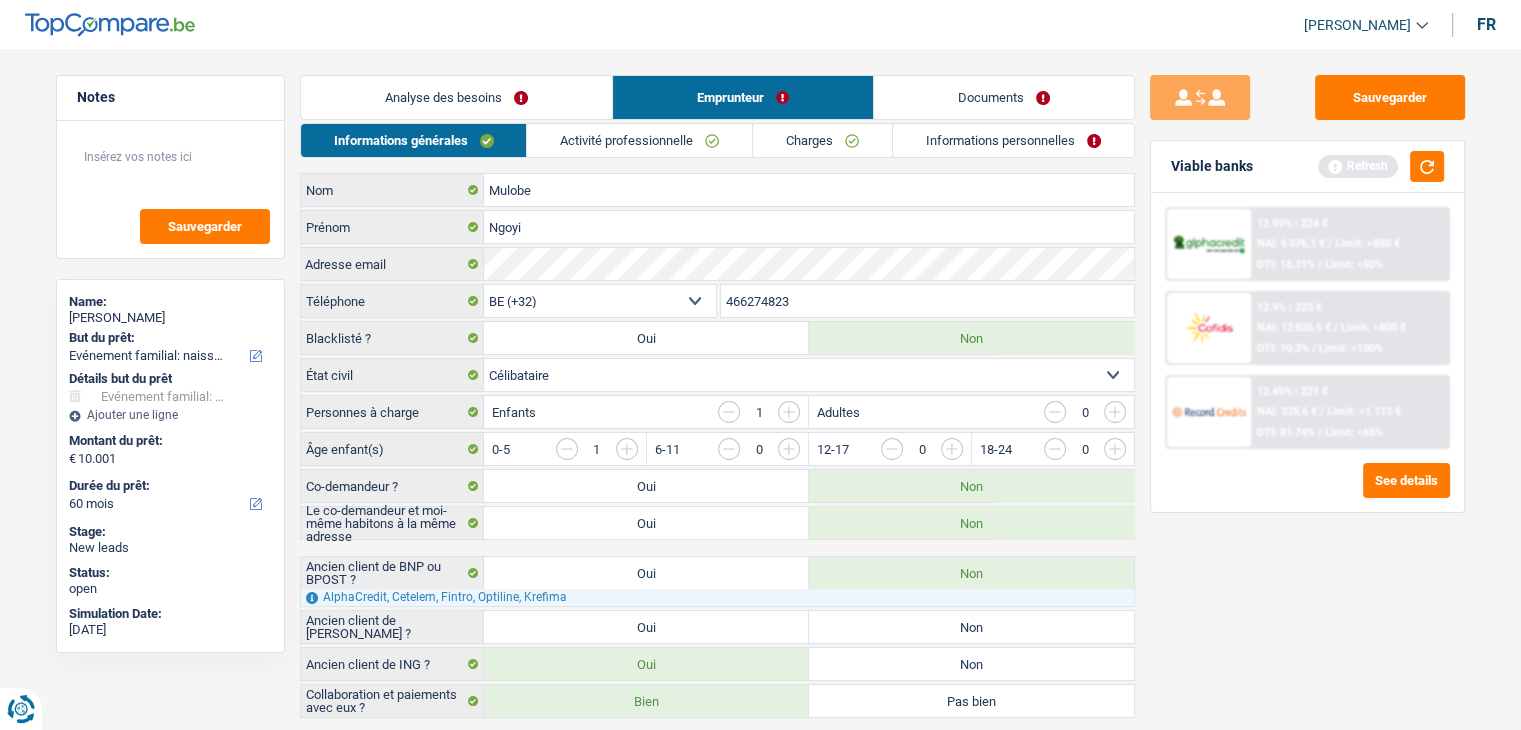 click on "Non" at bounding box center [971, 627] 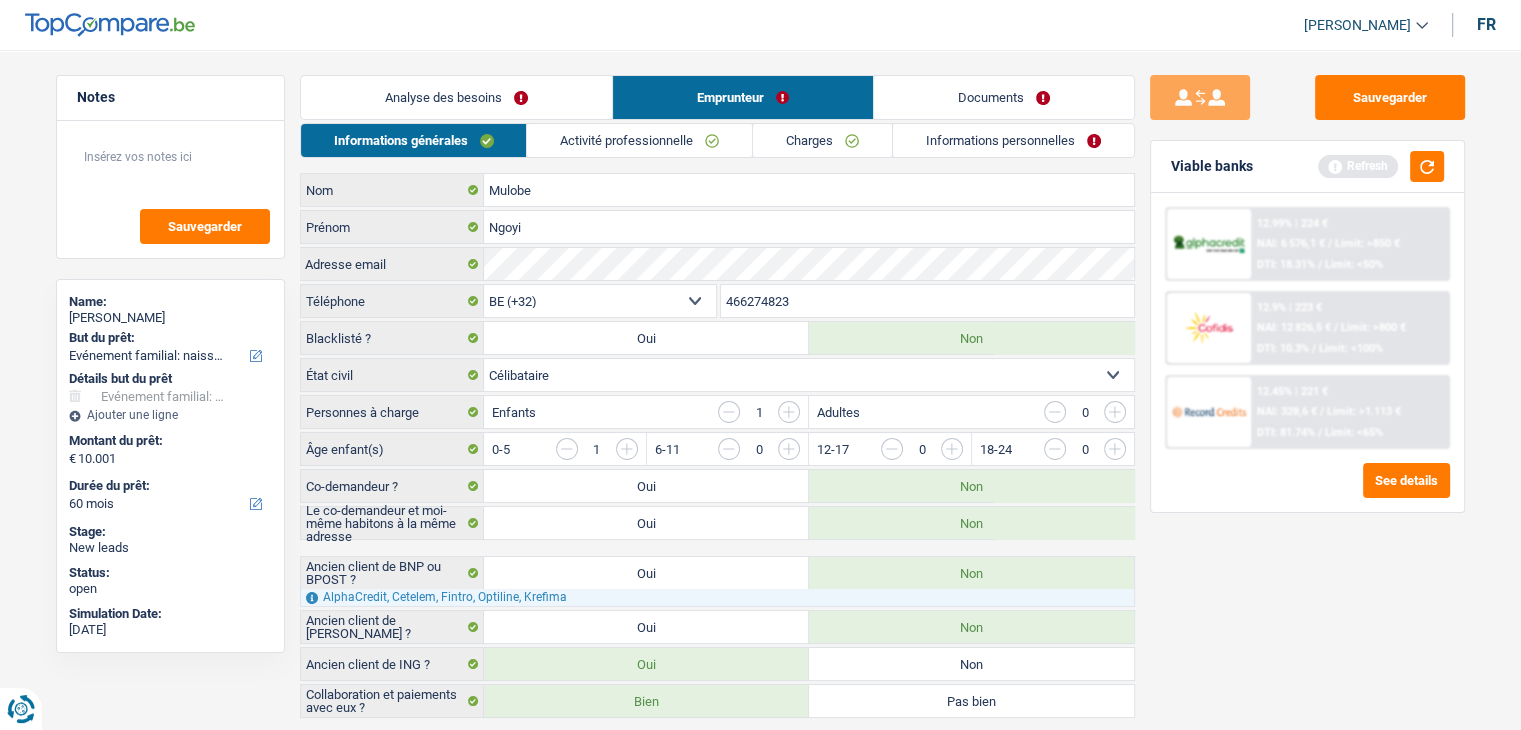 click on "Activité professionnelle" at bounding box center [639, 140] 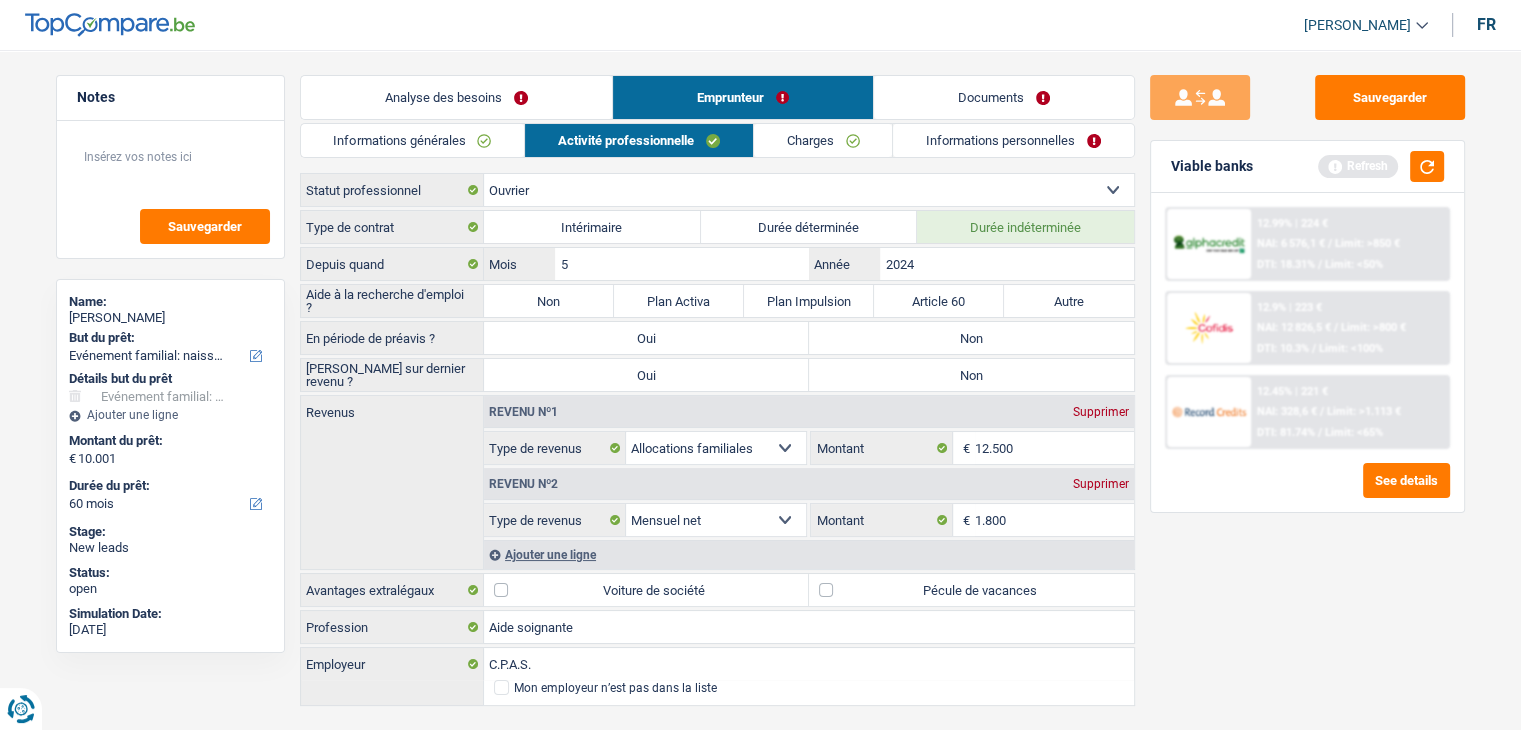 click on "Sauvegarder
Viable banks
Refresh
12.99% | 224 €
NAI: 6 576,1 €
/
Limit: >850 €
DTI: 18.31%
/
Limit: <50%
12.9% | 223 €
NAI: 12 826,5 €
/
Limit: >800 €
DTI: 10.3%
/
Limit: <100%
/       /" at bounding box center (1307, 384) 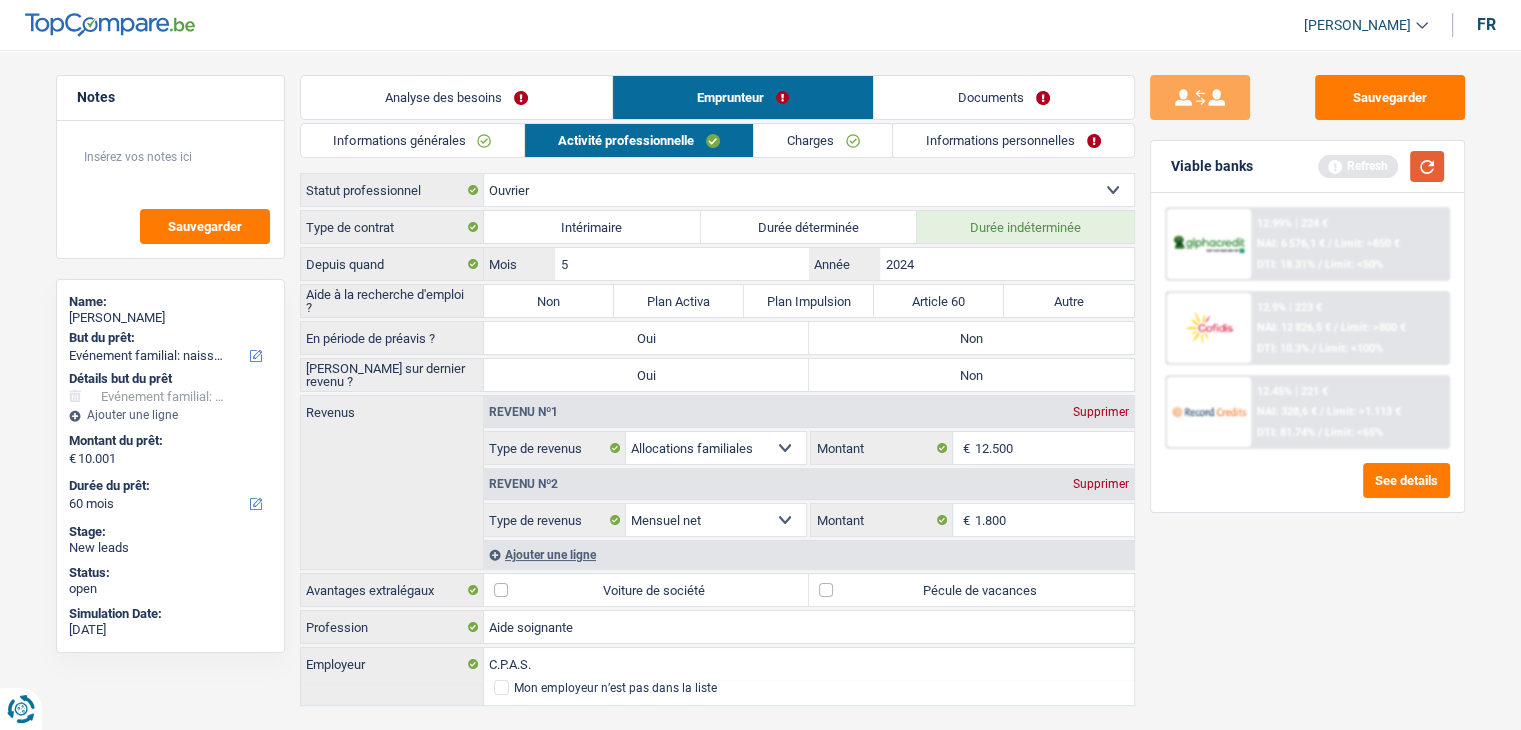 click at bounding box center [1427, 166] 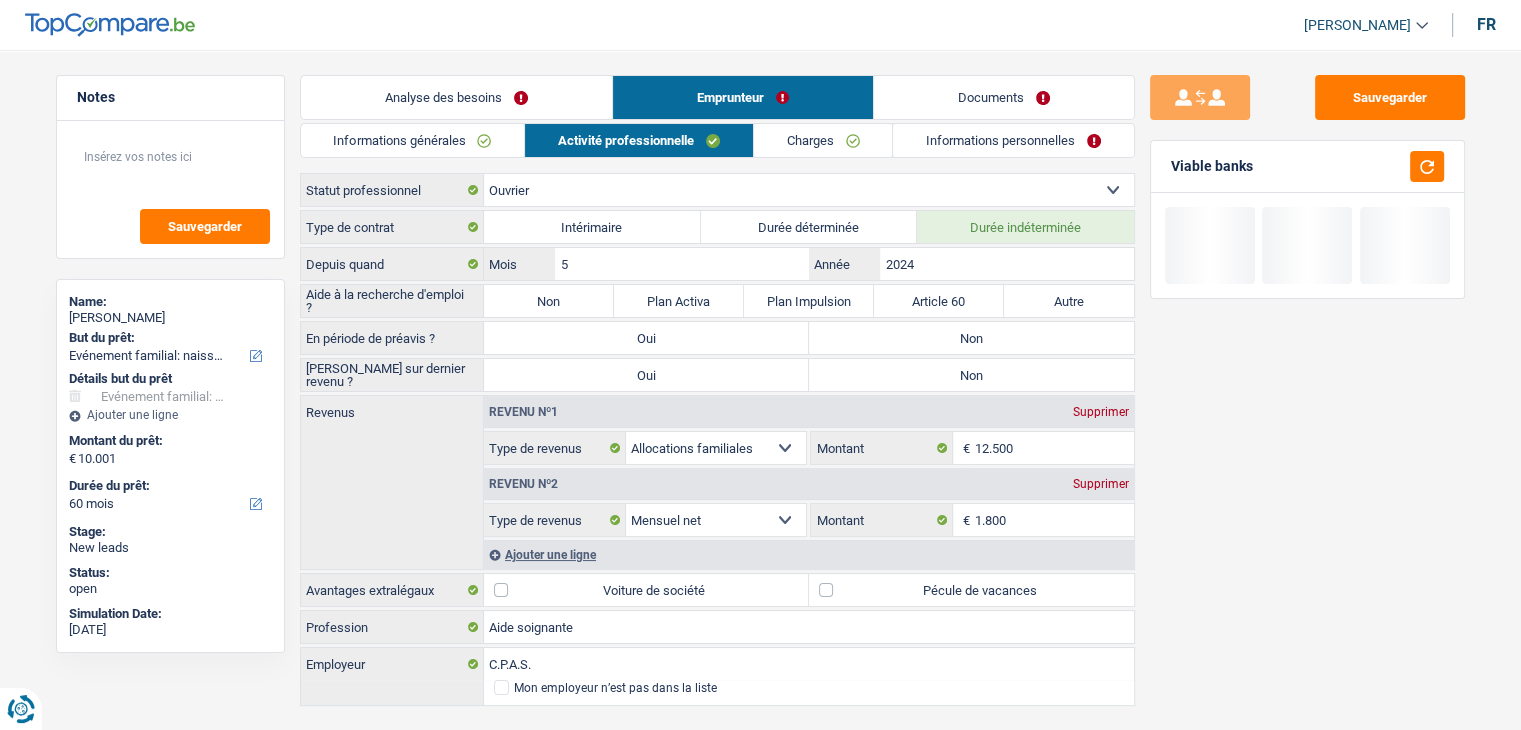 click on "Non" at bounding box center (549, 301) 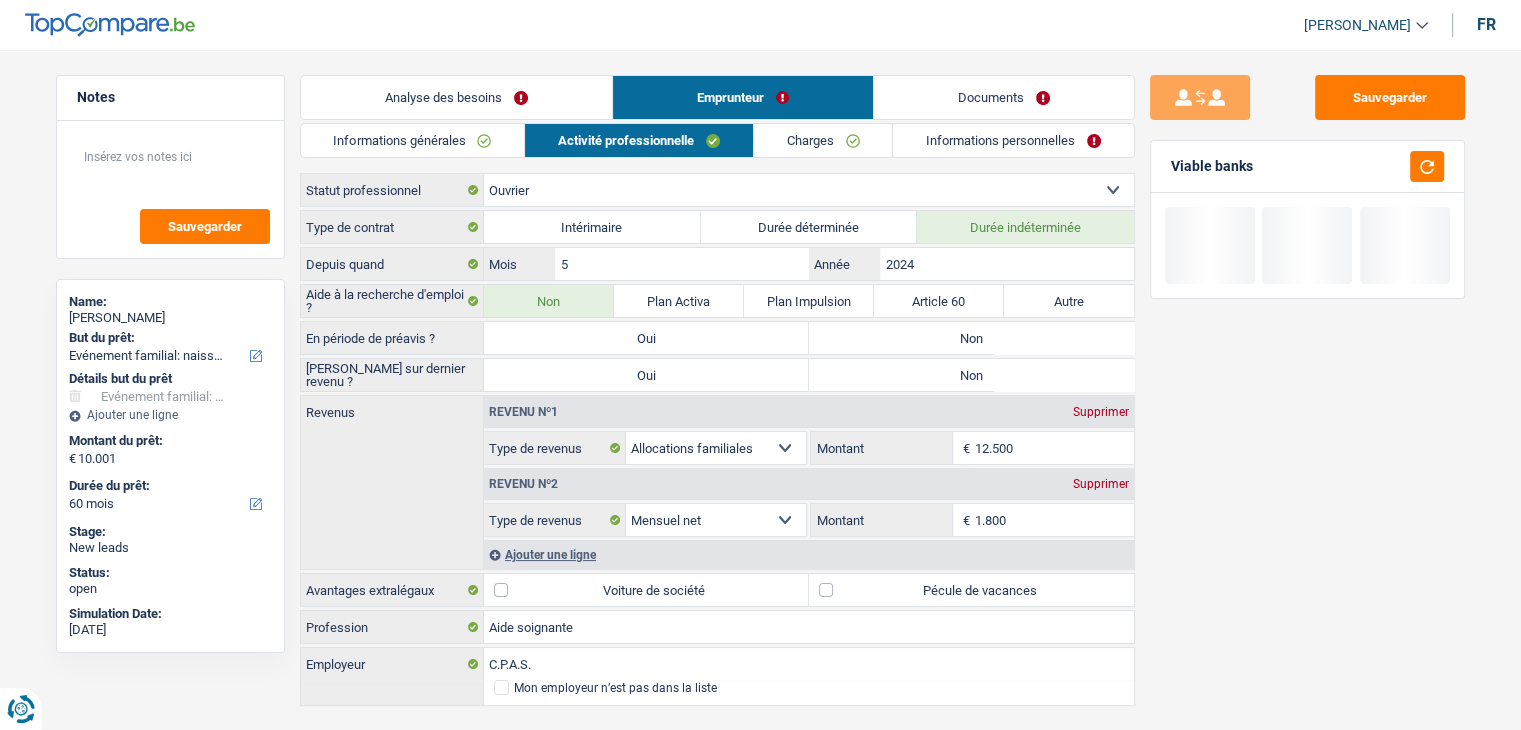 click on "Non" at bounding box center (971, 375) 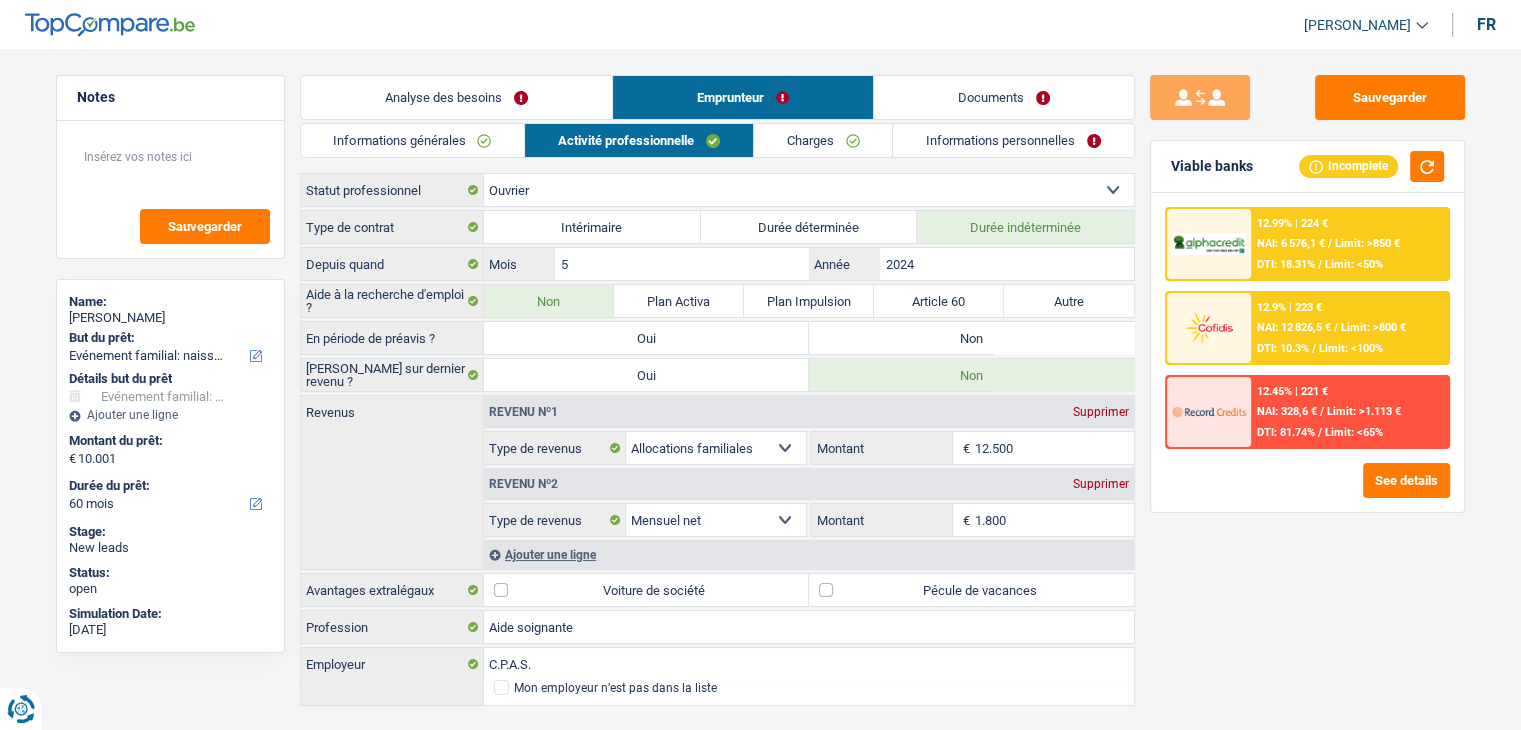 click on "Non" at bounding box center (971, 338) 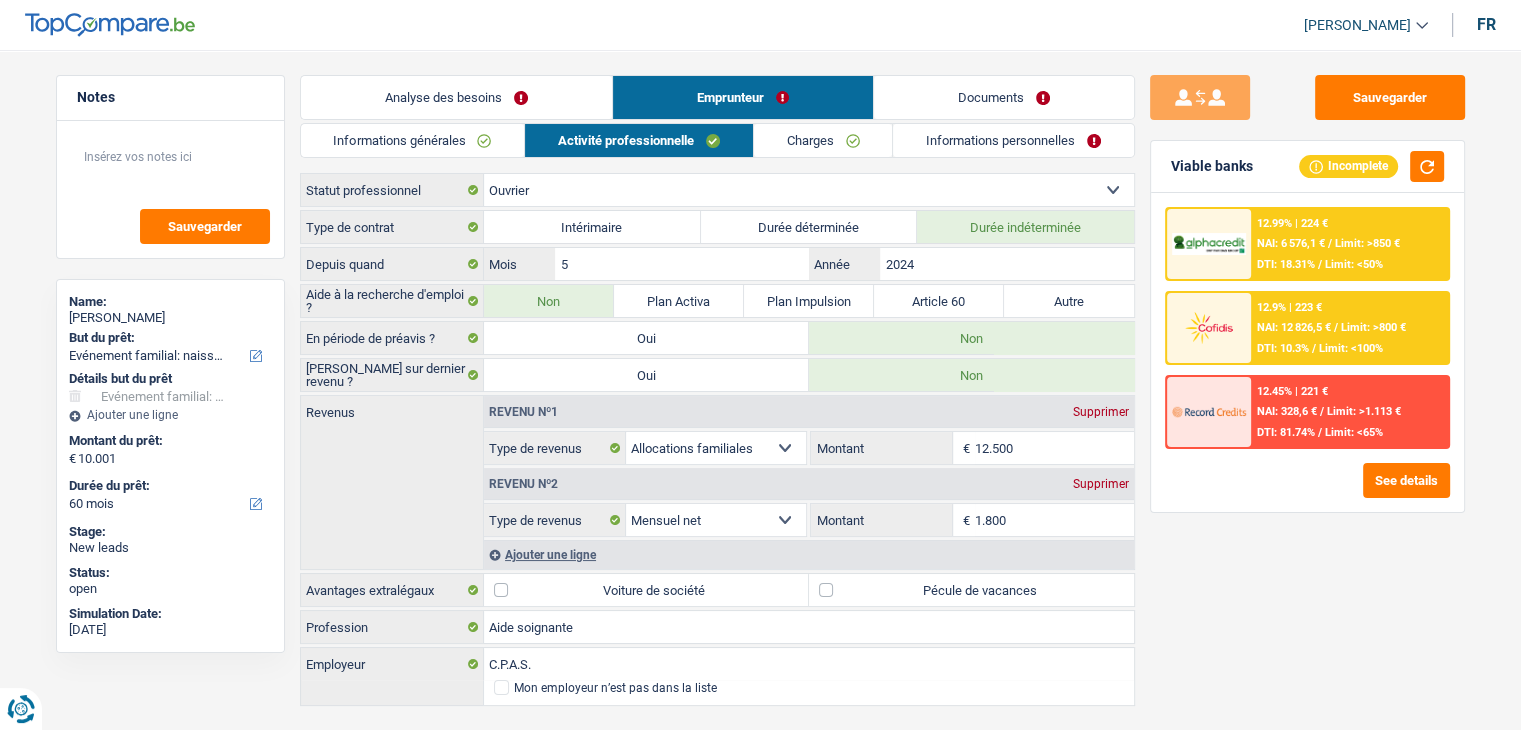 click on "Charges" at bounding box center (823, 140) 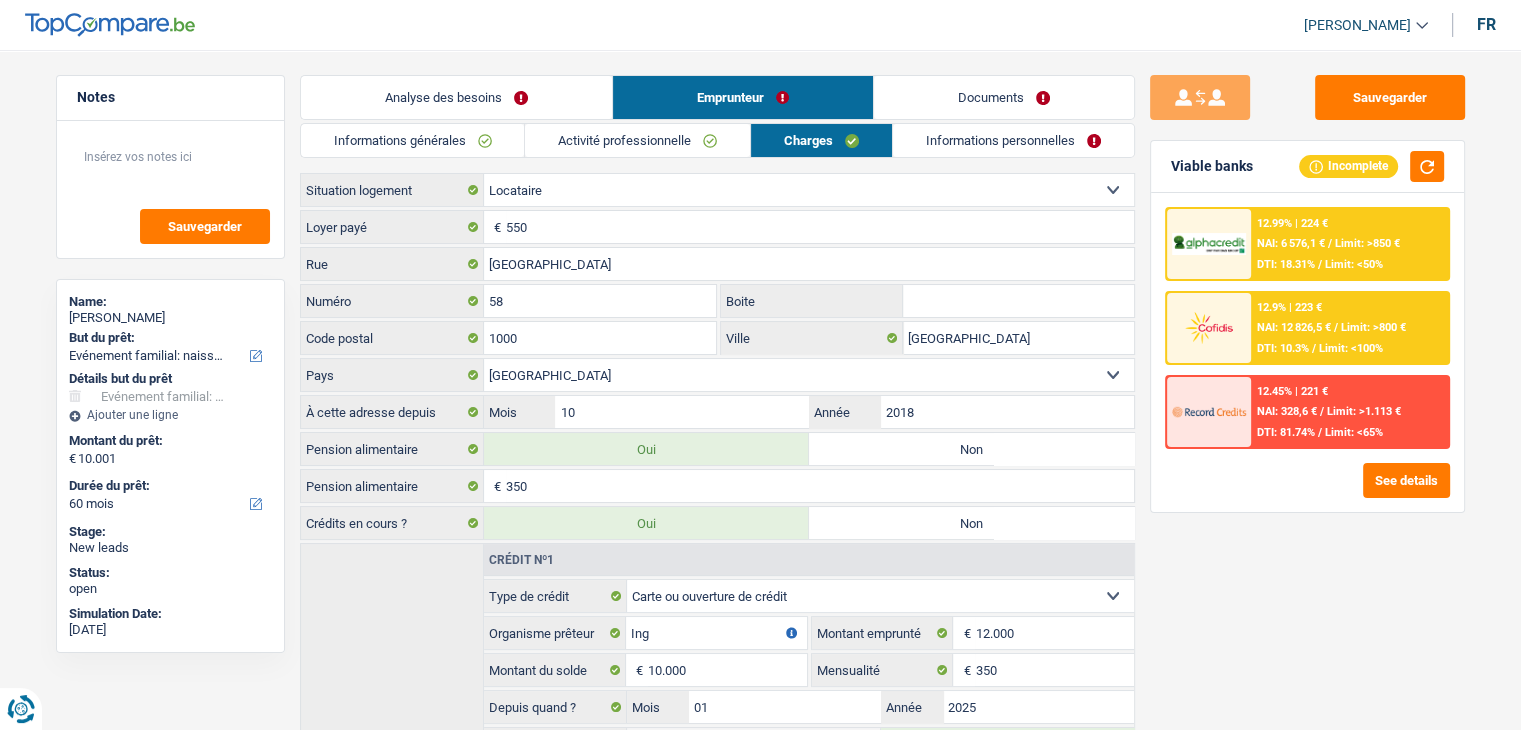 click on "Activité professionnelle" at bounding box center [637, 140] 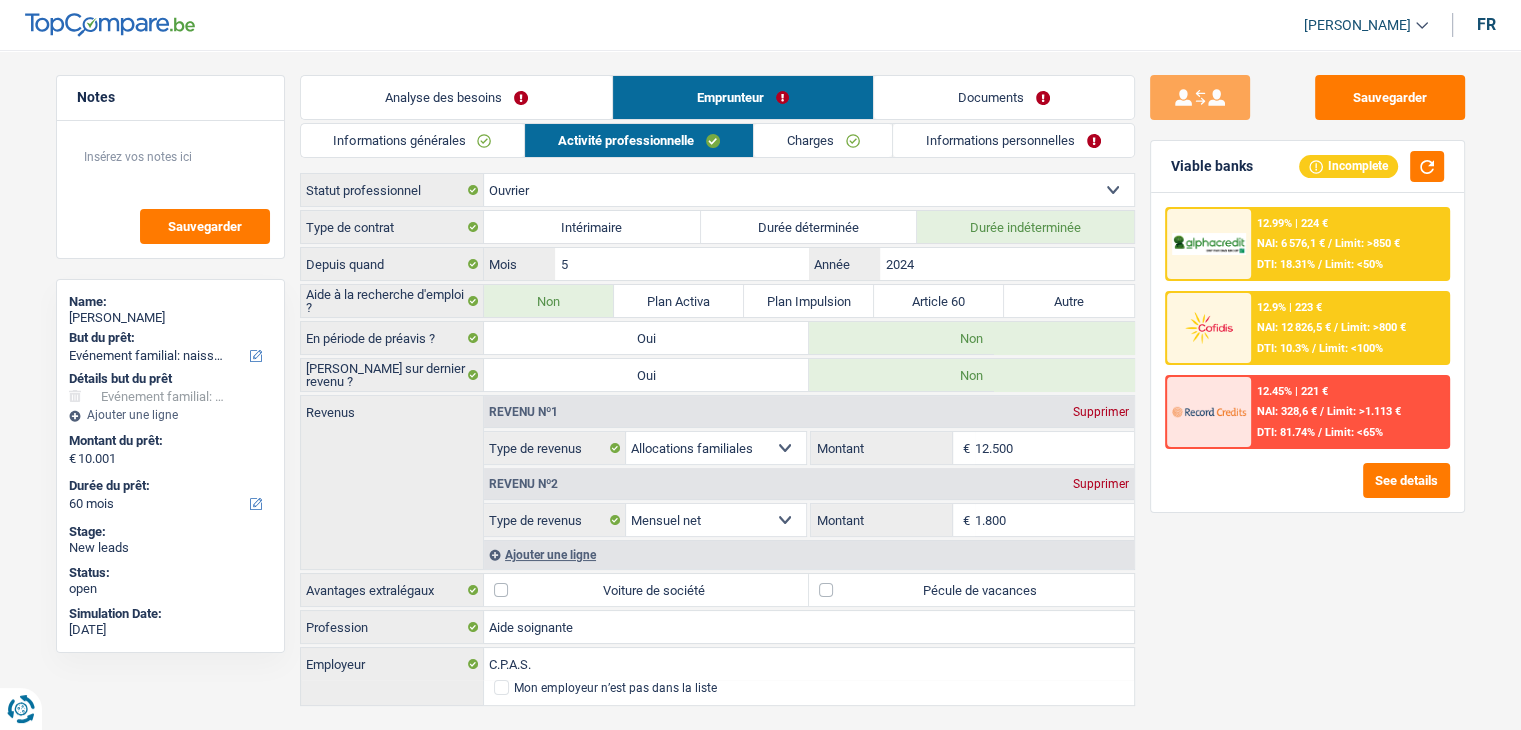 click on "12.500" at bounding box center [1054, 448] 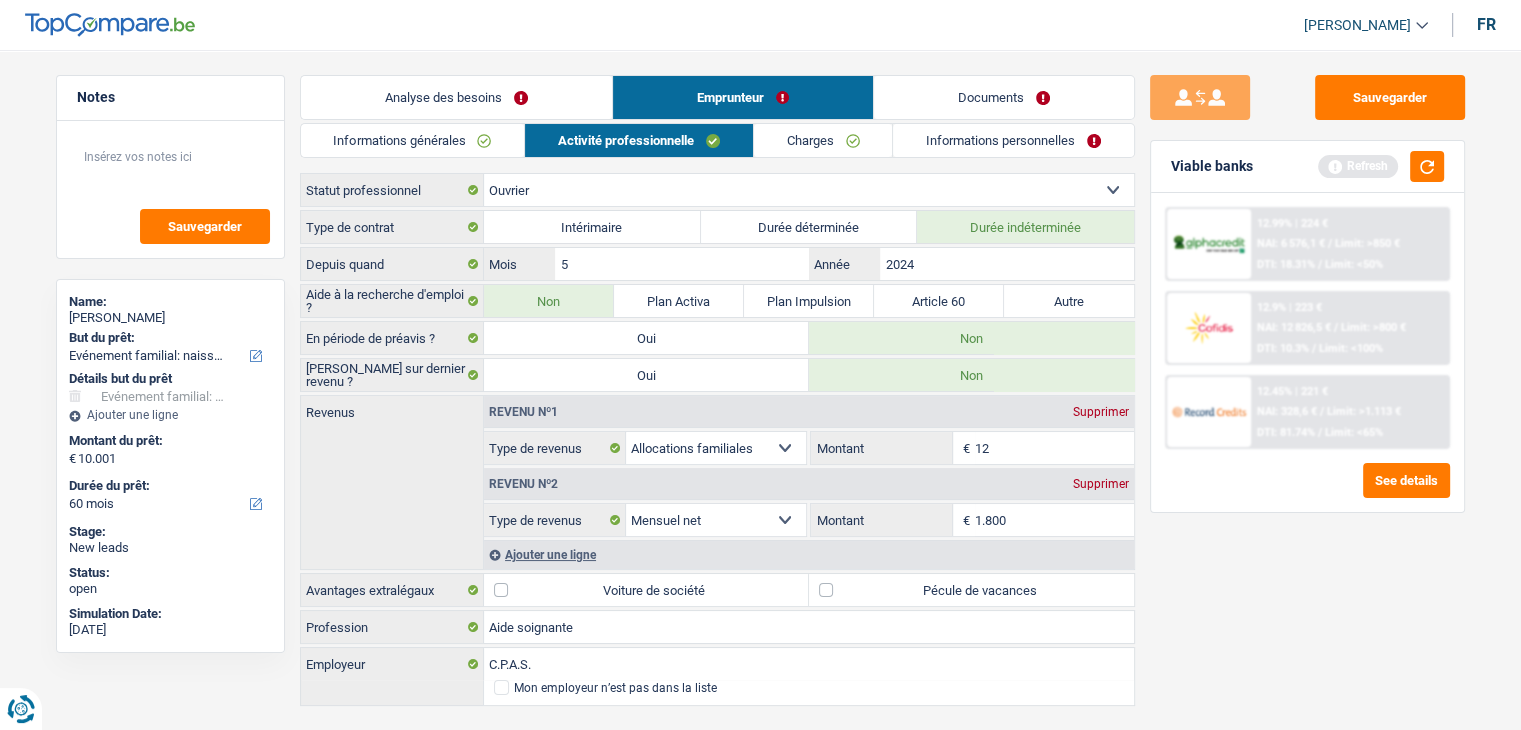 type on "1" 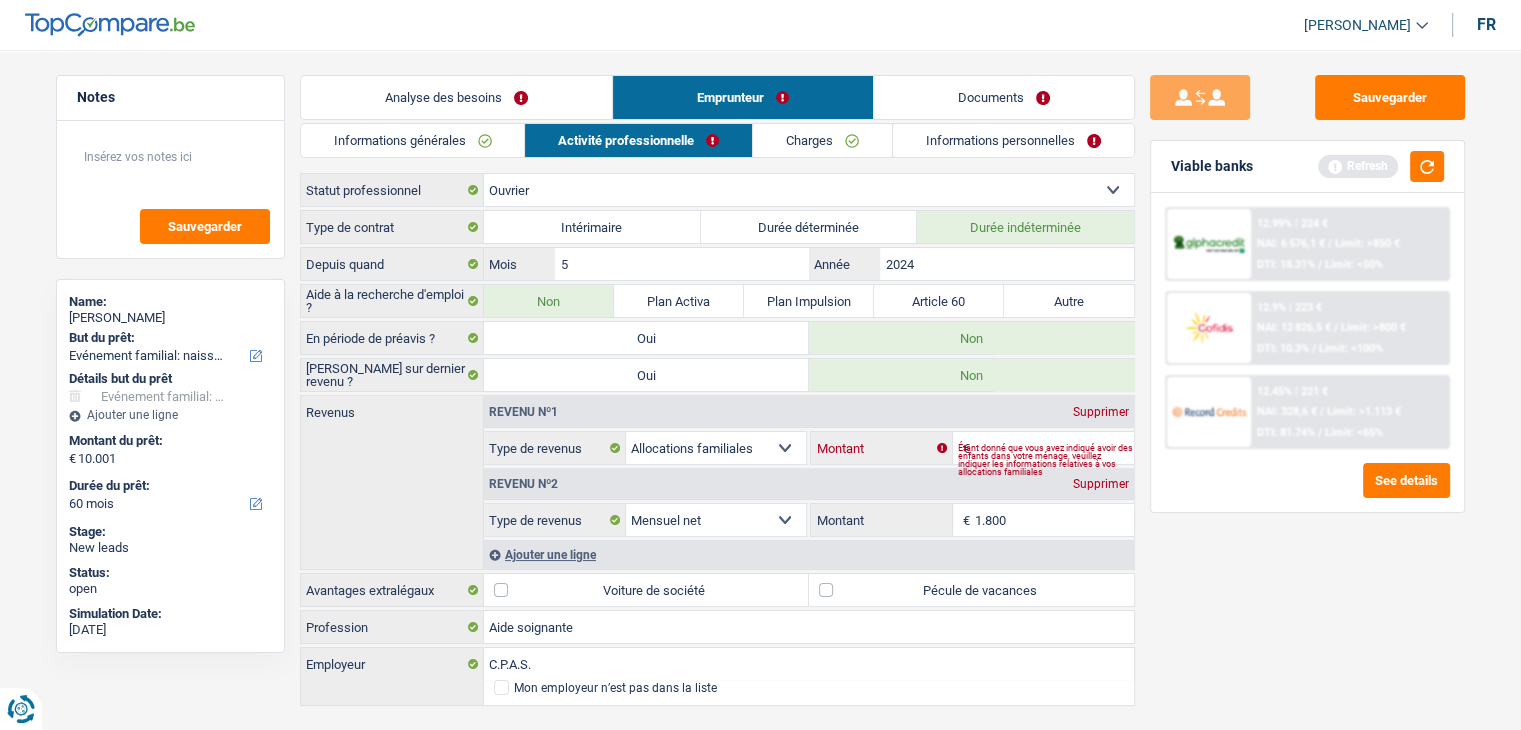 type 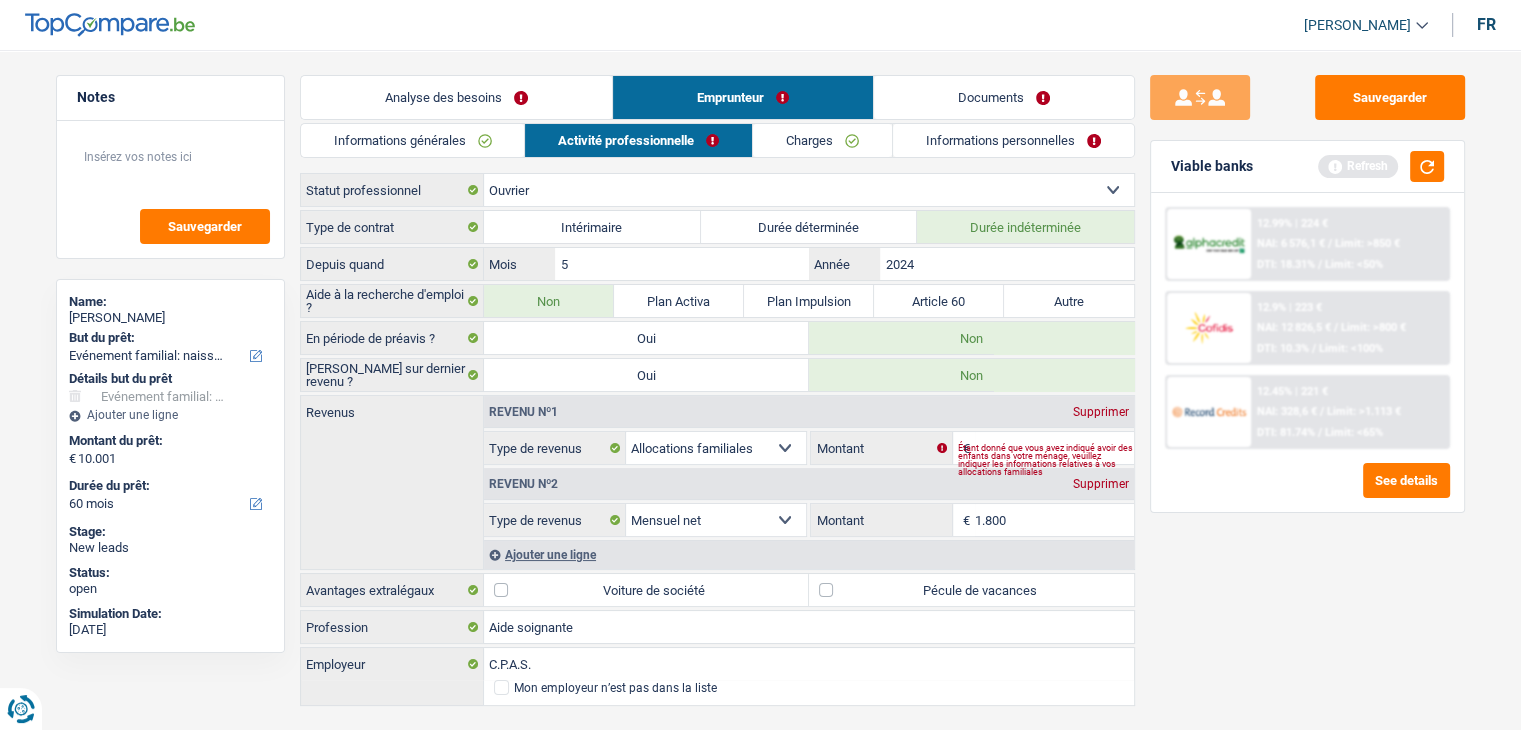 click on "Supprimer" at bounding box center [1101, 412] 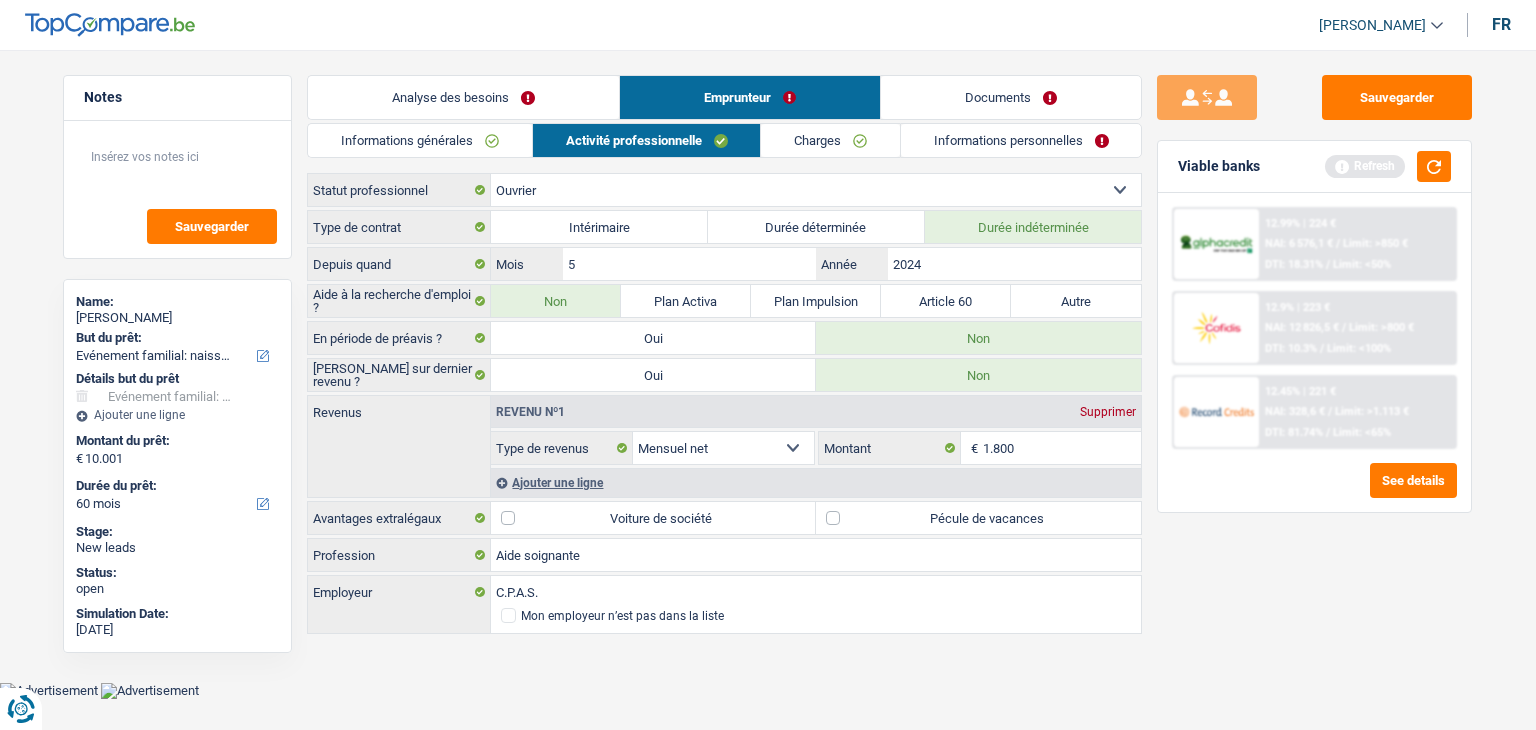 click on "Pécule de vacances" at bounding box center (978, 518) 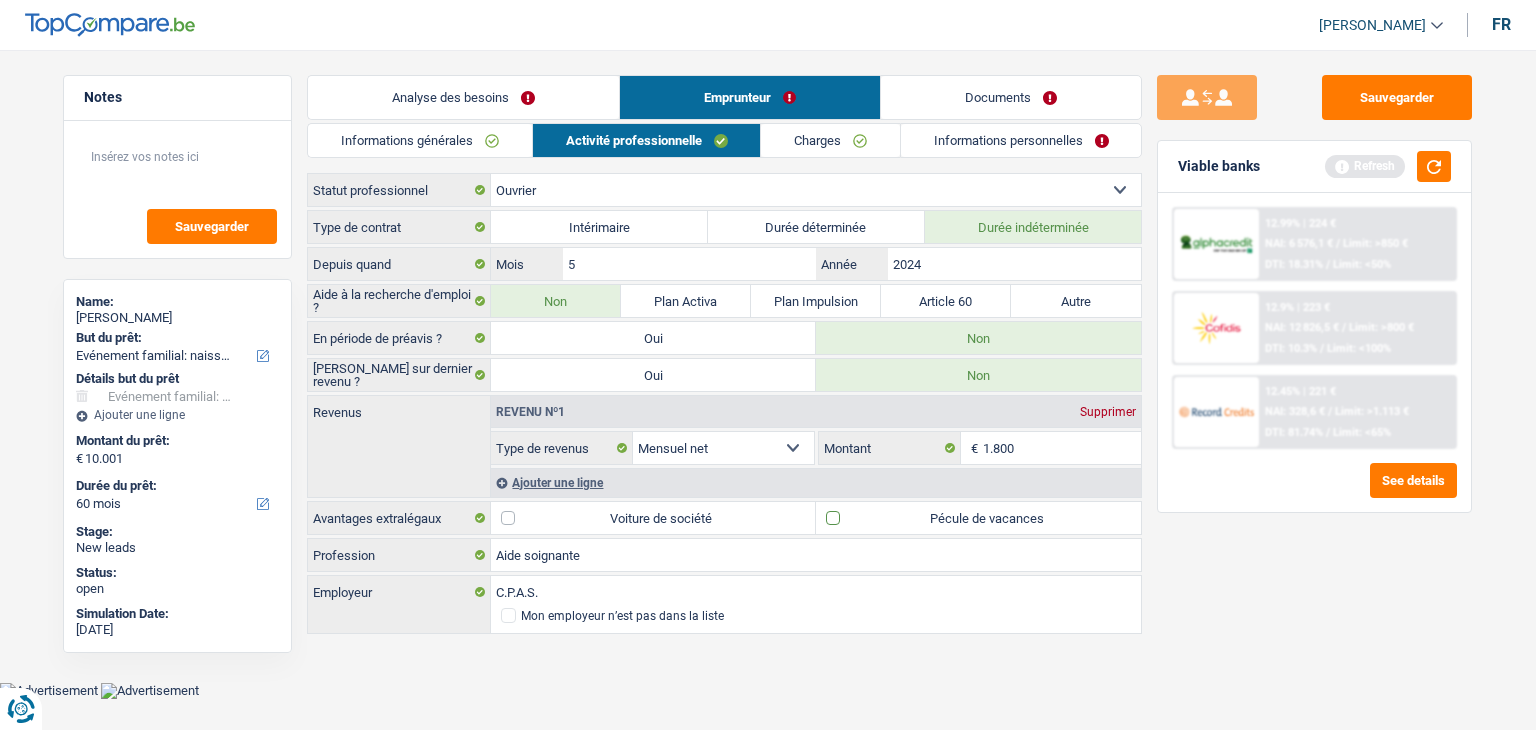 click on "Pécule de vacances" at bounding box center [978, 518] 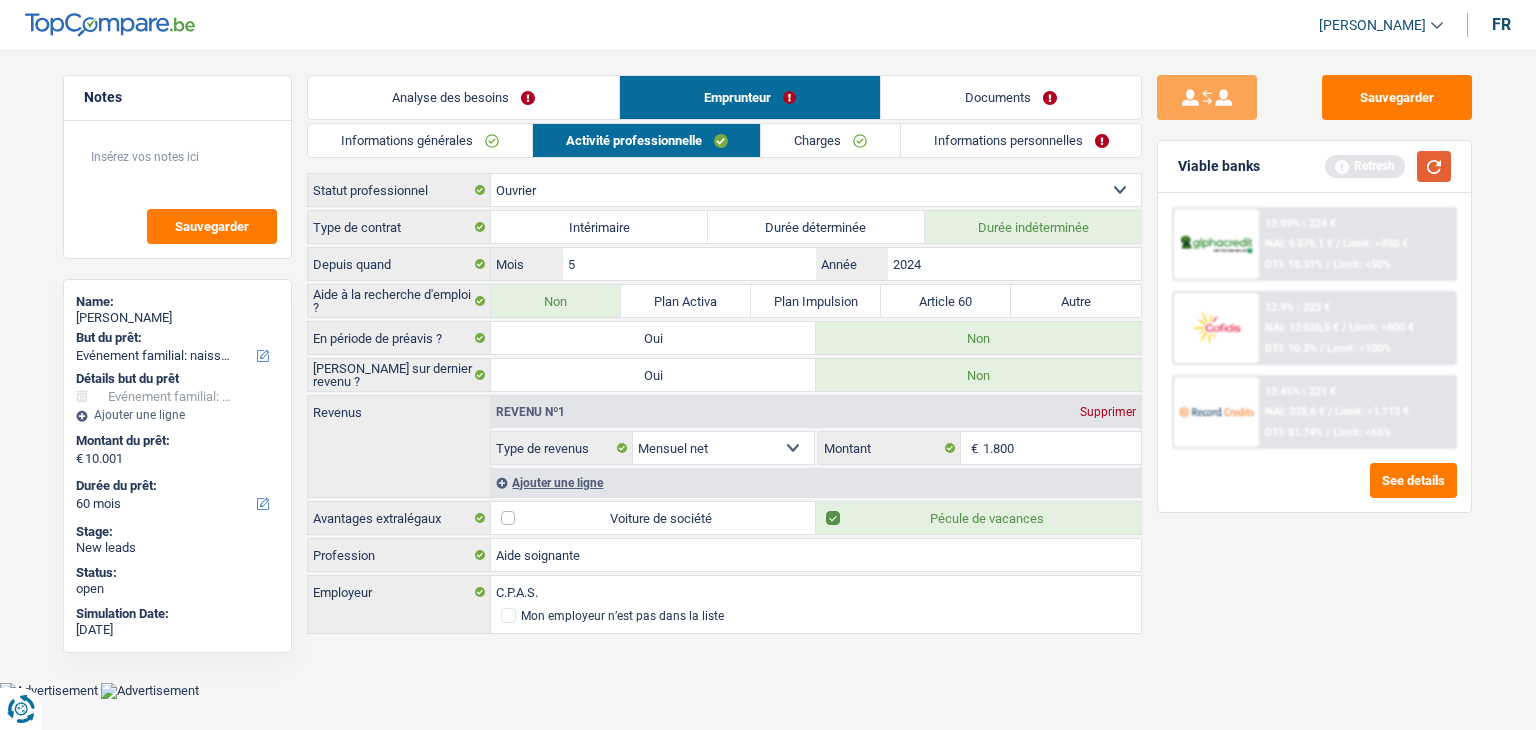 click at bounding box center (1434, 166) 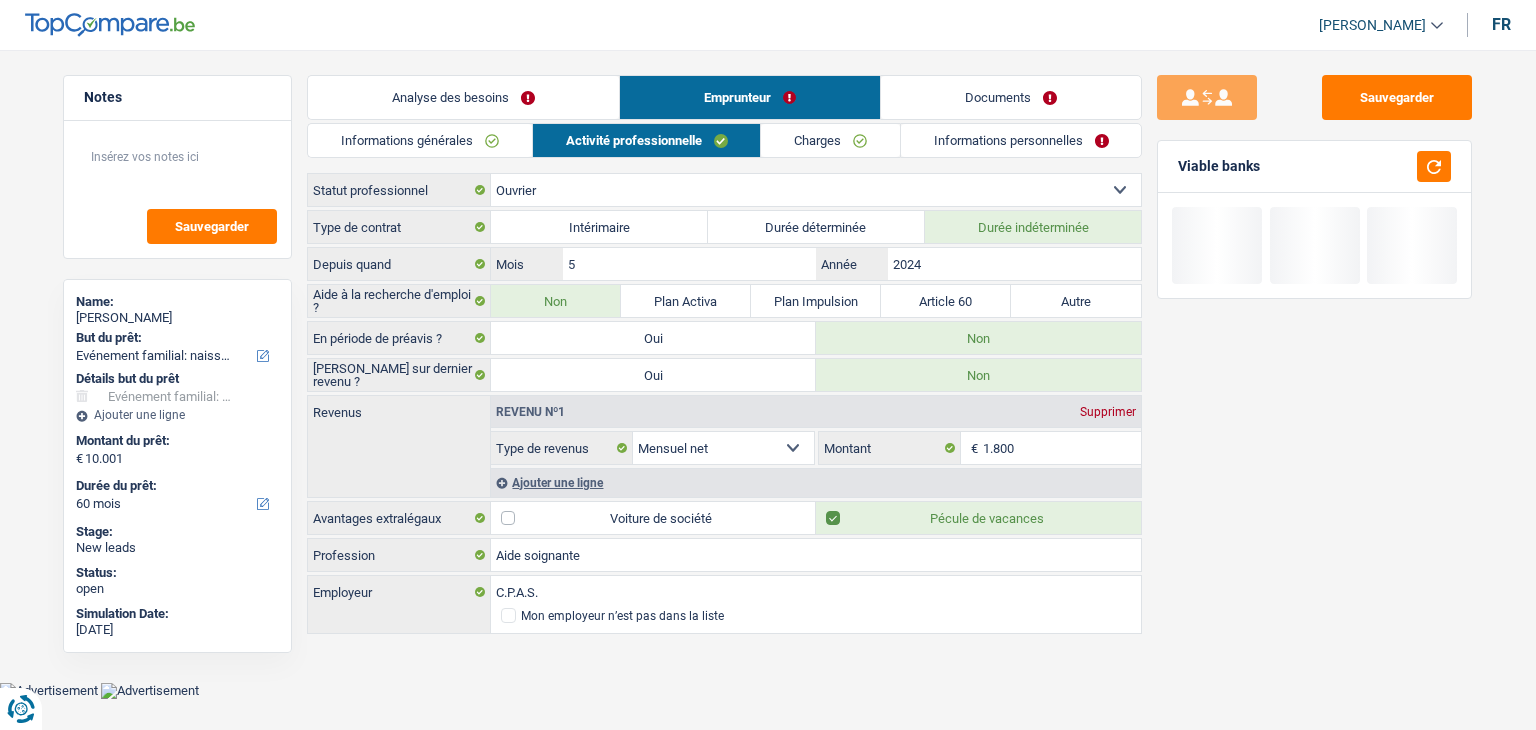 click on "Charges" at bounding box center [830, 140] 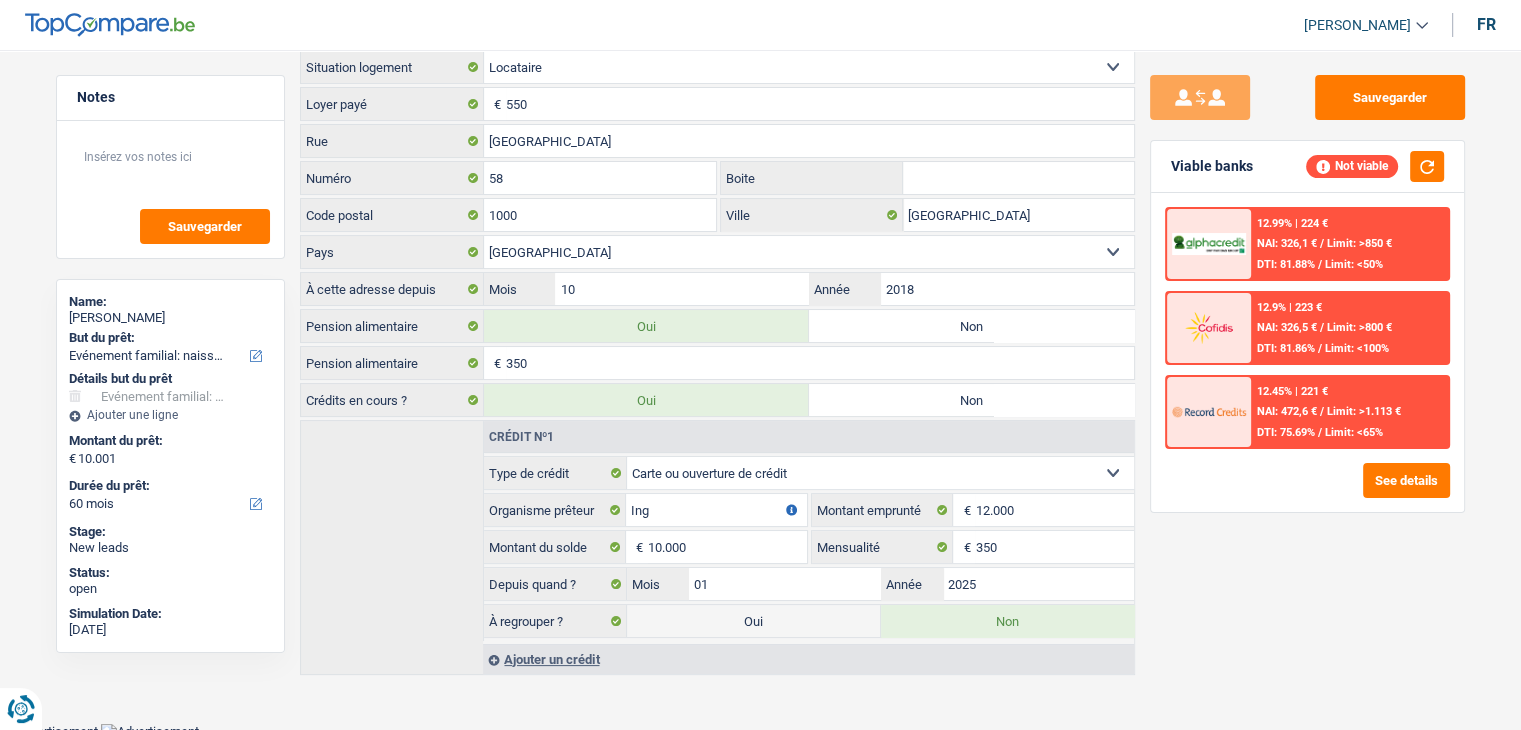 scroll, scrollTop: 124, scrollLeft: 0, axis: vertical 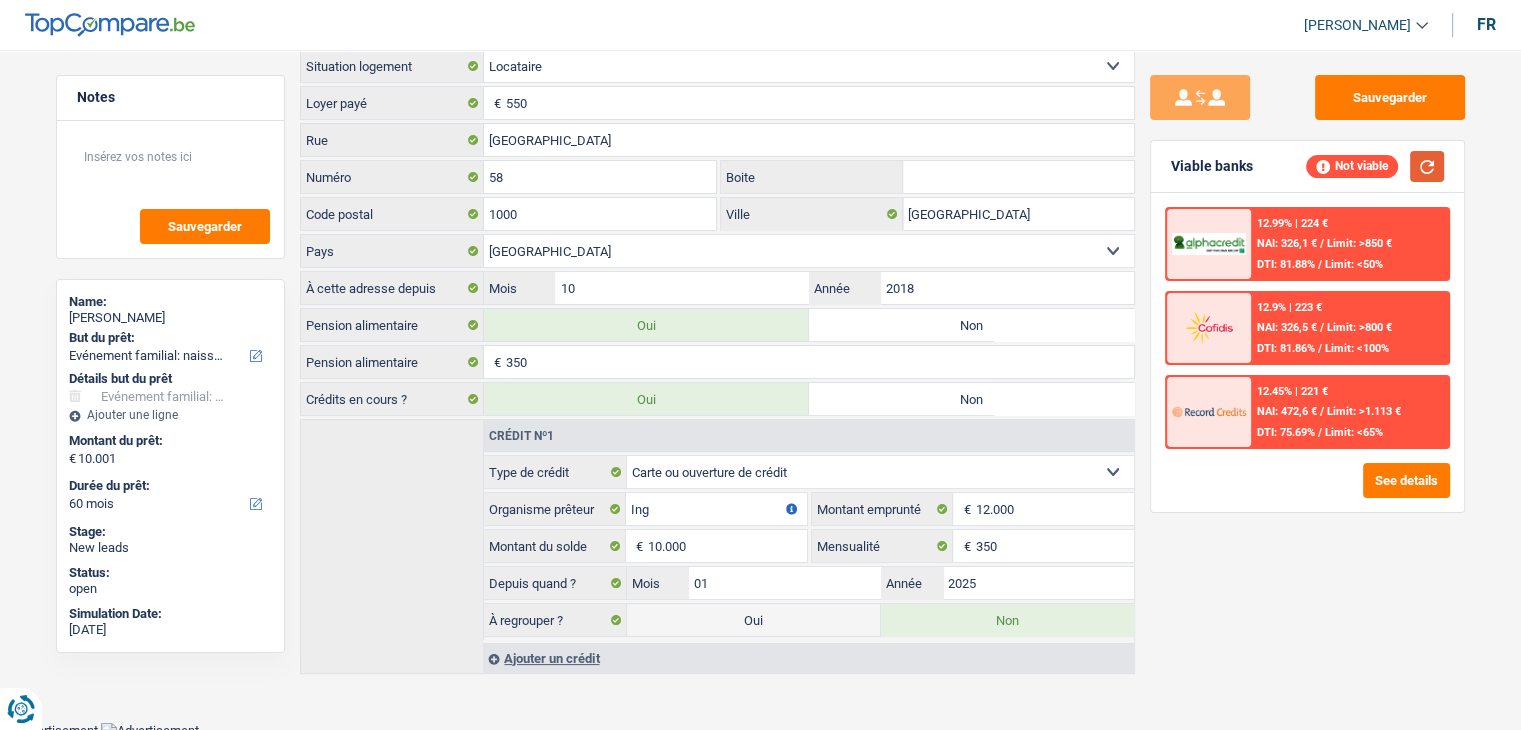 click at bounding box center (1427, 166) 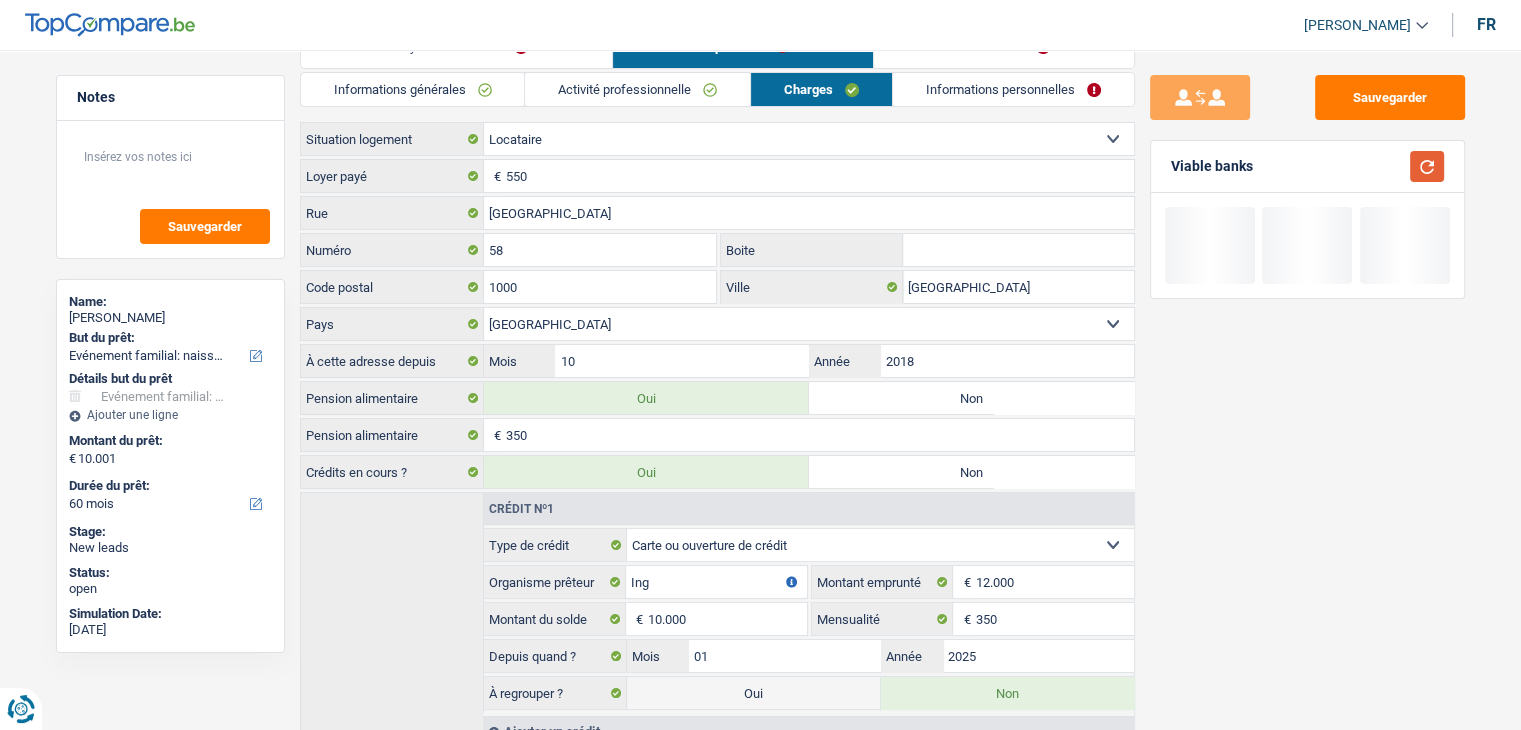 scroll, scrollTop: 0, scrollLeft: 0, axis: both 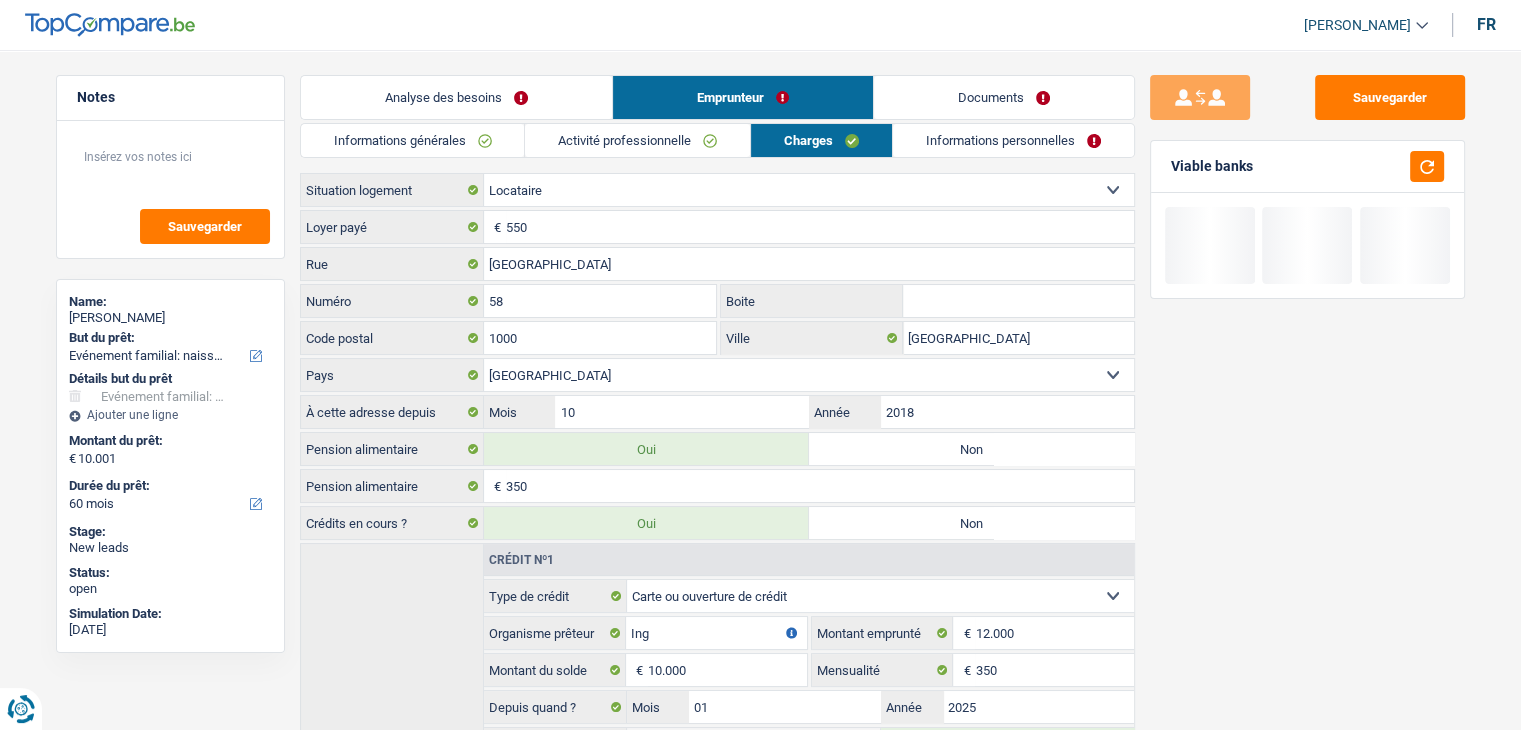 click on "Informations personnelles" at bounding box center [1013, 140] 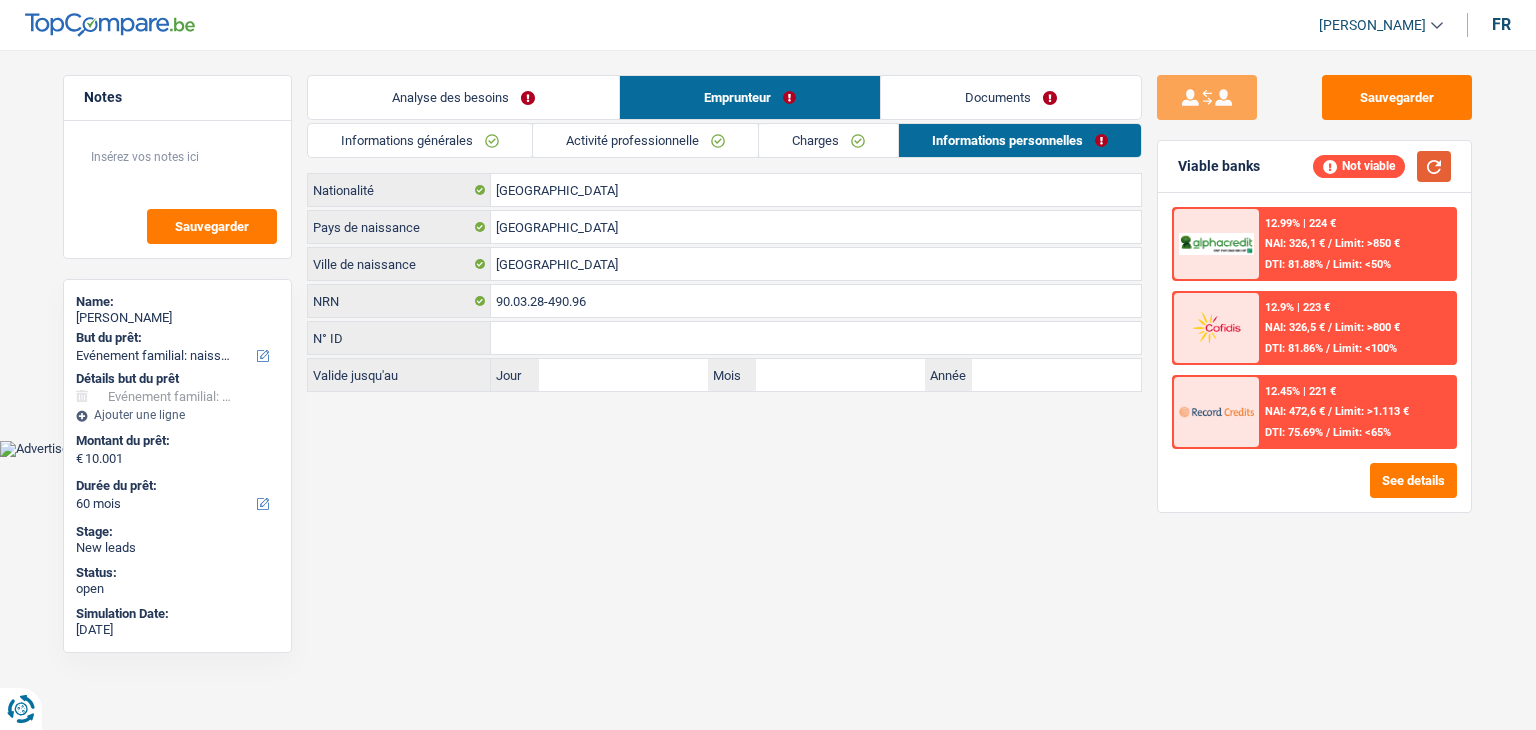click at bounding box center [1434, 166] 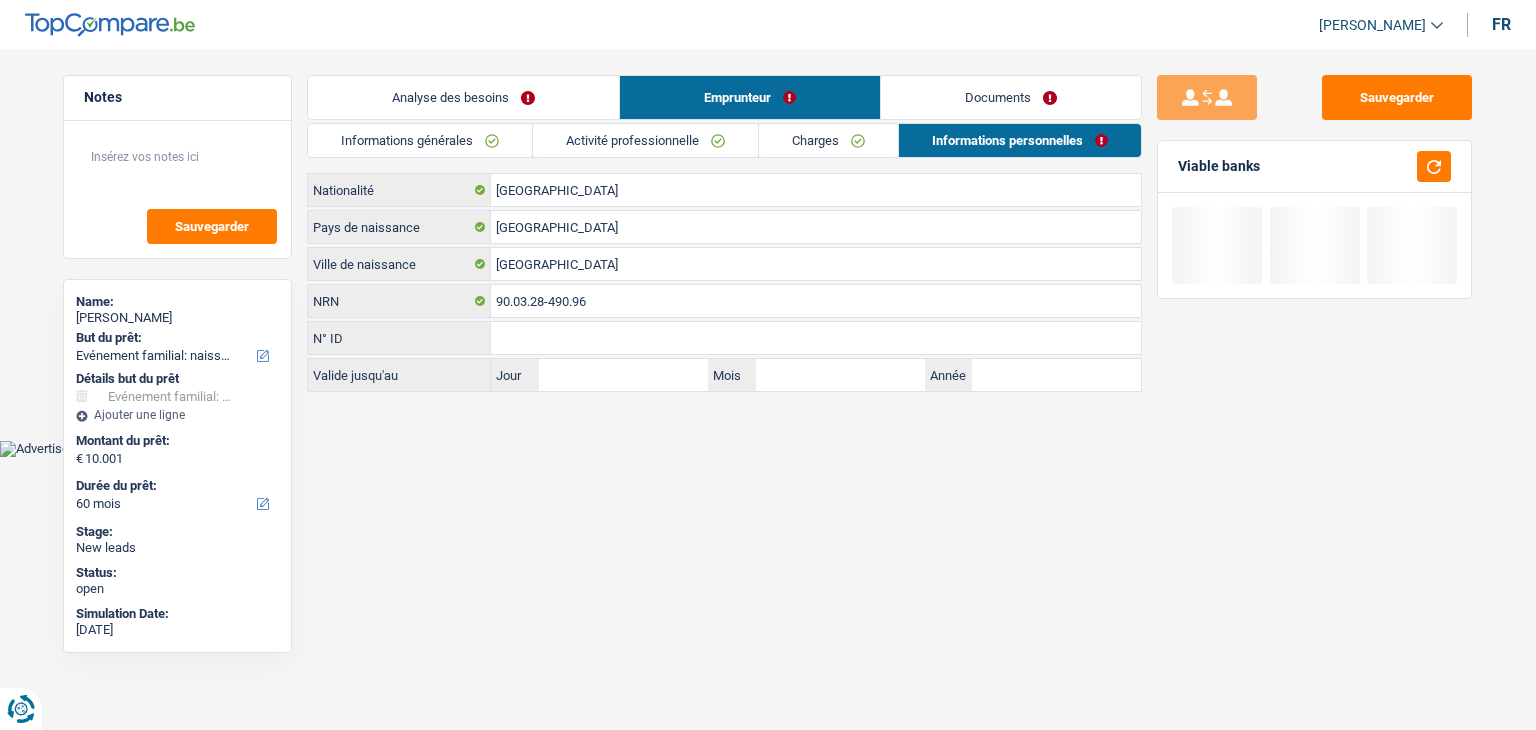 click on "Documents" at bounding box center (1011, 97) 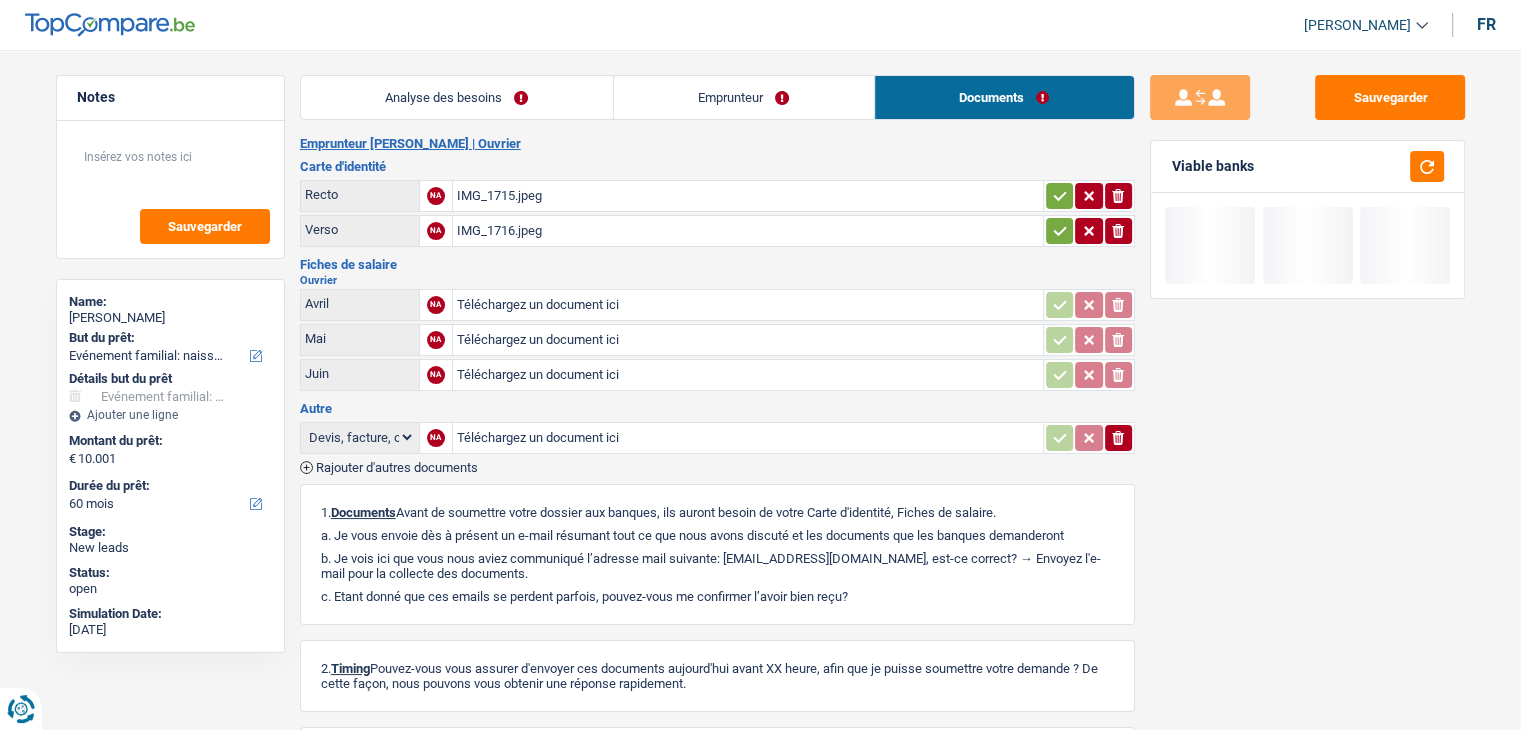 click on "IMG_1715.jpeg" at bounding box center (748, 196) 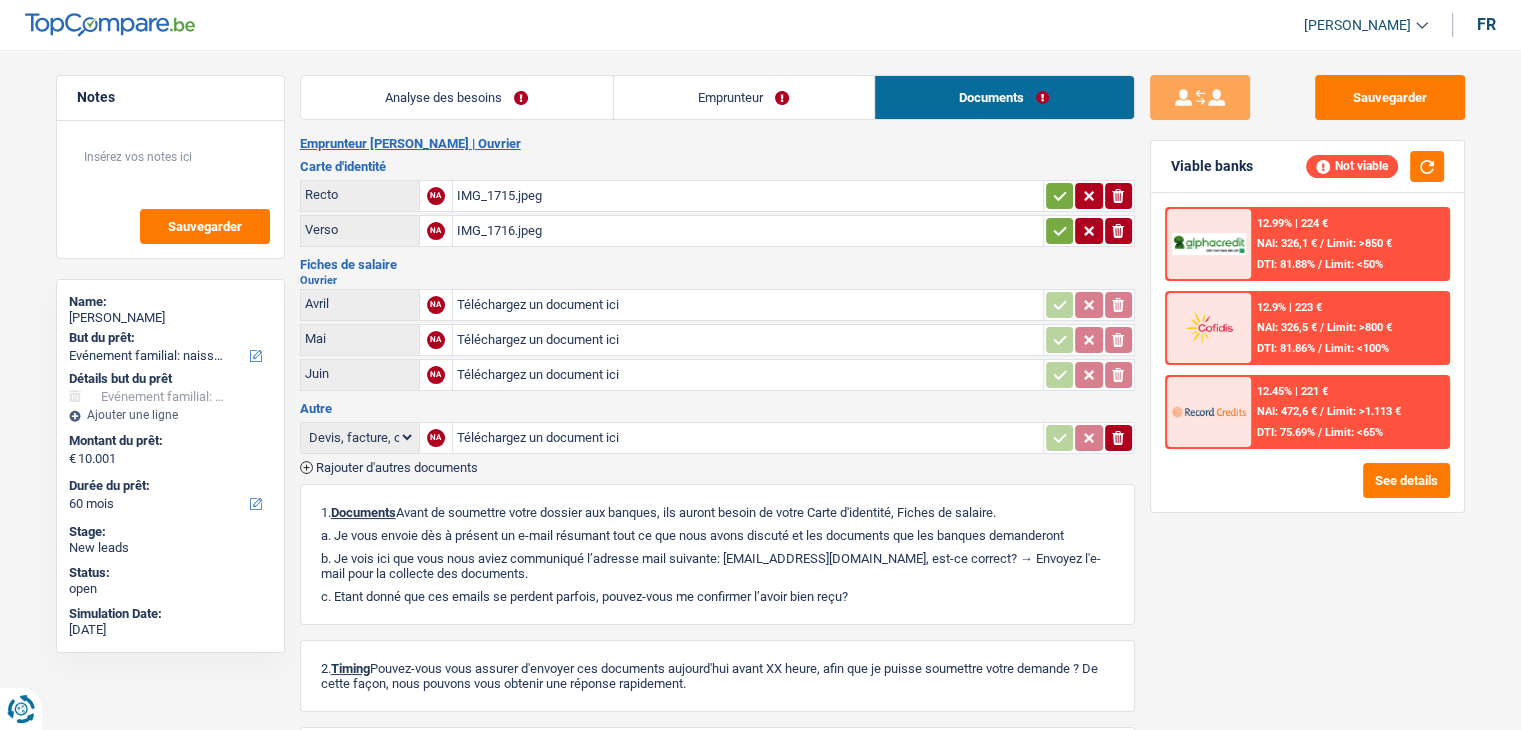 click on "IMG_1716.jpeg" at bounding box center [748, 231] 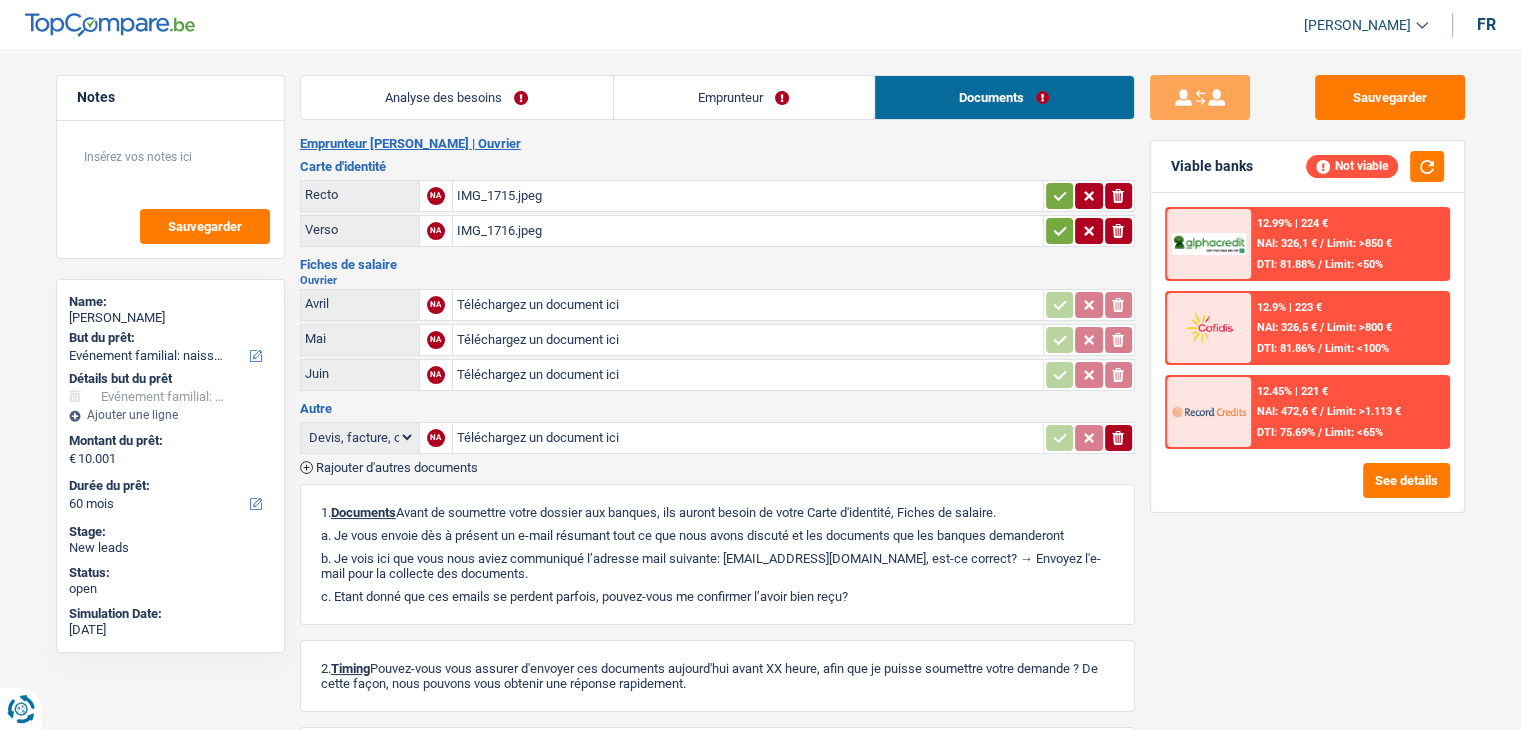 click on "Emprunteur" at bounding box center (744, 97) 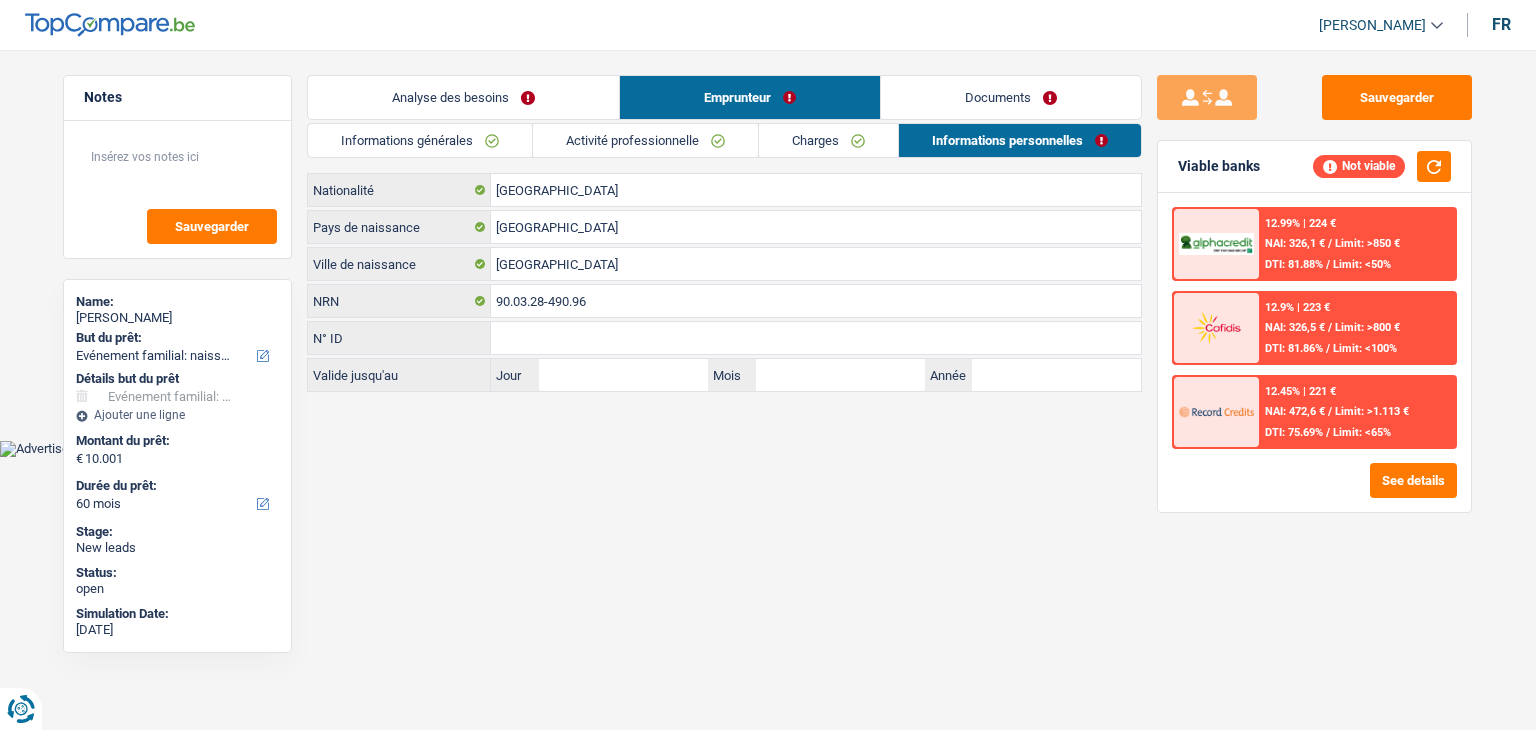 click on "Analyse des besoins" at bounding box center (463, 97) 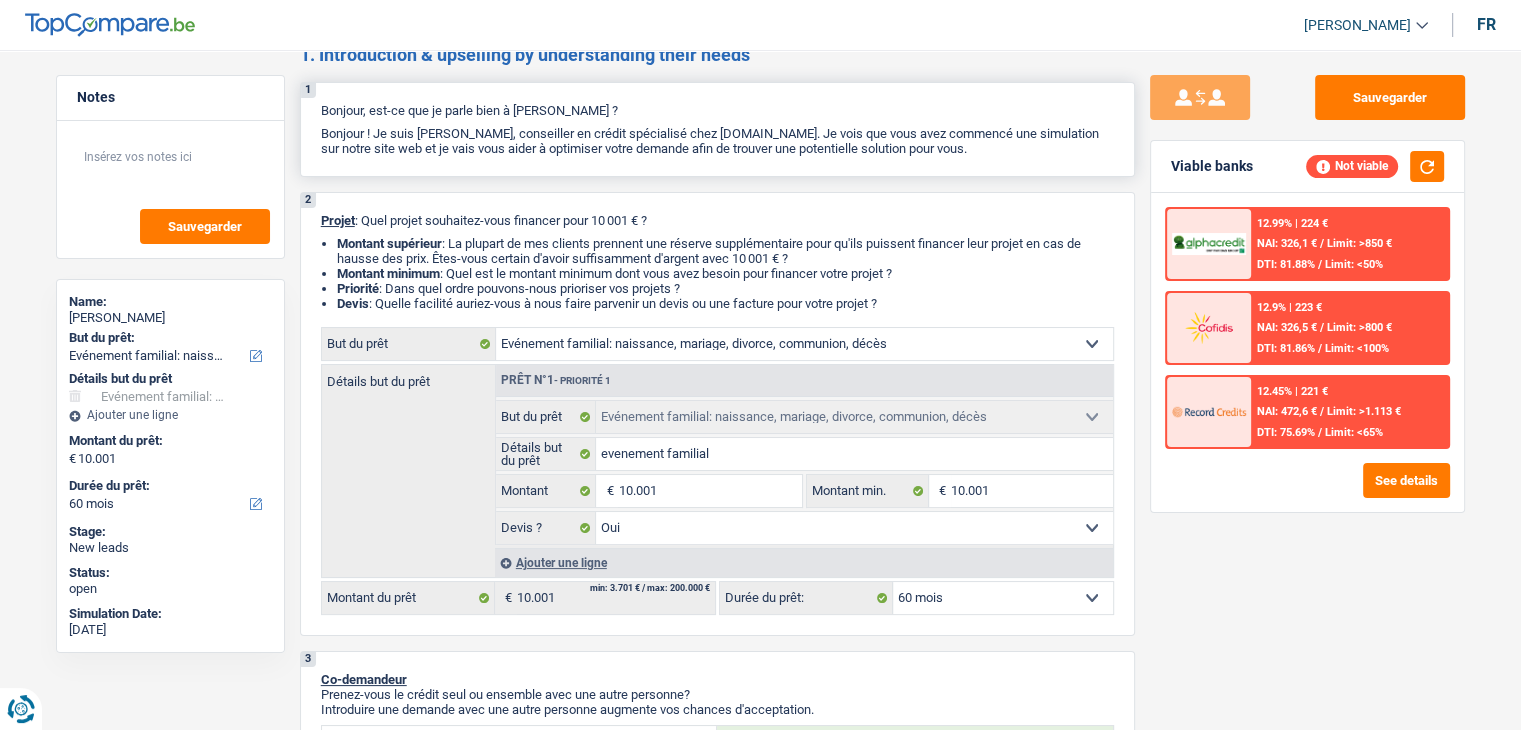 scroll, scrollTop: 0, scrollLeft: 0, axis: both 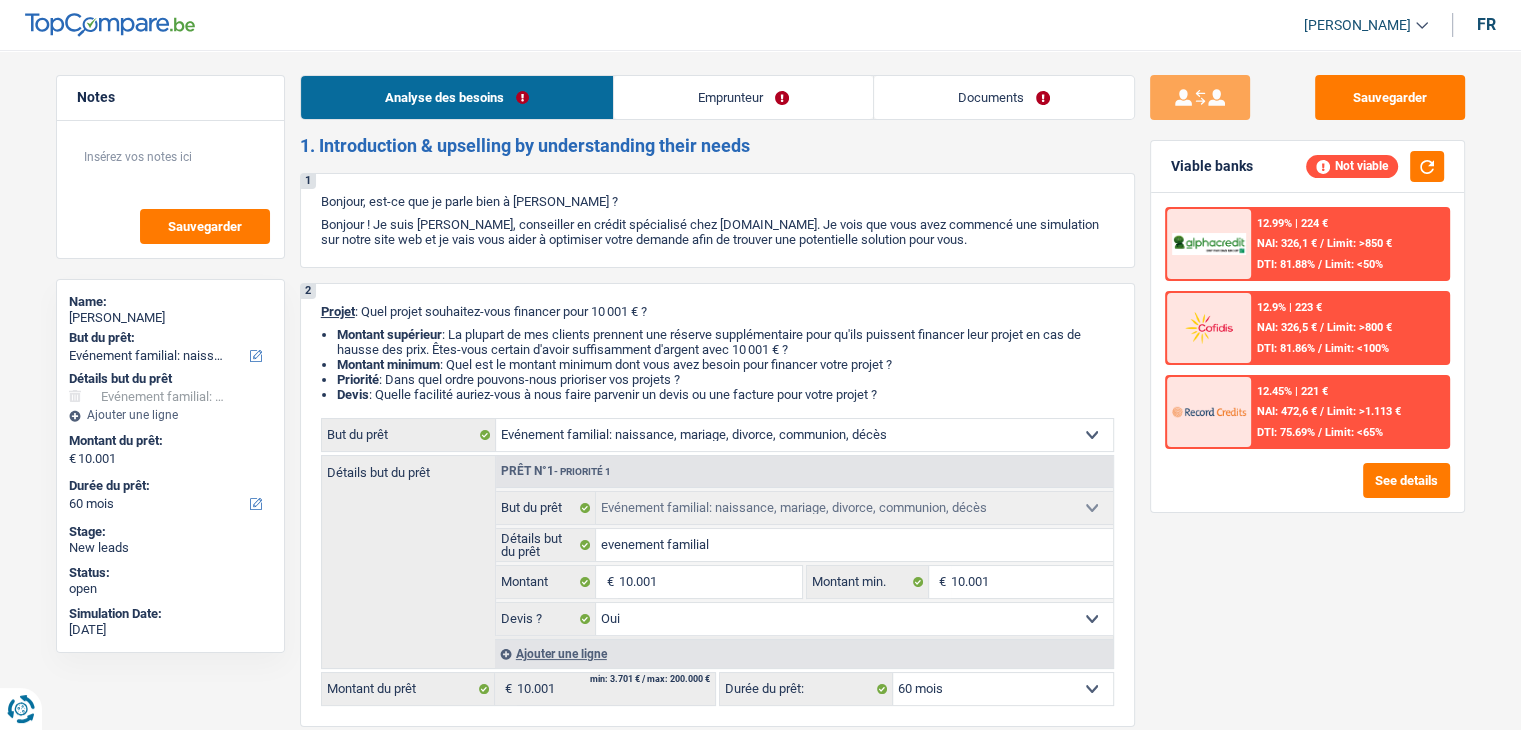 click on "Emprunteur" at bounding box center [743, 97] 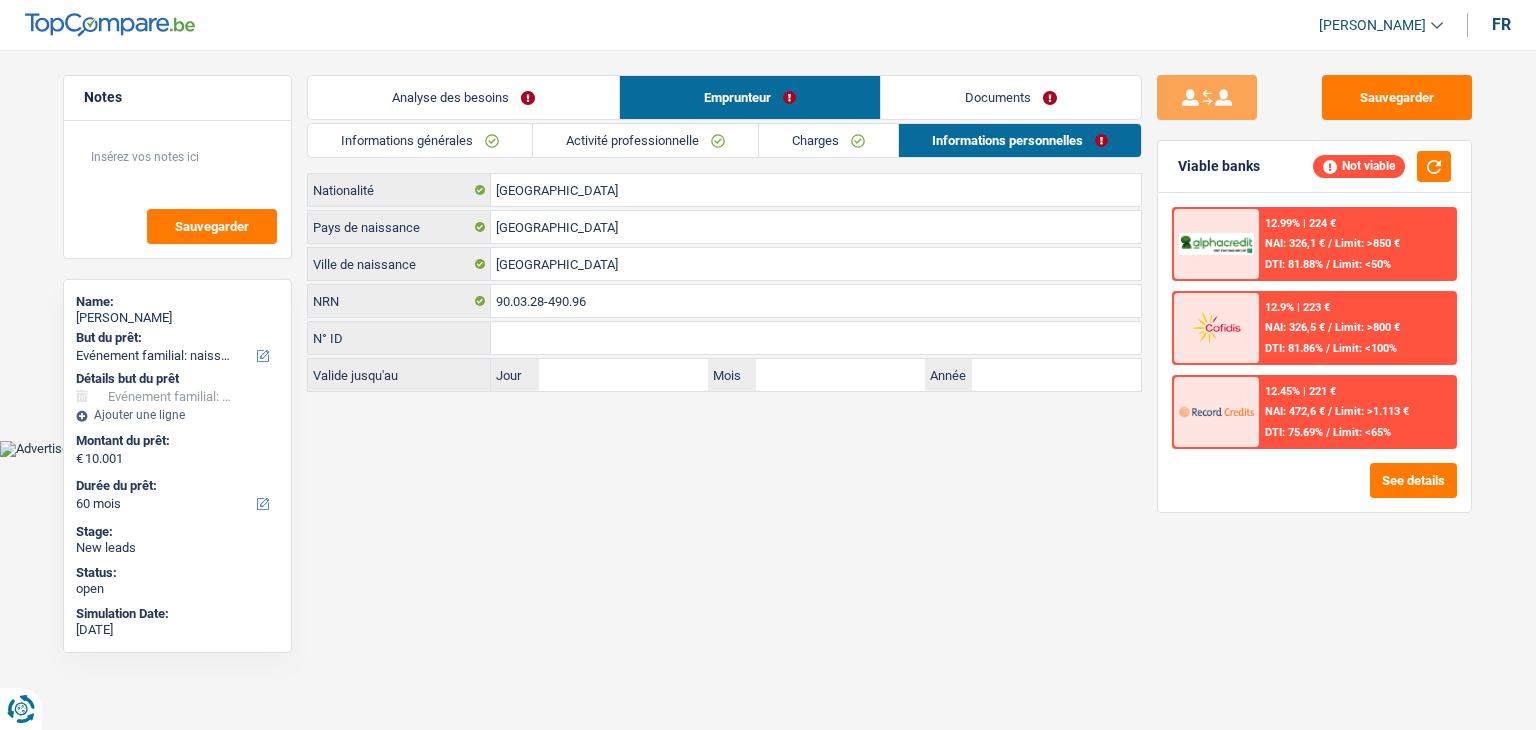 click on "Analyse des besoins" at bounding box center [463, 97] 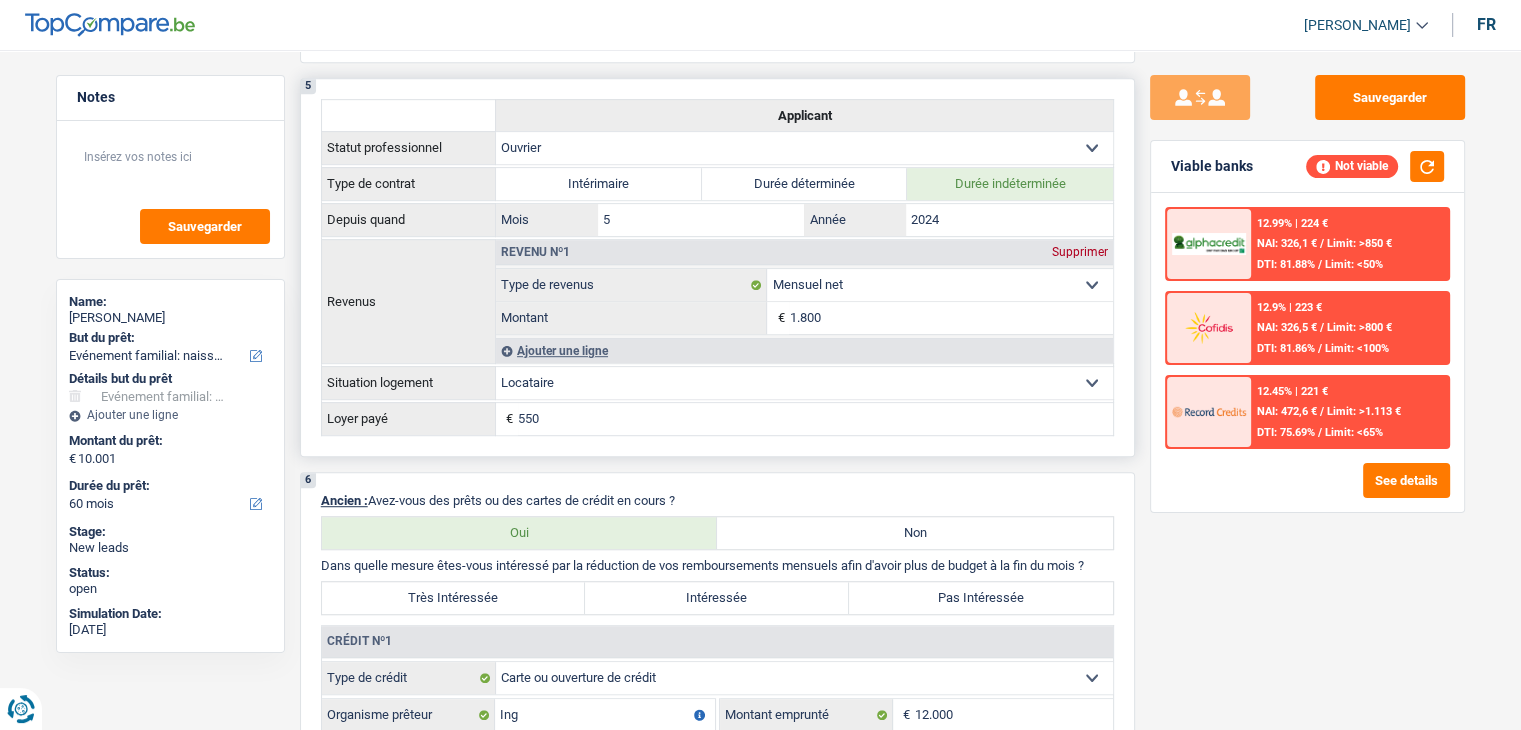 scroll, scrollTop: 1400, scrollLeft: 0, axis: vertical 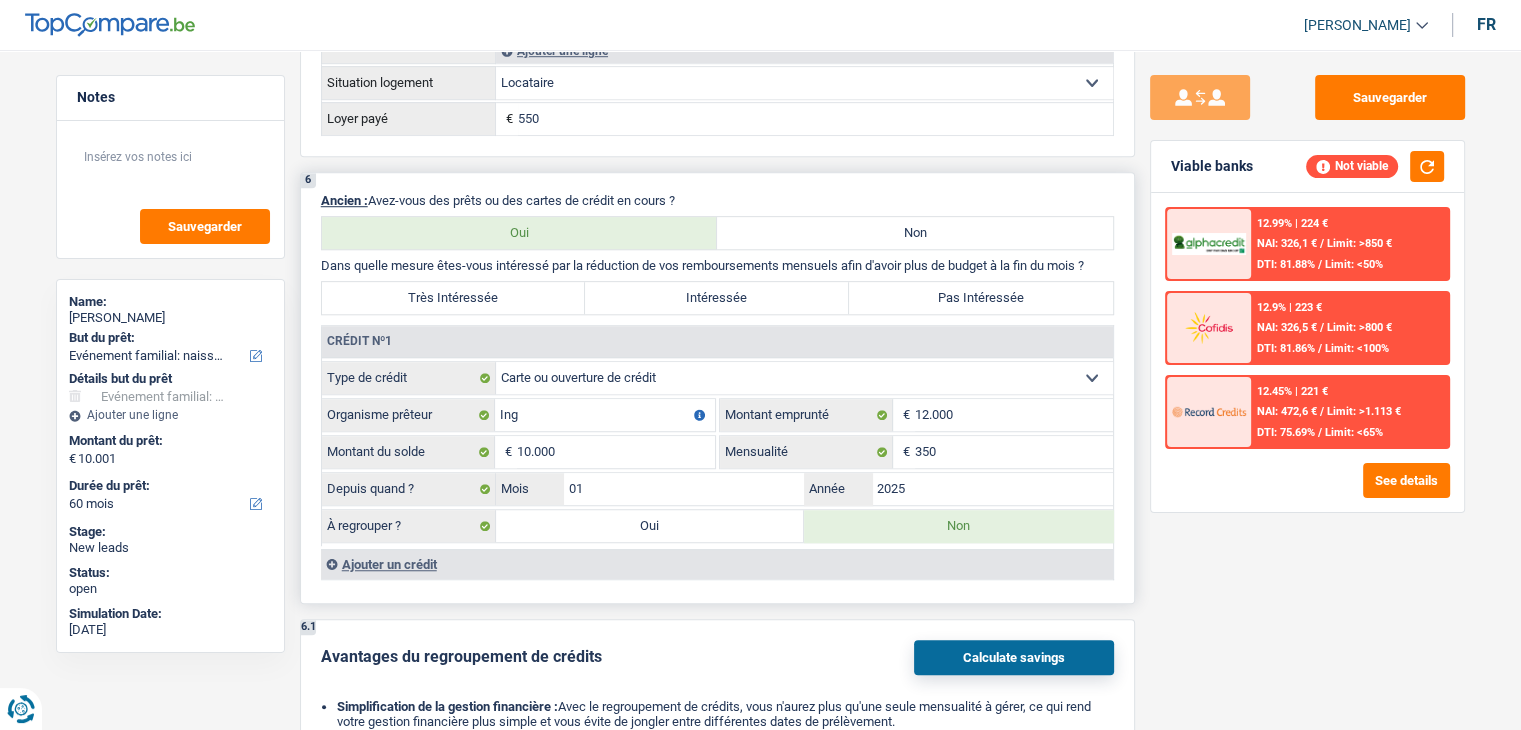 click on "Intéressée" at bounding box center [717, 298] 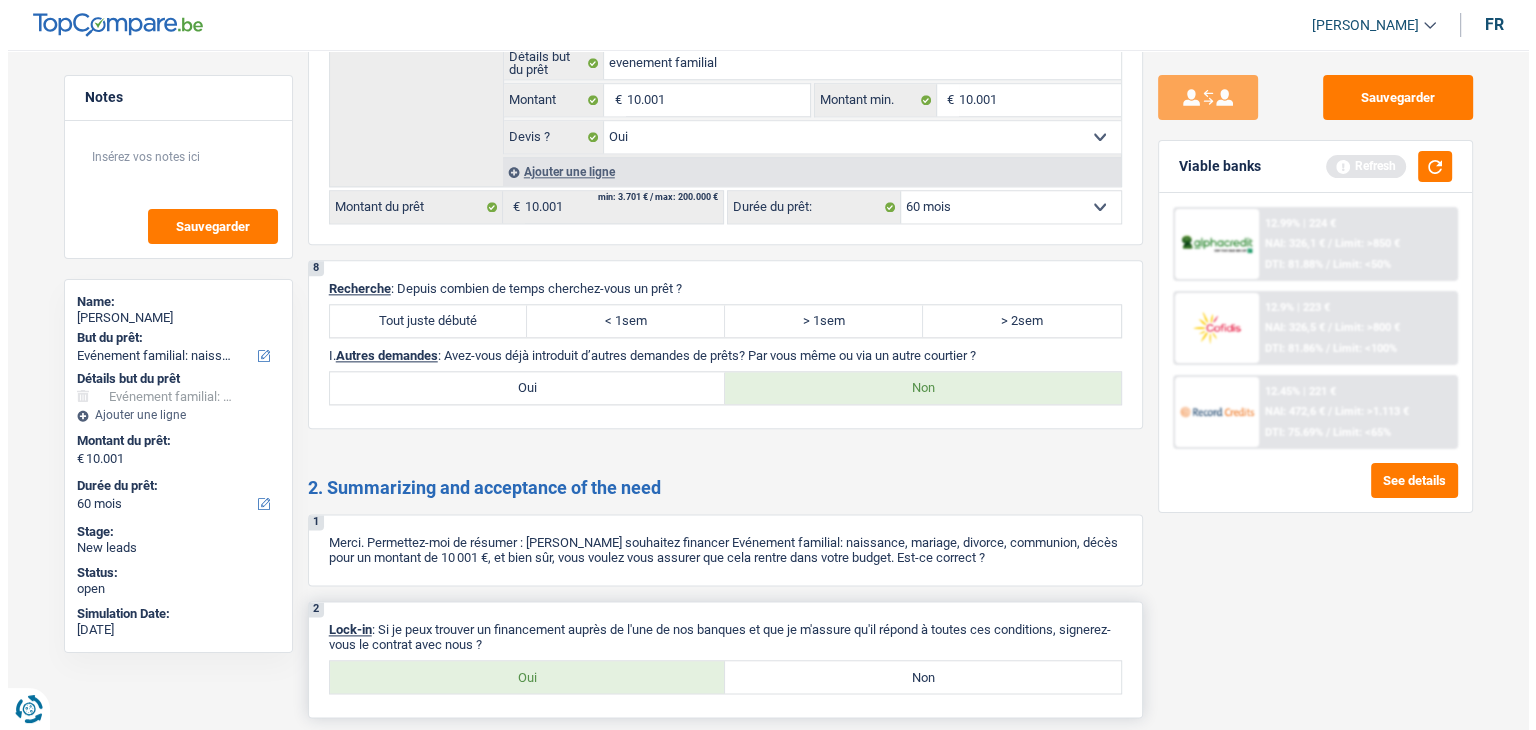 scroll, scrollTop: 2500, scrollLeft: 0, axis: vertical 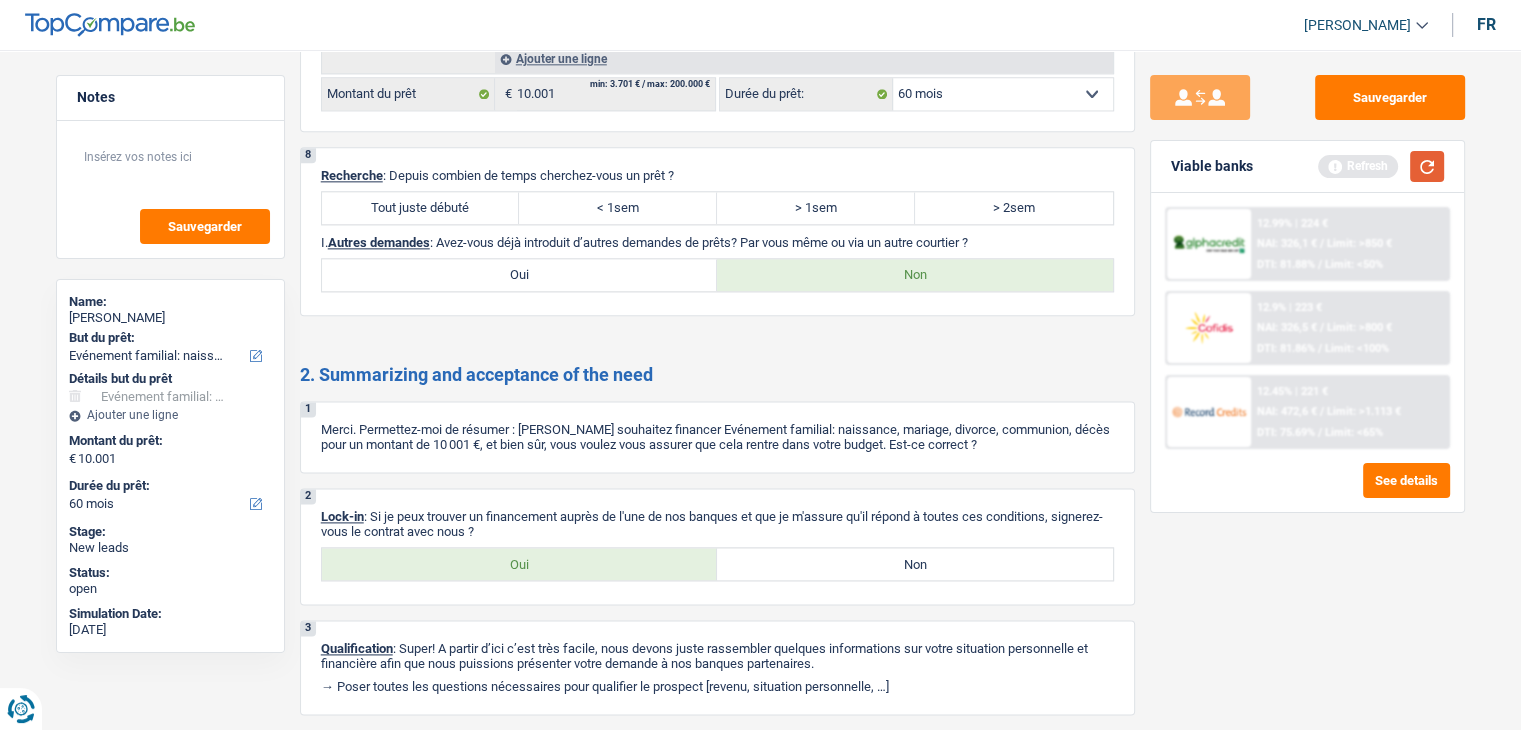 click at bounding box center (1427, 166) 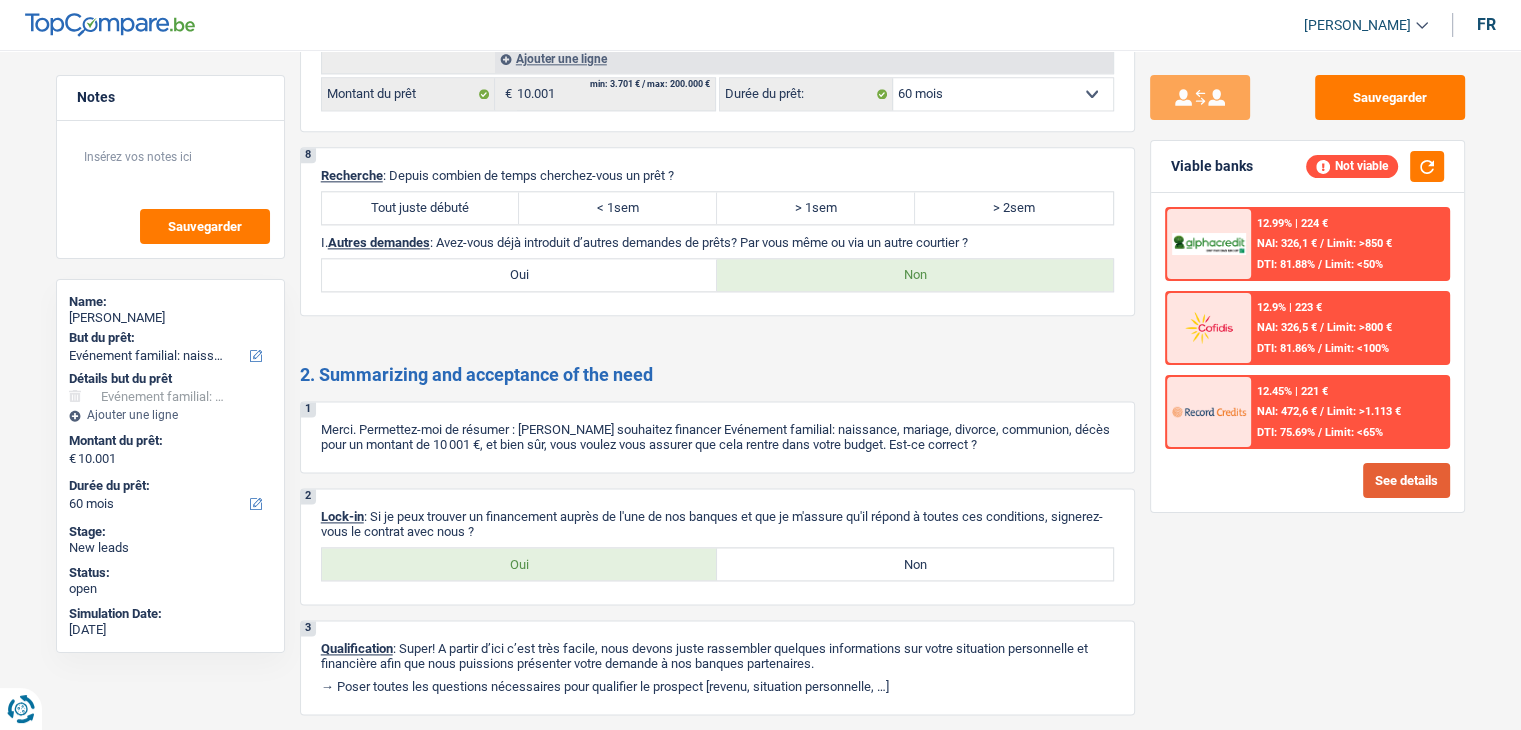 click on "See details" at bounding box center (1406, 480) 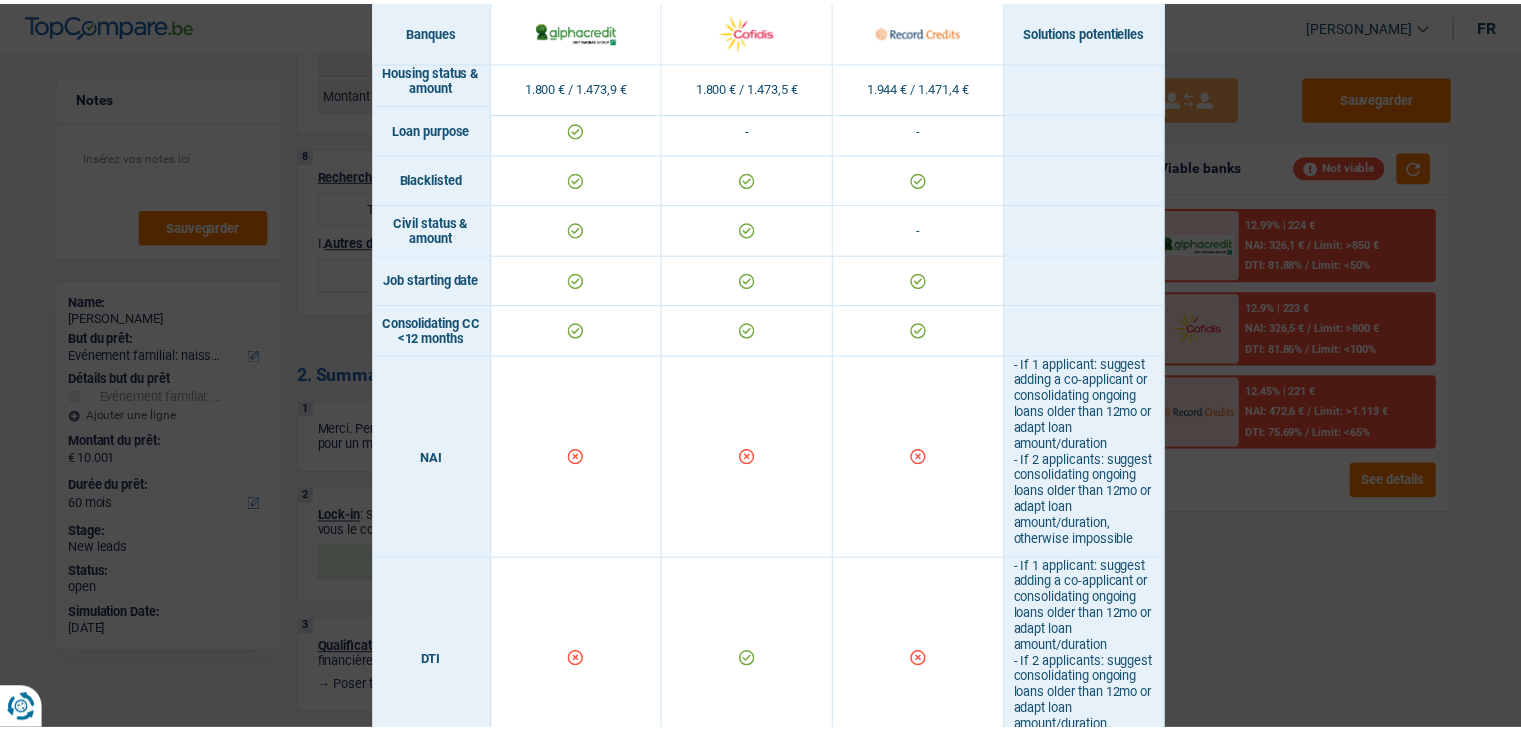 scroll, scrollTop: 900, scrollLeft: 0, axis: vertical 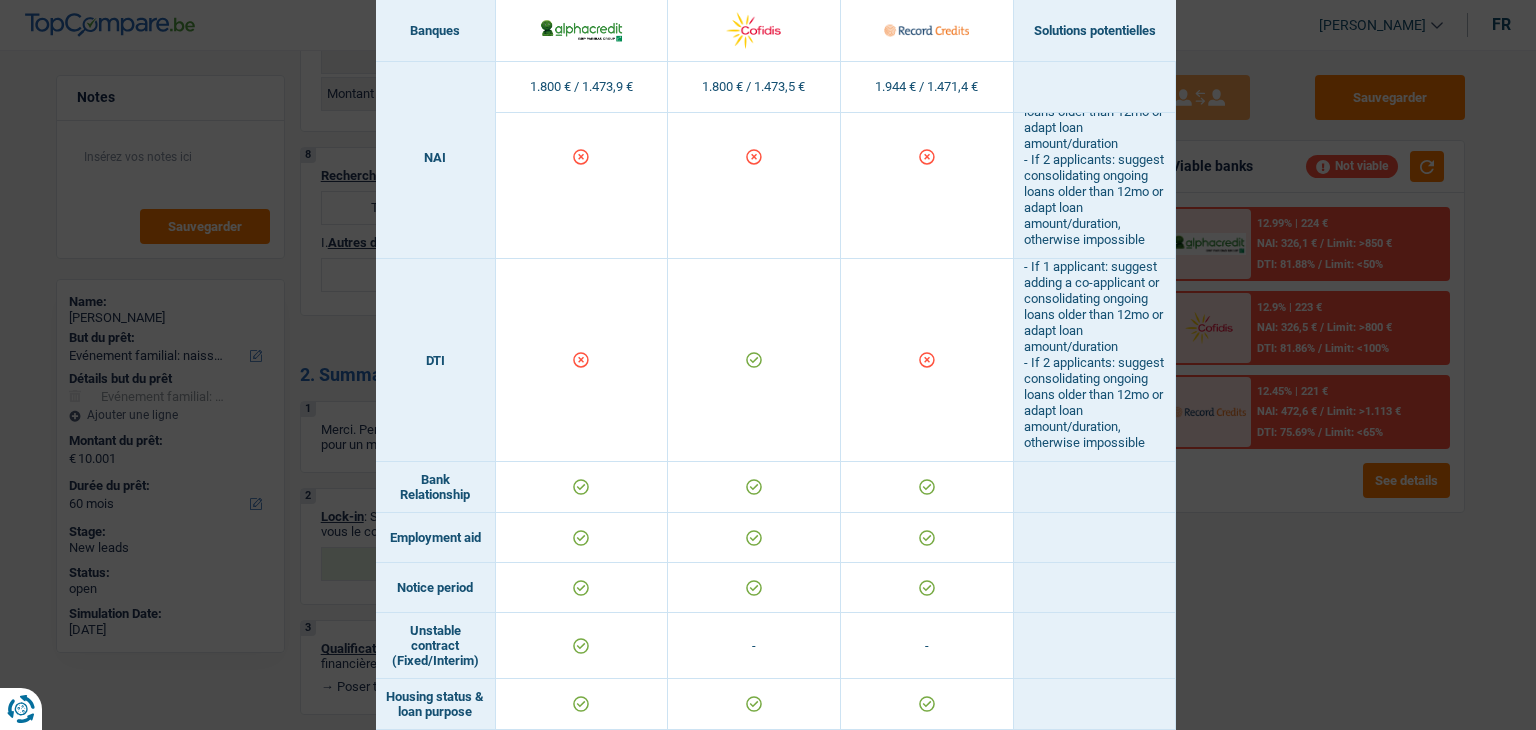 click on "Banks conditions ×
Banques
Solutions potentielles
Revenus / Charges
1.800 € / 1.473,9 €
1.800 € / 1.473,5 €
1.944 € / 1.471,4 €
Professional activity
ID card type
Min. revenue" at bounding box center (768, 365) 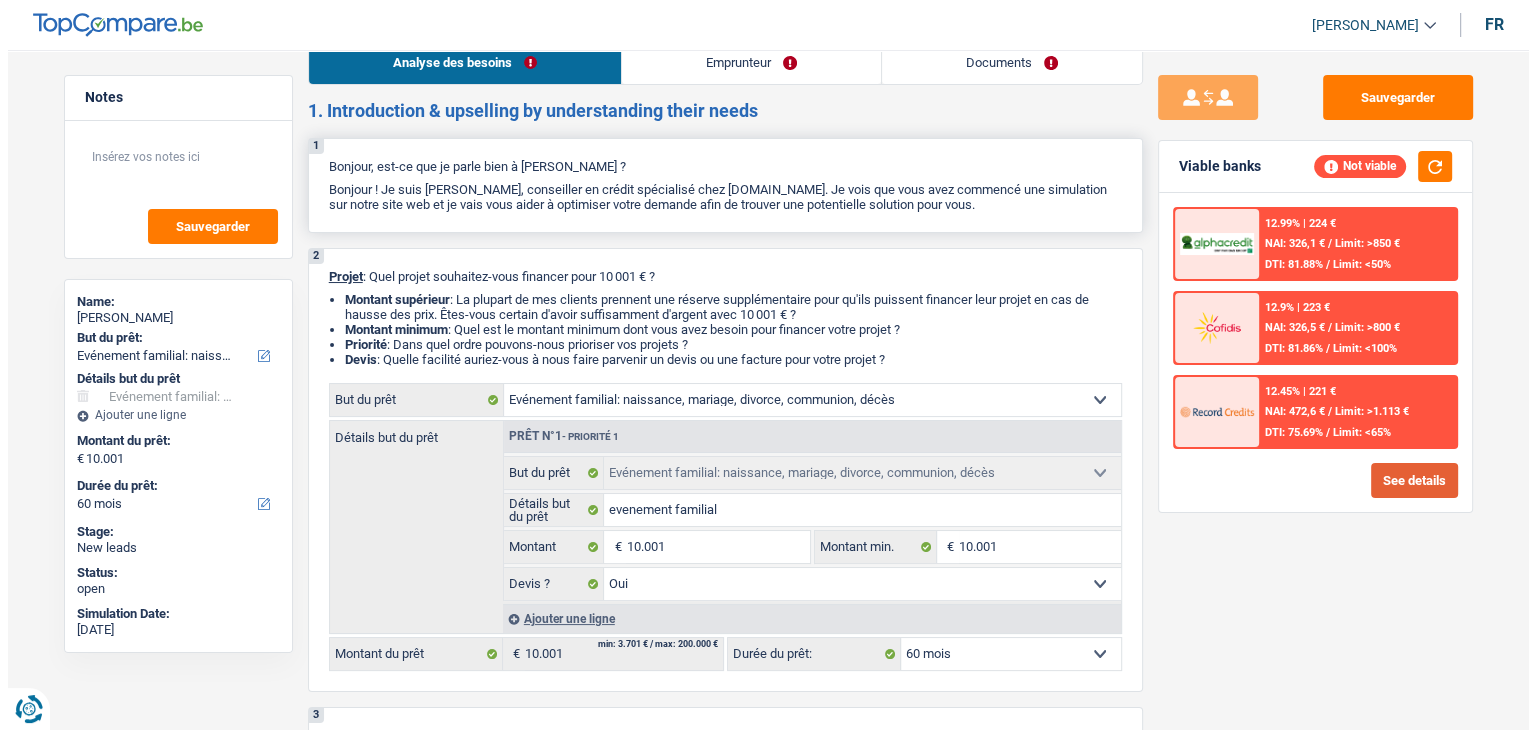 scroll, scrollTop: 0, scrollLeft: 0, axis: both 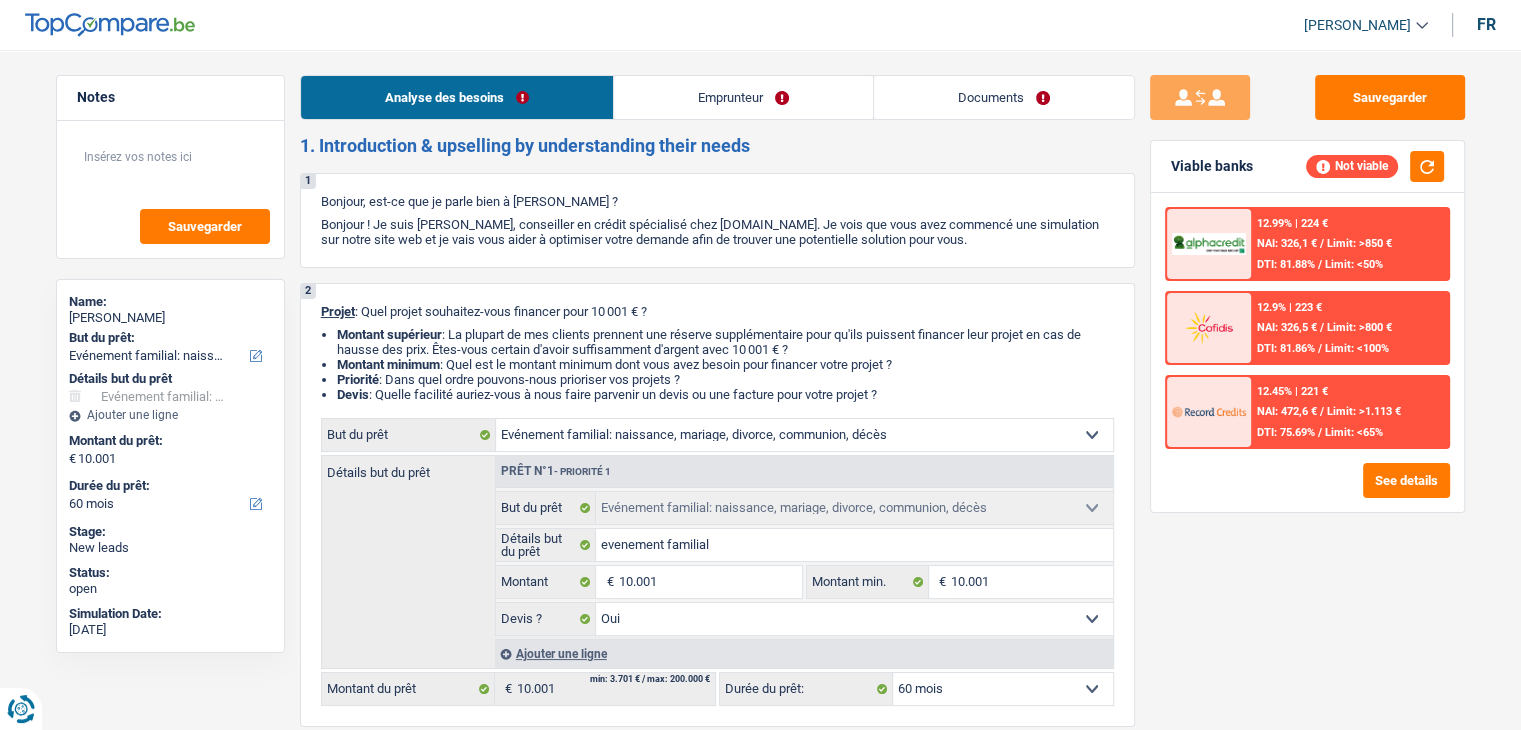 click on "Emprunteur" at bounding box center [743, 97] 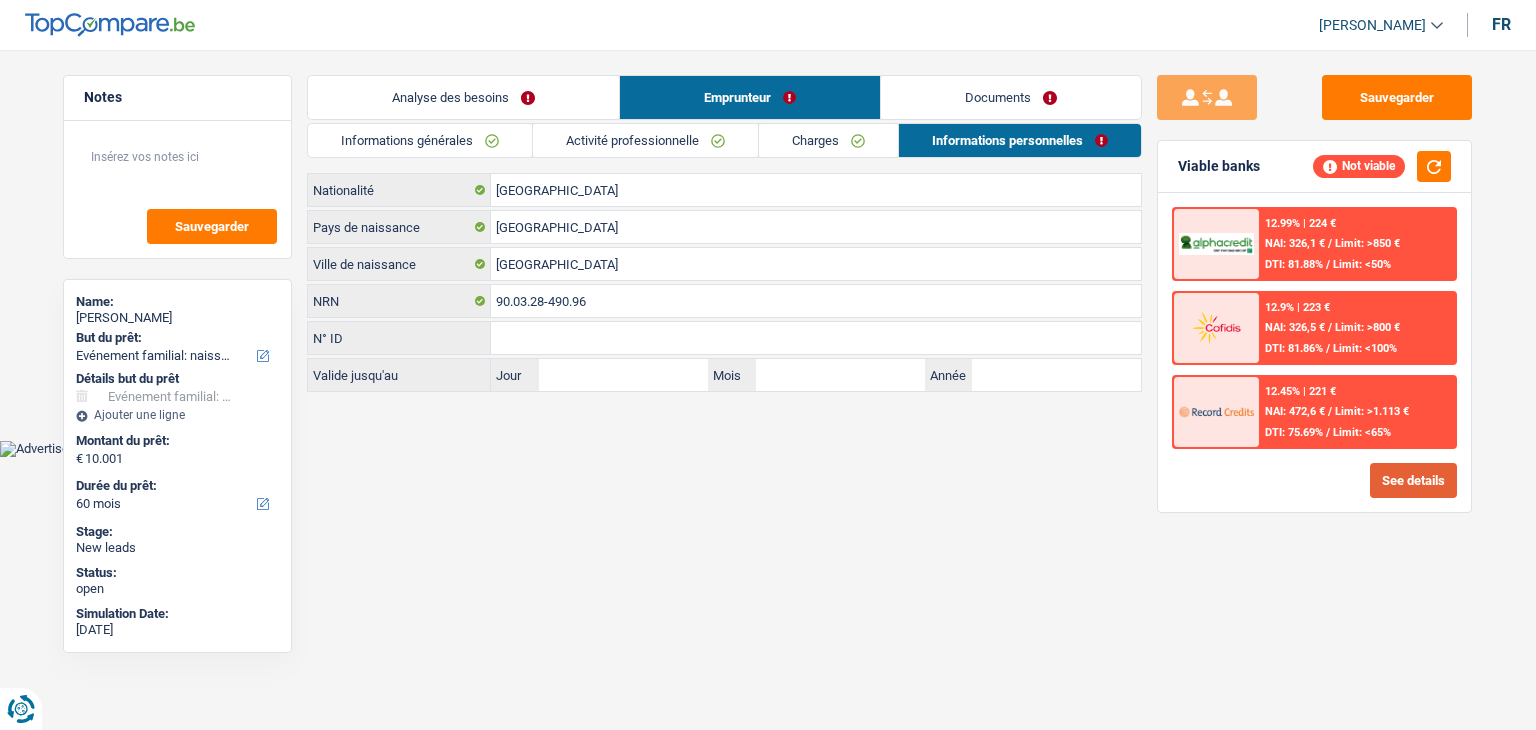 click on "See details" at bounding box center [1413, 480] 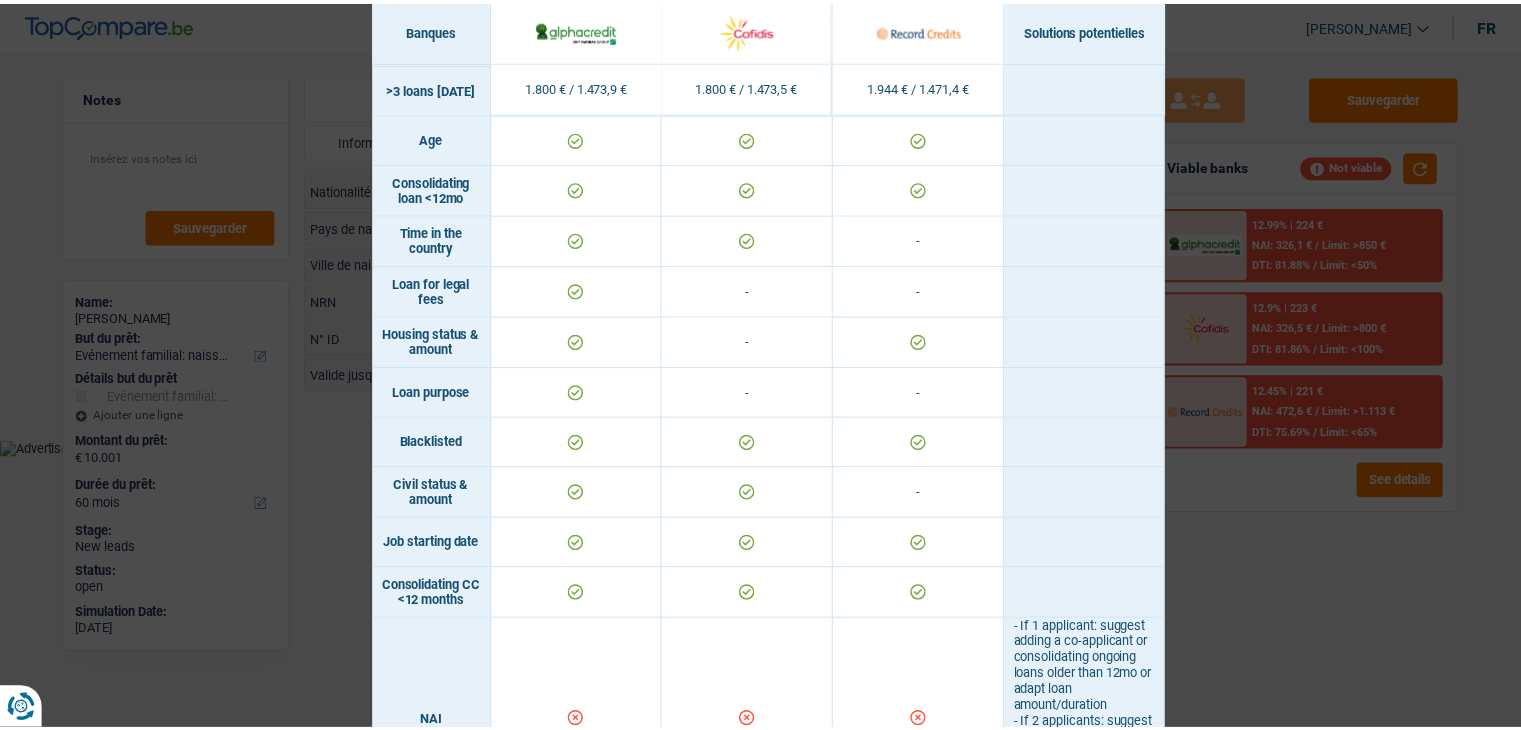 scroll, scrollTop: 600, scrollLeft: 0, axis: vertical 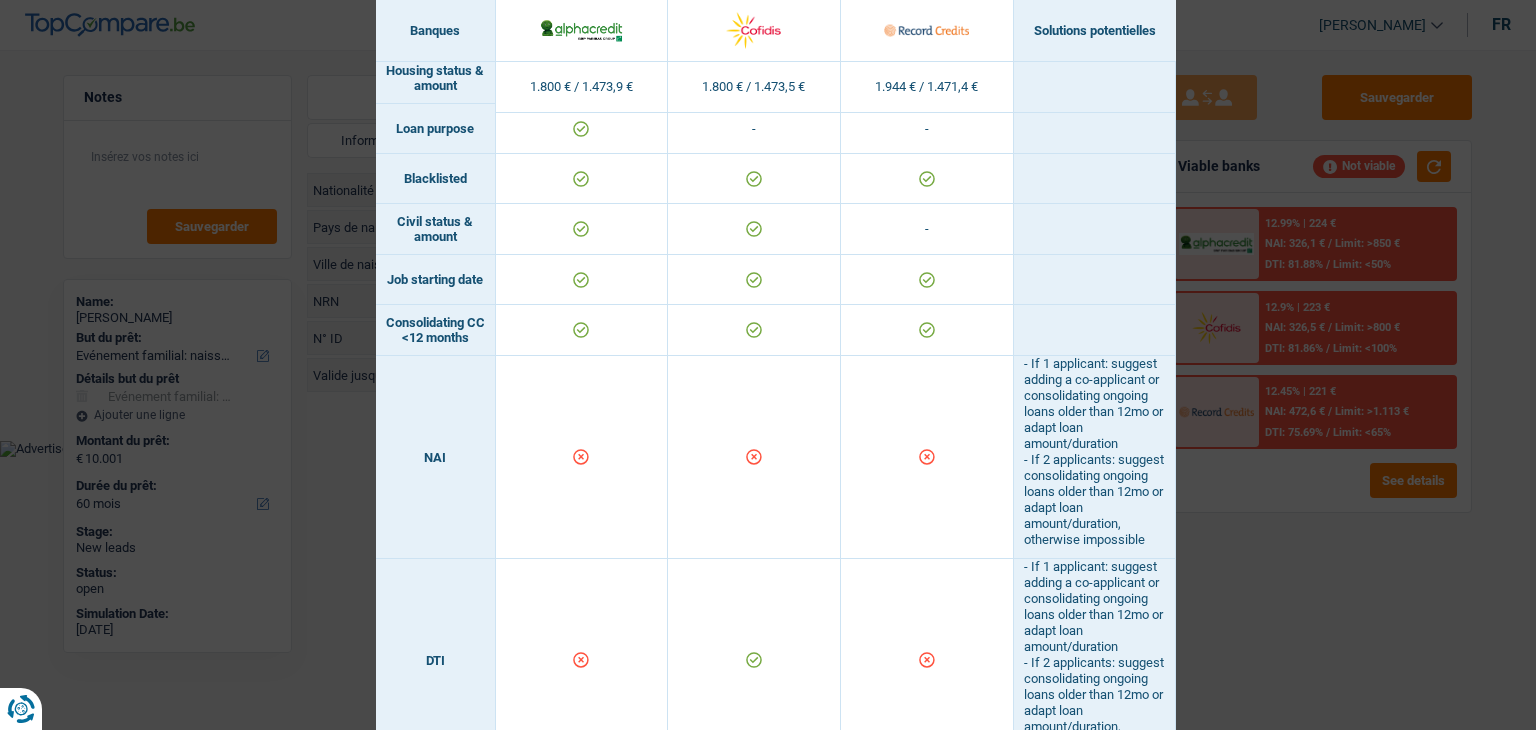 click on "Banks conditions ×
Banques
Solutions potentielles
Revenus / Charges
1.800 € / 1.473,9 €
1.800 € / 1.473,5 €
1.944 € / 1.471,4 €
Professional activity
ID card type
Min. revenue" at bounding box center (768, 365) 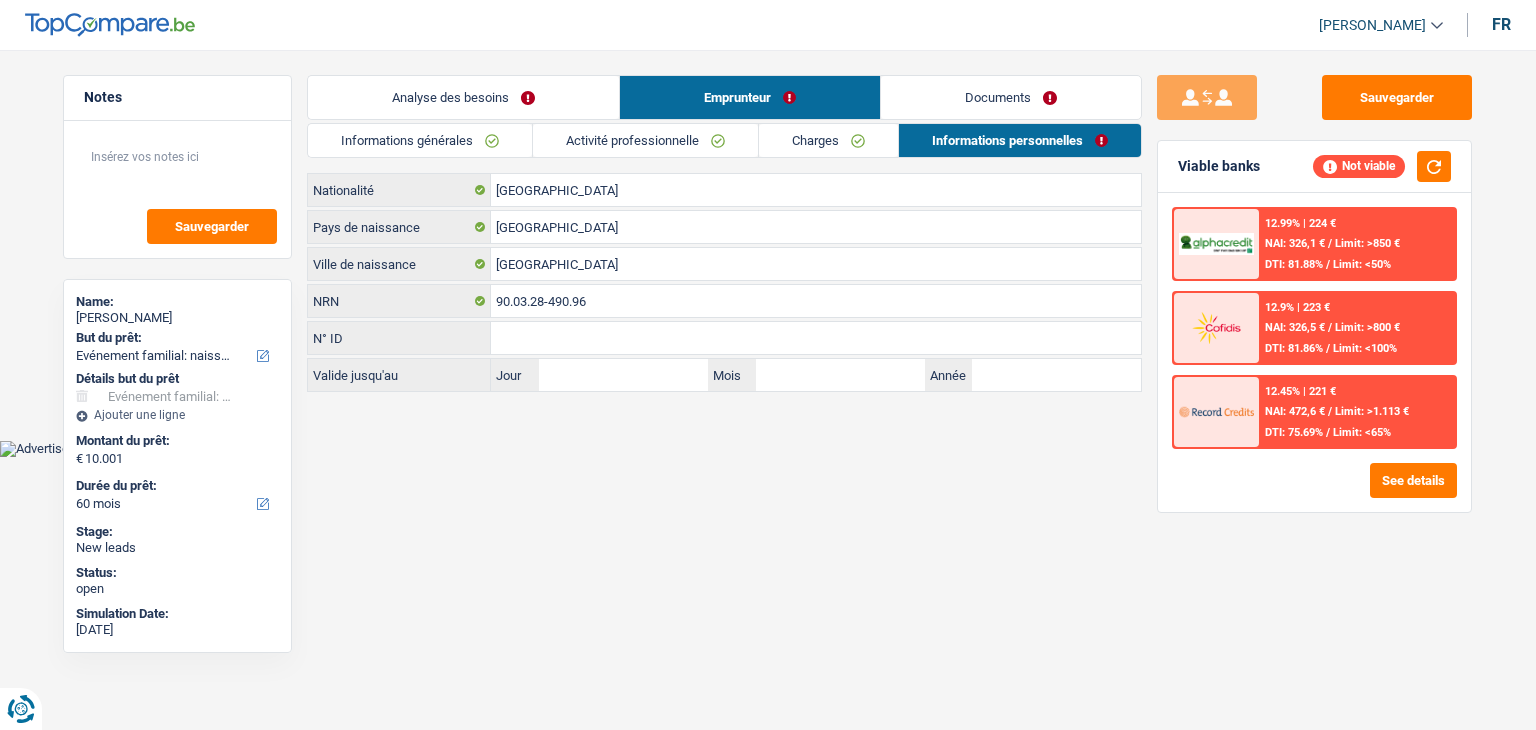 click on "Charges" at bounding box center (828, 140) 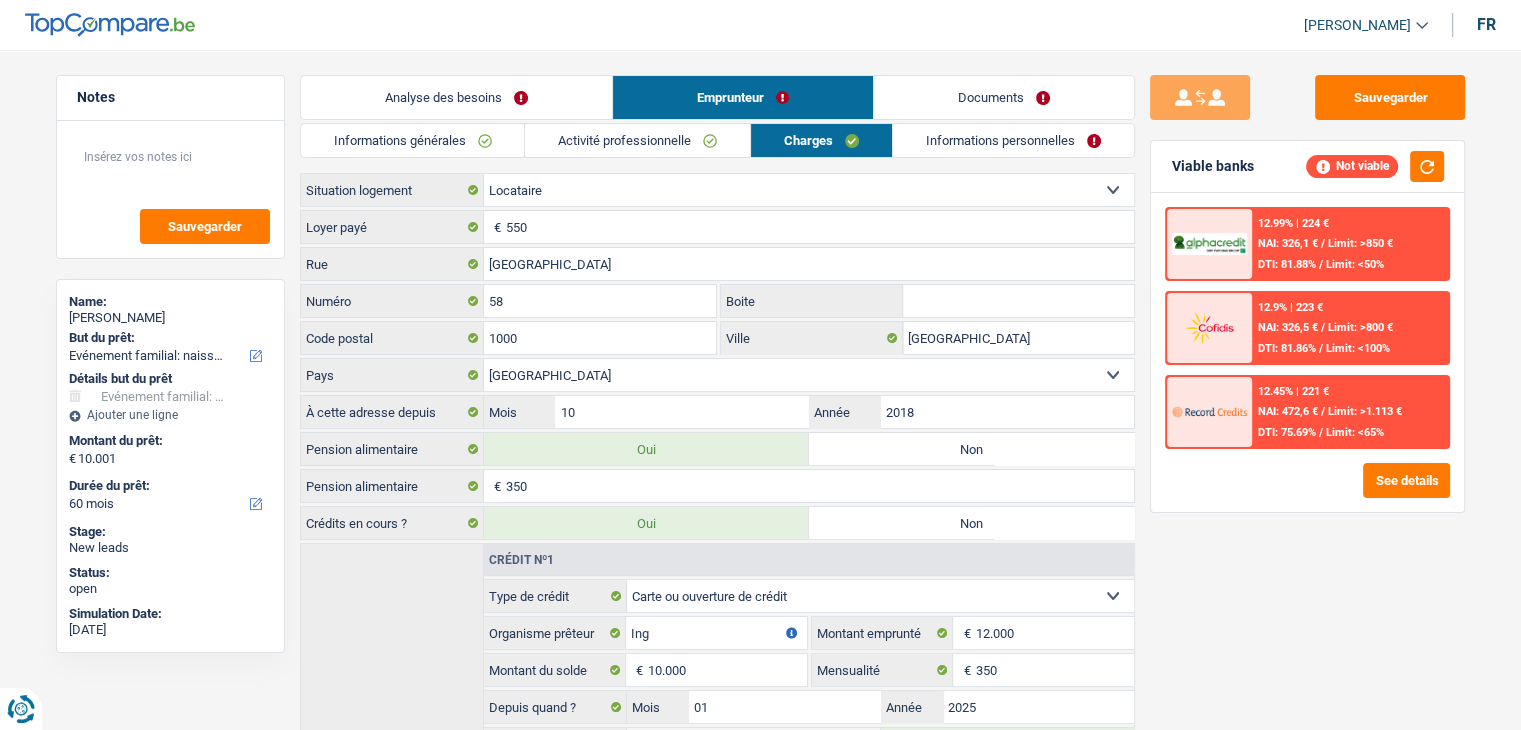 click on "Activité professionnelle" at bounding box center [637, 140] 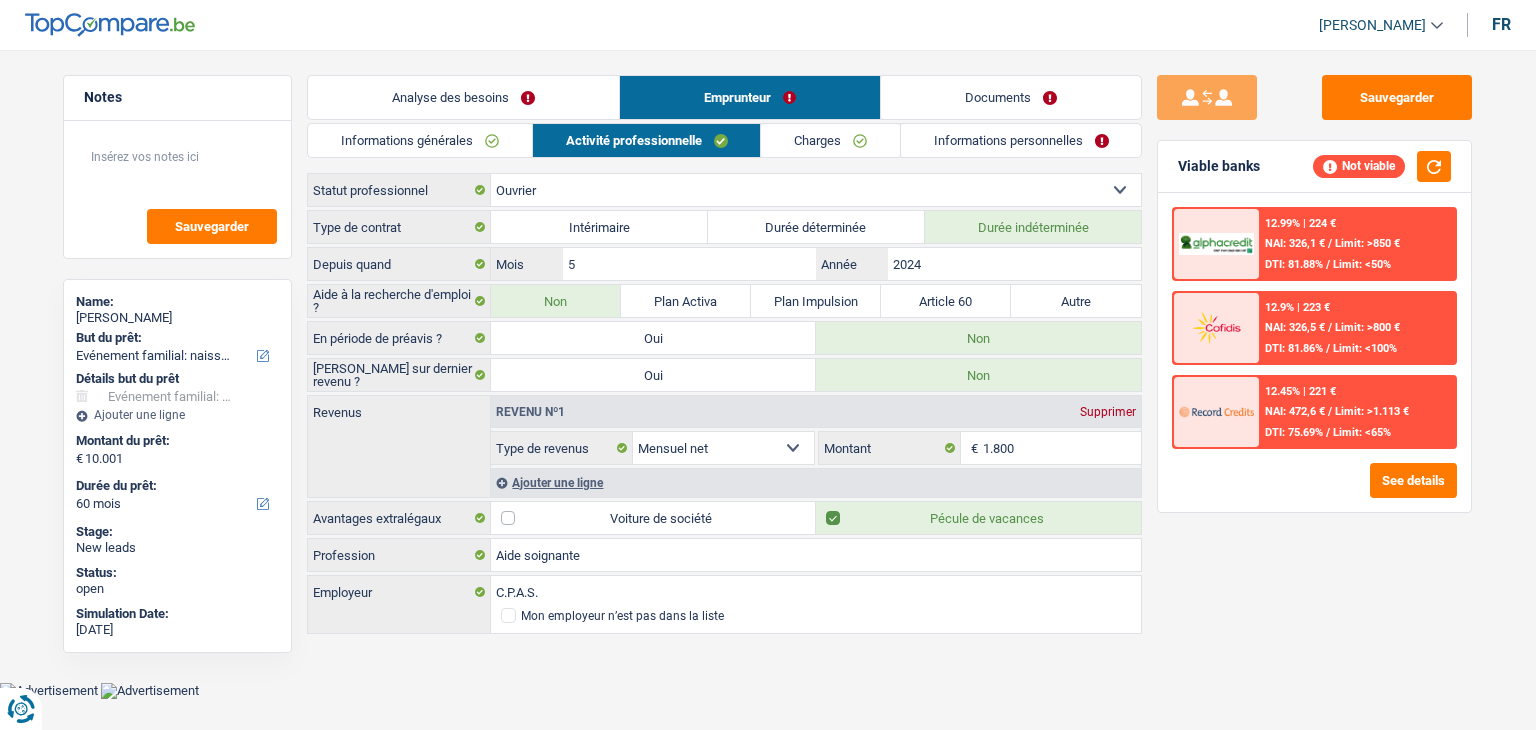 click on "Analyse des besoins" at bounding box center (463, 97) 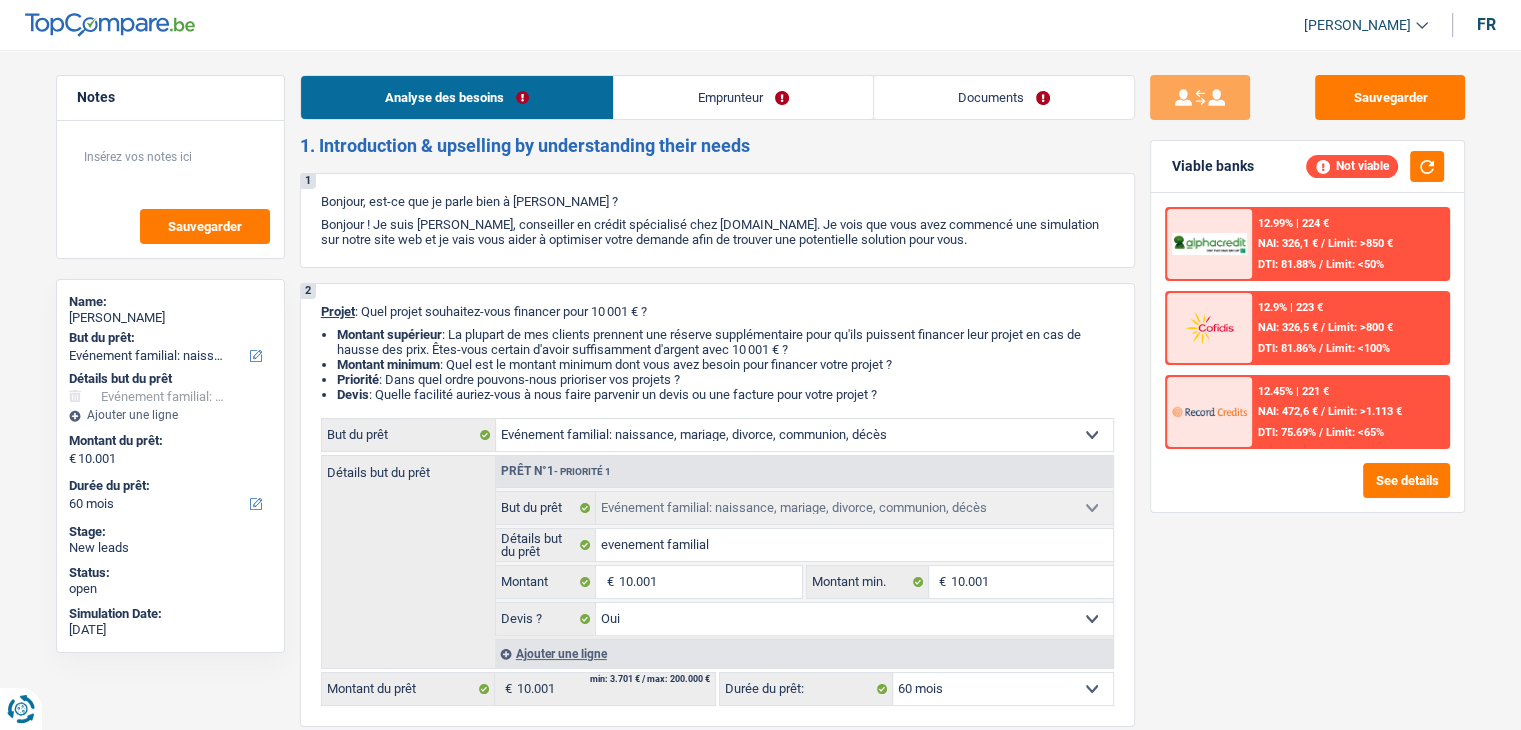 click on "Emprunteur" at bounding box center (743, 97) 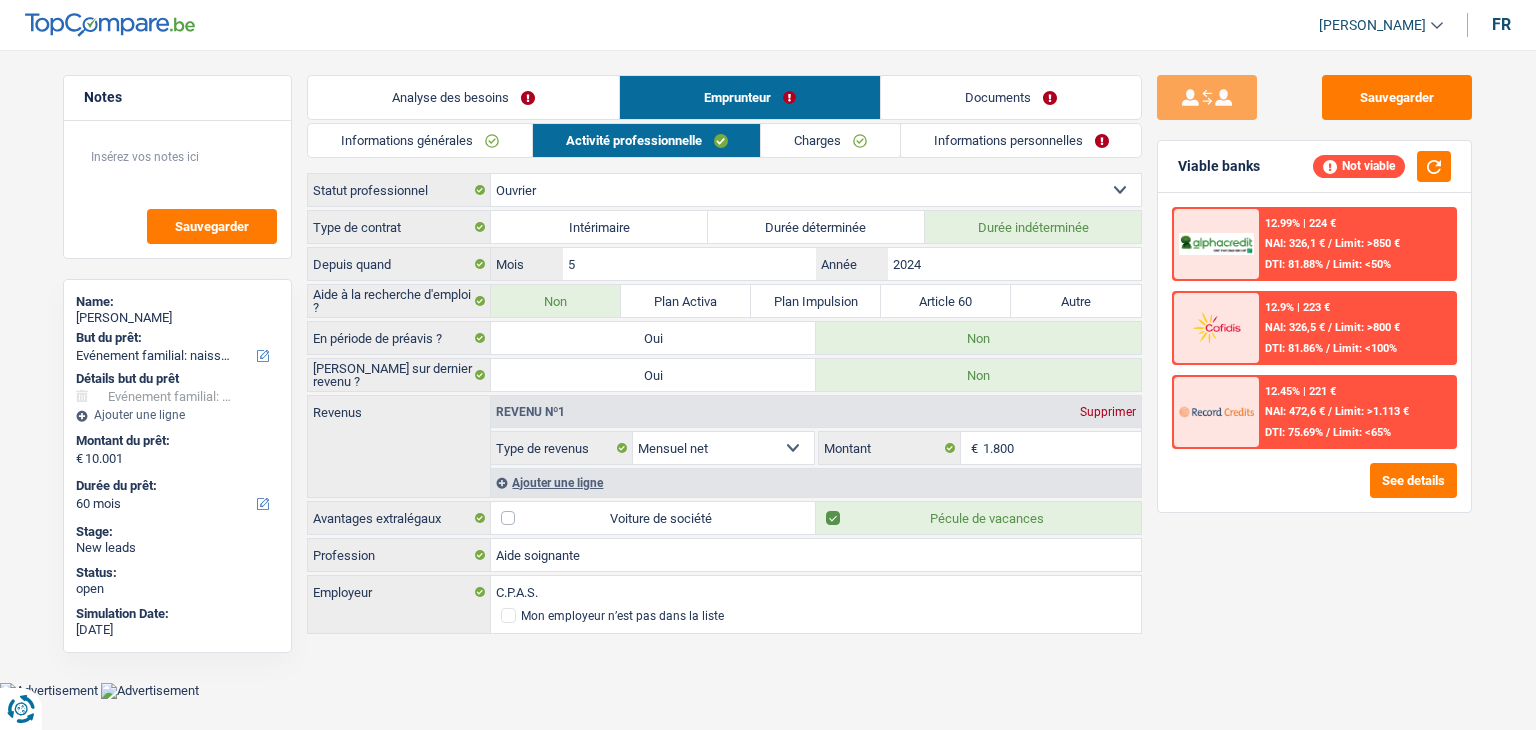 click on "Documents" at bounding box center [1011, 97] 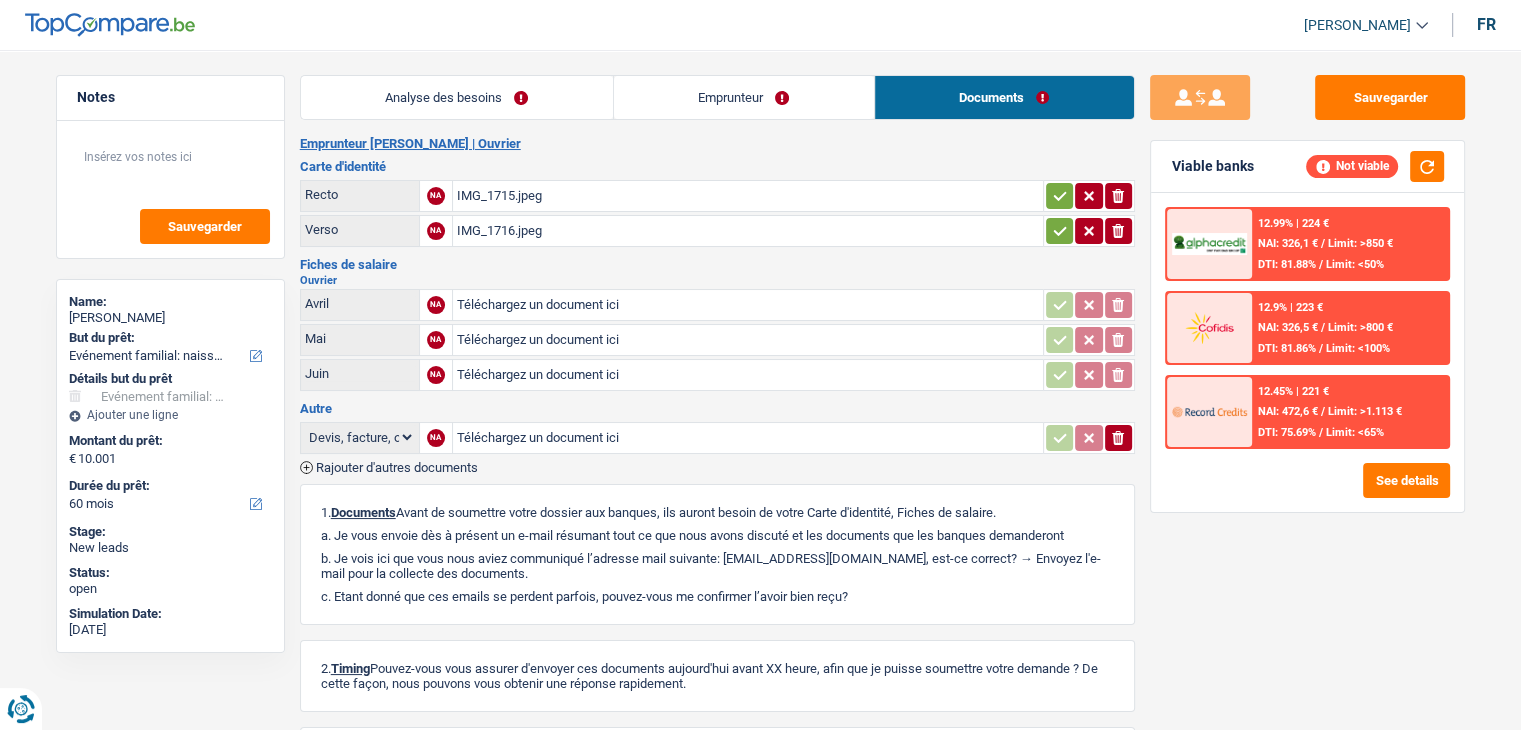 click on "Emprunteur" at bounding box center [744, 97] 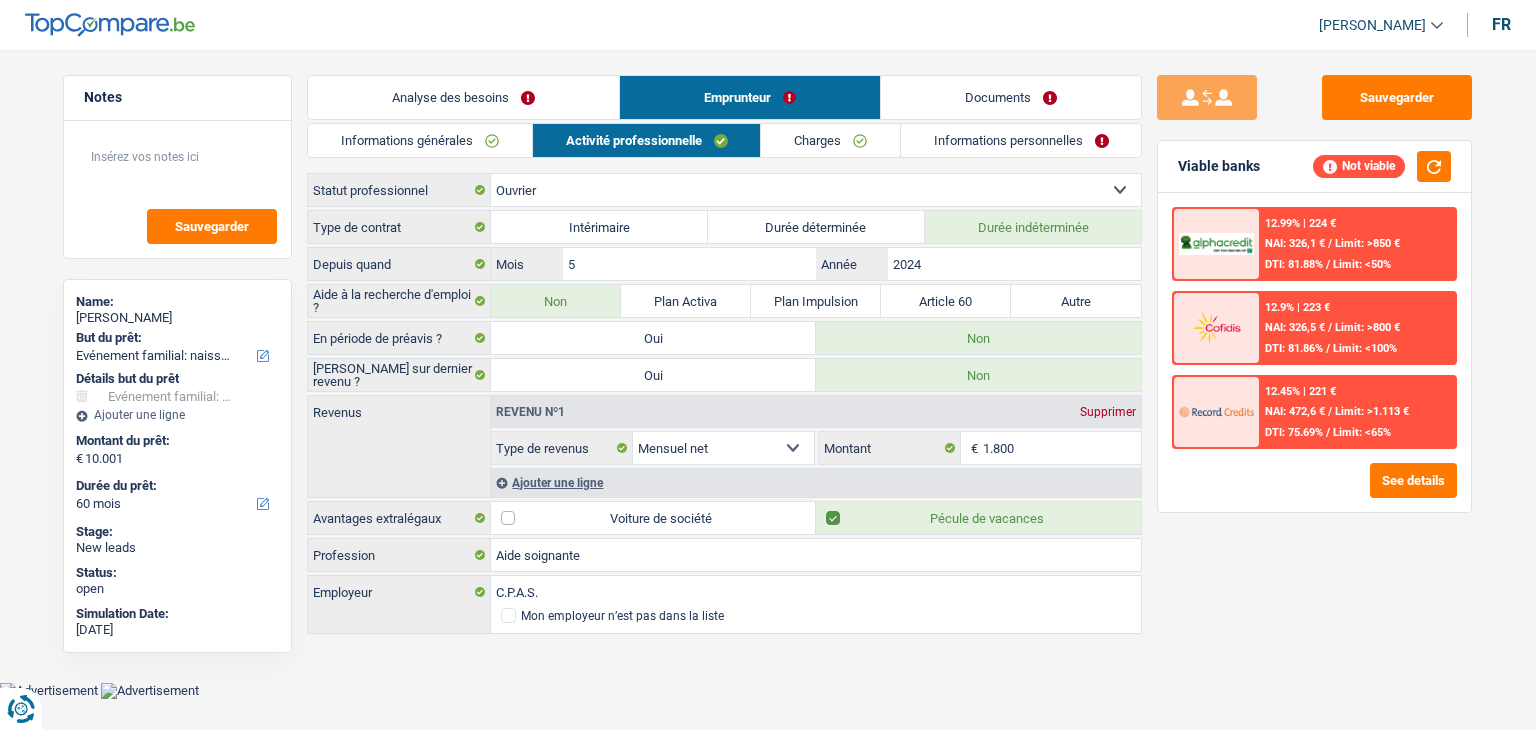 click on "Analyse des besoins" at bounding box center (463, 97) 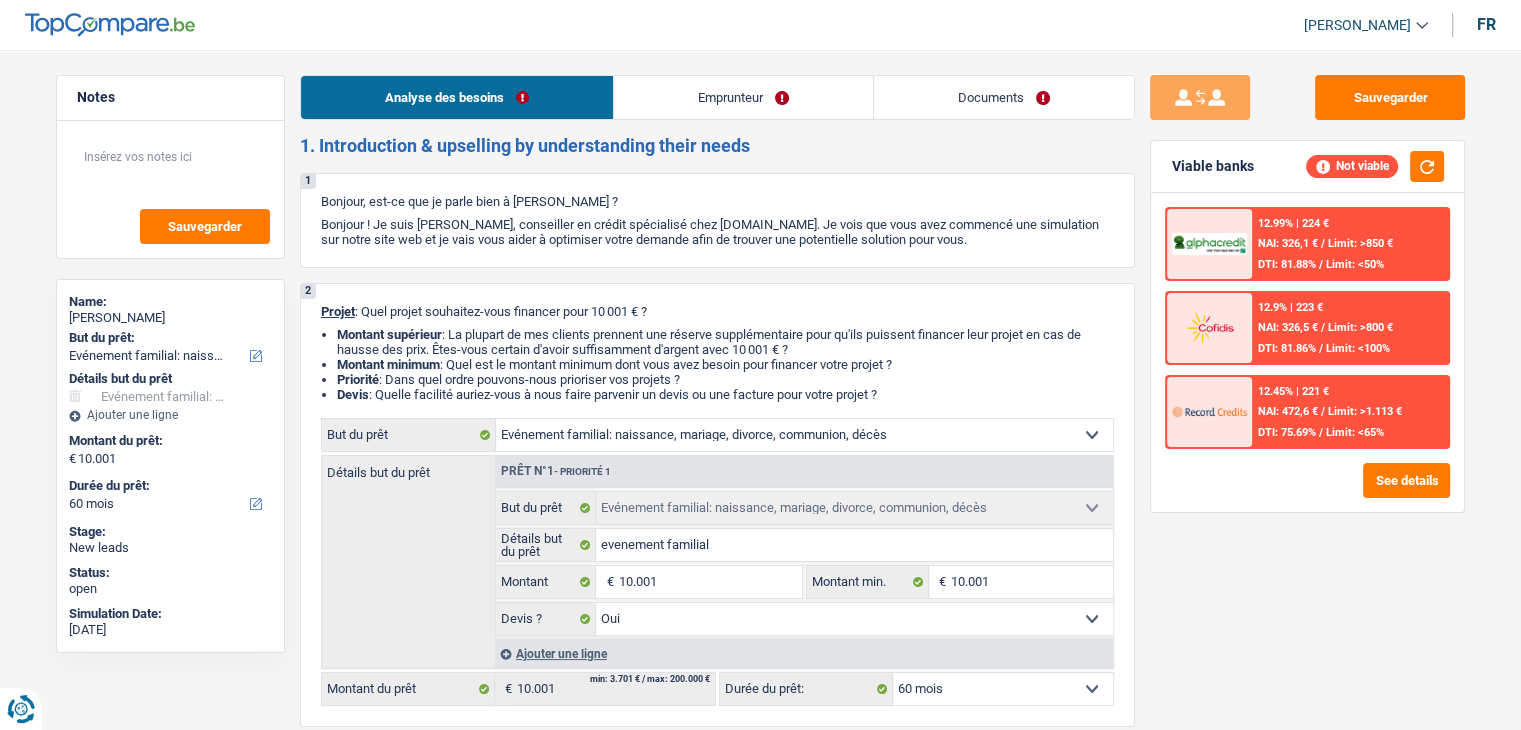 click on "Notes
Sauvegarder
Name:   [PERSON_NAME]   But du prêt: Confort maison: meubles, textile, peinture, électroménager, outillage non-professionnel Hifi, multimédia, gsm, ordinateur Aménagement: frais d'installation, déménagement Evénement familial: naissance, mariage, divorce, communion, décès Frais médicaux Frais d'études Frais permis de conduire Loisirs: voyage, sport, musique Rafraîchissement: petits travaux maison et jardin Frais judiciaires Réparation voiture Prêt rénovation (non disponible pour les non-propriétaires) Prêt énergie (non disponible pour les non-propriétaires) Prêt voiture Taxes, impôts non professionnels Rénovation bien à l'étranger Dettes familiales Assurance Autre
Sélectionner une option
Détails but du prêt
Confort maison: meubles, textile, peinture, électroménager, outillage non-professionnel Hifi, multimédia, gsm, ordinateur" at bounding box center [760, 1652] 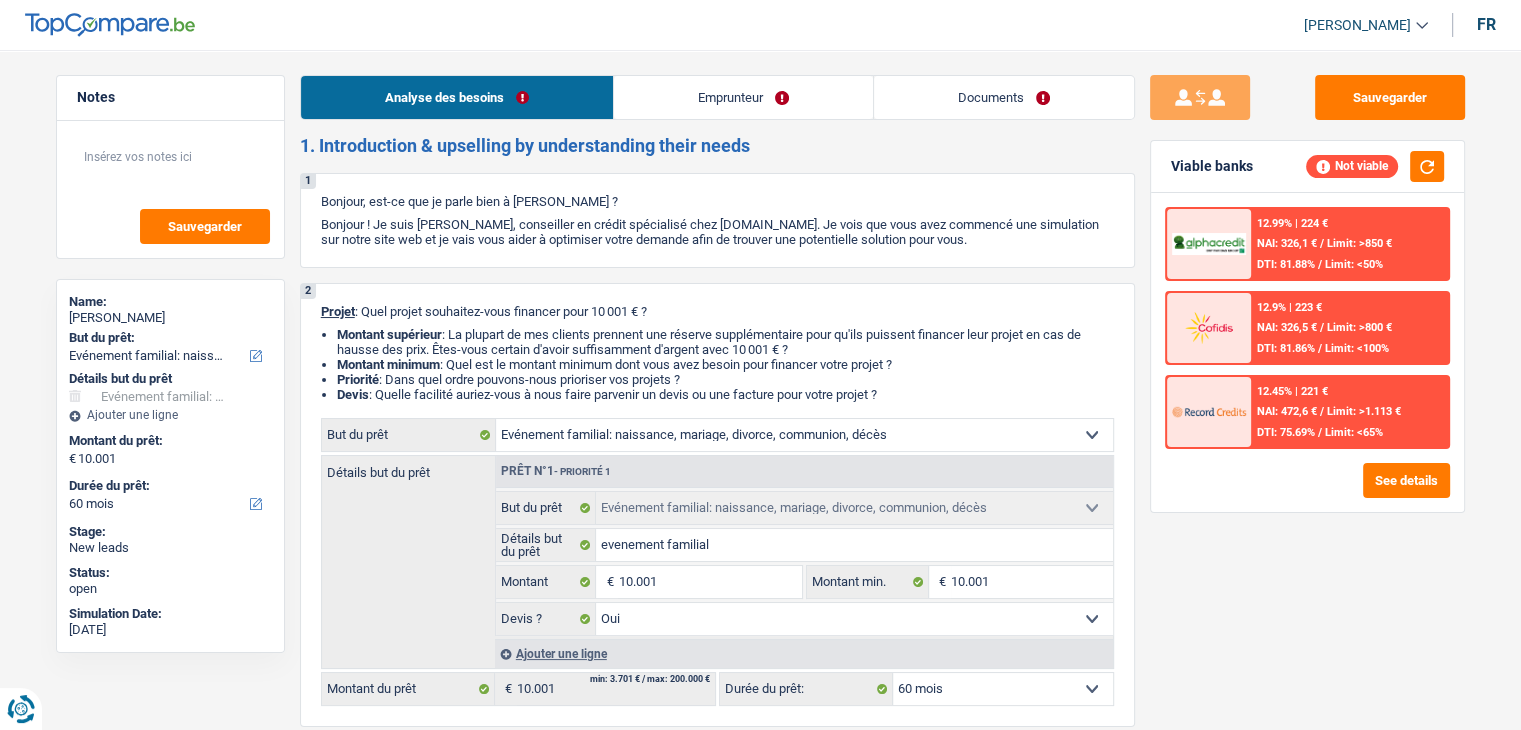 click on "Emprunteur" at bounding box center (743, 97) 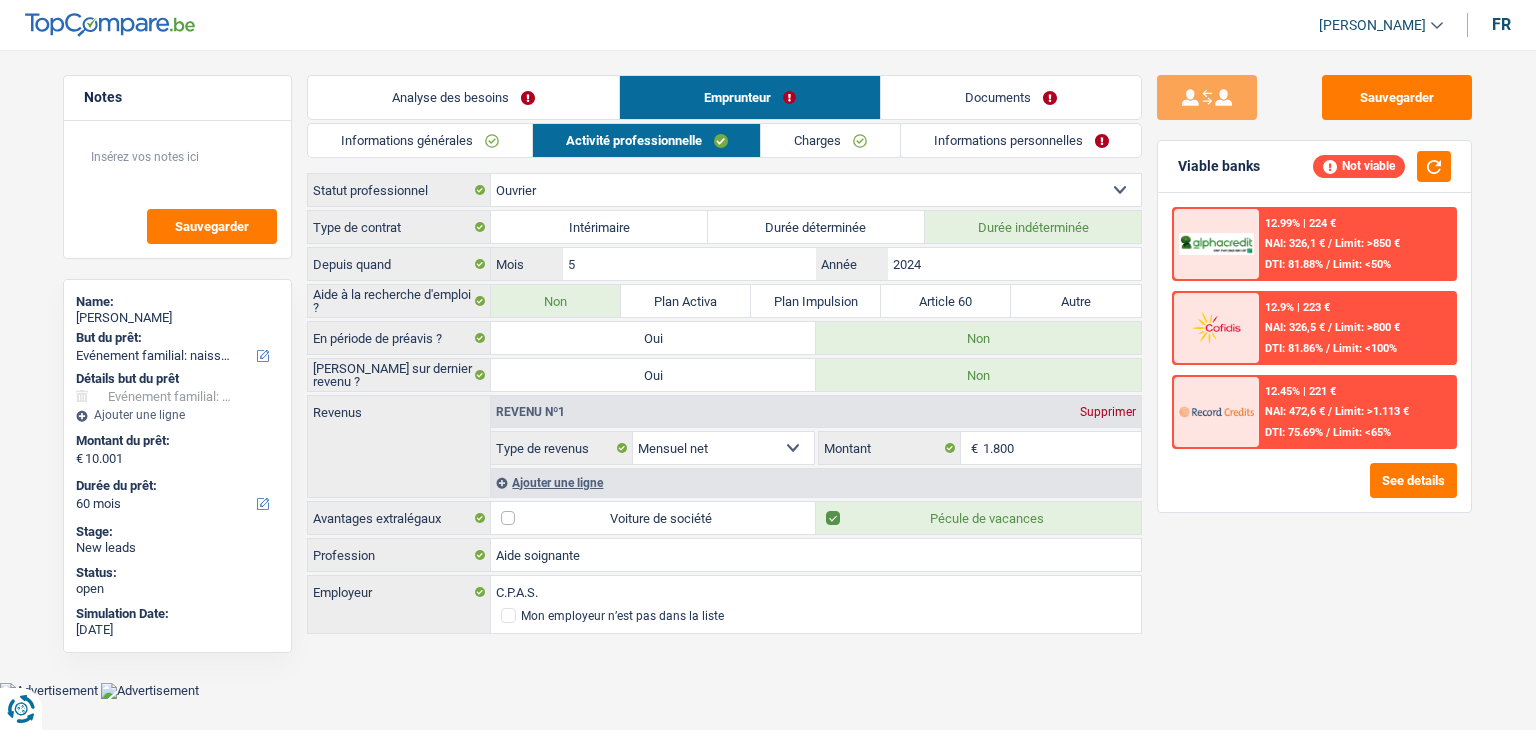 click on "Documents" at bounding box center [1011, 97] 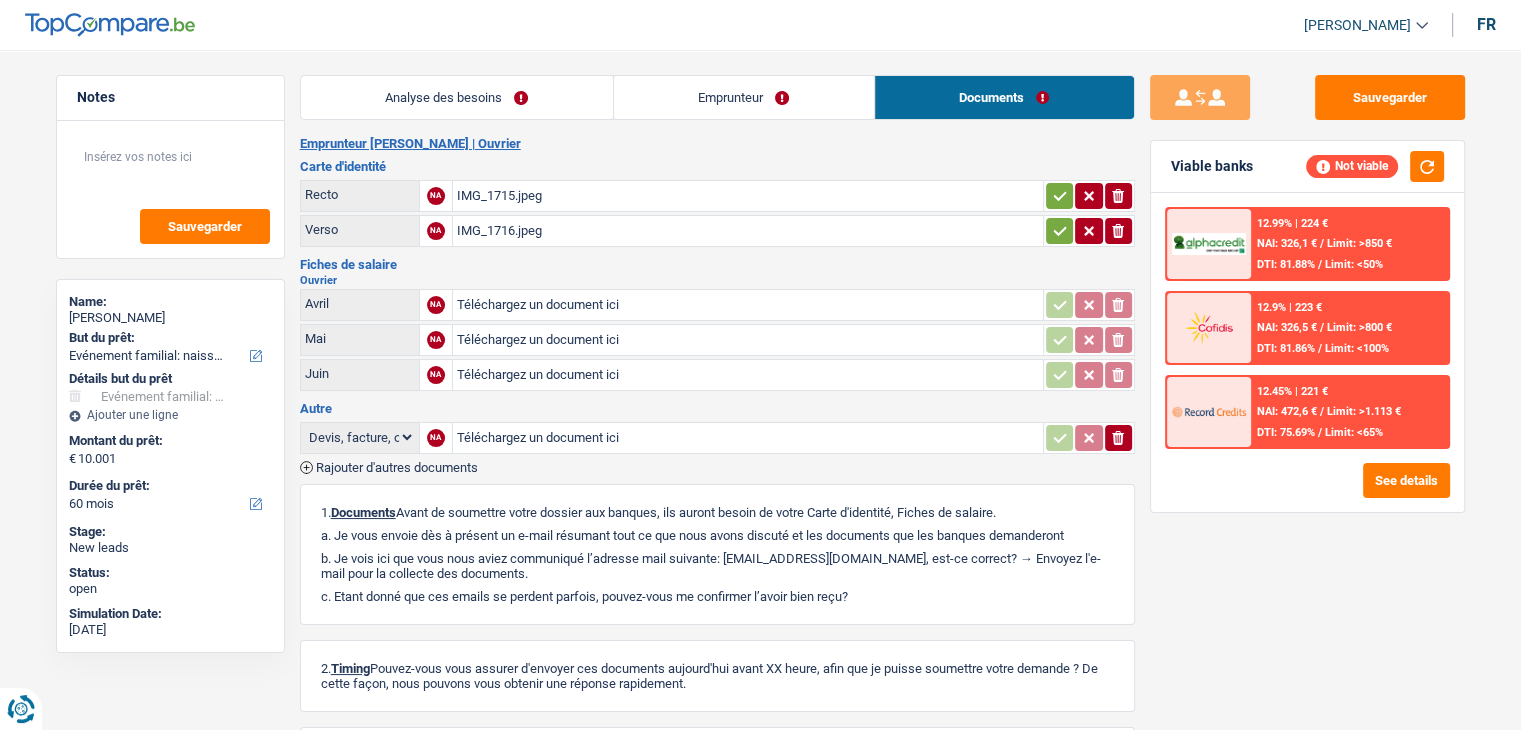 click on "Carte d'identité
Recto
NA
IMG_1715.jpeg
ionicons-v5-e
Verso
NA
IMG_1716.jpeg
ionicons-v5-e" at bounding box center [717, 205] 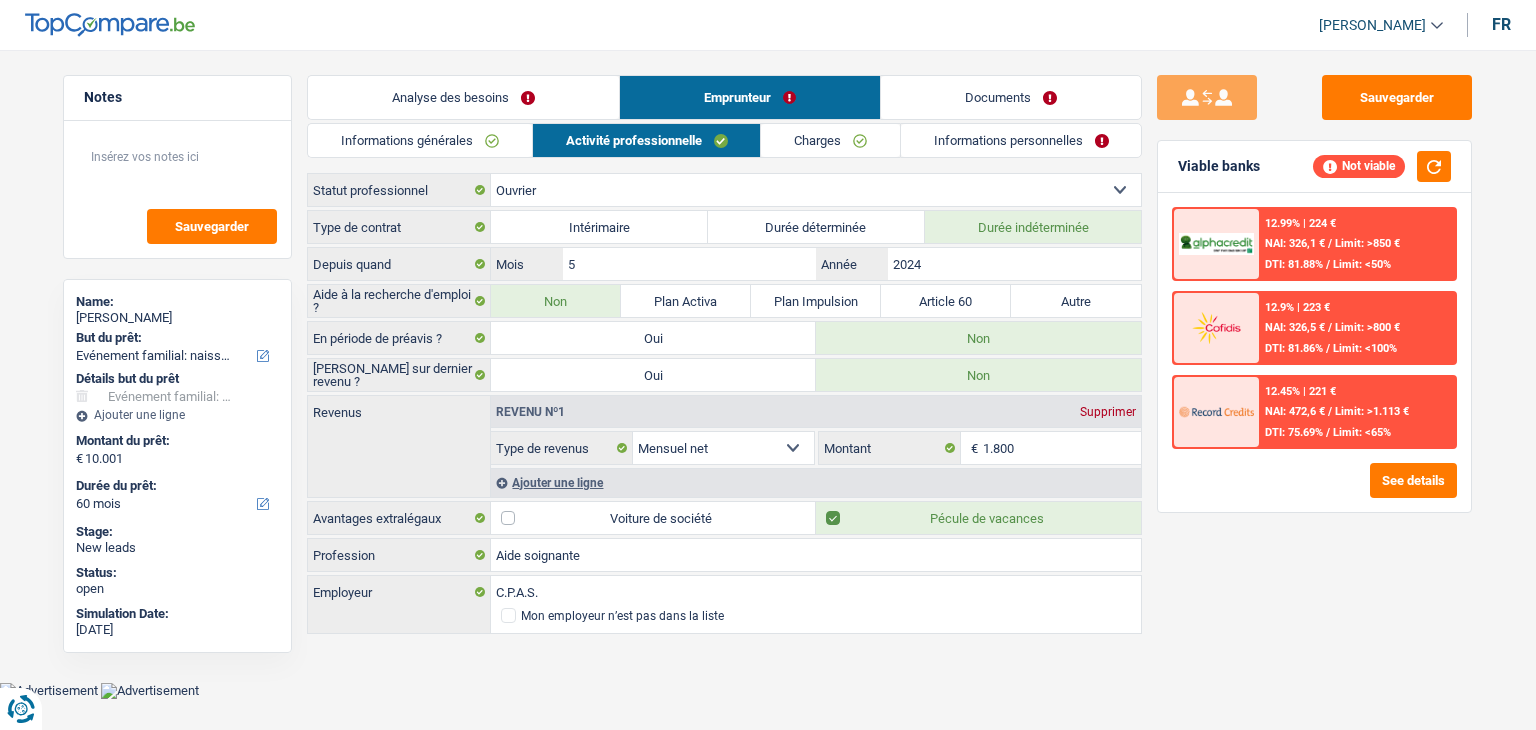 click on "Analyse des besoins" at bounding box center (463, 97) 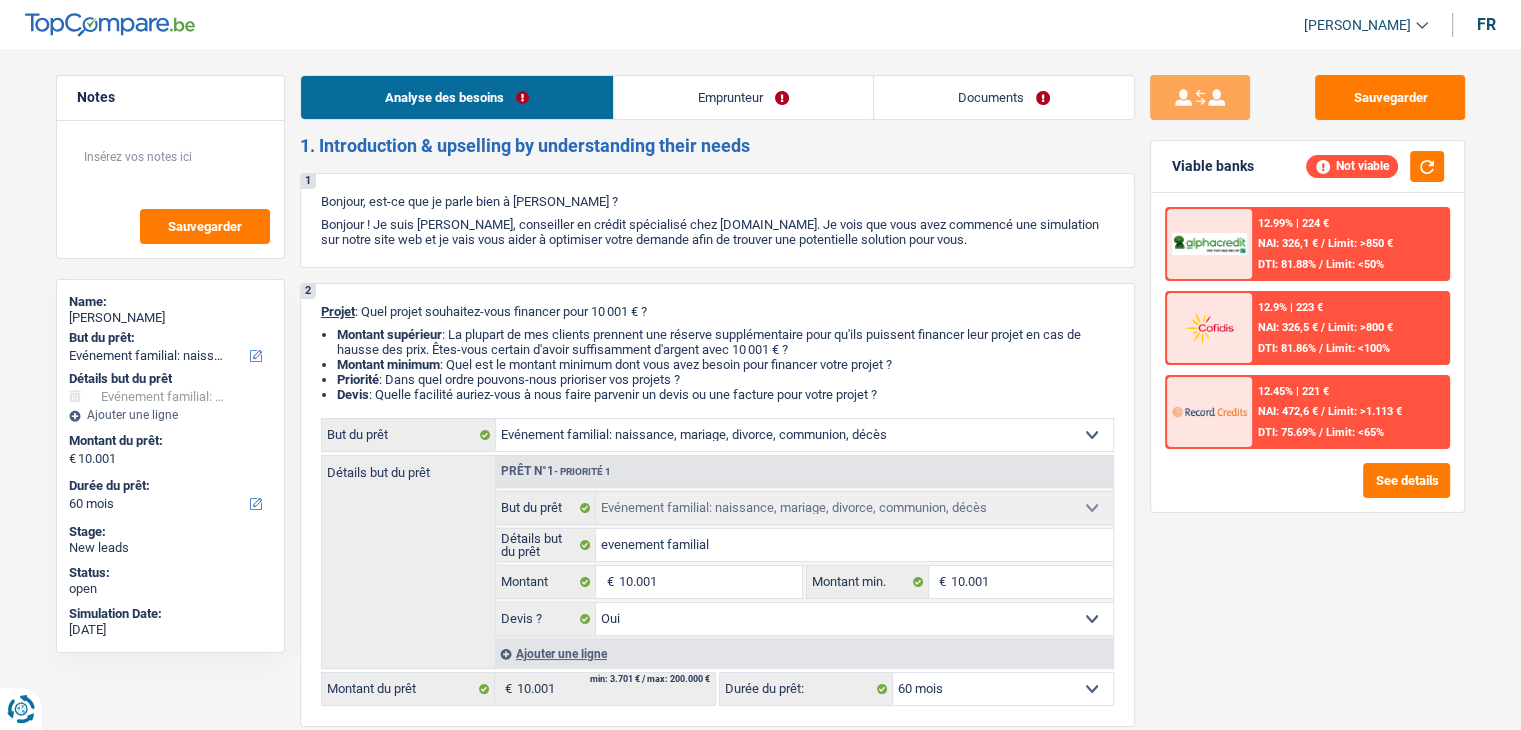 click on "Emprunteur" at bounding box center (743, 97) 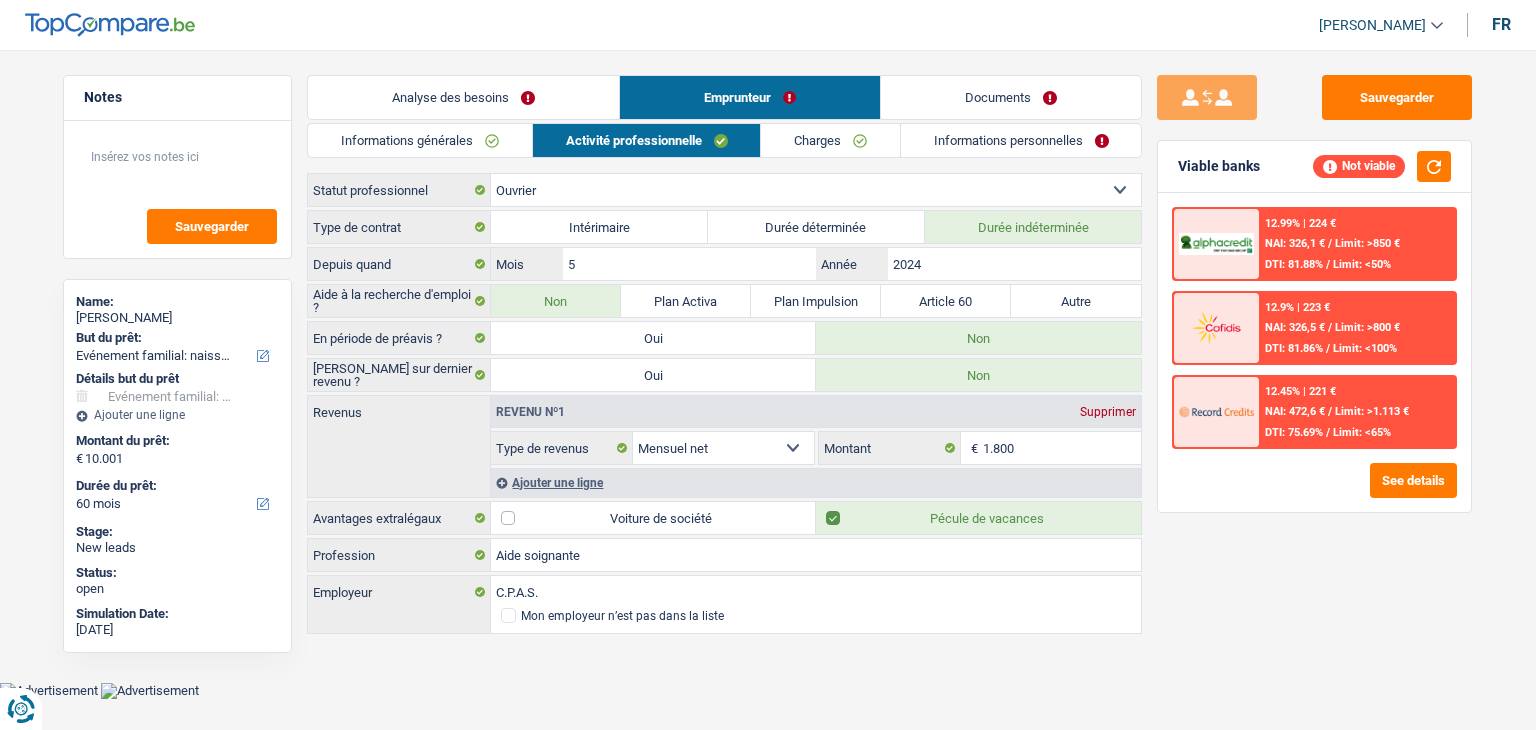 click on "Documents" at bounding box center [1011, 97] 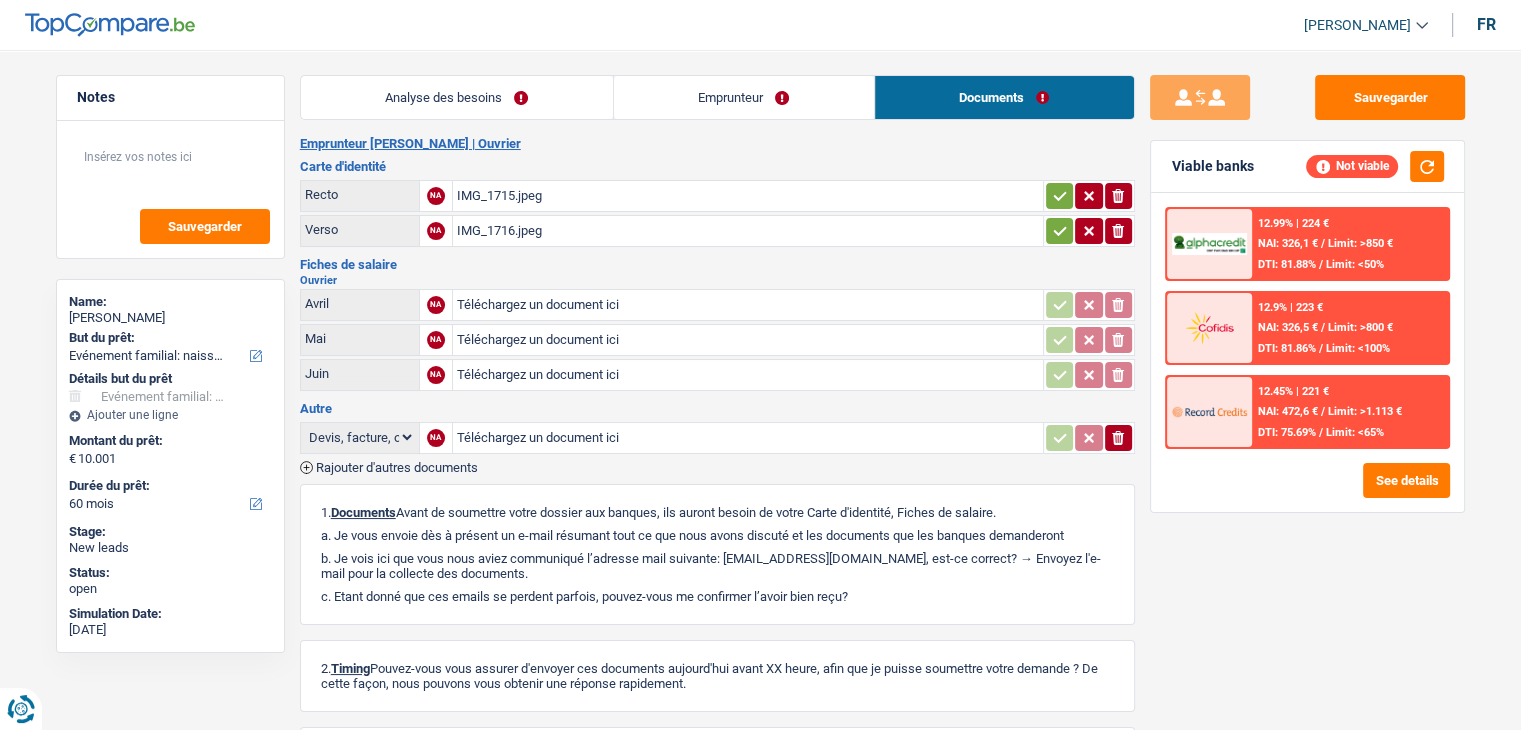 click on "Emprunteur" at bounding box center (744, 97) 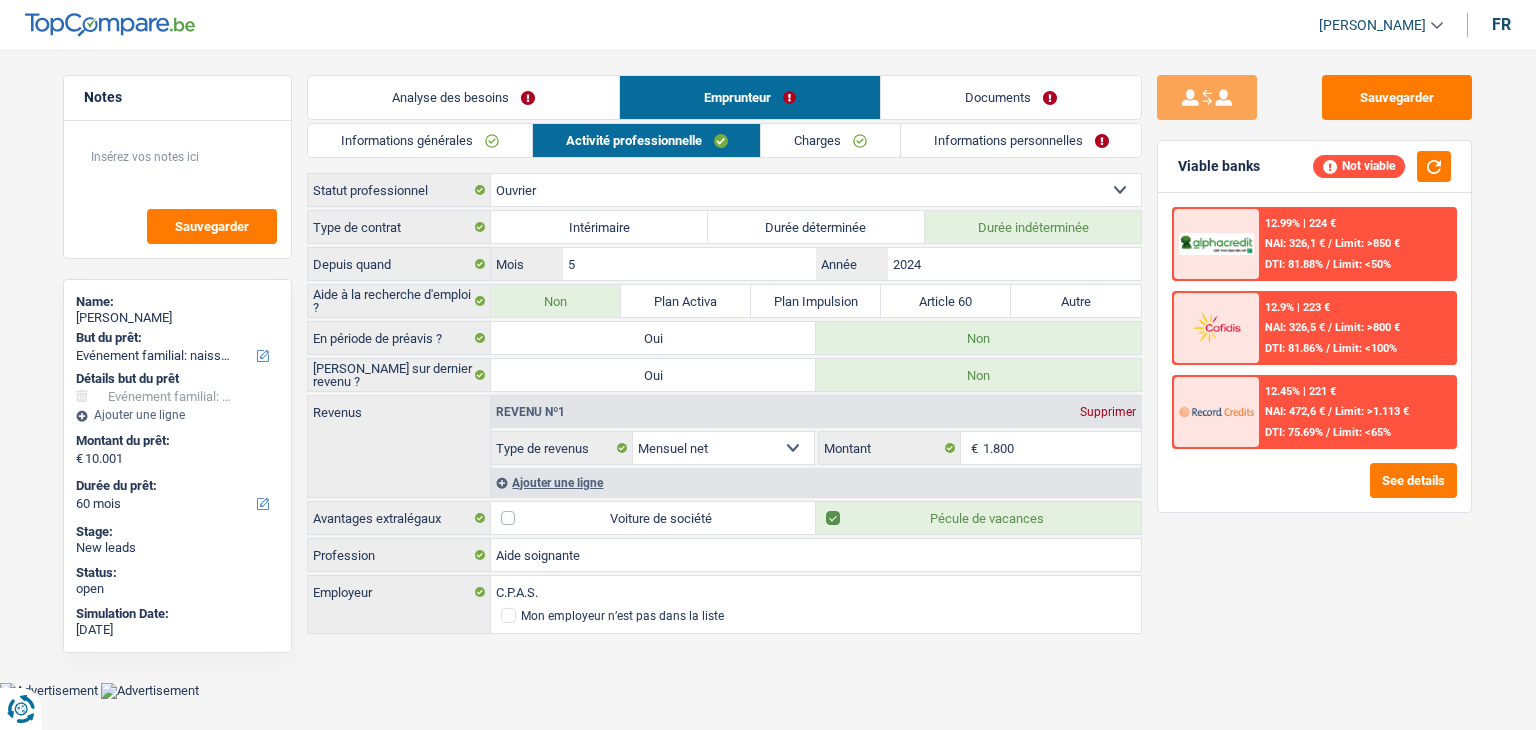 click on "Analyse des besoins" at bounding box center [463, 97] 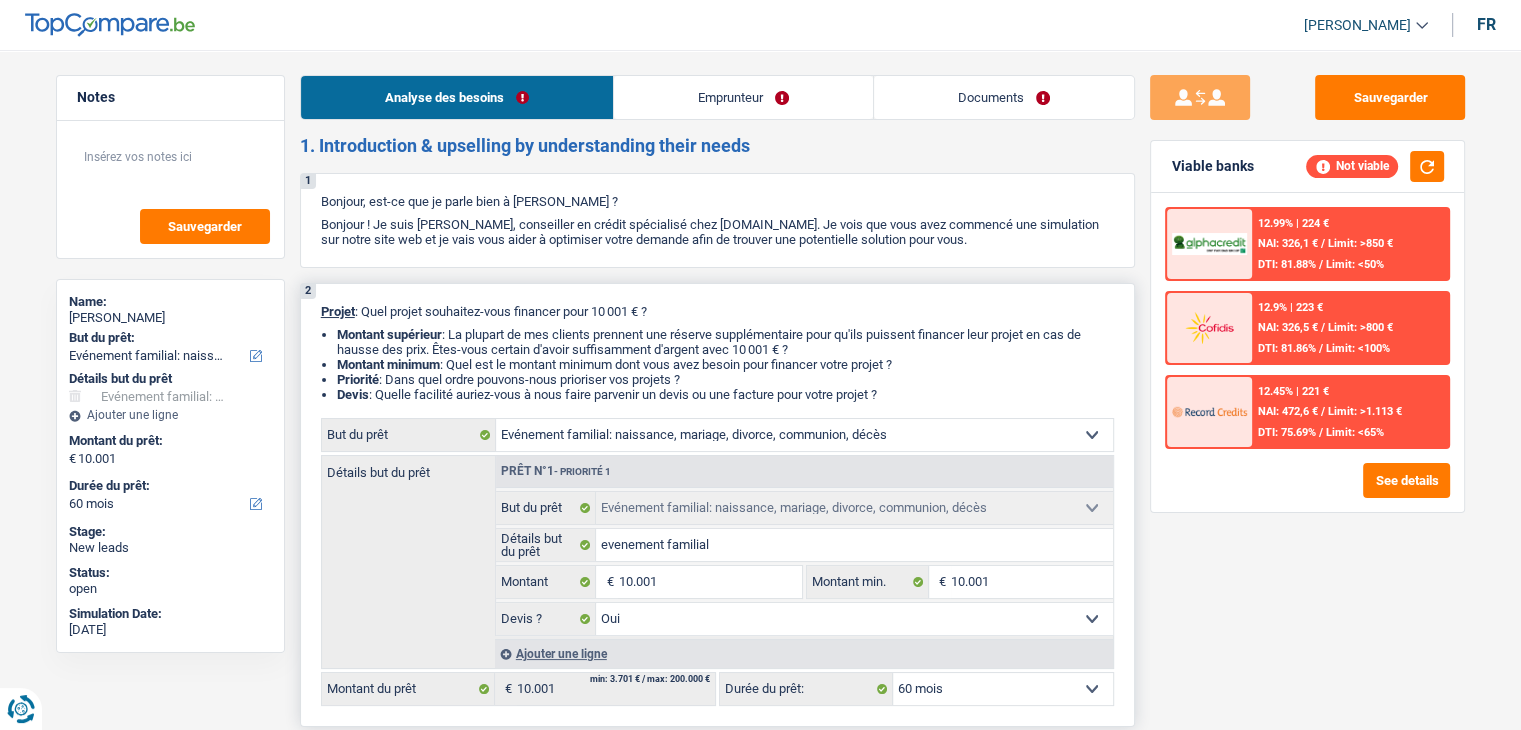 click on "2   Projet  : Quel projet souhaitez-vous financer pour 10 001 € ?
Montant supérieur : La plupart de mes clients prennent une réserve supplémentaire pour qu'ils puissent financer leur projet en cas de hausse des prix. Êtes-vous certain d'avoir suffisamment d'argent avec 10 001 € ?   Montant minimum : Quel est le montant minimum dont vous avez besoin pour financer votre projet ?   Priorité : Dans quel ordre pouvons-nous prioriser vos projets ?   Devis   : Quelle facilité auriez-vous à nous faire parvenir un devis ou une facture pour votre projet ?
Confort maison: meubles, textile, peinture, électroménager, outillage non-professionnel Hifi, multimédia, gsm, ordinateur Aménagement: frais d'installation, déménagement Evénement familial: naissance, mariage, divorce, communion, décès Frais médicaux Frais d'études Frais permis de conduire Loisirs: voyage, sport, musique Rafraîchissement: petits travaux maison et jardin Frais judiciaires Réparation voiture" at bounding box center [717, 505] 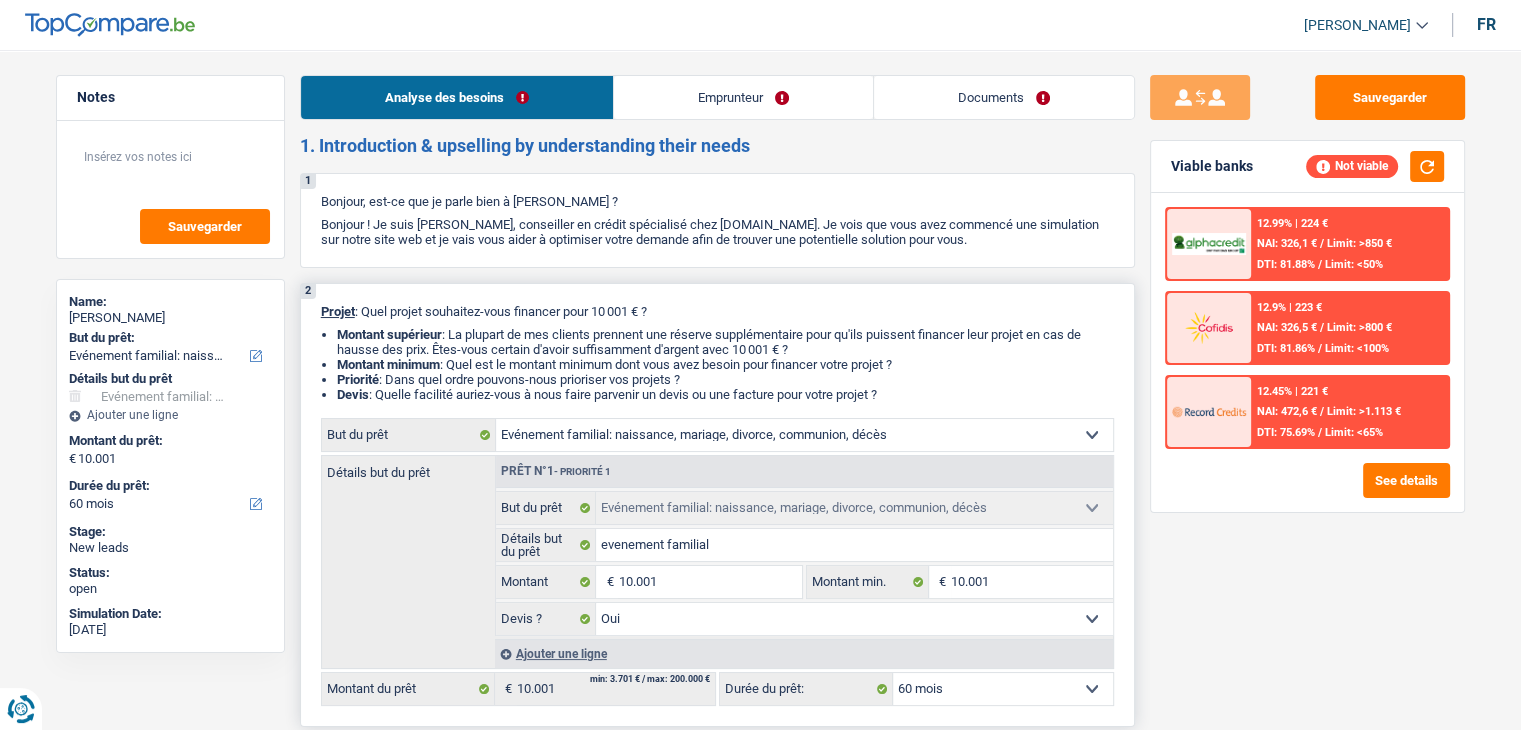 drag, startPoint x: 903, startPoint y: 393, endPoint x: 316, endPoint y: 317, distance: 591.8995 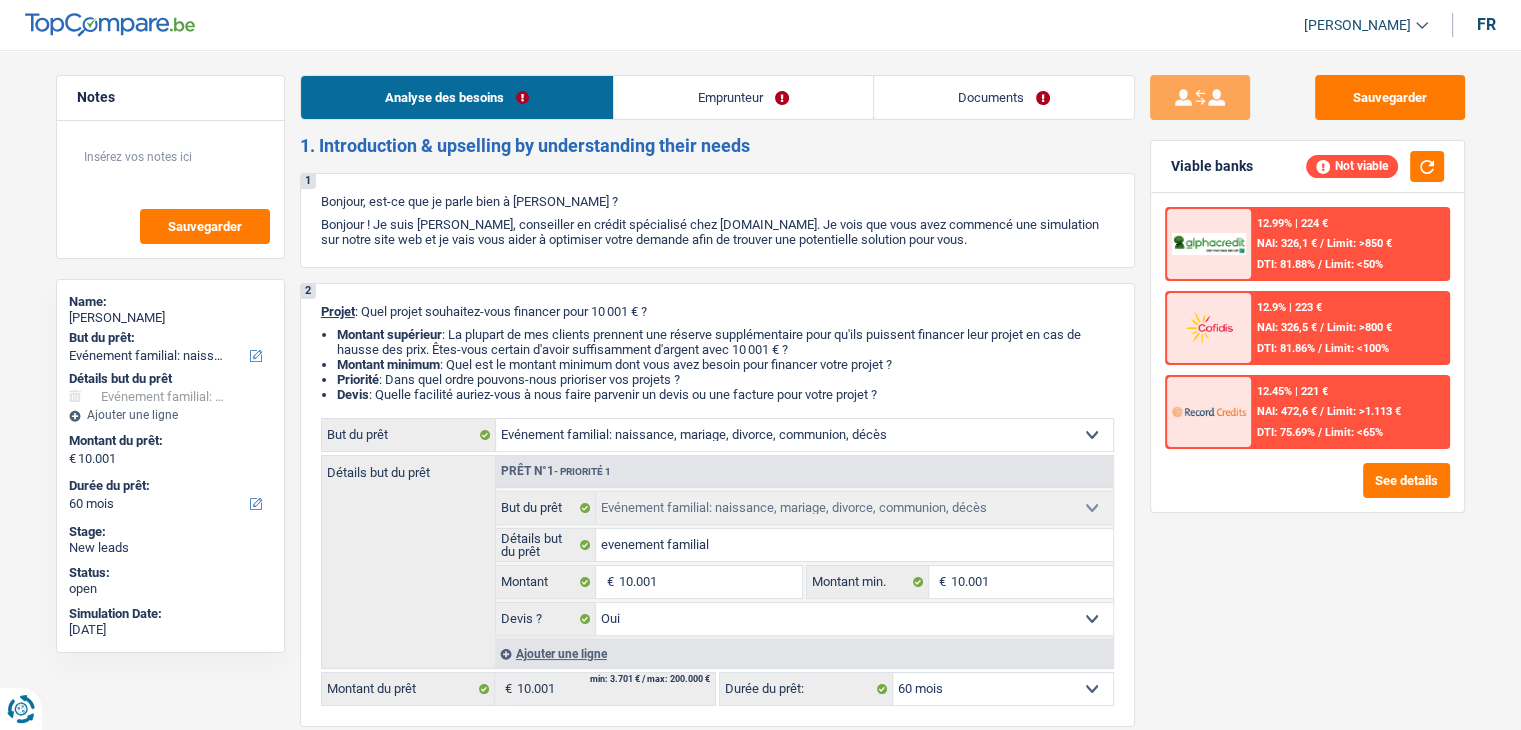 click on "Emprunteur" at bounding box center (743, 97) 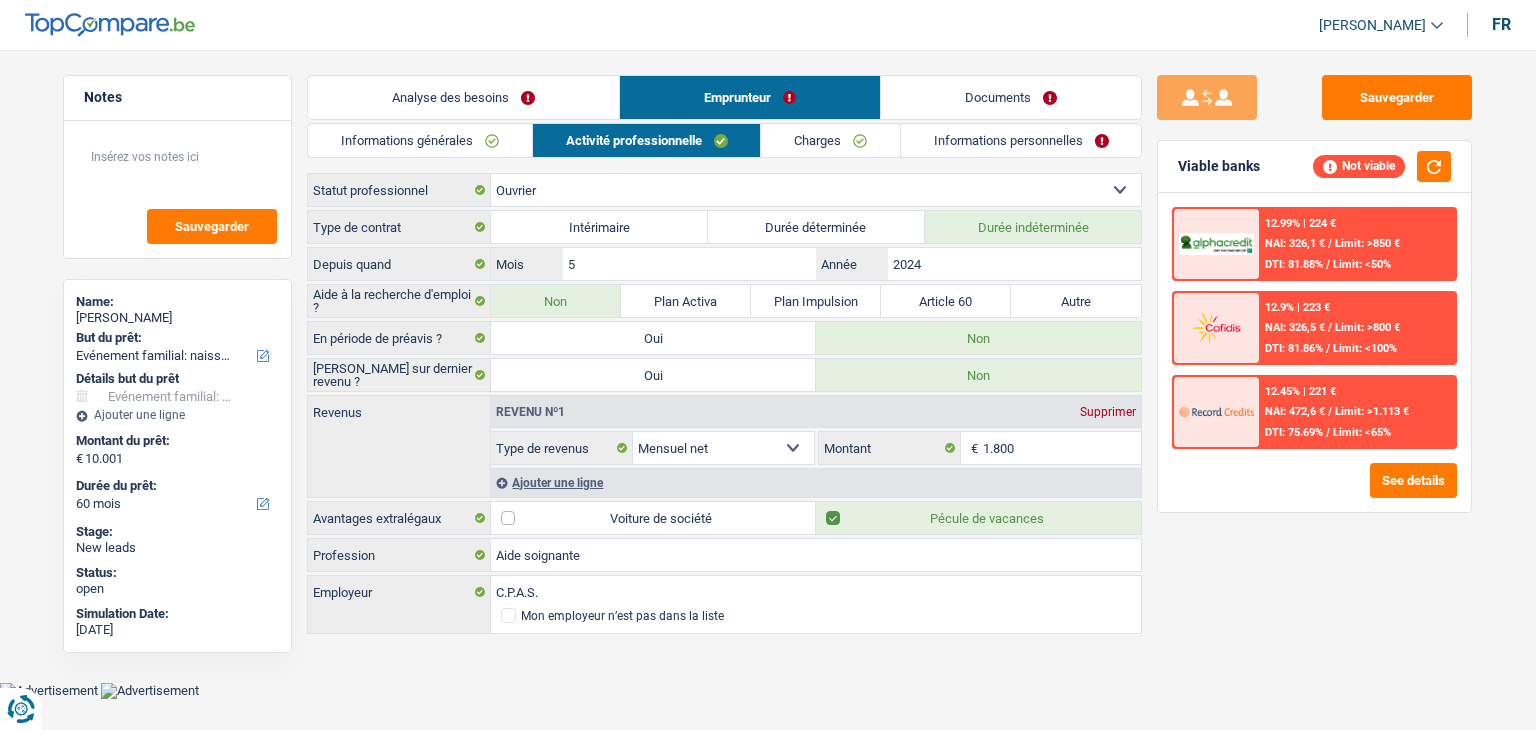 click on "Documents" at bounding box center (1011, 97) 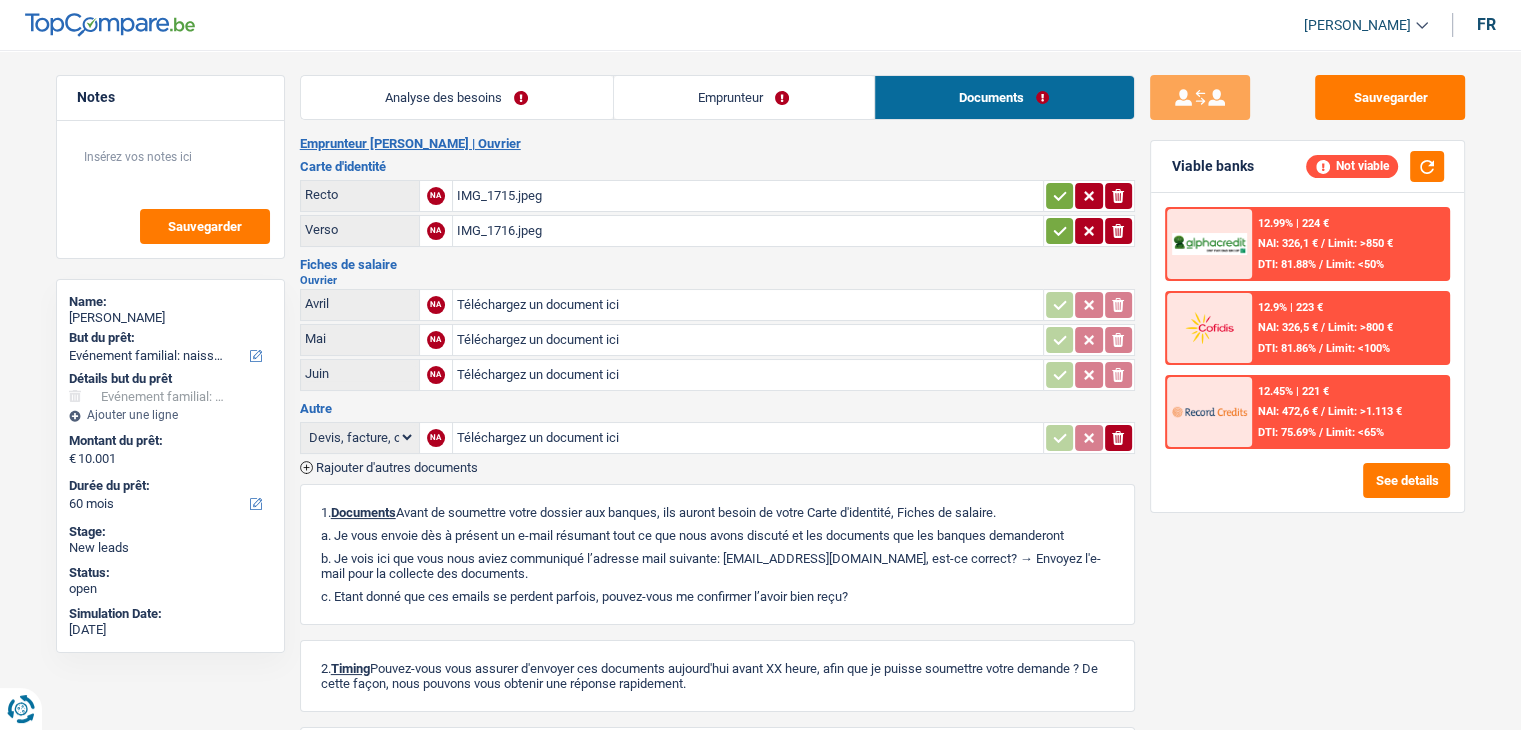 click on "Emprunteur" at bounding box center [744, 97] 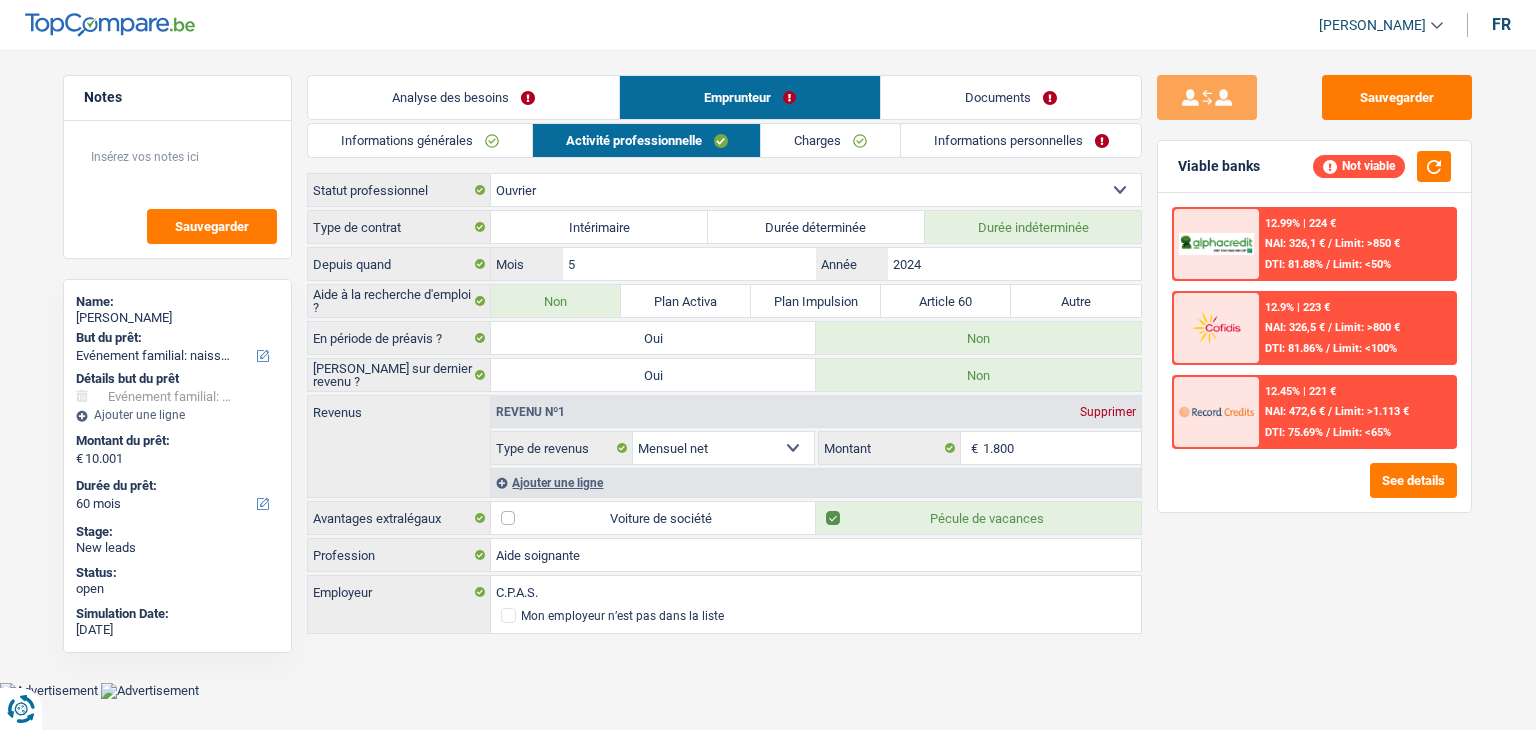 click on "Analyse des besoins" at bounding box center (463, 97) 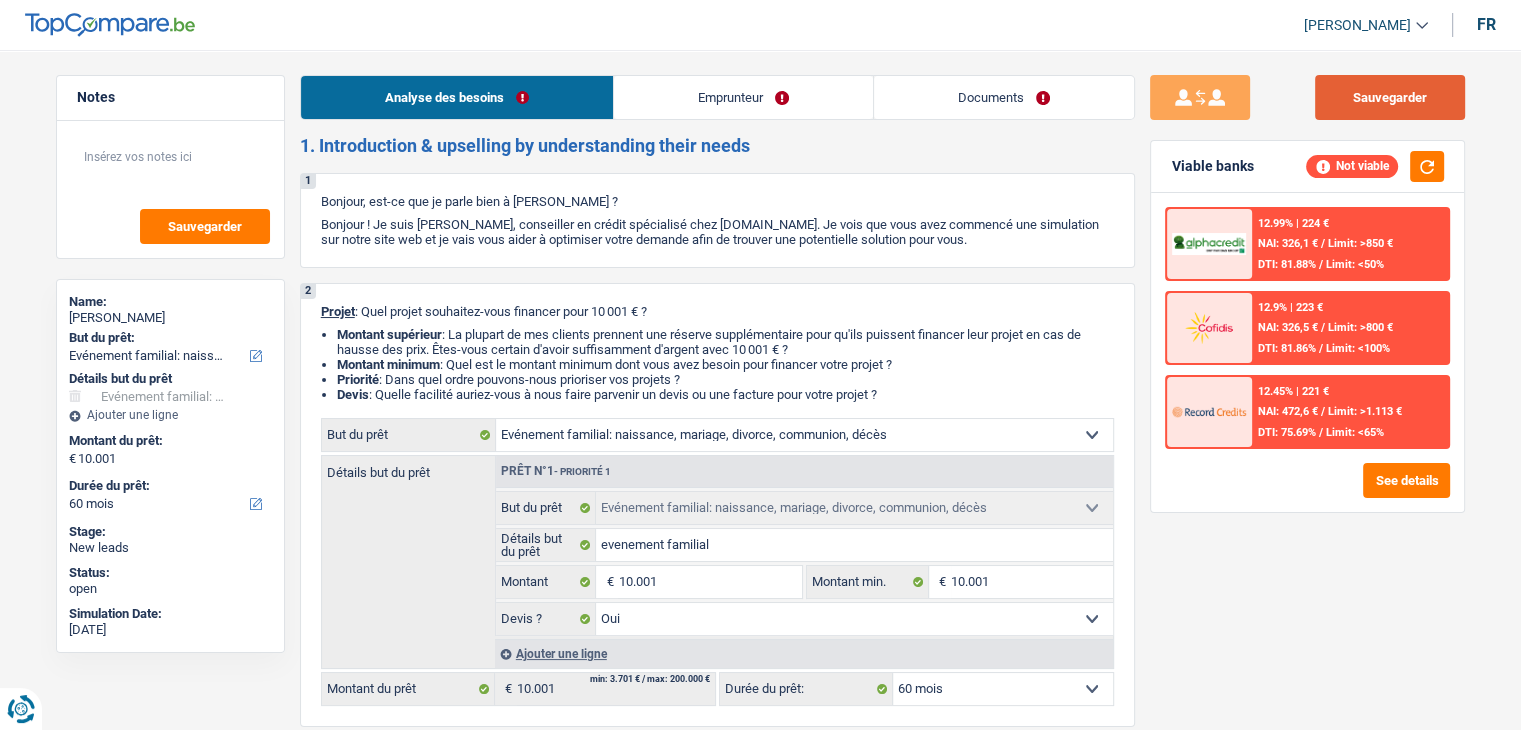 click on "Sauvegarder" at bounding box center [1390, 97] 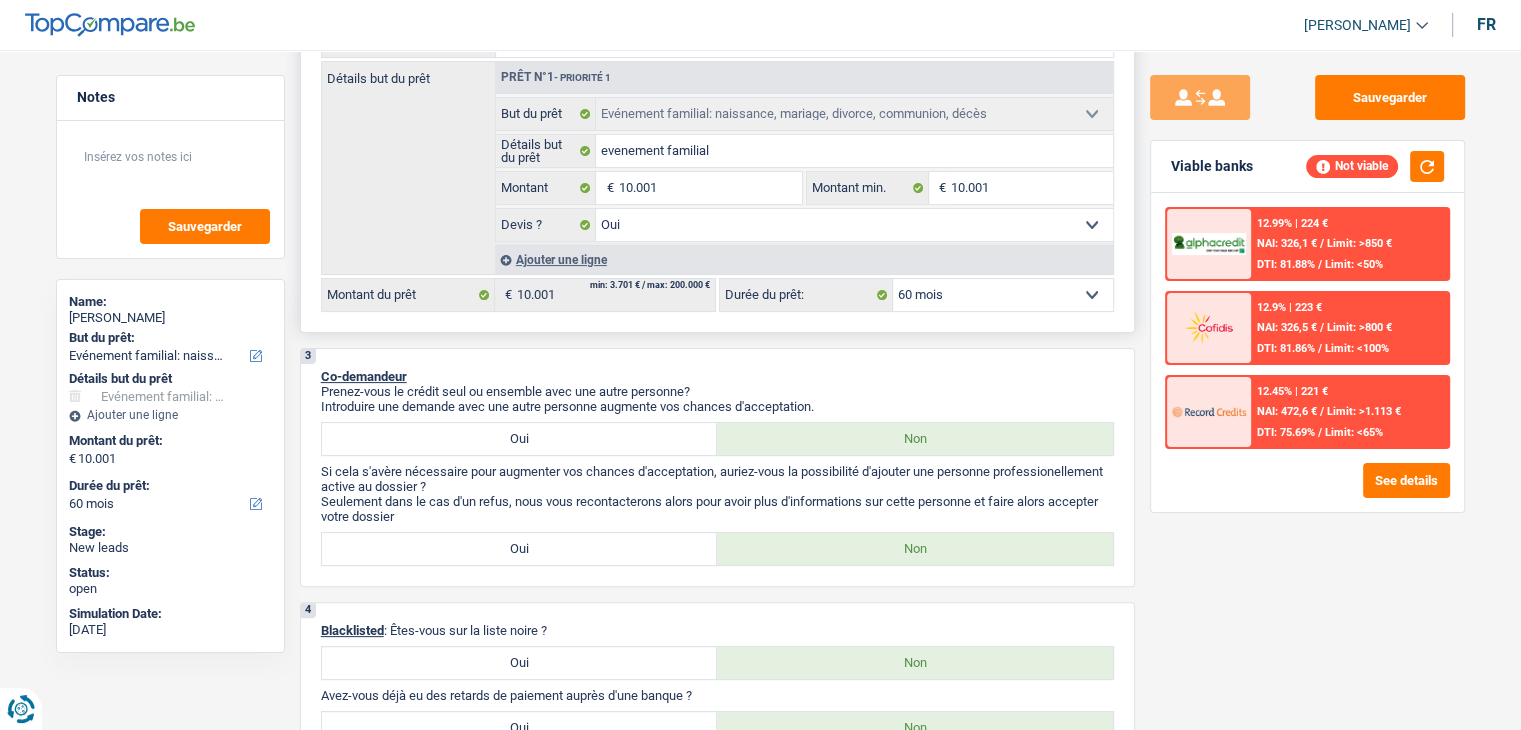 scroll, scrollTop: 400, scrollLeft: 0, axis: vertical 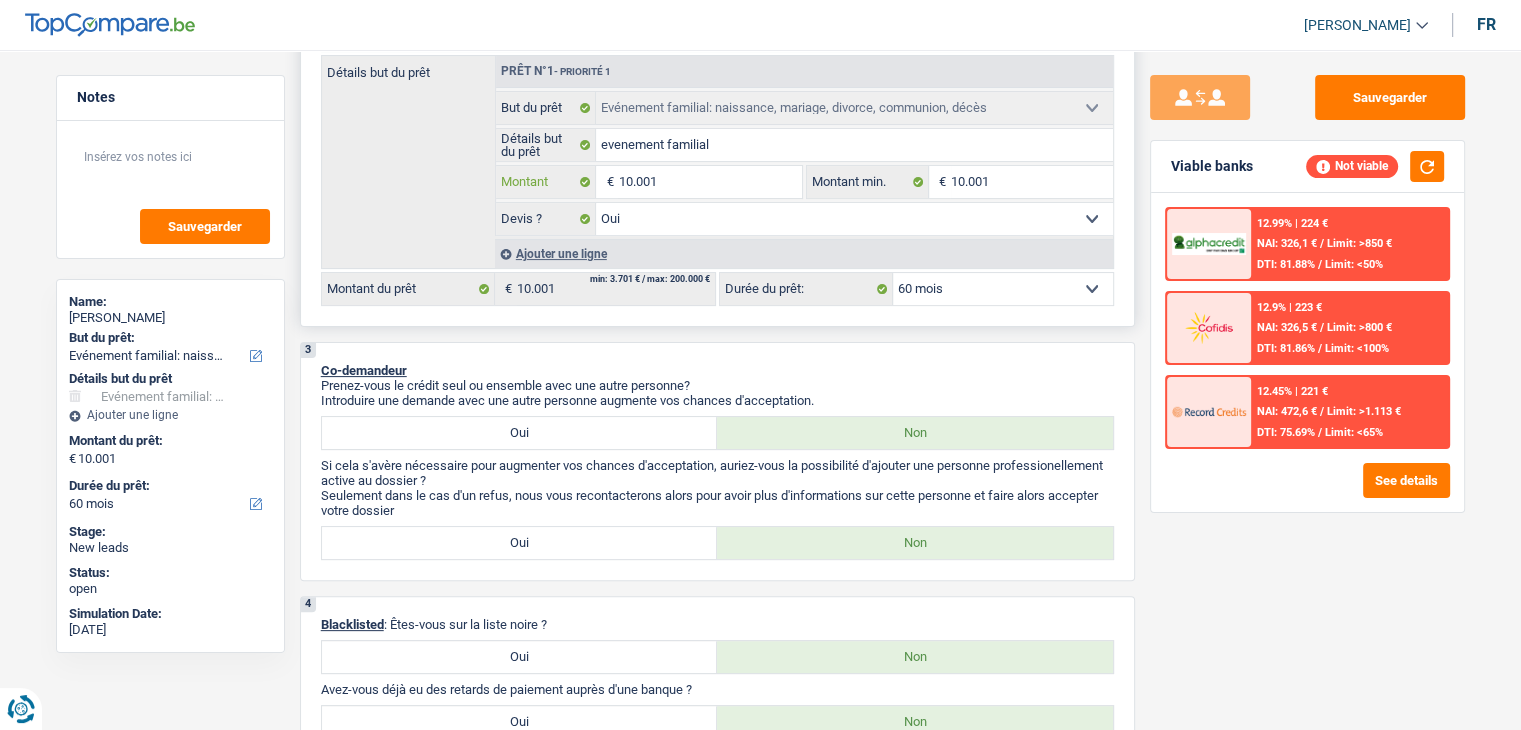 click on "10.001" at bounding box center [709, 182] 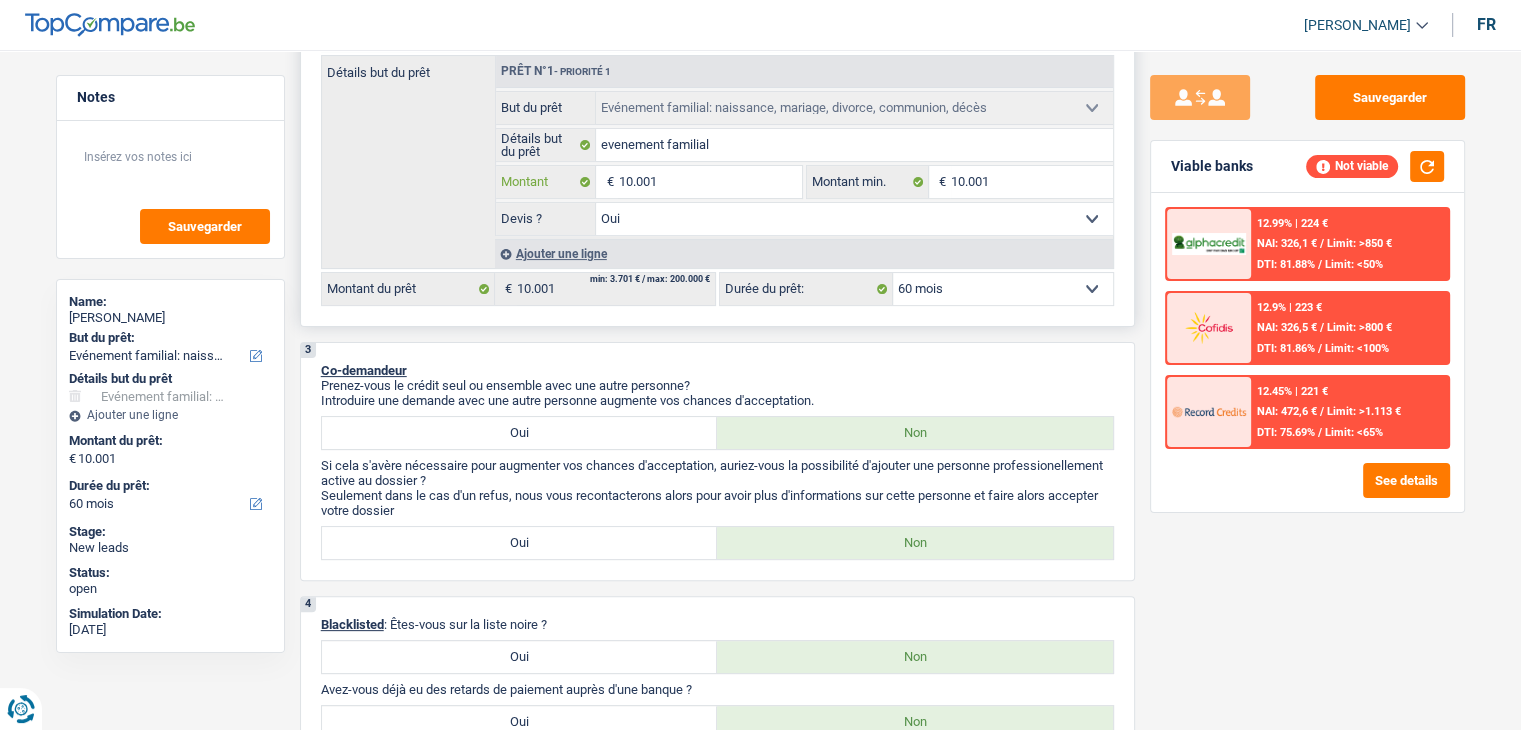 click on "10.001" at bounding box center (709, 182) 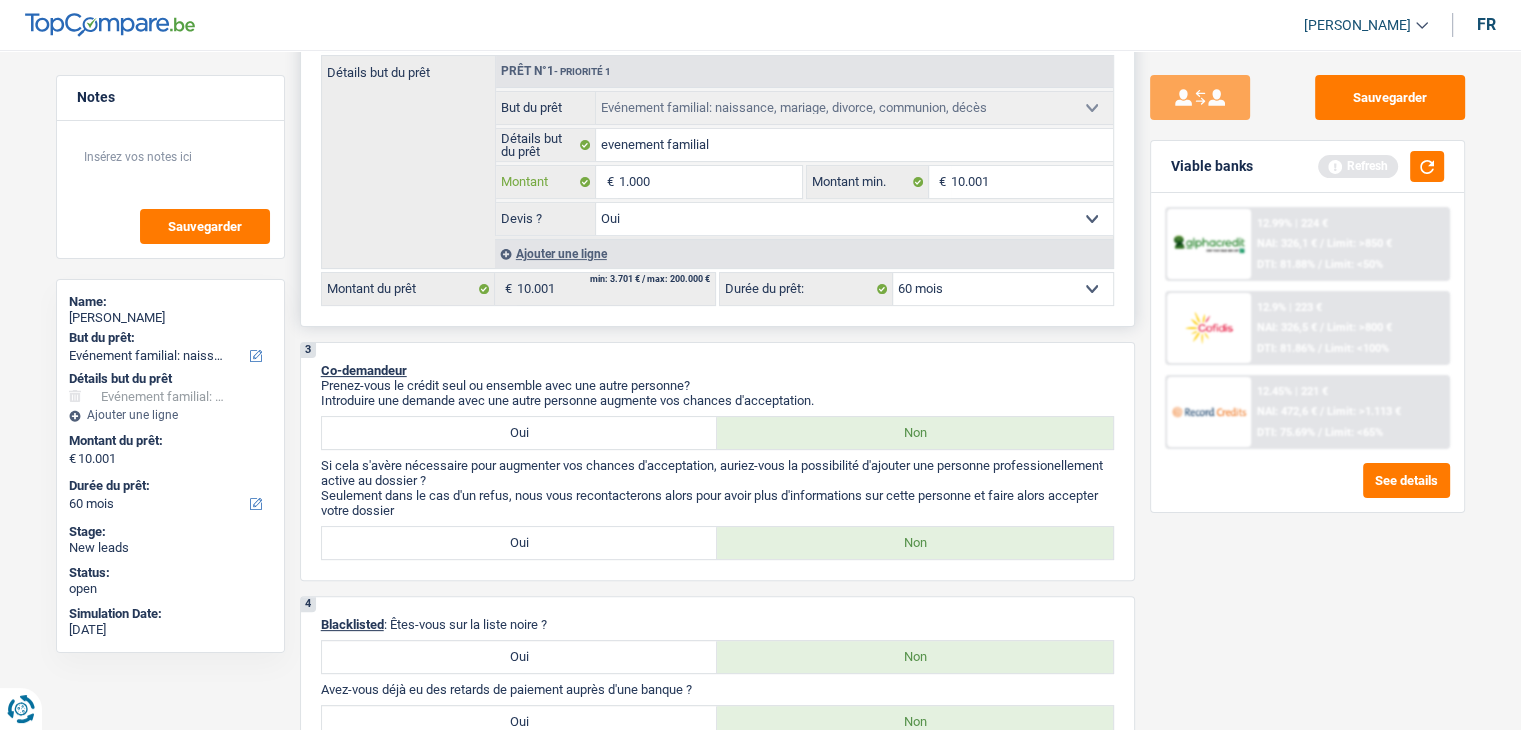 type on "100" 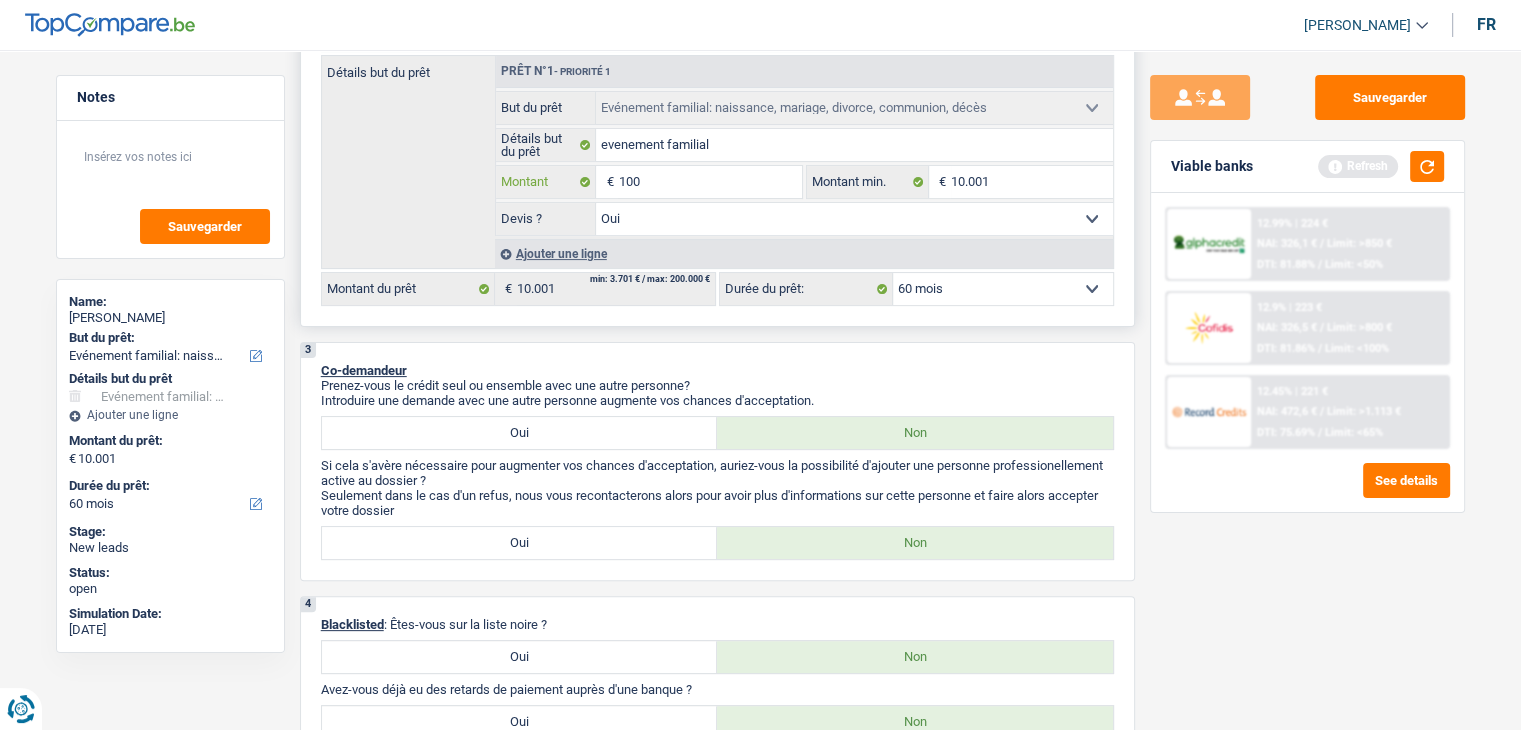 type on "10" 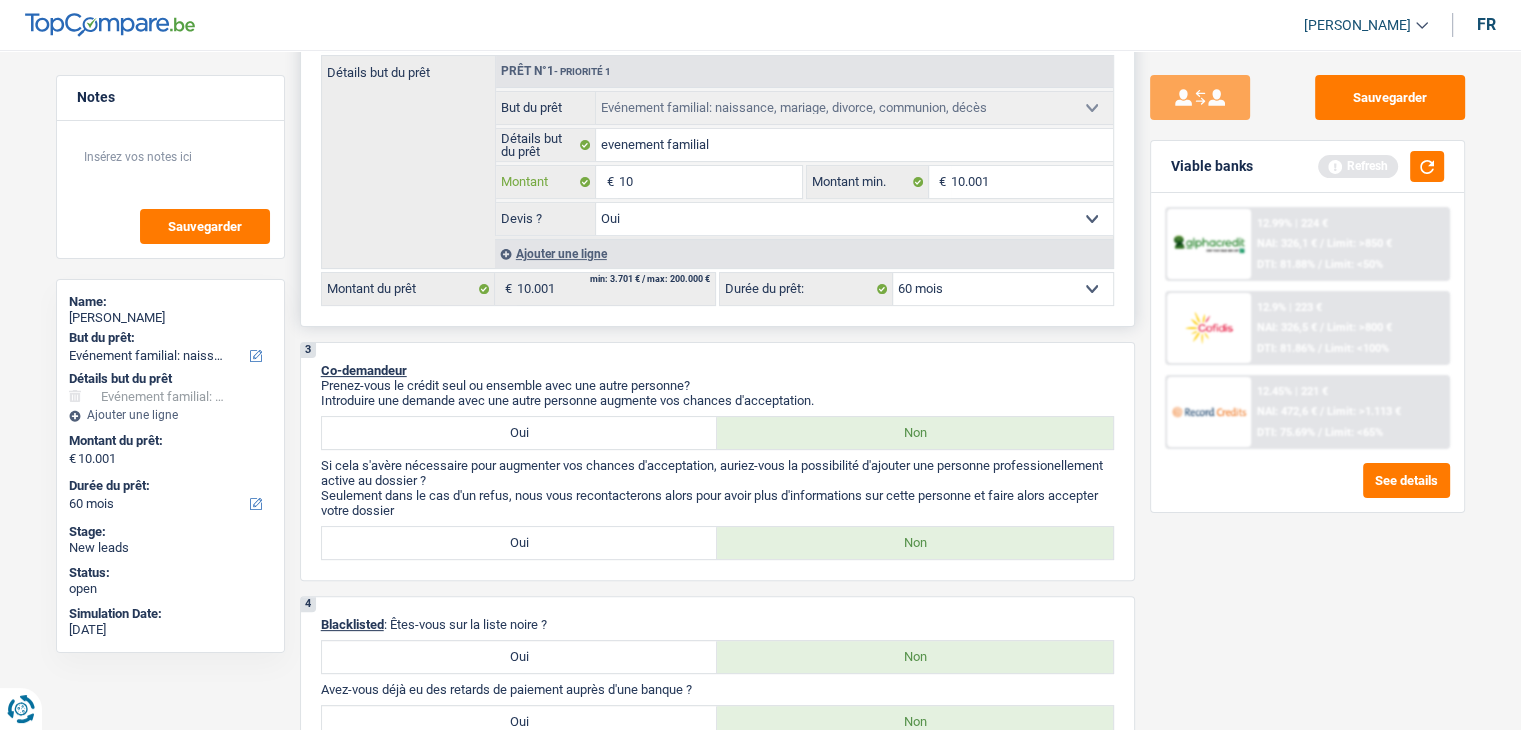 type on "1" 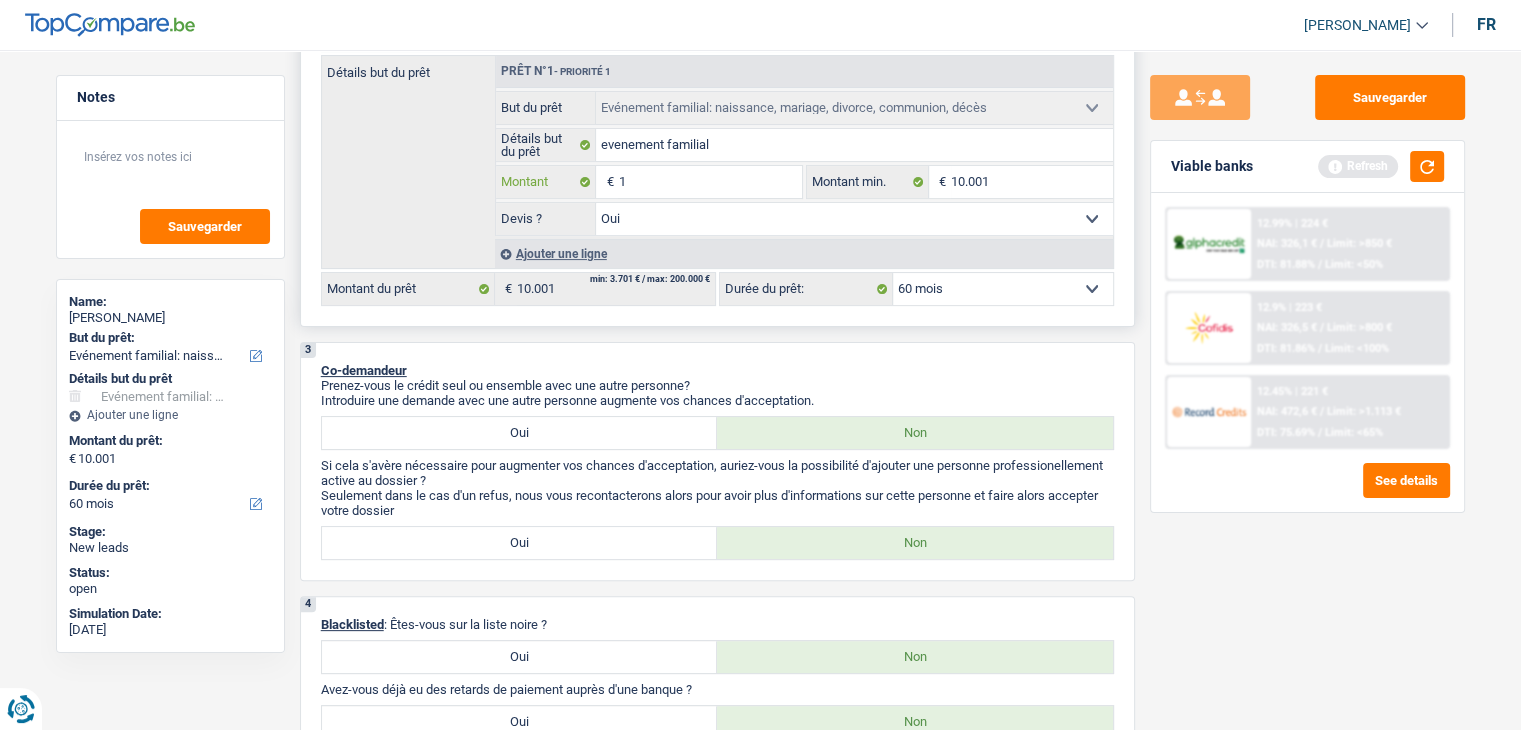 type 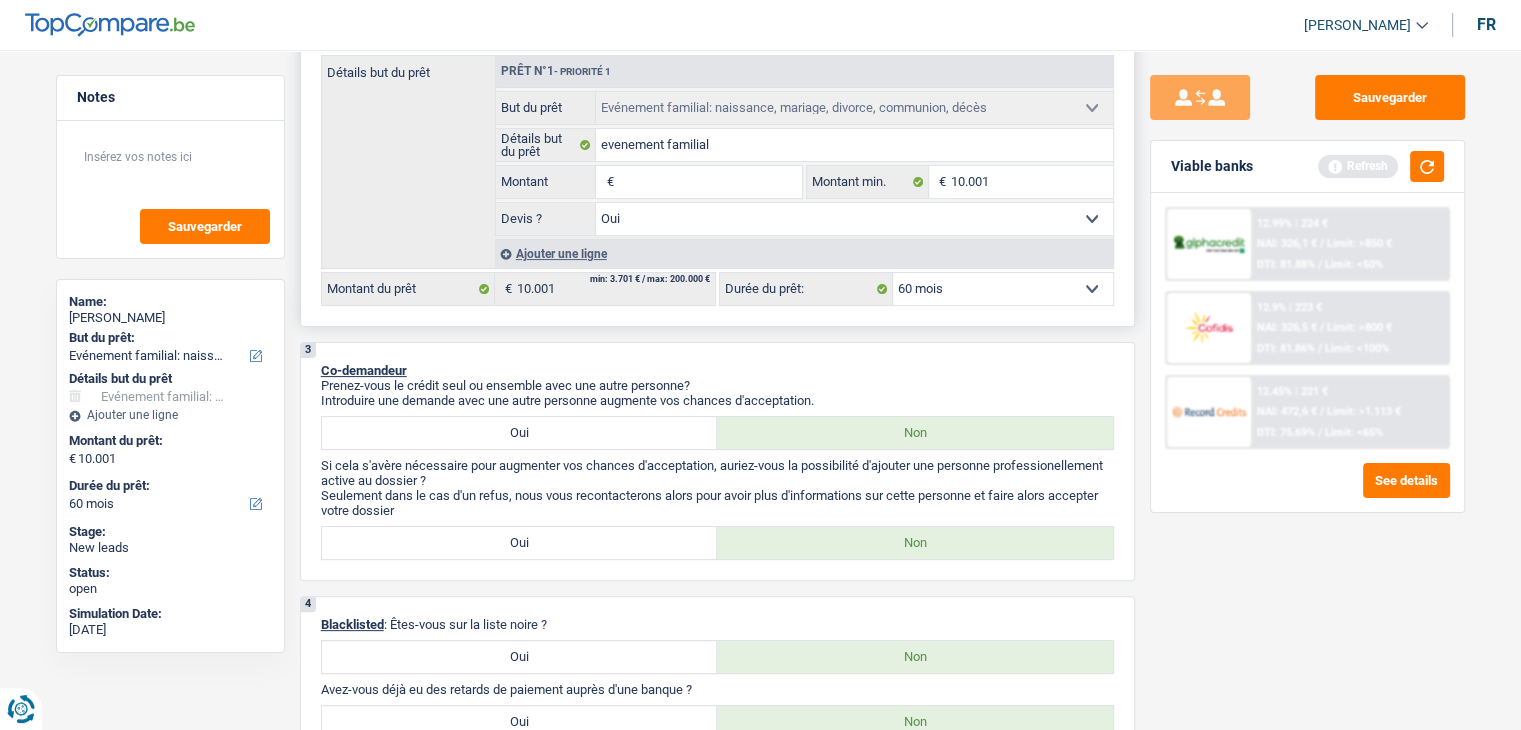 type on "5" 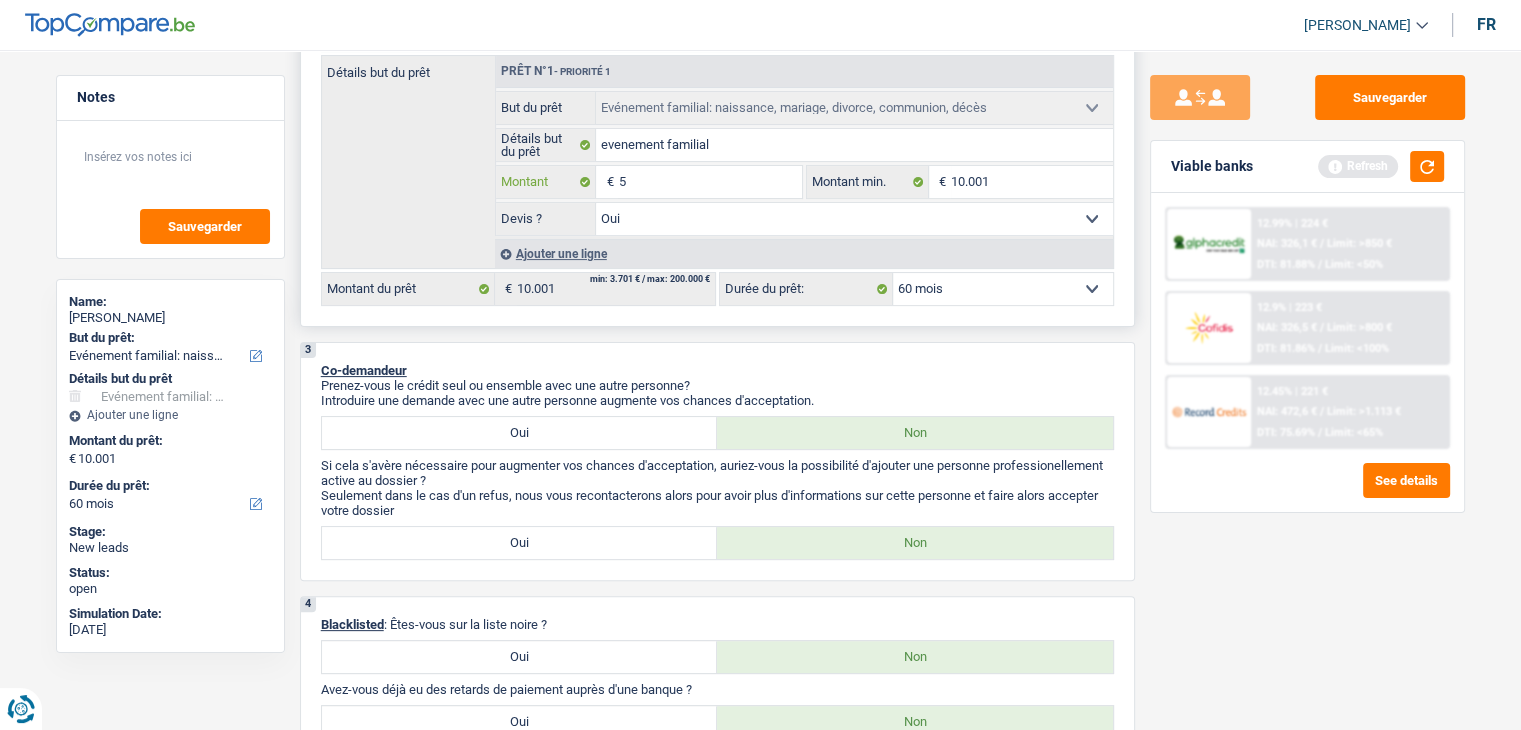 type on "50" 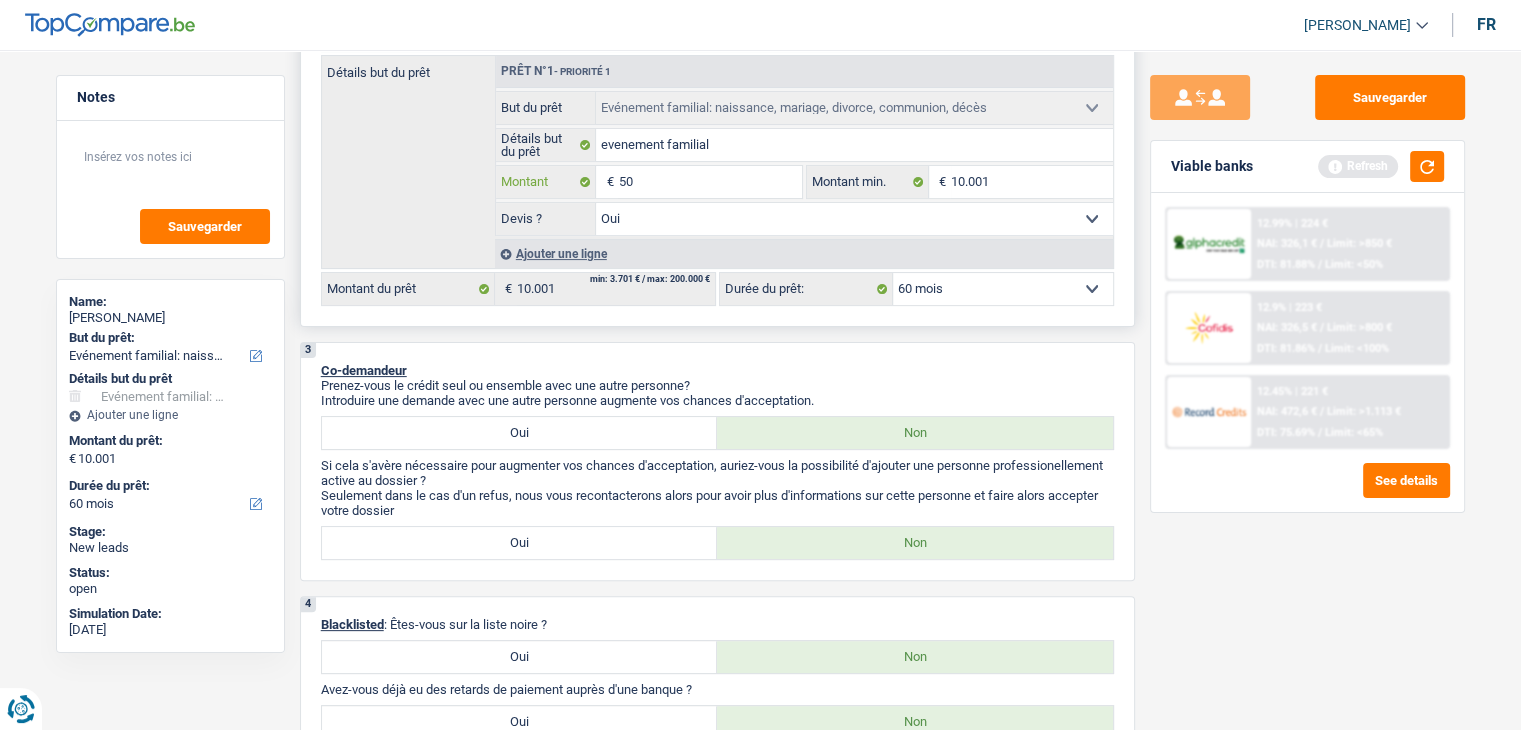 type on "500" 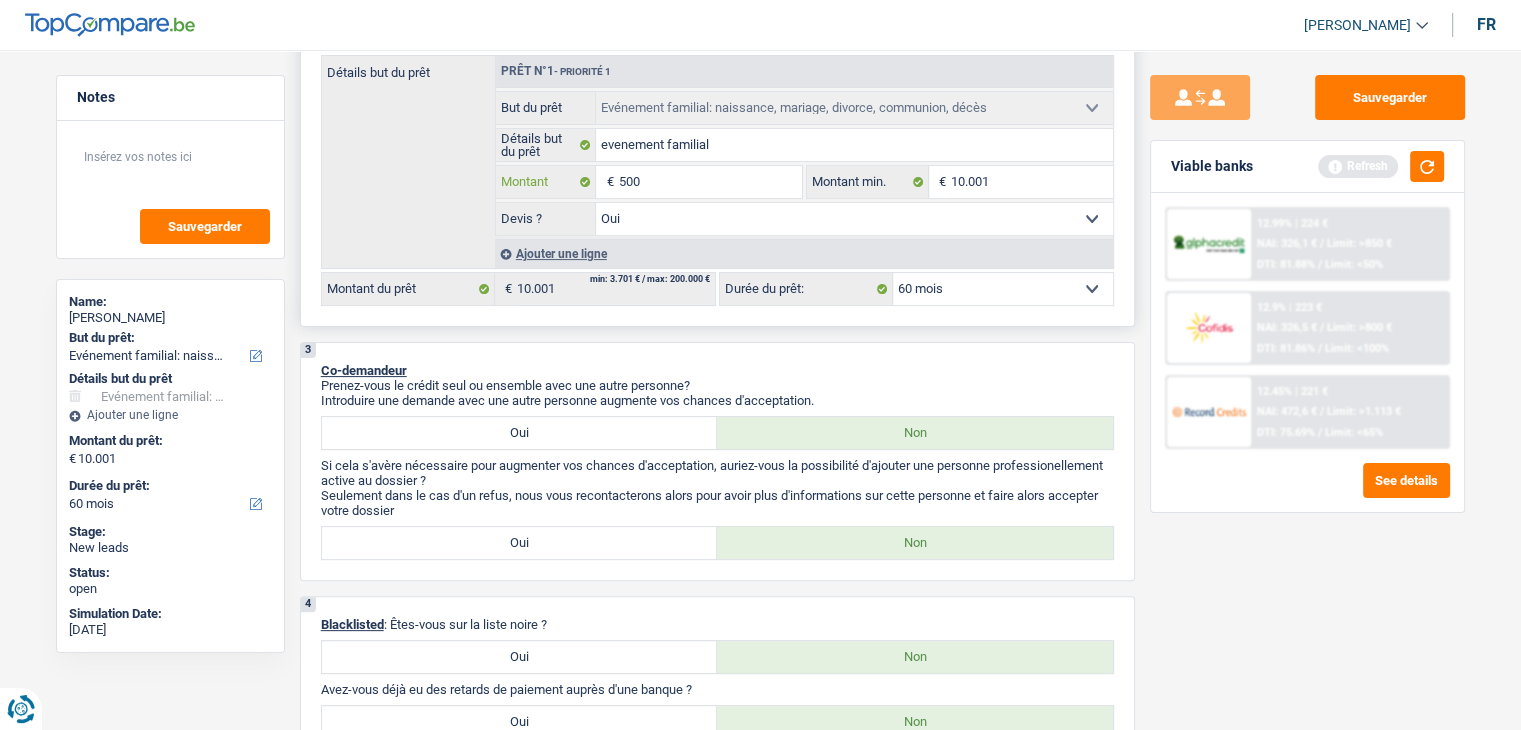 type on "5.000" 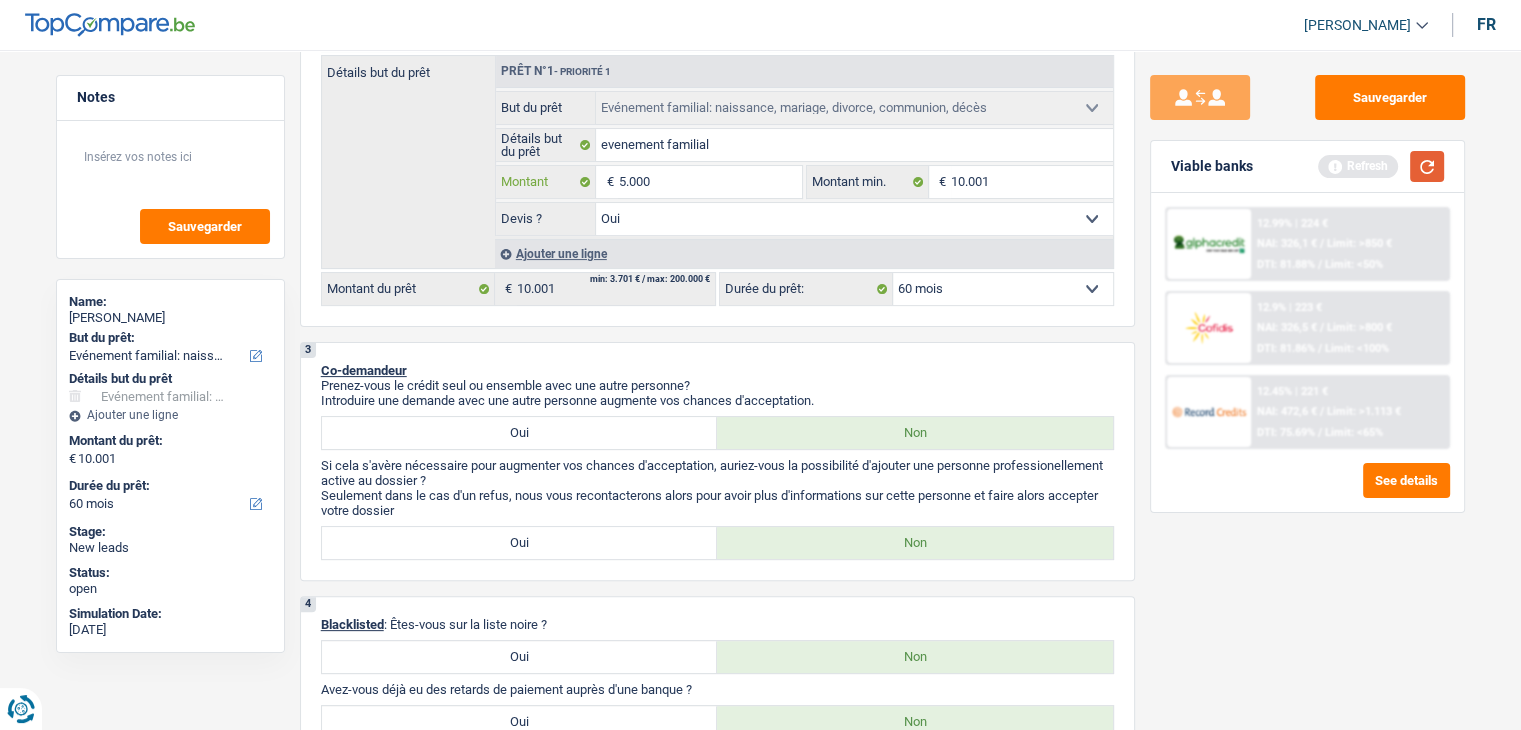 type on "5.000" 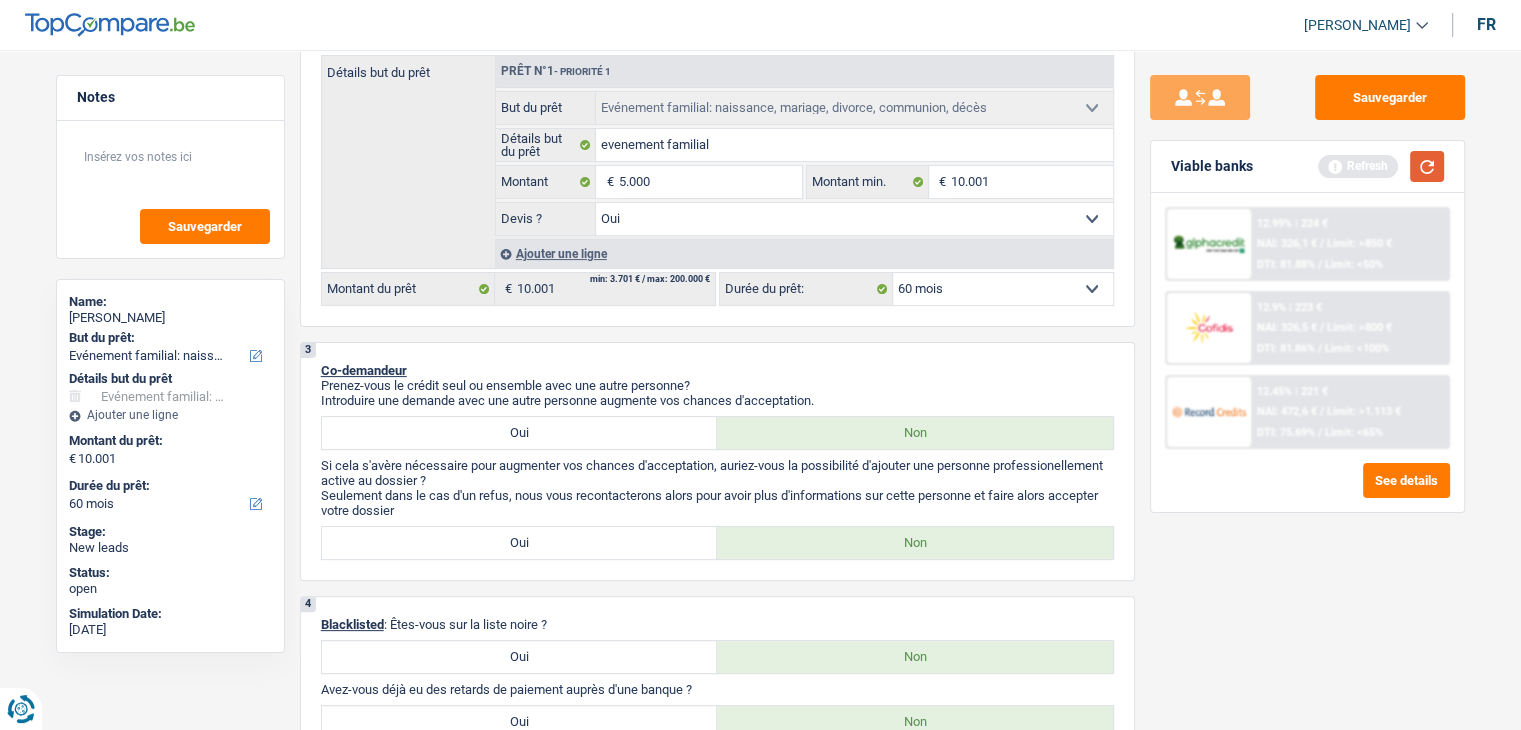 select on "36" 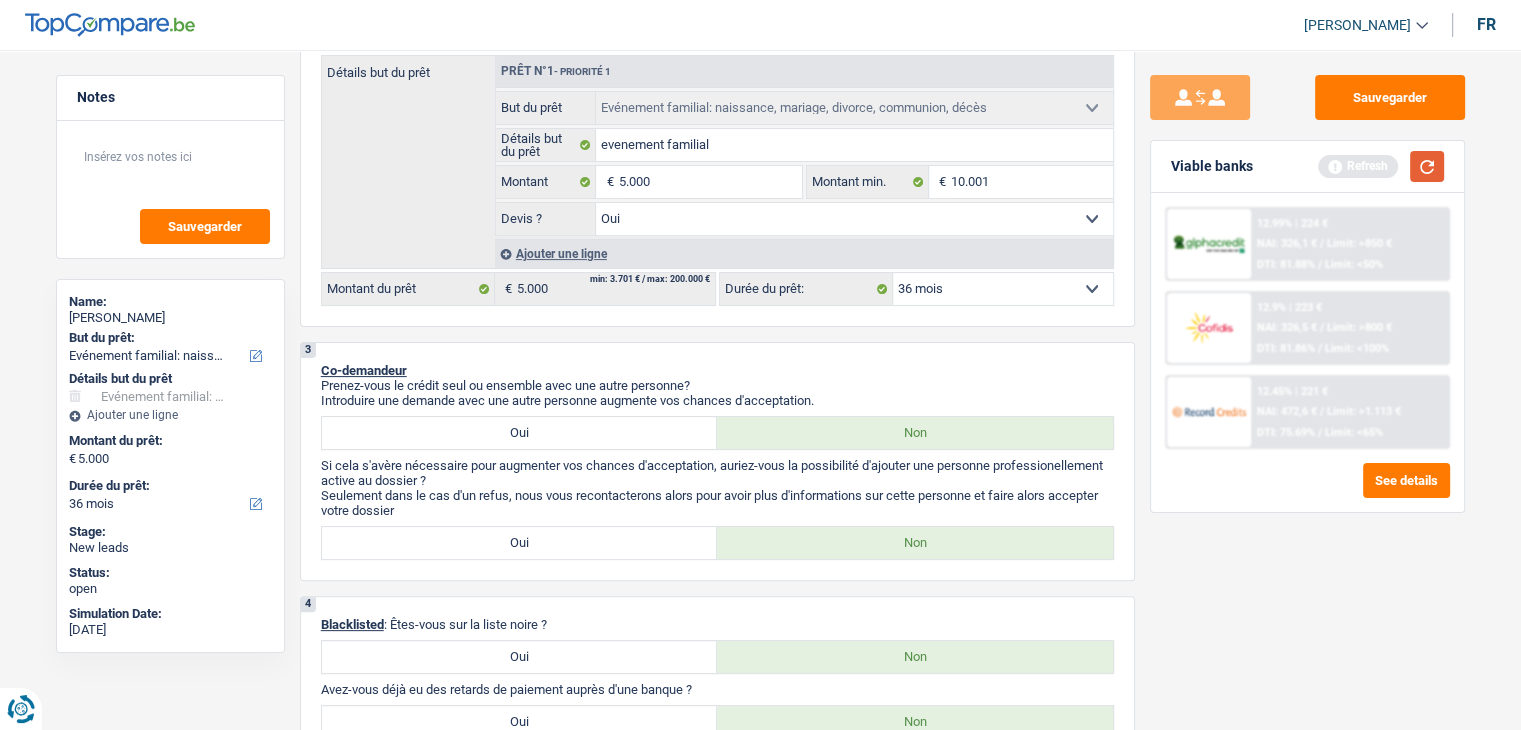 click at bounding box center [1427, 166] 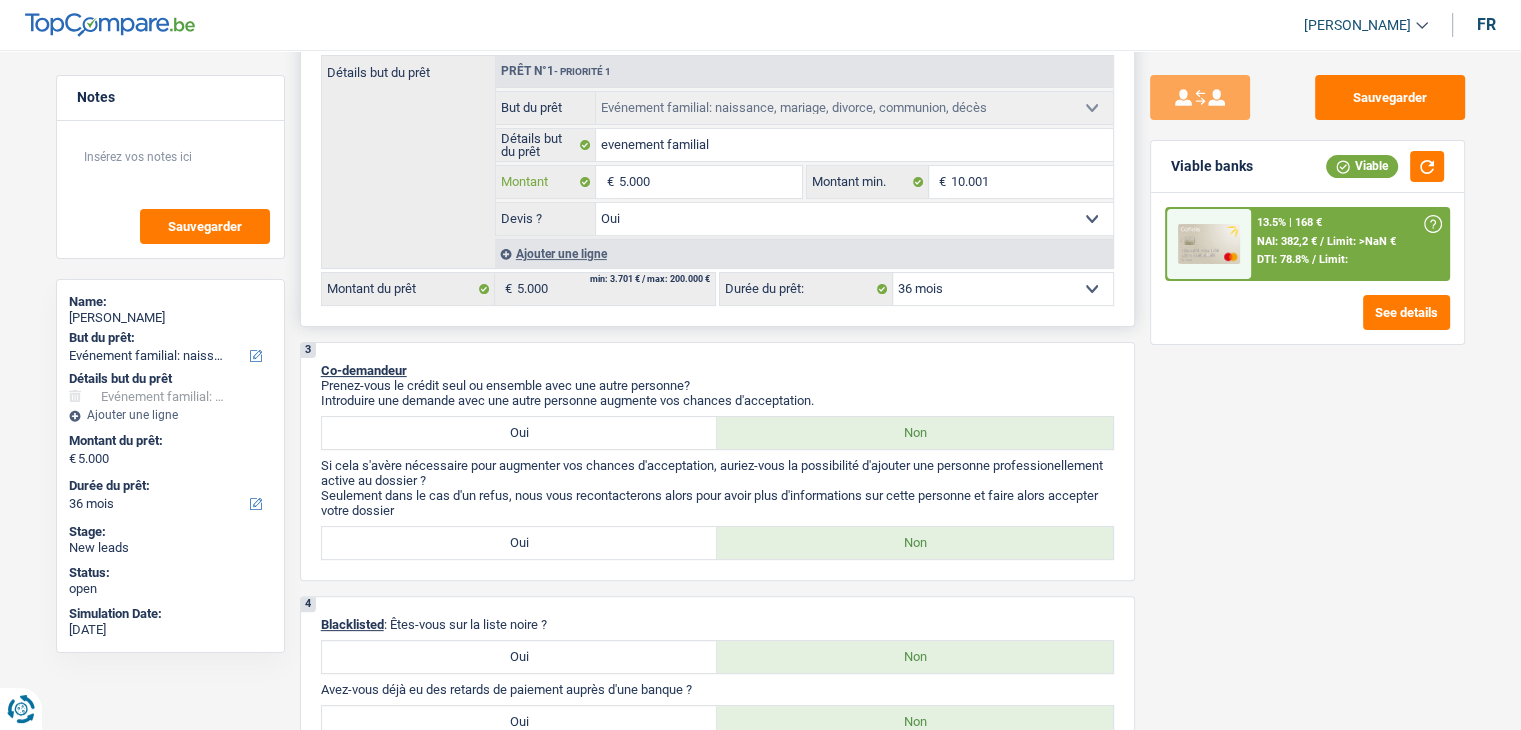 click on "5.000" at bounding box center (709, 182) 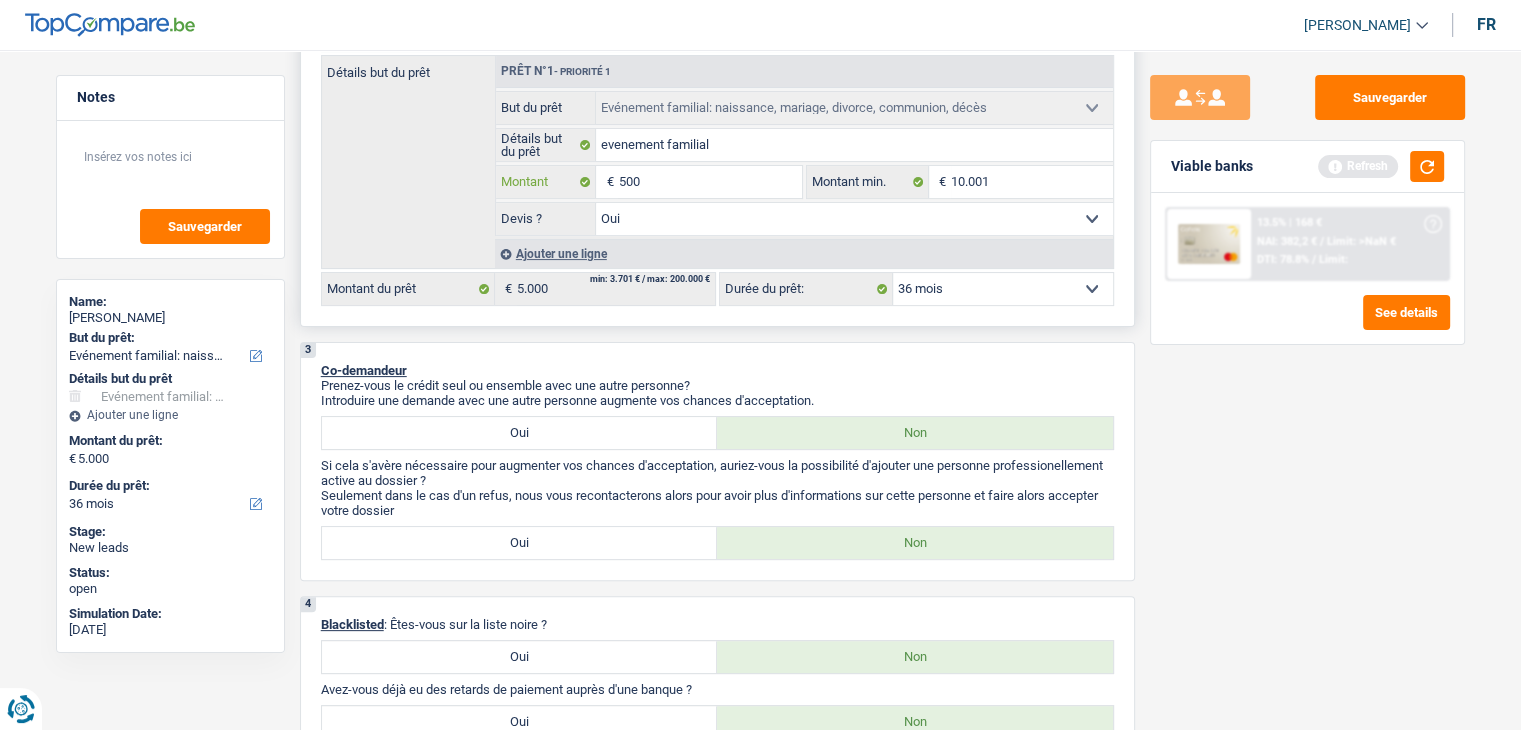type on "5.001" 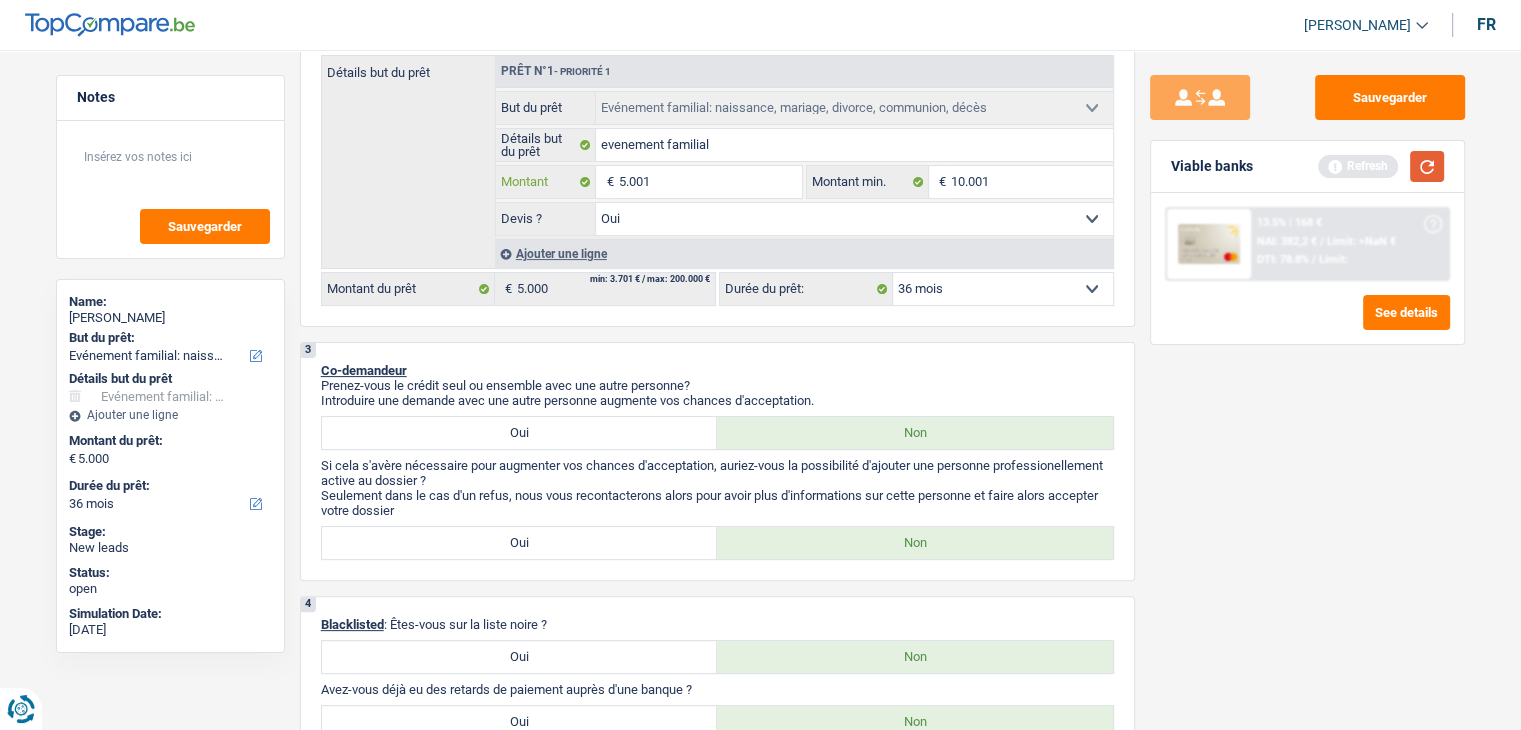 type on "5.001" 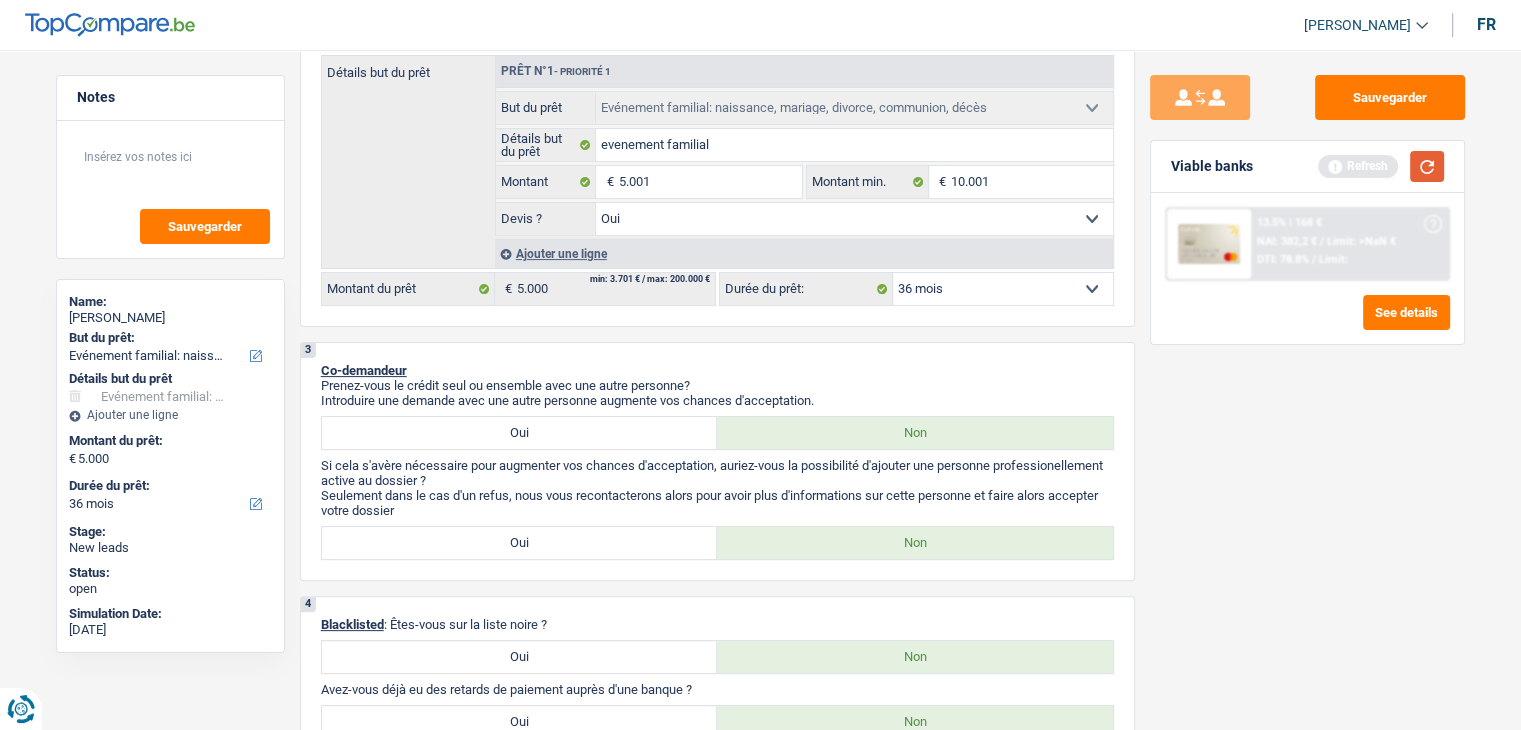 type on "5.001" 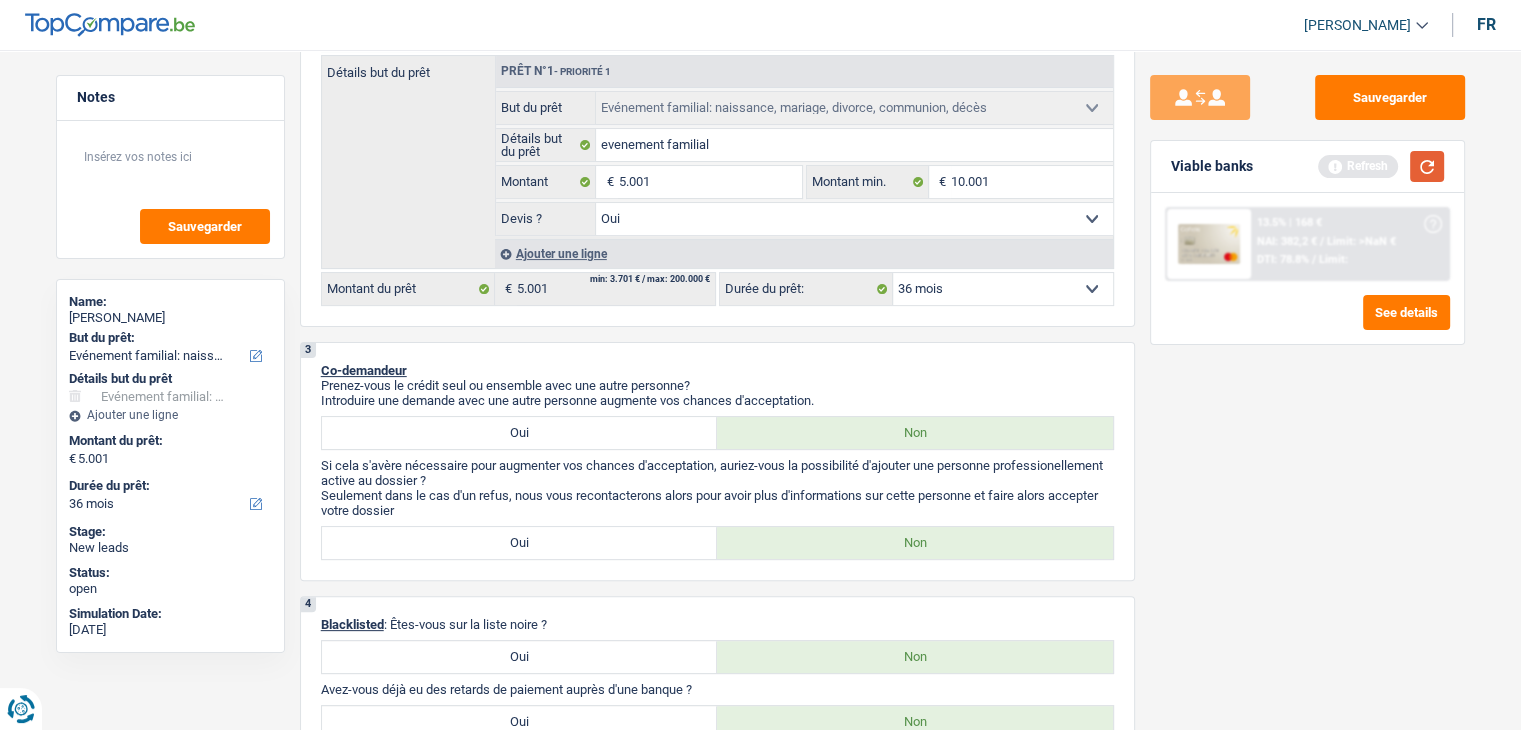 click at bounding box center (1427, 166) 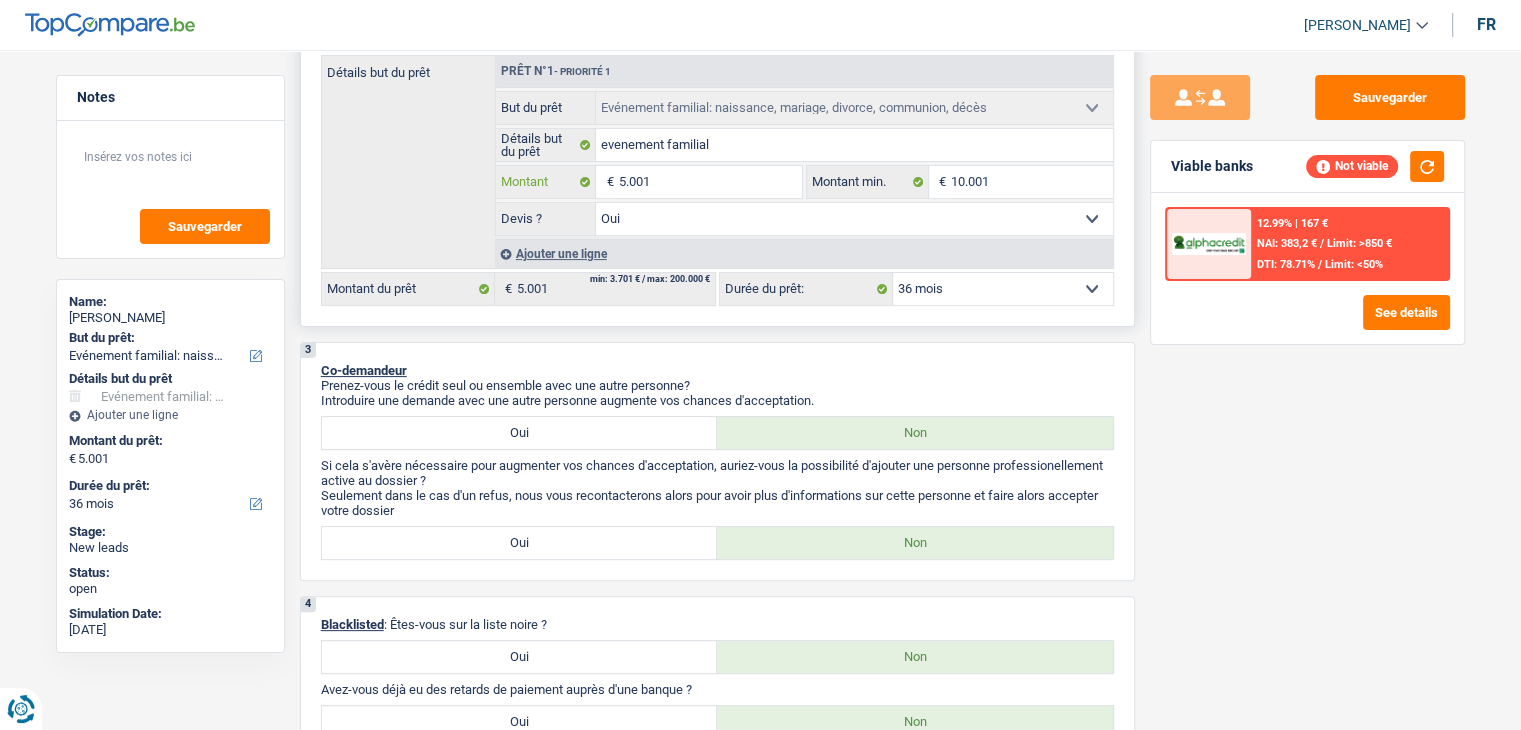 click on "5.001" at bounding box center [709, 182] 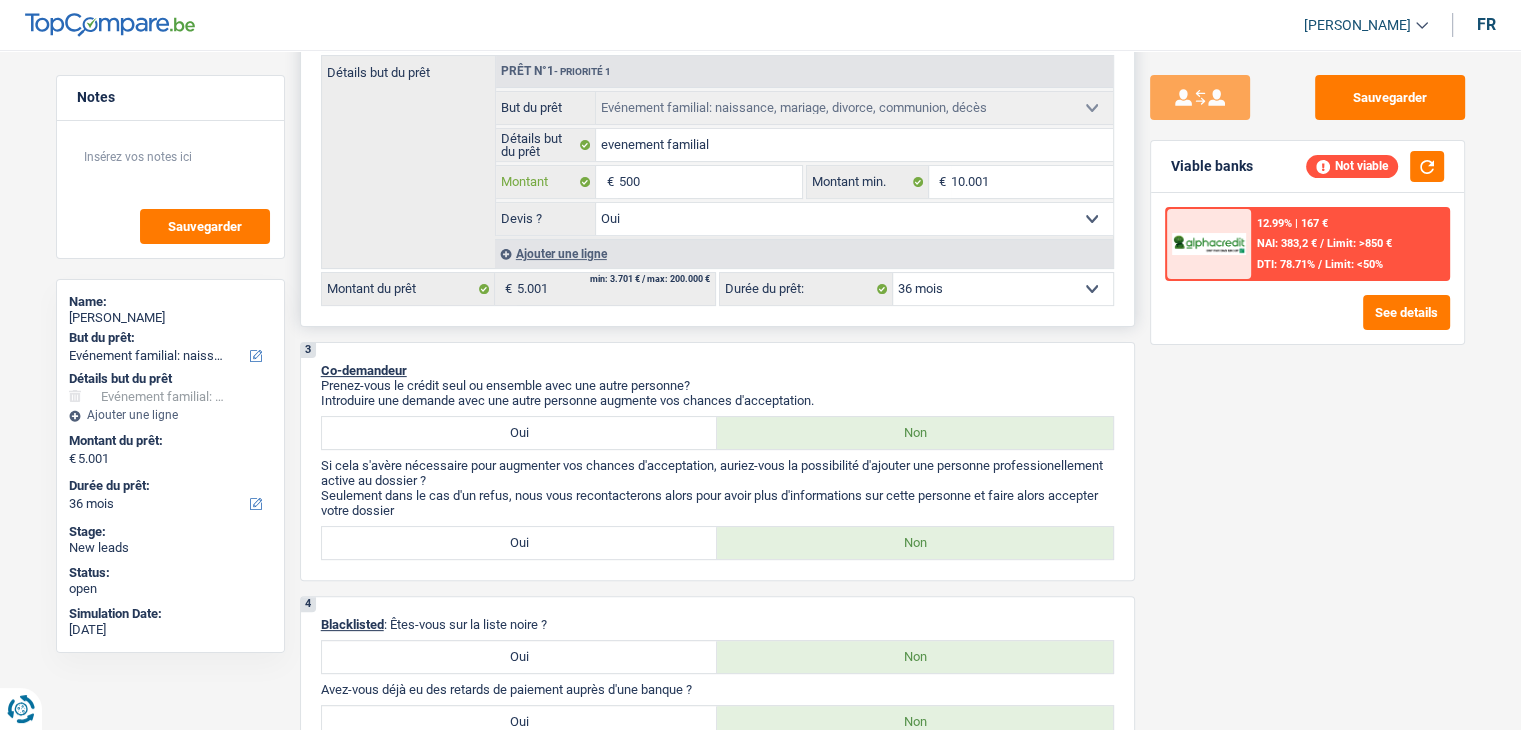 type on "50" 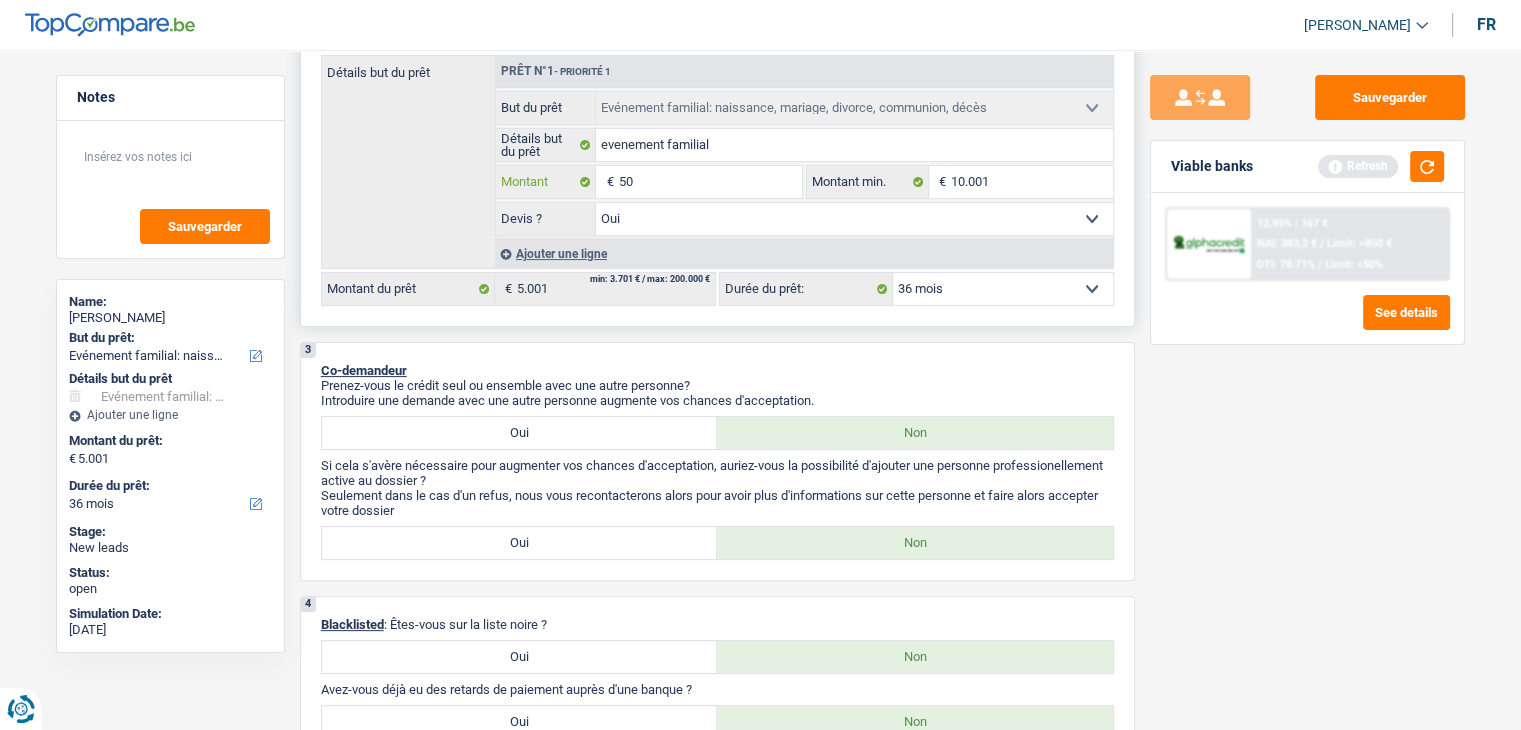 type on "5" 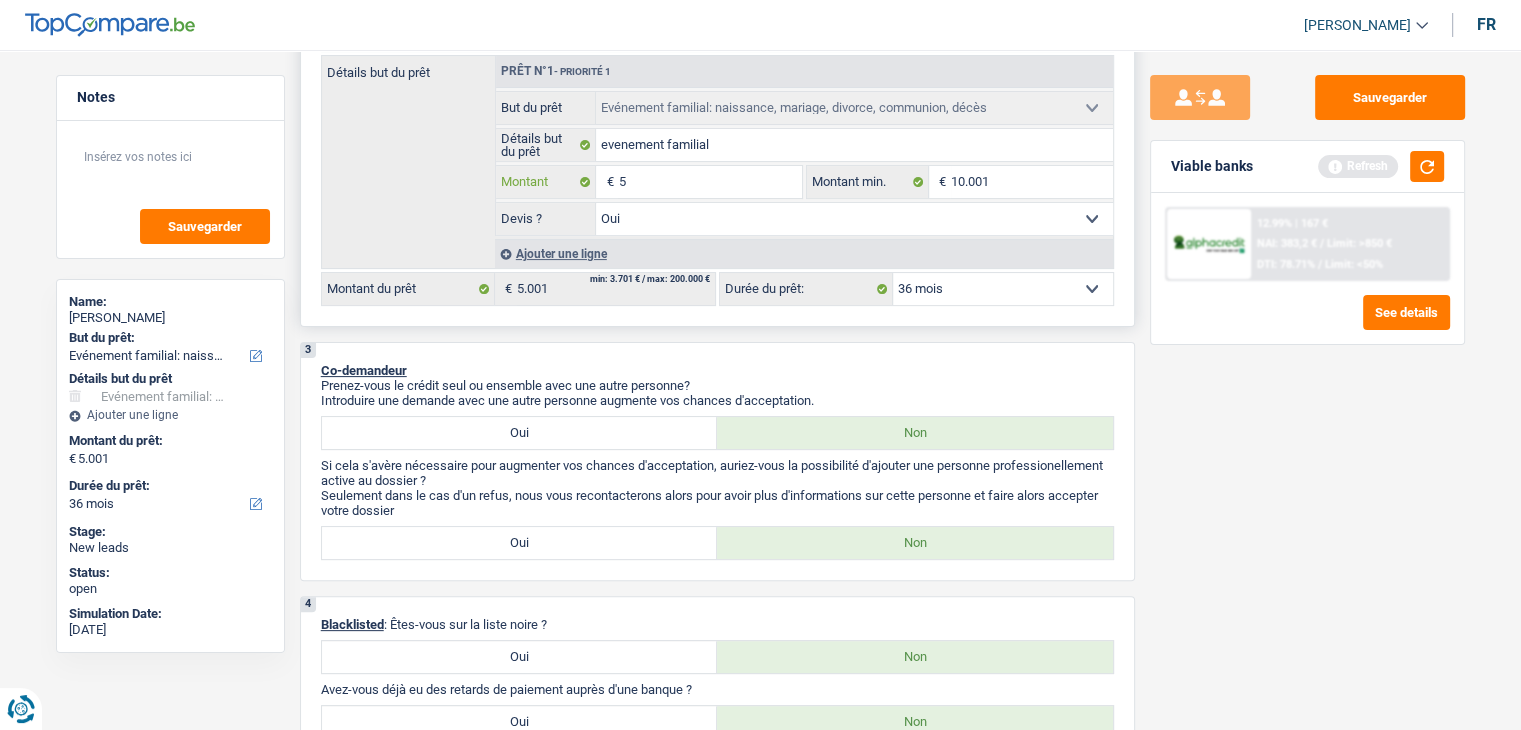 type 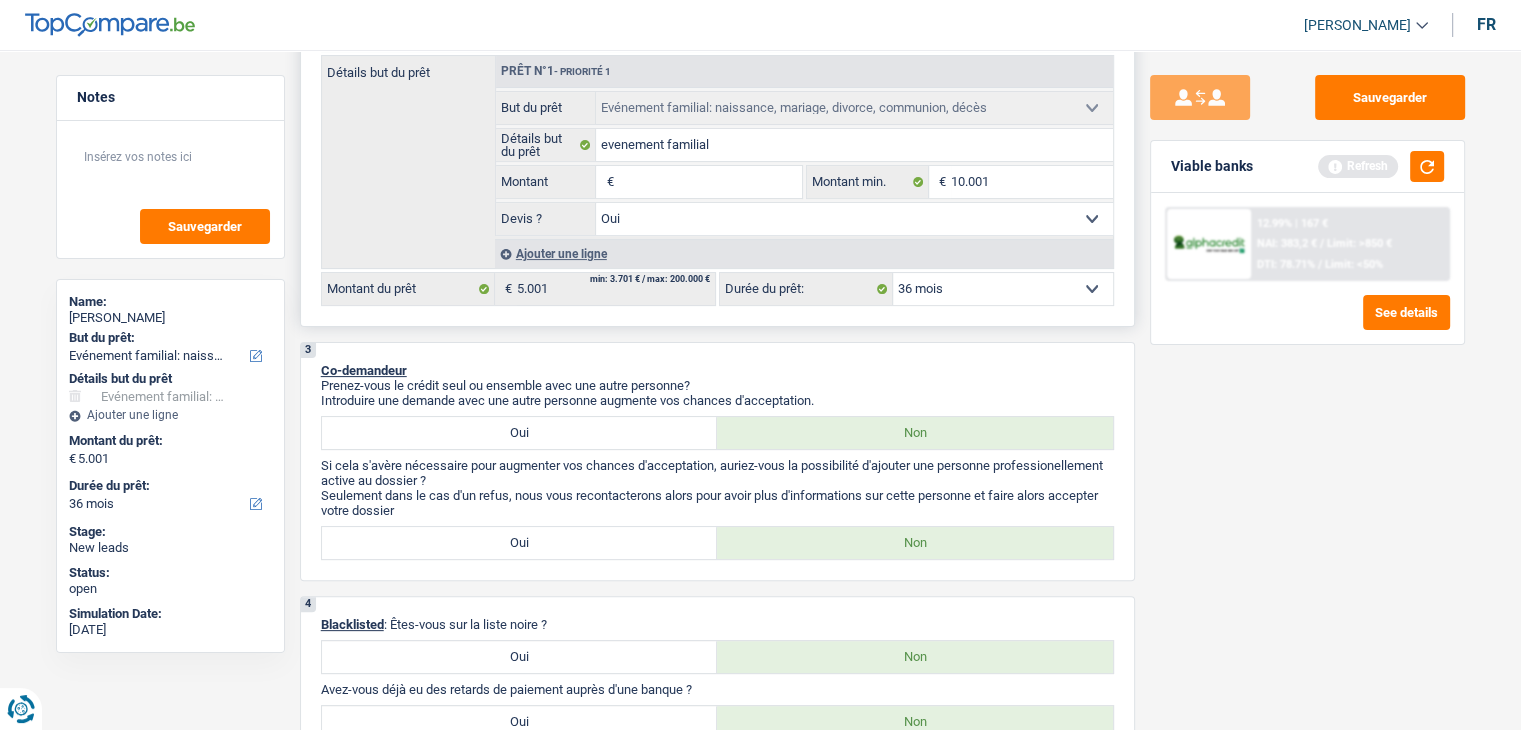 type on "1" 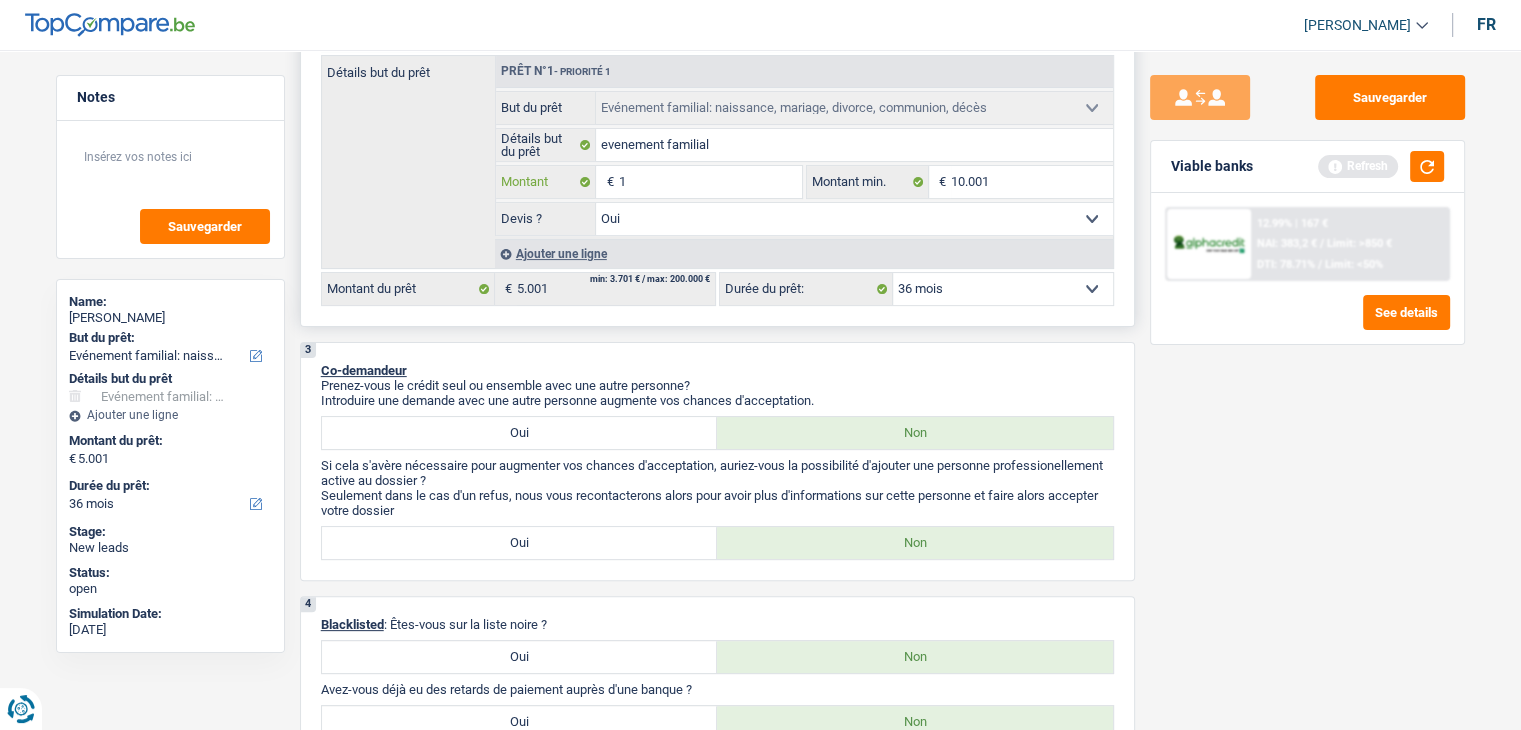 type on "10" 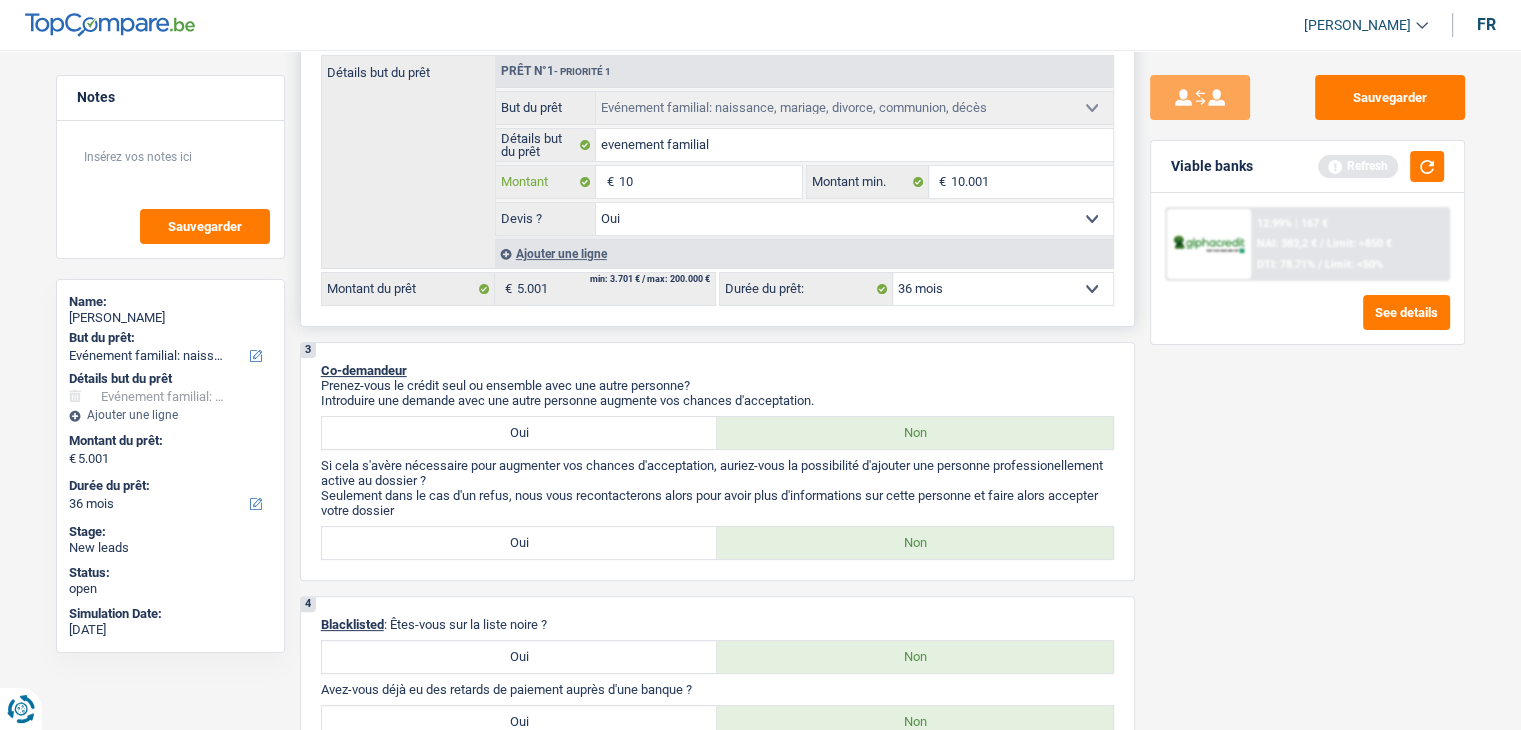 type on "100" 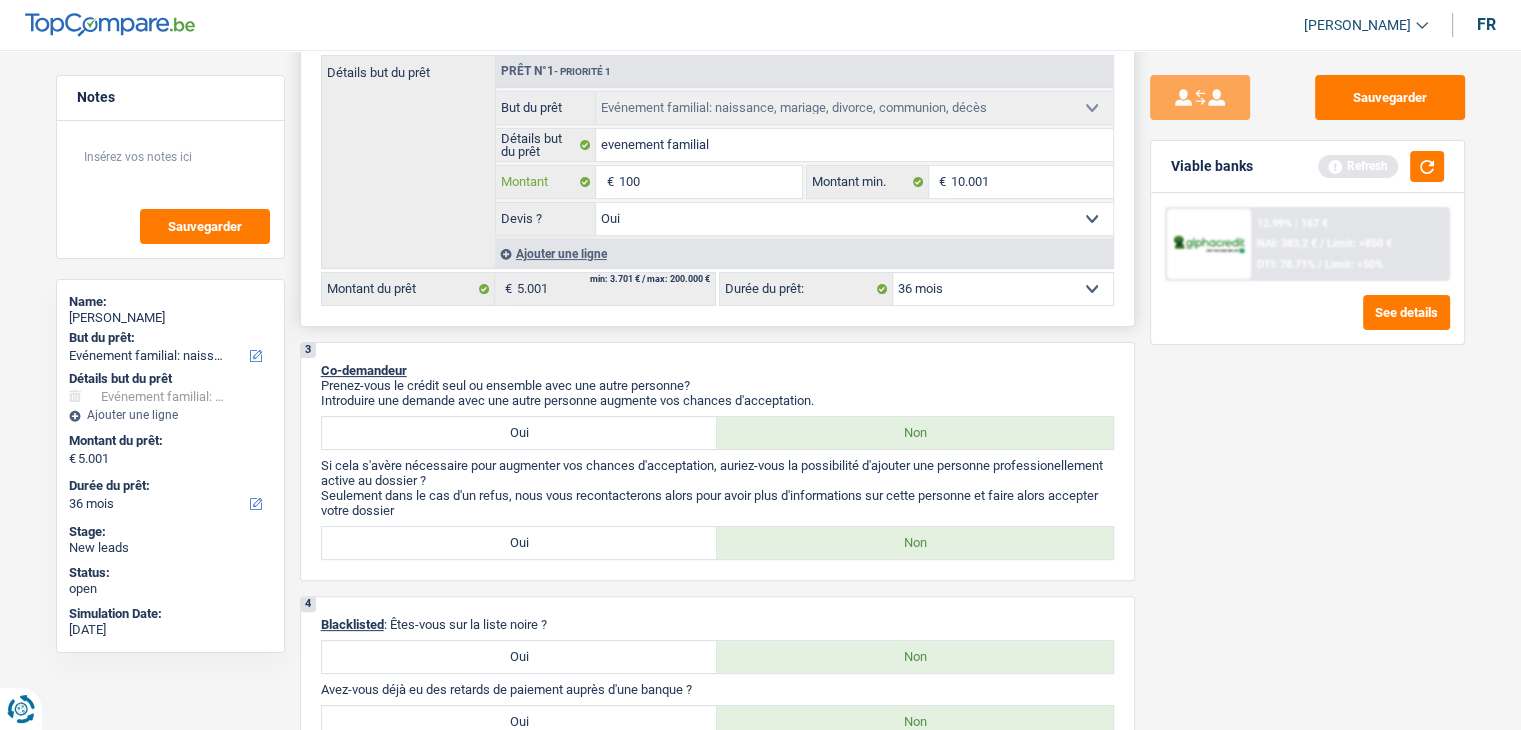 type on "1.000" 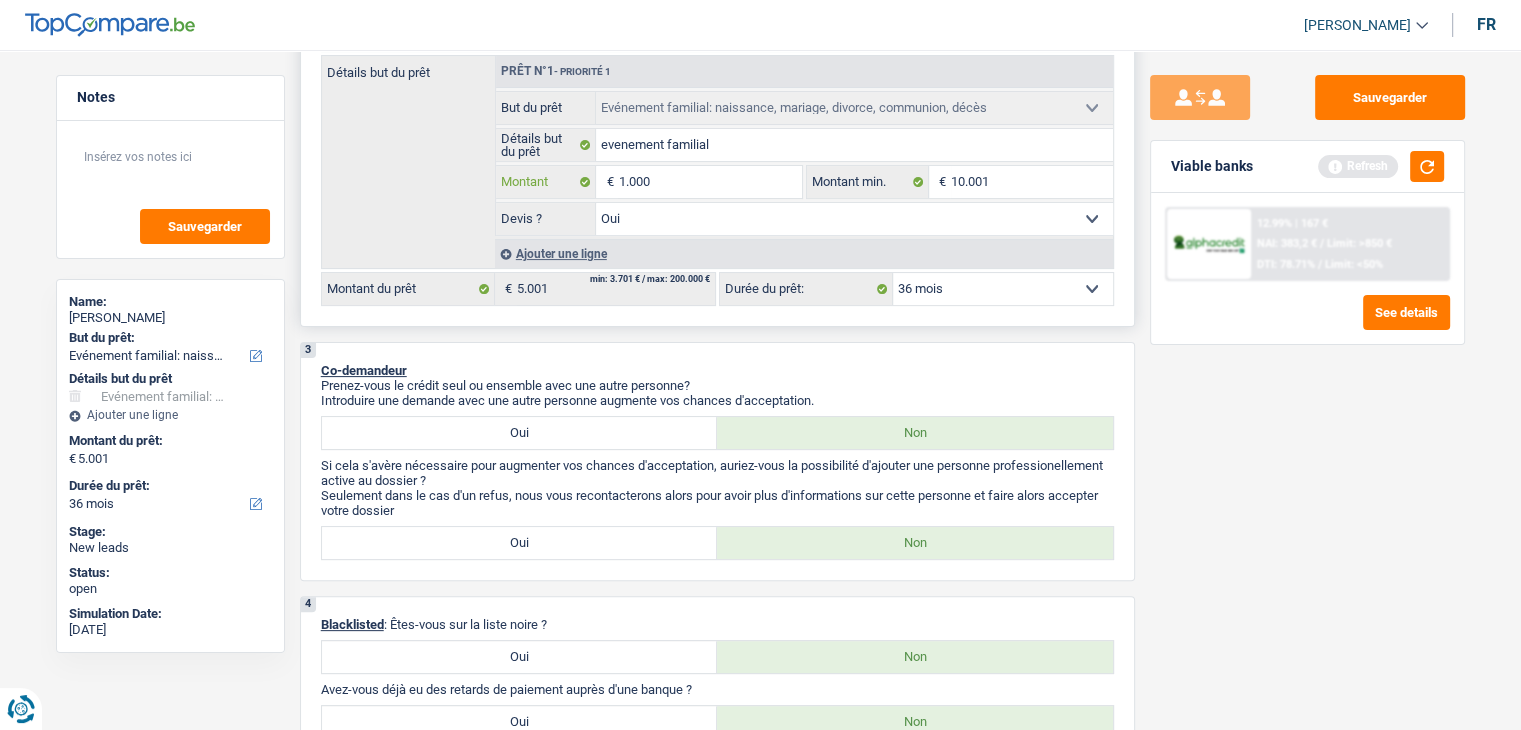type on "10.001" 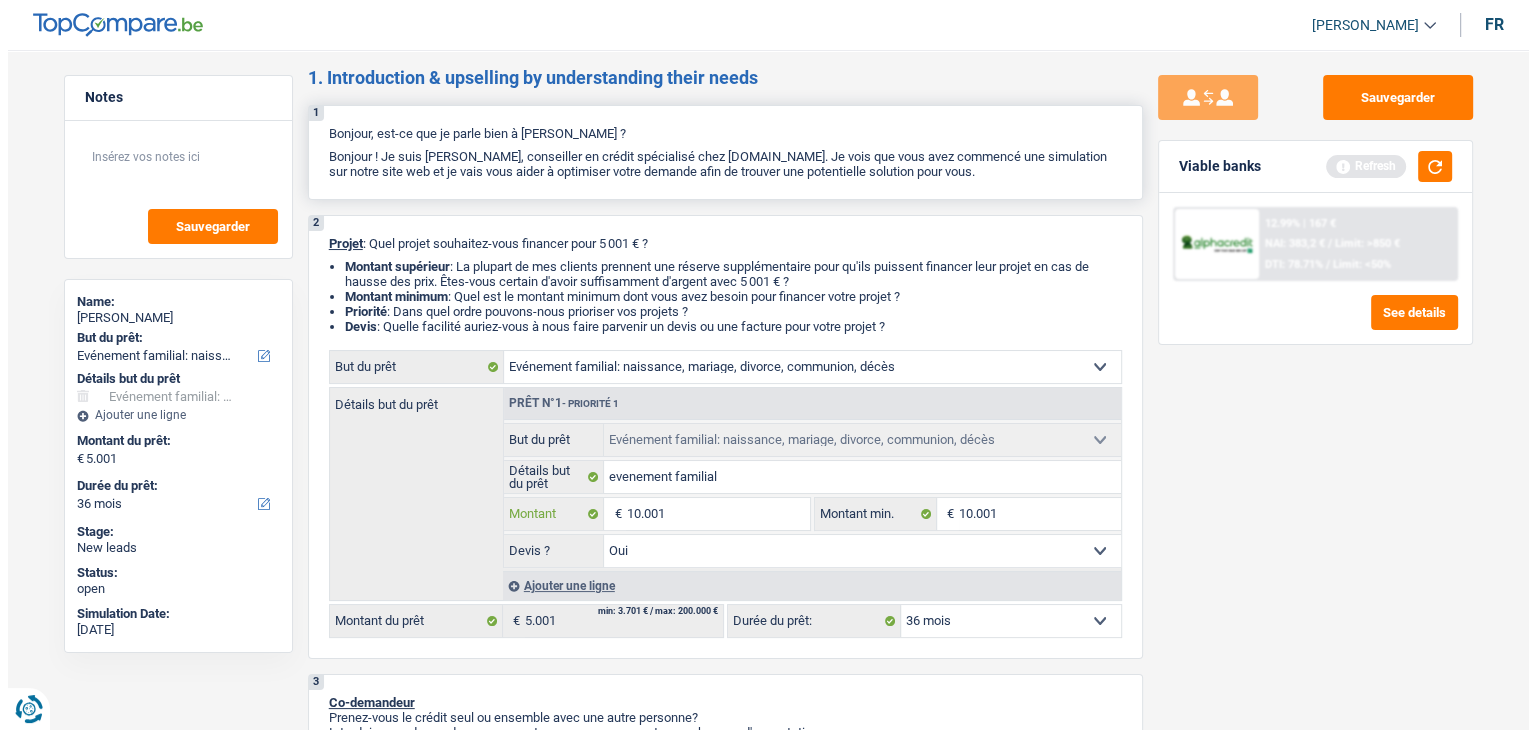 scroll, scrollTop: 0, scrollLeft: 0, axis: both 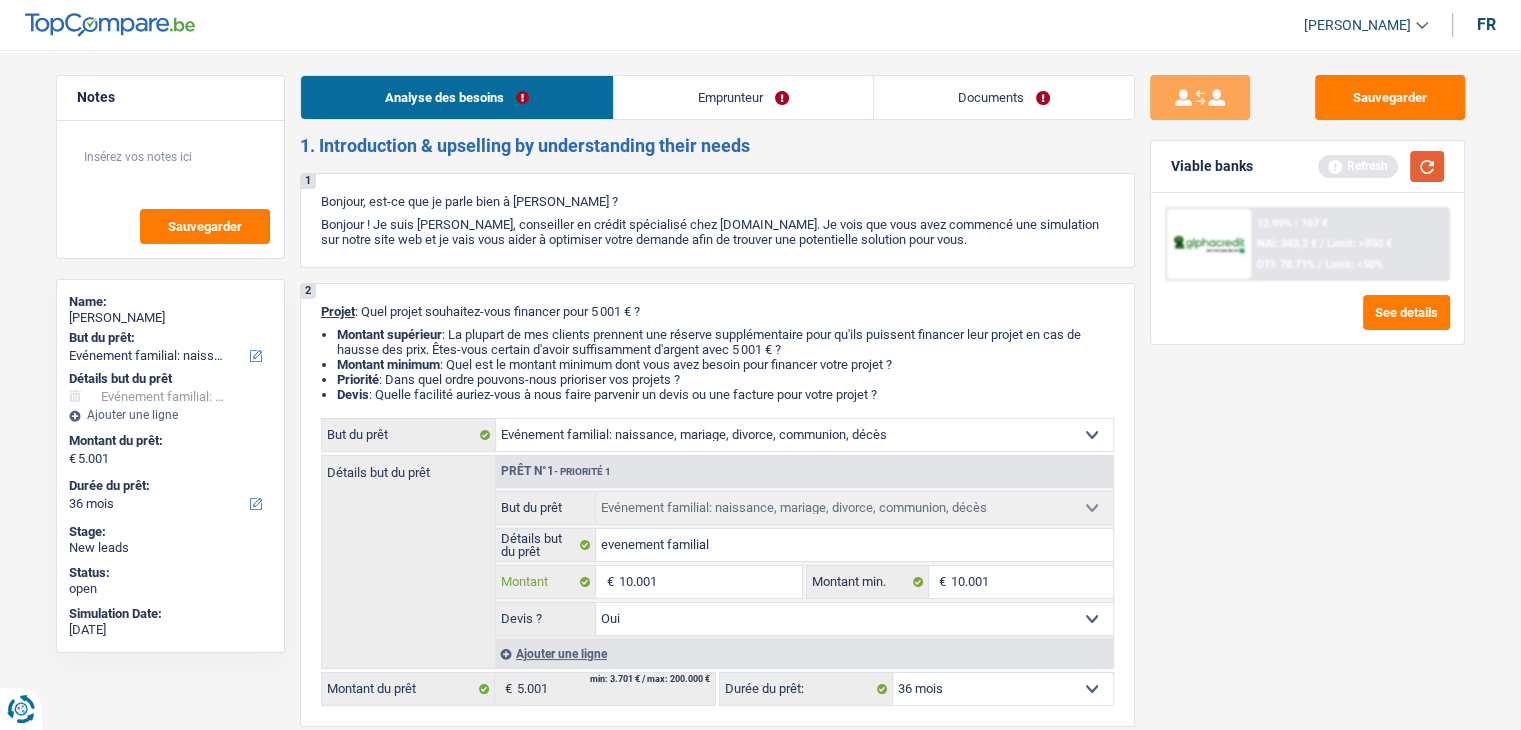 type on "10.001" 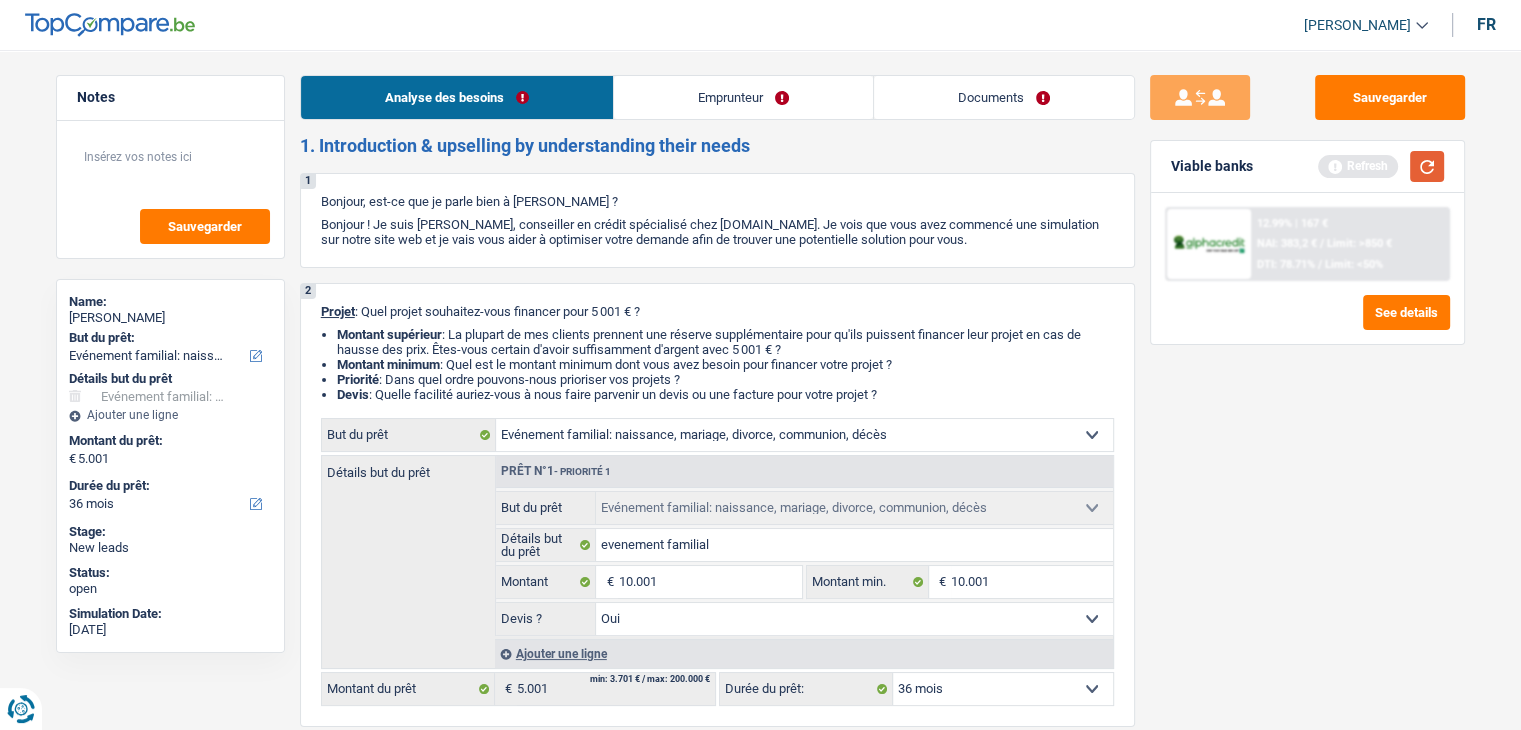 type on "10.001" 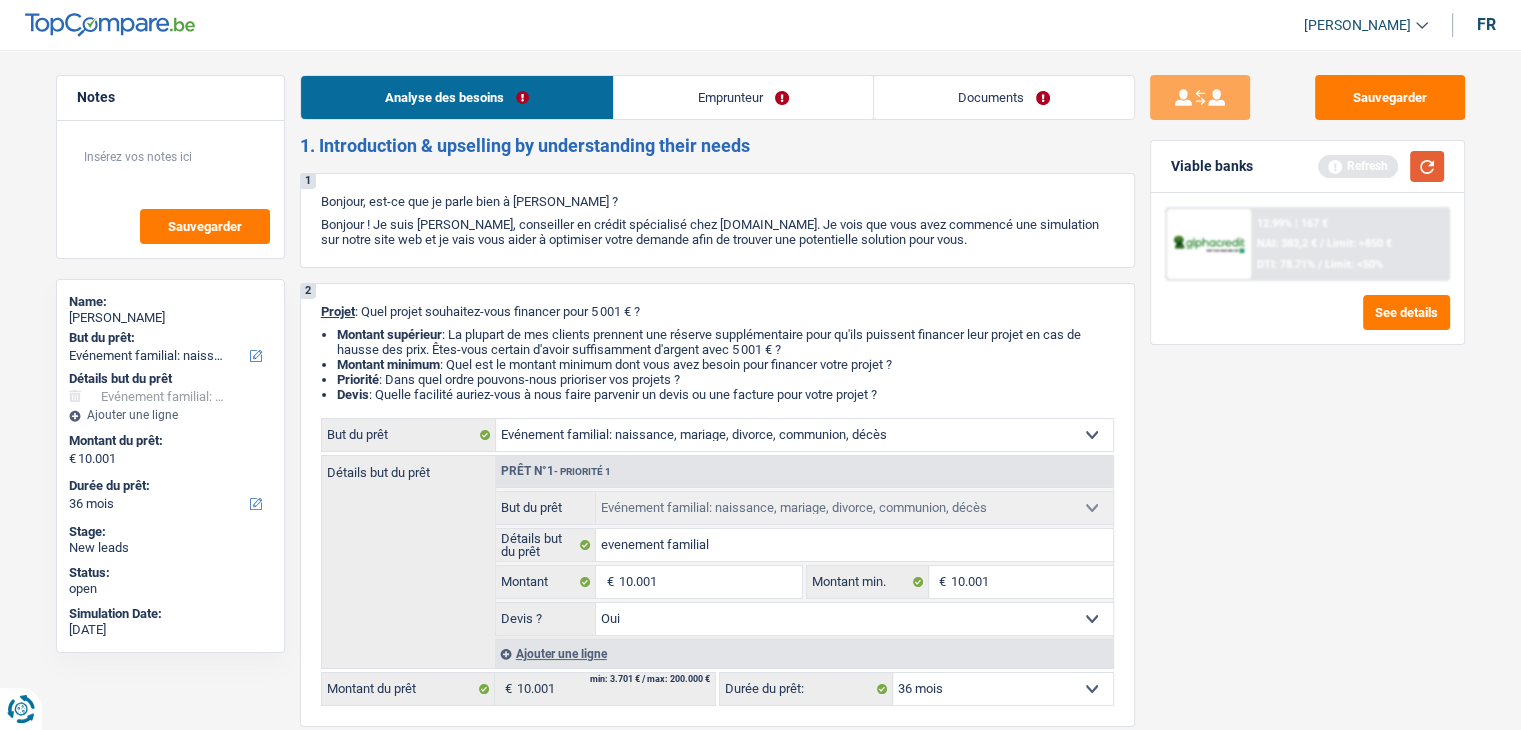 click at bounding box center [1427, 166] 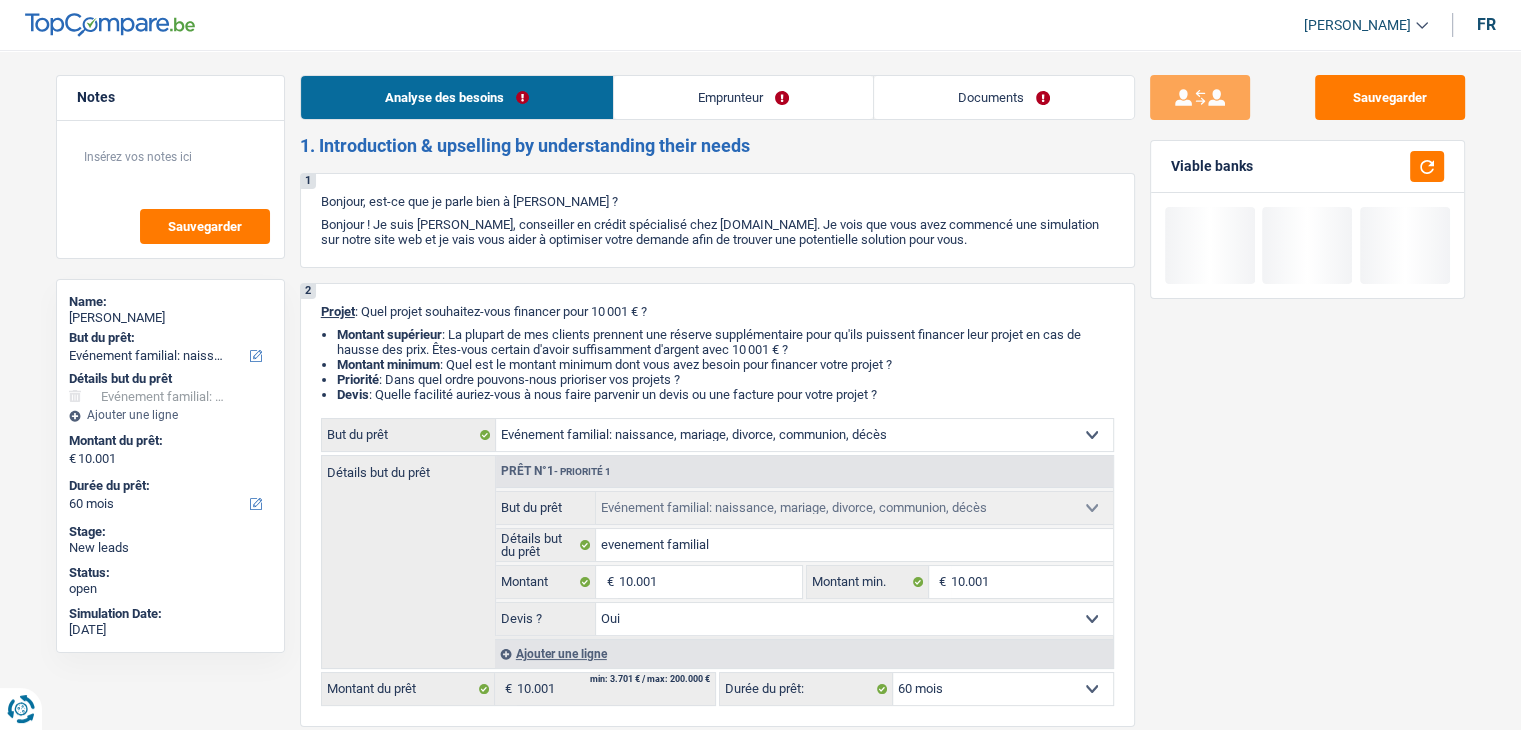 click on "Emprunteur" at bounding box center (743, 97) 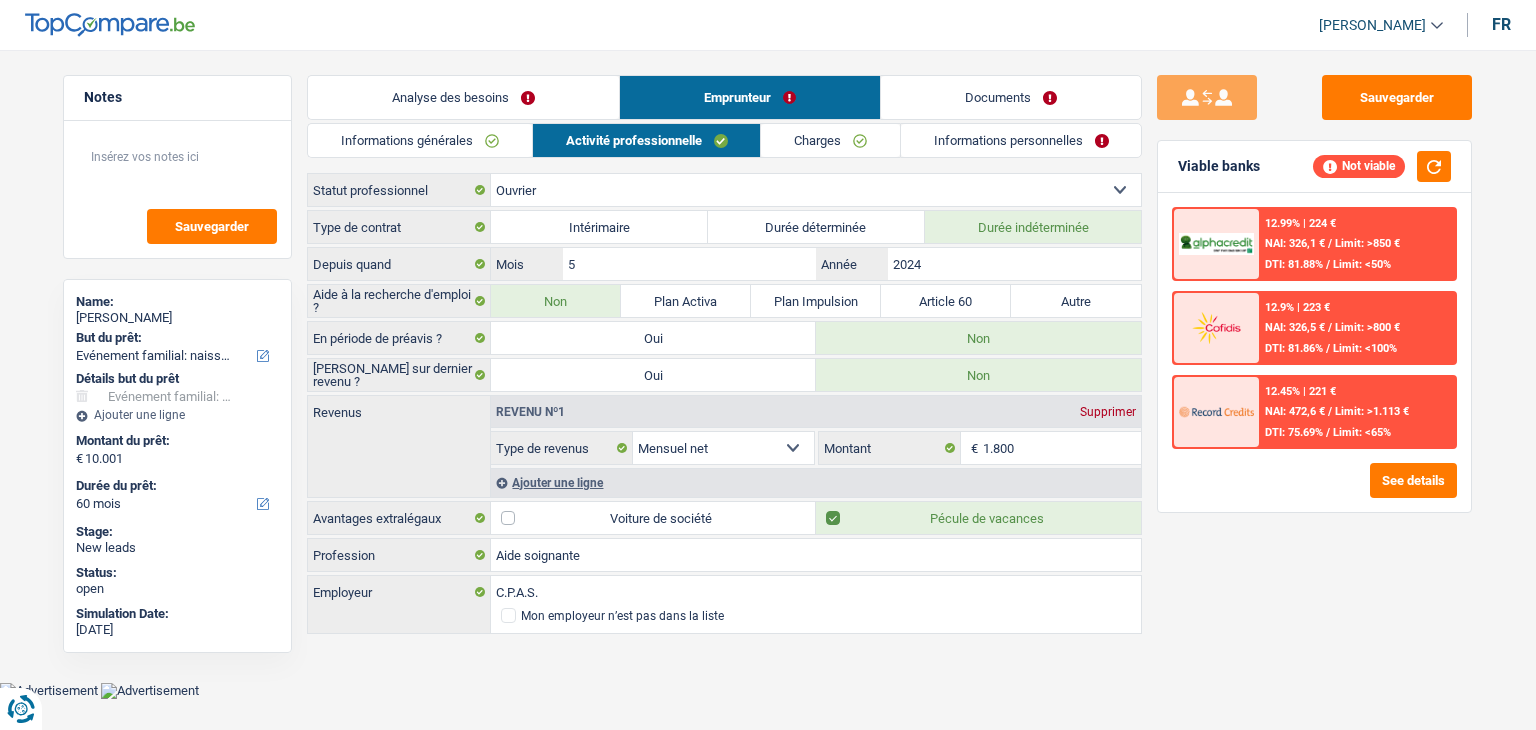 click on "Charges" at bounding box center [830, 140] 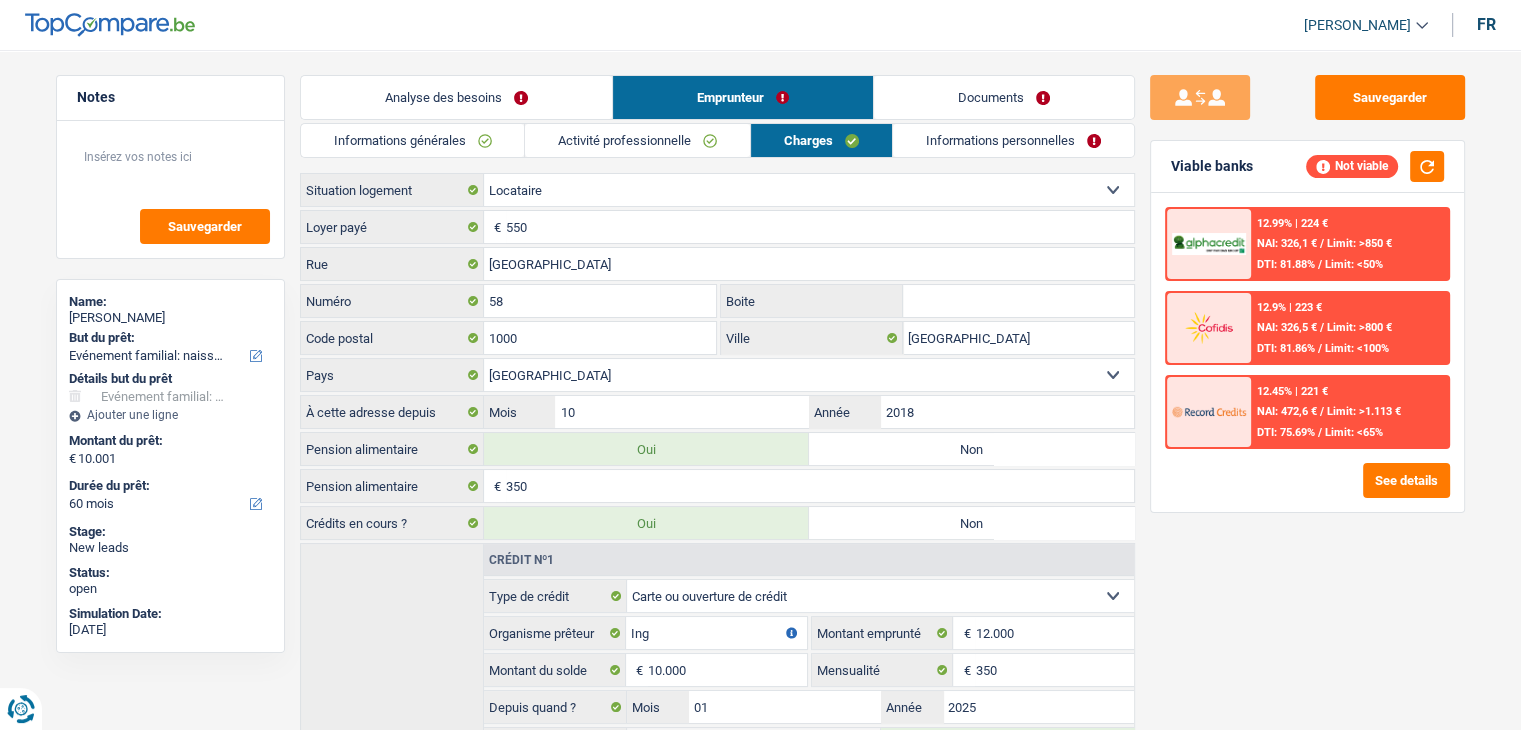 click on "Activité professionnelle" at bounding box center [637, 140] 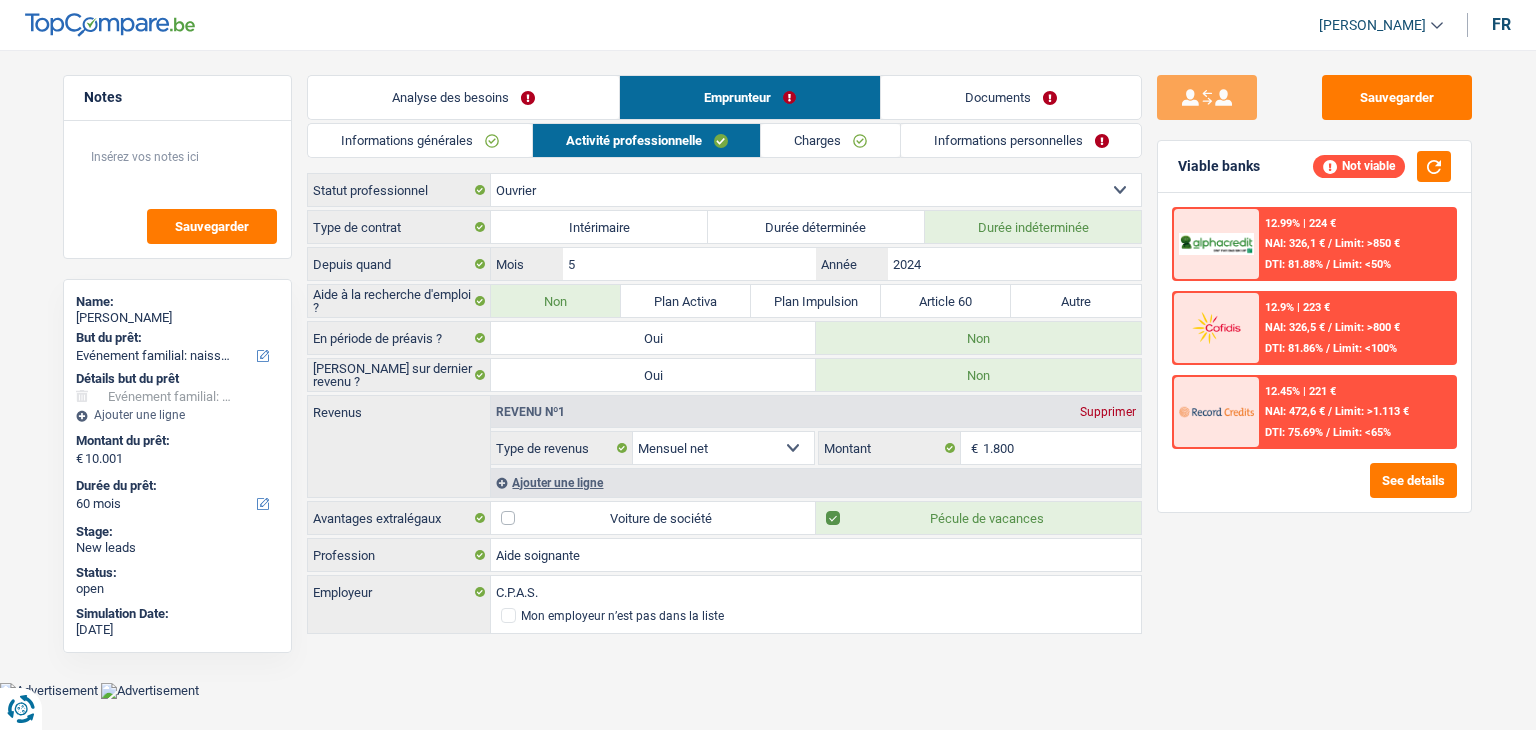 click on "Informations générales Activité professionnelle Charges Informations personnelles [PERSON_NAME]
Adresse email
BE (+32) LU (+352)
Sélectionner une option
Téléphone
466274823
Téléphone
Blacklisté ?
Oui
Non
Célibataire Marié(e) Cohabitant(e) légal(e) Divorcé(e) Veuf(ve) Séparé (de fait)
Sélectionner une option
État civil
Personnes à charge
Enfants
1
Adultes
0" at bounding box center (724, 380) 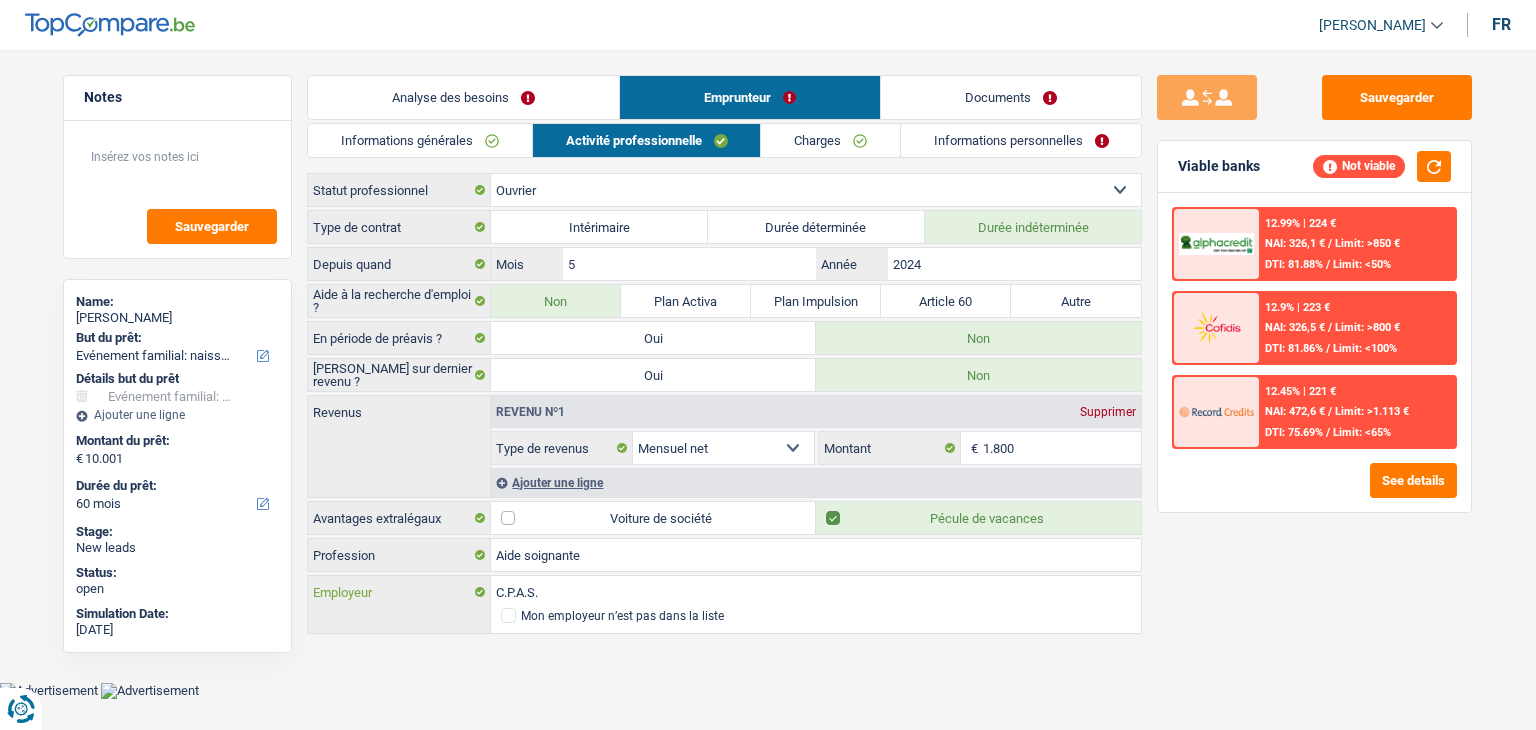drag, startPoint x: 549, startPoint y: 585, endPoint x: 471, endPoint y: 585, distance: 78 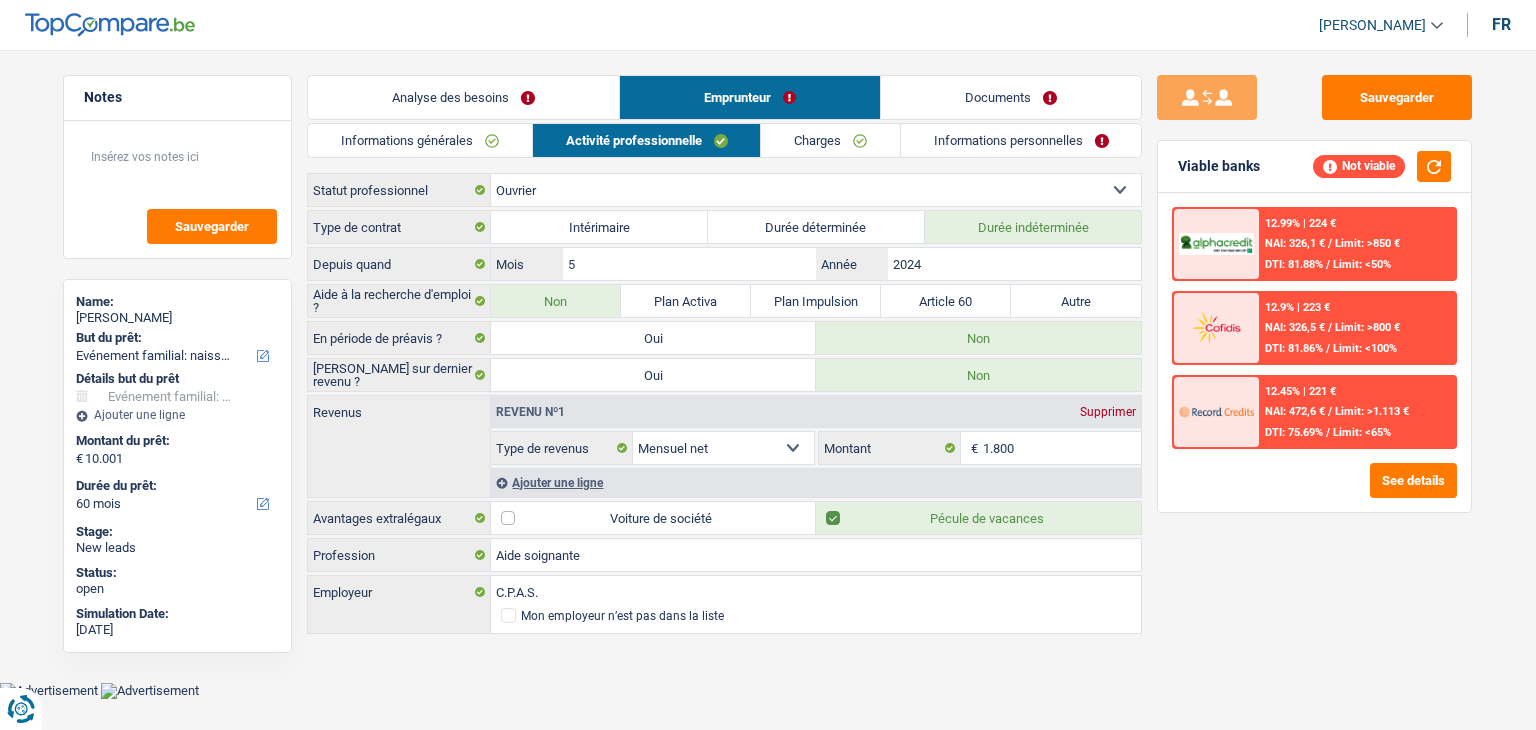 click on "Sauvegarder
Viable banks
Not viable
12.99% | 224 €
NAI: 326,1 €
/
Limit: >850 €
DTI: 81.88%
/
Limit: <50%
12.9% | 223 €
NAI: 326,5 €
/
Limit: >800 €
DTI: 81.86%
/
Limit: <100%
/       /" at bounding box center [1314, 384] 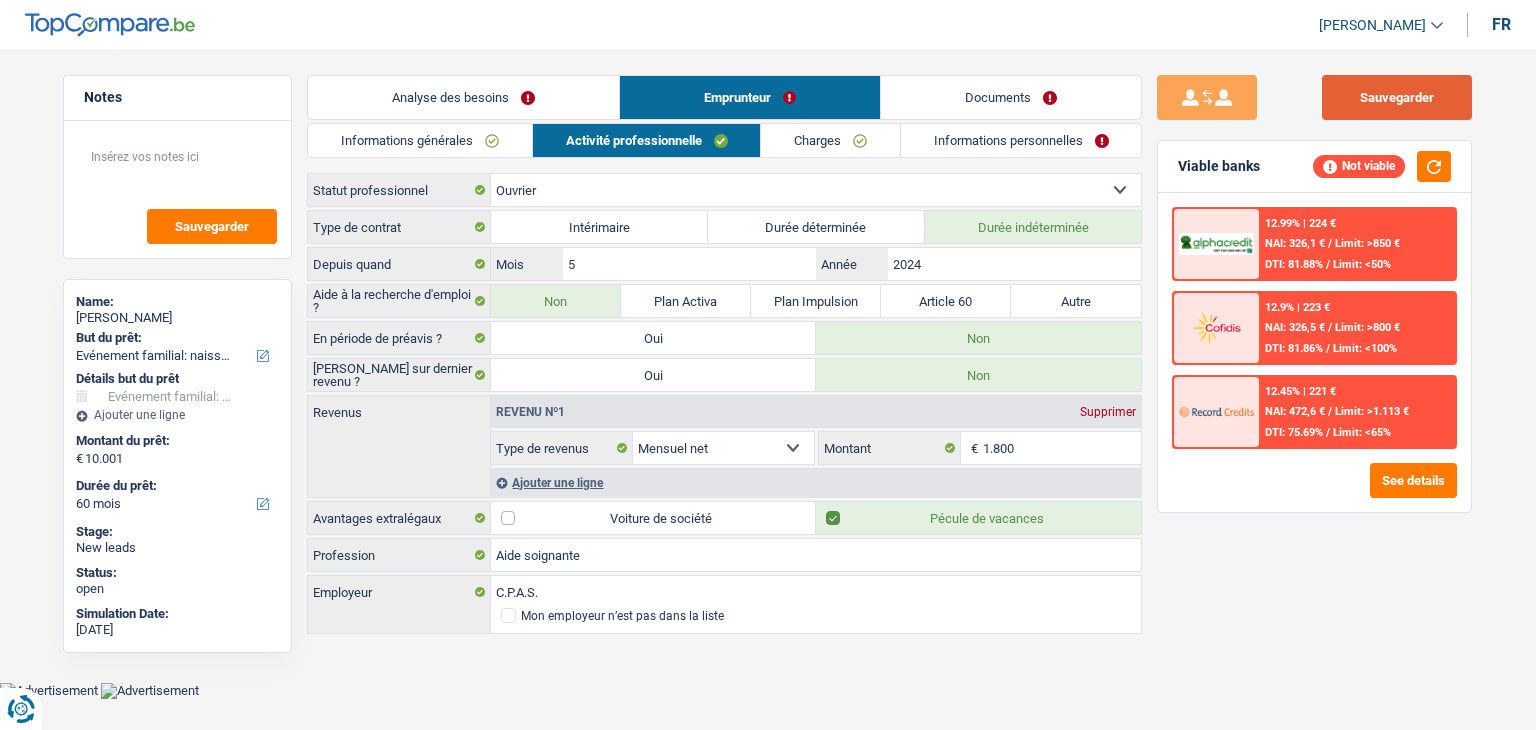 click on "Sauvegarder" at bounding box center [1397, 97] 